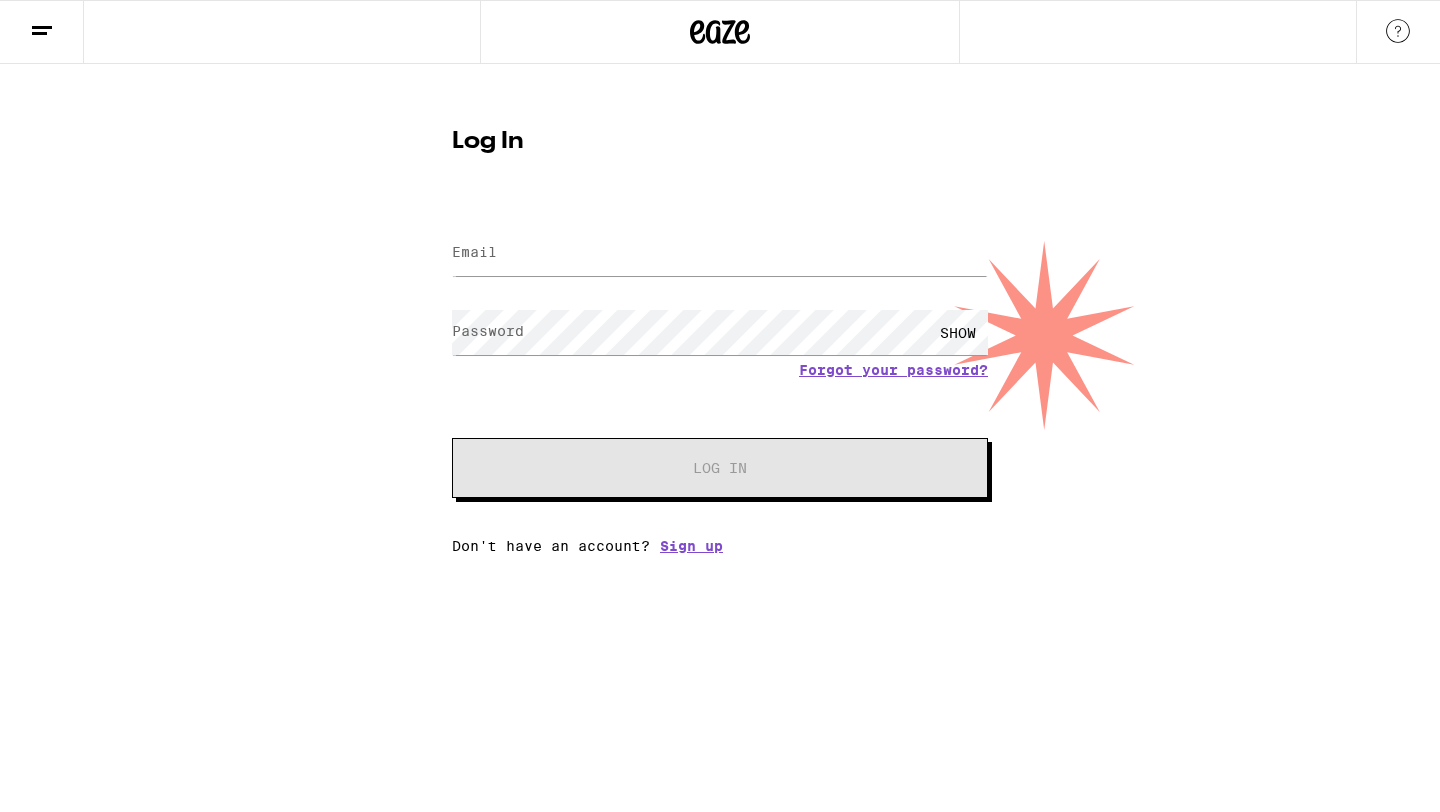scroll, scrollTop: 0, scrollLeft: 0, axis: both 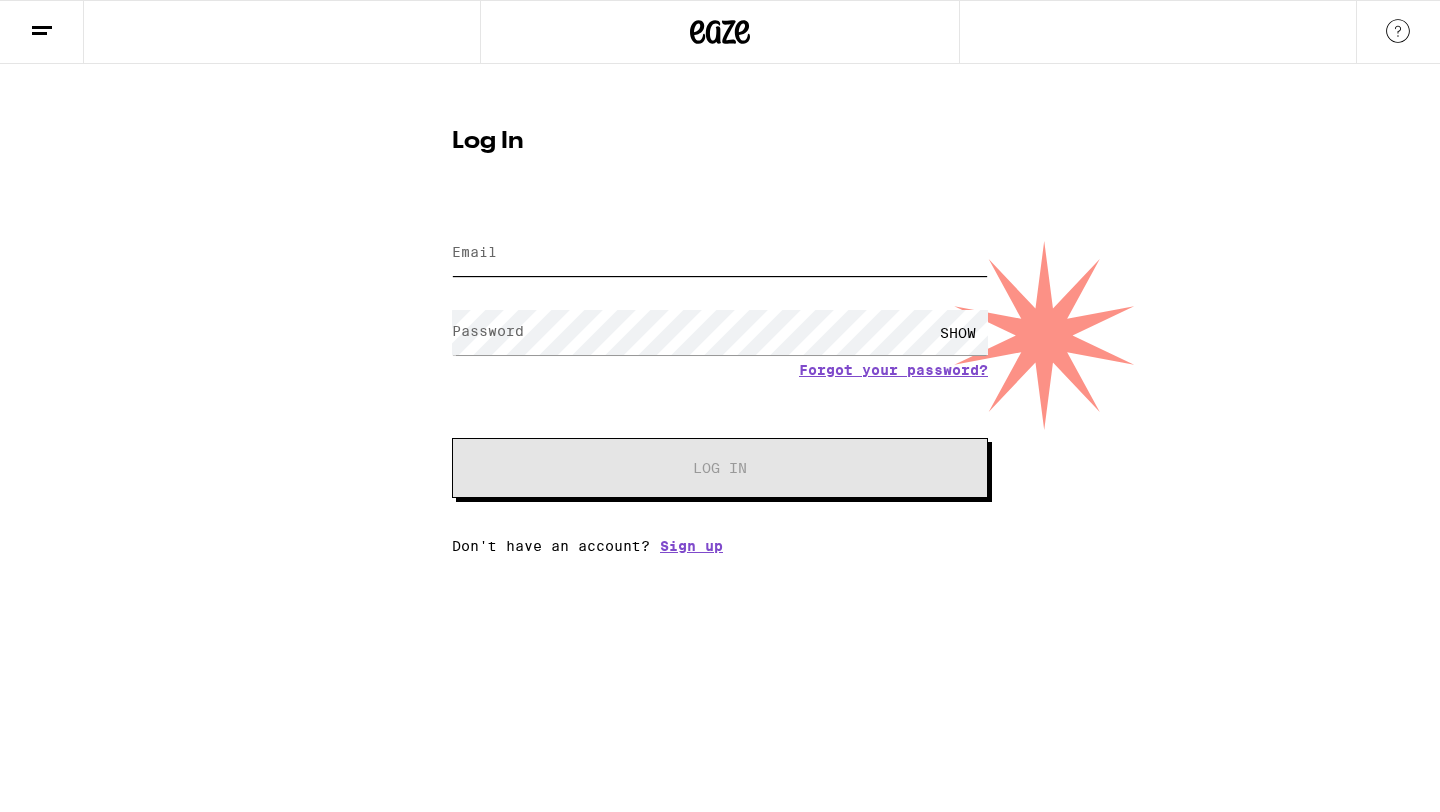 type on "[EMAIL_ADDRESS][DOMAIN_NAME]" 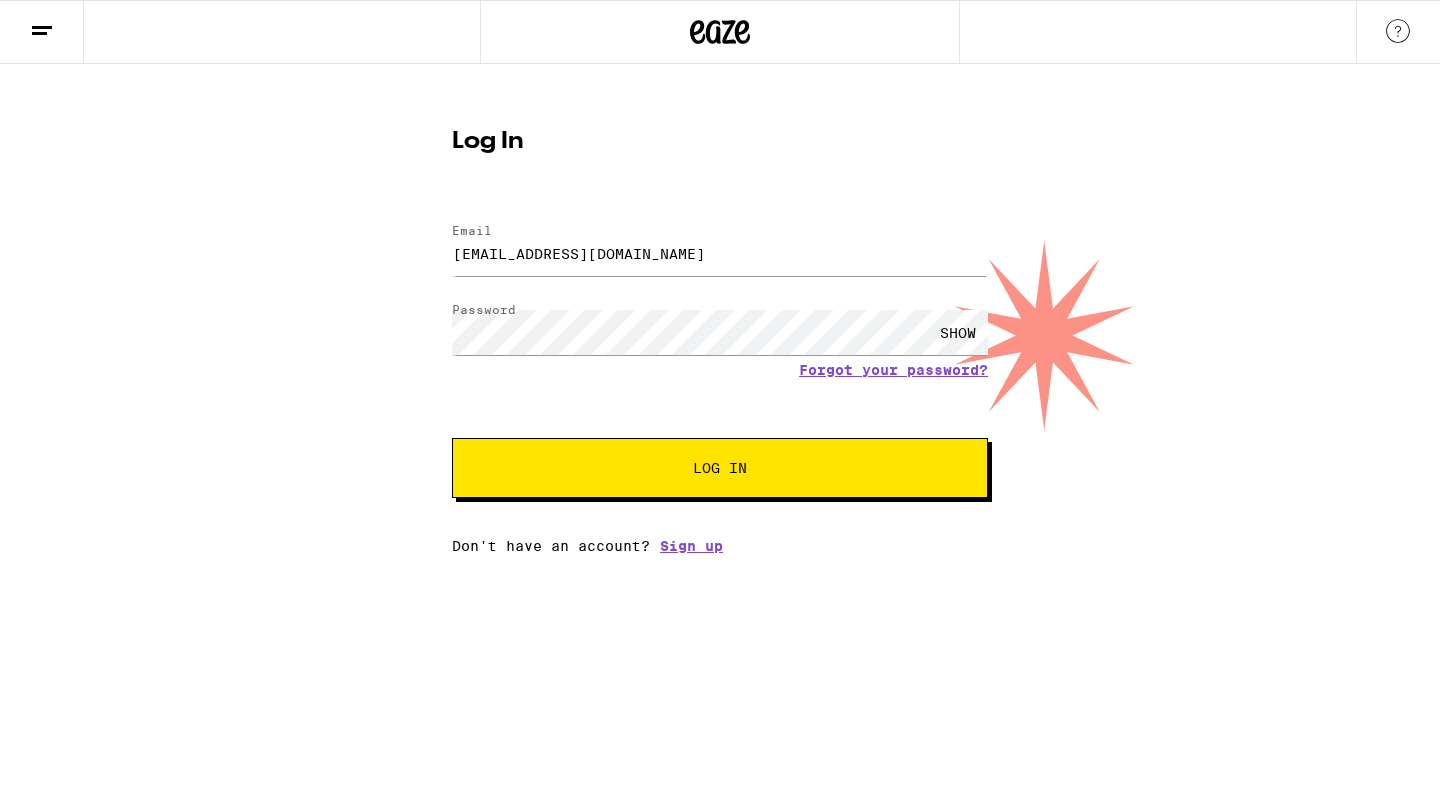 click on "Log In" at bounding box center (720, 468) 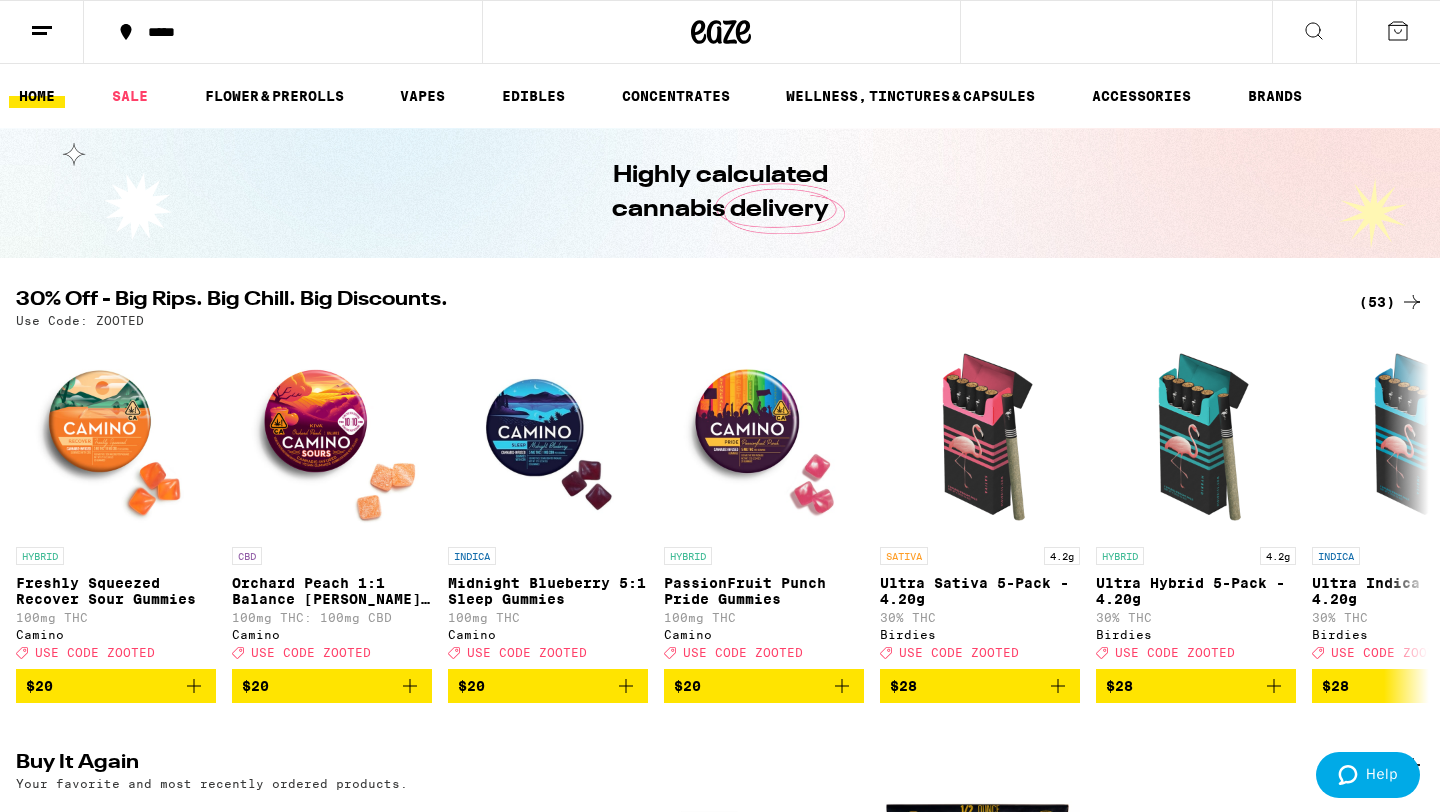 scroll, scrollTop: 0, scrollLeft: 0, axis: both 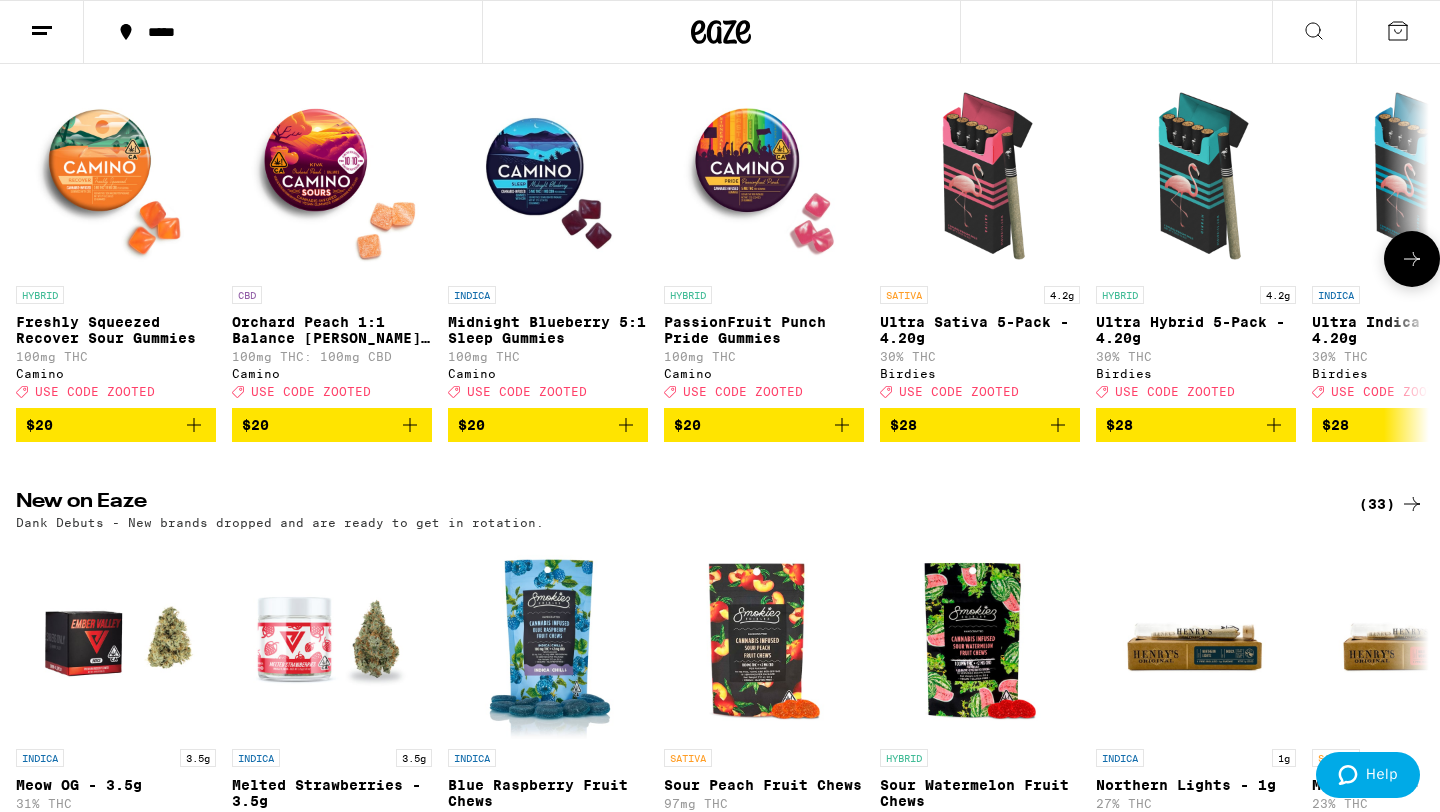 click at bounding box center [1412, 259] 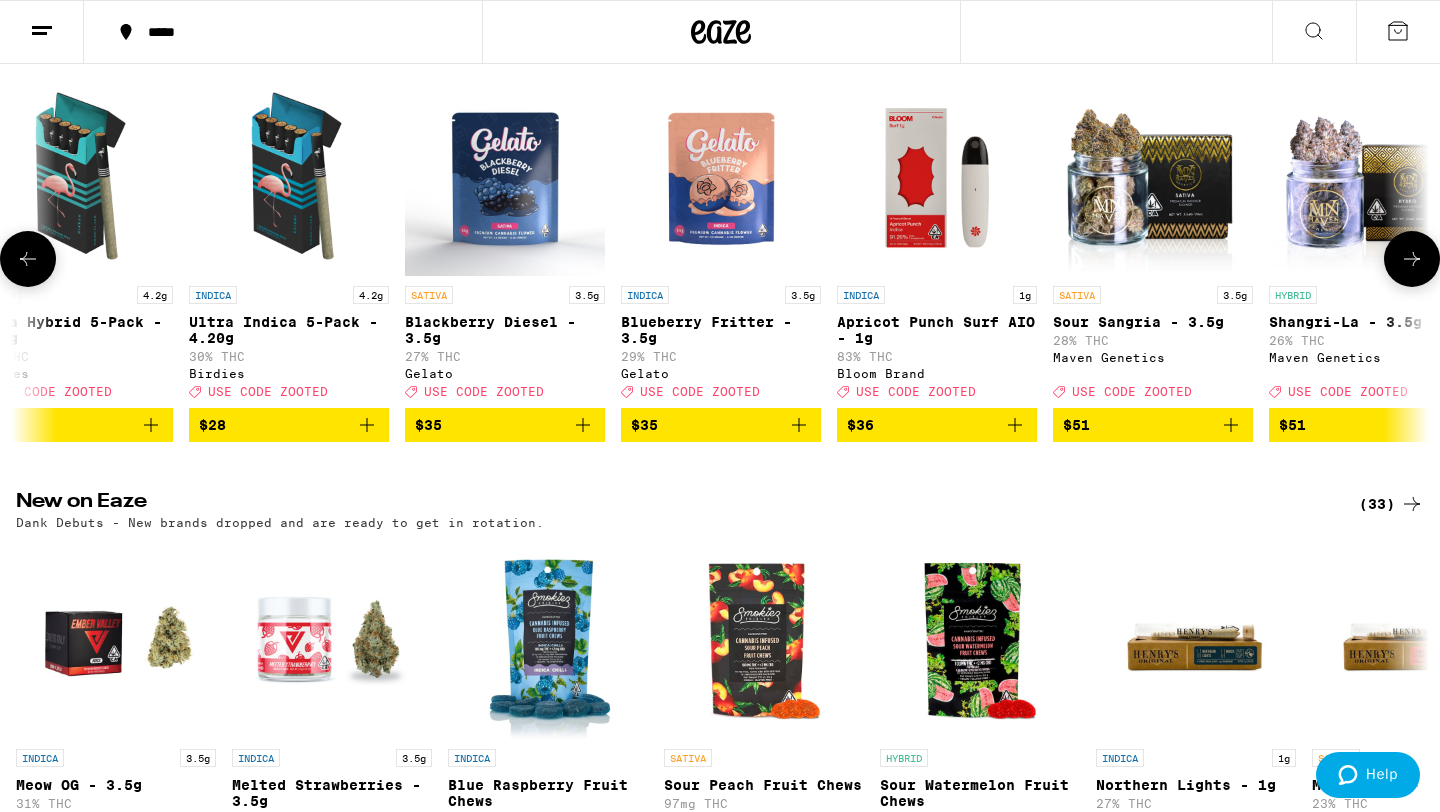 scroll, scrollTop: 0, scrollLeft: 1190, axis: horizontal 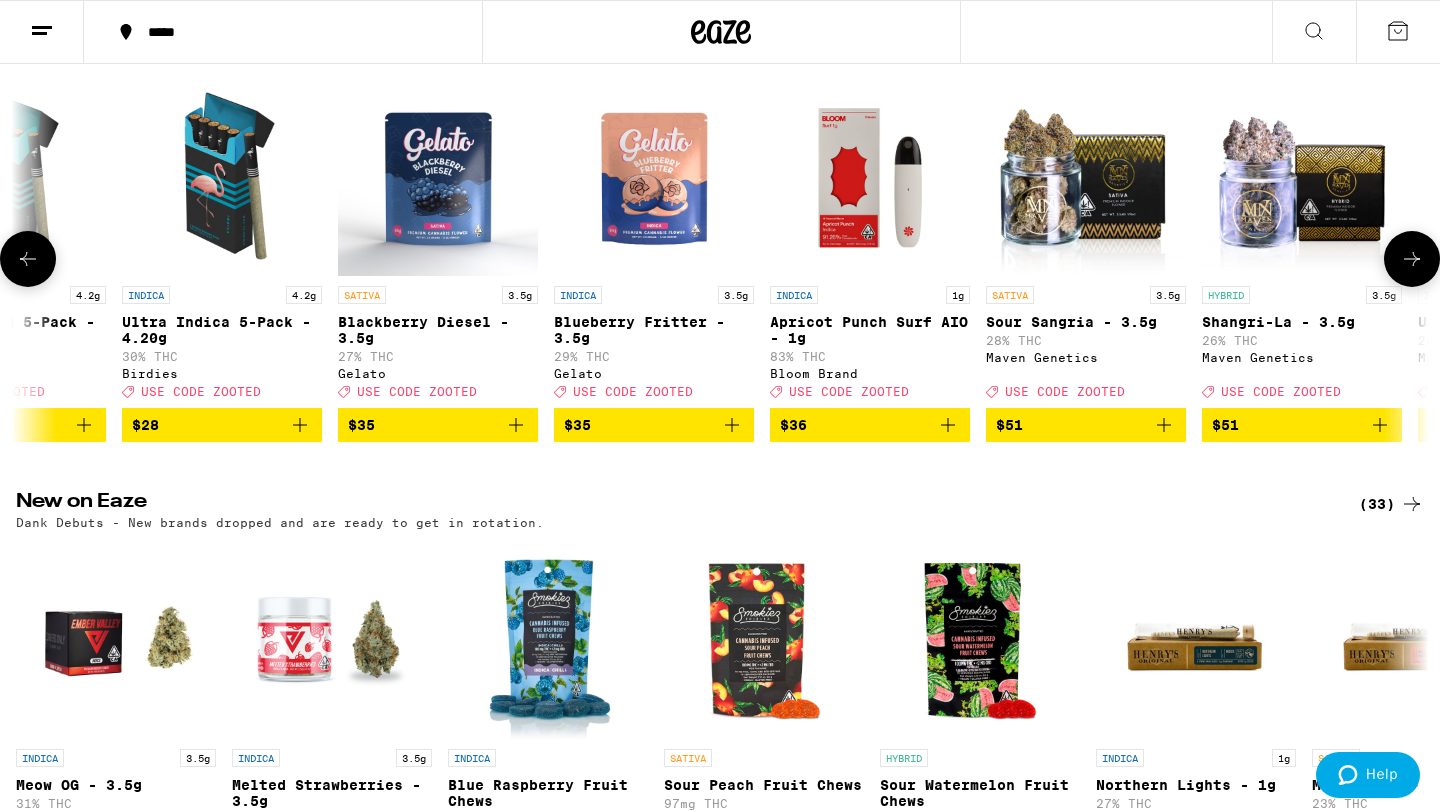 click at bounding box center (1412, 259) 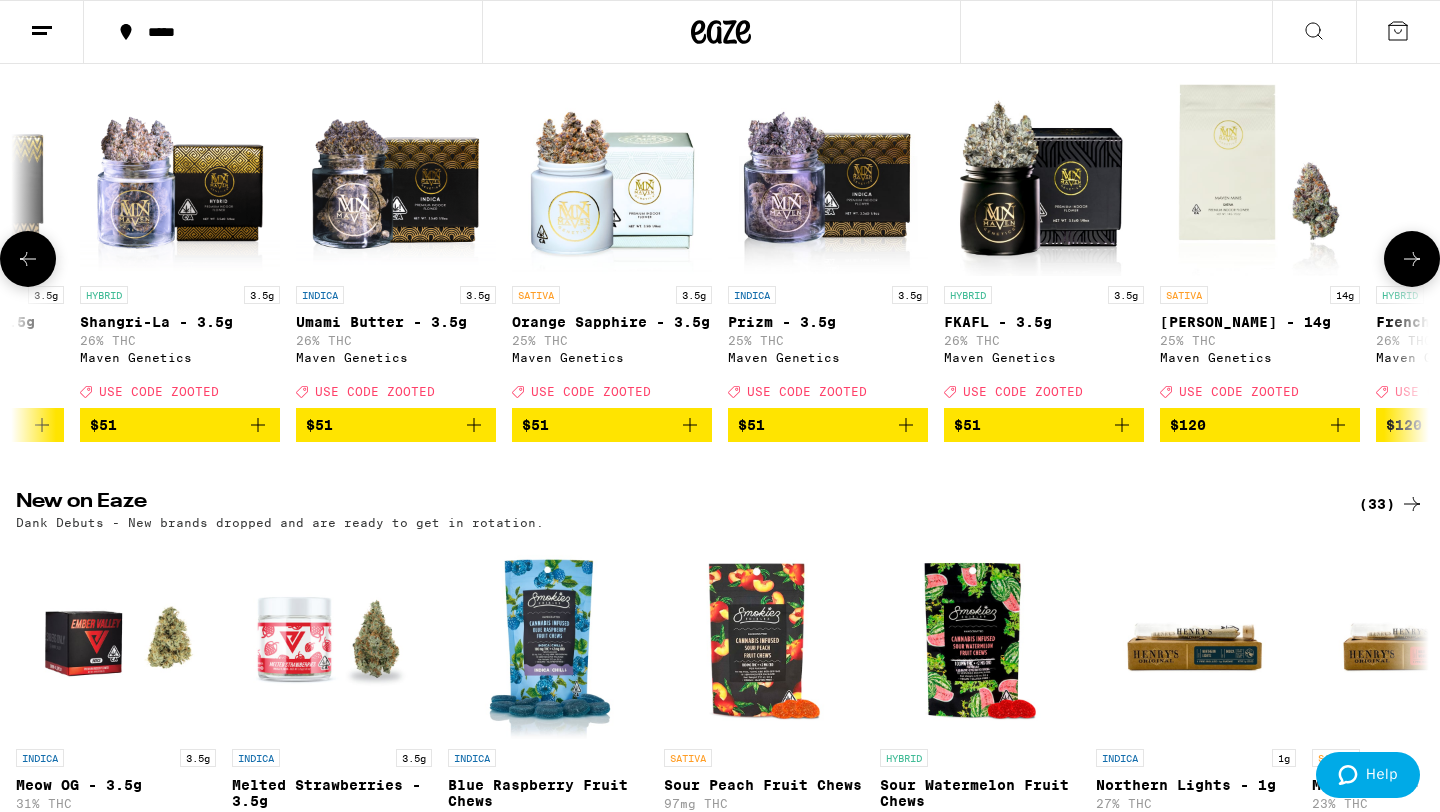 scroll, scrollTop: 0, scrollLeft: 2380, axis: horizontal 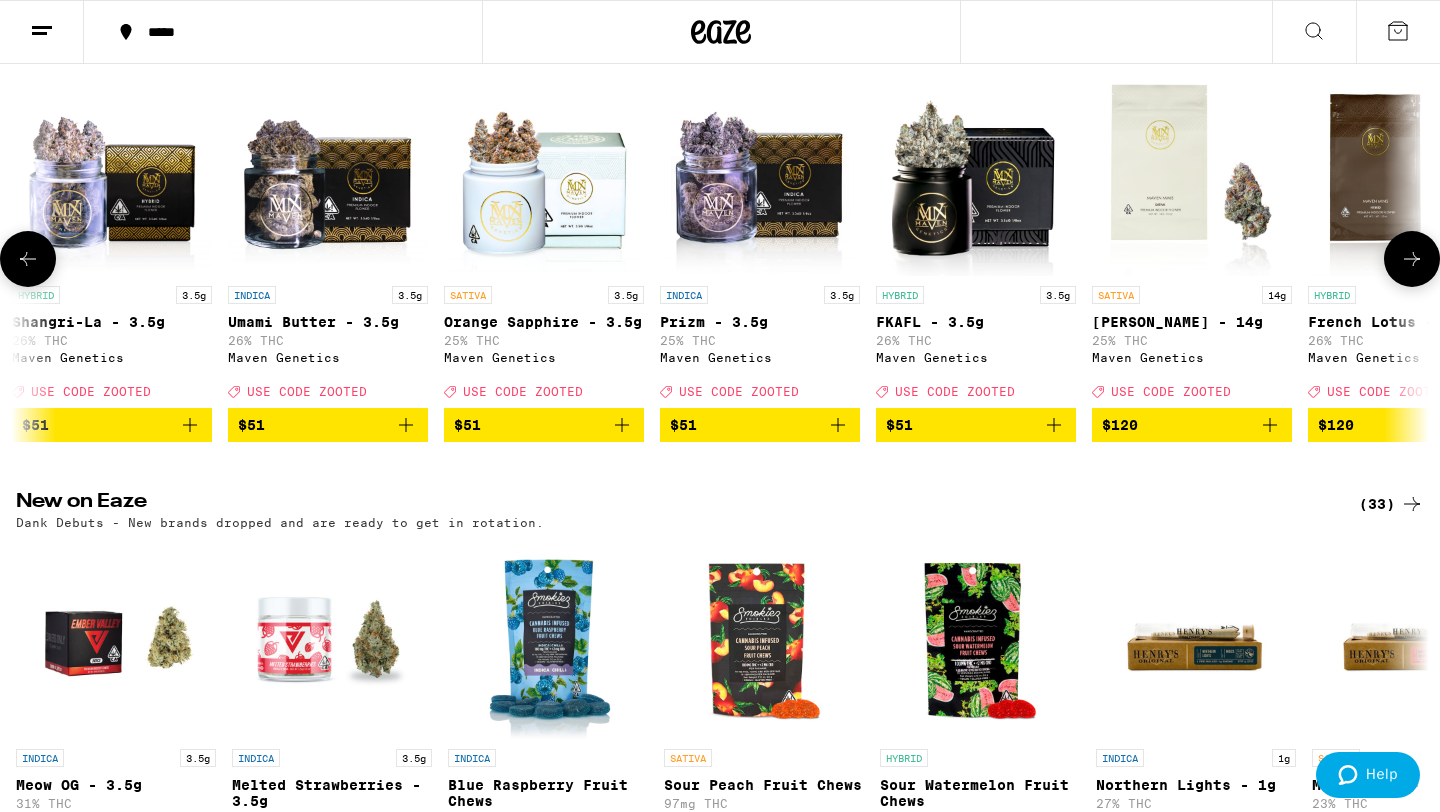 click at bounding box center [1412, 259] 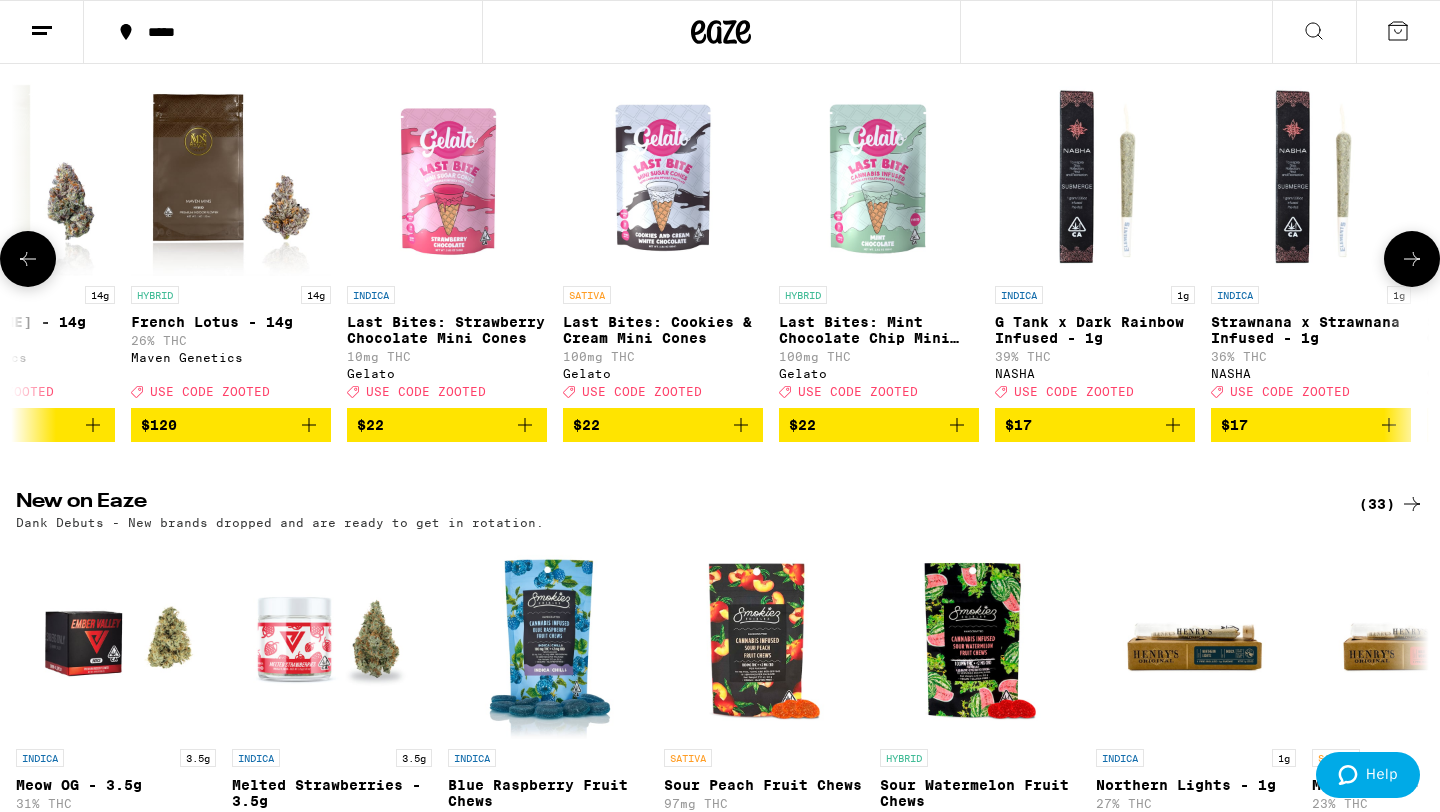scroll, scrollTop: 0, scrollLeft: 3570, axis: horizontal 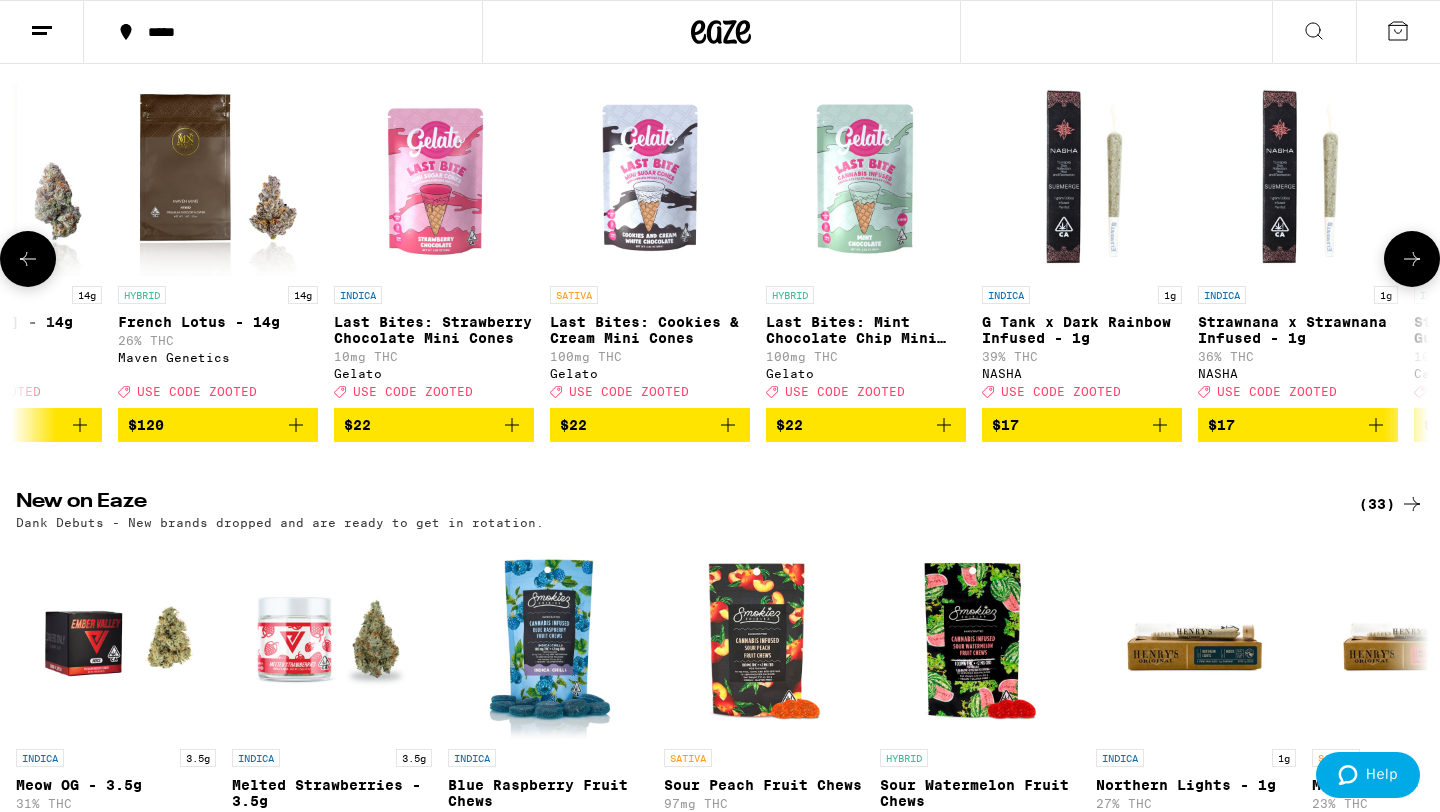 click at bounding box center [1412, 259] 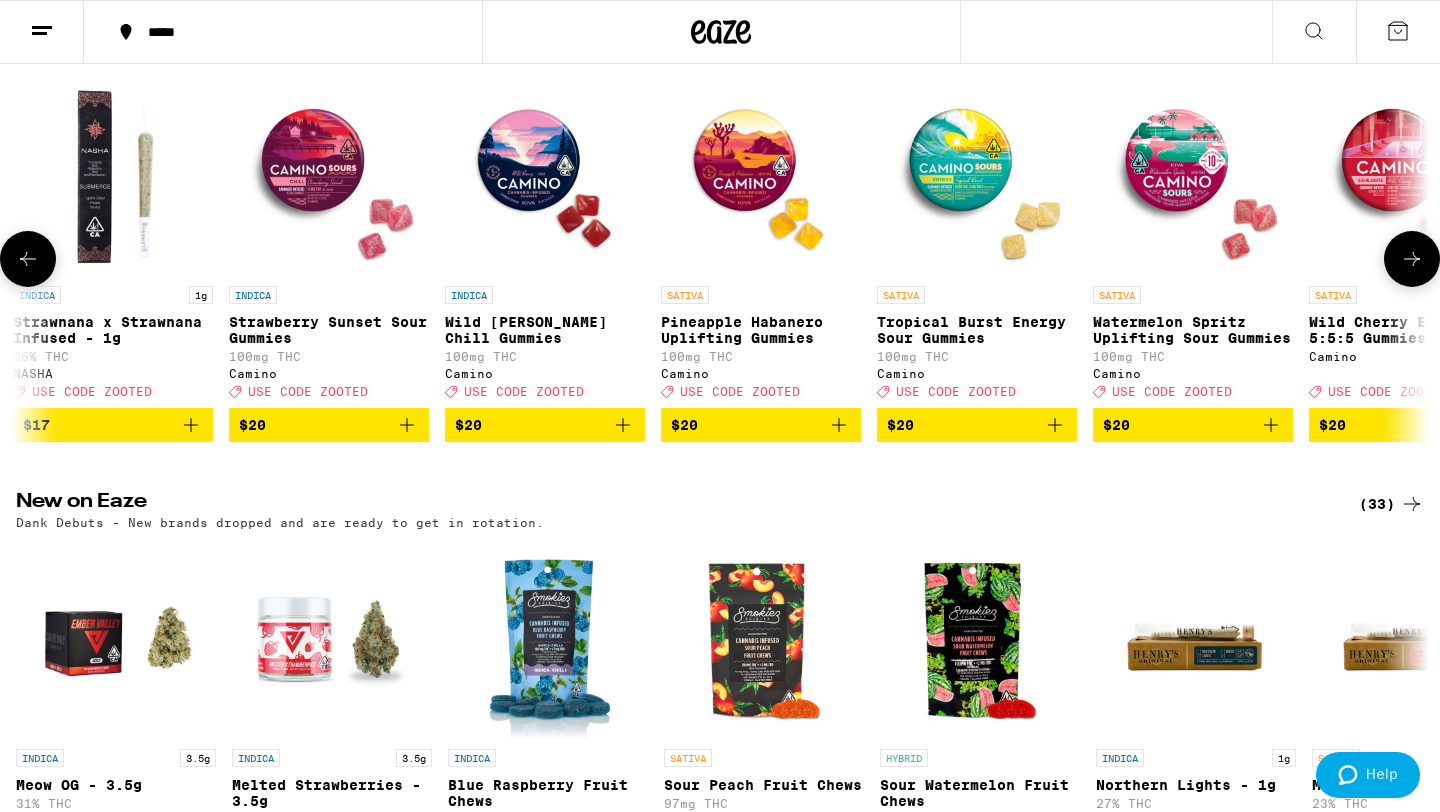 scroll, scrollTop: 0, scrollLeft: 4760, axis: horizontal 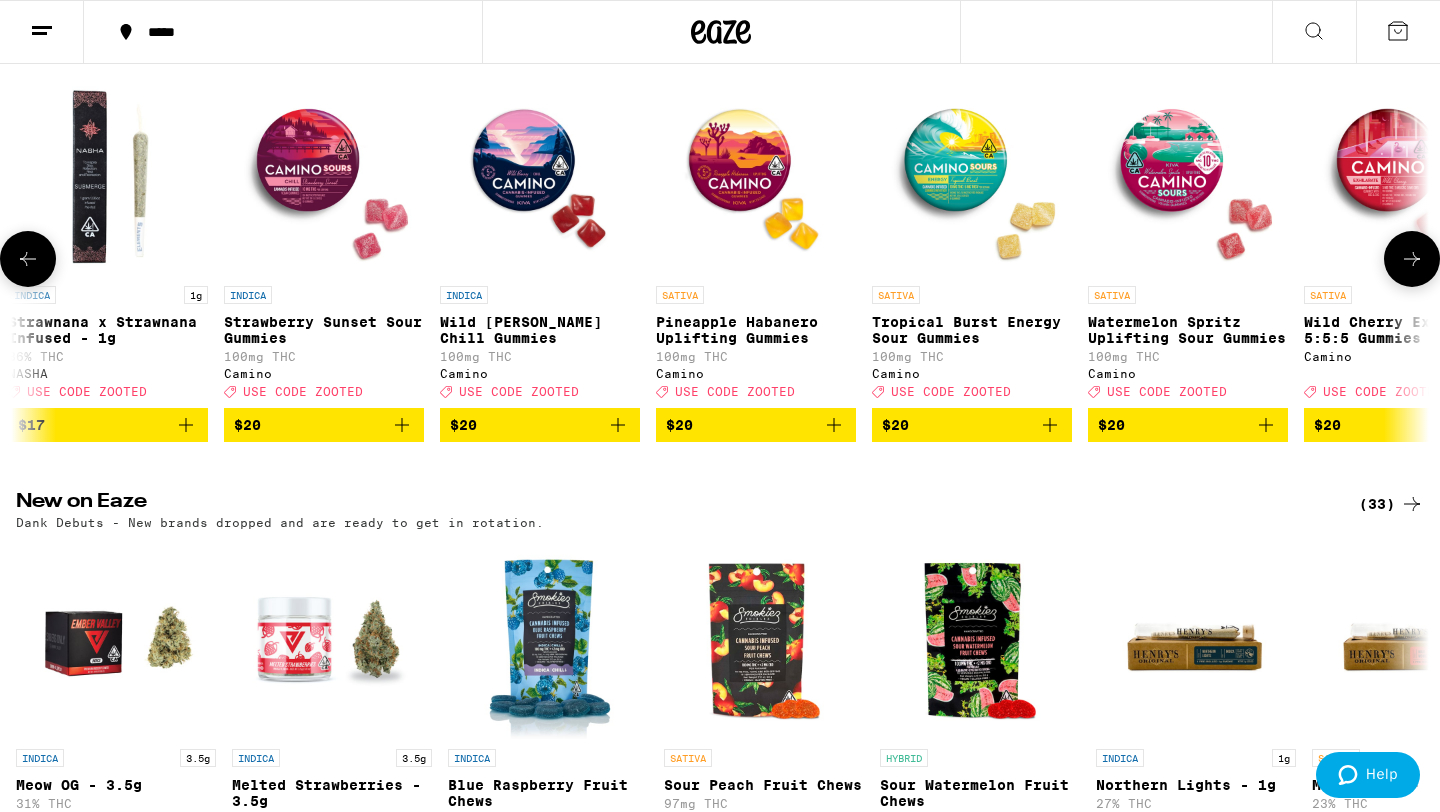 click at bounding box center [1412, 259] 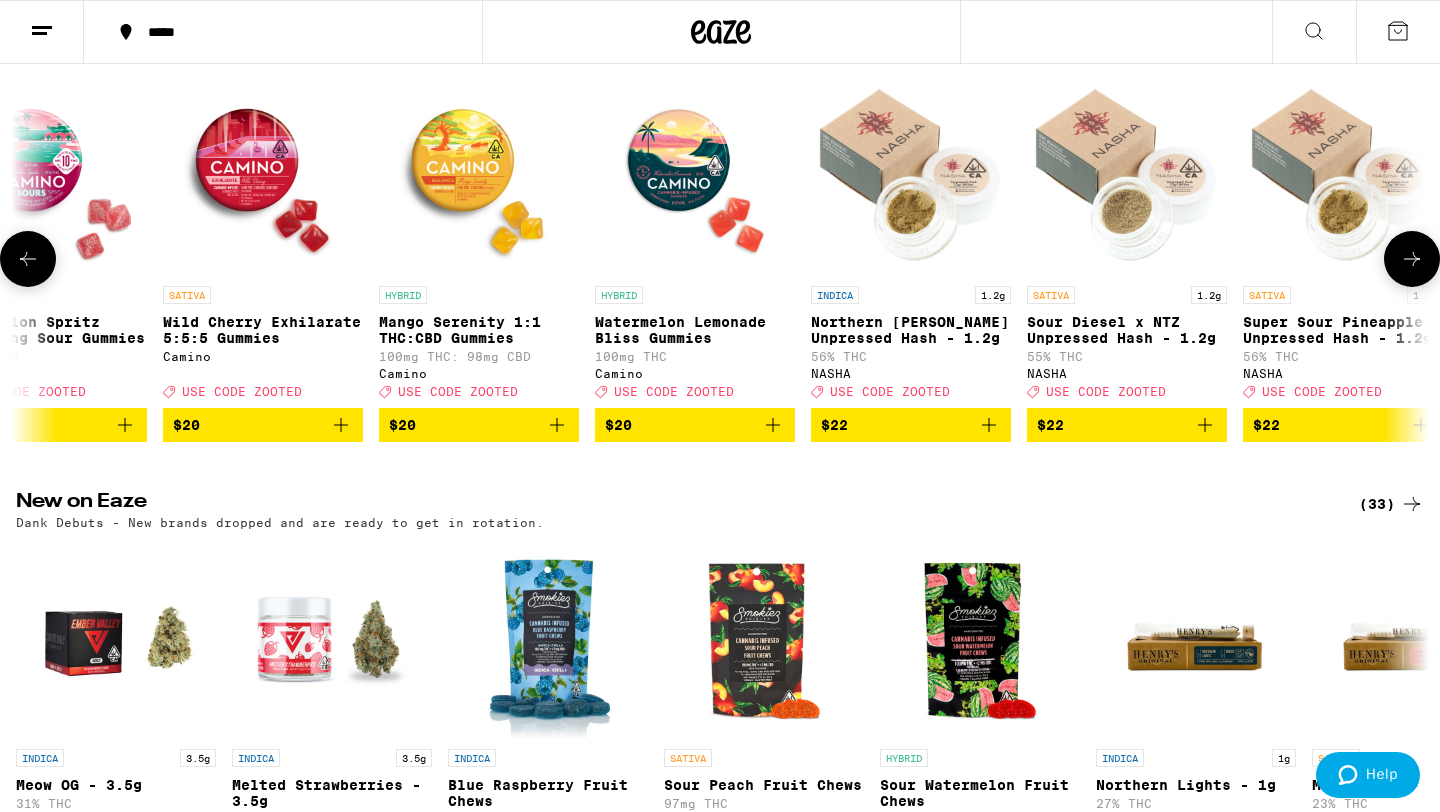 scroll, scrollTop: 0, scrollLeft: 5950, axis: horizontal 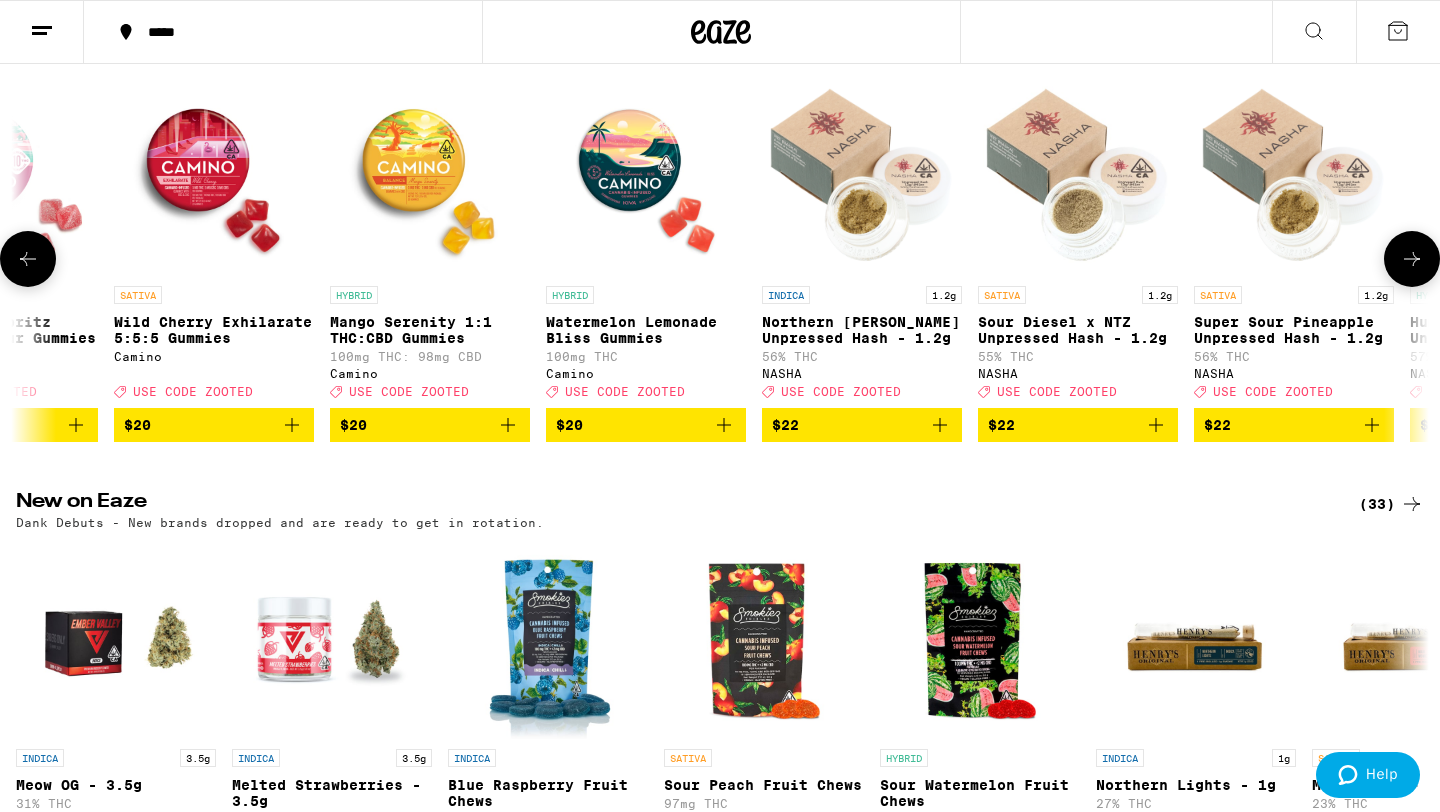 click at bounding box center (1412, 259) 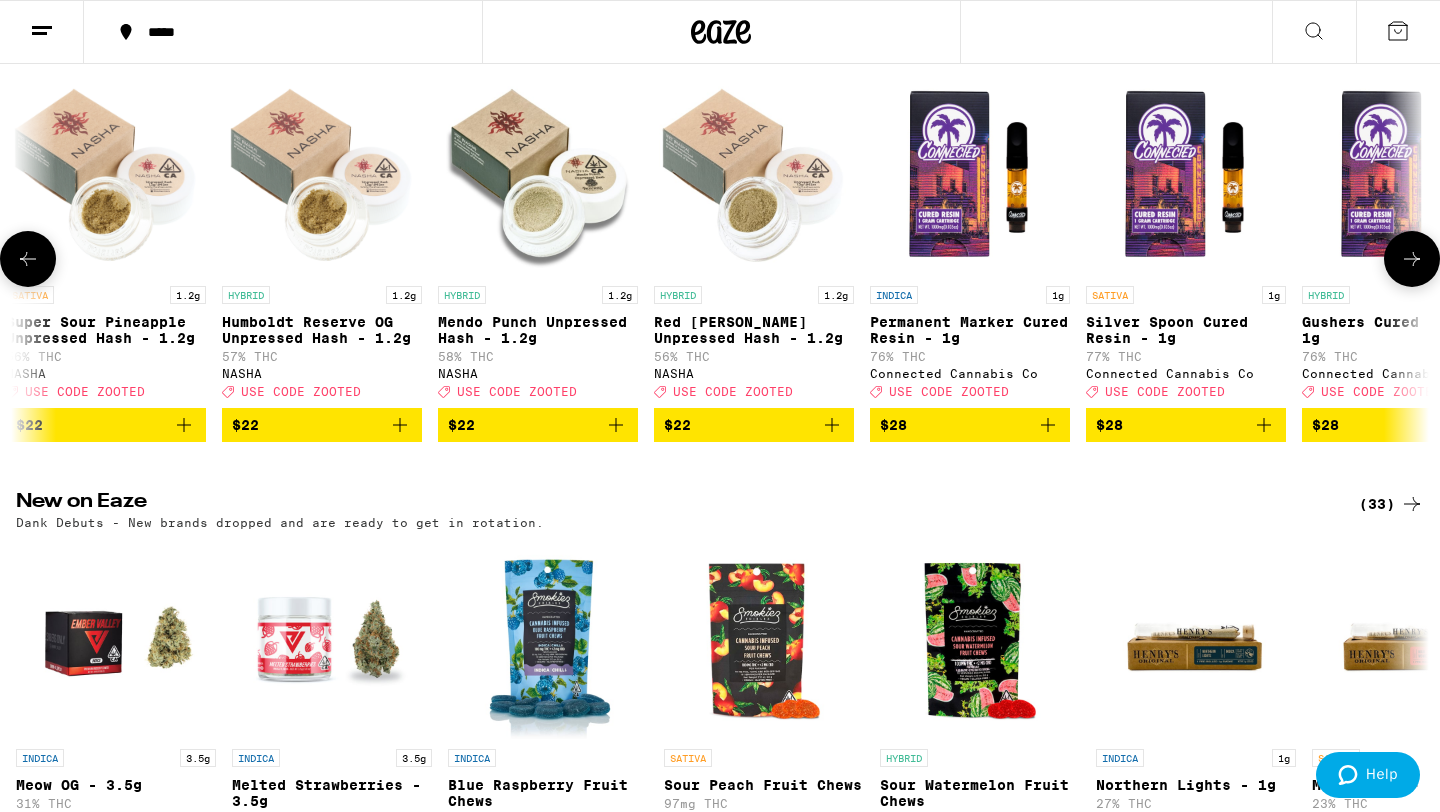 scroll, scrollTop: 0, scrollLeft: 7140, axis: horizontal 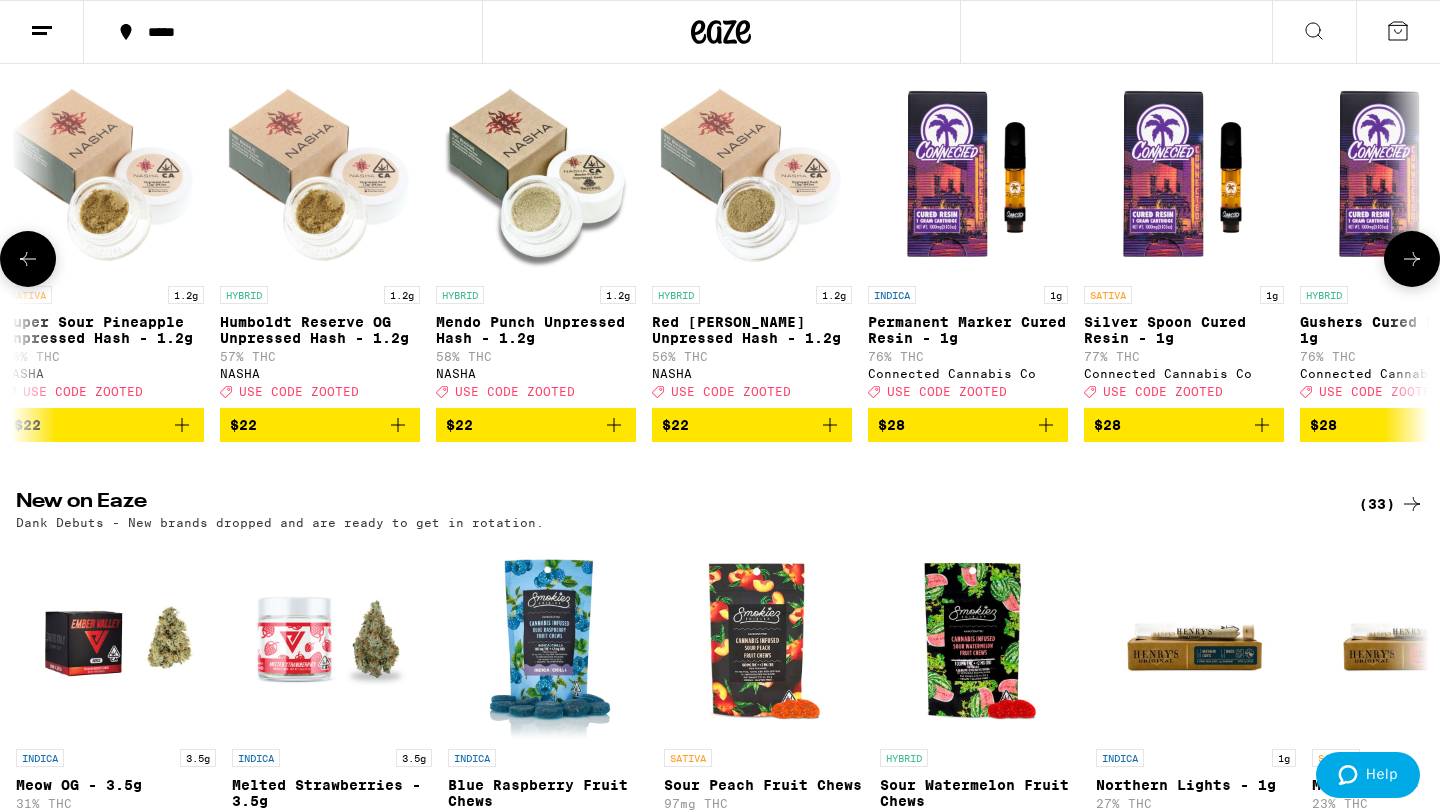 click at bounding box center (1412, 259) 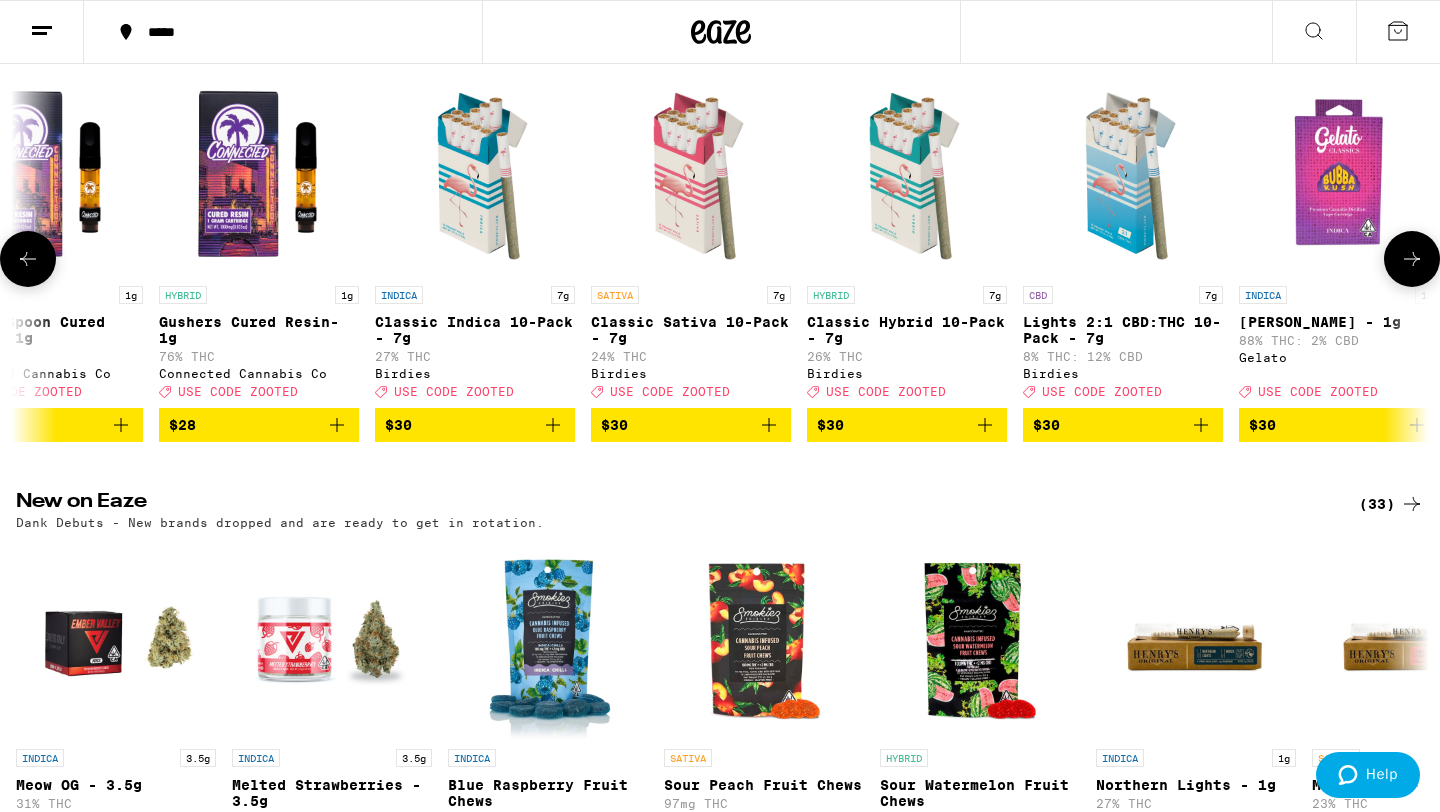 scroll, scrollTop: 0, scrollLeft: 8330, axis: horizontal 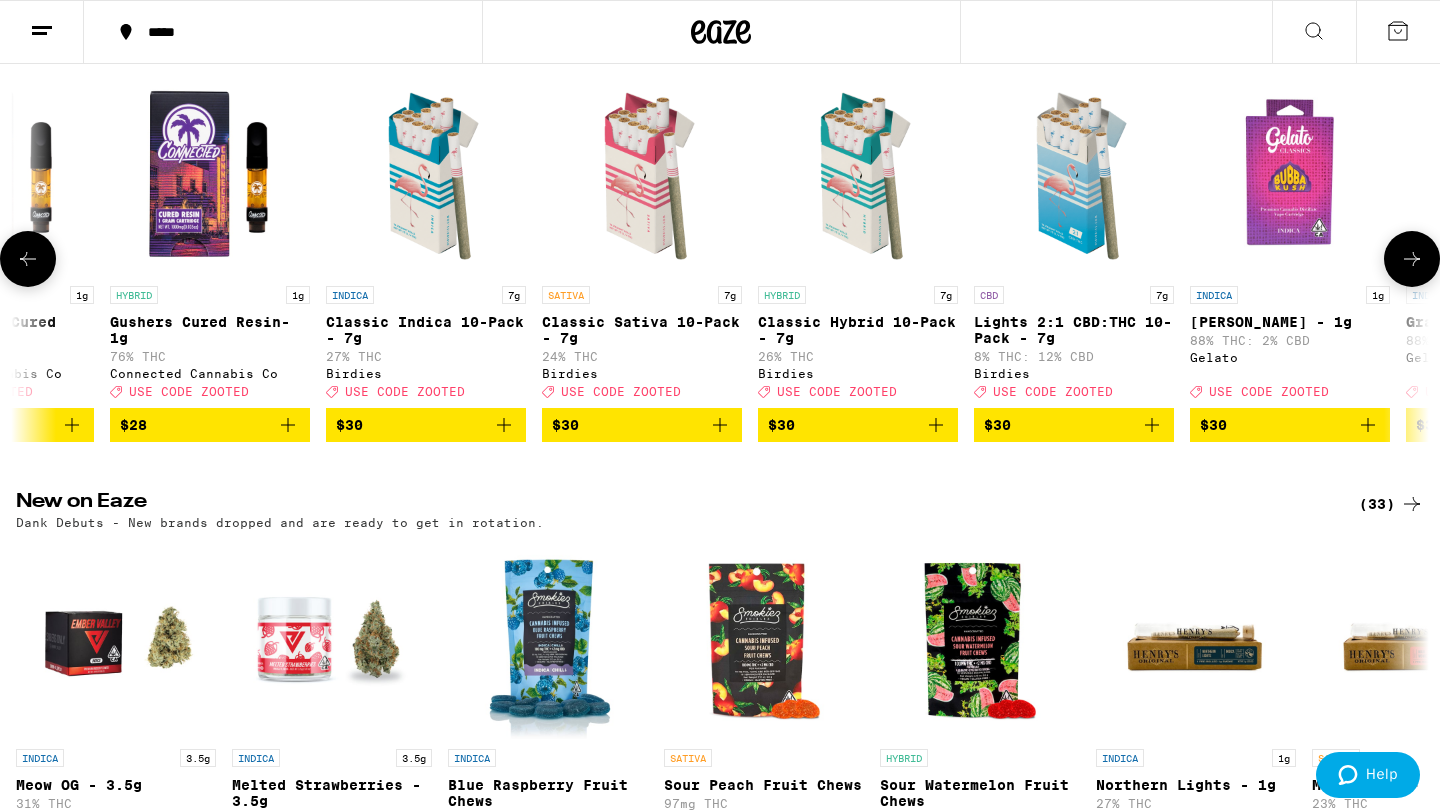 click at bounding box center [1412, 259] 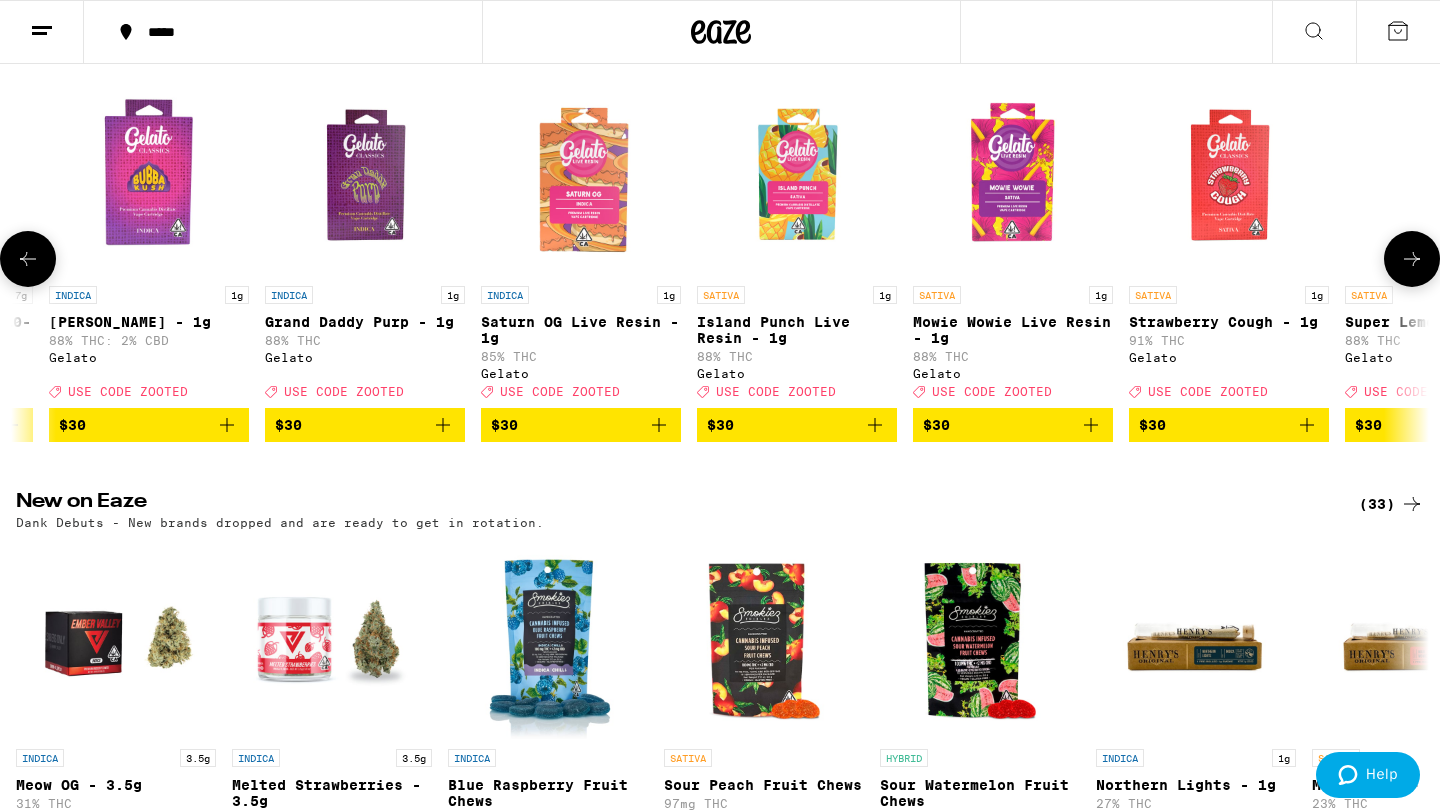 scroll, scrollTop: 0, scrollLeft: 9520, axis: horizontal 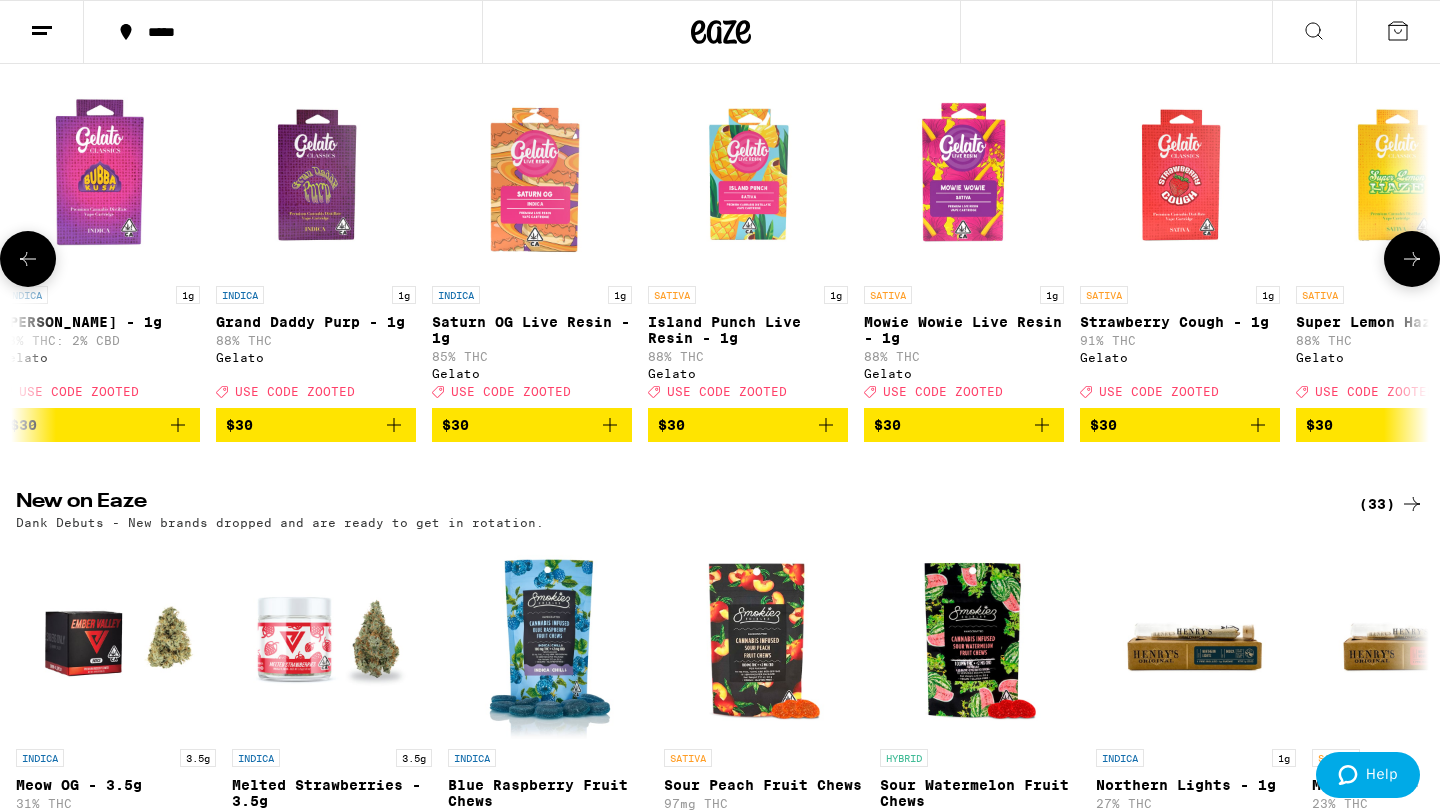 click at bounding box center (1412, 259) 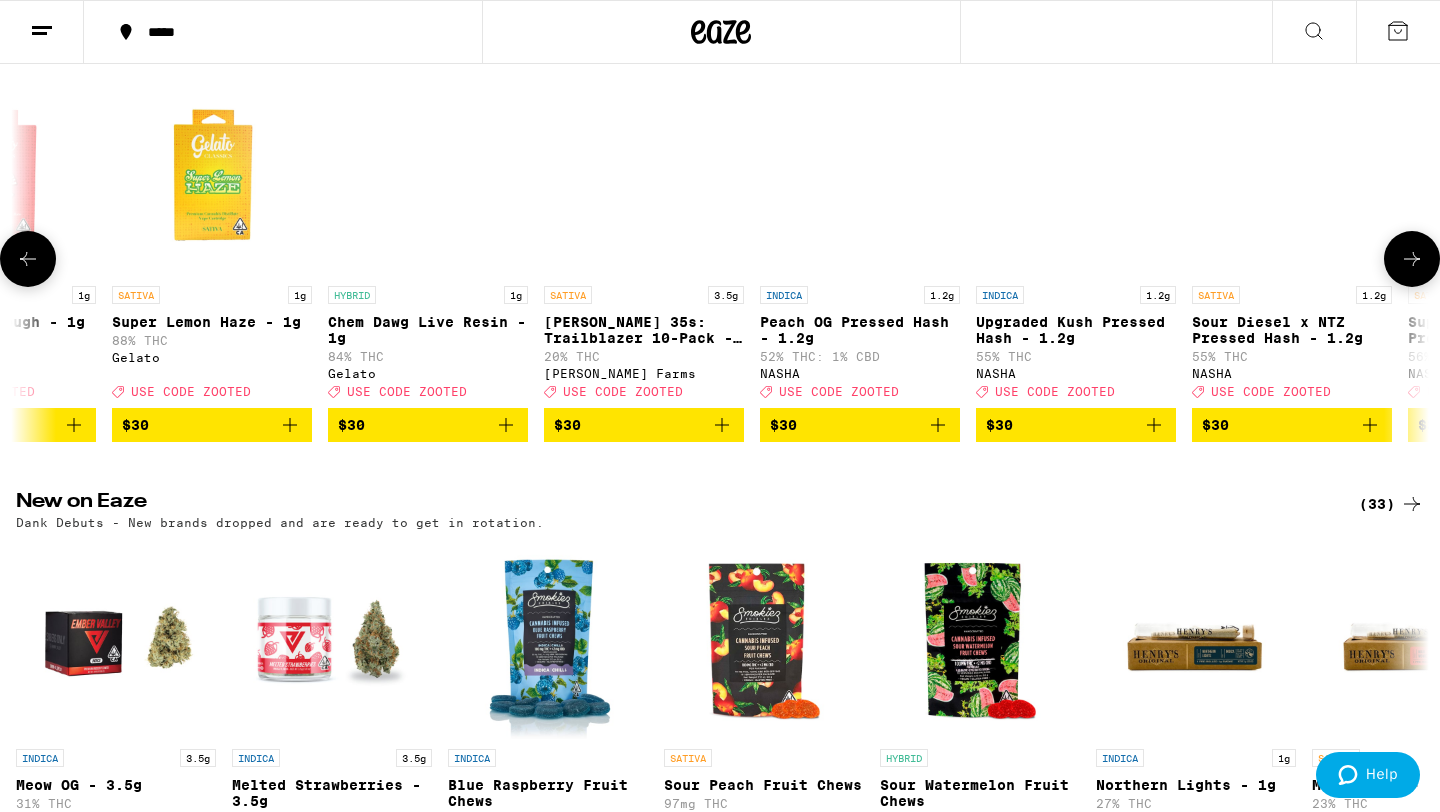 scroll, scrollTop: 0, scrollLeft: 10710, axis: horizontal 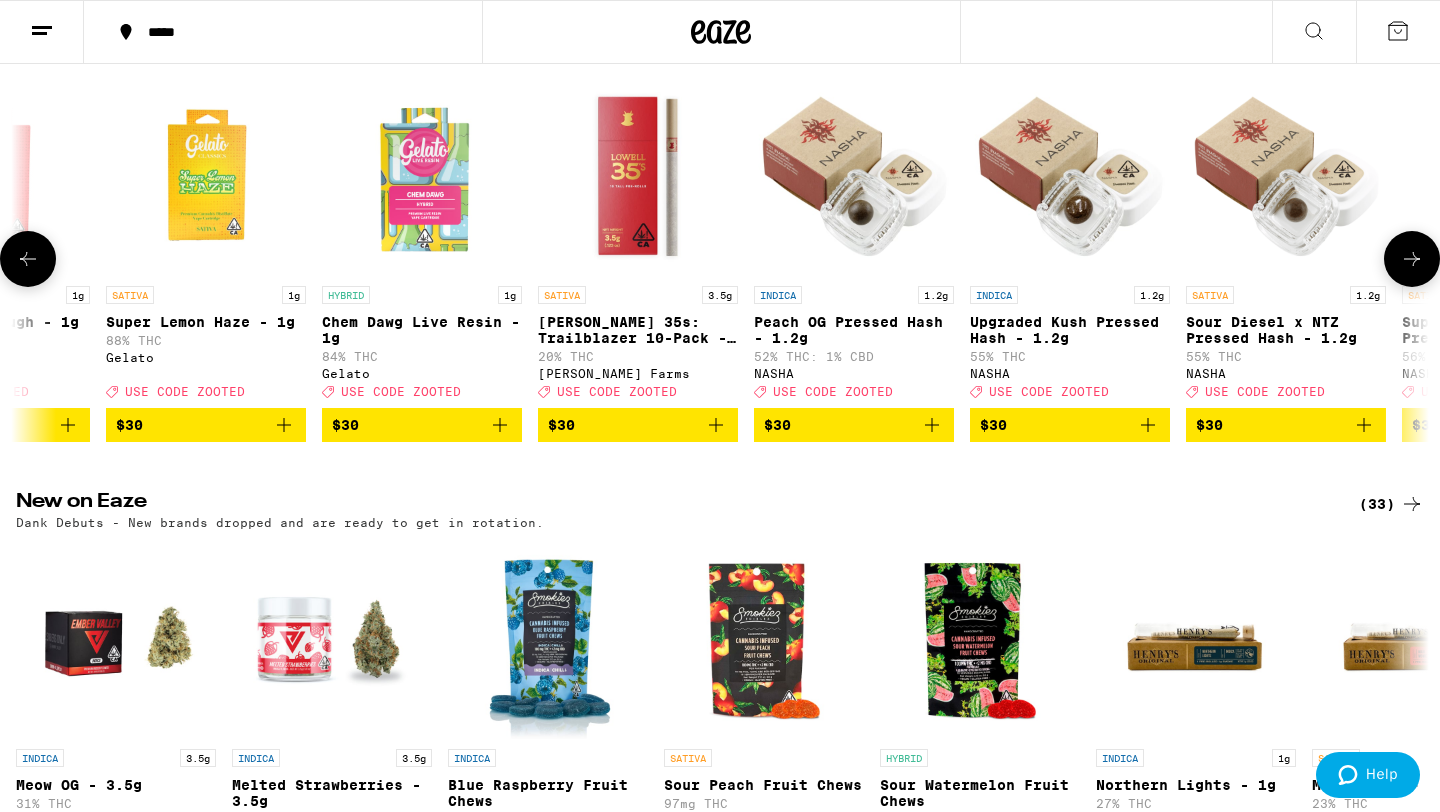 click at bounding box center (1412, 259) 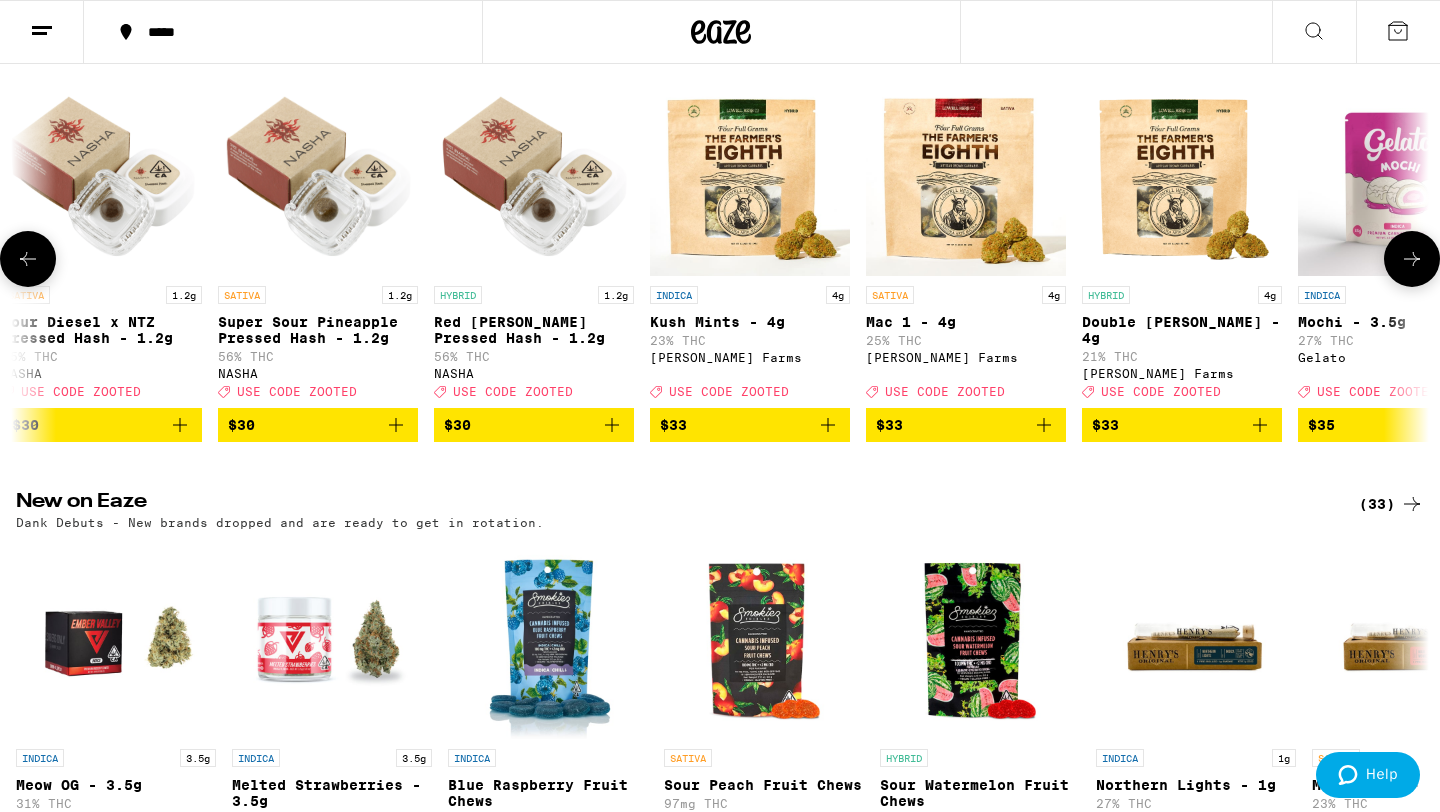 scroll, scrollTop: 0, scrollLeft: 11900, axis: horizontal 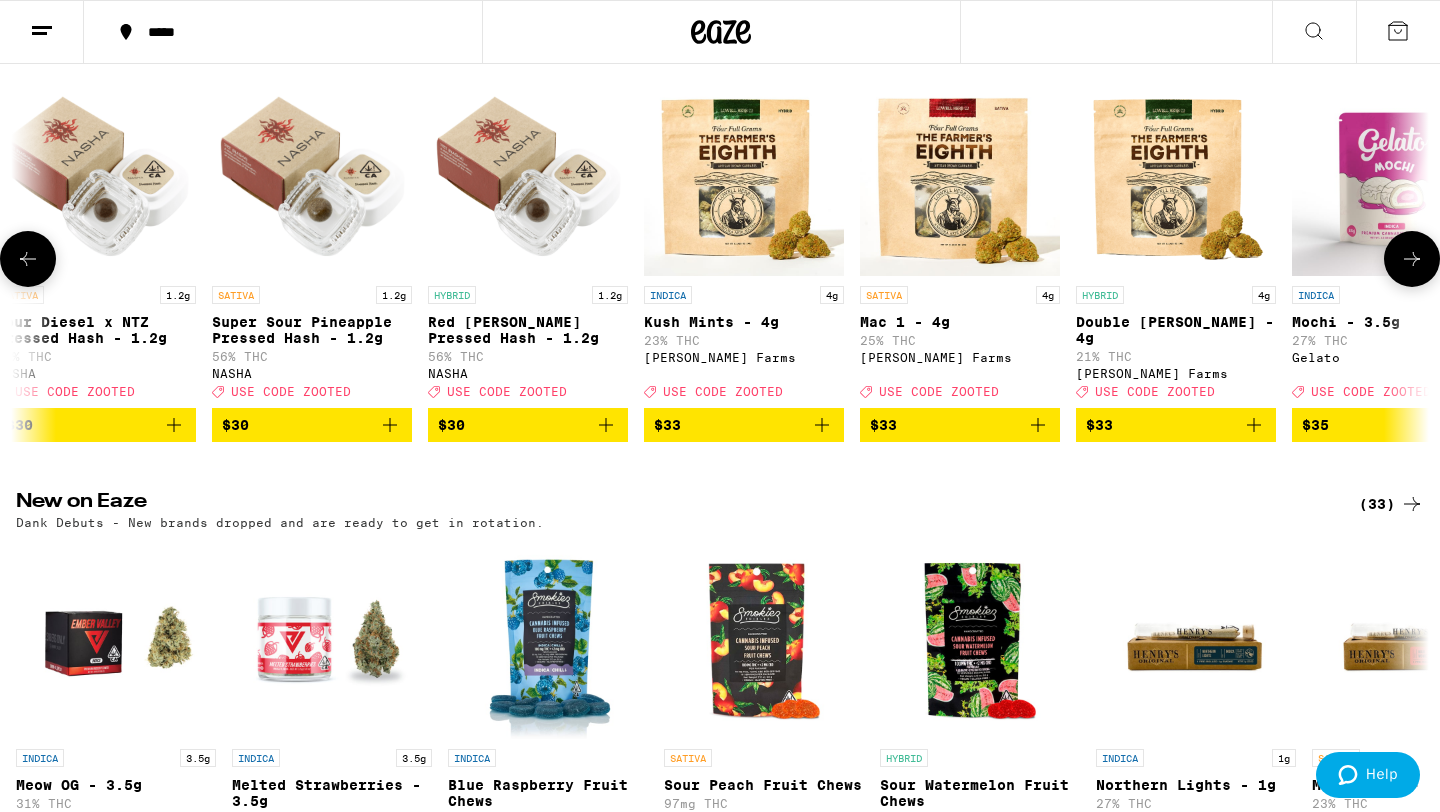 click at bounding box center (1412, 259) 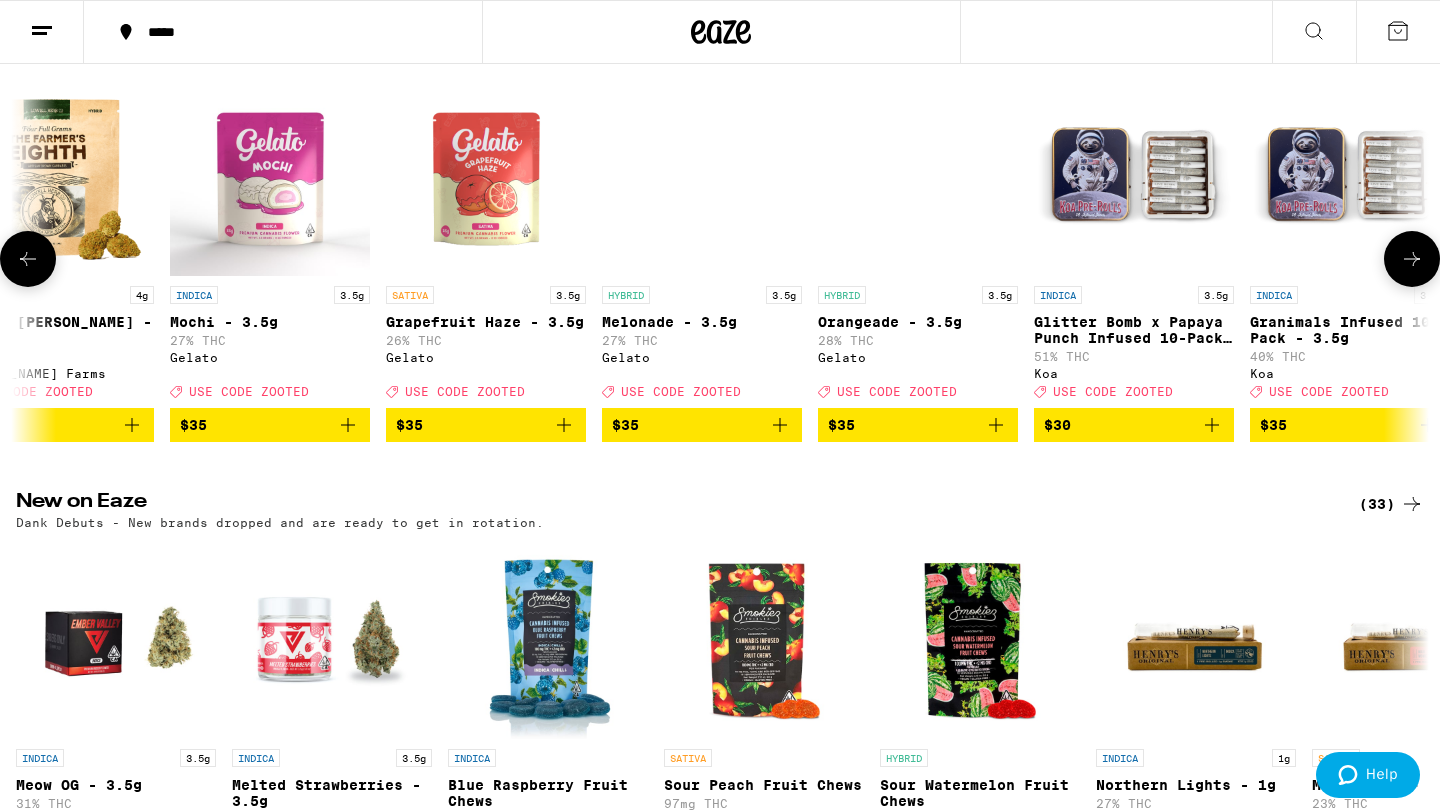scroll, scrollTop: 0, scrollLeft: 13090, axis: horizontal 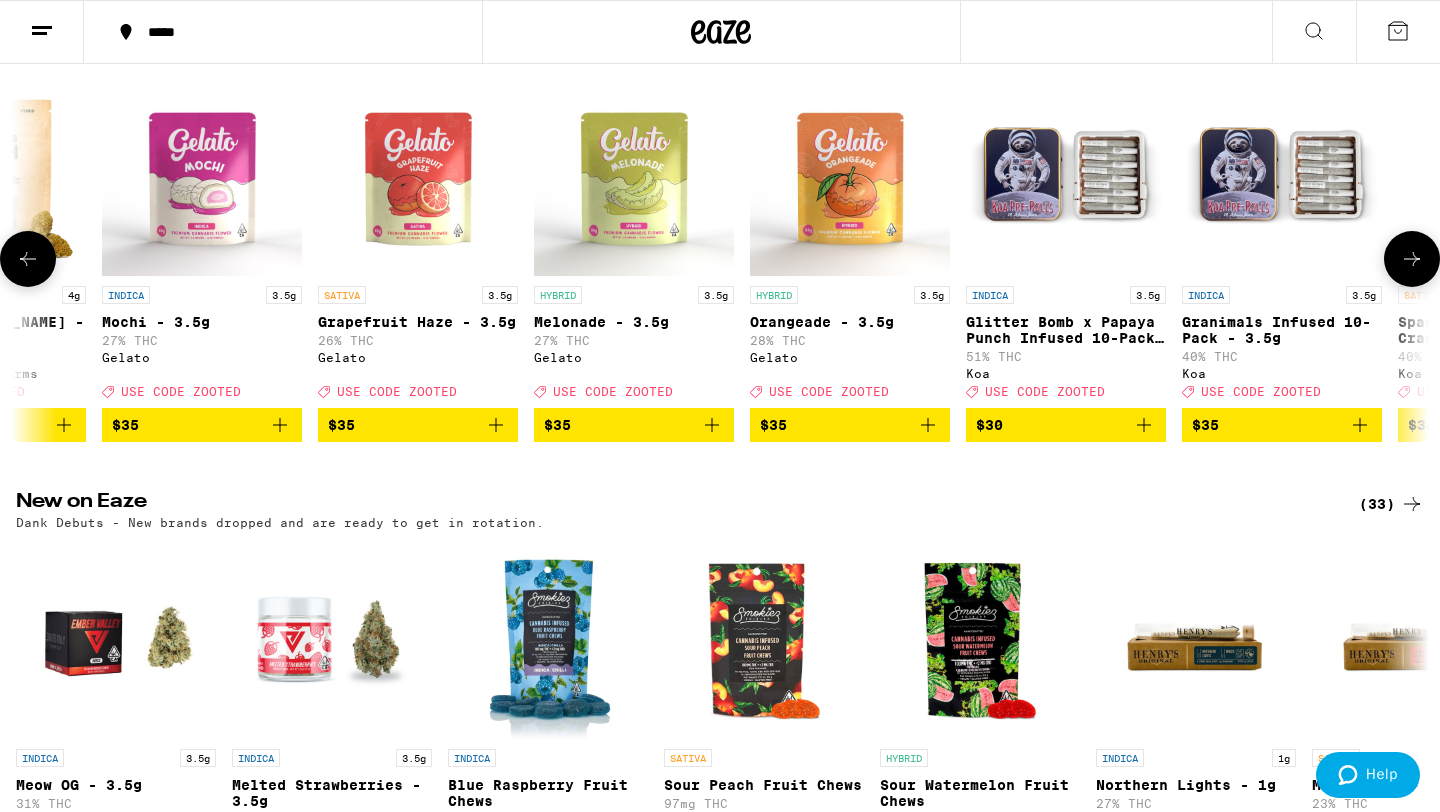 click at bounding box center (1412, 259) 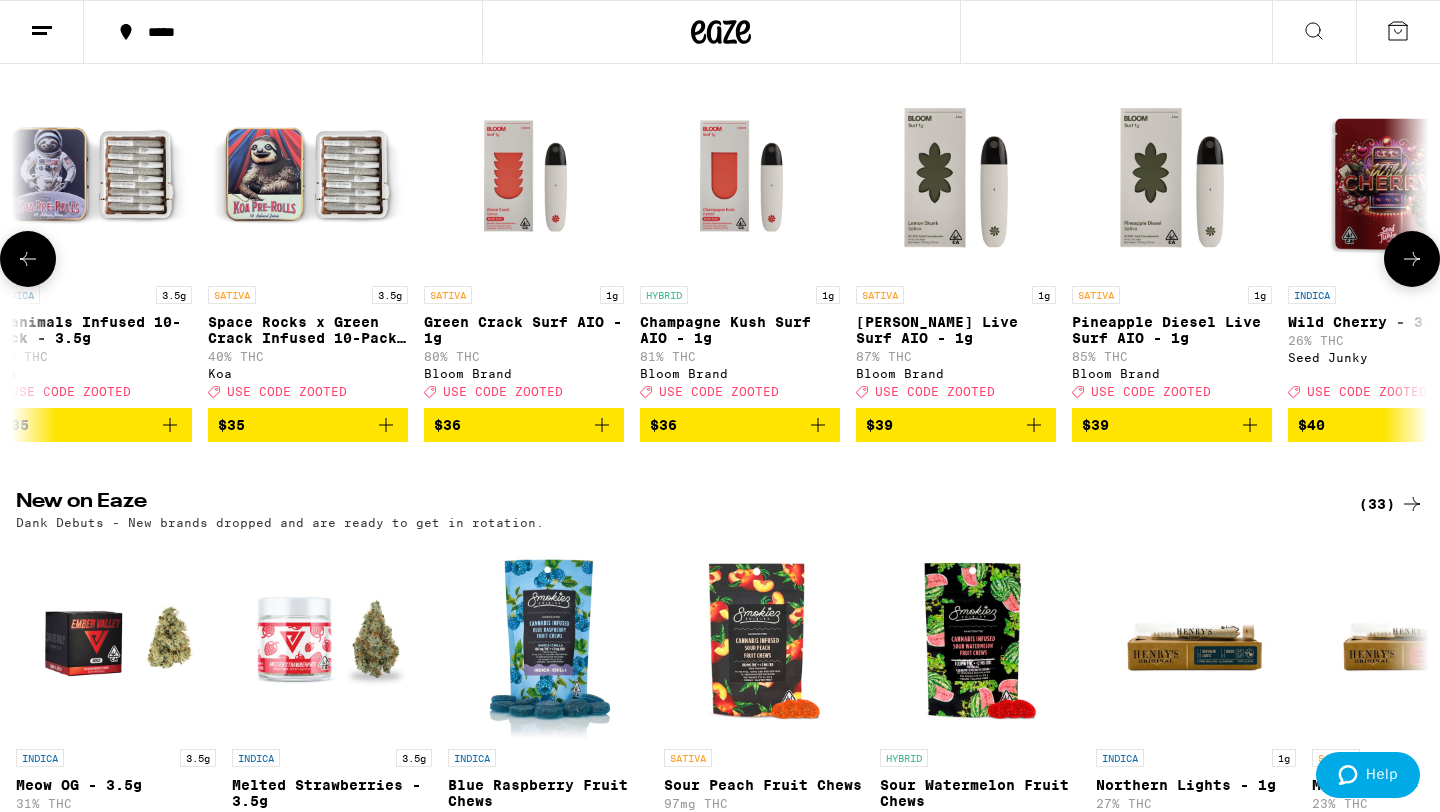 click at bounding box center [1412, 259] 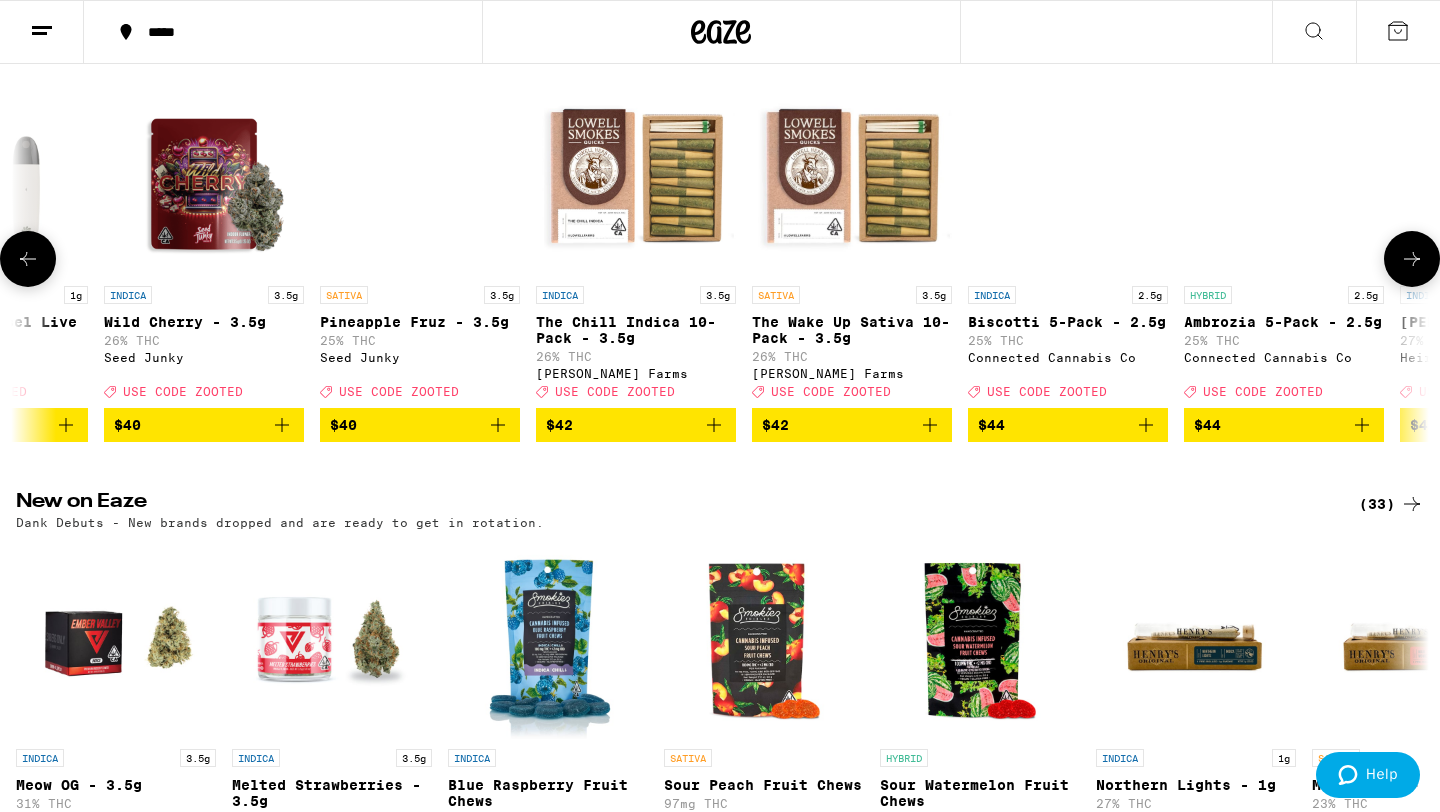 scroll, scrollTop: 0, scrollLeft: 15470, axis: horizontal 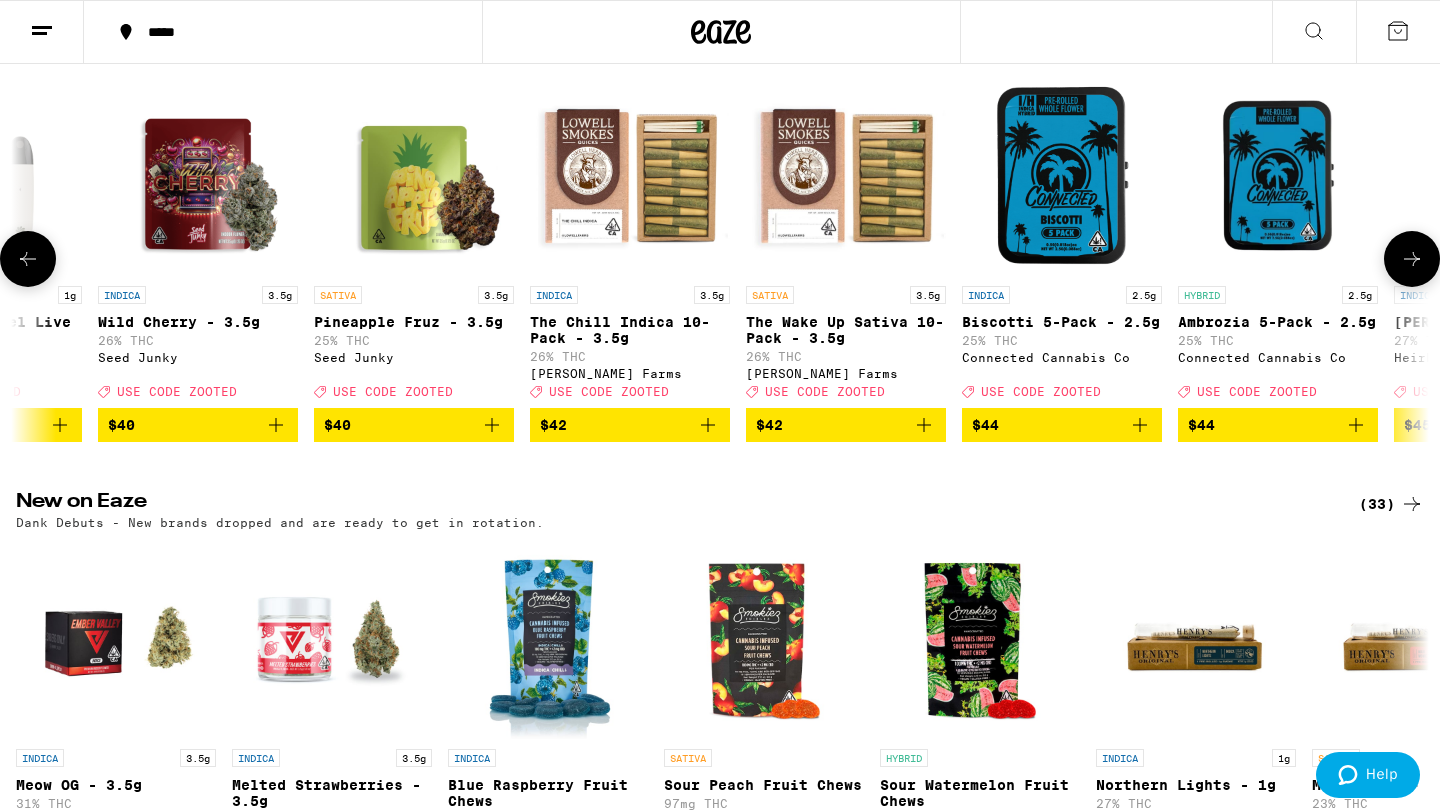 click at bounding box center [1412, 259] 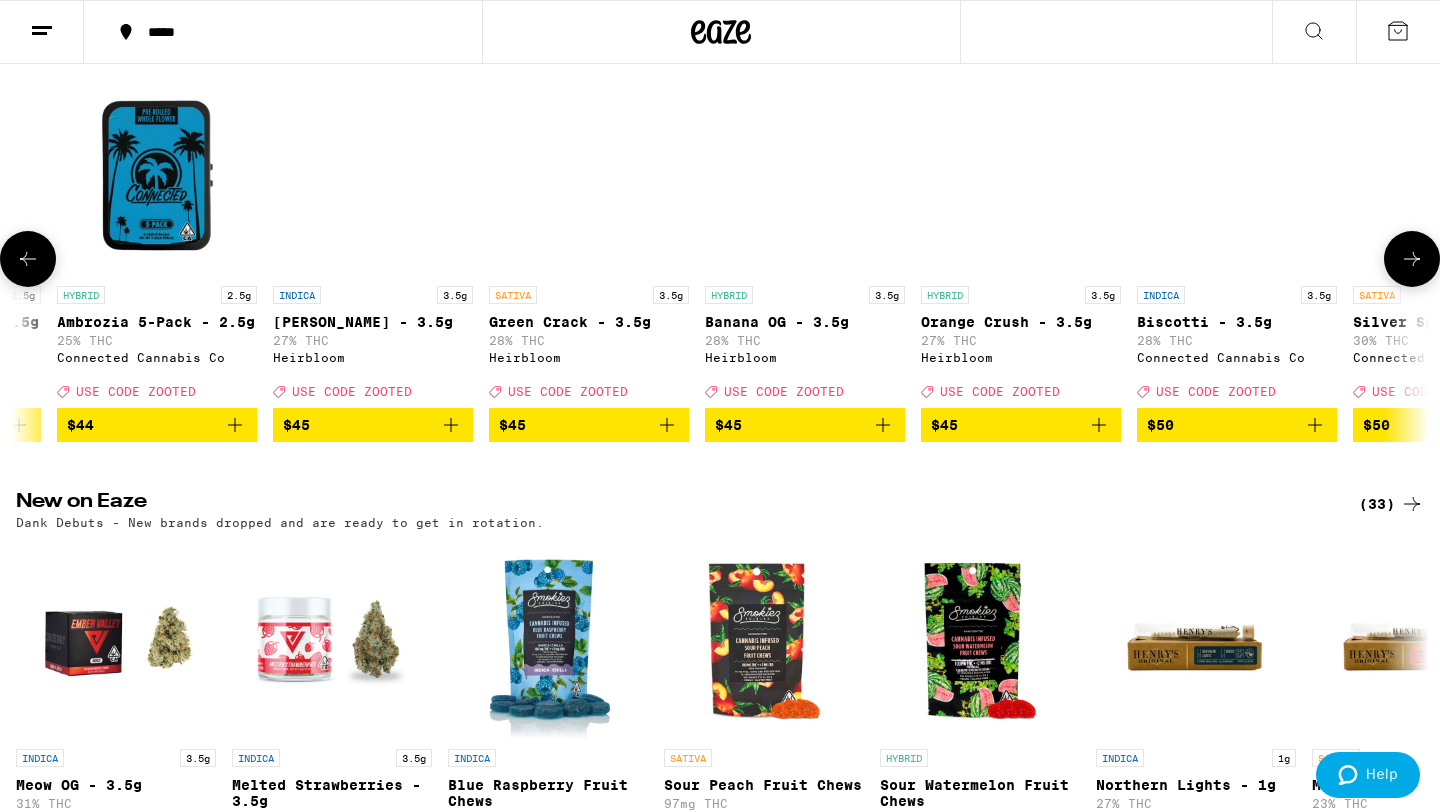 scroll, scrollTop: 0, scrollLeft: 16660, axis: horizontal 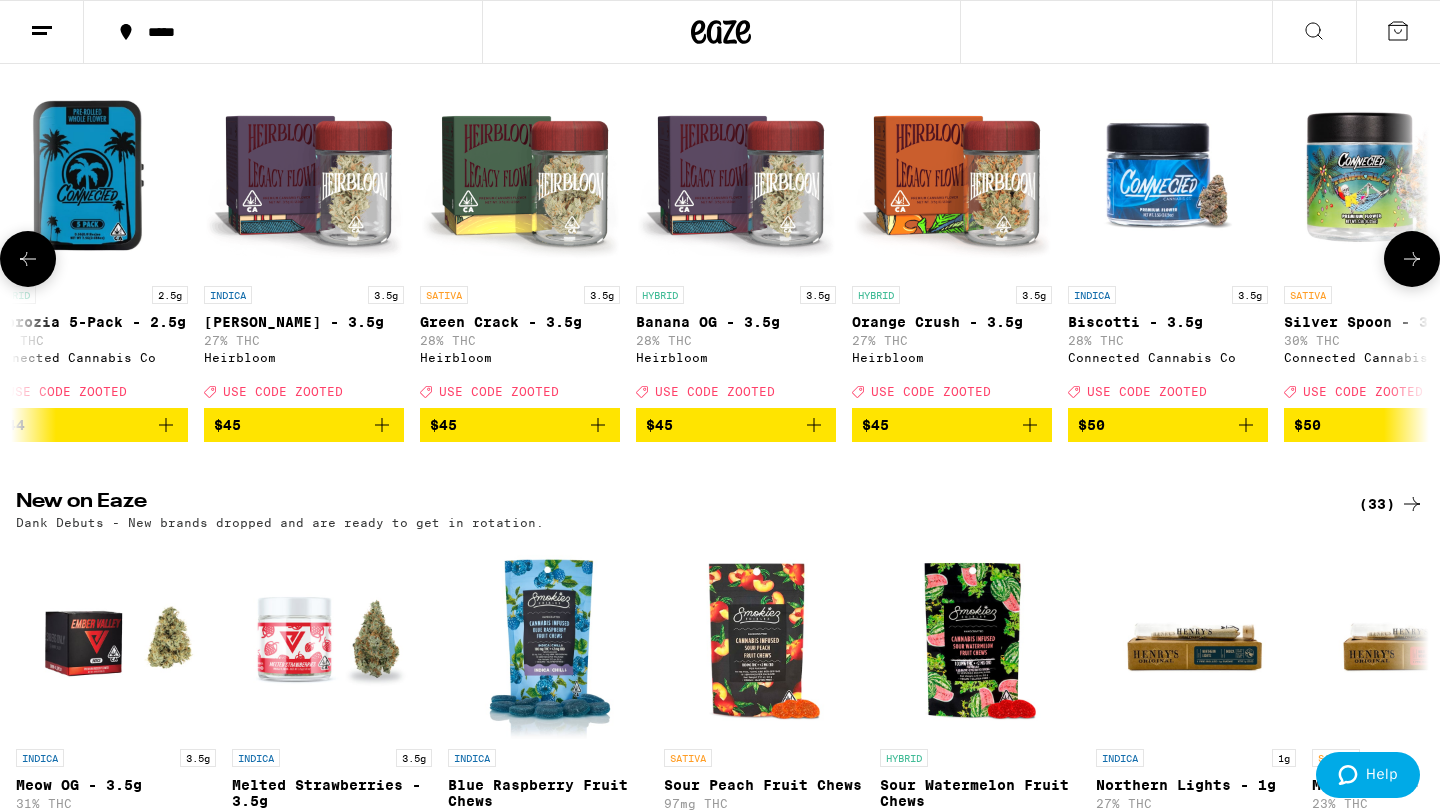 click at bounding box center (1412, 259) 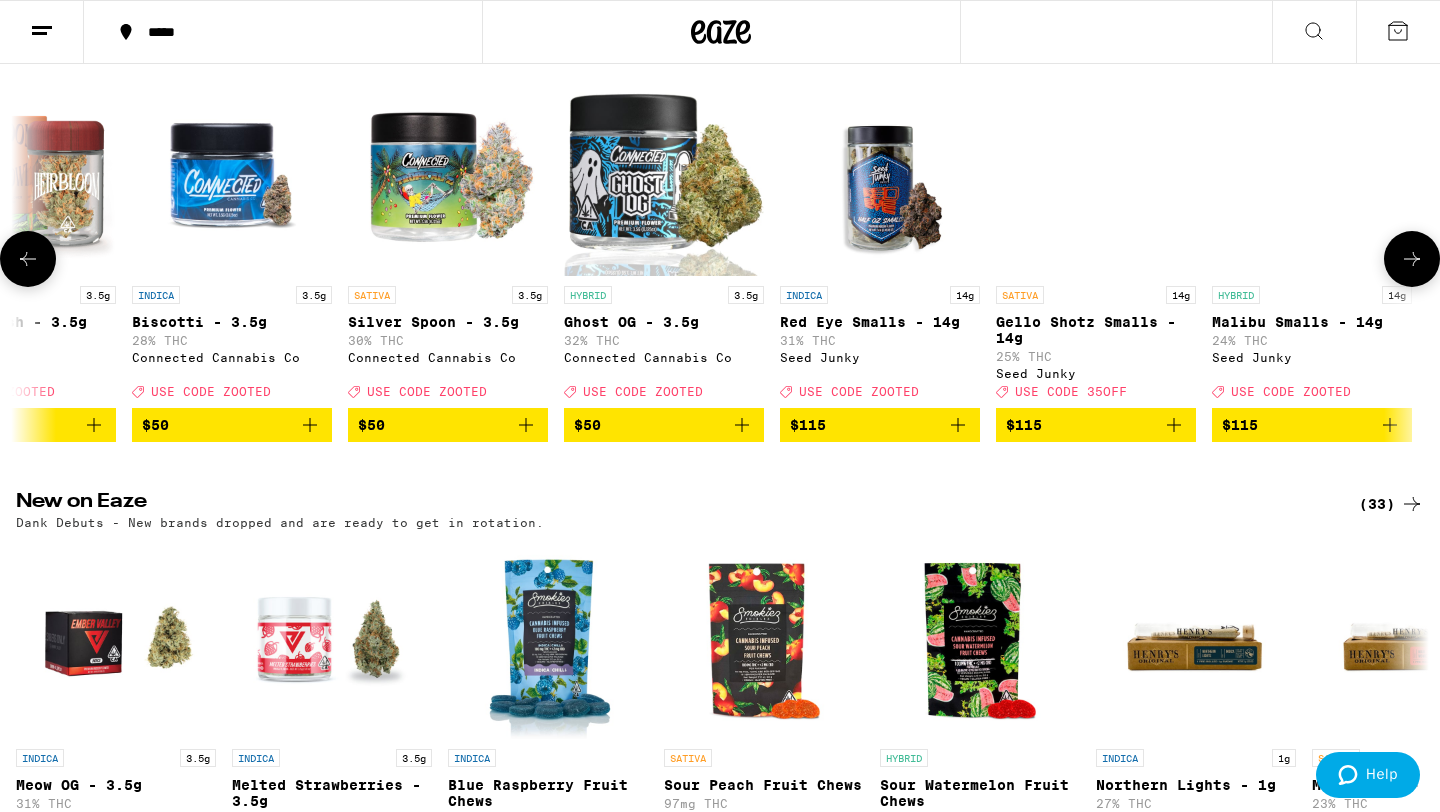 scroll, scrollTop: 0, scrollLeft: 17600, axis: horizontal 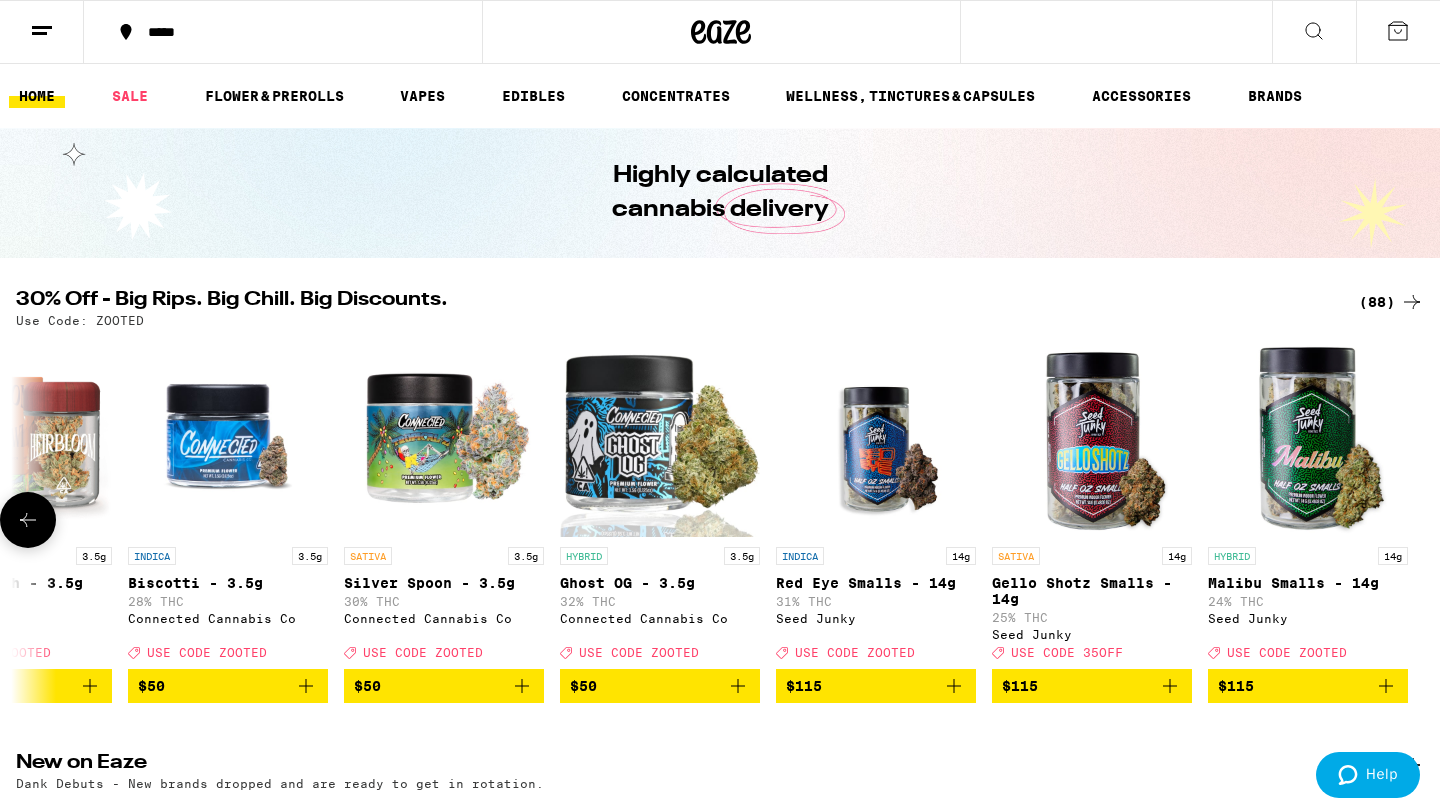 click 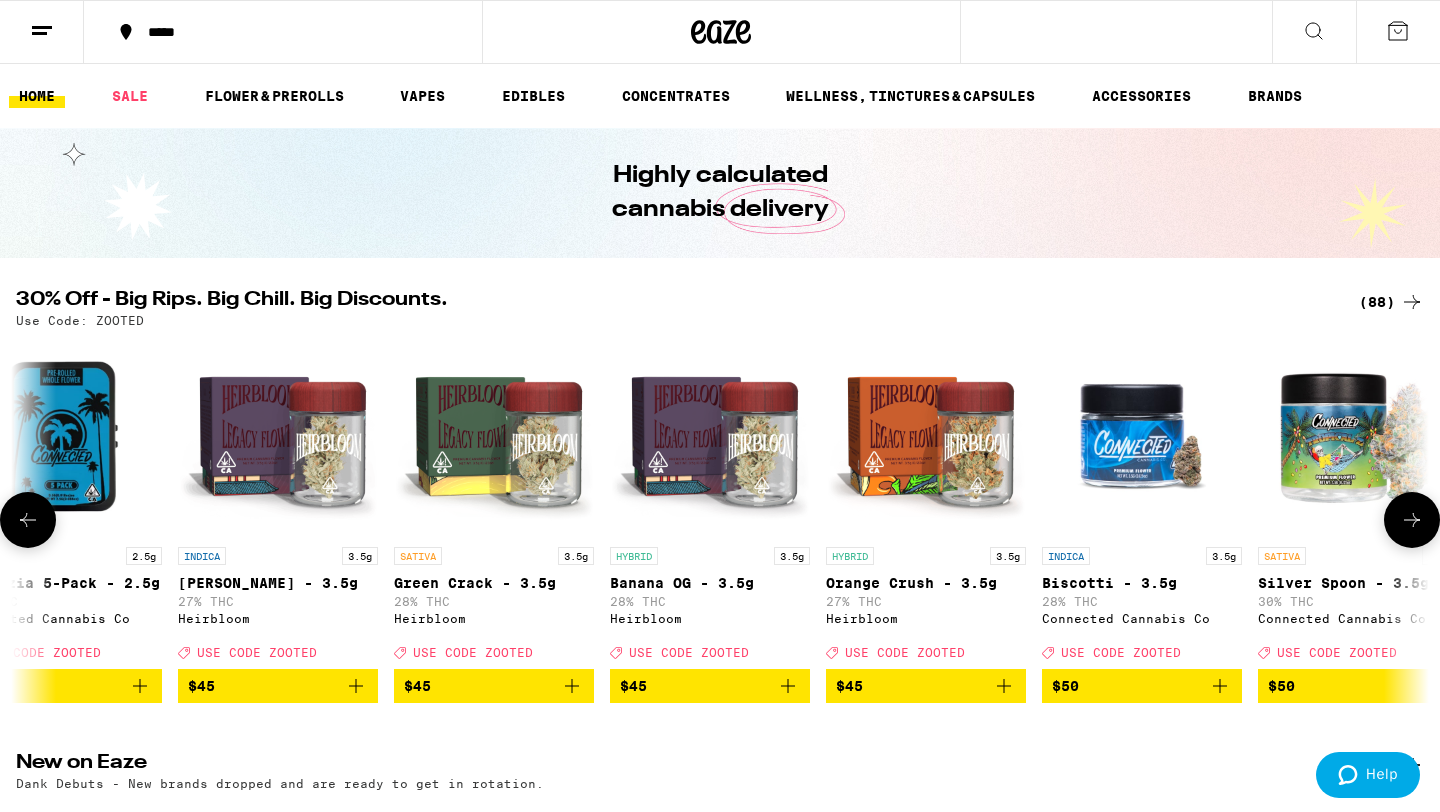 scroll, scrollTop: 0, scrollLeft: 16410, axis: horizontal 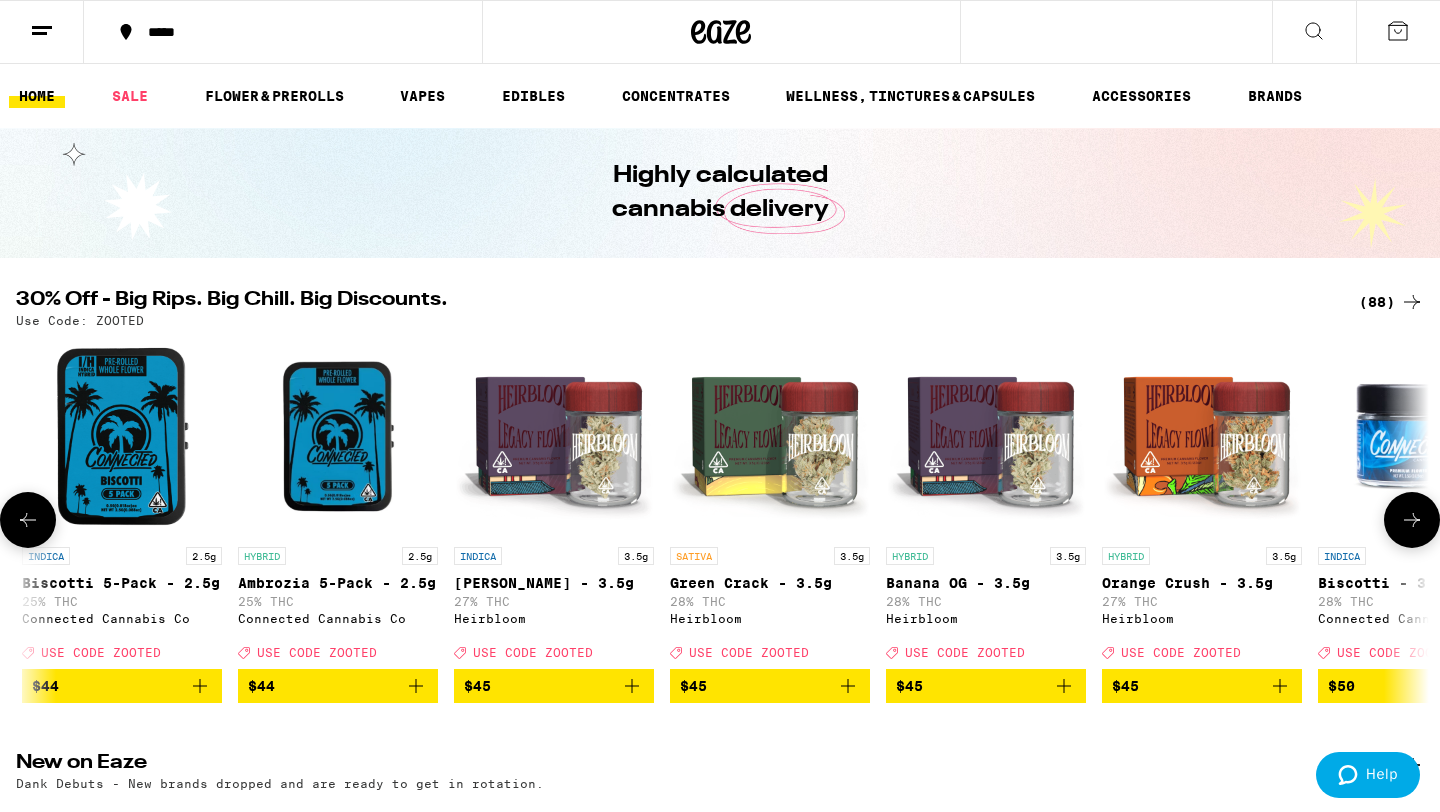 click 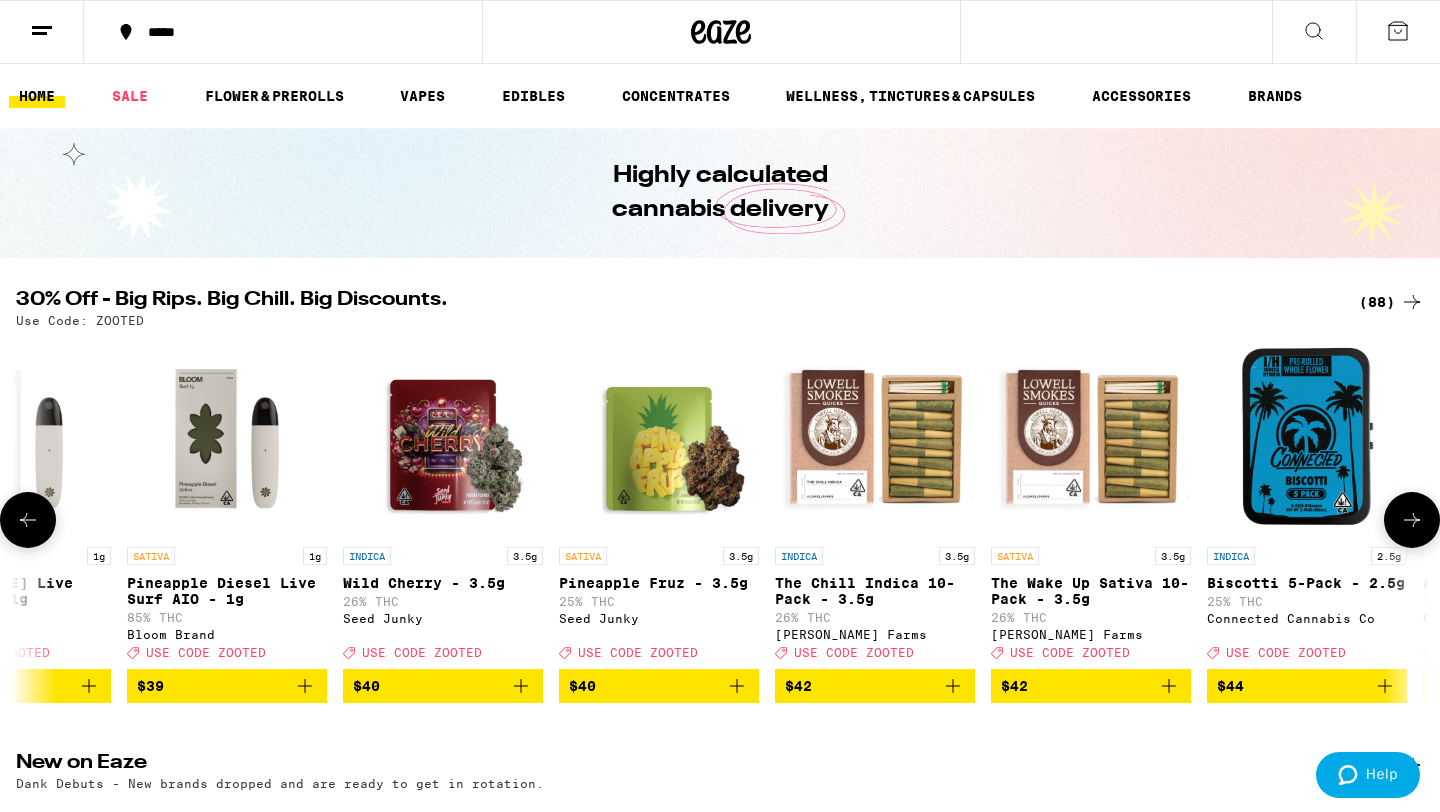 scroll, scrollTop: 0, scrollLeft: 15220, axis: horizontal 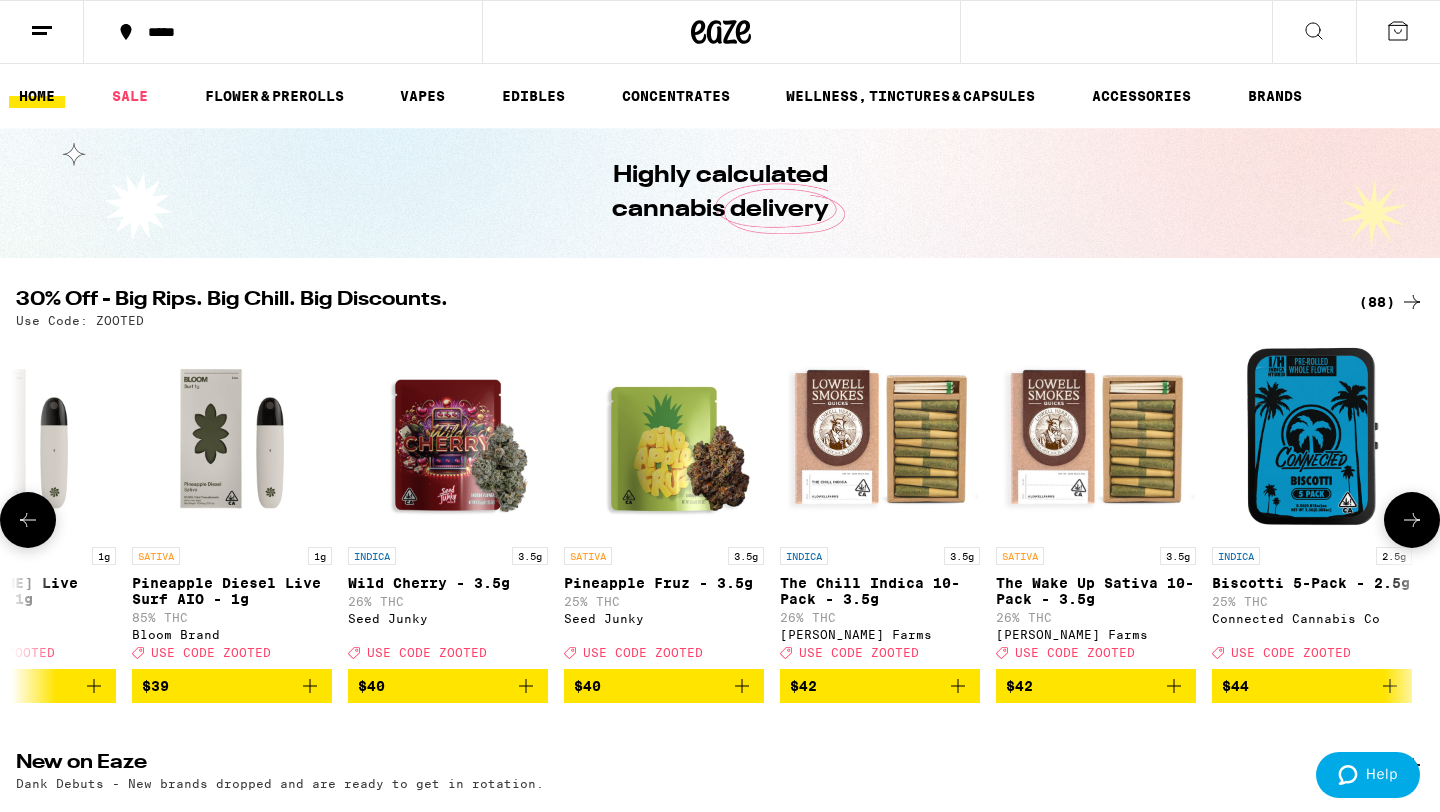 click 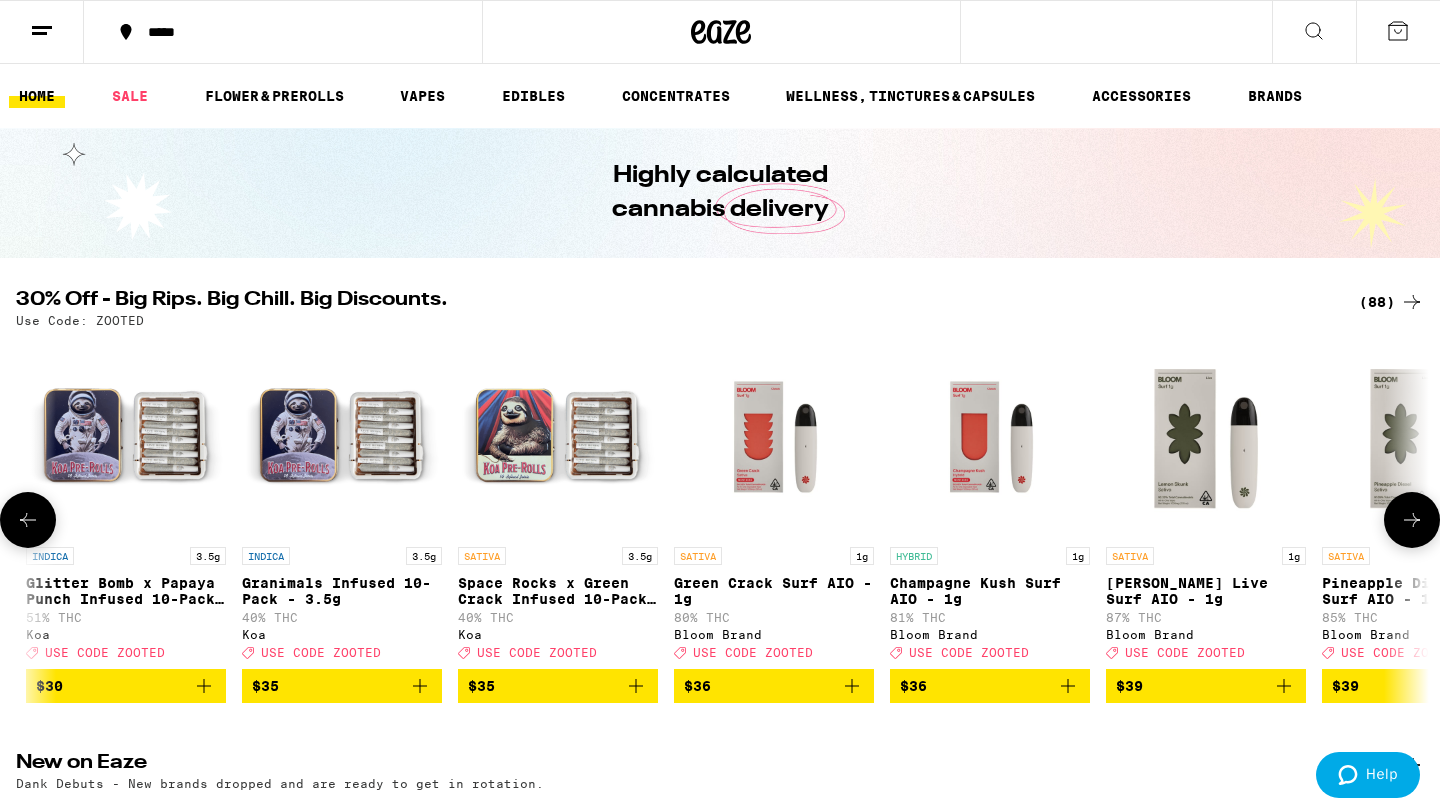 click 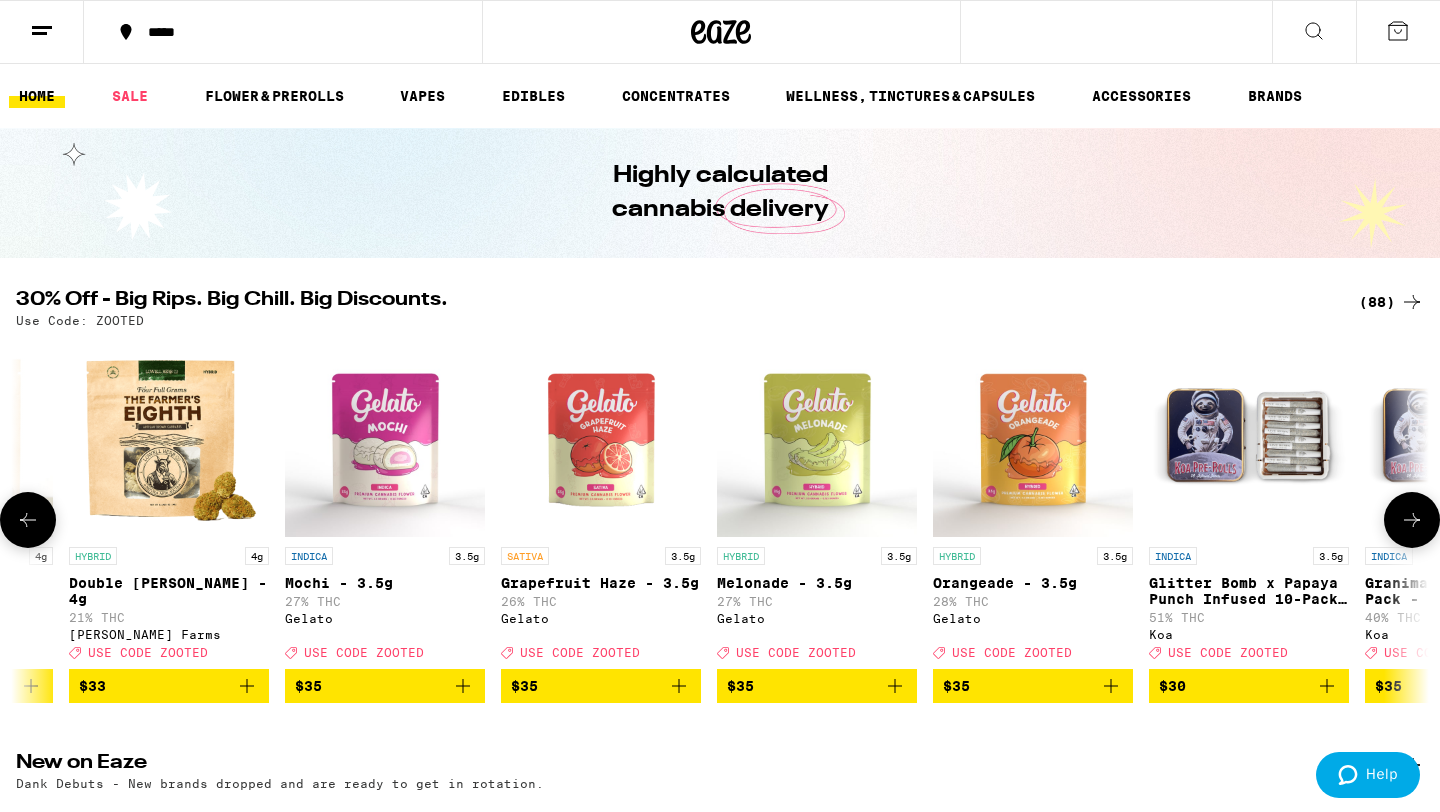 scroll, scrollTop: 0, scrollLeft: 12840, axis: horizontal 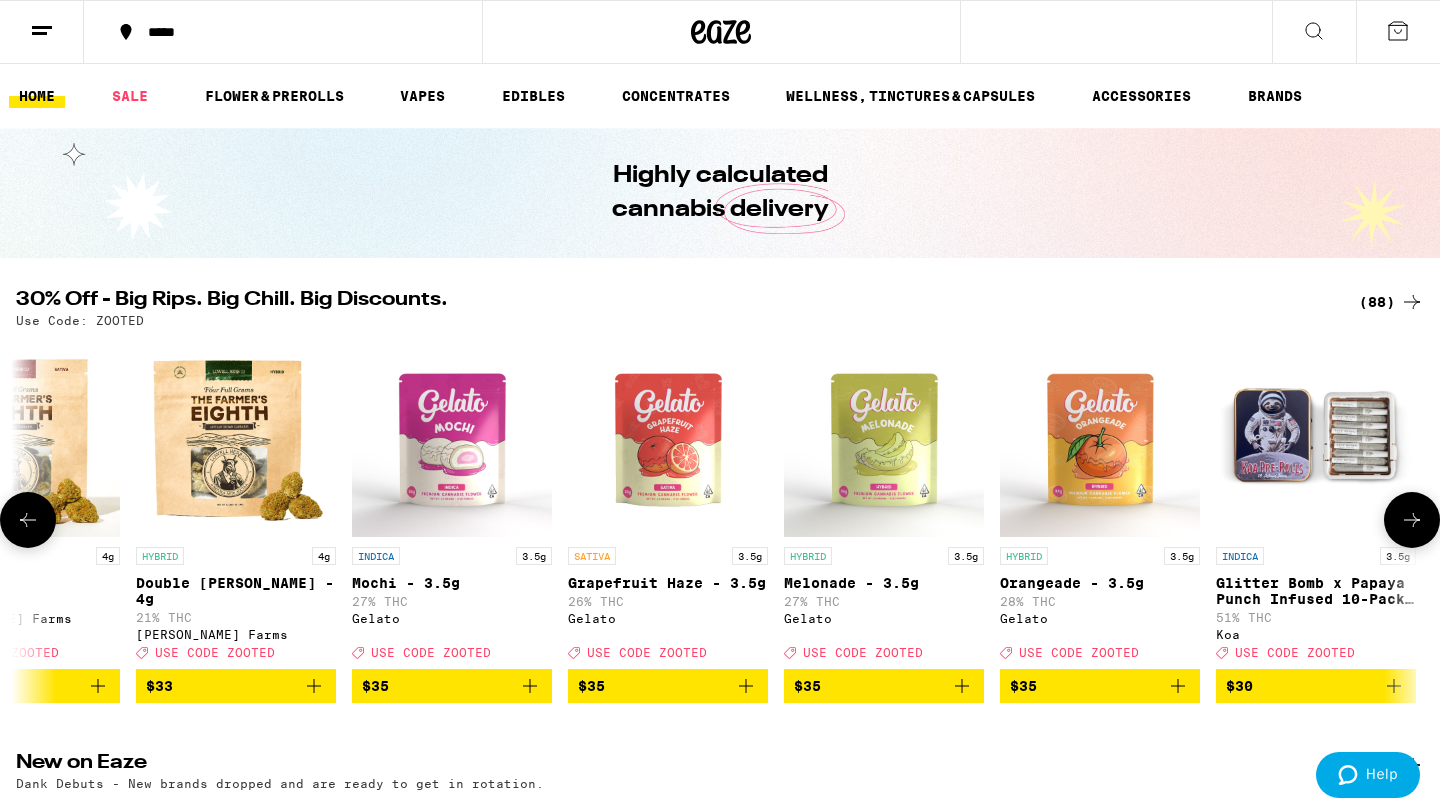 click 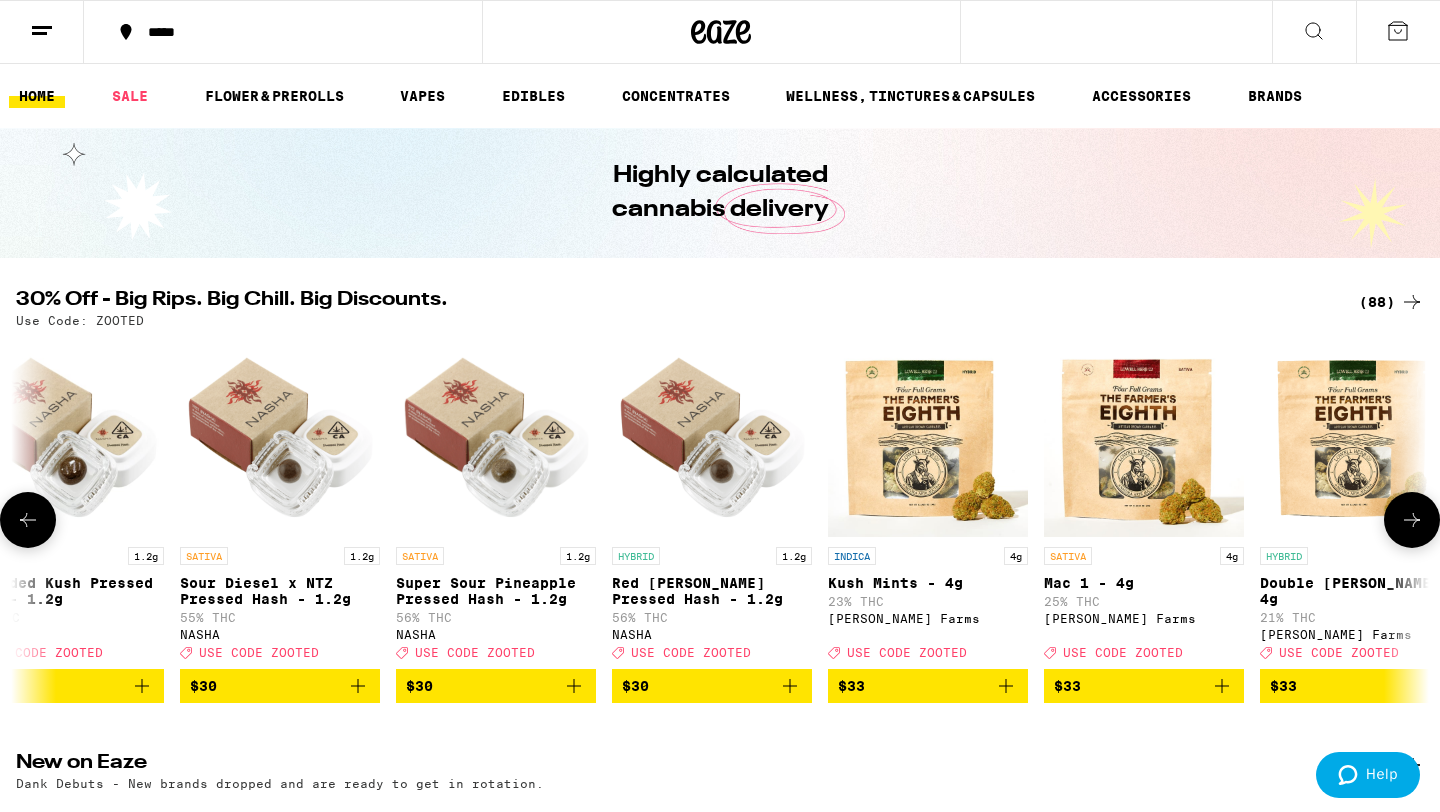 scroll, scrollTop: 0, scrollLeft: 11650, axis: horizontal 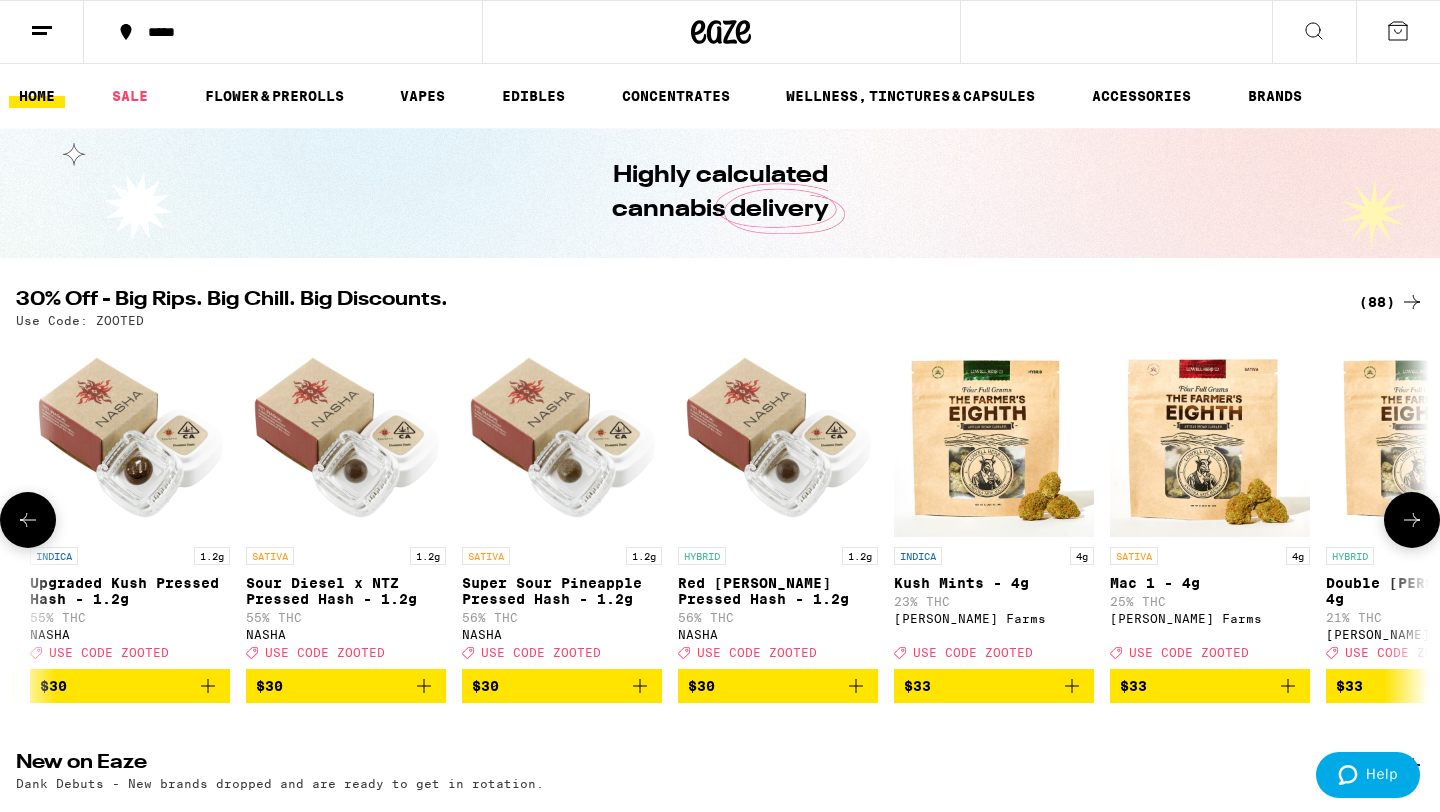 click 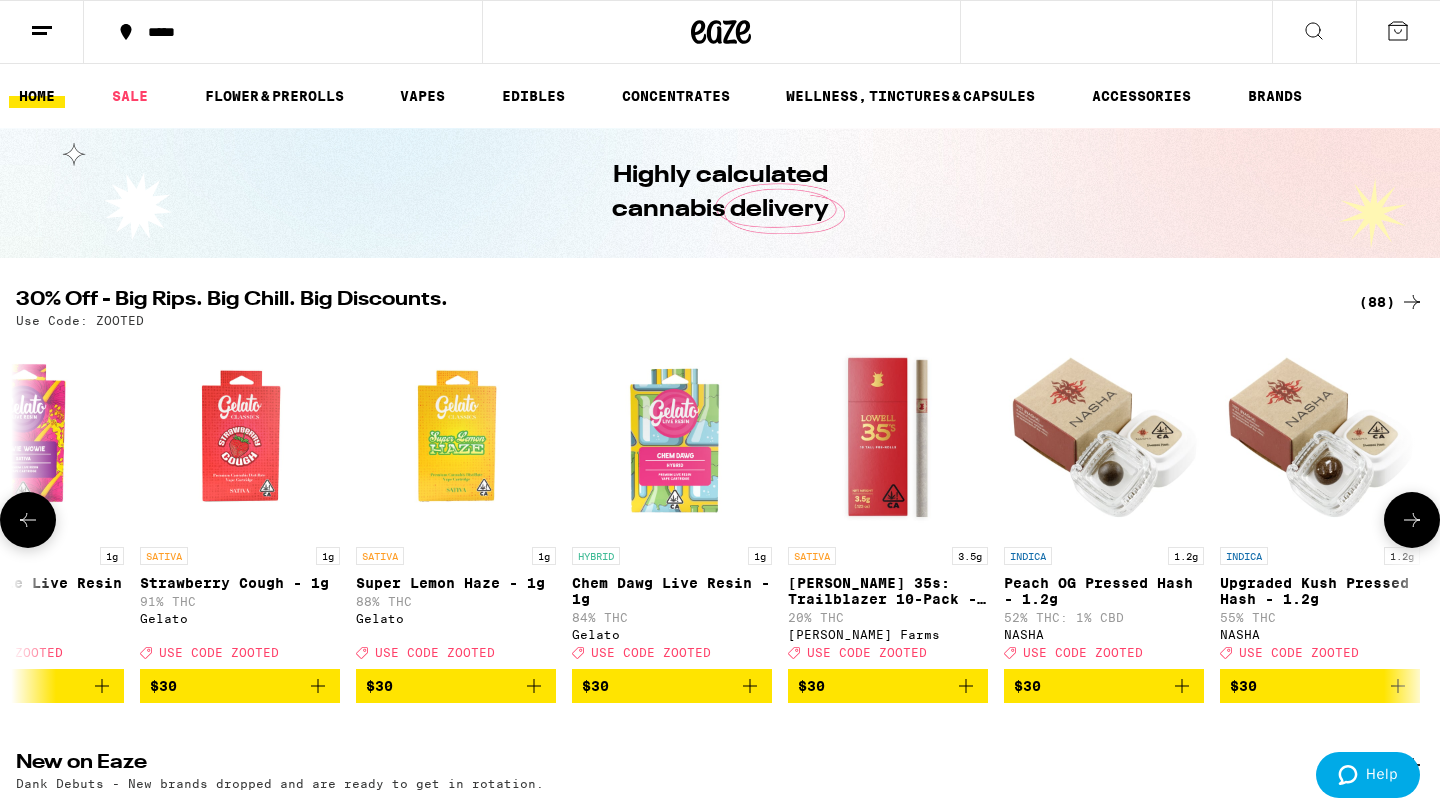 click 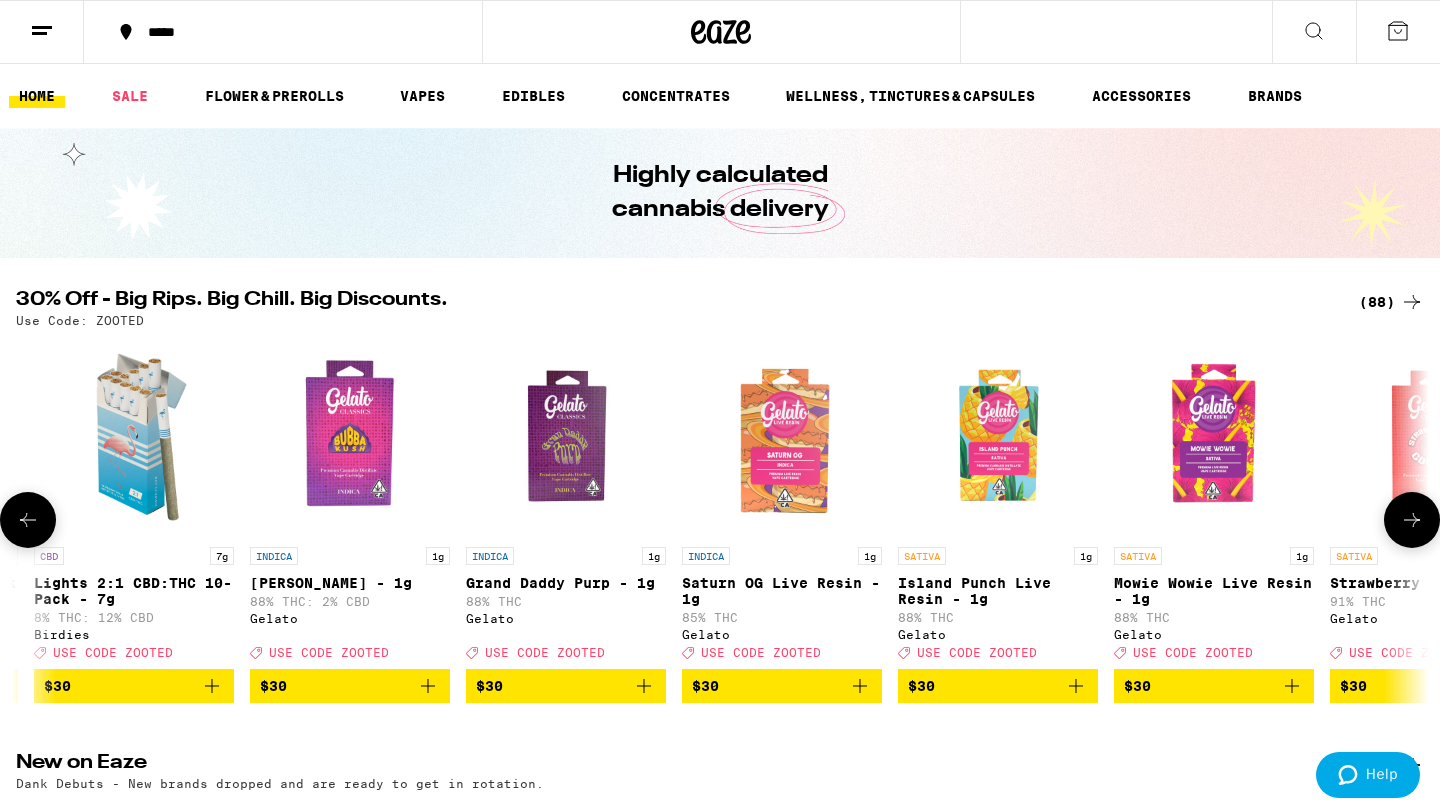 click 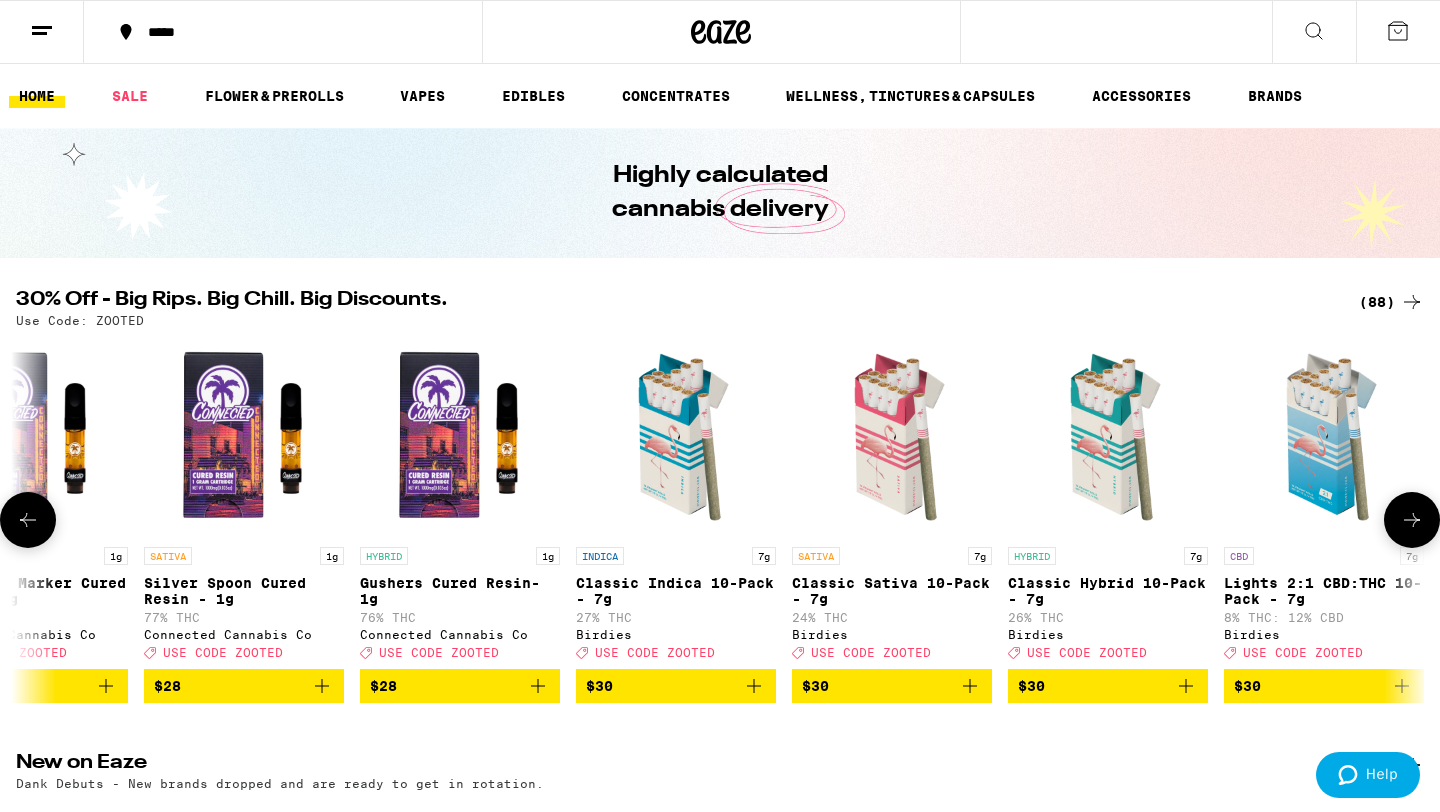 click 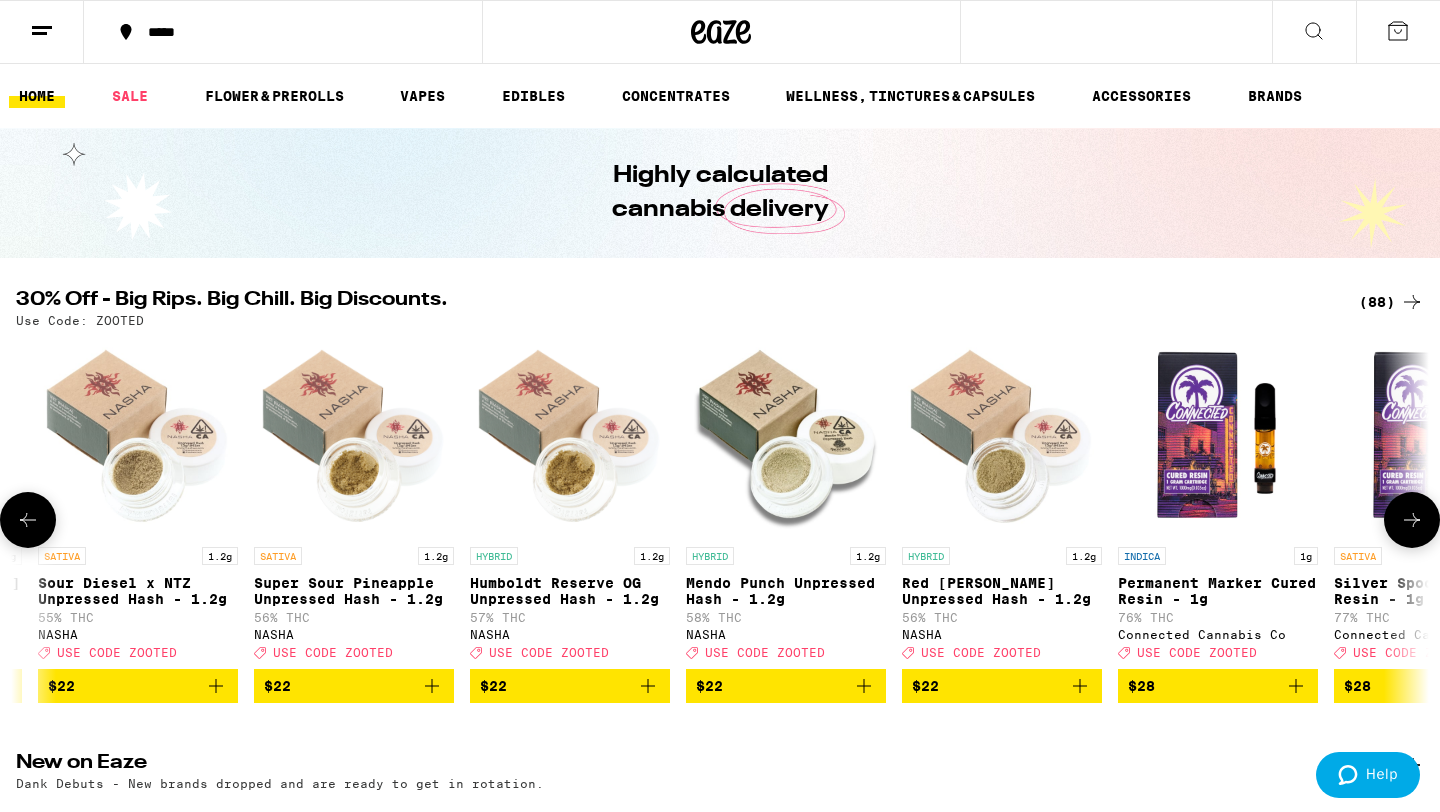 click 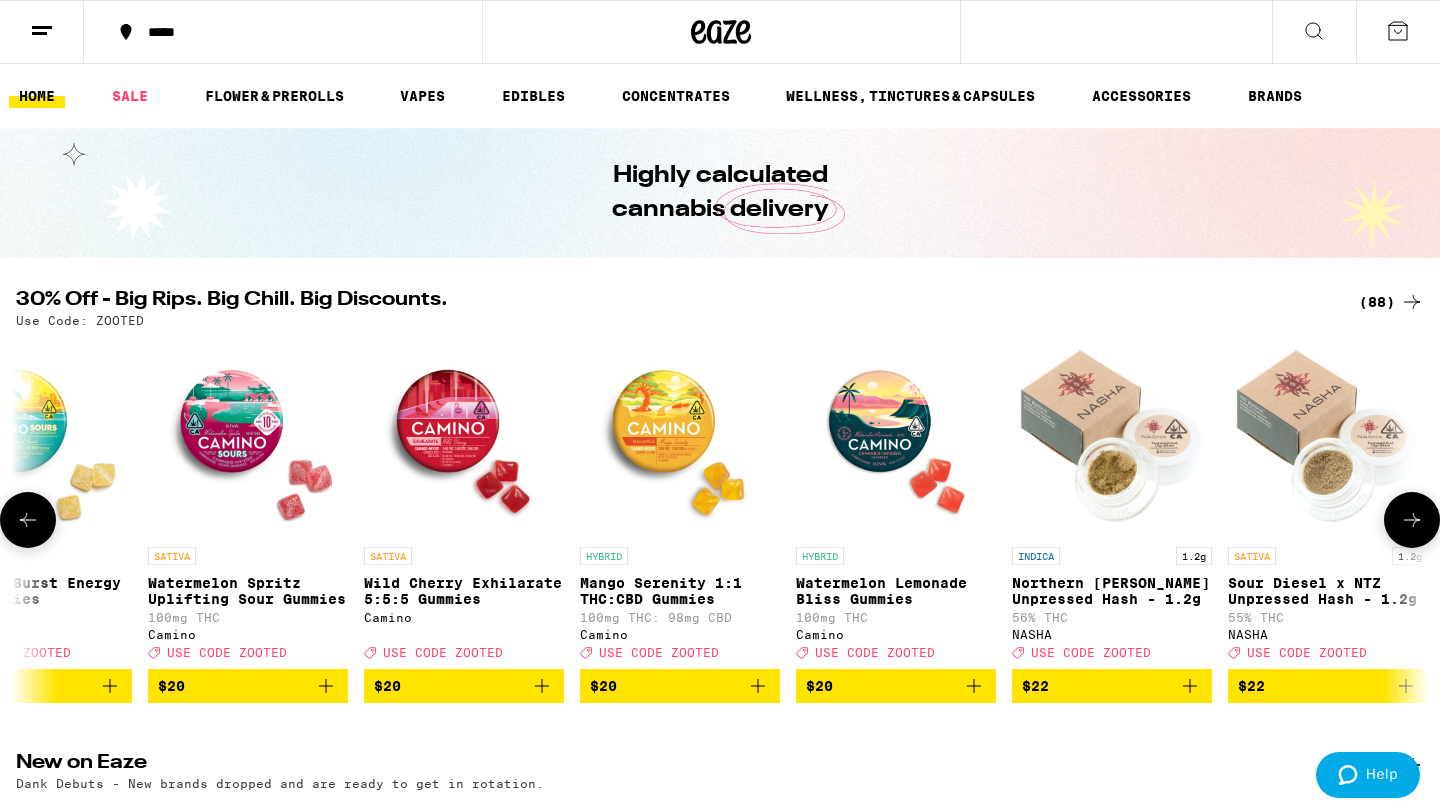 click 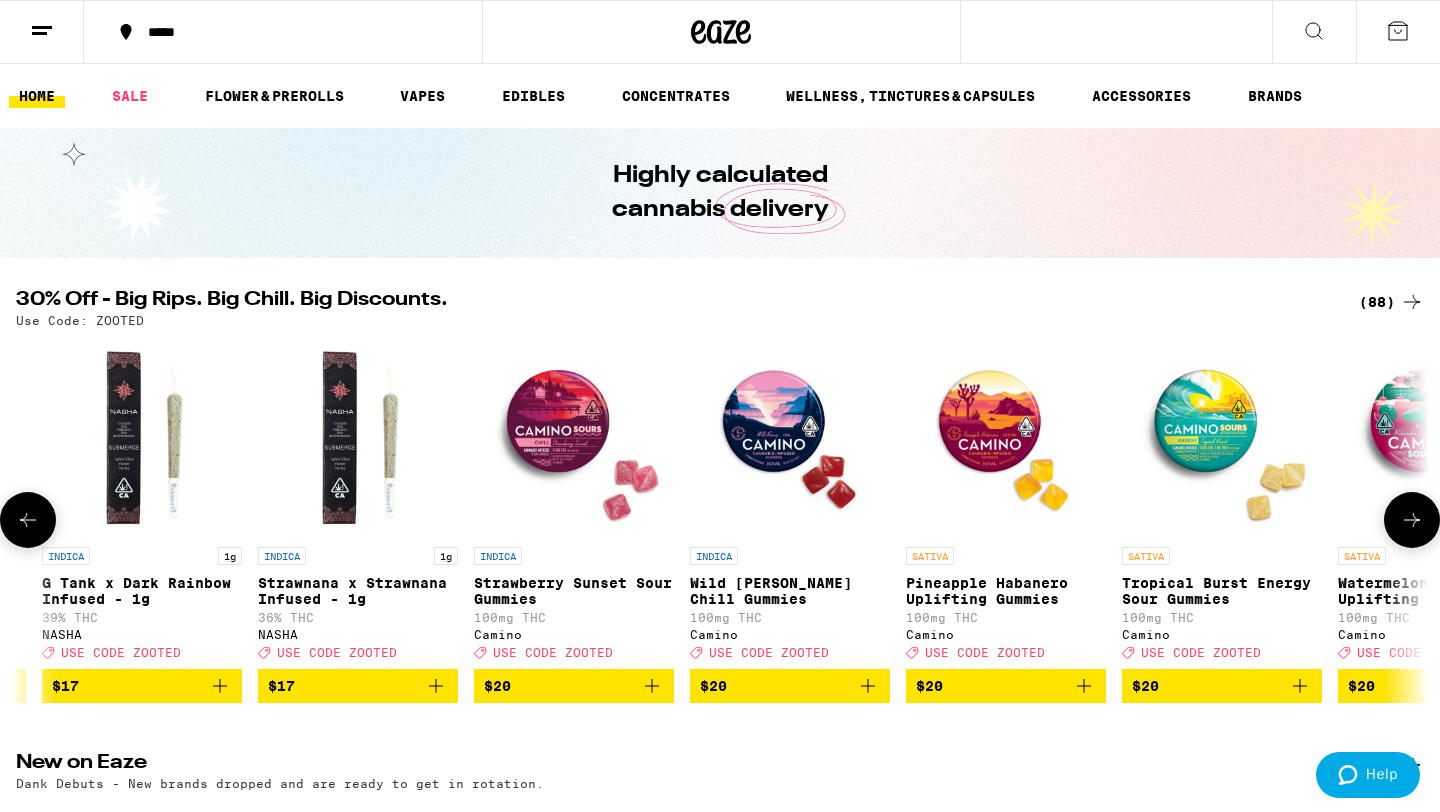 click 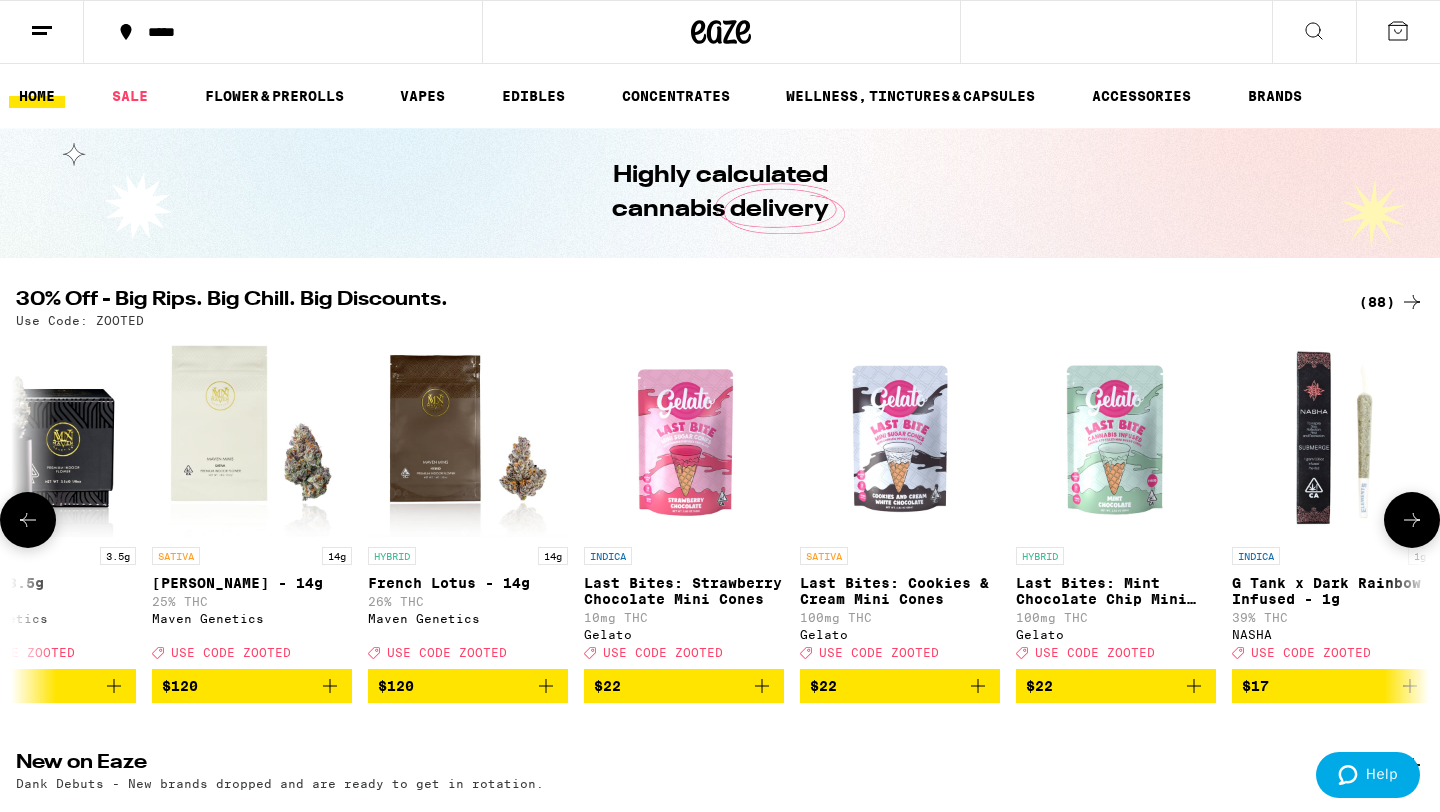 click 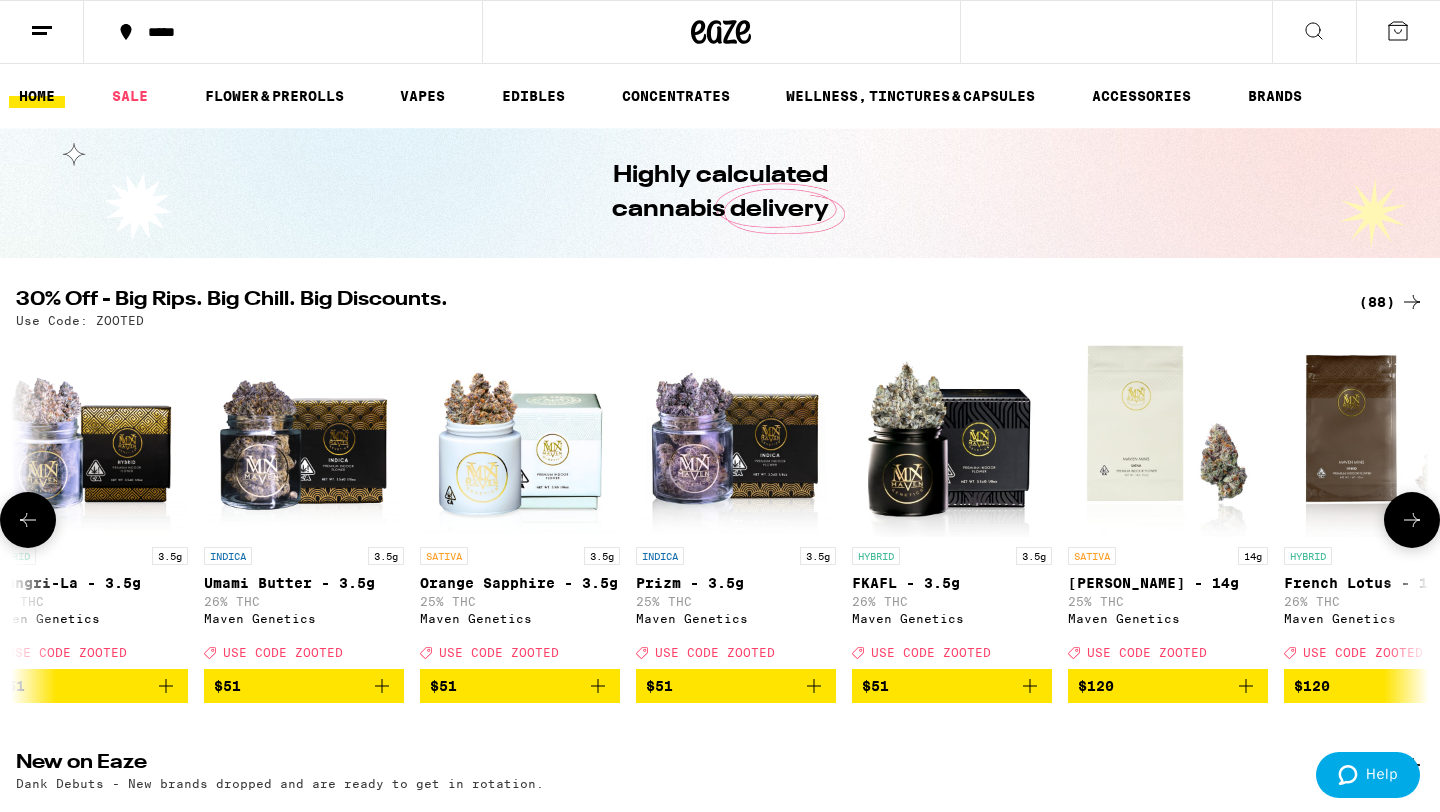 scroll, scrollTop: 0, scrollLeft: 2130, axis: horizontal 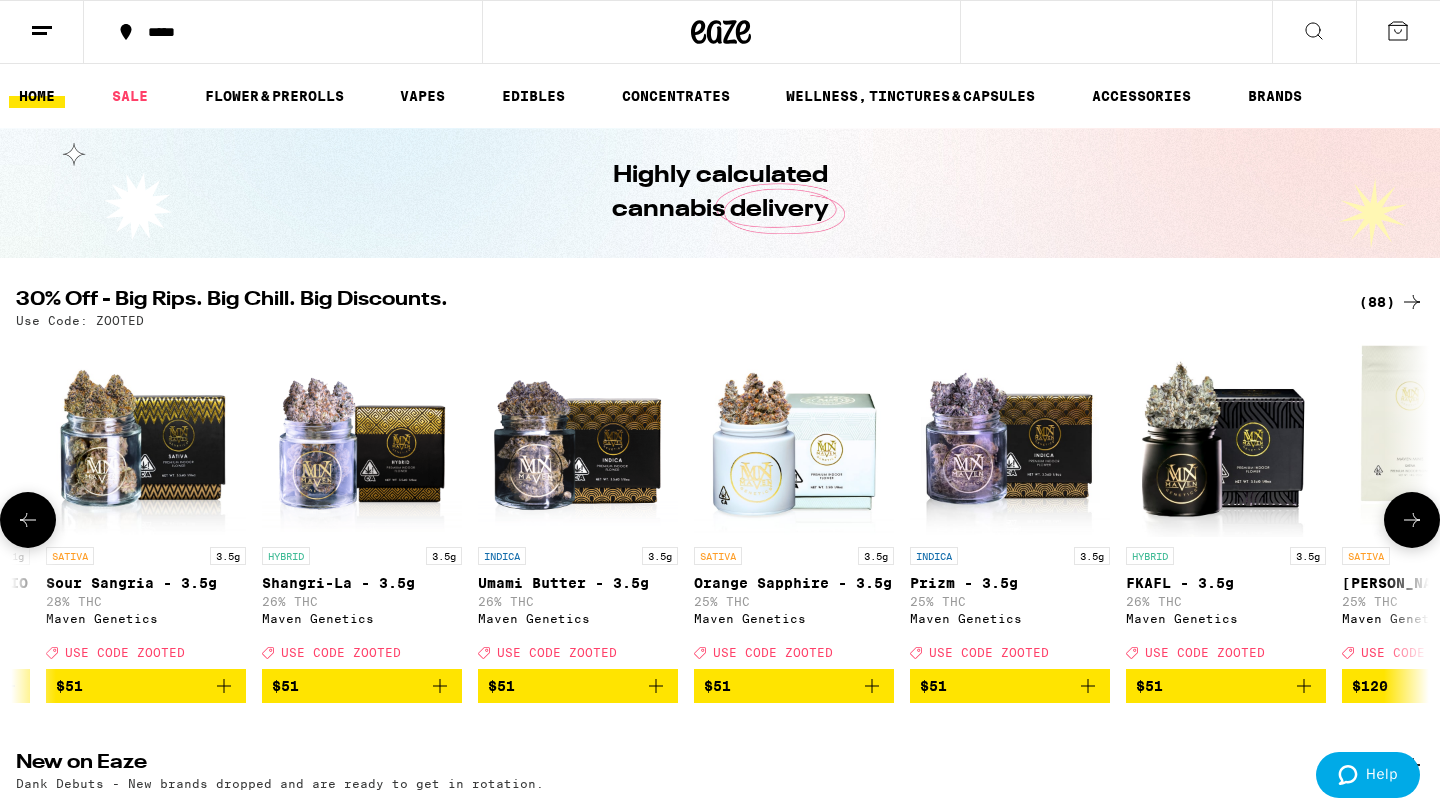 click 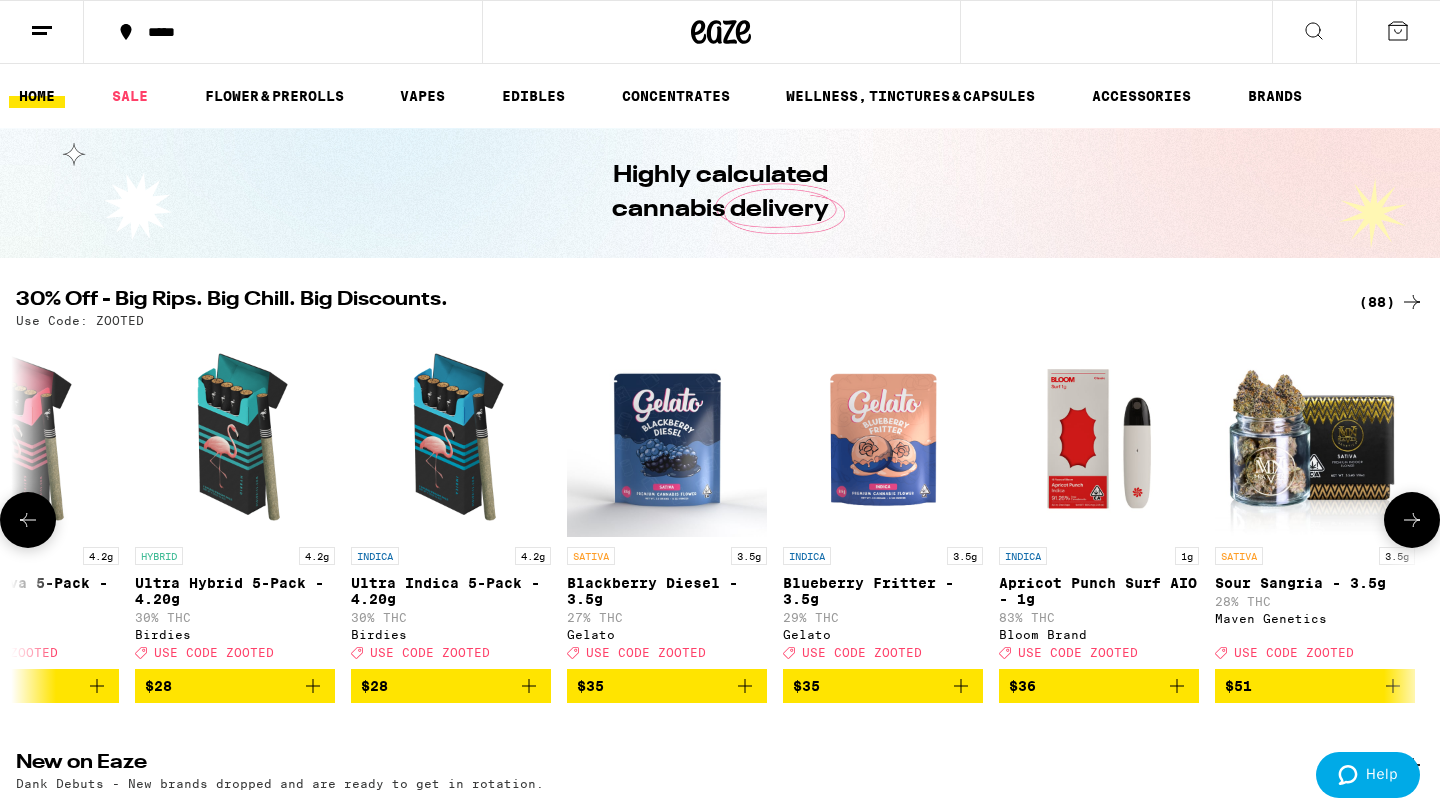 scroll, scrollTop: 0, scrollLeft: 940, axis: horizontal 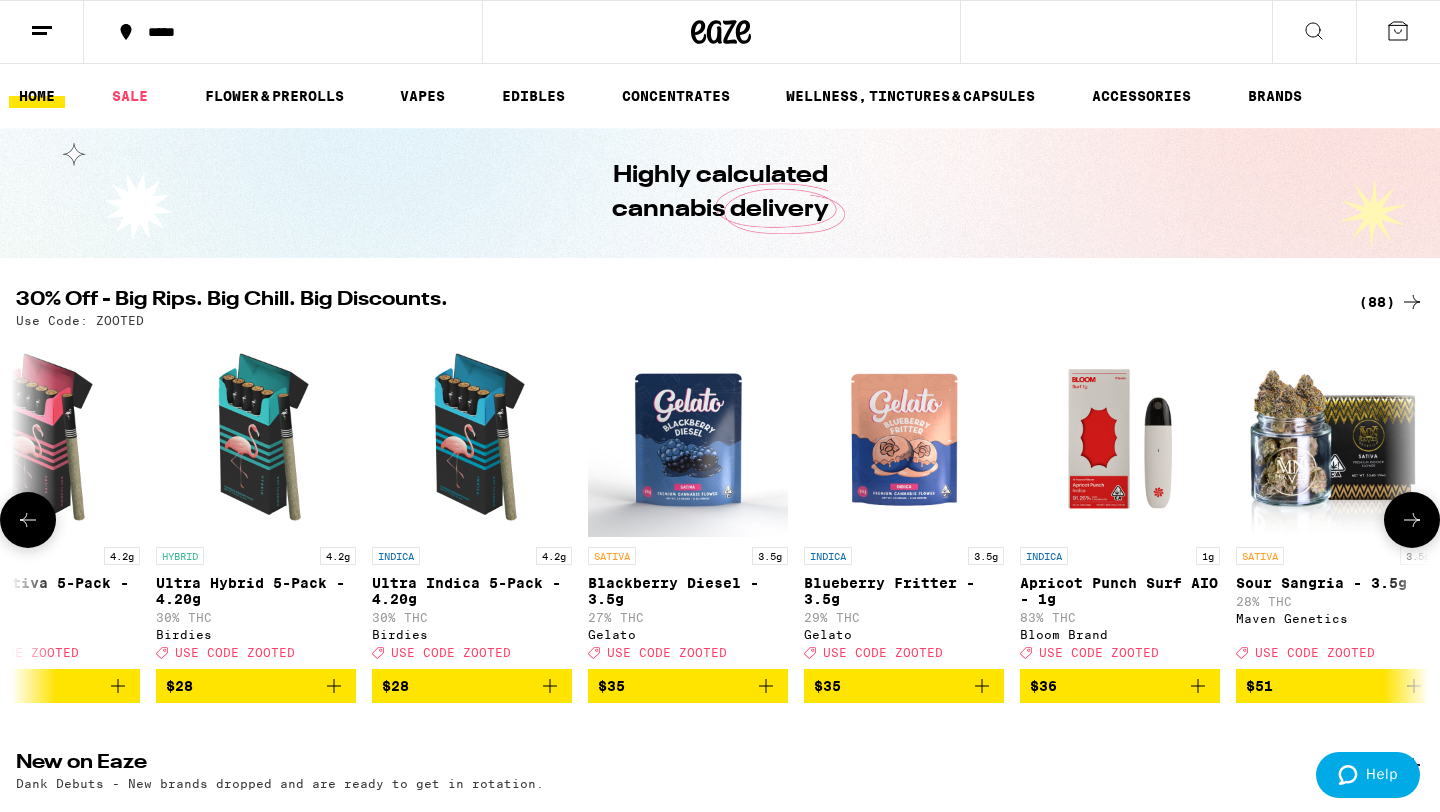 click 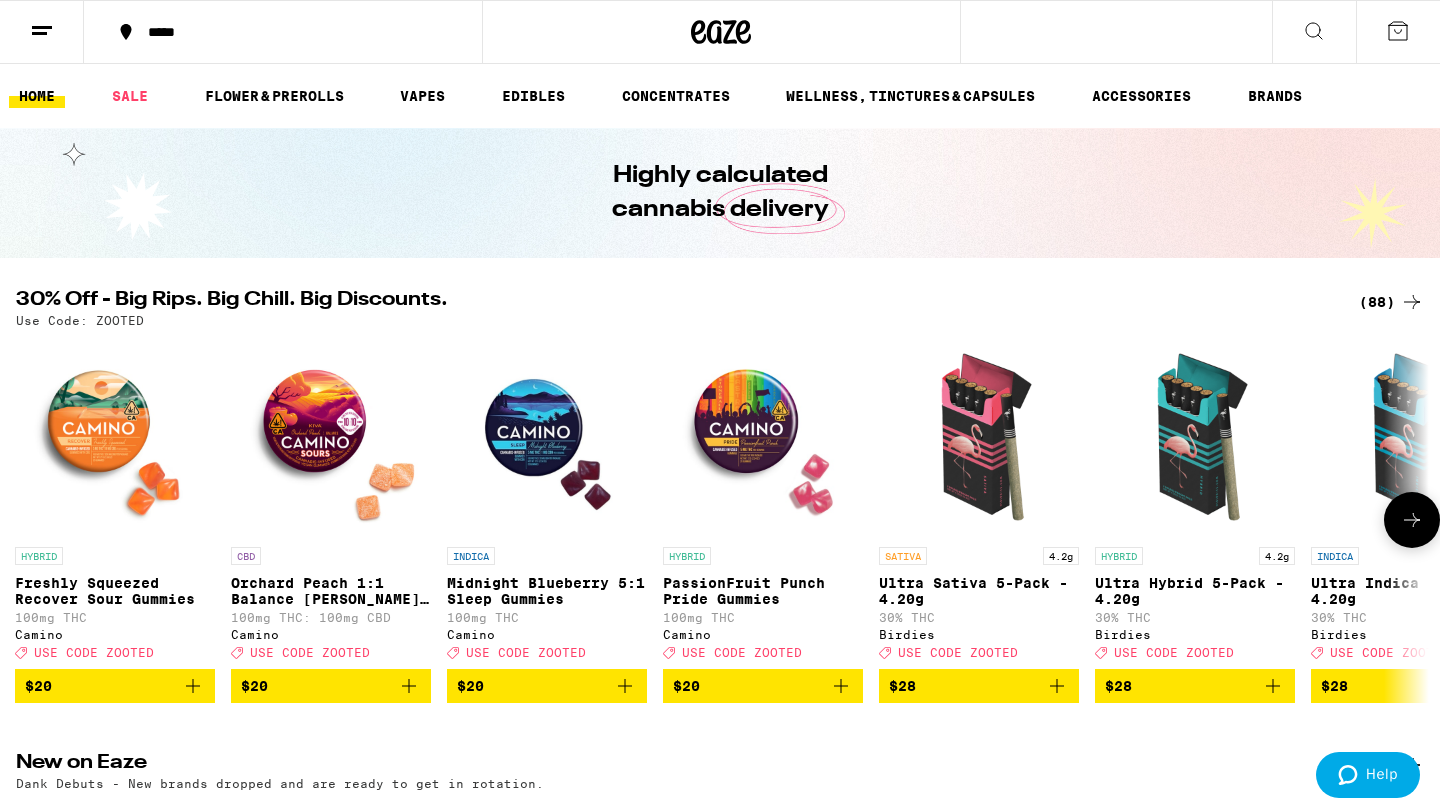 scroll, scrollTop: 0, scrollLeft: 0, axis: both 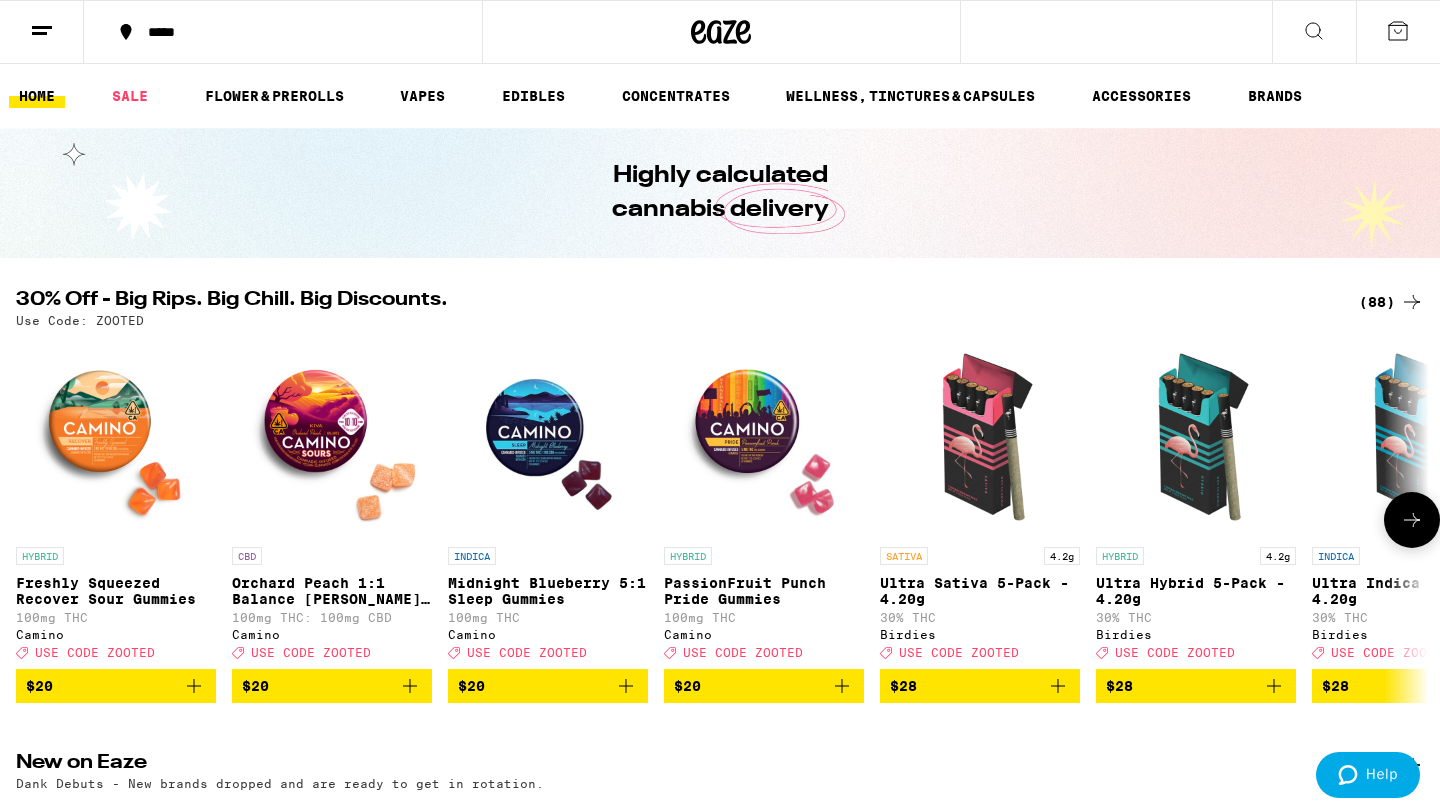 click at bounding box center [28, 520] 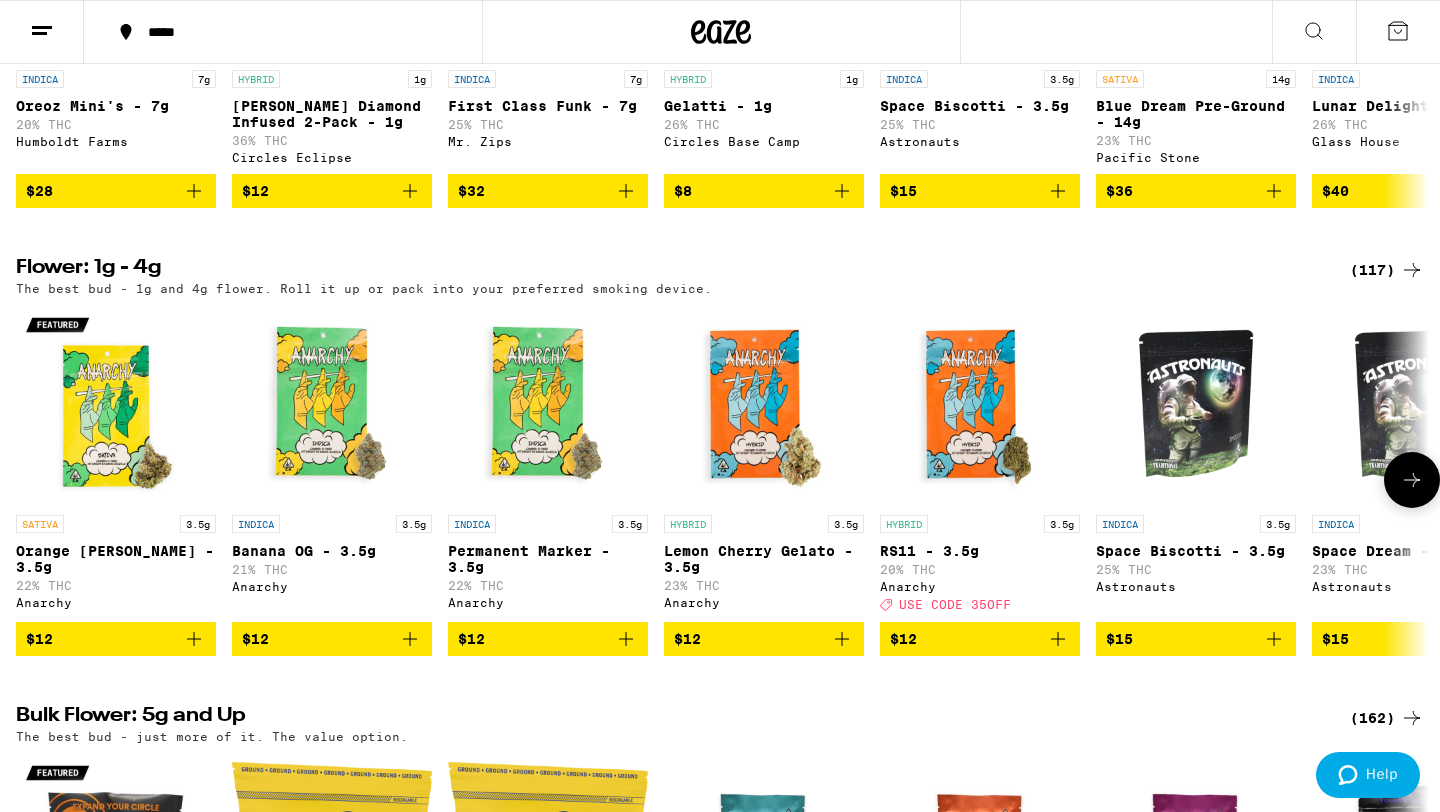 scroll, scrollTop: 1389, scrollLeft: 0, axis: vertical 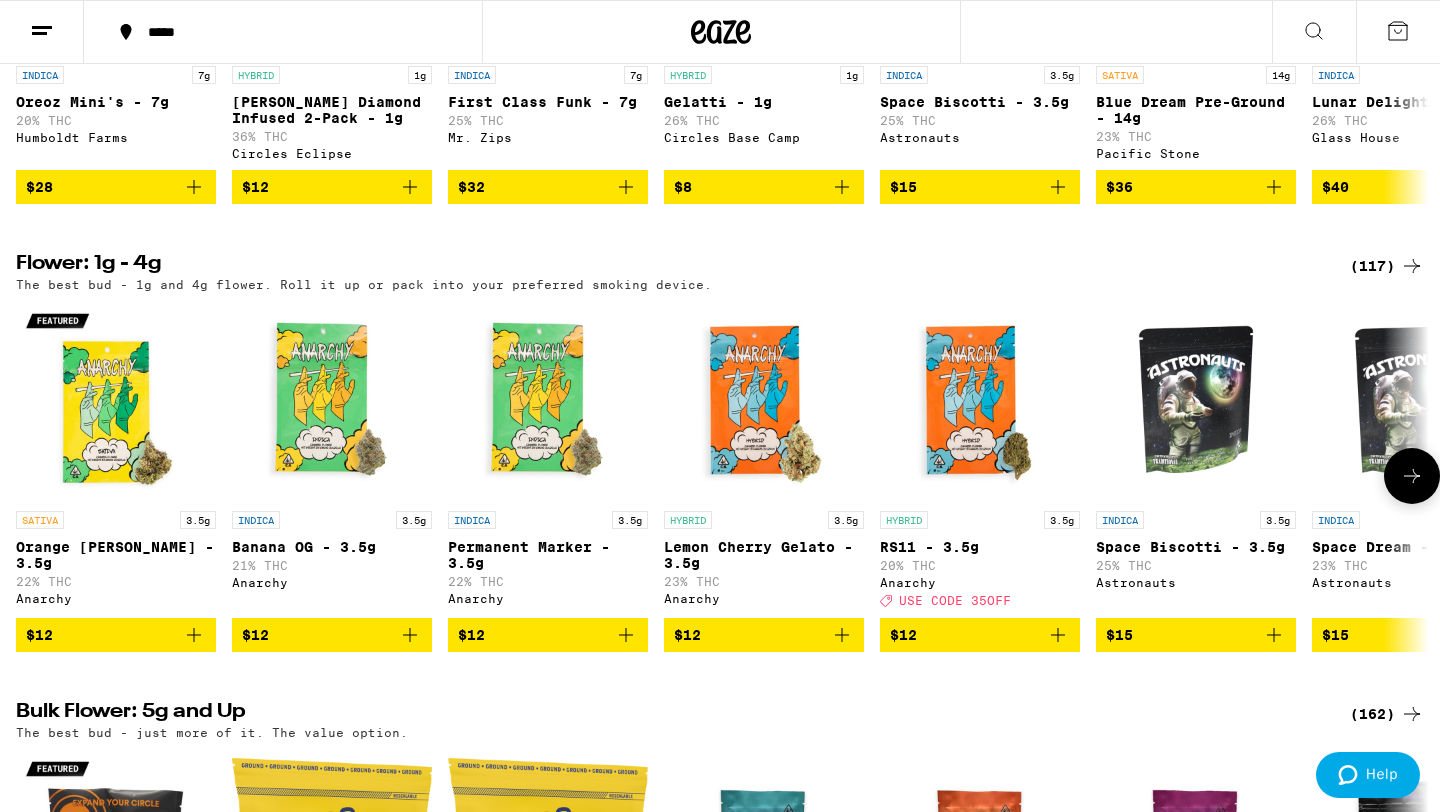 click 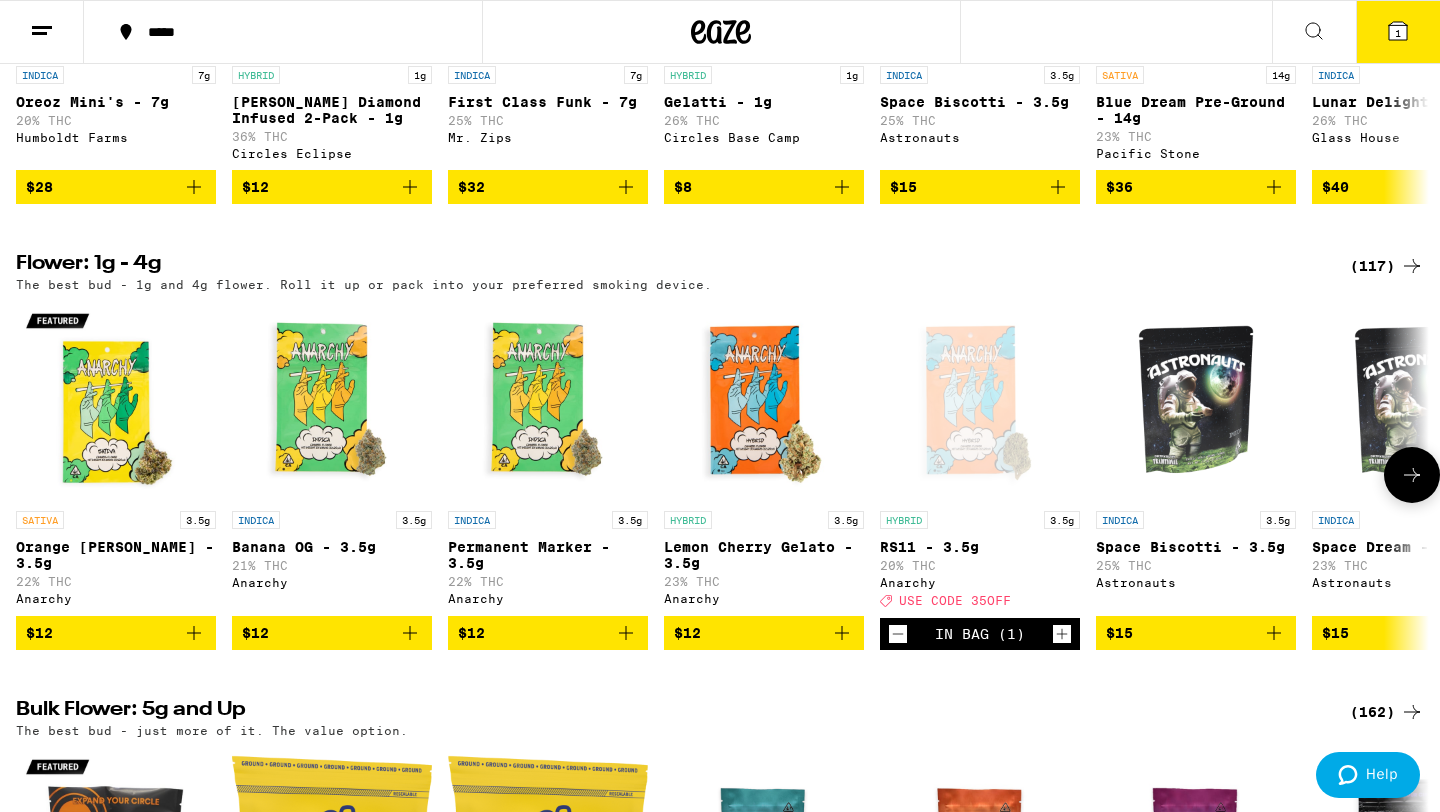 scroll, scrollTop: 1453, scrollLeft: 0, axis: vertical 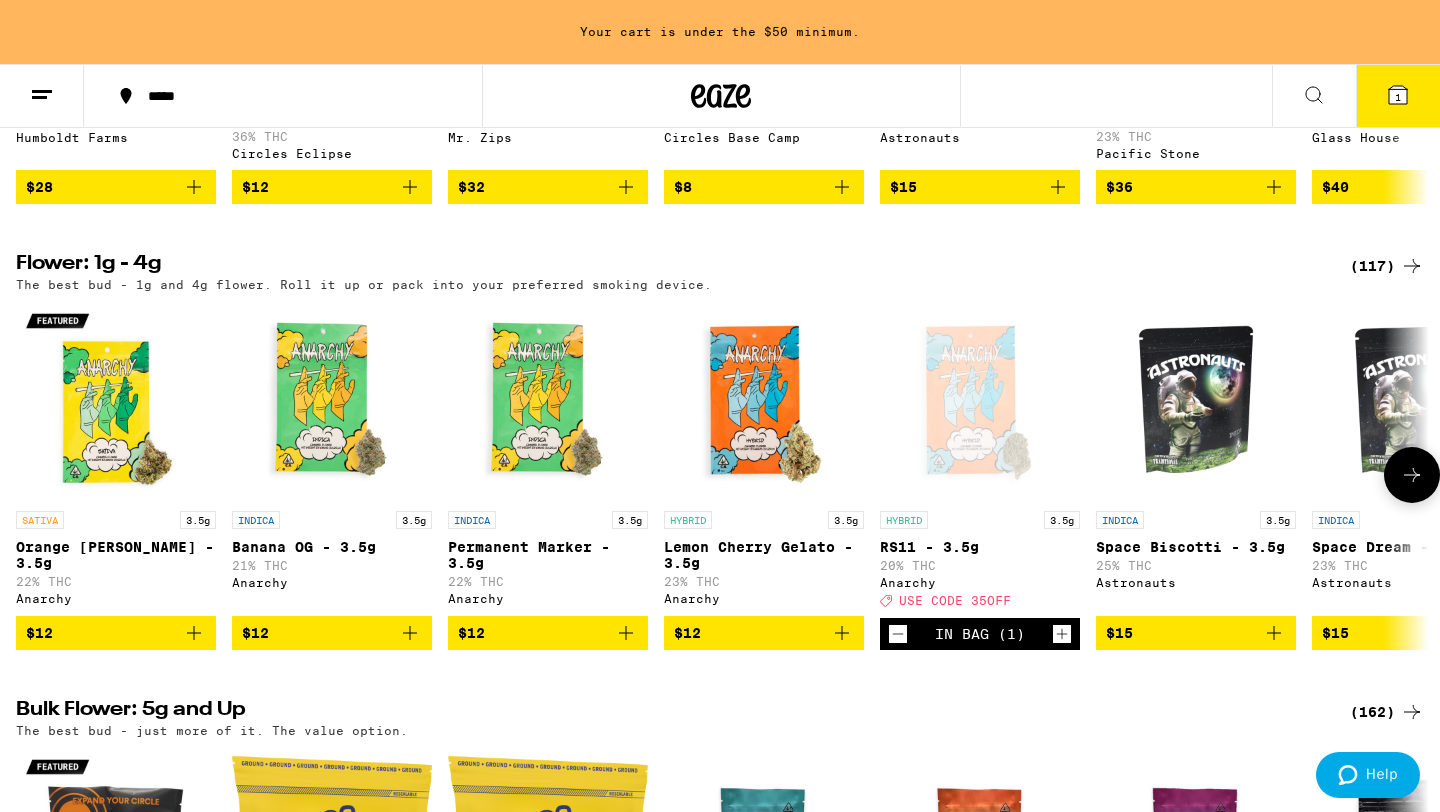 click 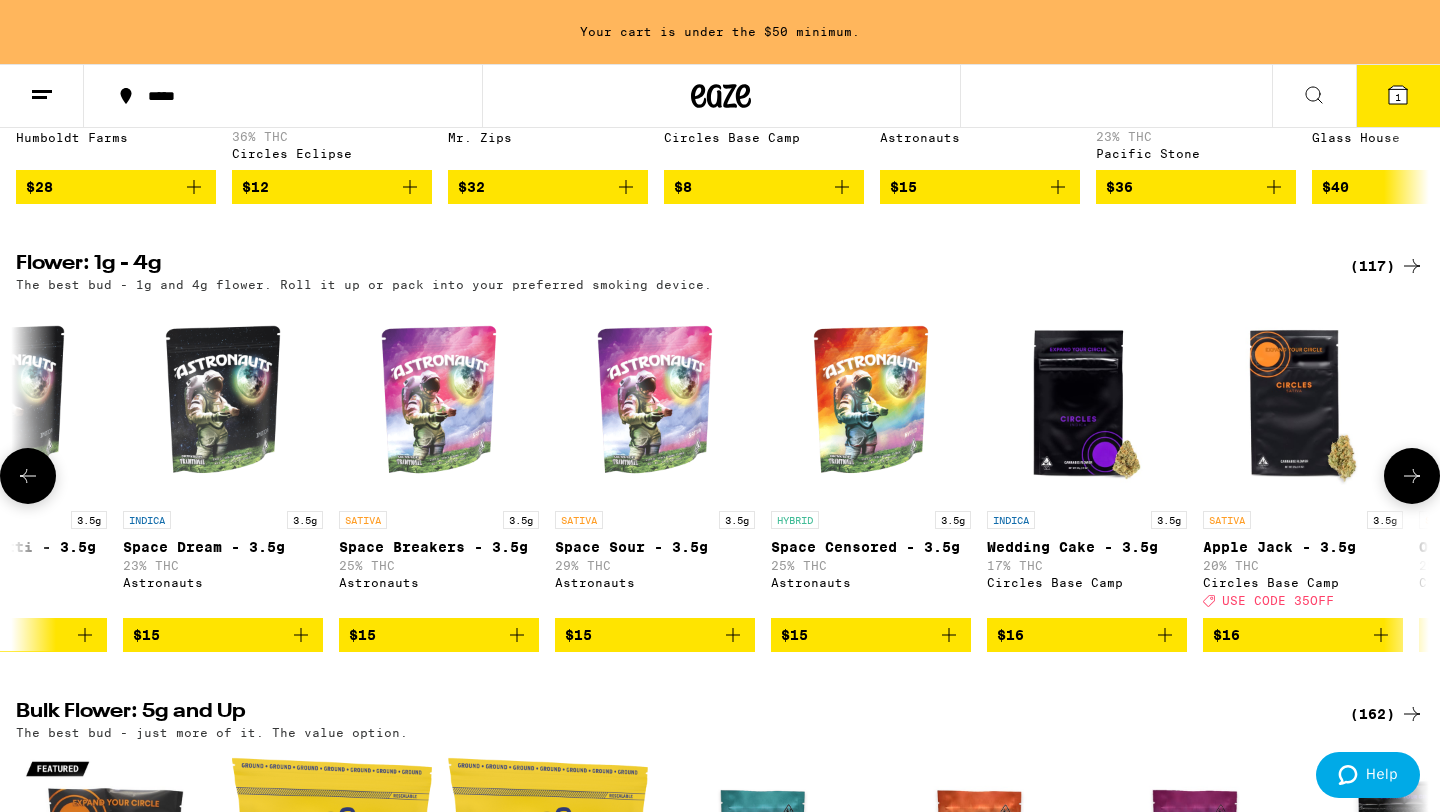 scroll, scrollTop: 0, scrollLeft: 1190, axis: horizontal 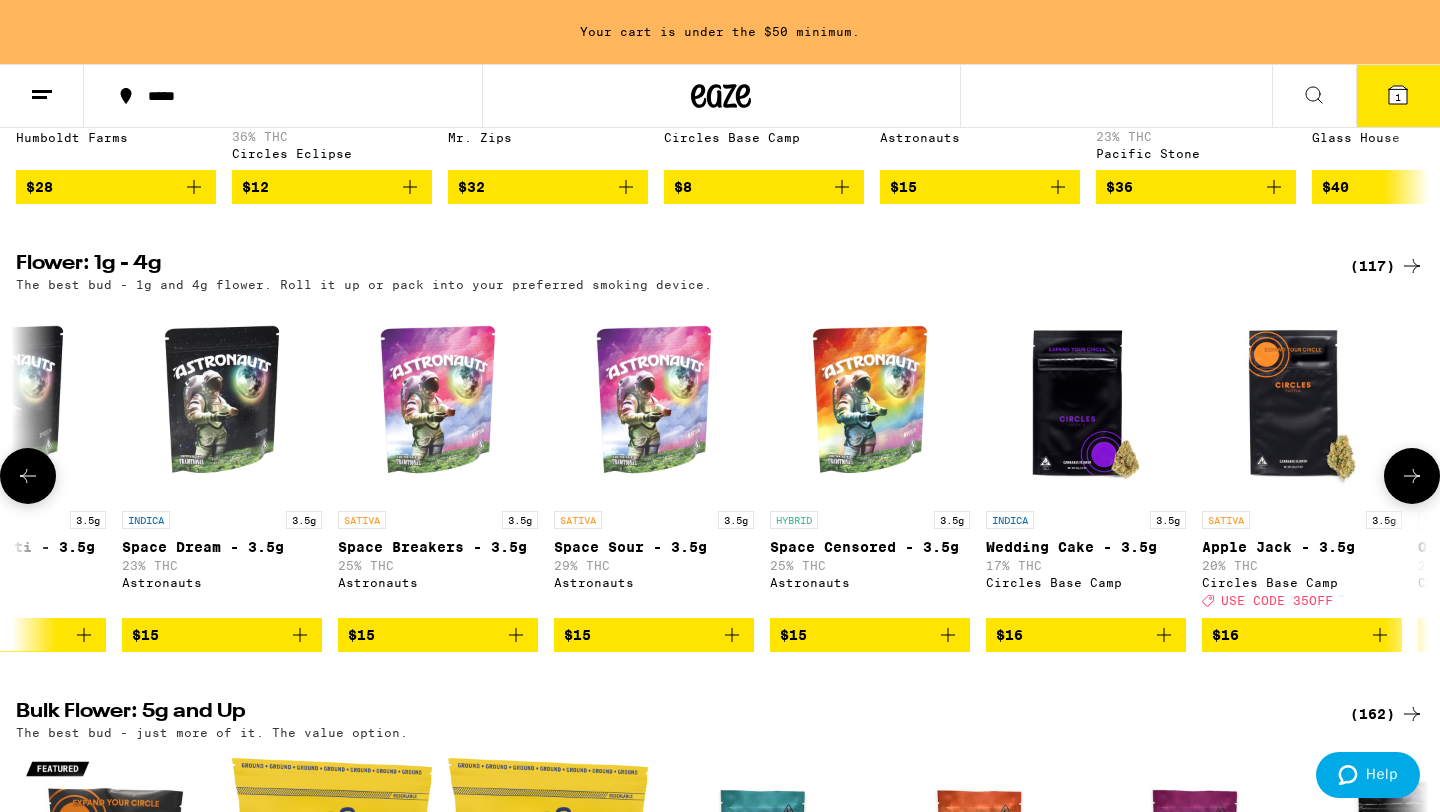 click 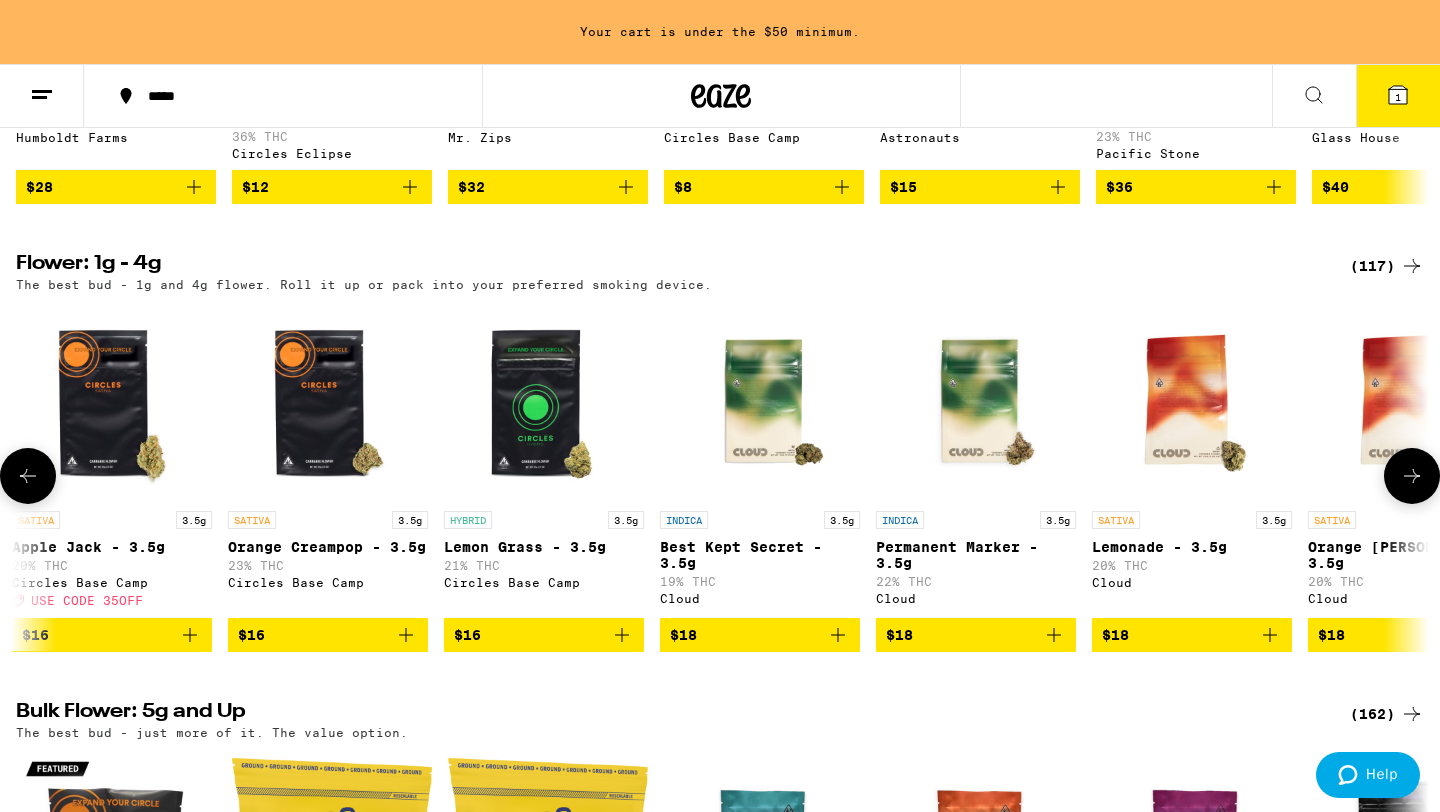 click 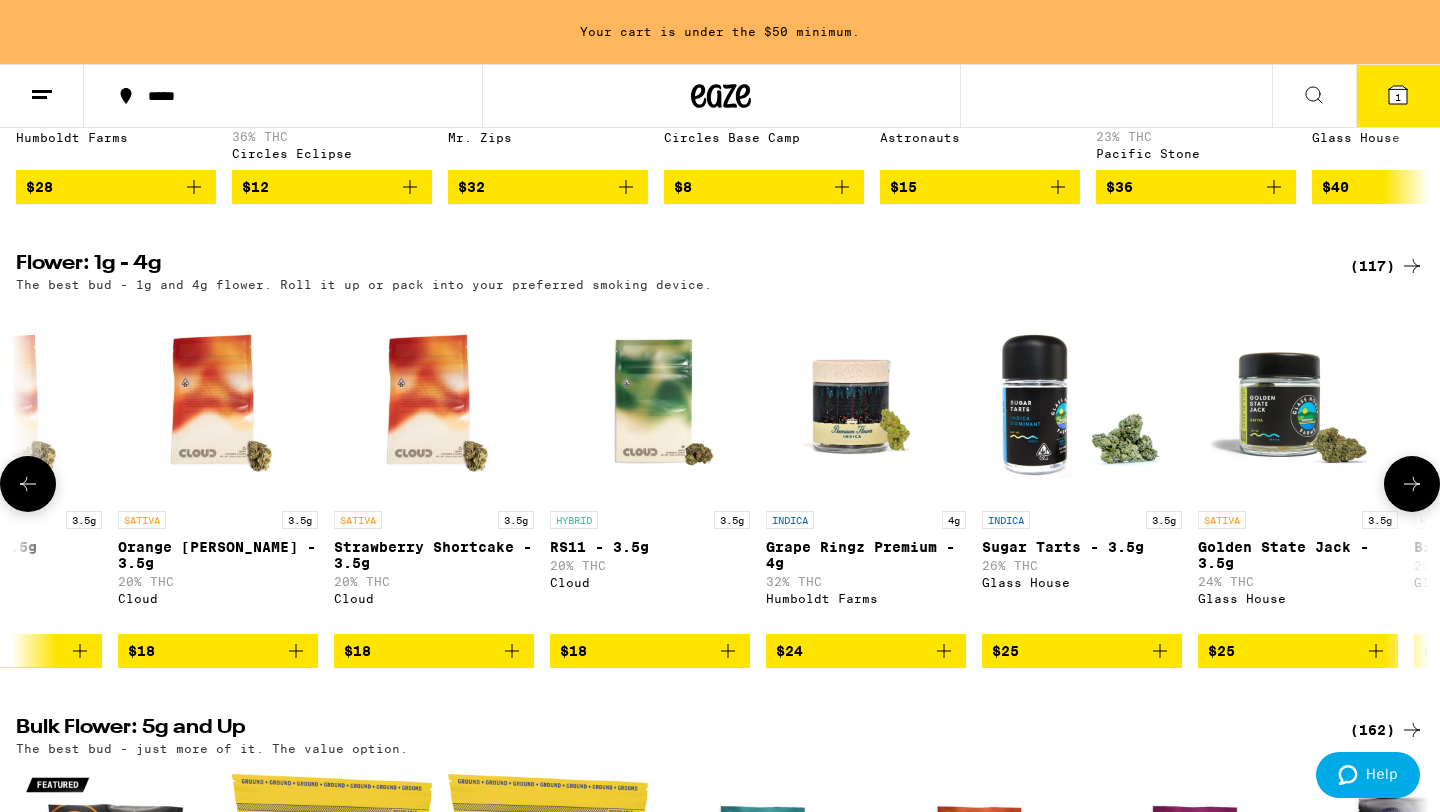 click 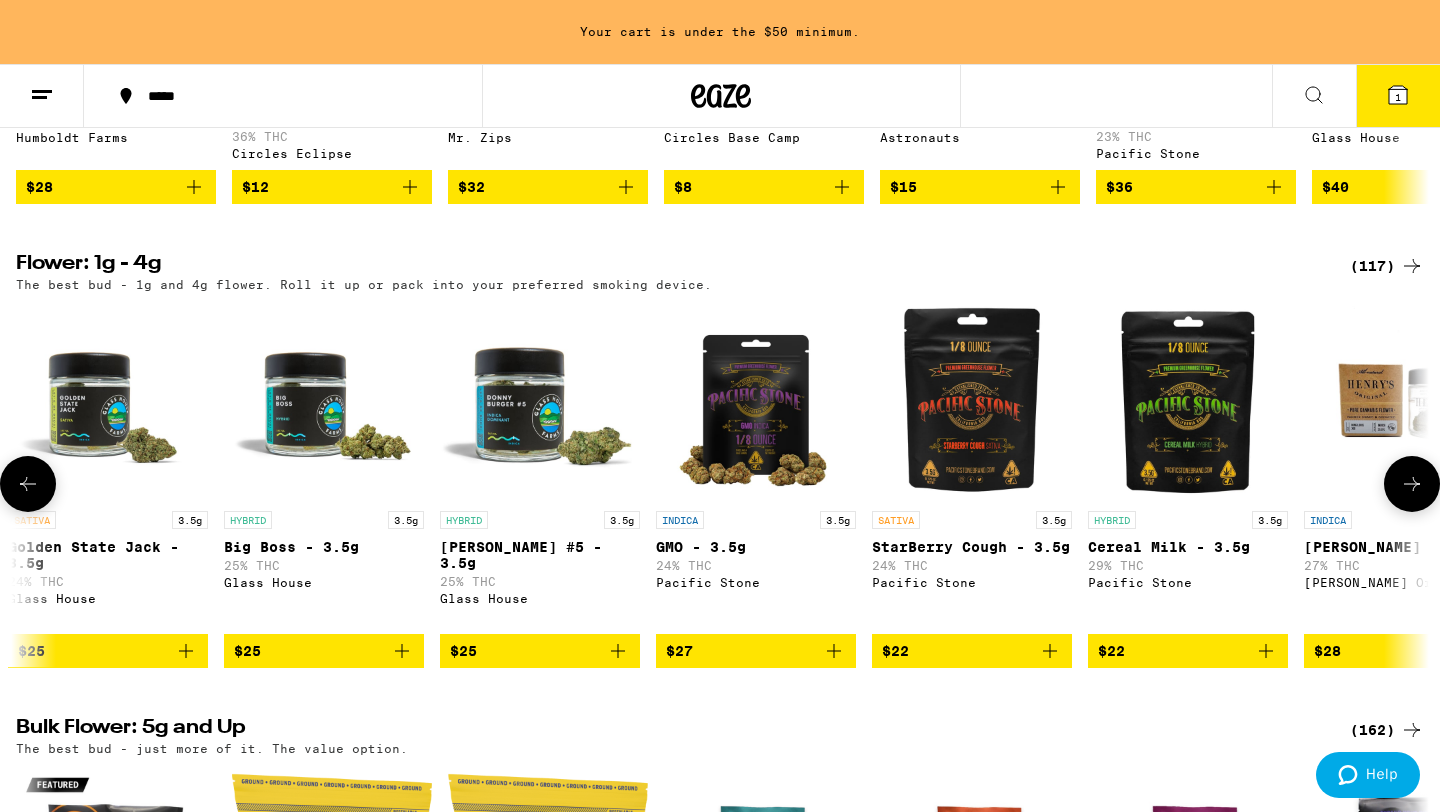 click 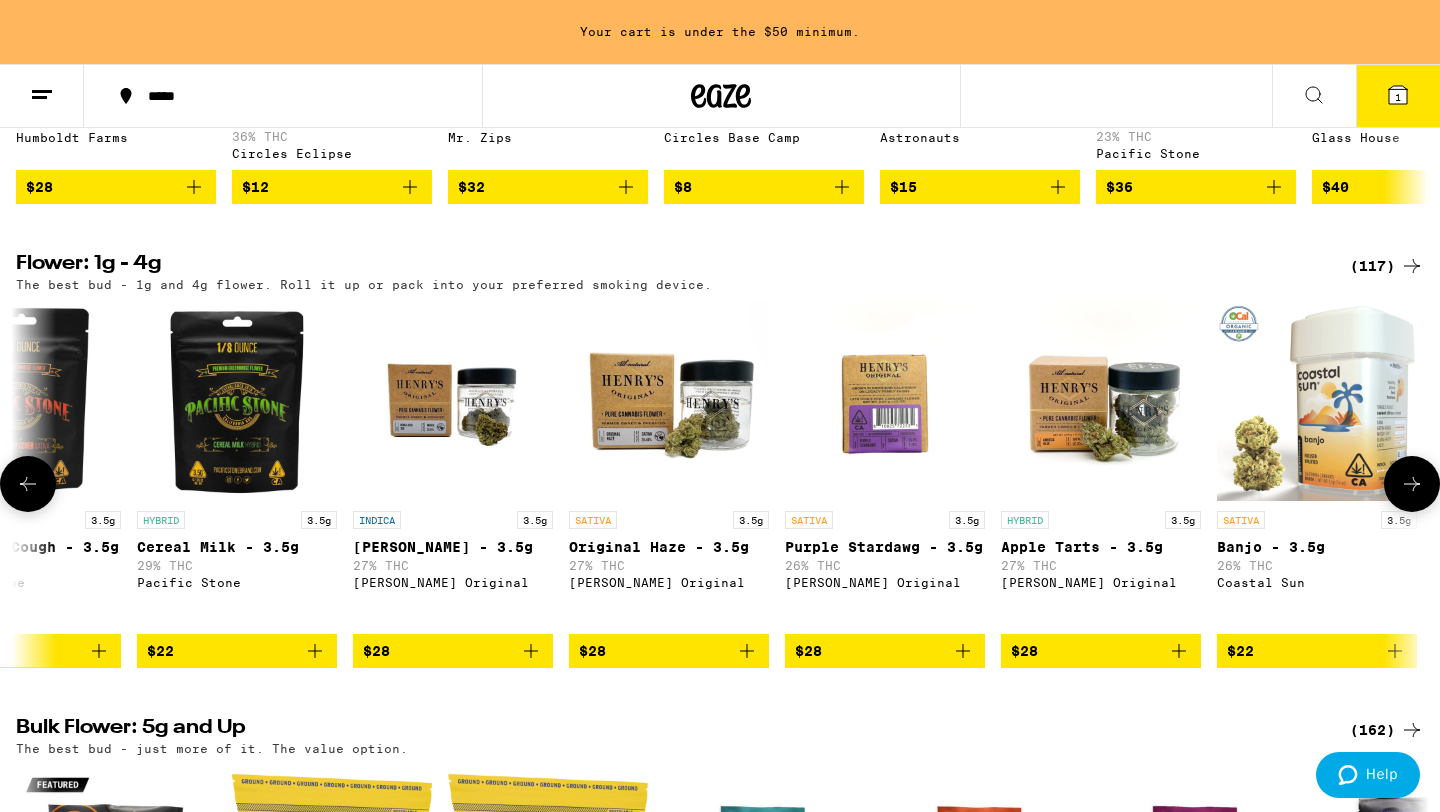 scroll, scrollTop: 0, scrollLeft: 5950, axis: horizontal 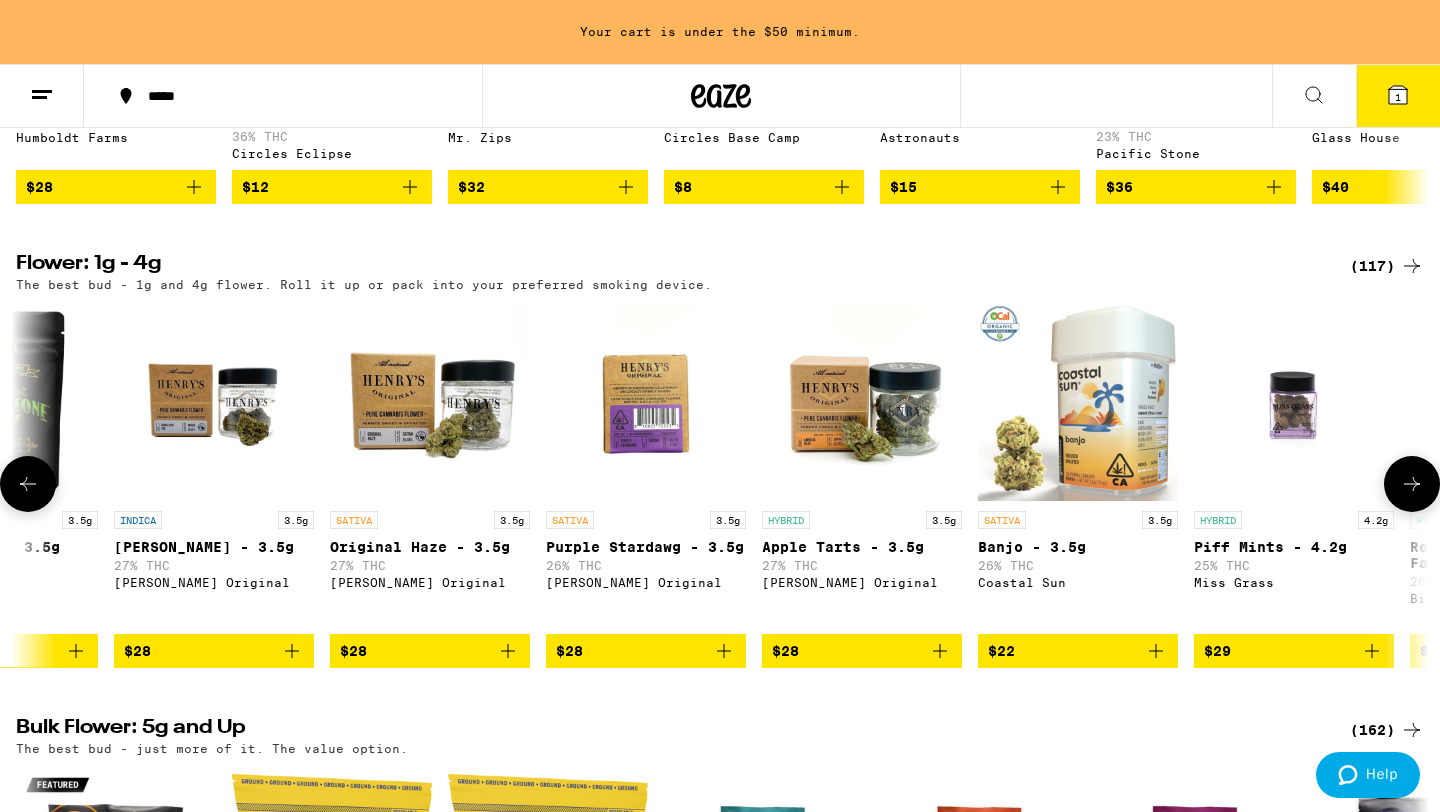 click 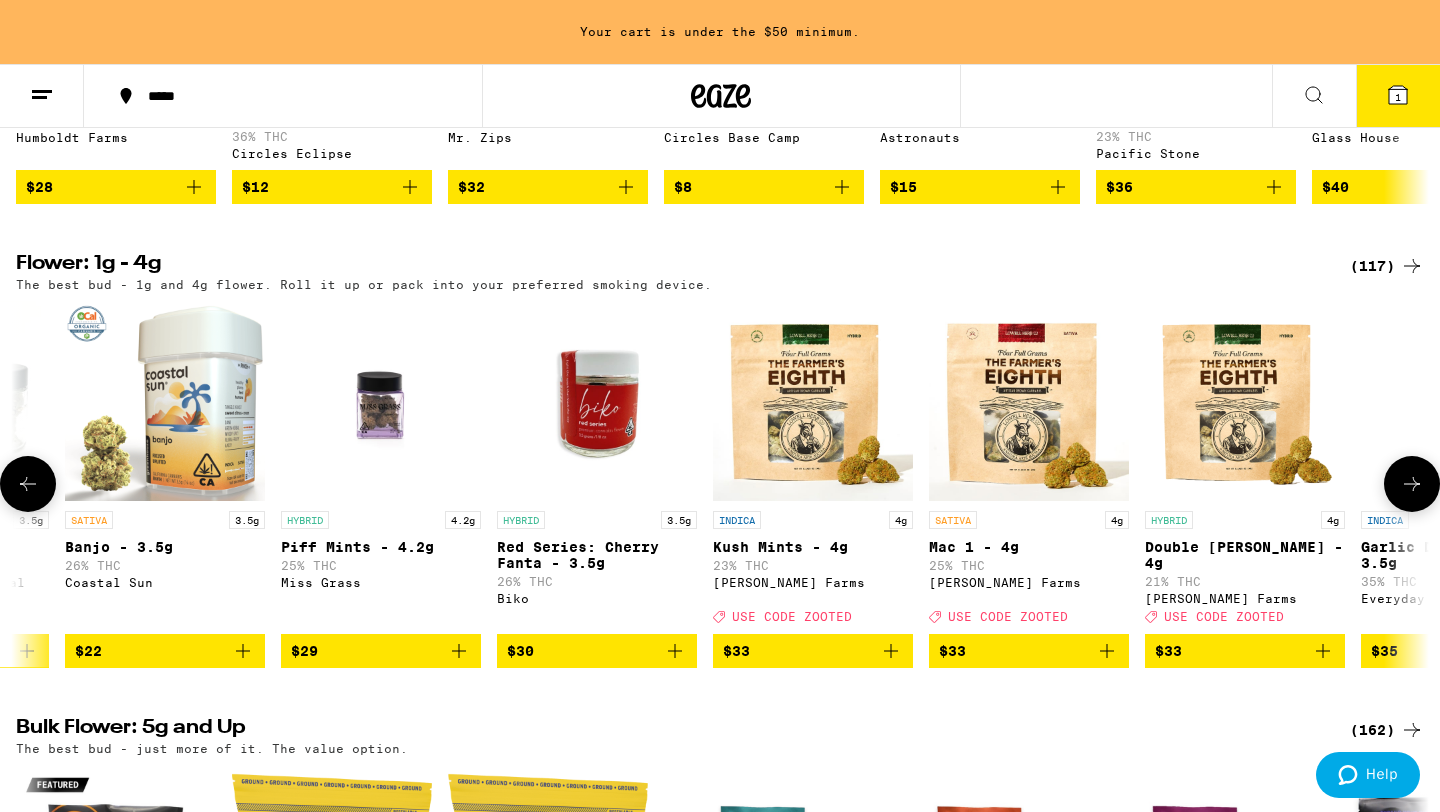 scroll, scrollTop: 0, scrollLeft: 7140, axis: horizontal 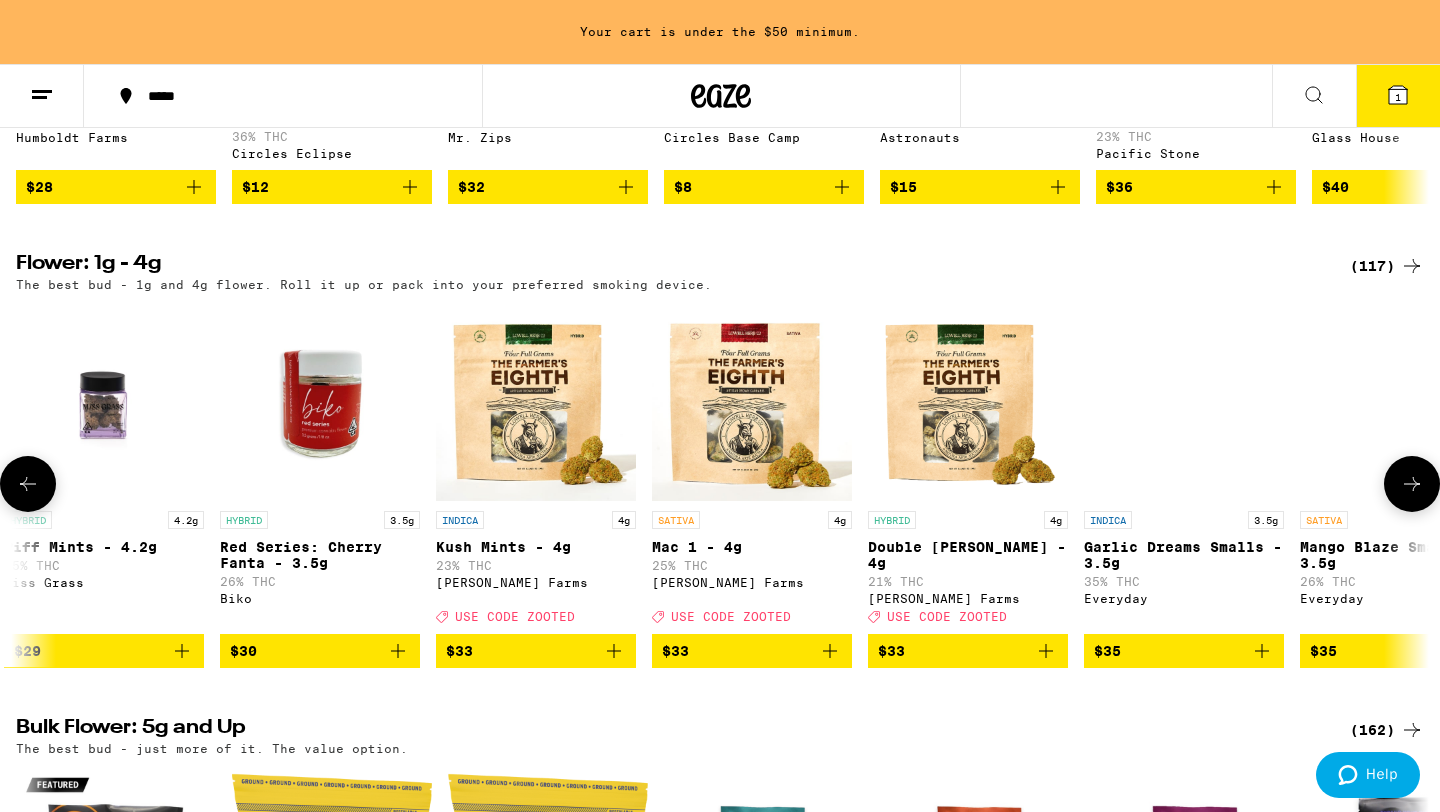 click 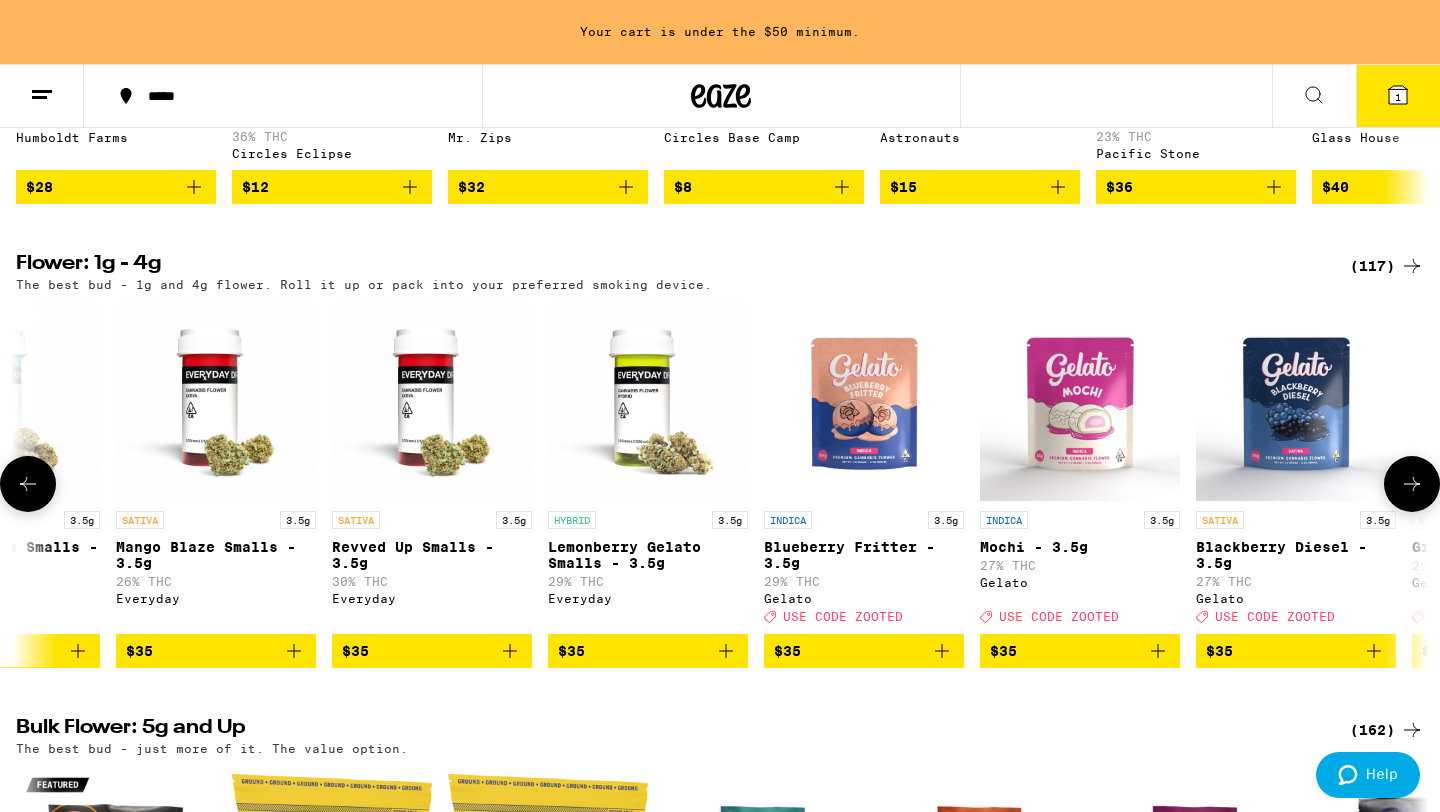 scroll, scrollTop: 0, scrollLeft: 8330, axis: horizontal 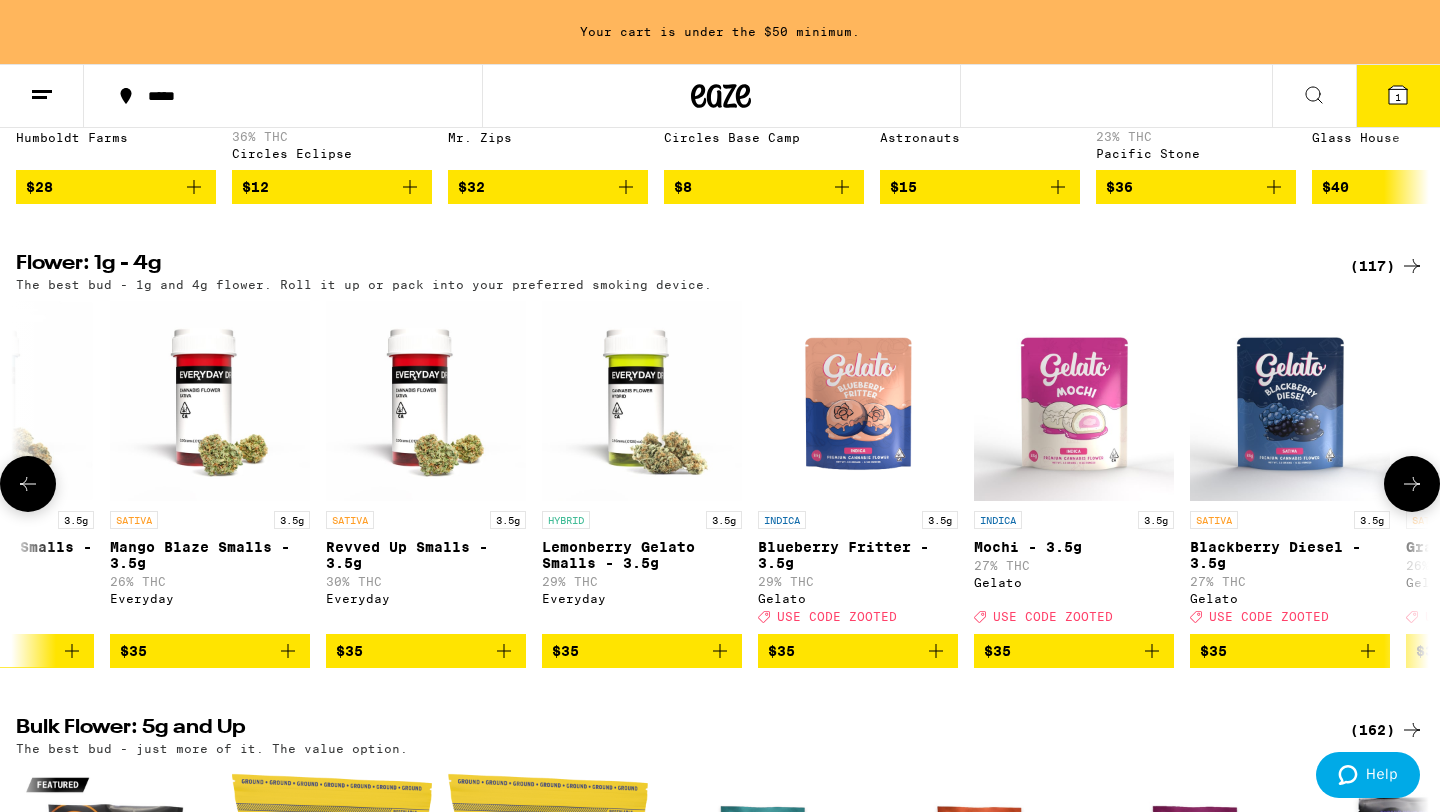 click 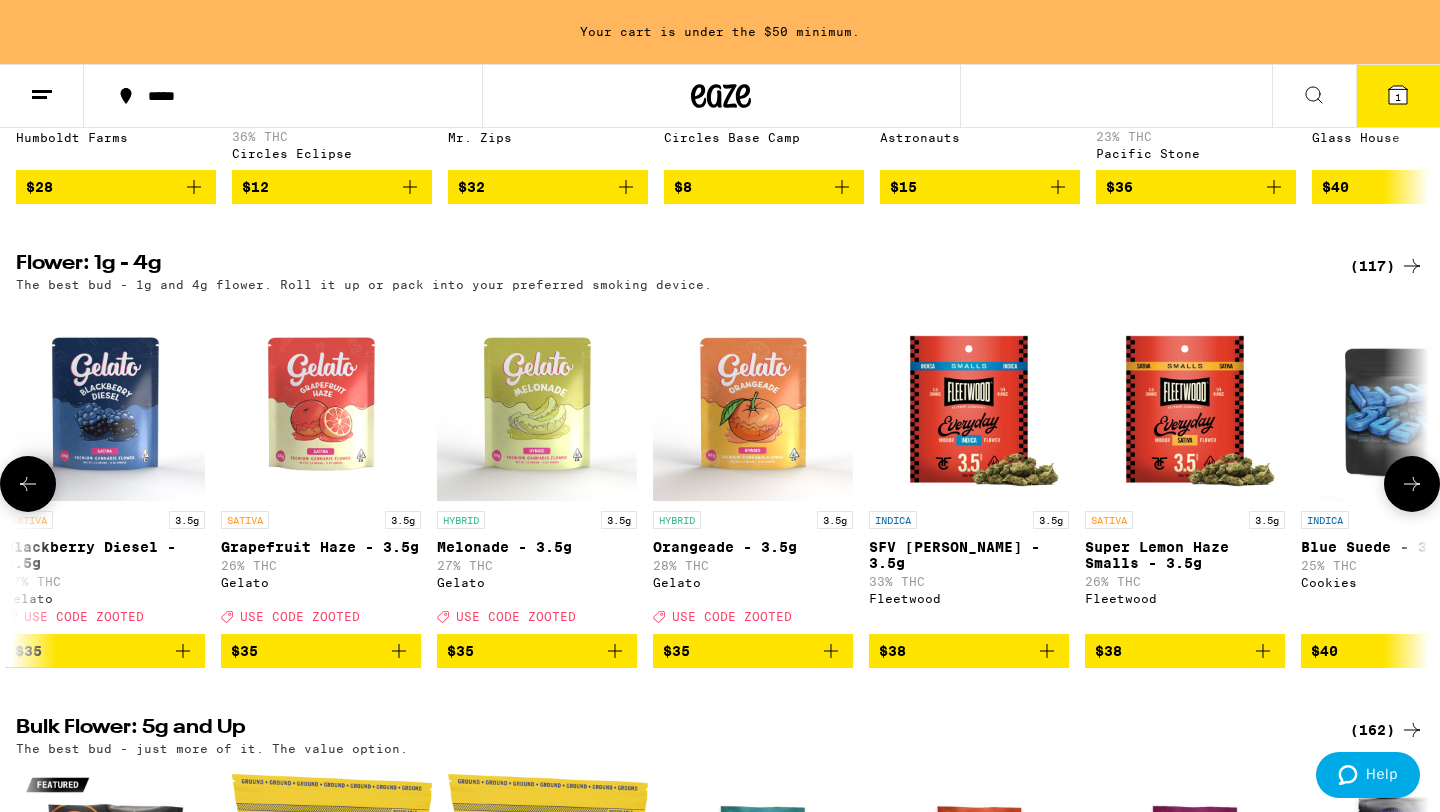 scroll, scrollTop: 0, scrollLeft: 9520, axis: horizontal 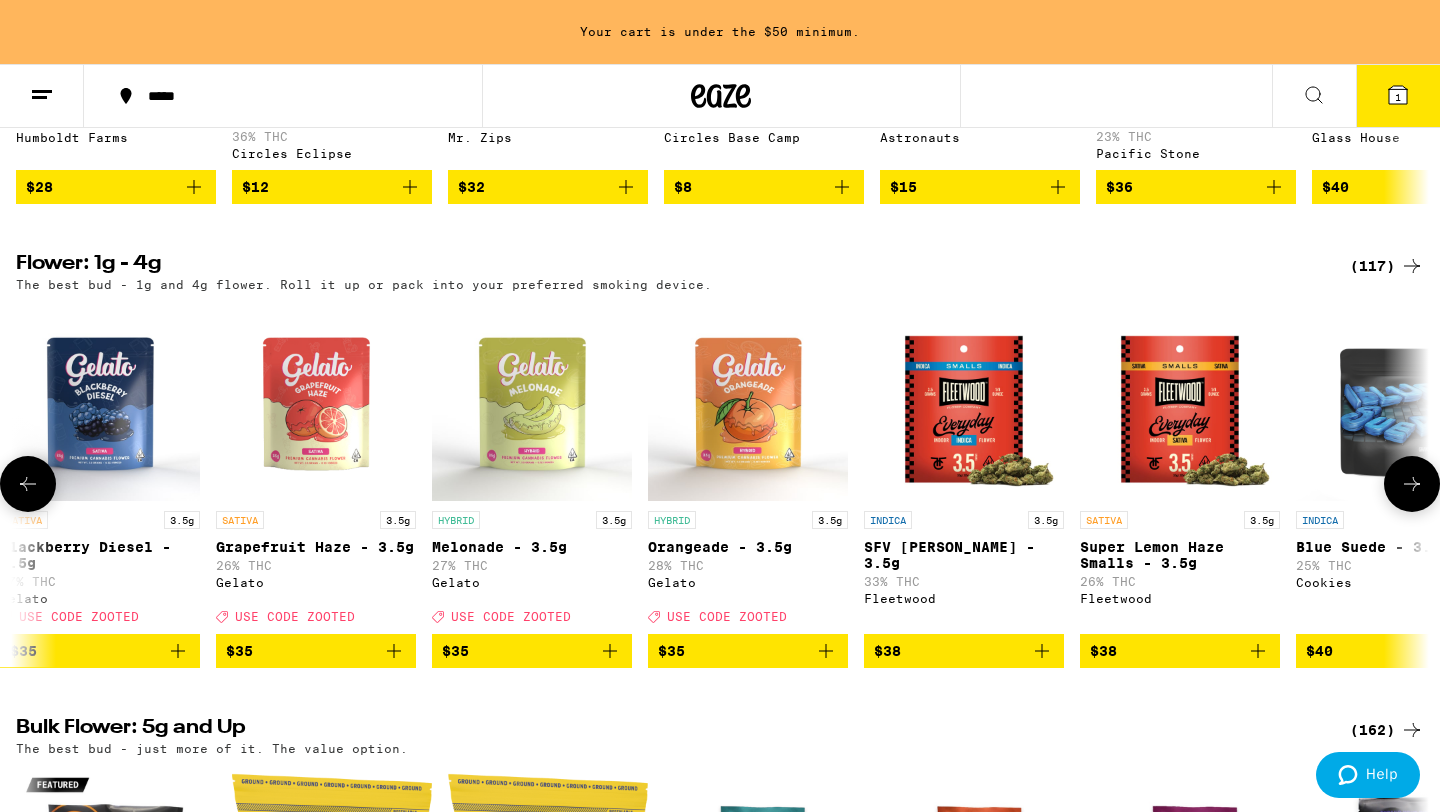 click 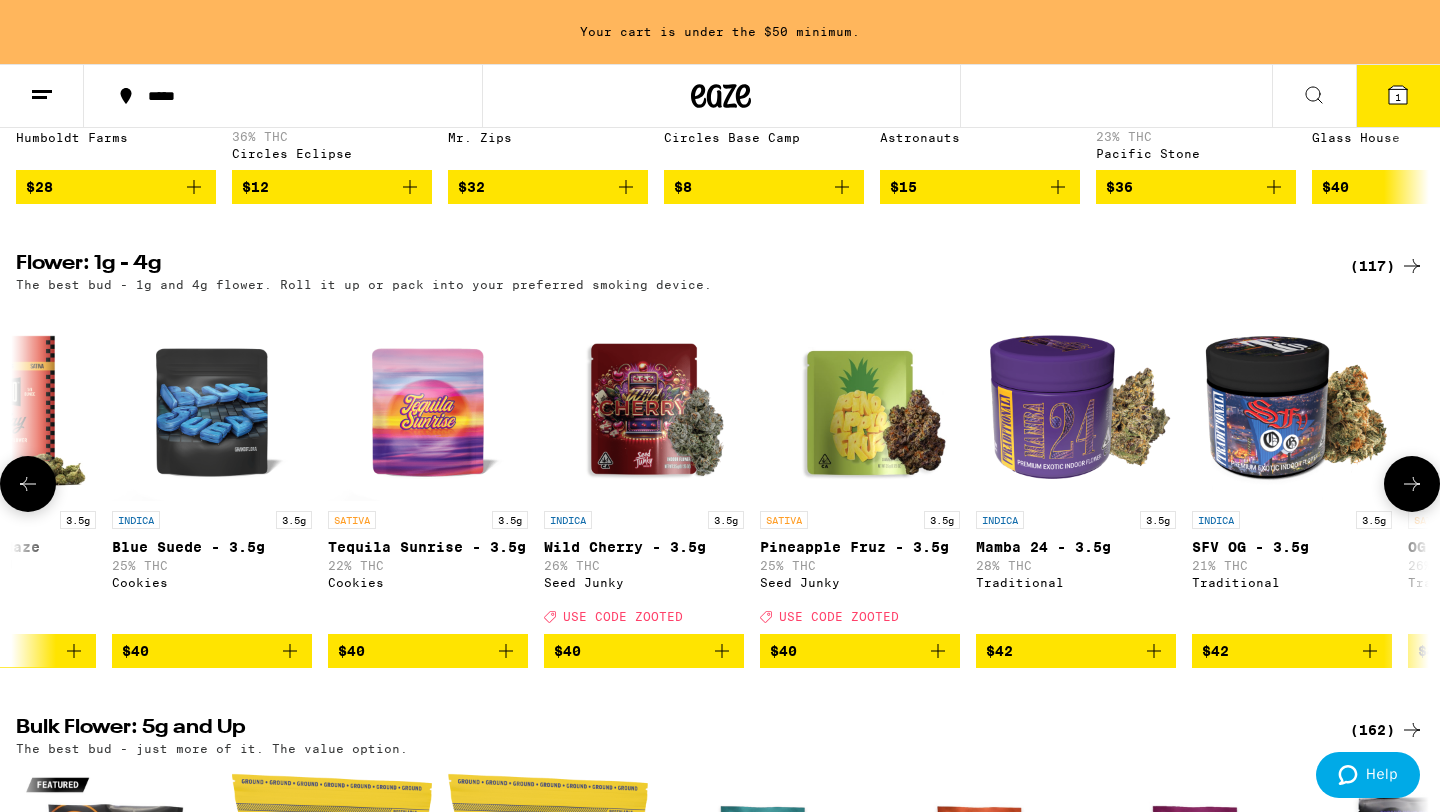 scroll, scrollTop: 0, scrollLeft: 10710, axis: horizontal 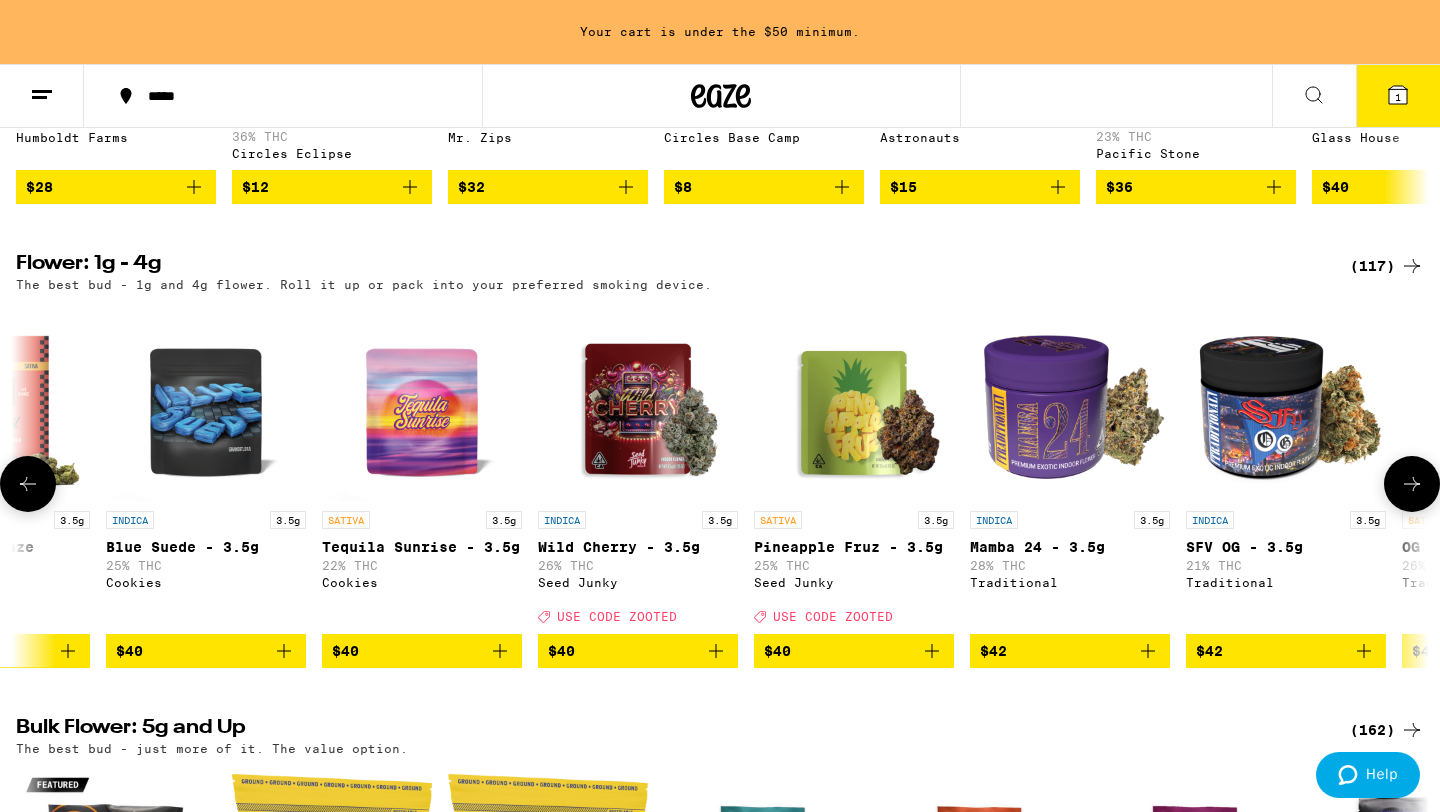 click 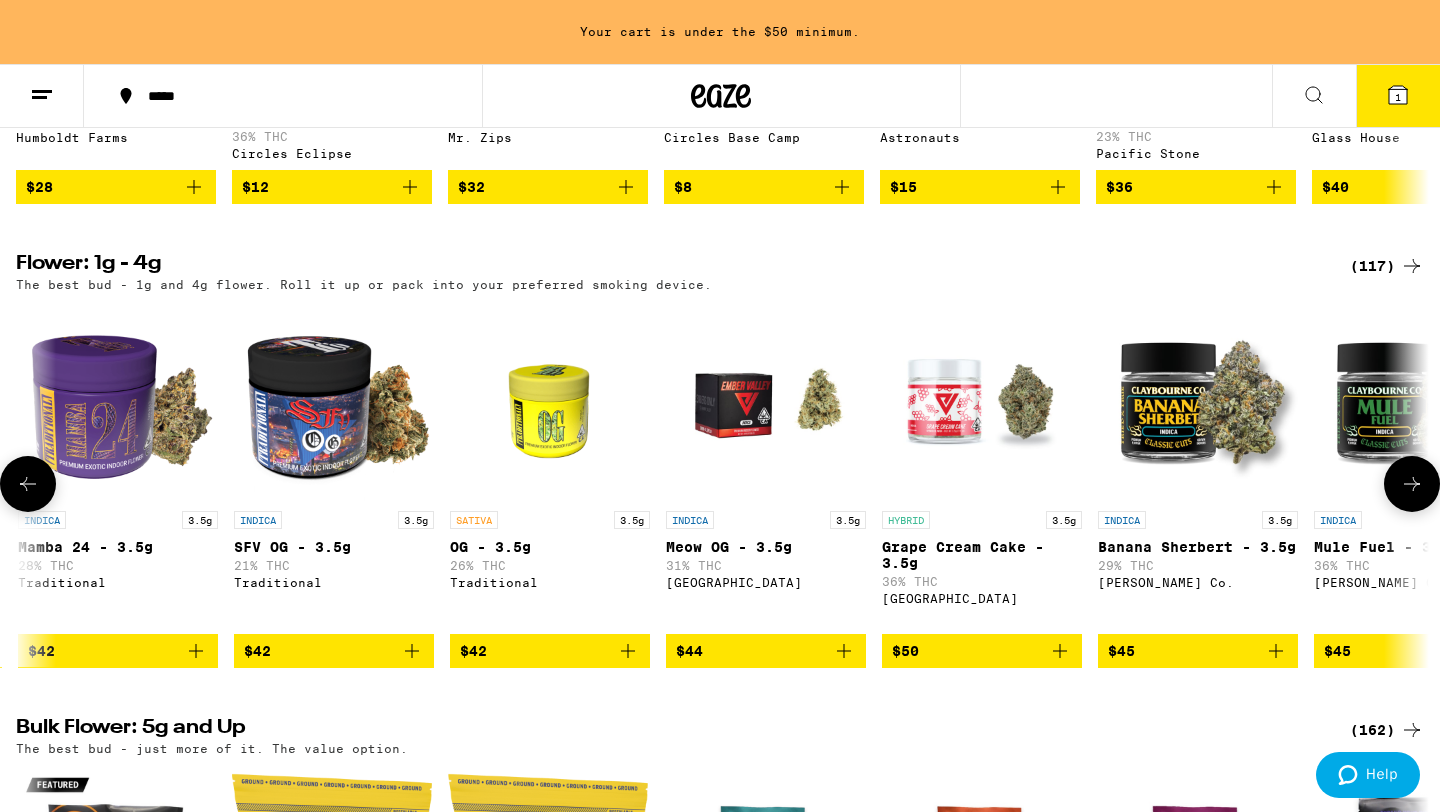 scroll, scrollTop: 0, scrollLeft: 11900, axis: horizontal 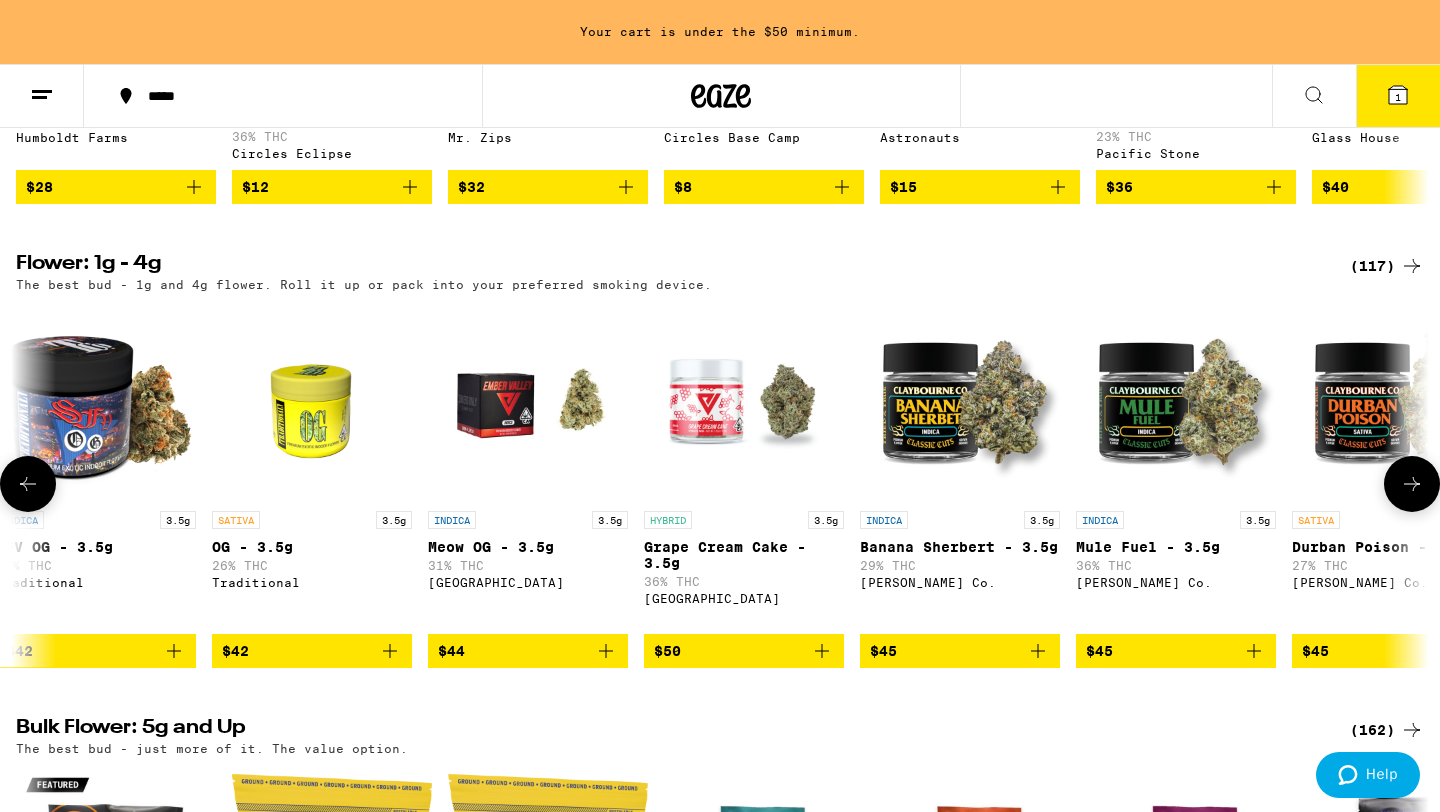 click 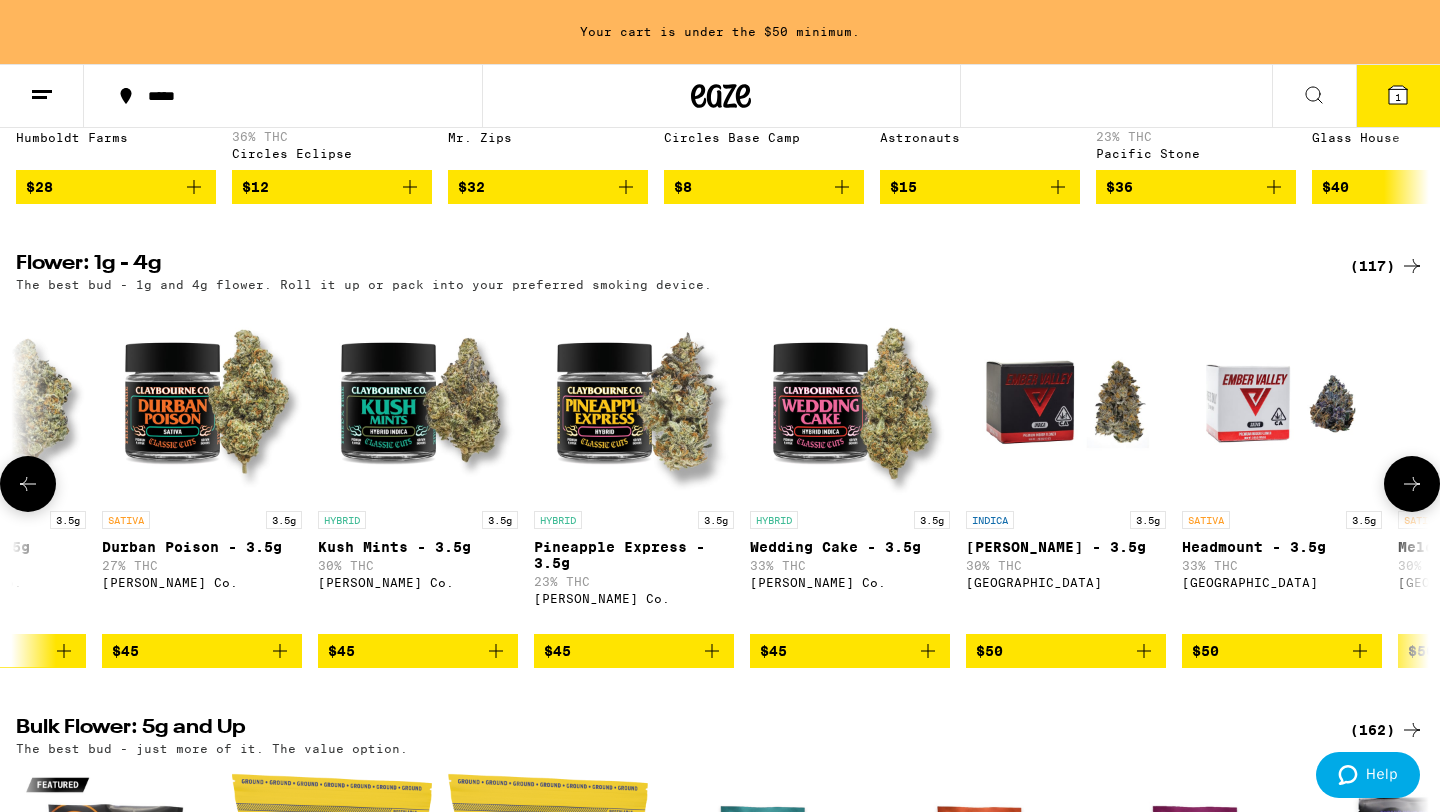 click 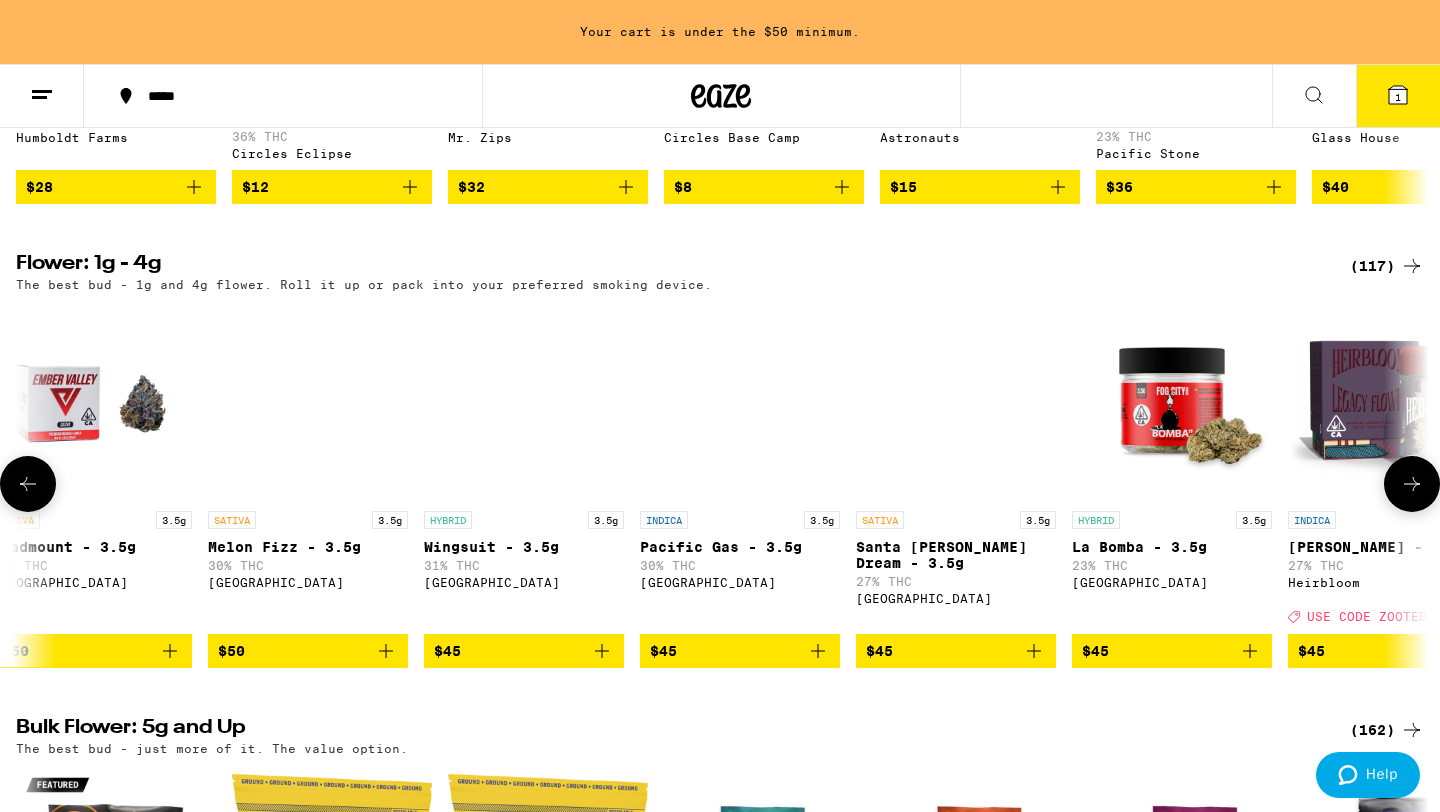 click 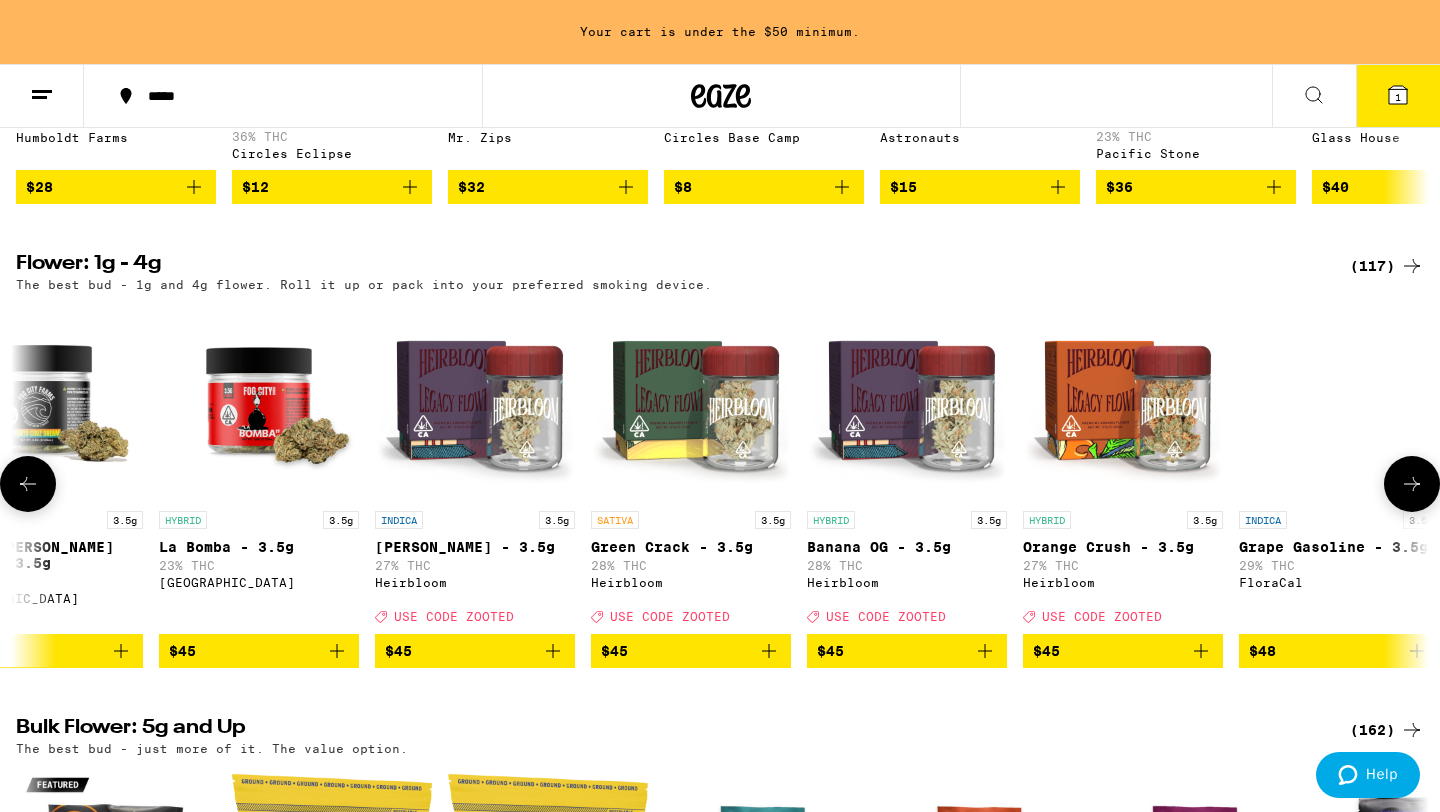 scroll, scrollTop: 0, scrollLeft: 15470, axis: horizontal 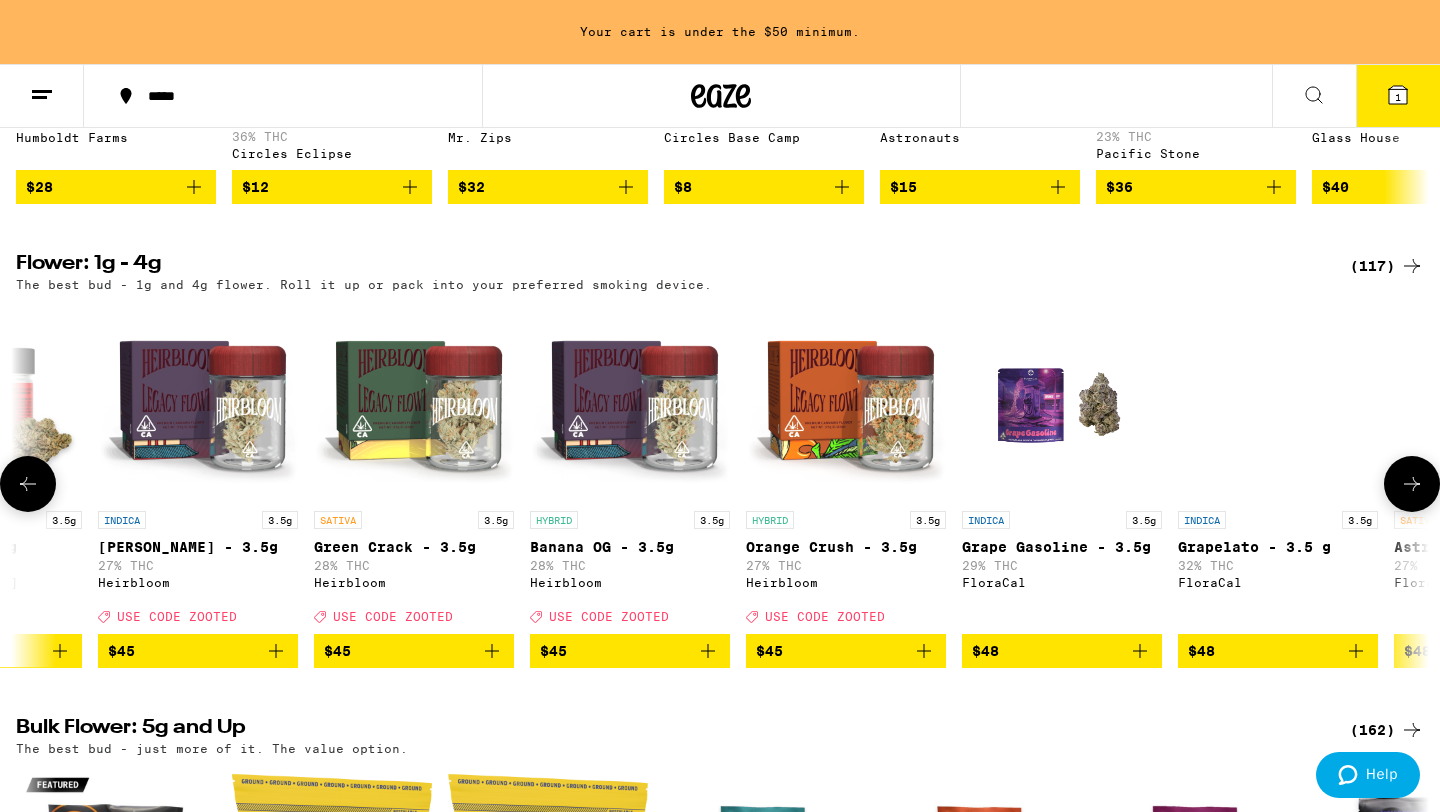 click 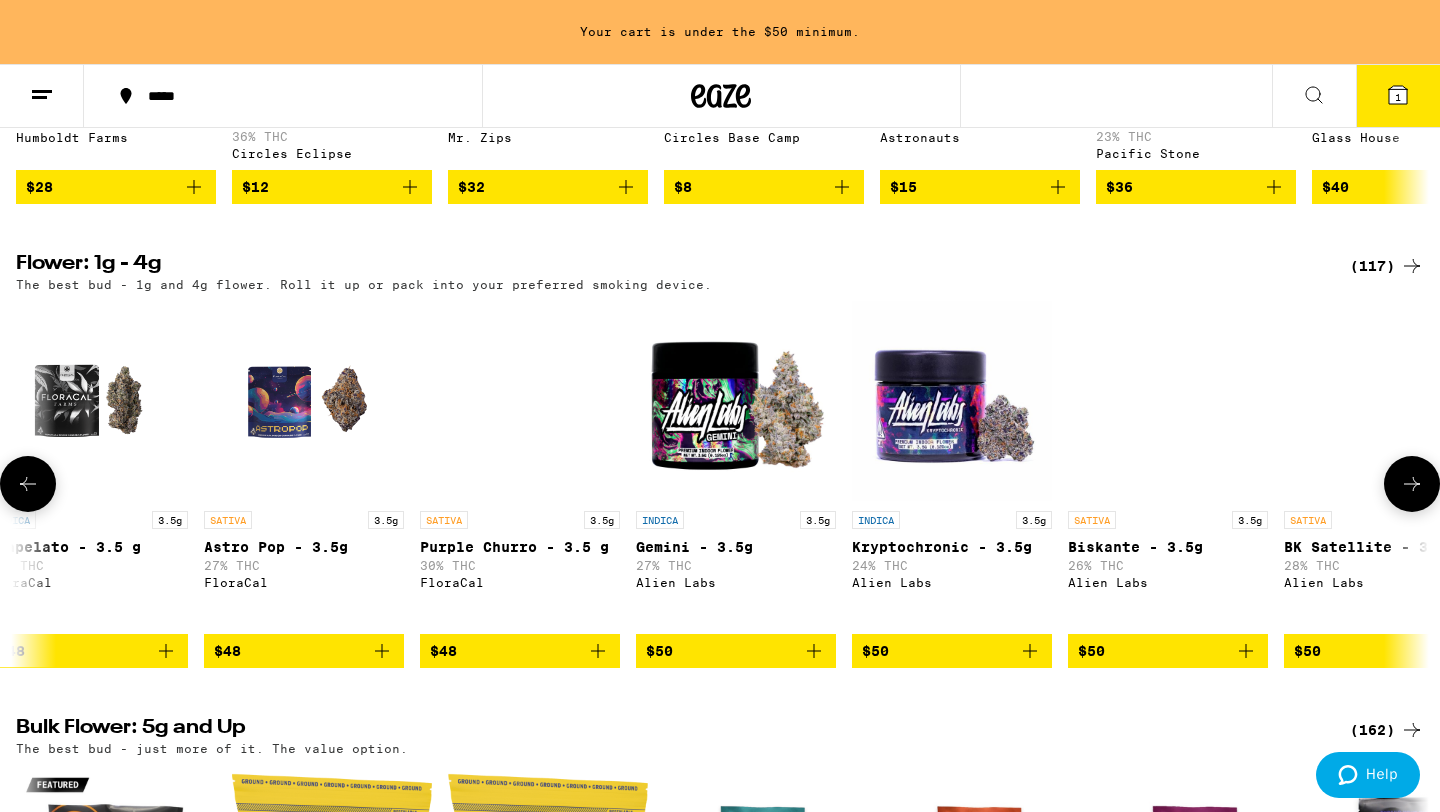 click 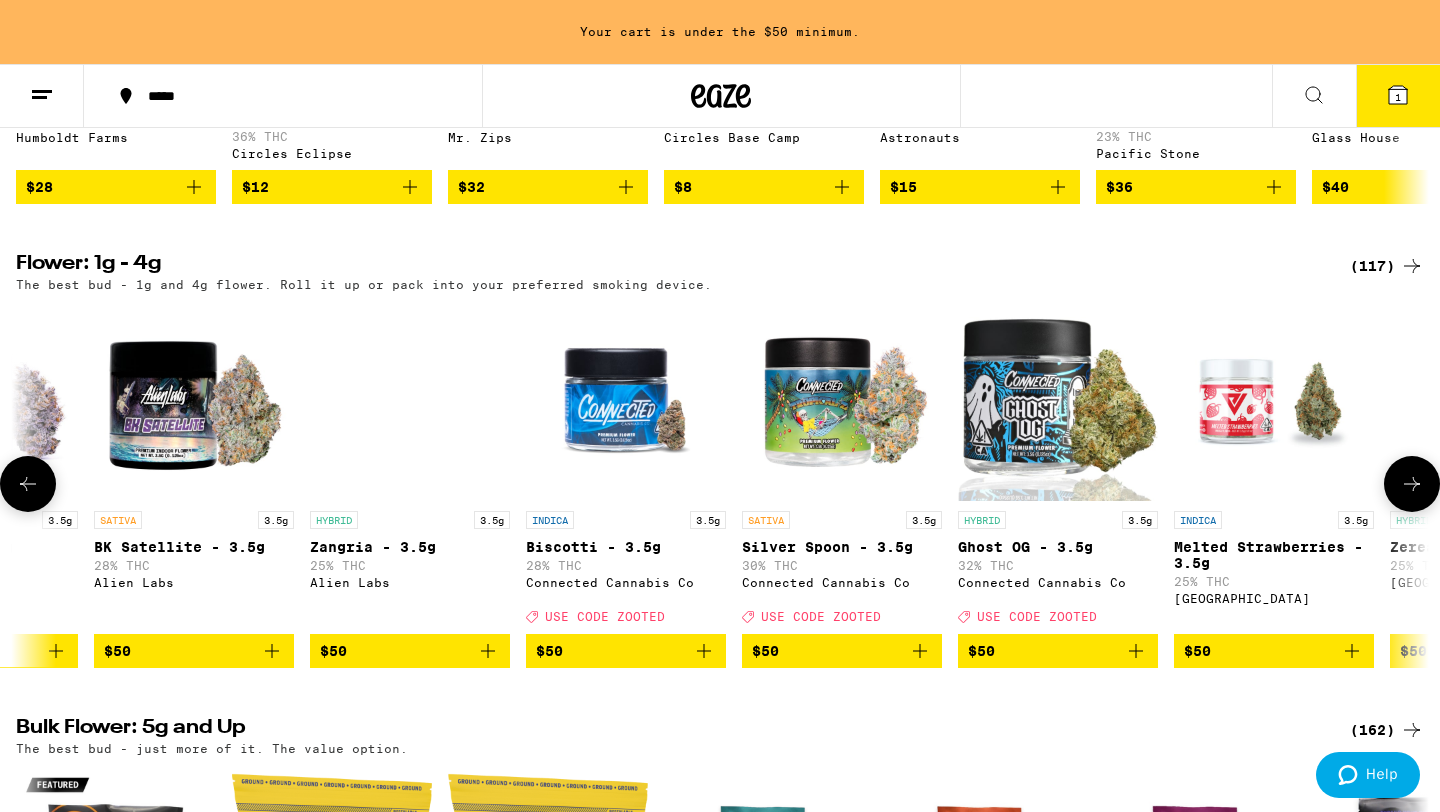 click 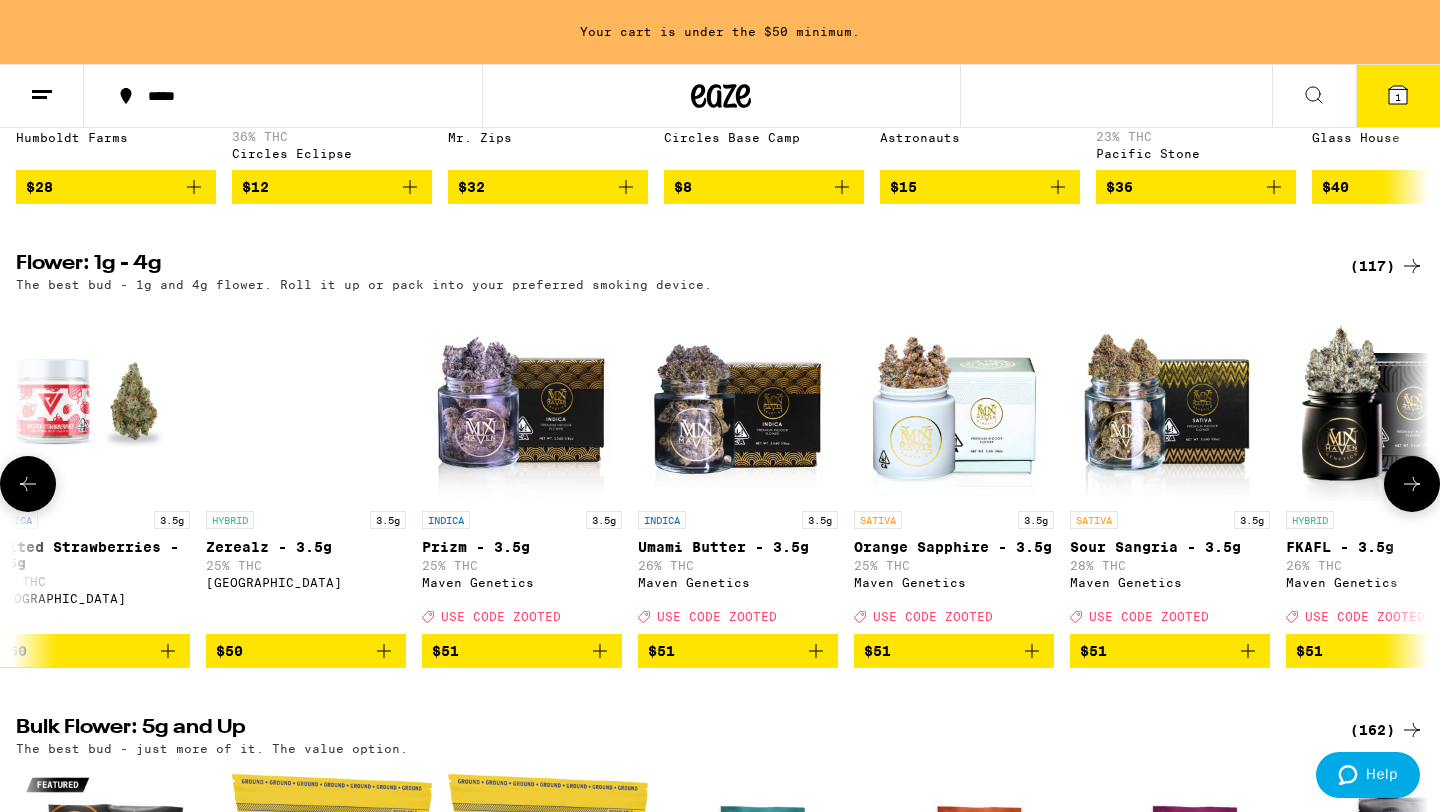 scroll, scrollTop: 0, scrollLeft: 19040, axis: horizontal 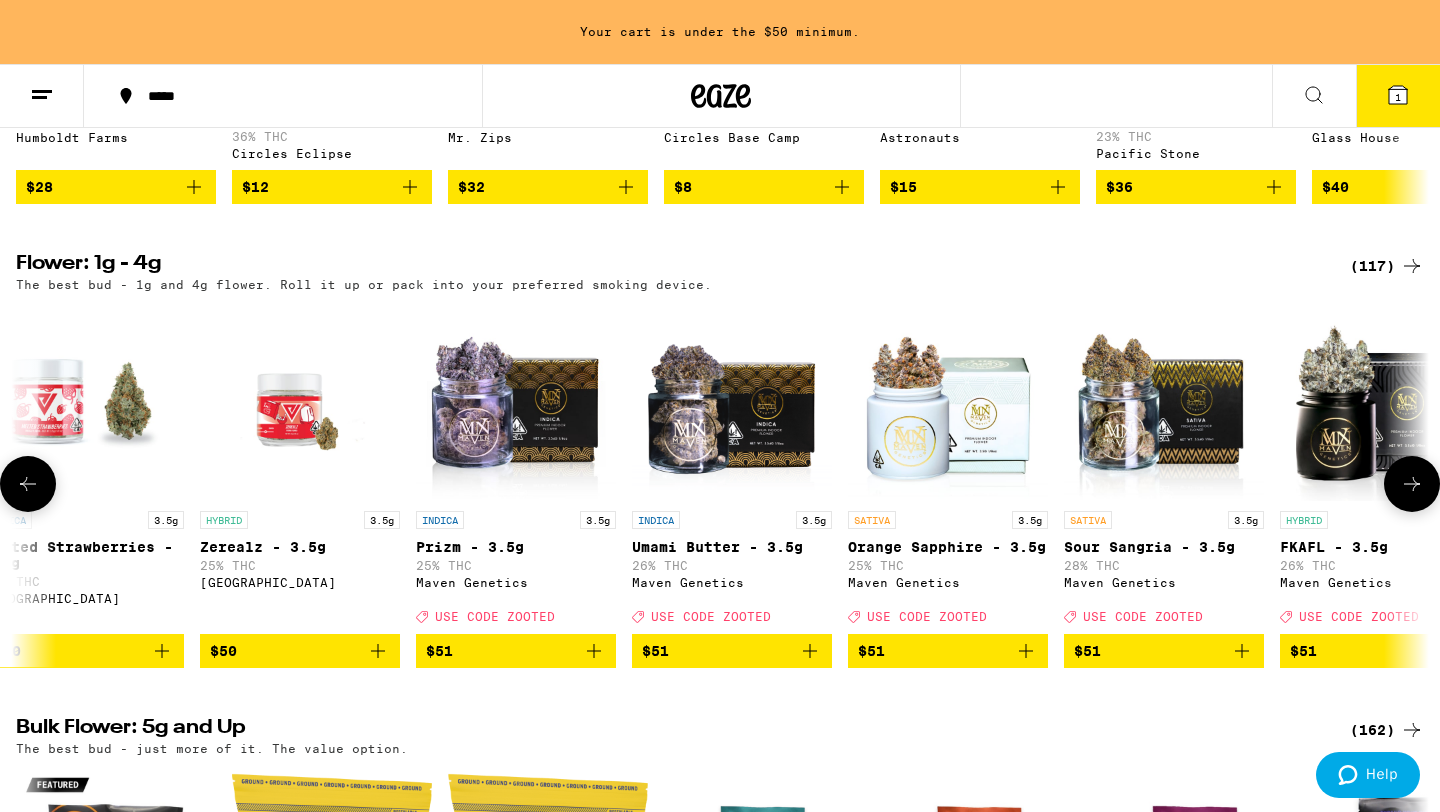 click 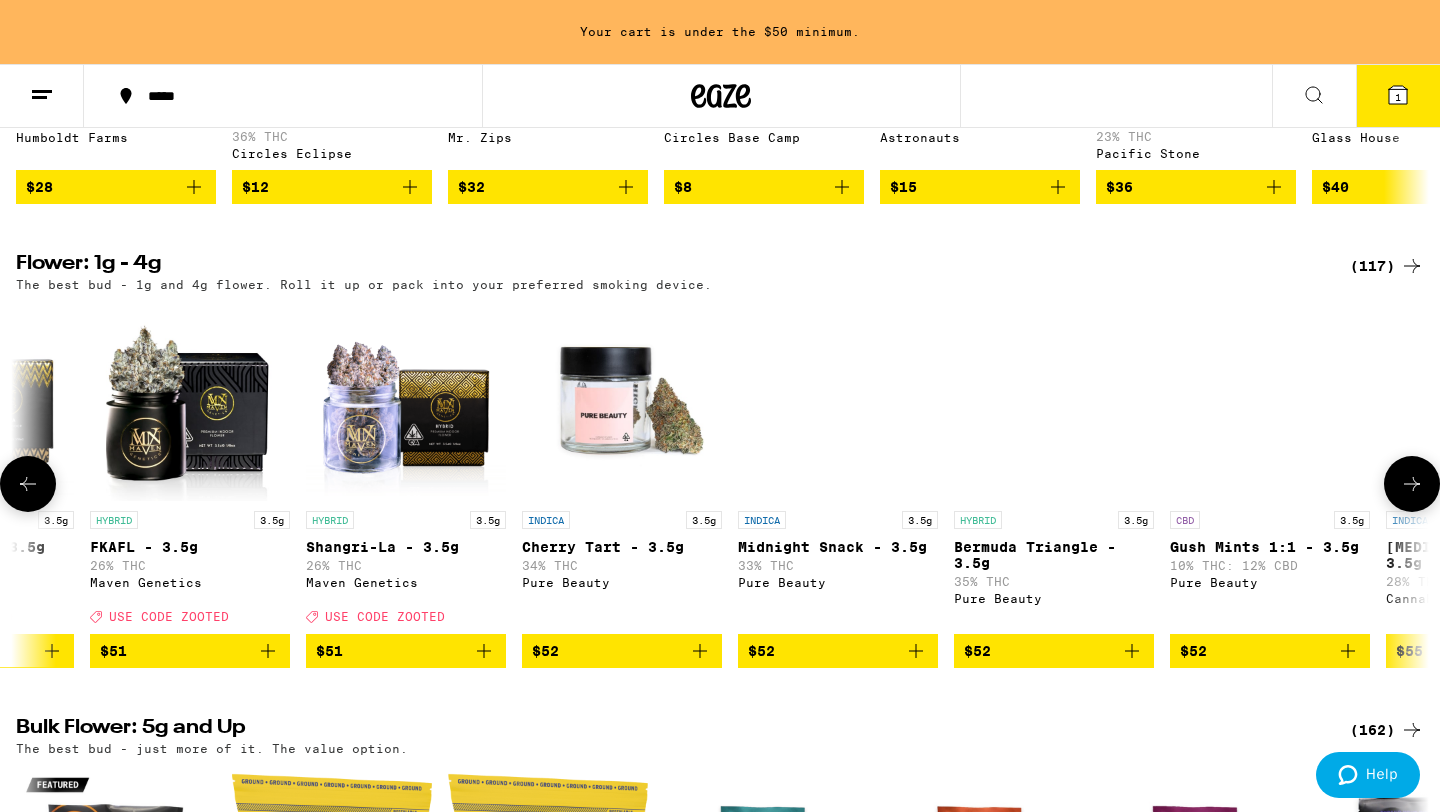 click 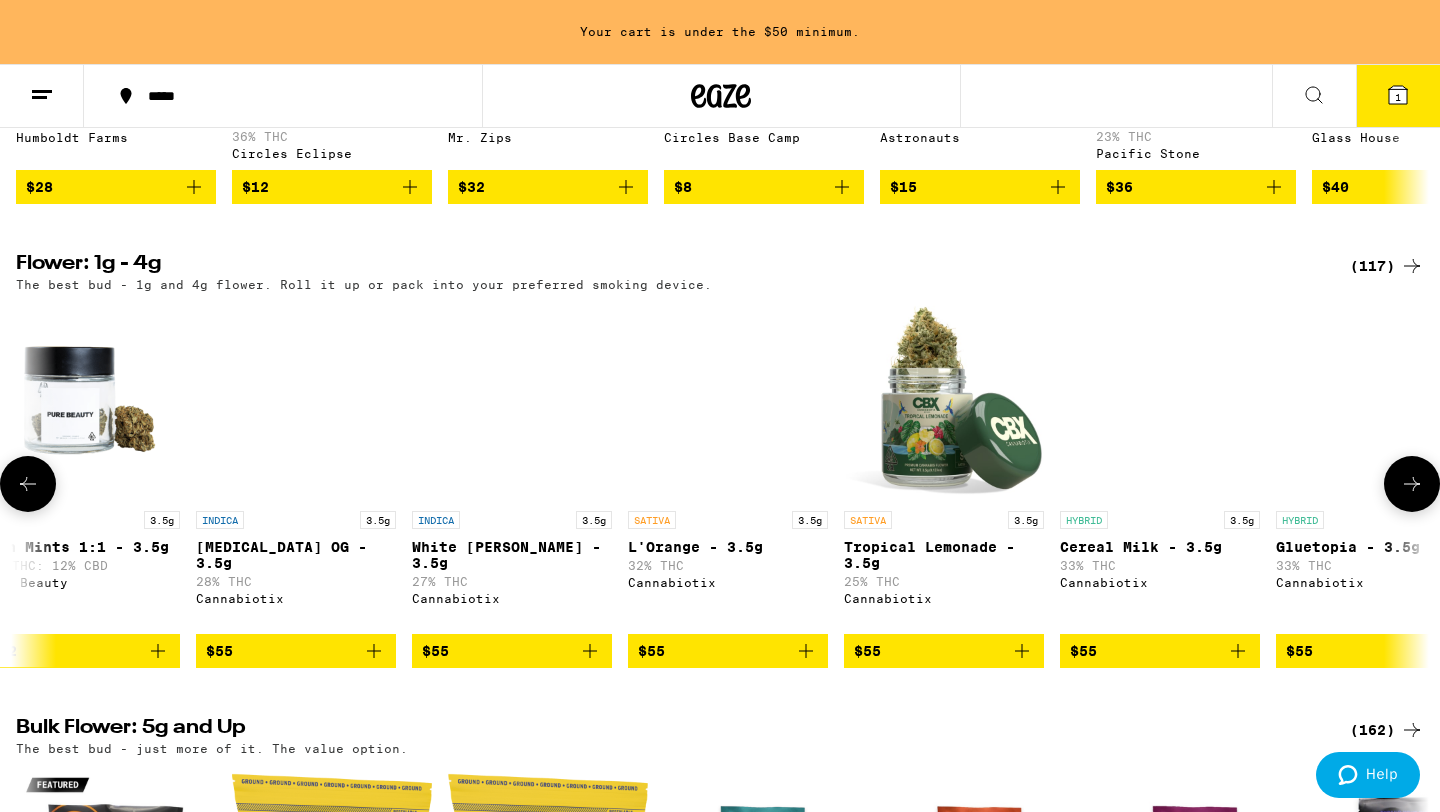 click 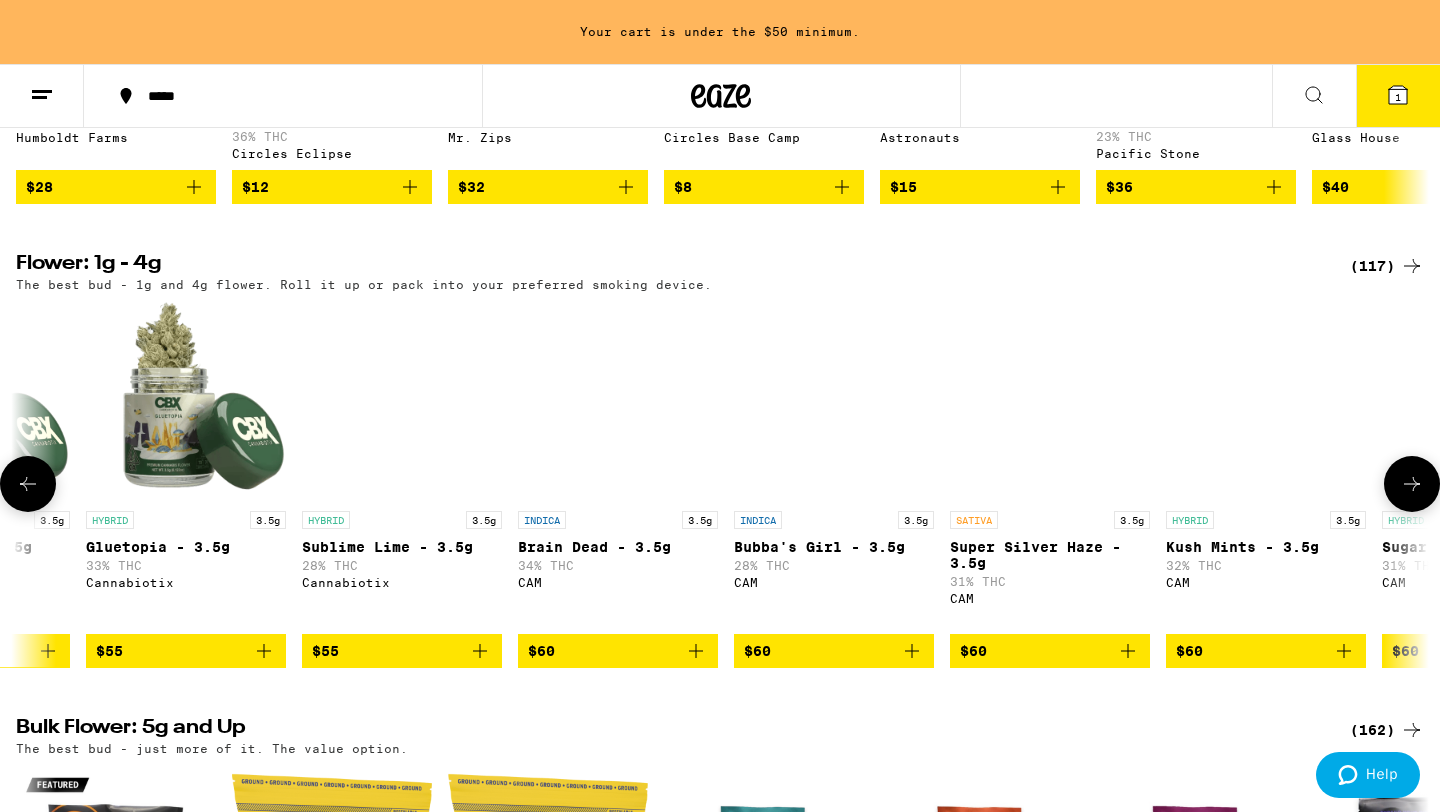 click 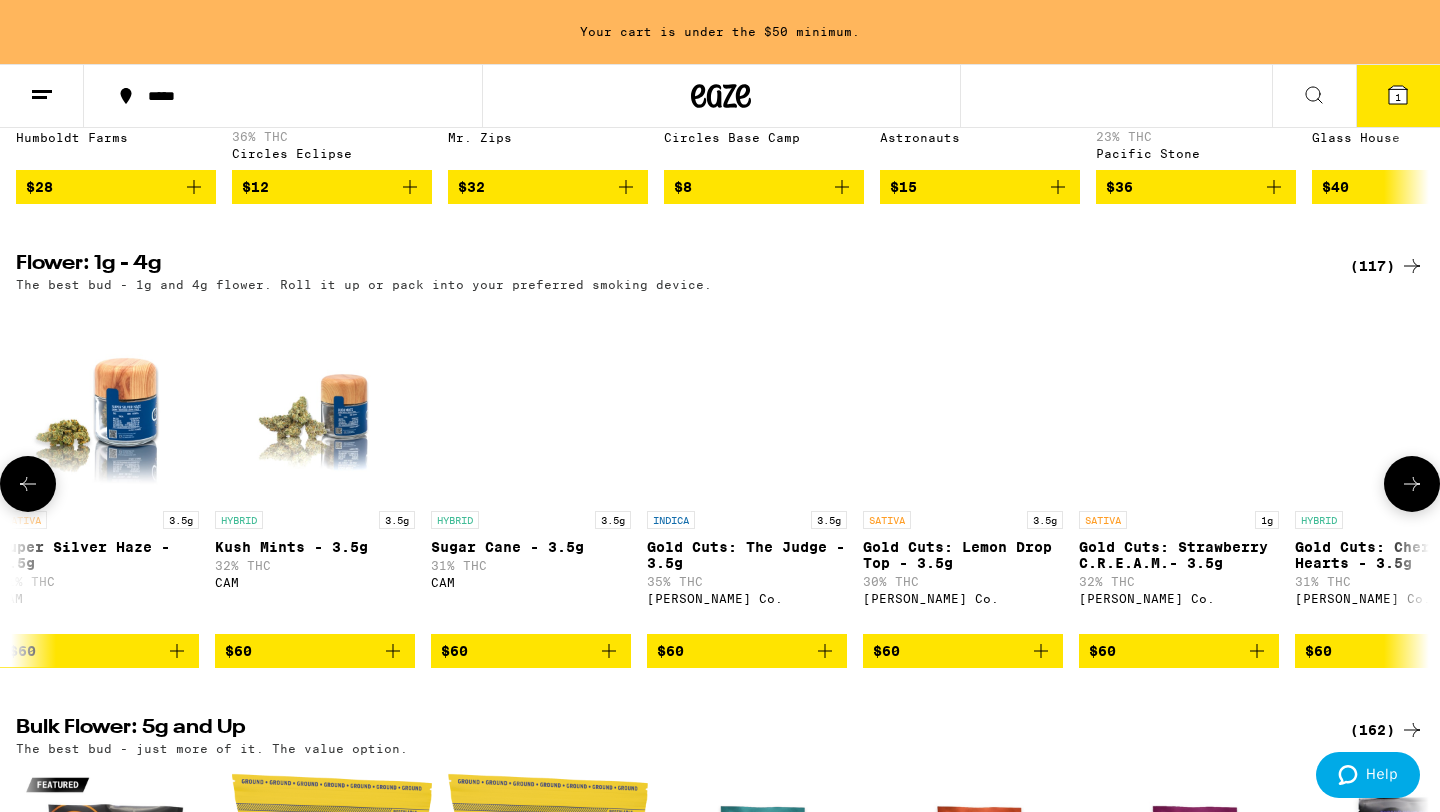 scroll, scrollTop: 0, scrollLeft: 23800, axis: horizontal 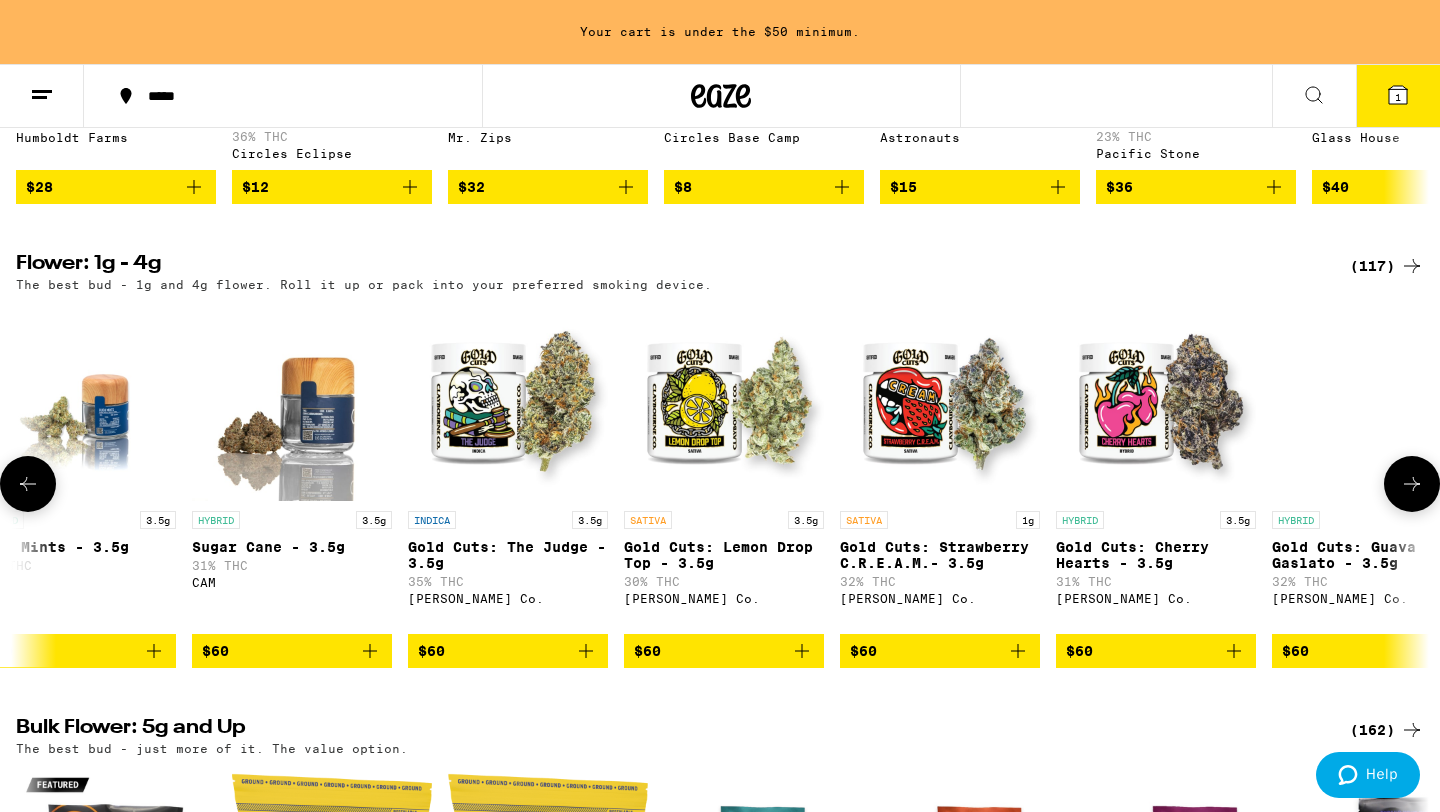 click 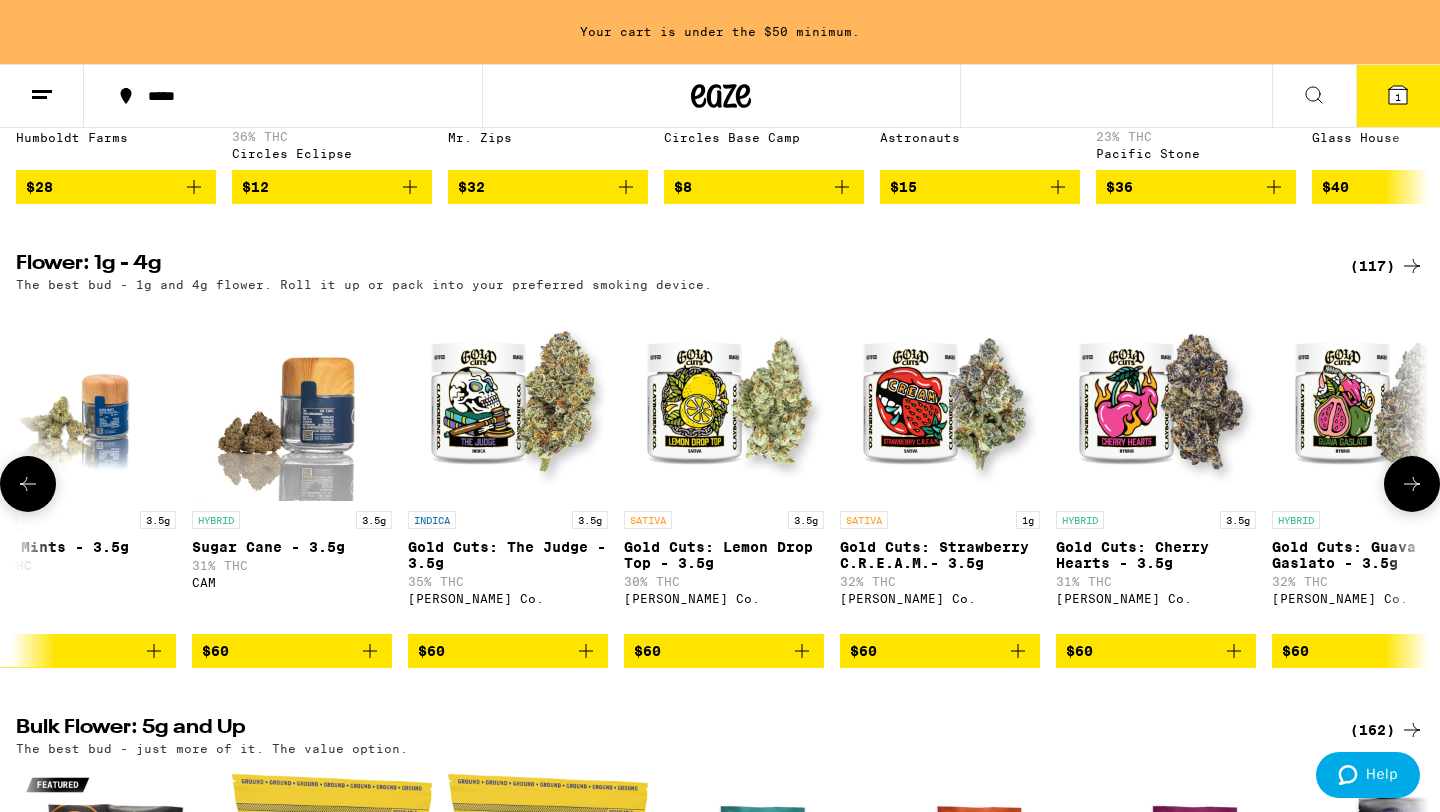 scroll, scrollTop: 0, scrollLeft: 23864, axis: horizontal 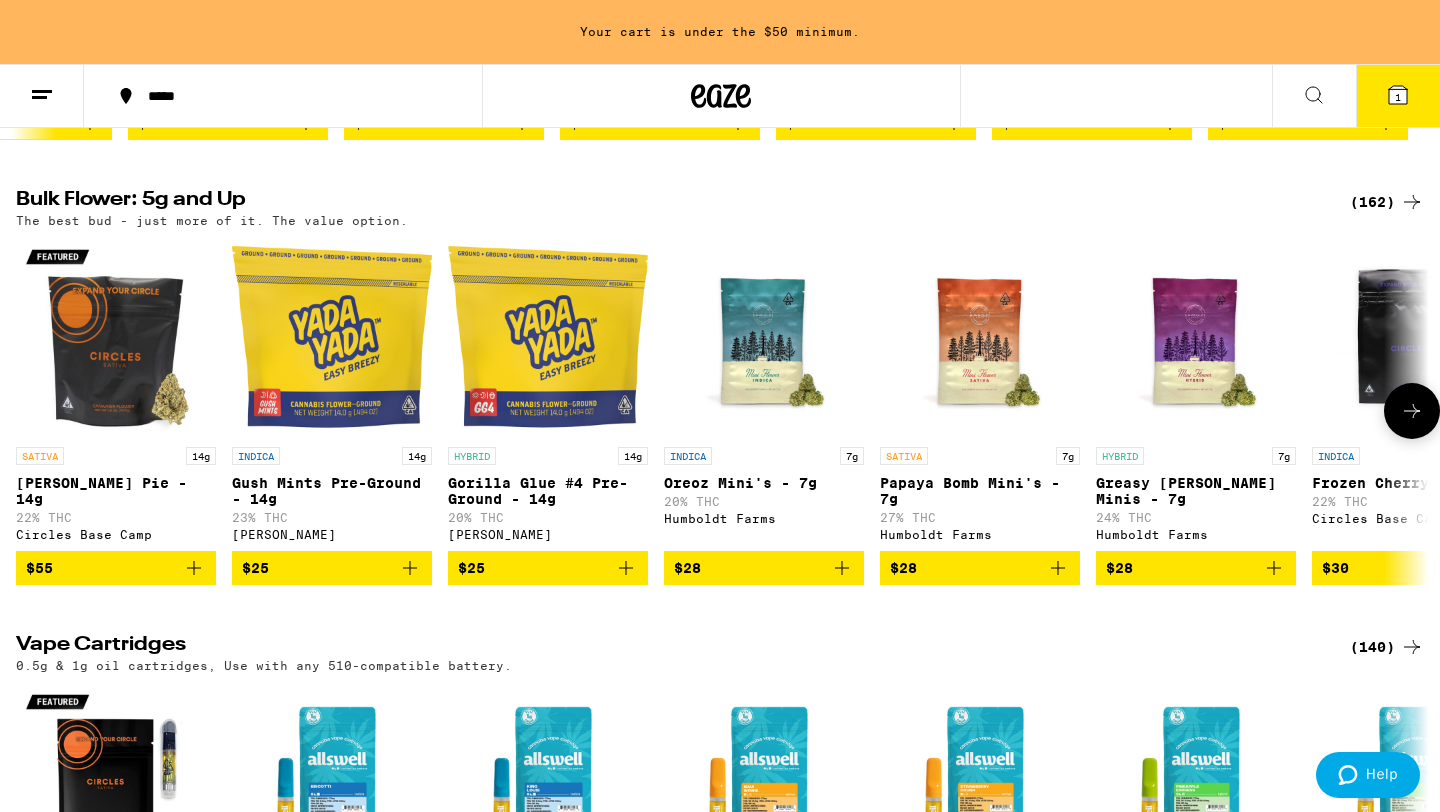 click at bounding box center (1412, 411) 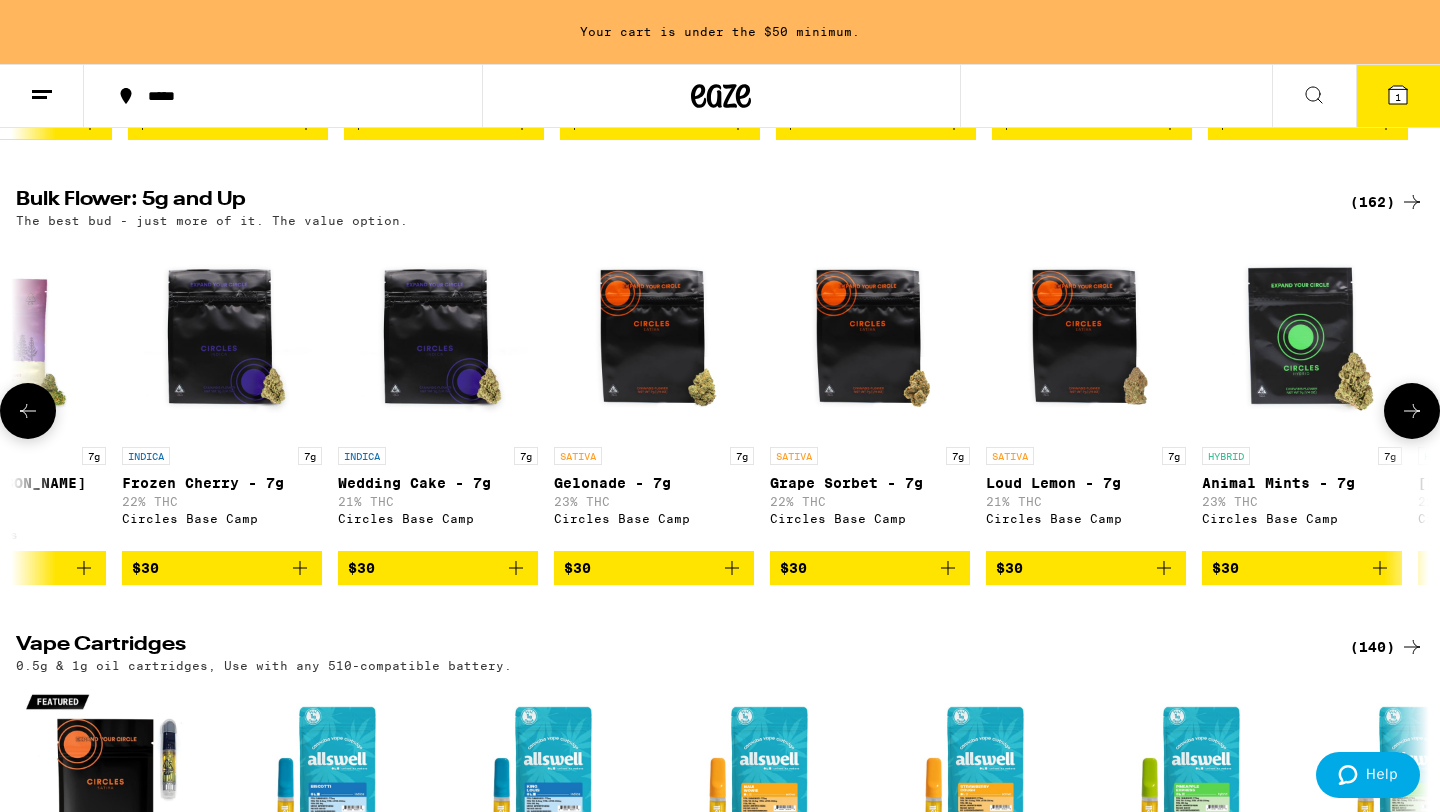 click at bounding box center (1412, 411) 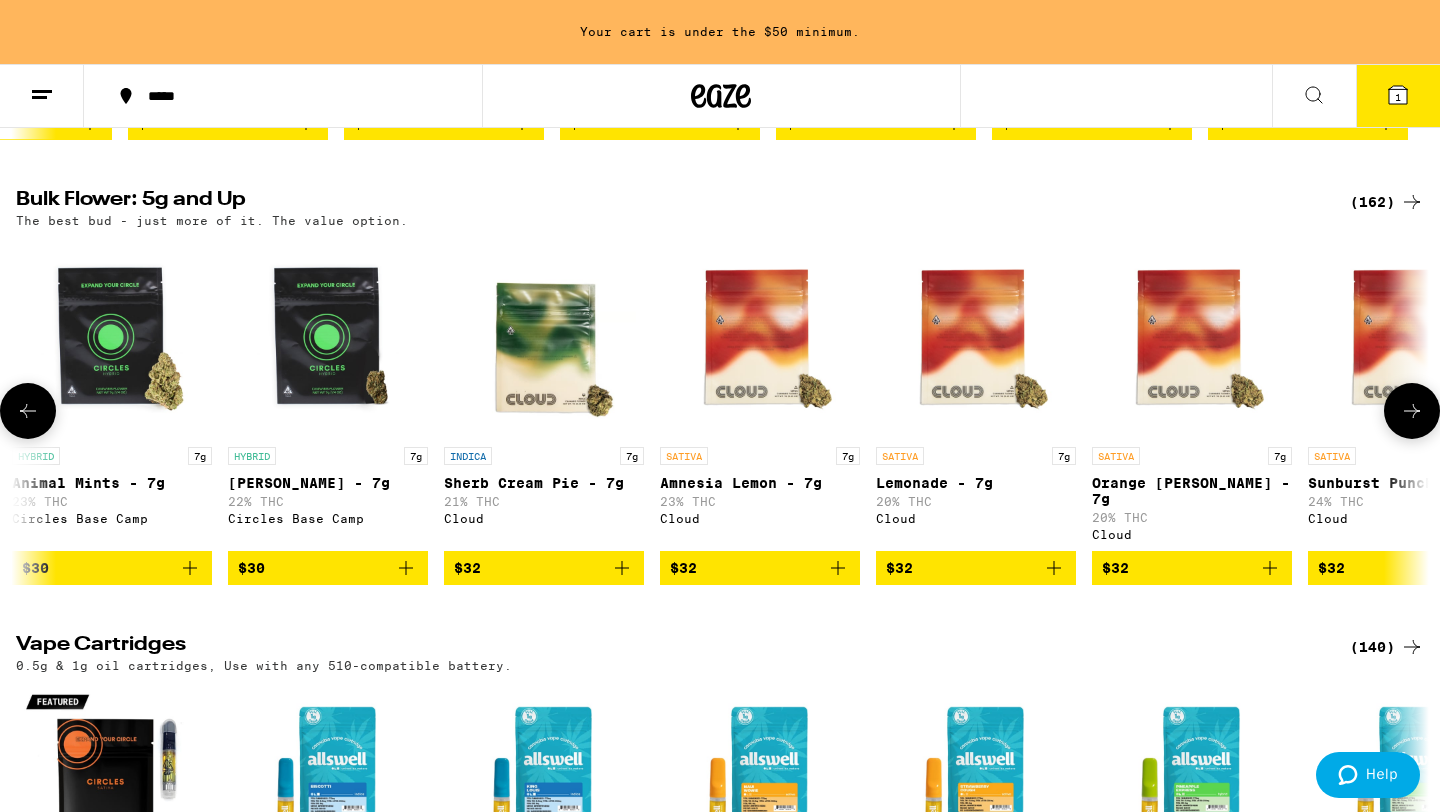 click at bounding box center (1412, 411) 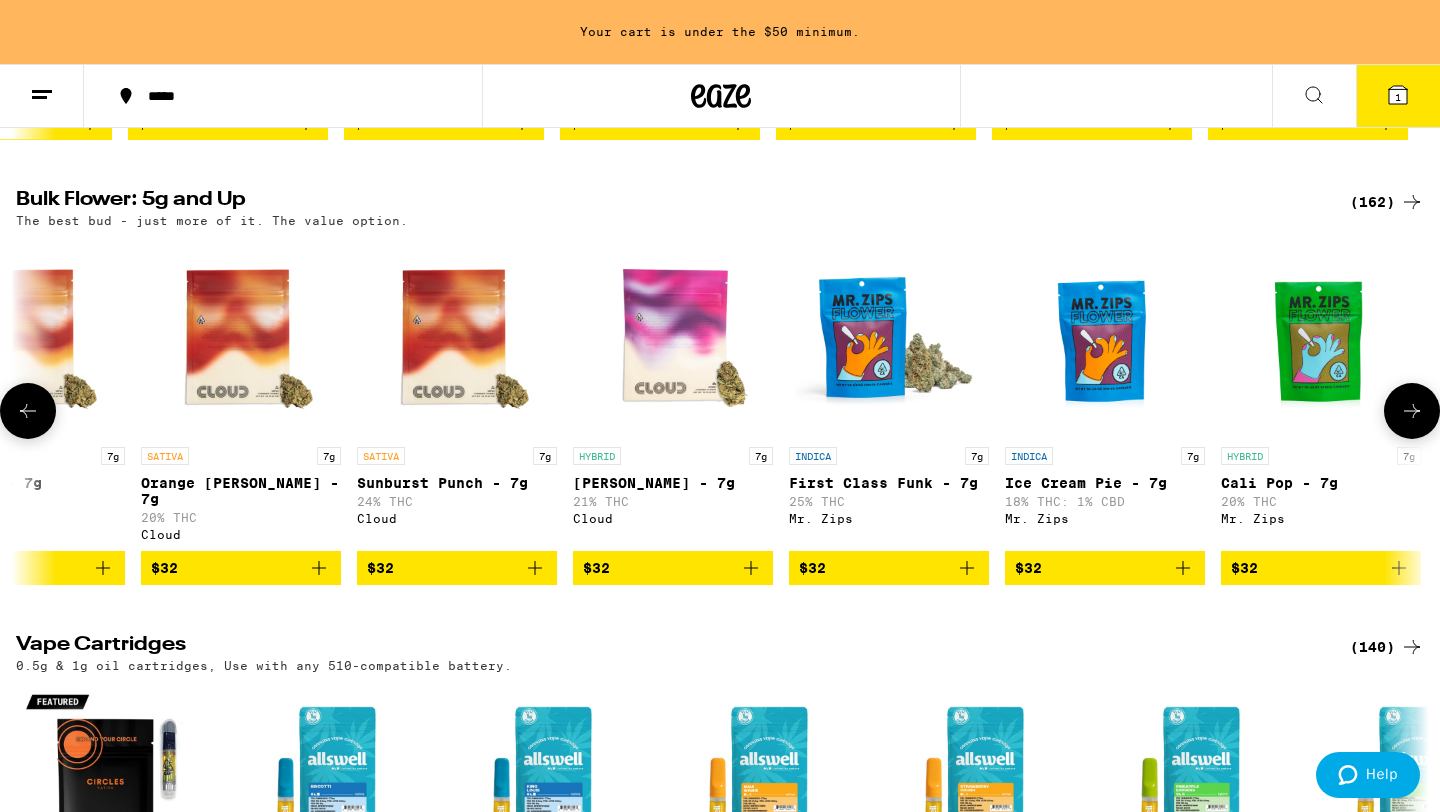 scroll, scrollTop: 0, scrollLeft: 3570, axis: horizontal 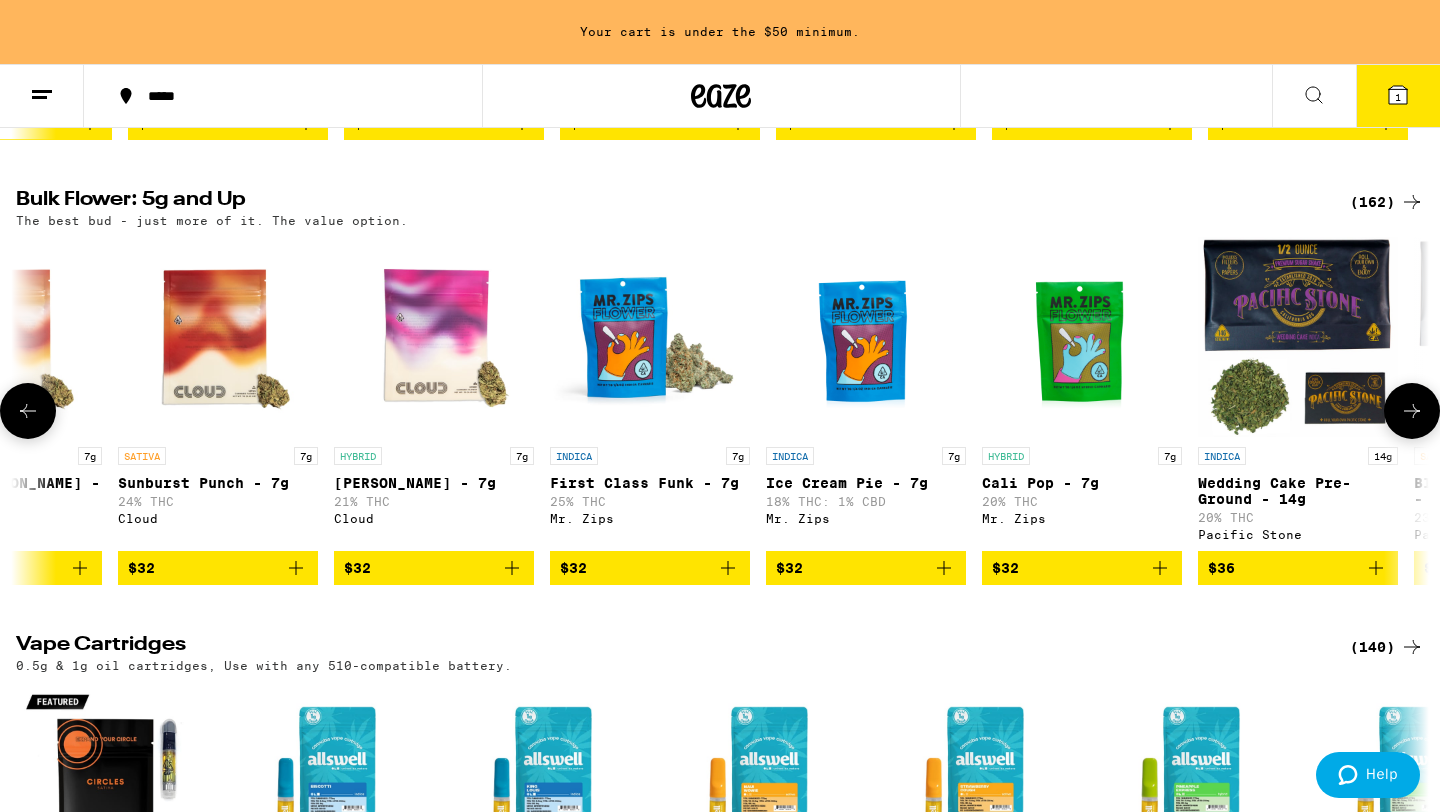 click at bounding box center (1412, 411) 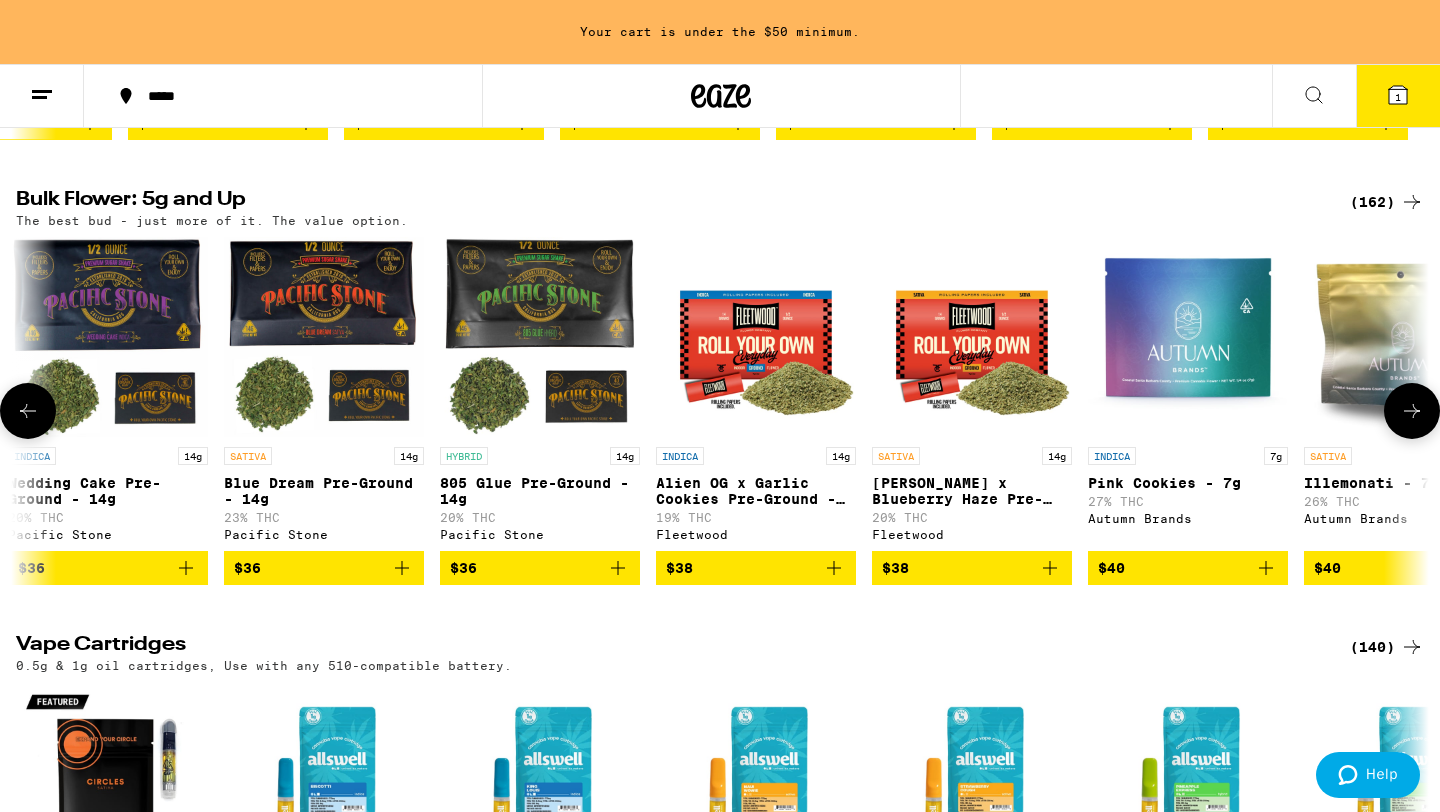 click at bounding box center (1412, 411) 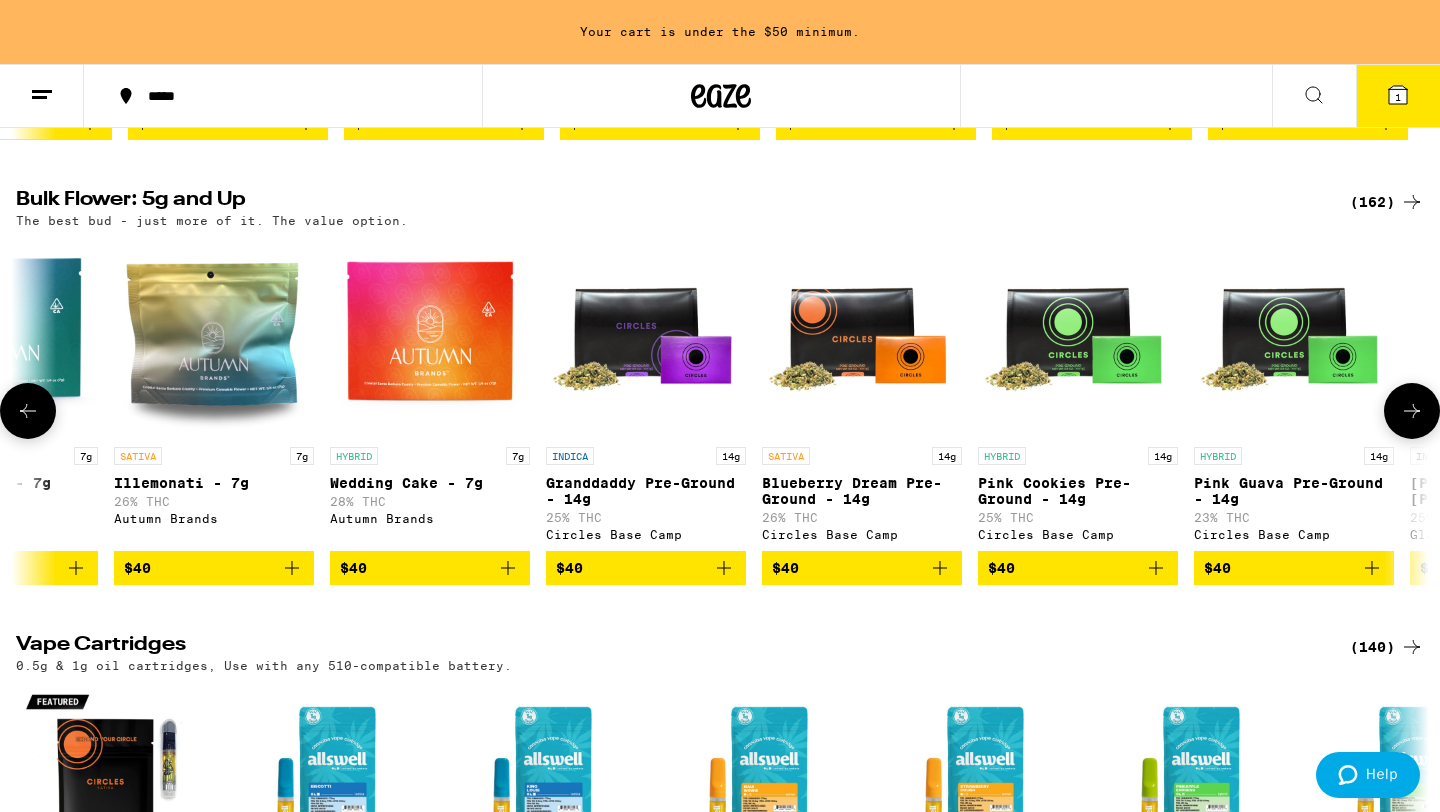 click at bounding box center [1412, 411] 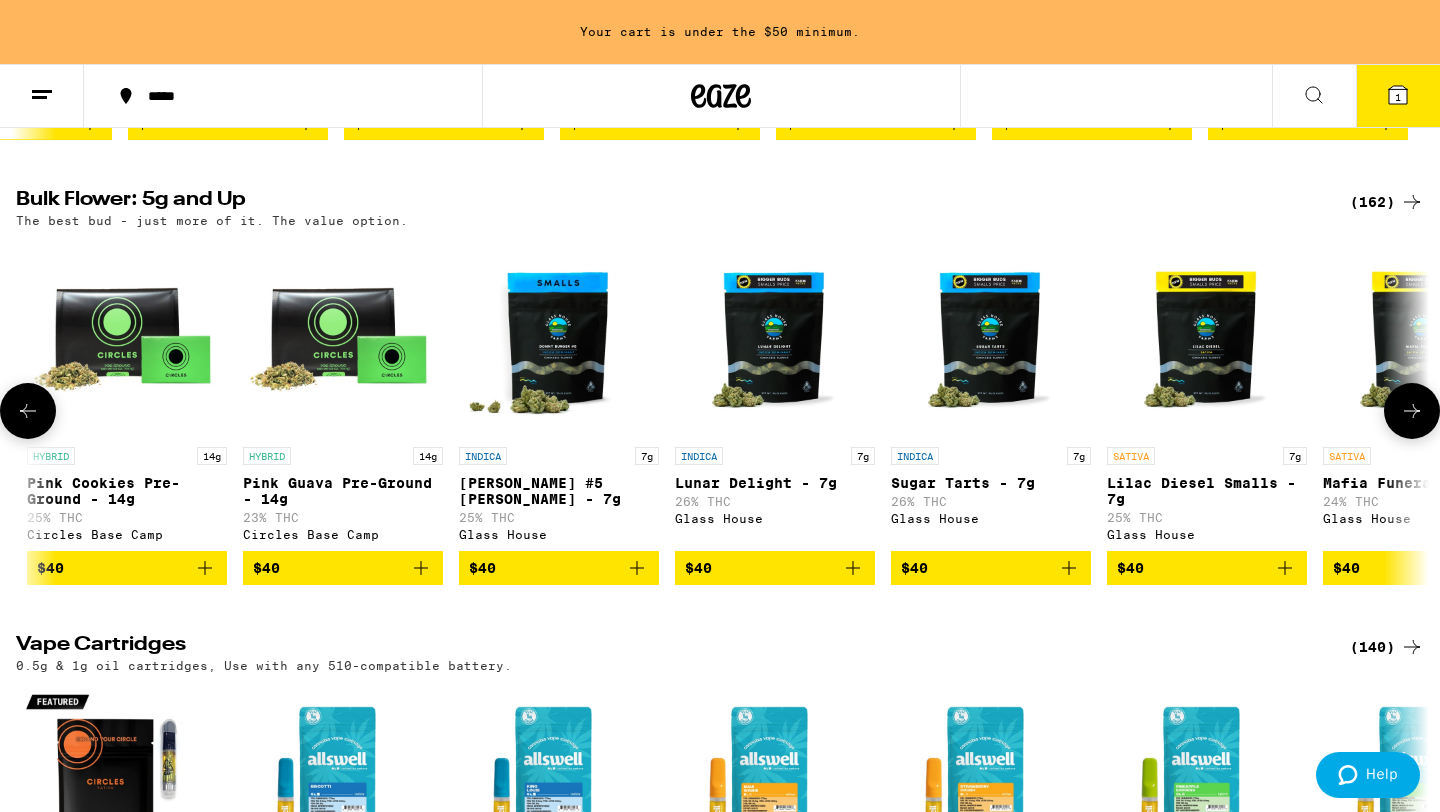 scroll, scrollTop: 0, scrollLeft: 7140, axis: horizontal 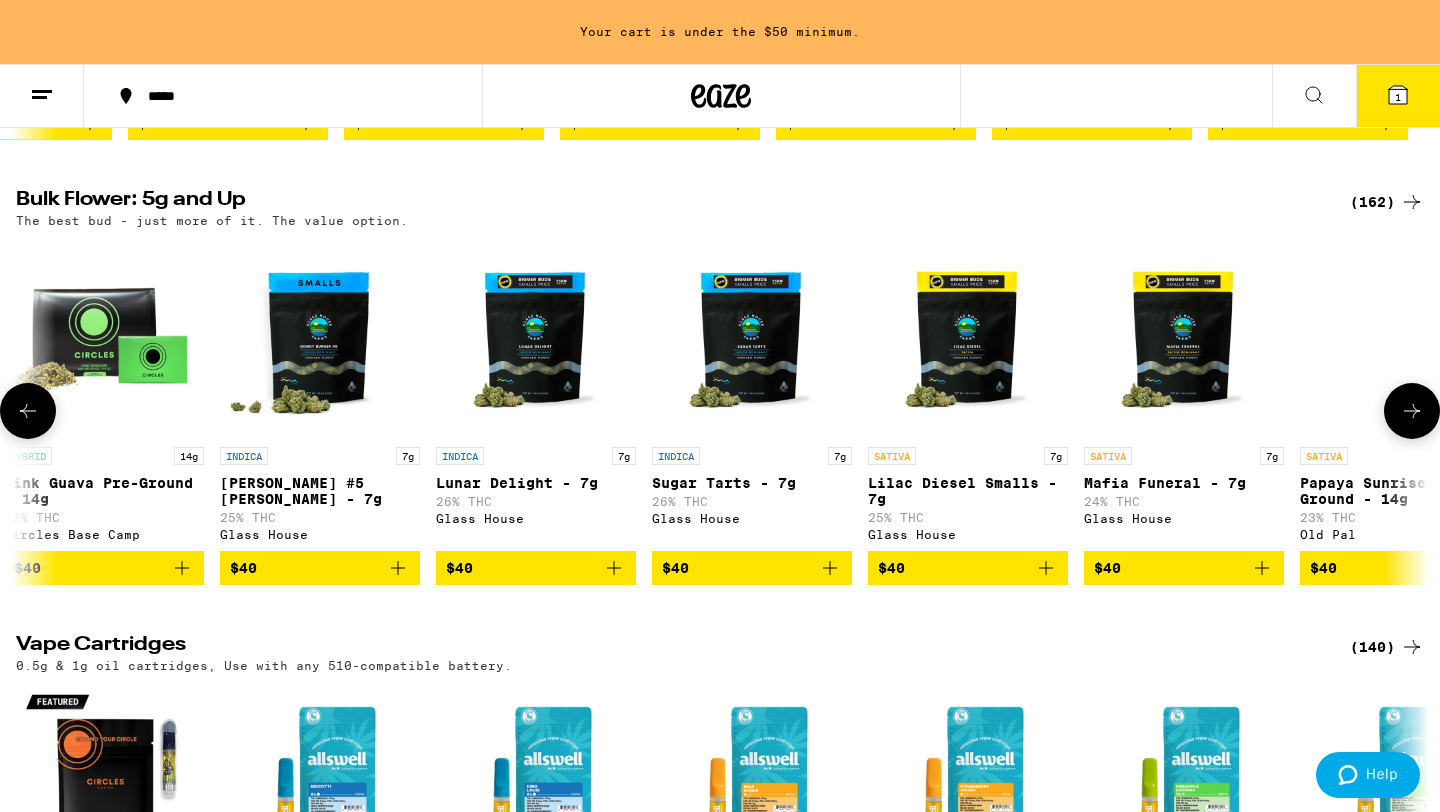 click at bounding box center [1412, 411] 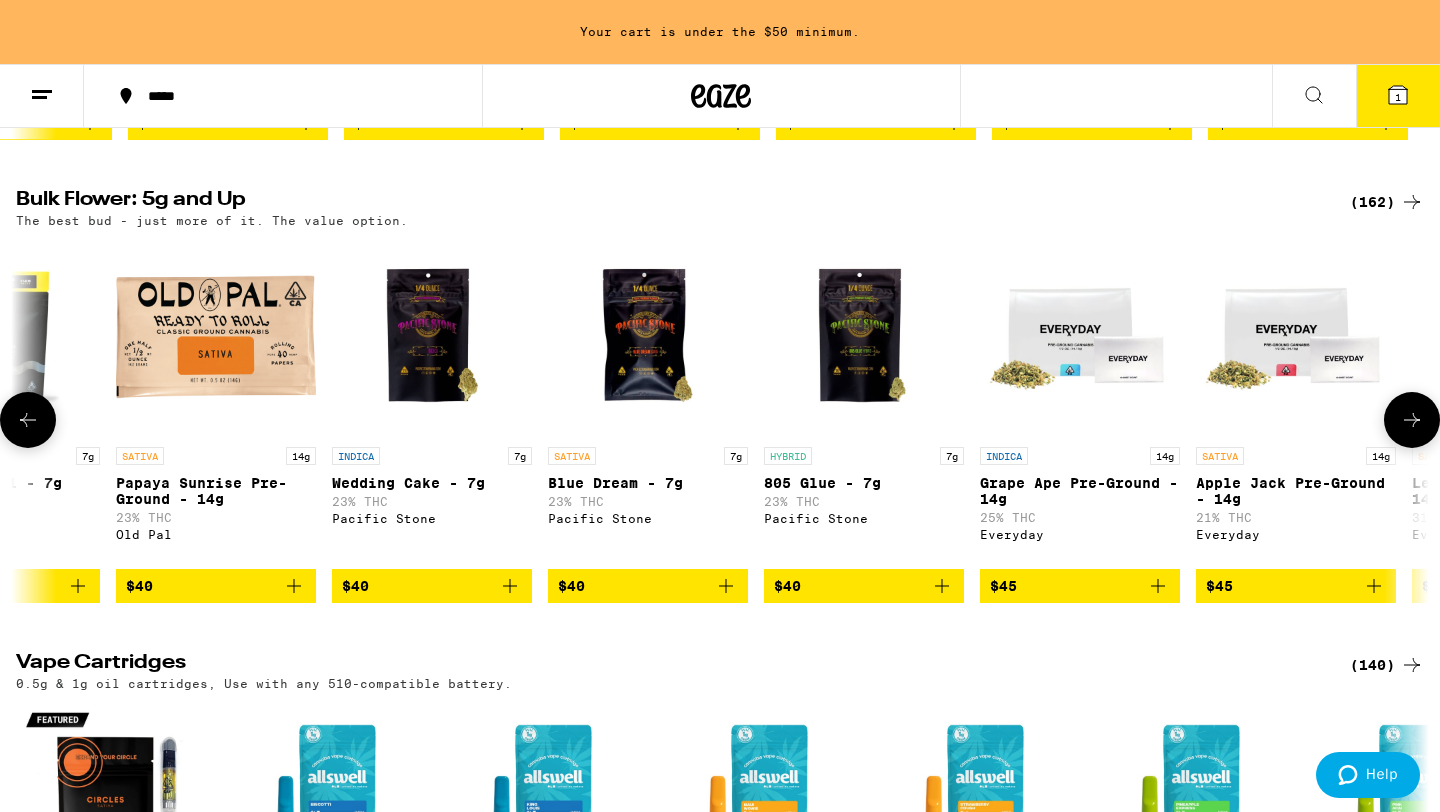 scroll, scrollTop: 0, scrollLeft: 8330, axis: horizontal 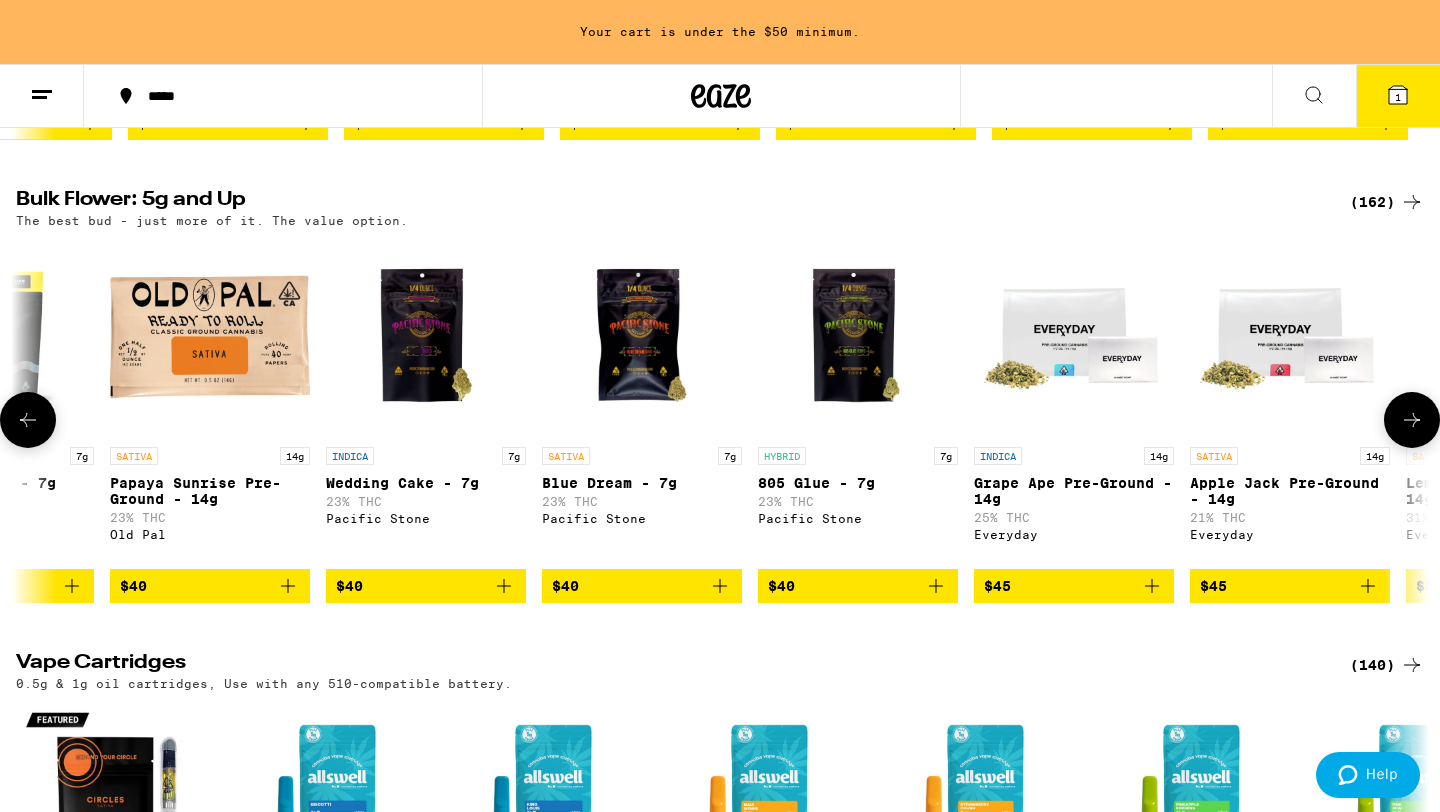 click 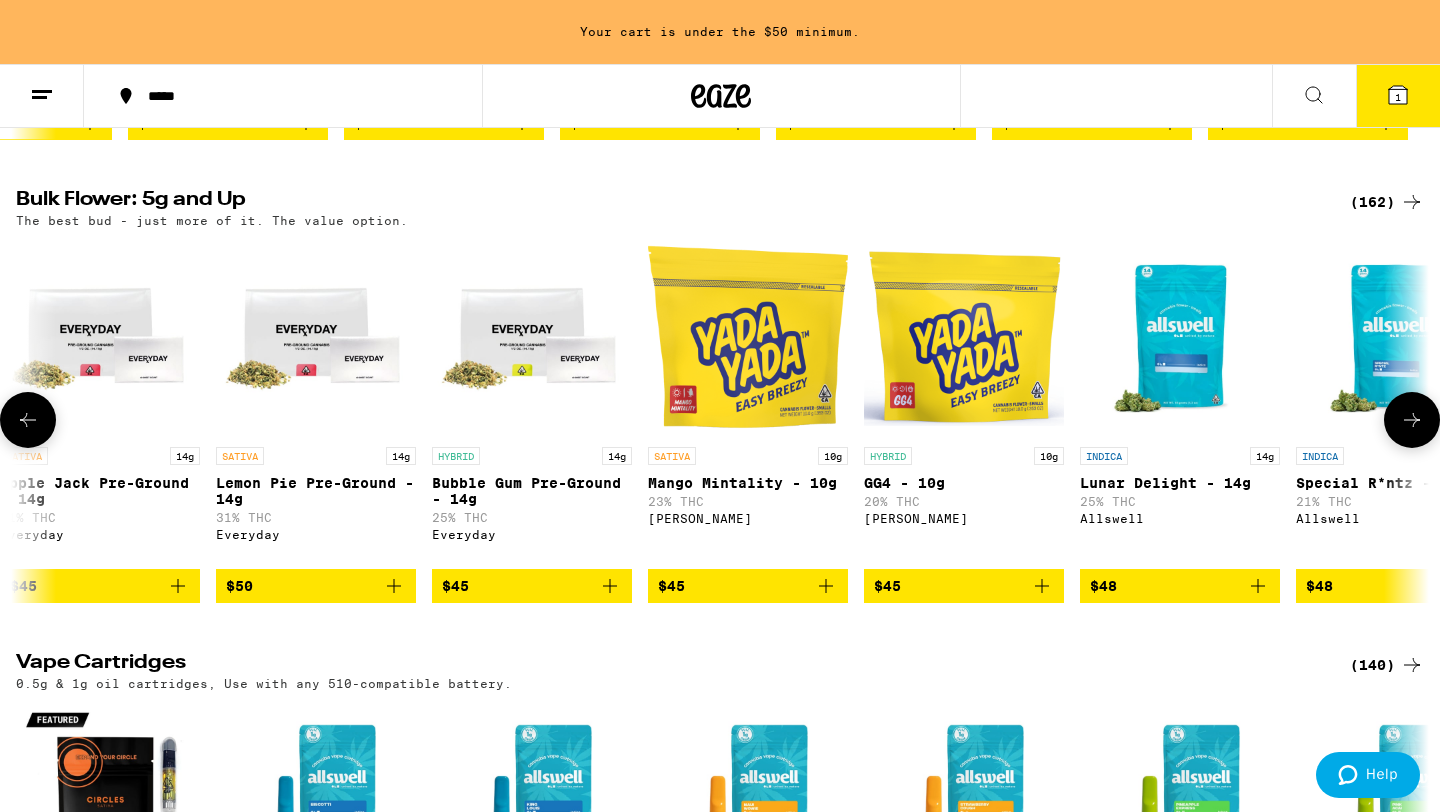 click 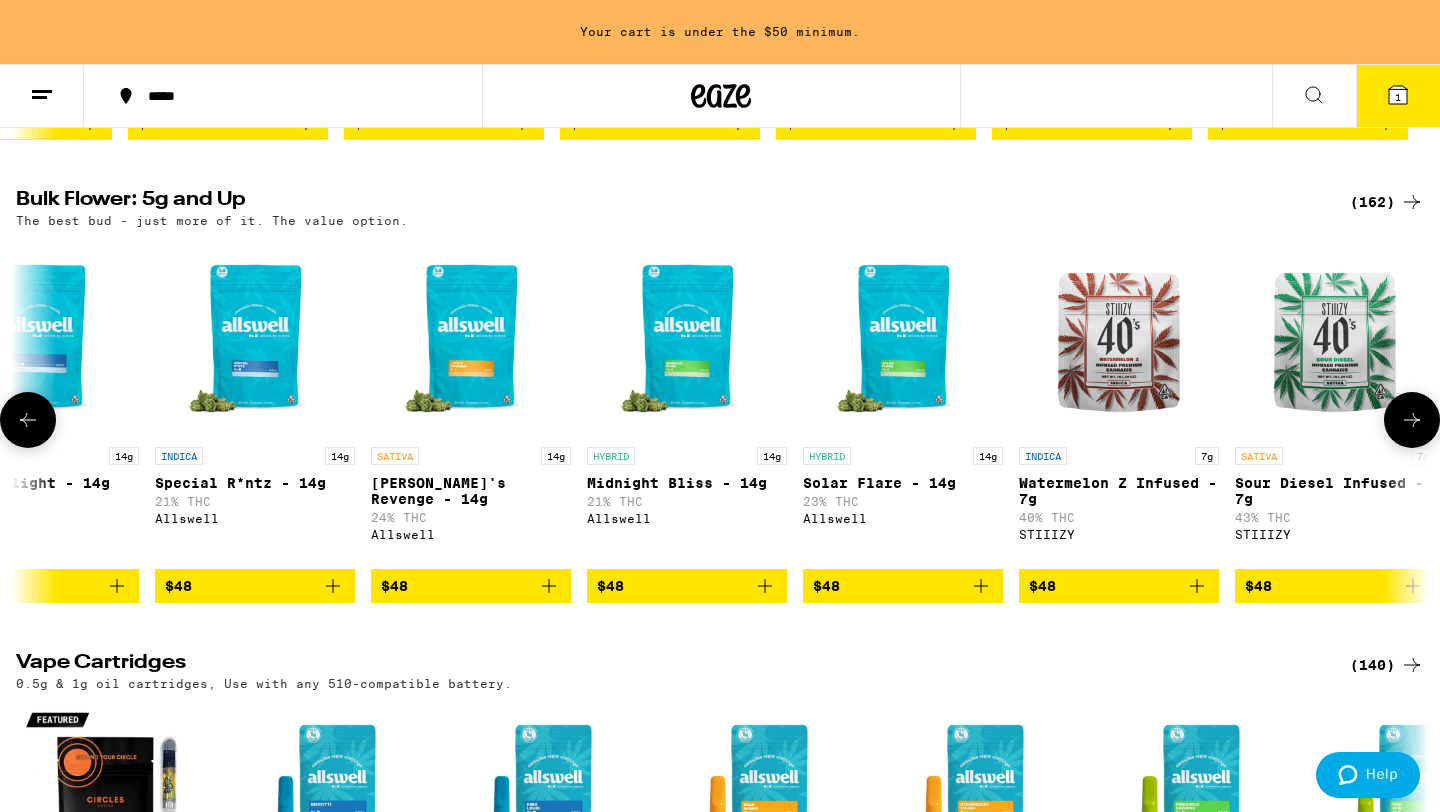 scroll, scrollTop: 0, scrollLeft: 10710, axis: horizontal 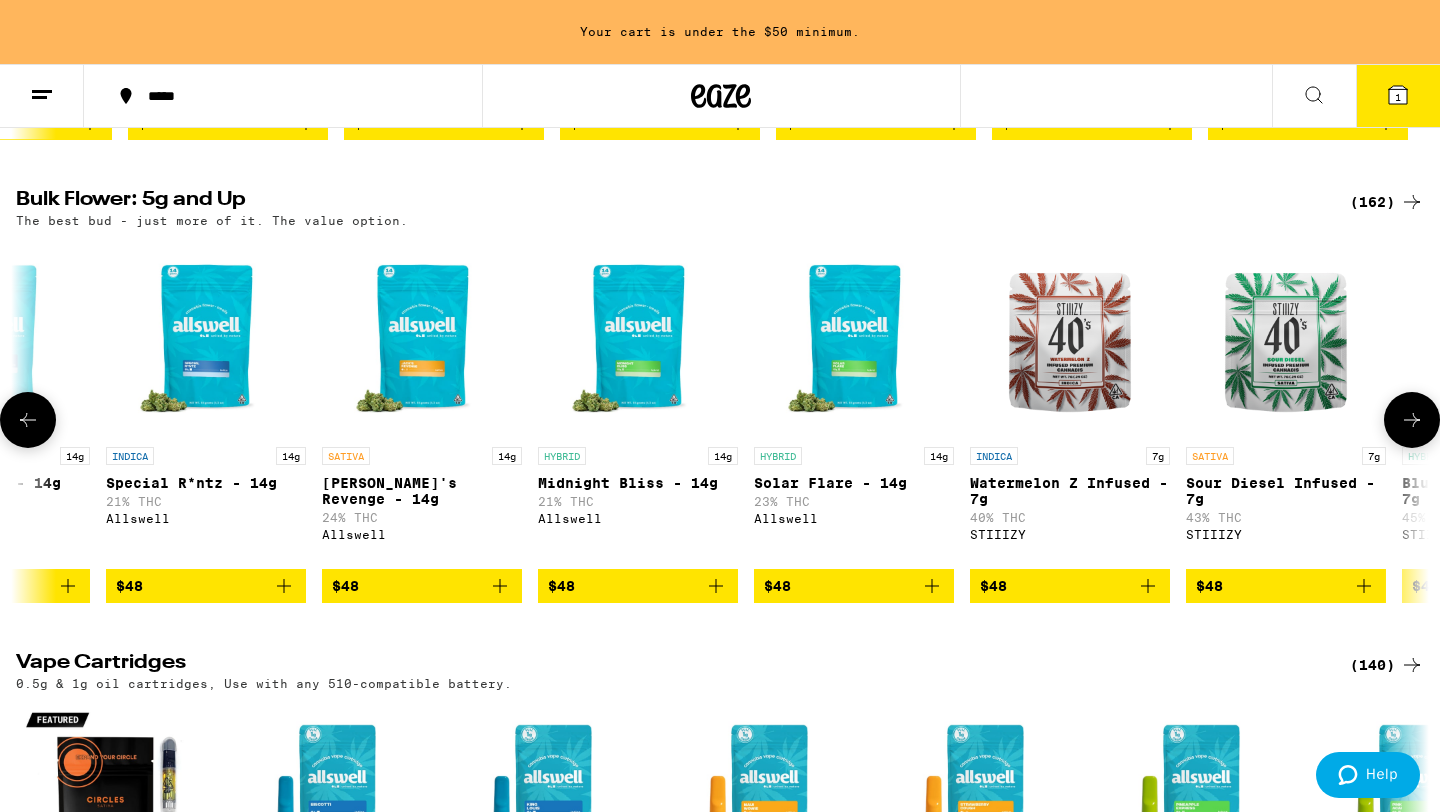 click at bounding box center [1412, 420] 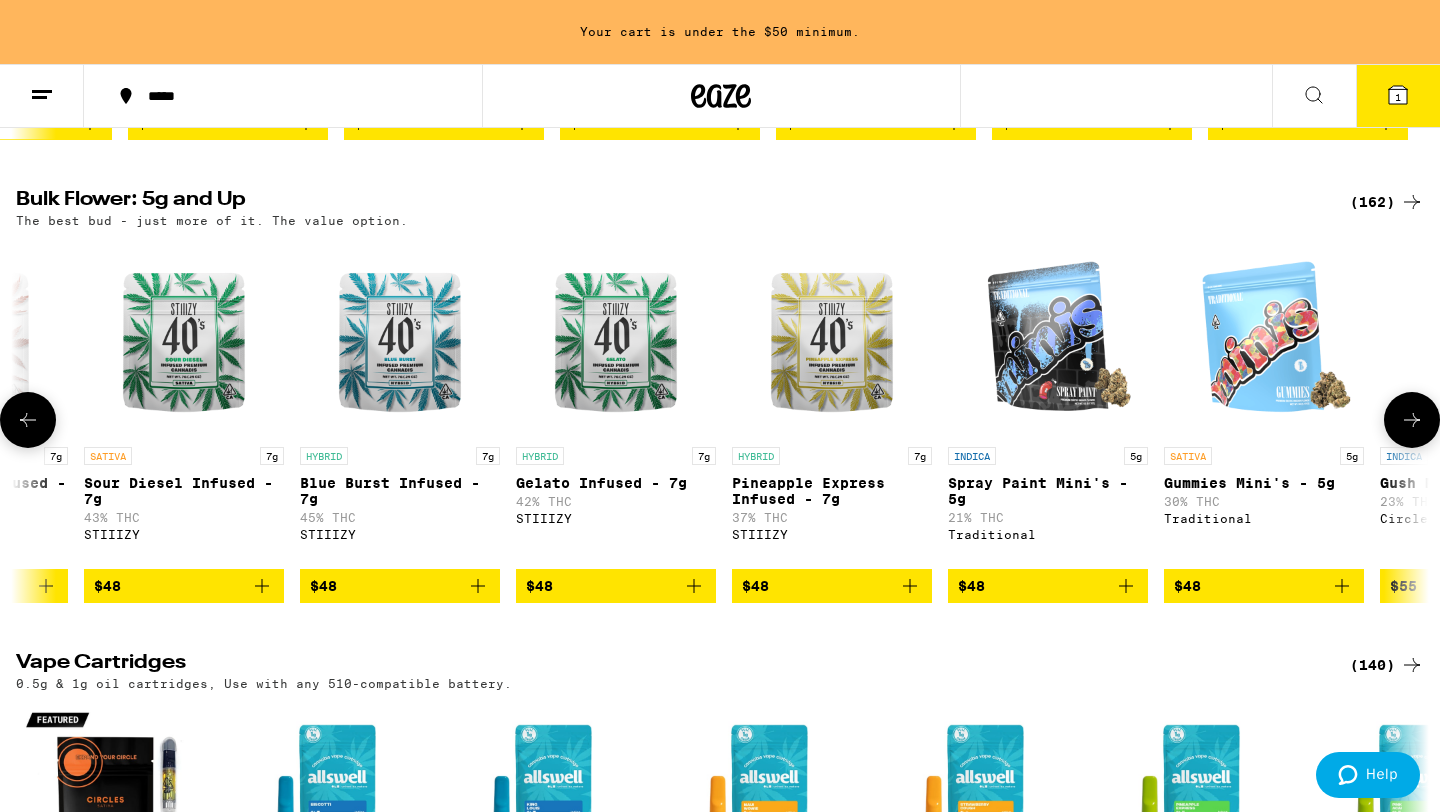 scroll, scrollTop: 0, scrollLeft: 11900, axis: horizontal 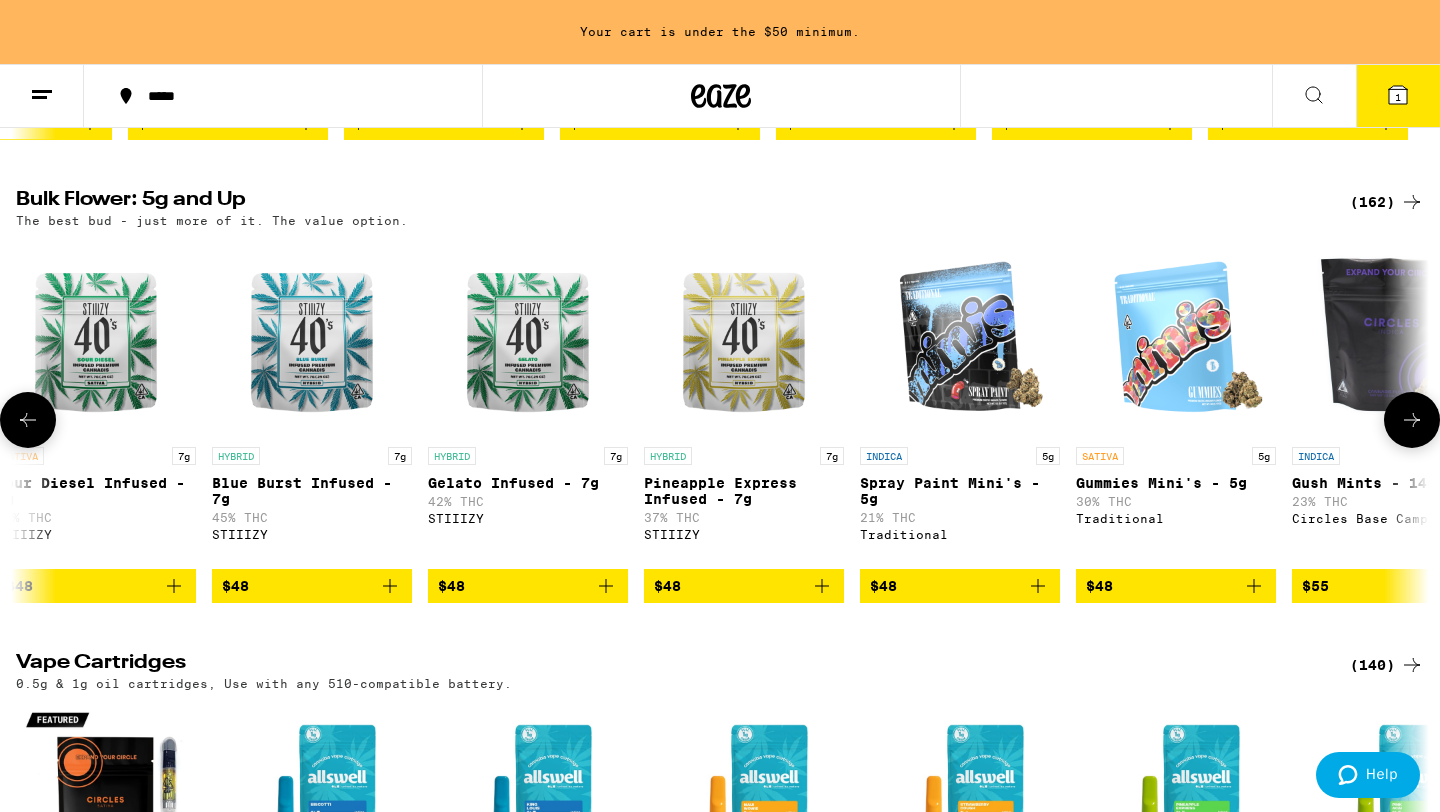 click at bounding box center [1412, 420] 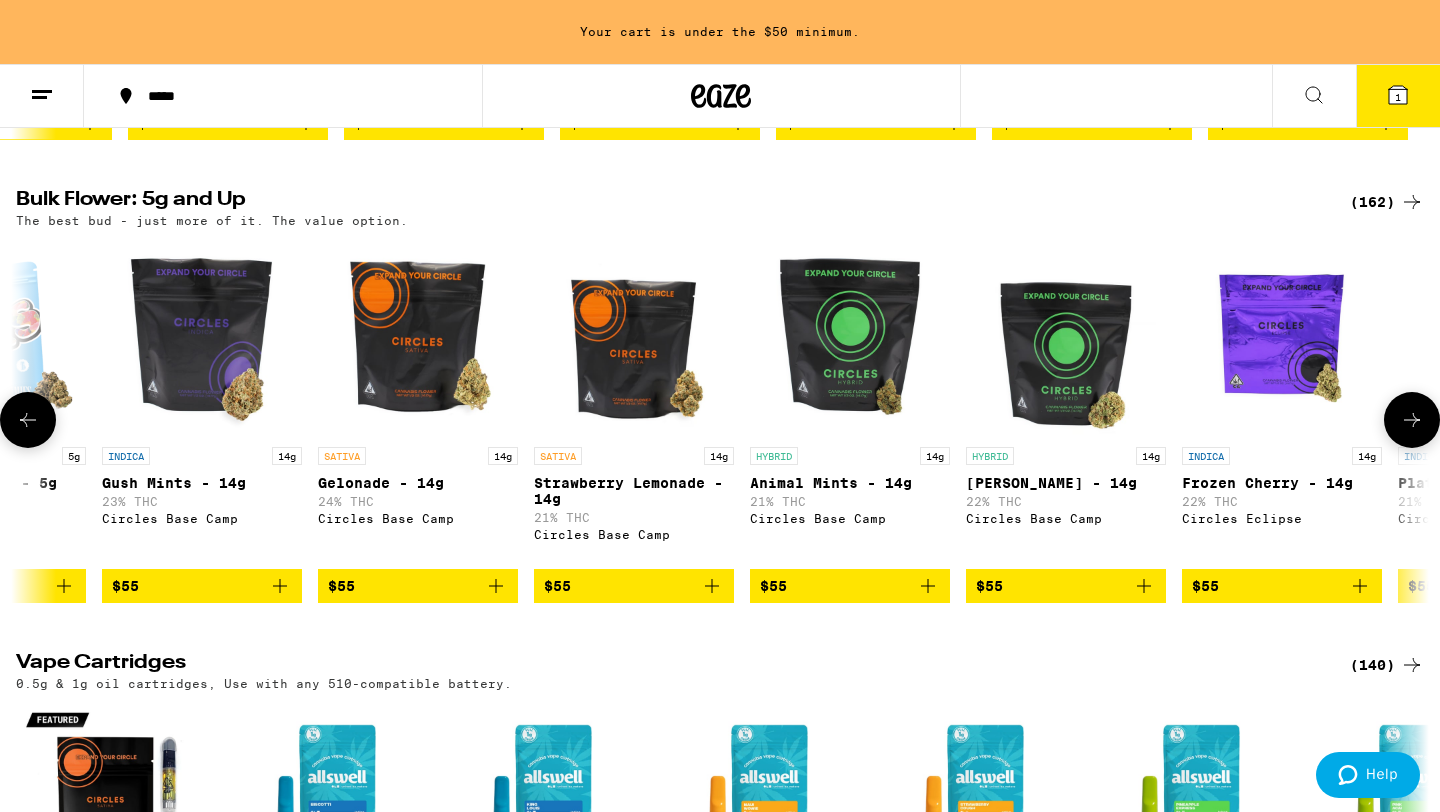 click at bounding box center (1412, 420) 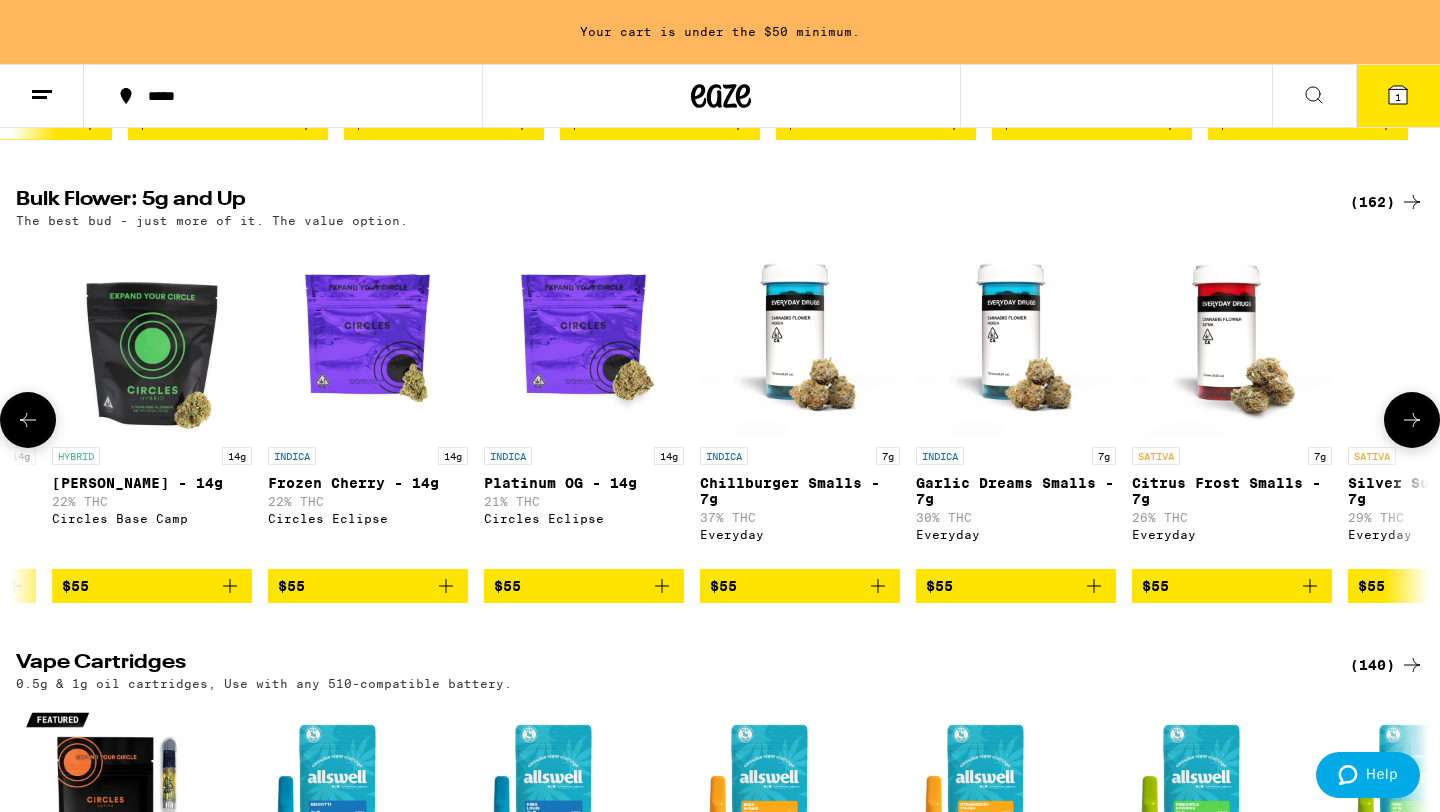 scroll, scrollTop: 0, scrollLeft: 14280, axis: horizontal 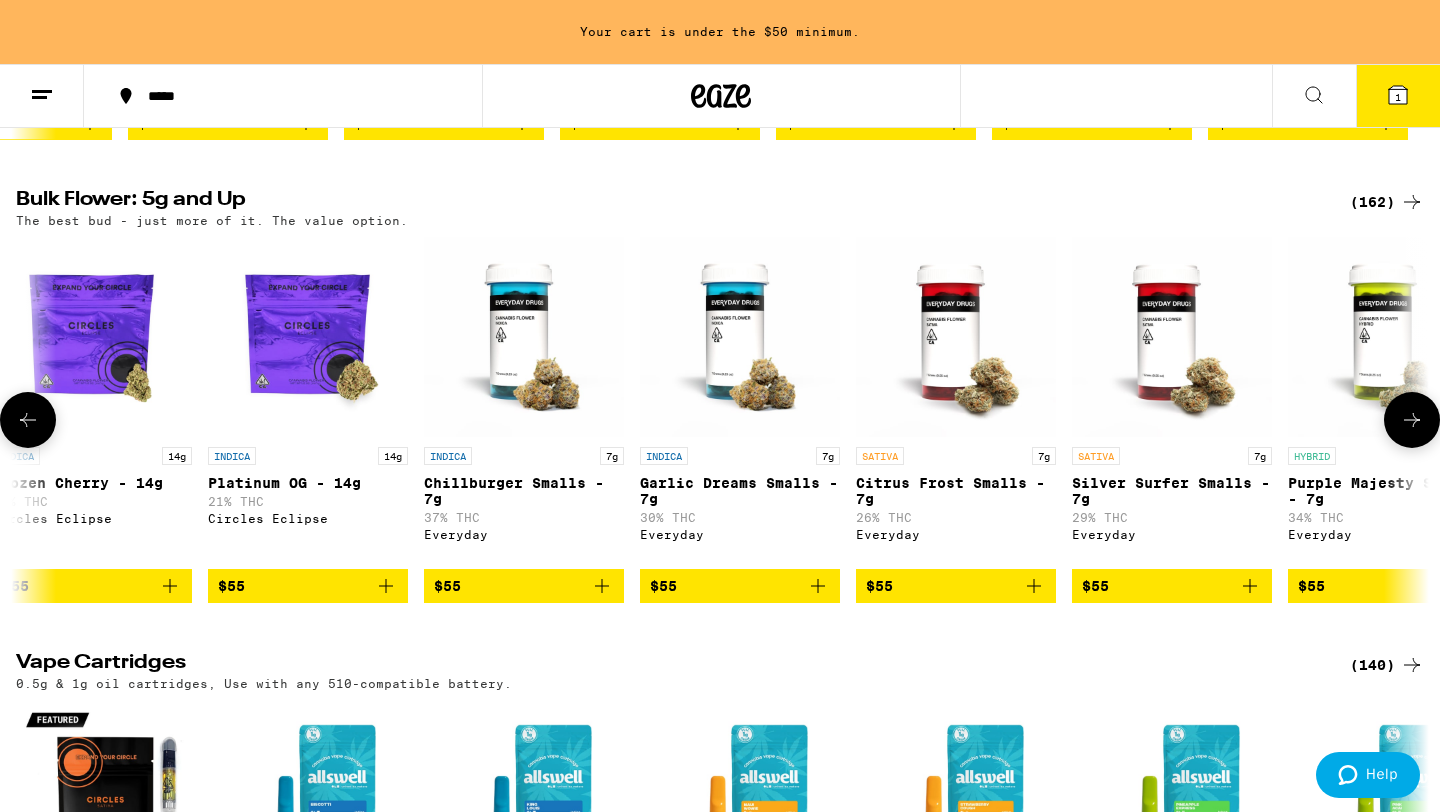 click at bounding box center (1412, 420) 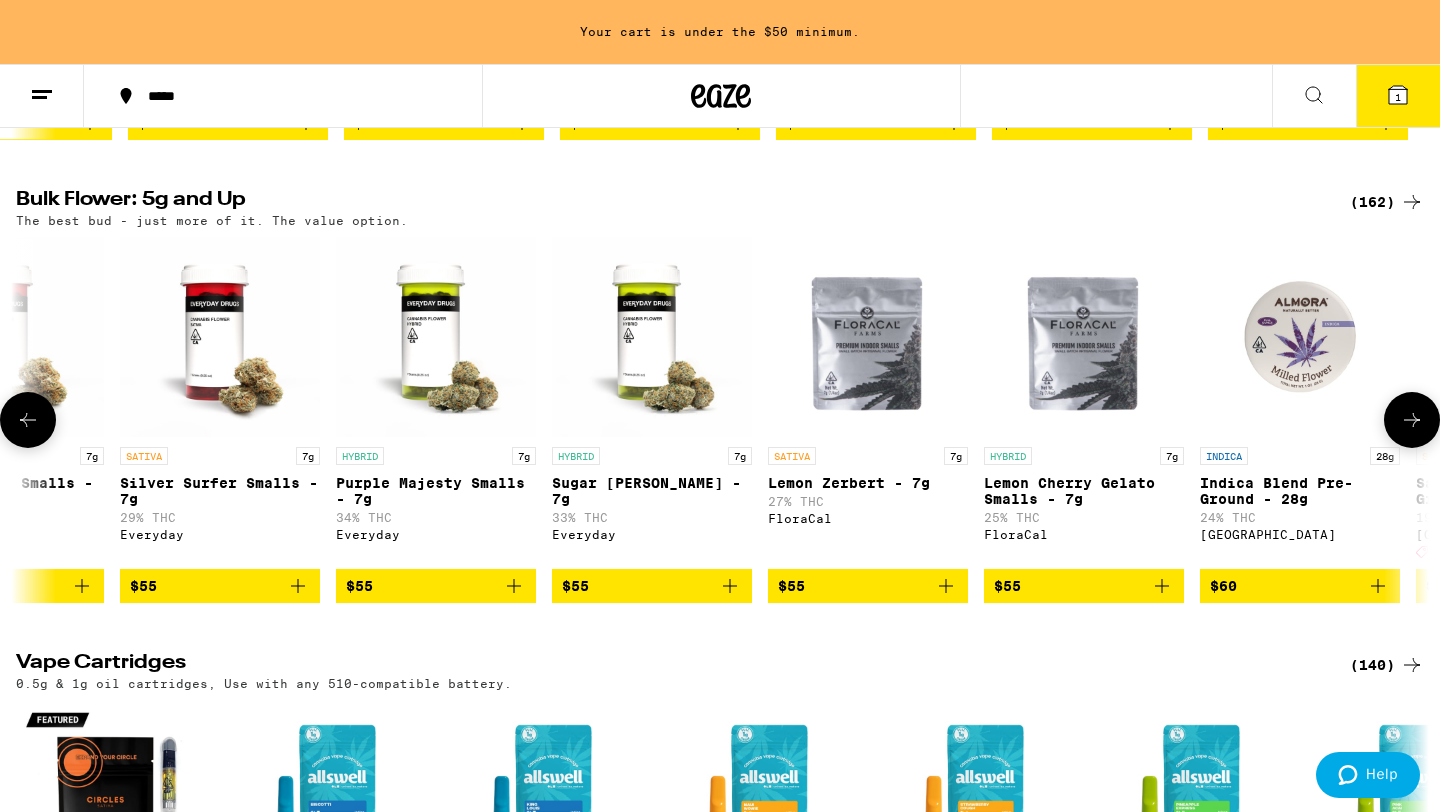 scroll, scrollTop: 0, scrollLeft: 15470, axis: horizontal 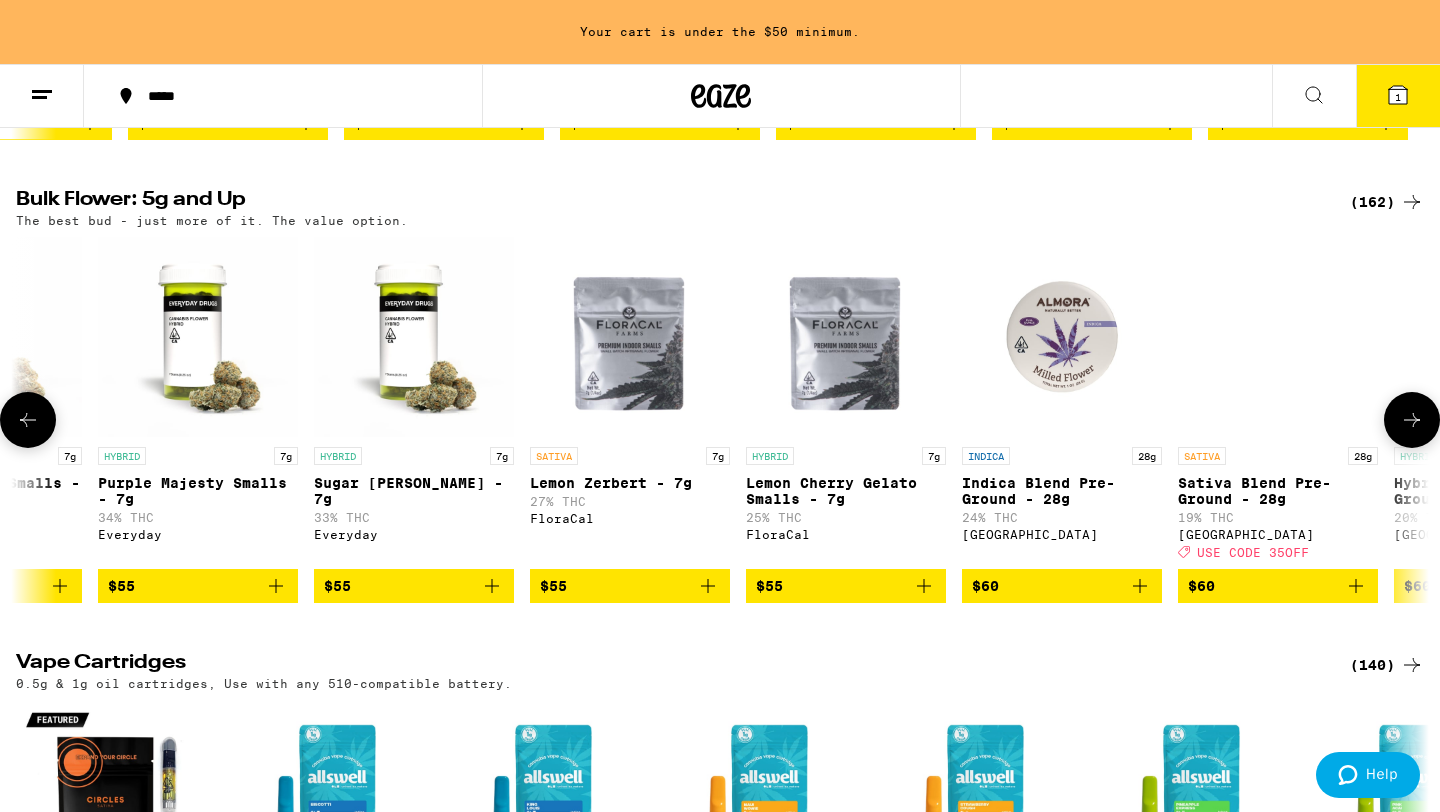 click at bounding box center (1412, 420) 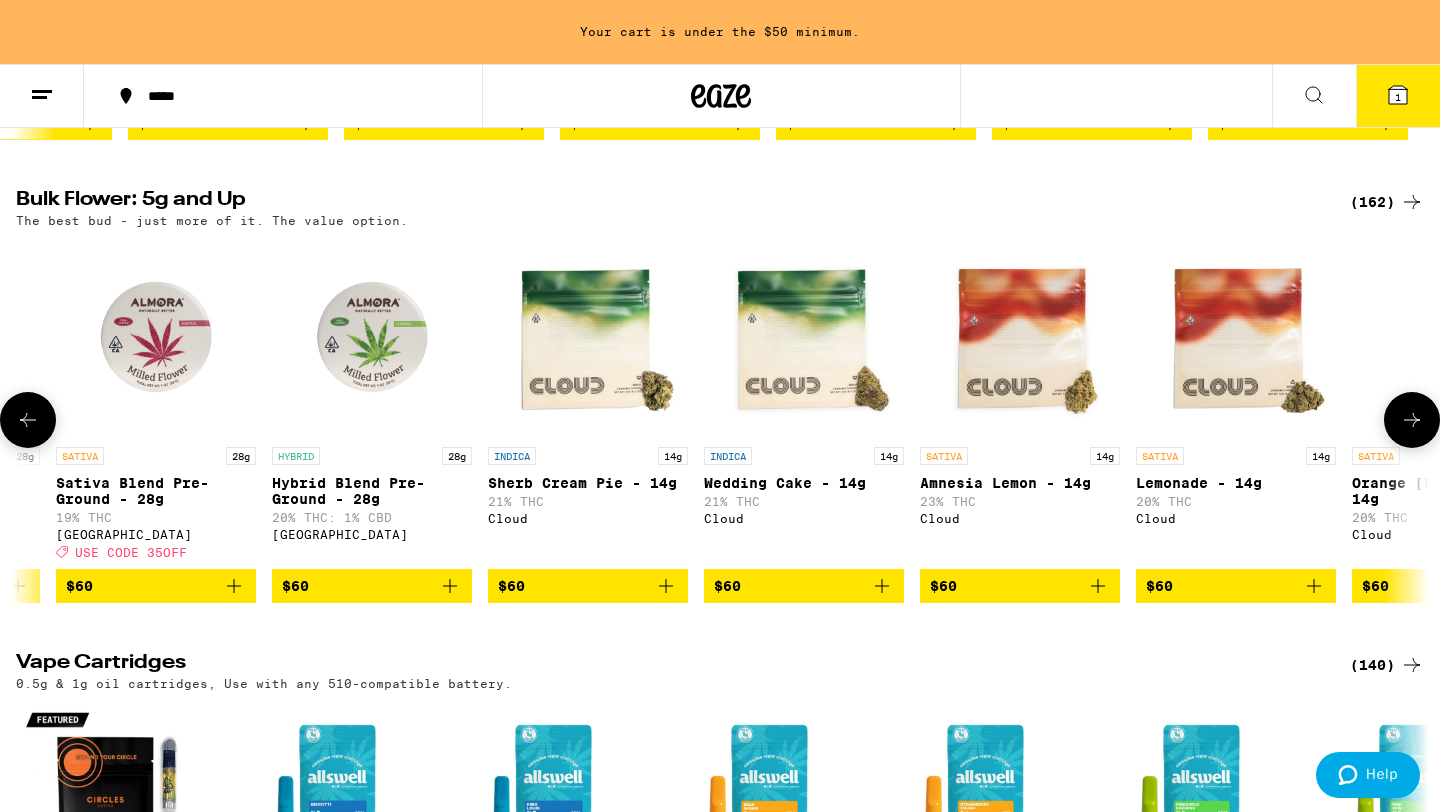 scroll, scrollTop: 0, scrollLeft: 16660, axis: horizontal 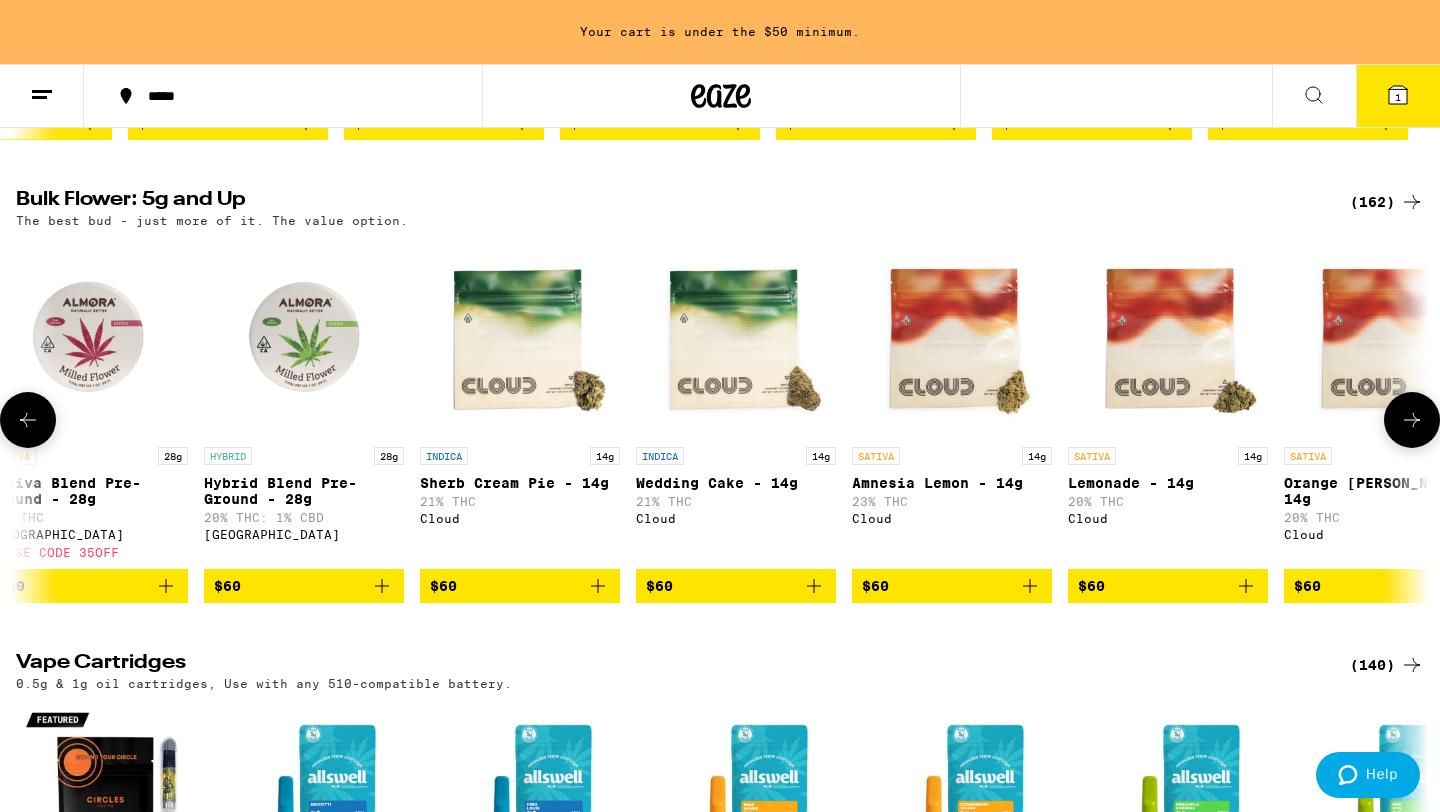 click at bounding box center (1412, 420) 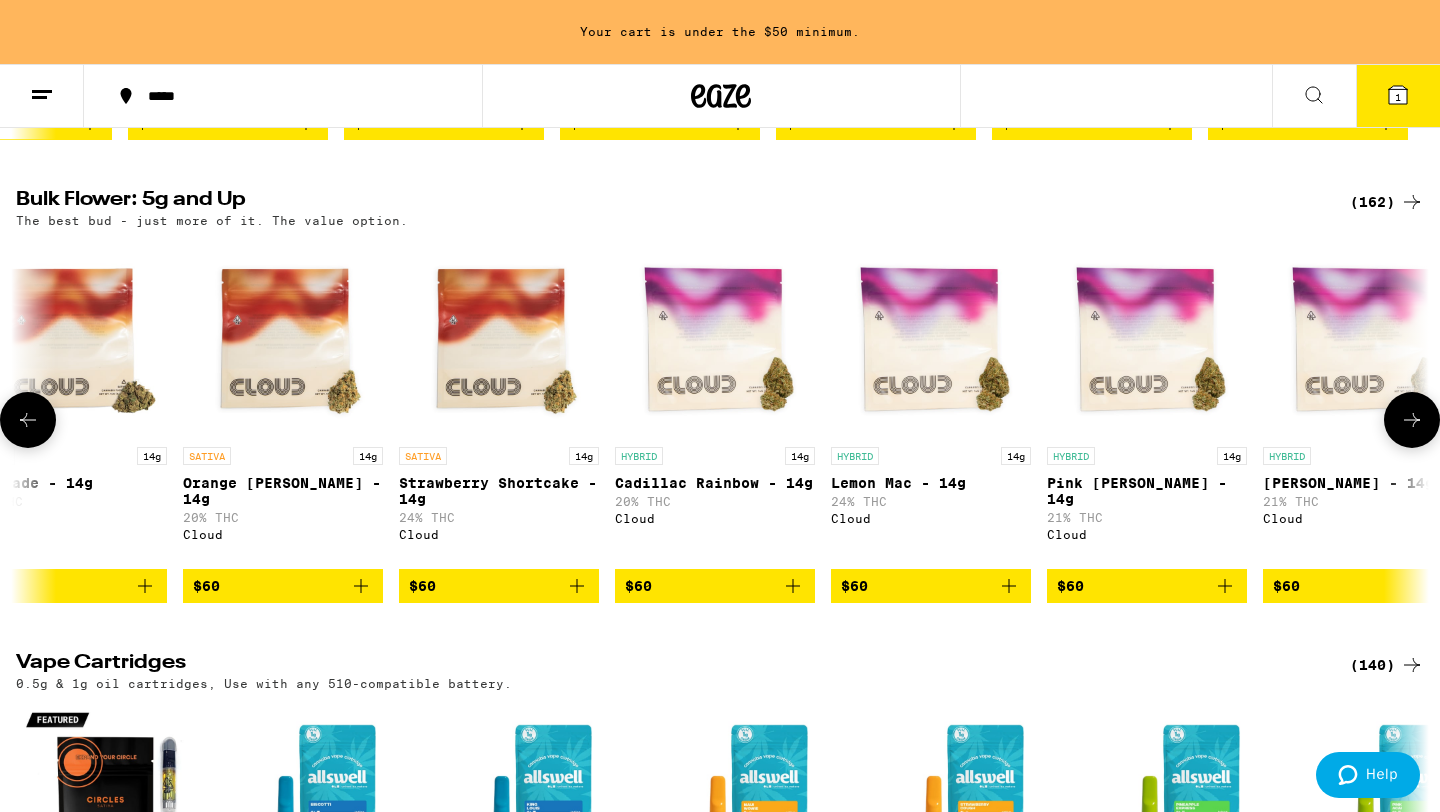 scroll, scrollTop: 0, scrollLeft: 17850, axis: horizontal 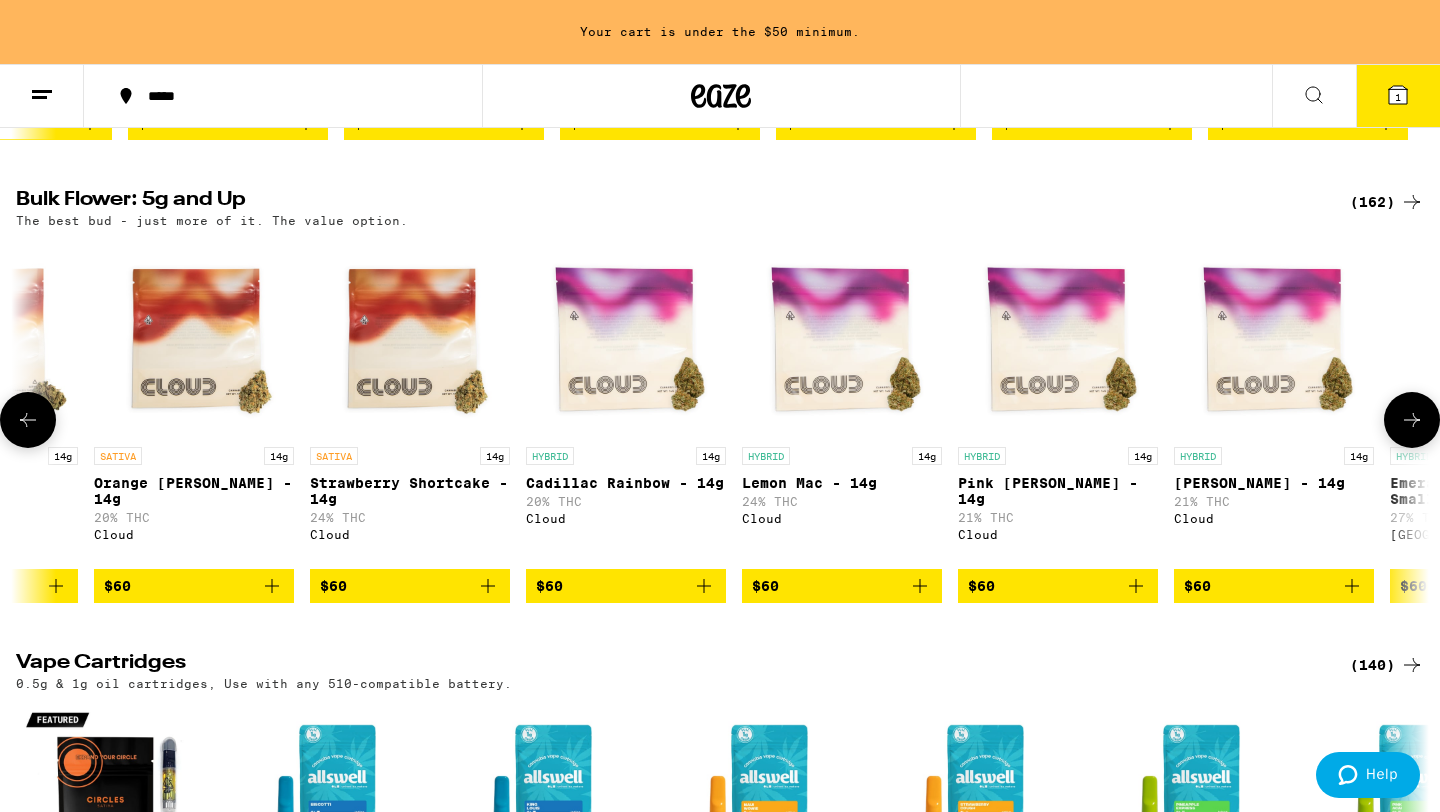 click at bounding box center (1412, 420) 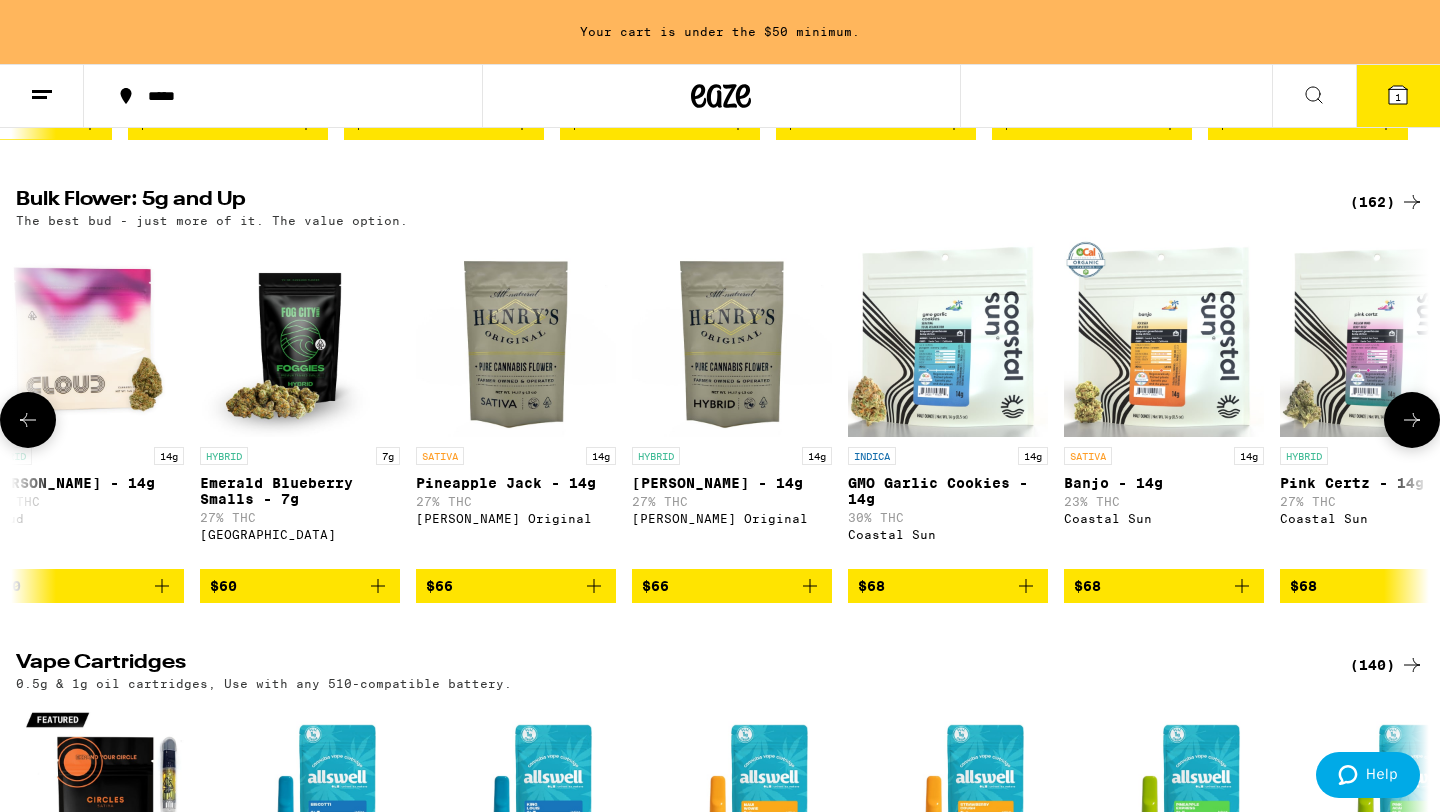 click 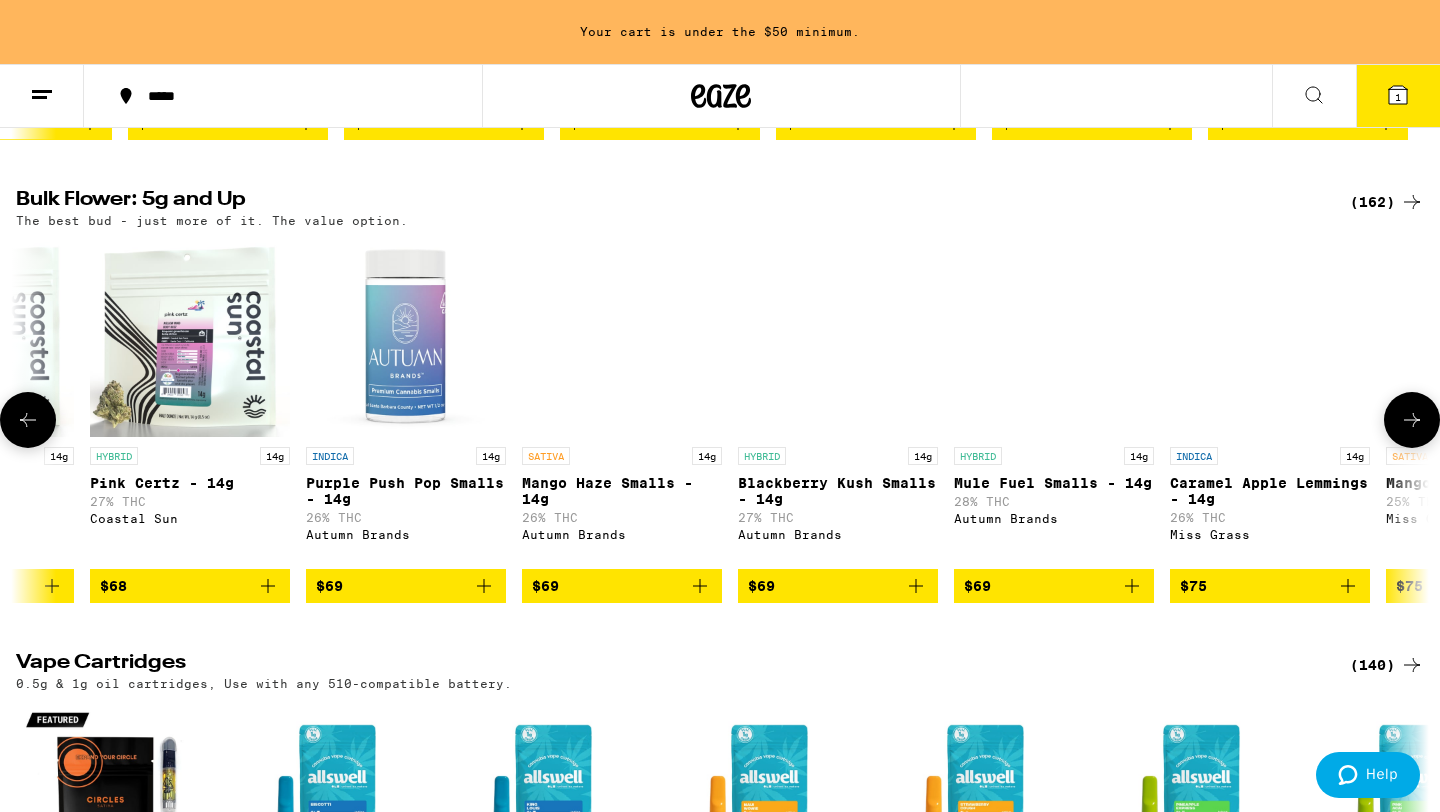 click 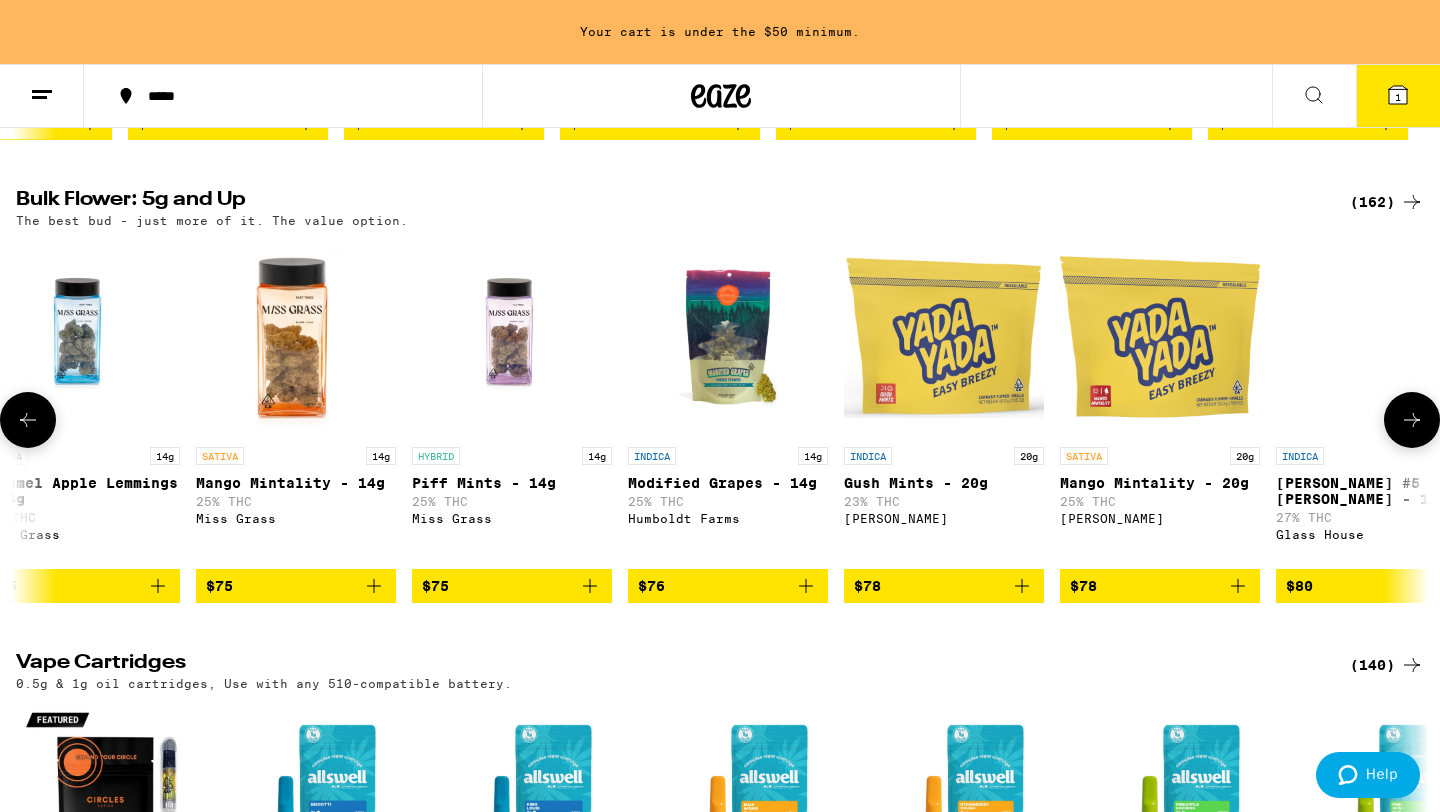 click 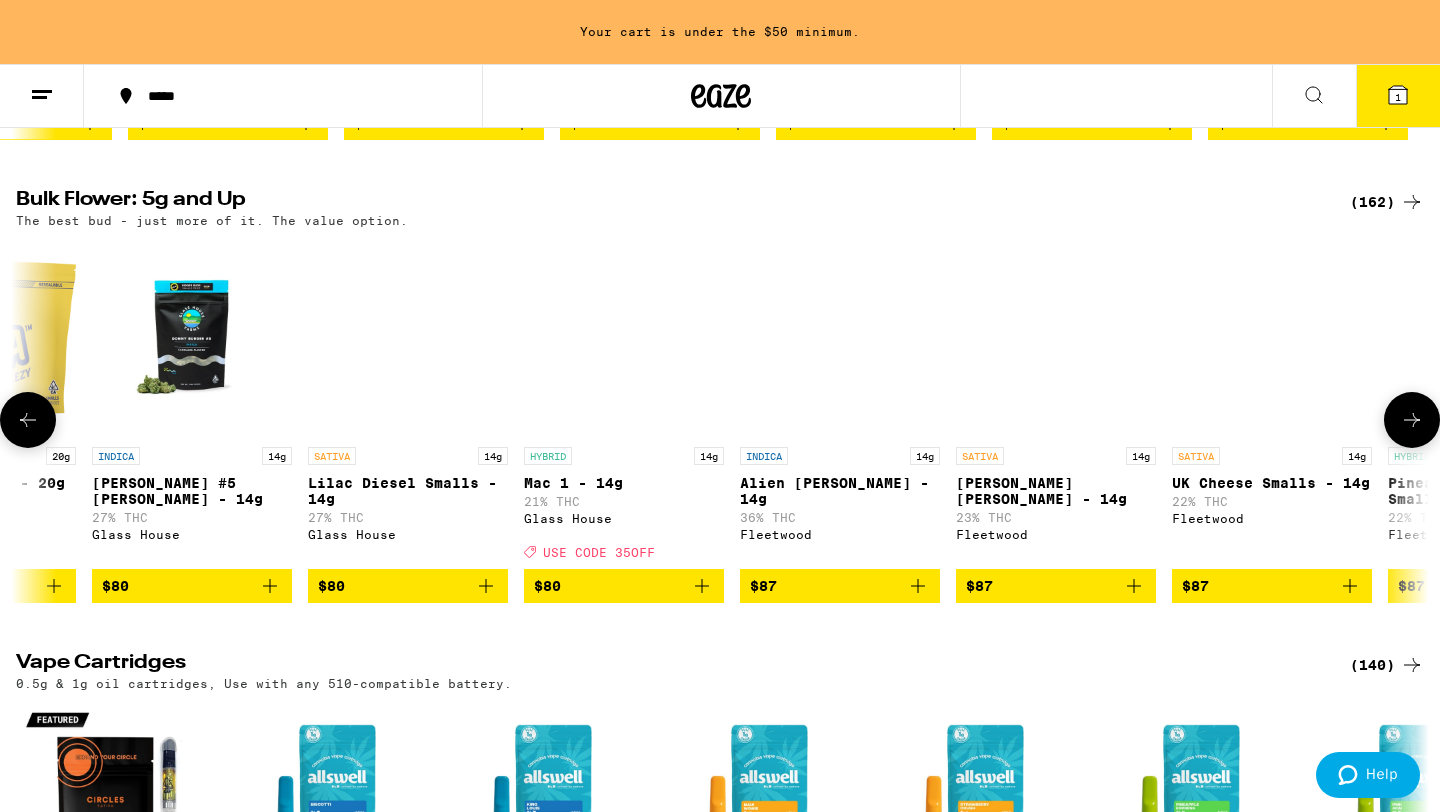 scroll, scrollTop: 0, scrollLeft: 22610, axis: horizontal 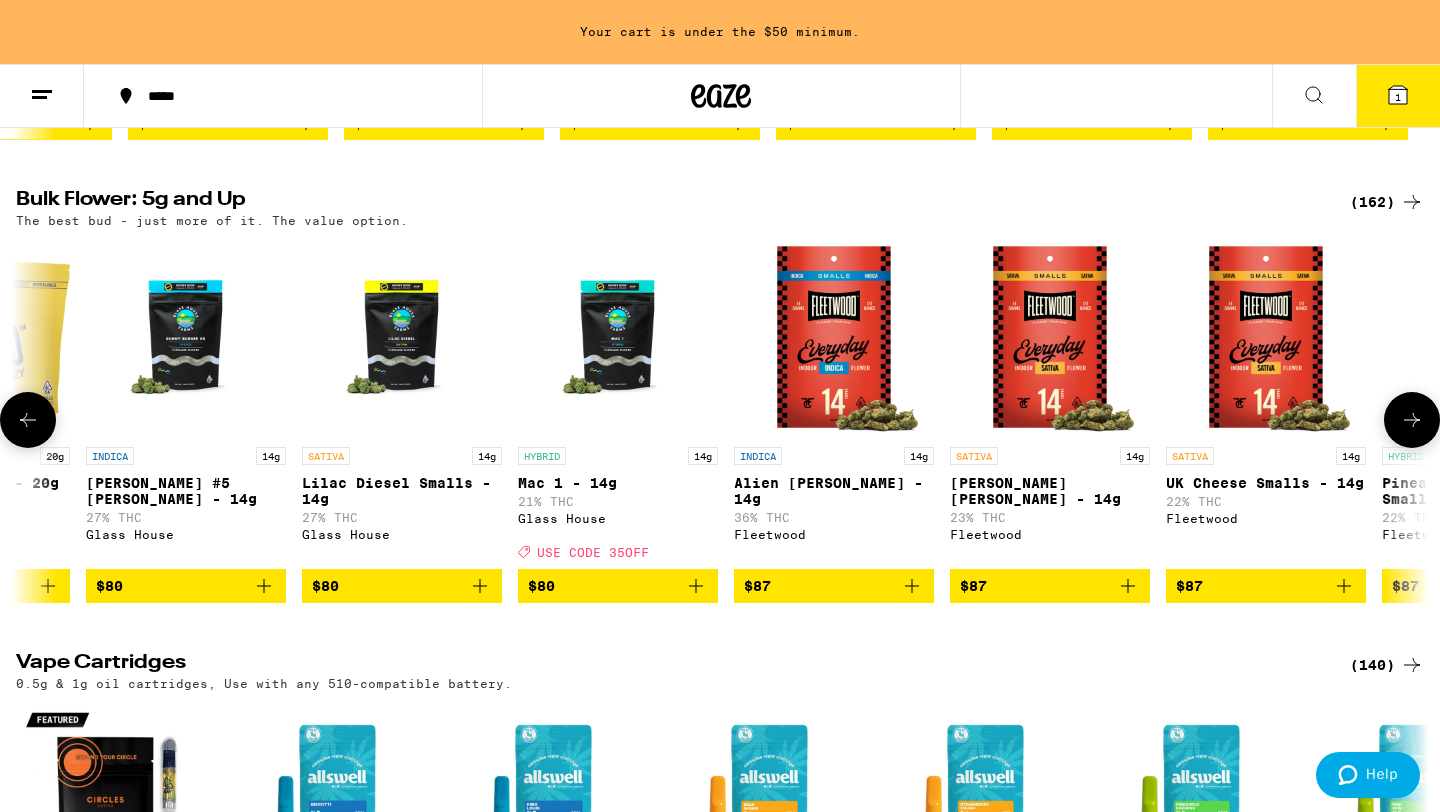 click 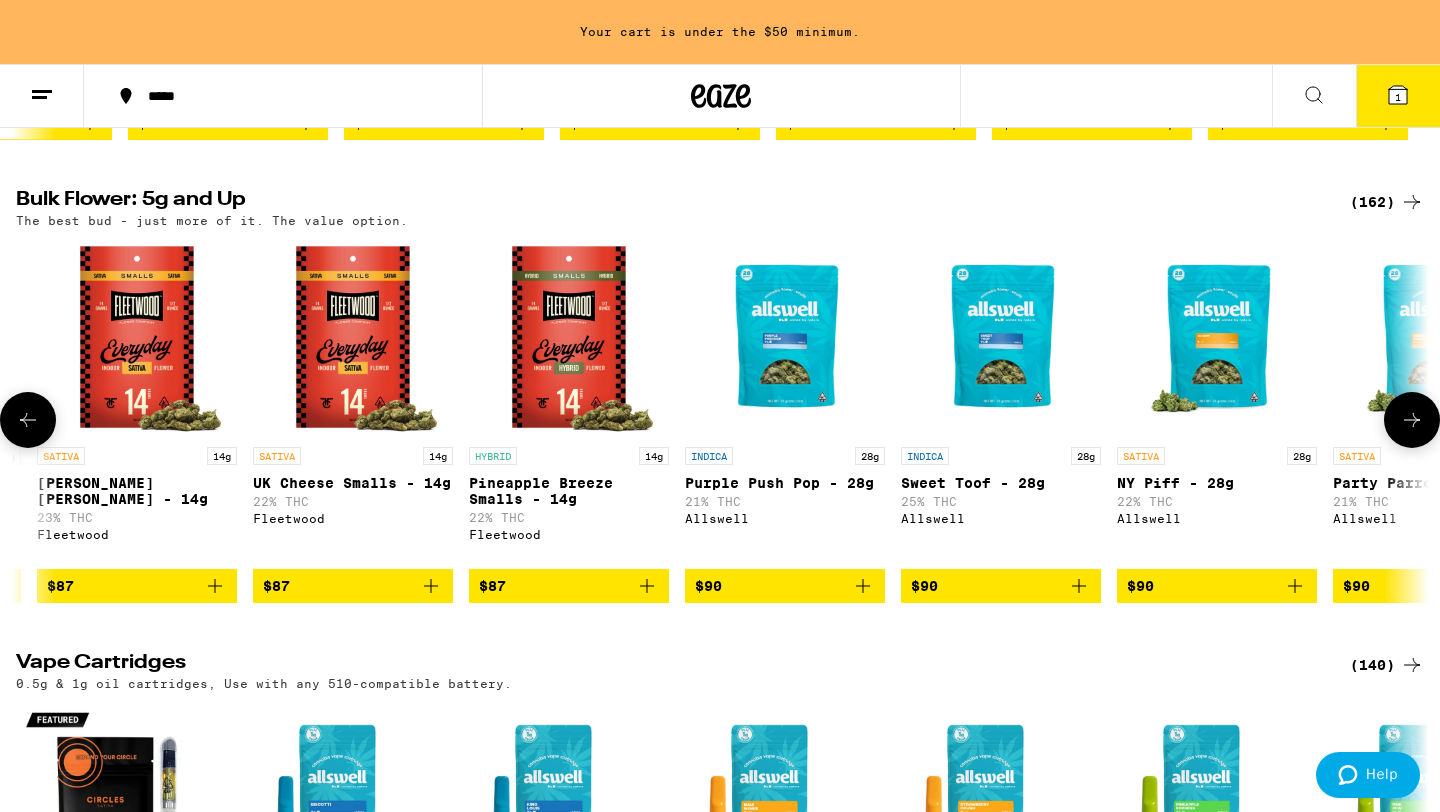 scroll, scrollTop: 0, scrollLeft: 23800, axis: horizontal 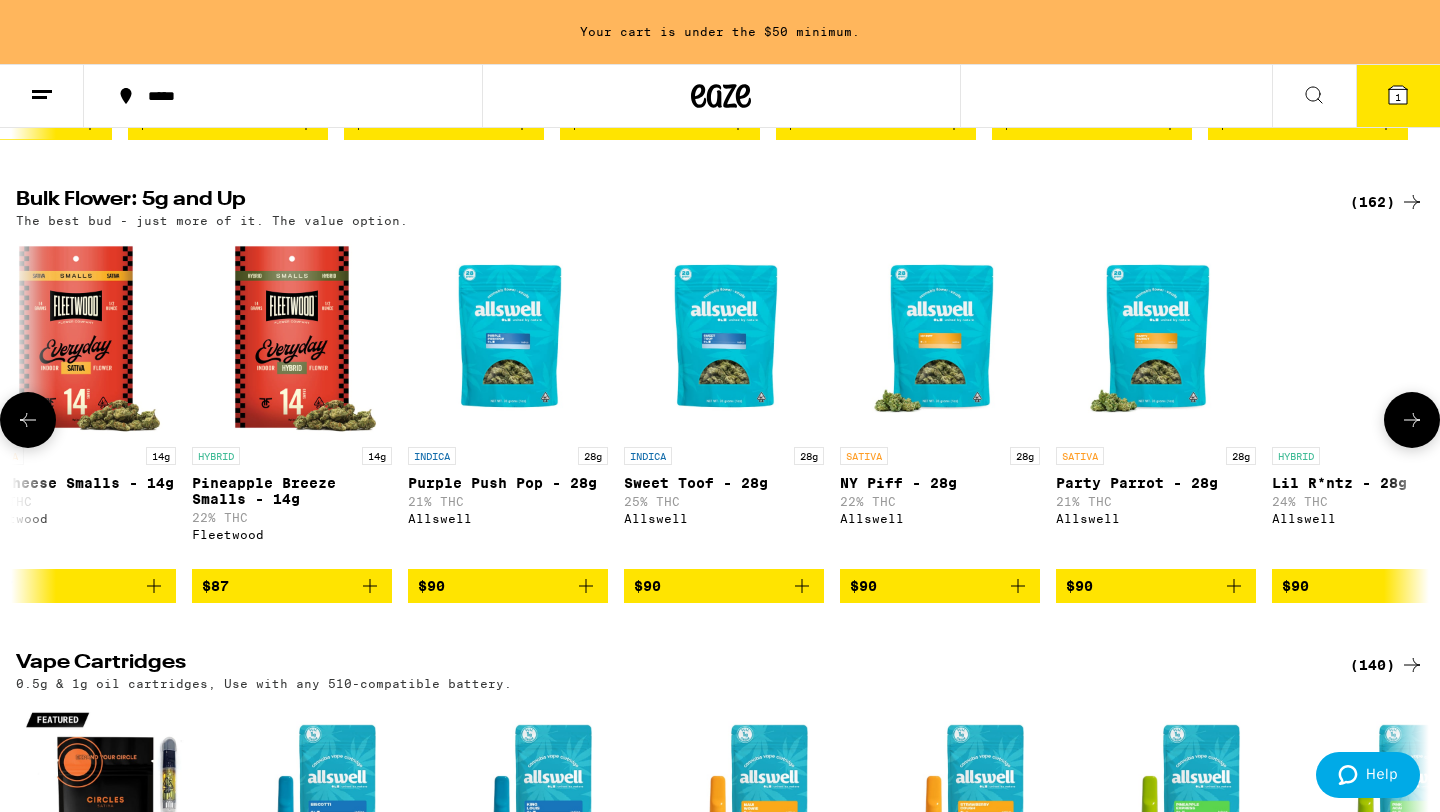 click 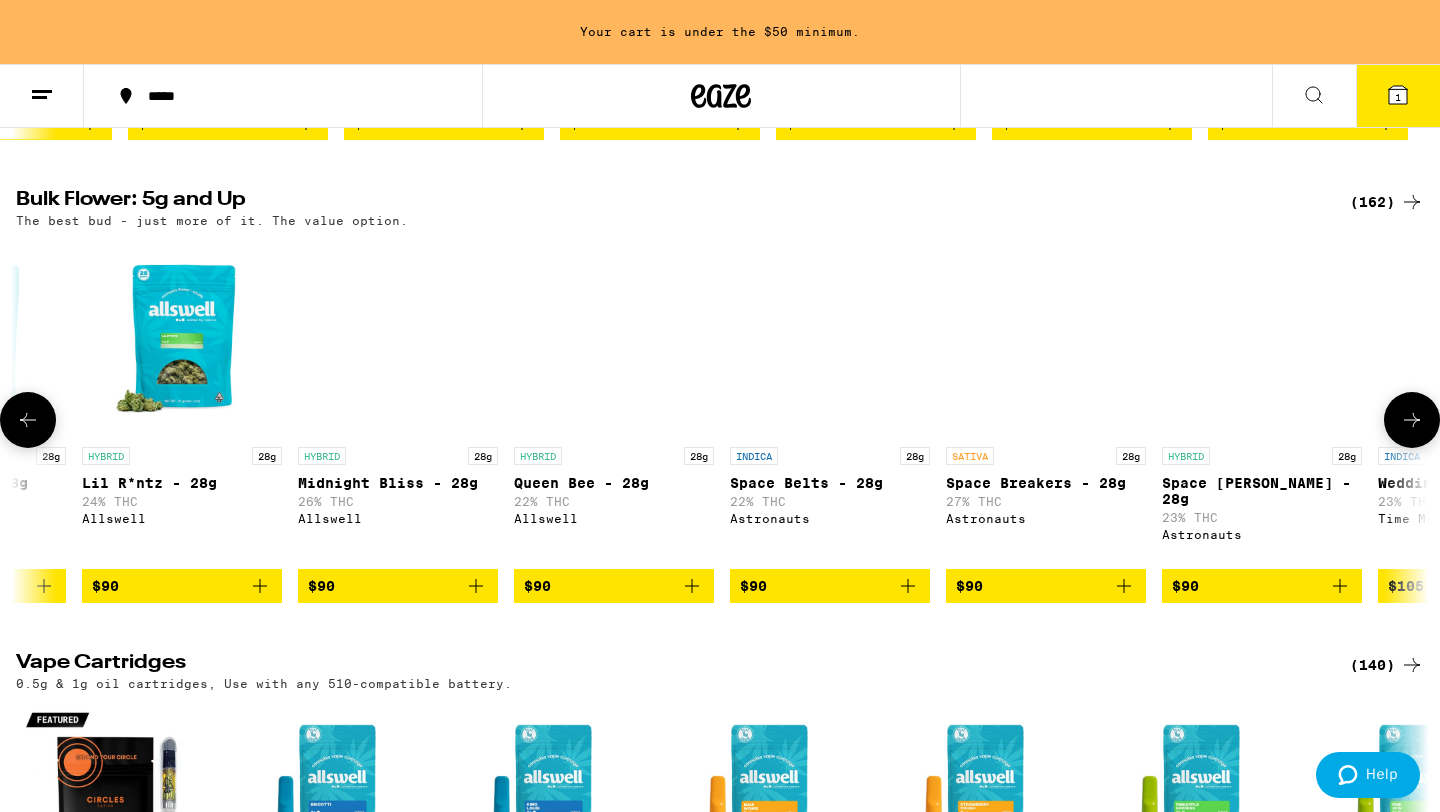 click 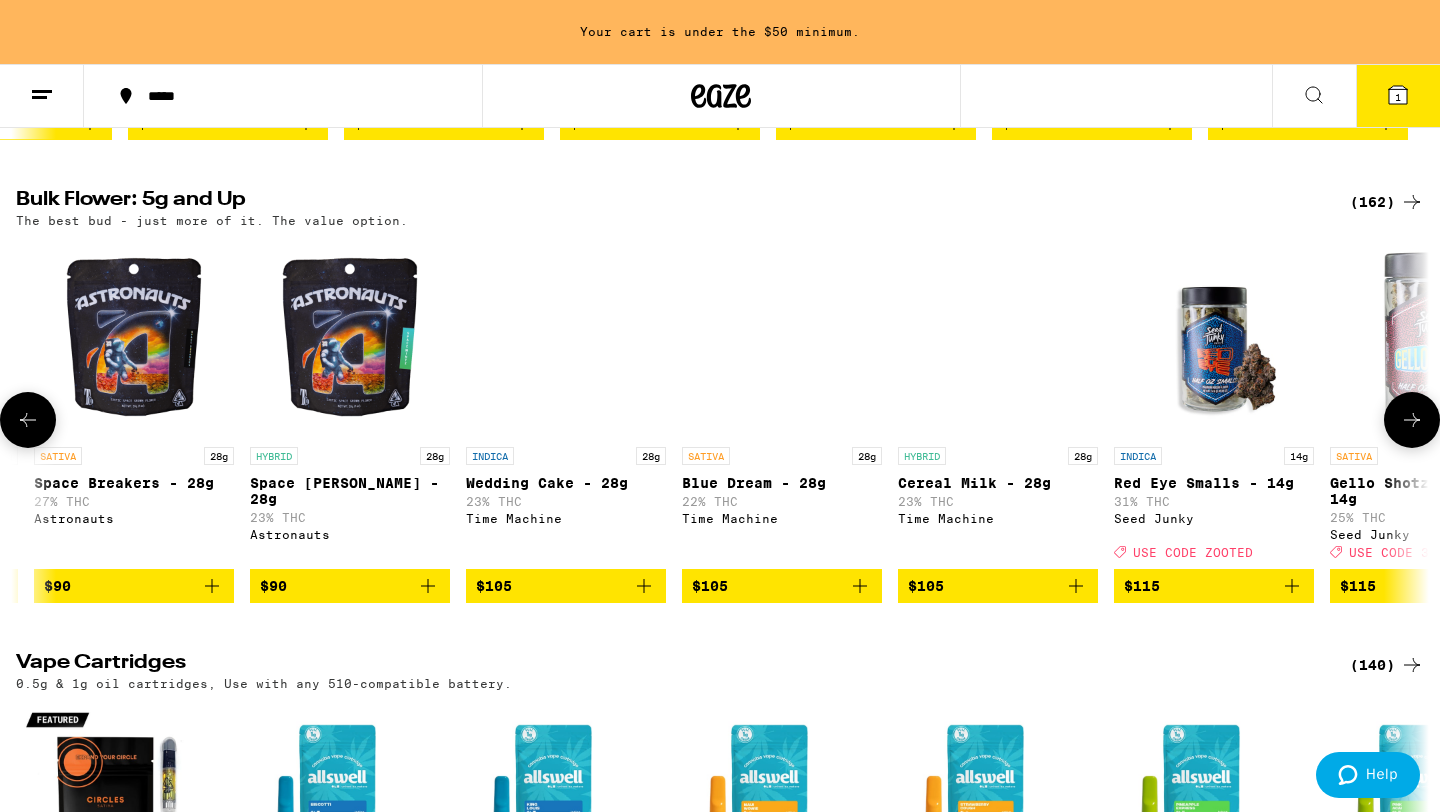 scroll, scrollTop: 0, scrollLeft: 26180, axis: horizontal 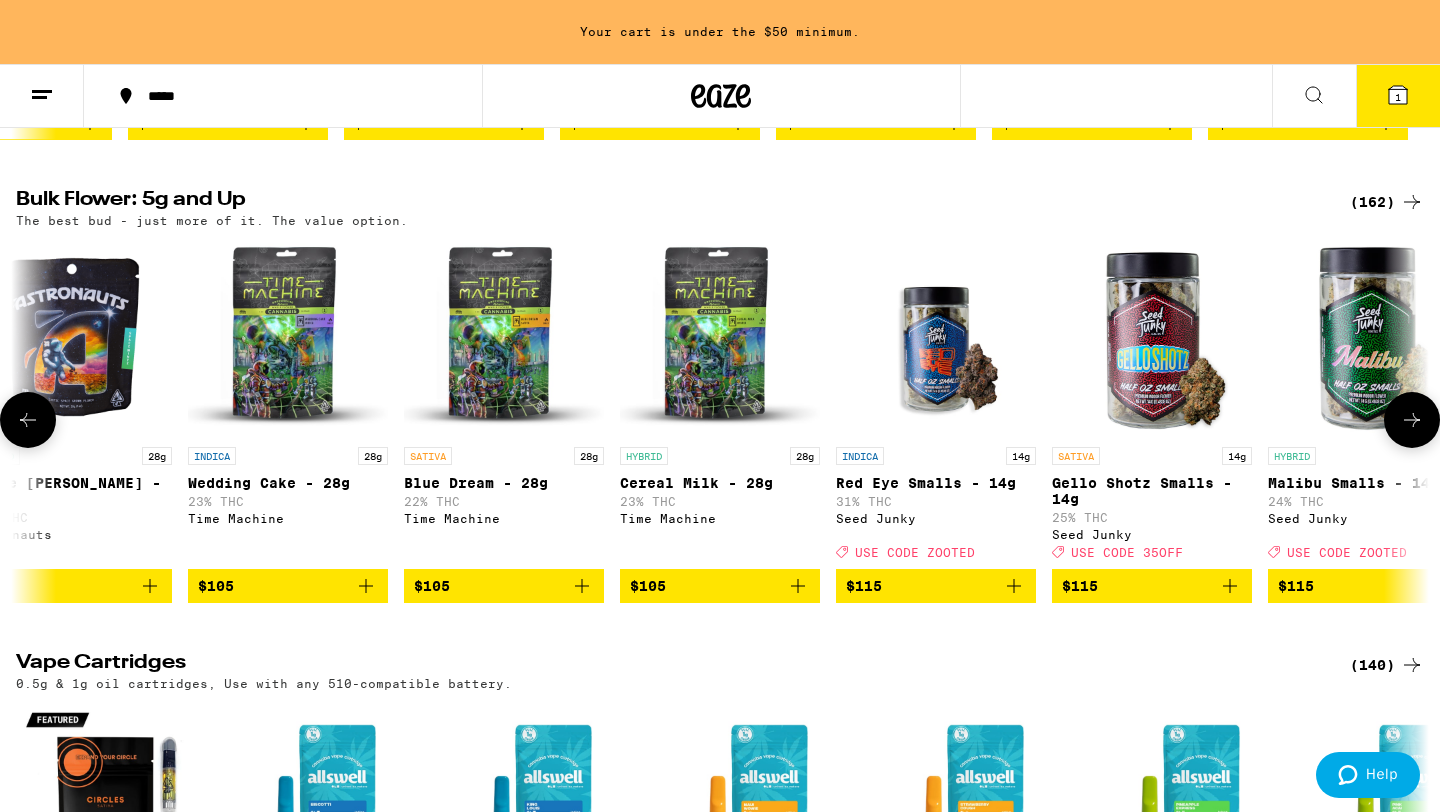 click 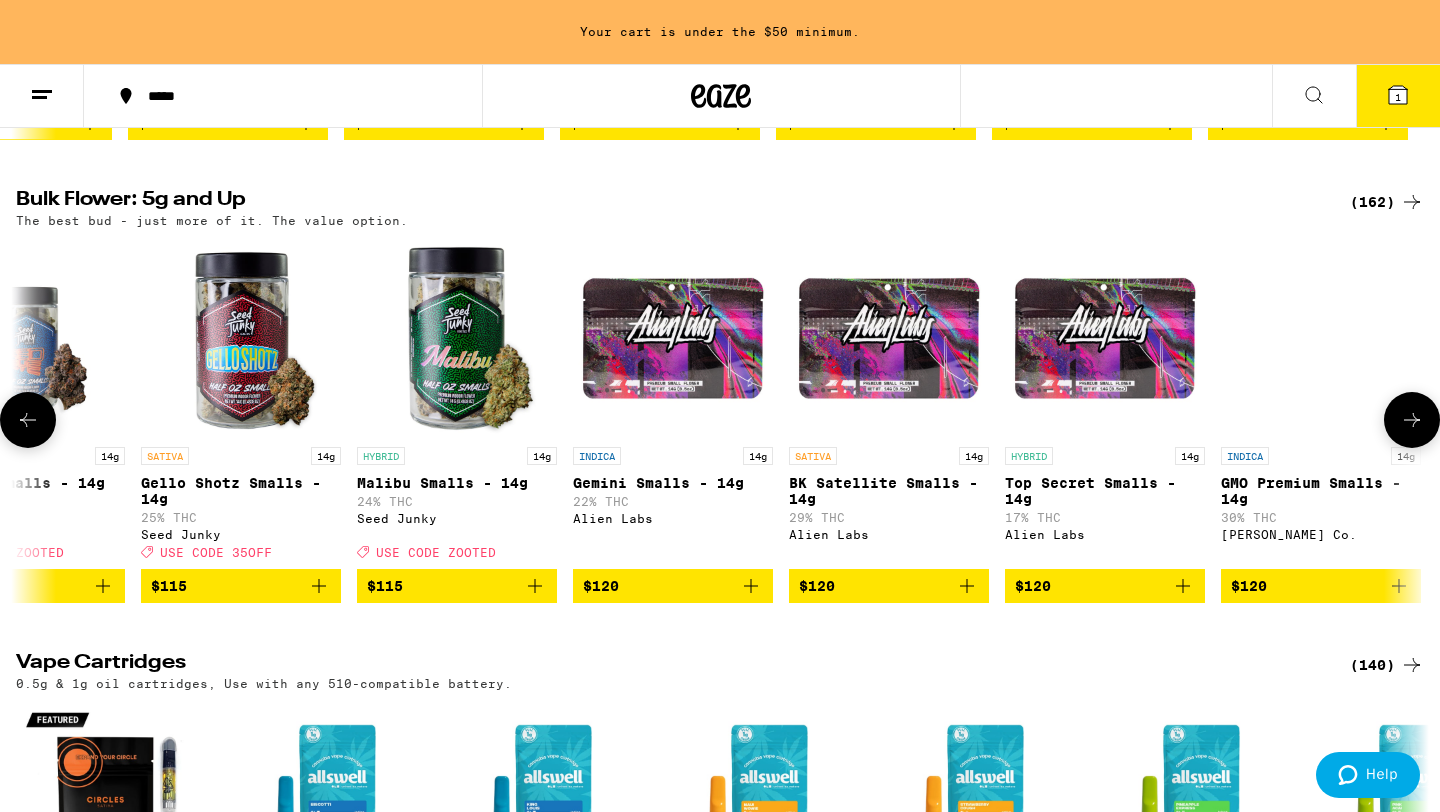 scroll, scrollTop: 0, scrollLeft: 27370, axis: horizontal 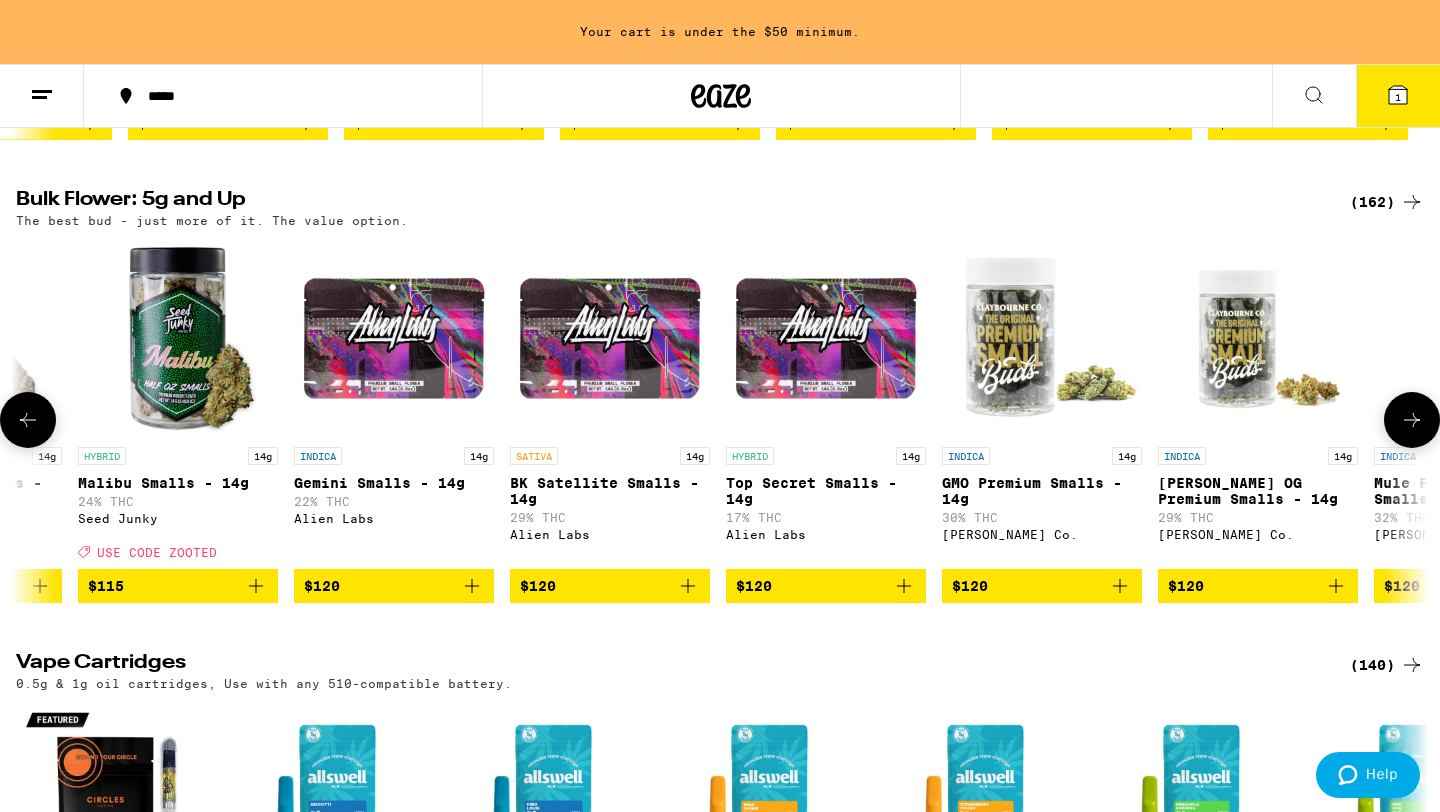 click 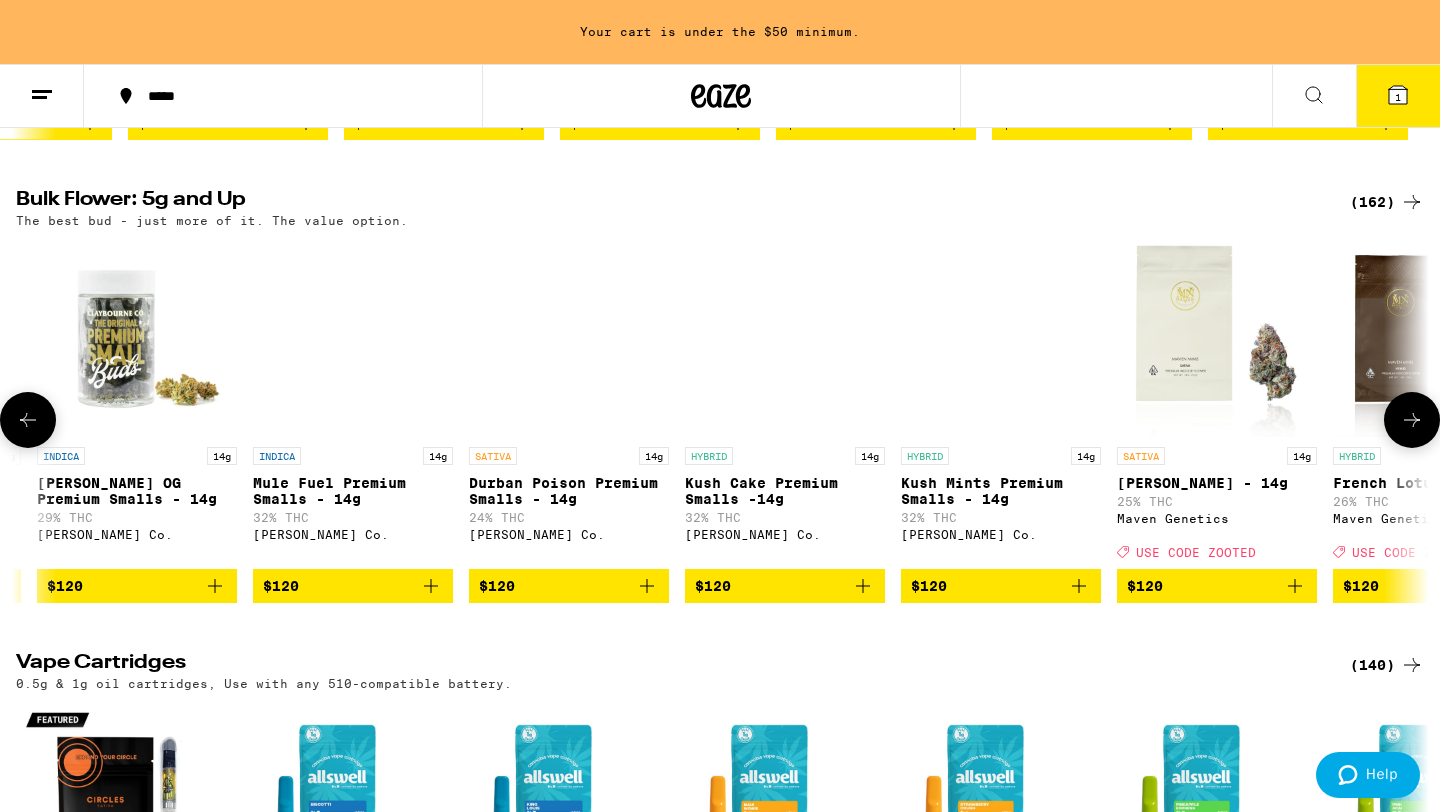 scroll, scrollTop: 0, scrollLeft: 28560, axis: horizontal 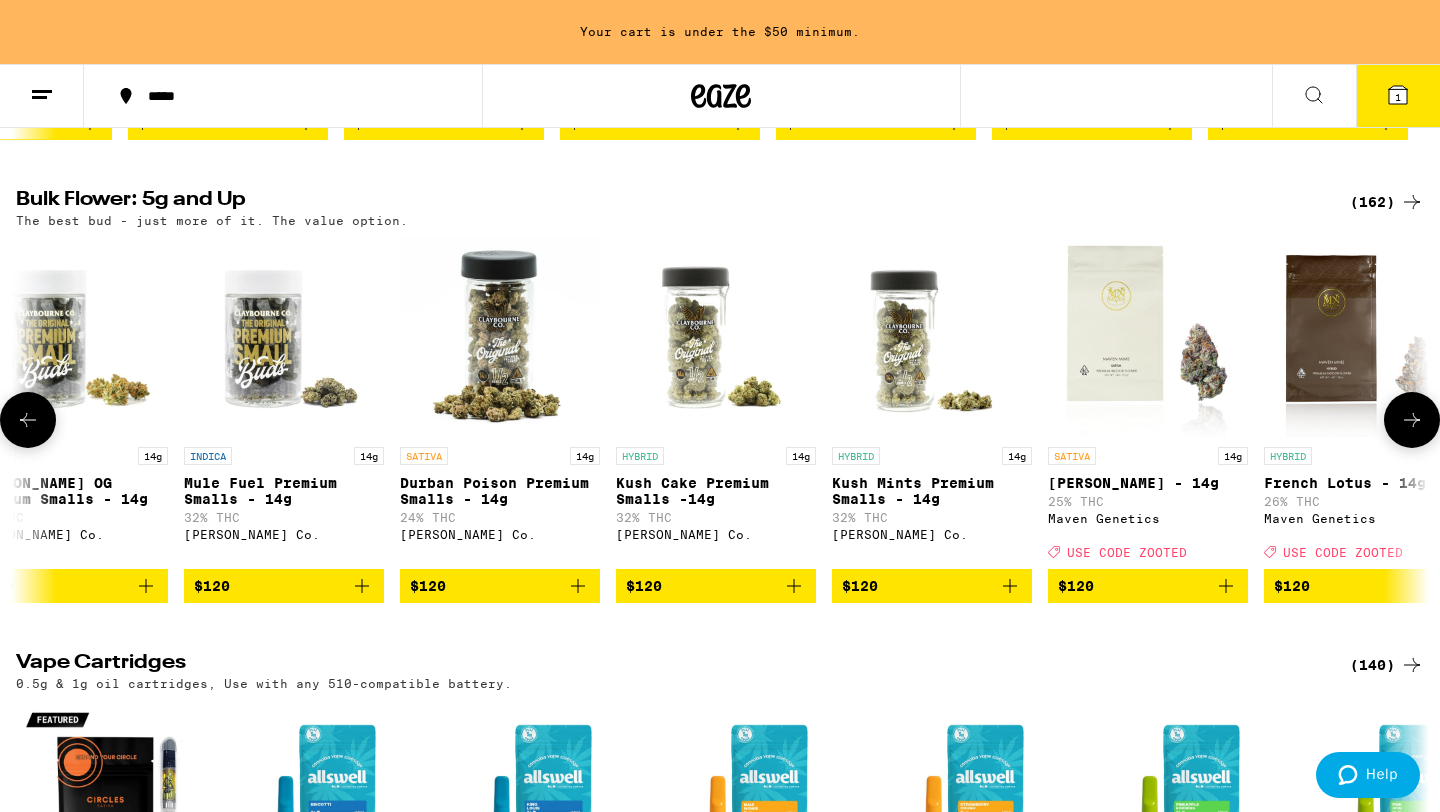 click at bounding box center (1412, 420) 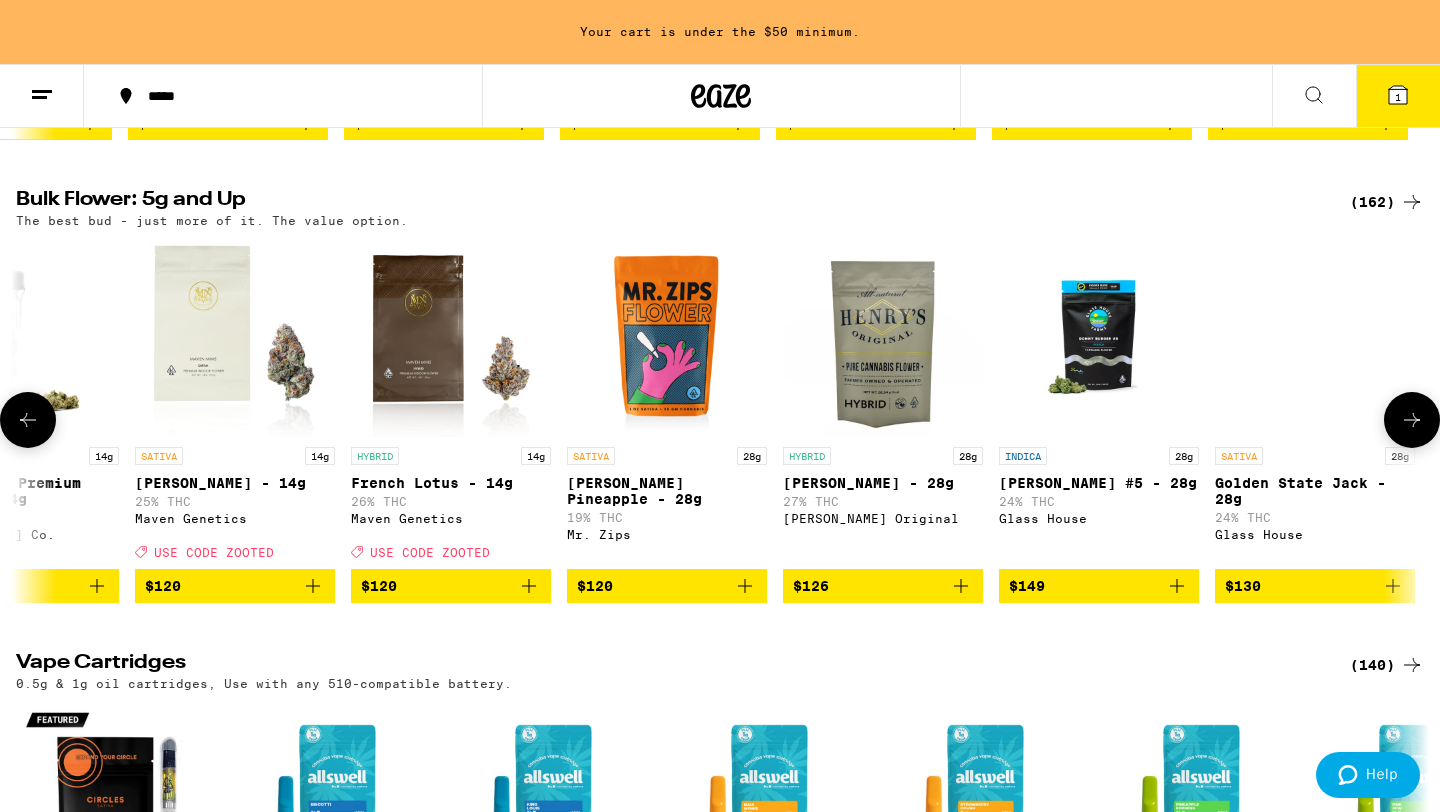 scroll, scrollTop: 0, scrollLeft: 29750, axis: horizontal 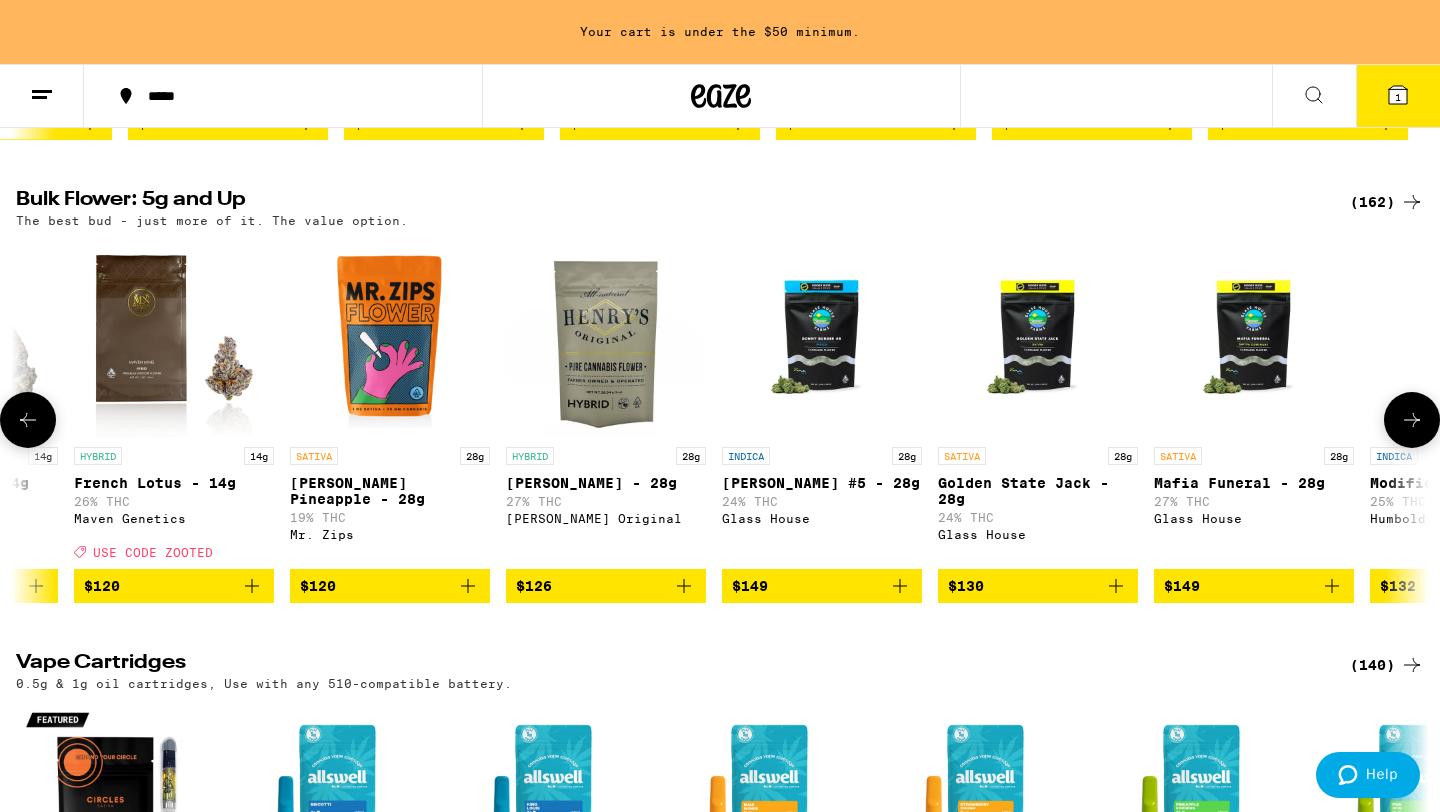 click at bounding box center [1412, 420] 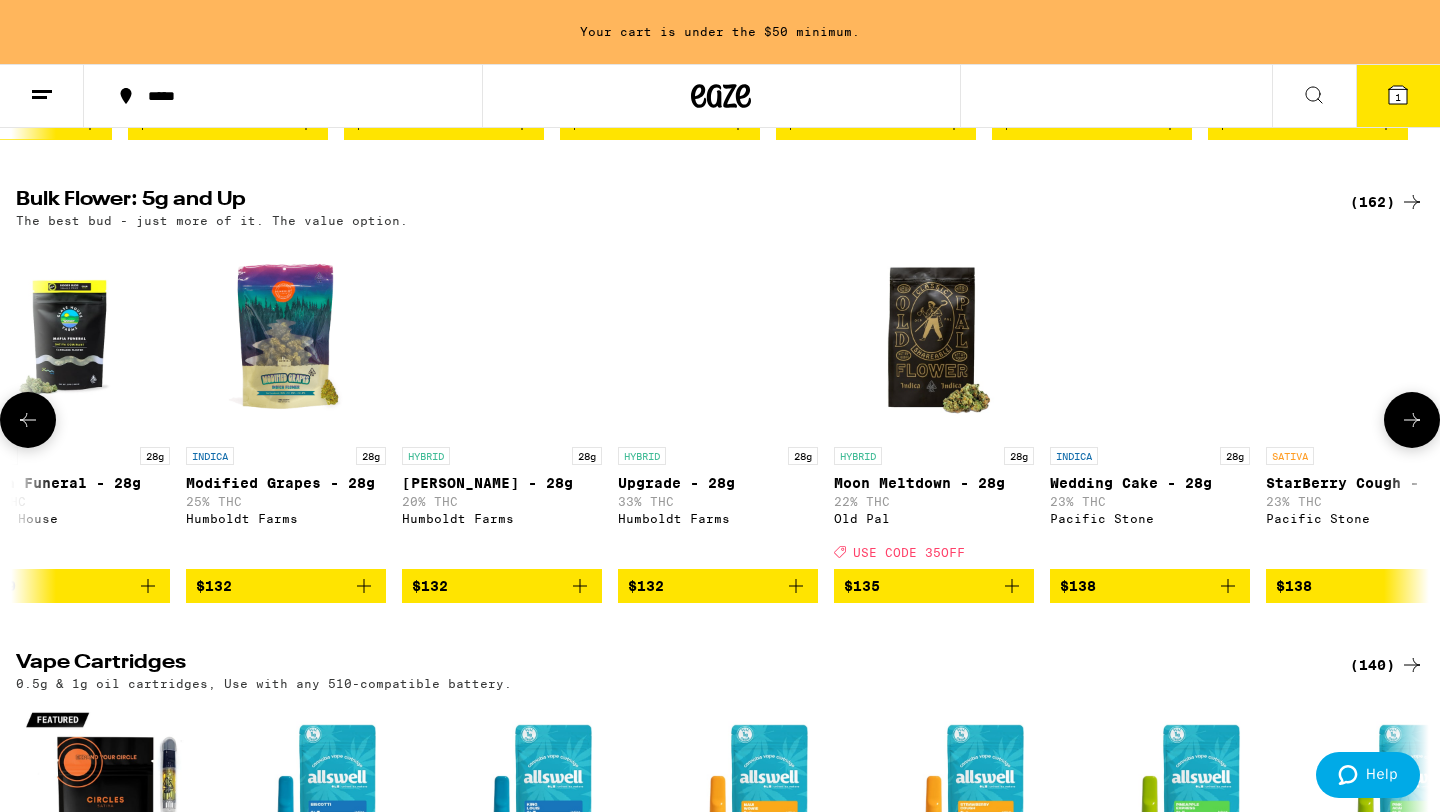 scroll, scrollTop: 0, scrollLeft: 30940, axis: horizontal 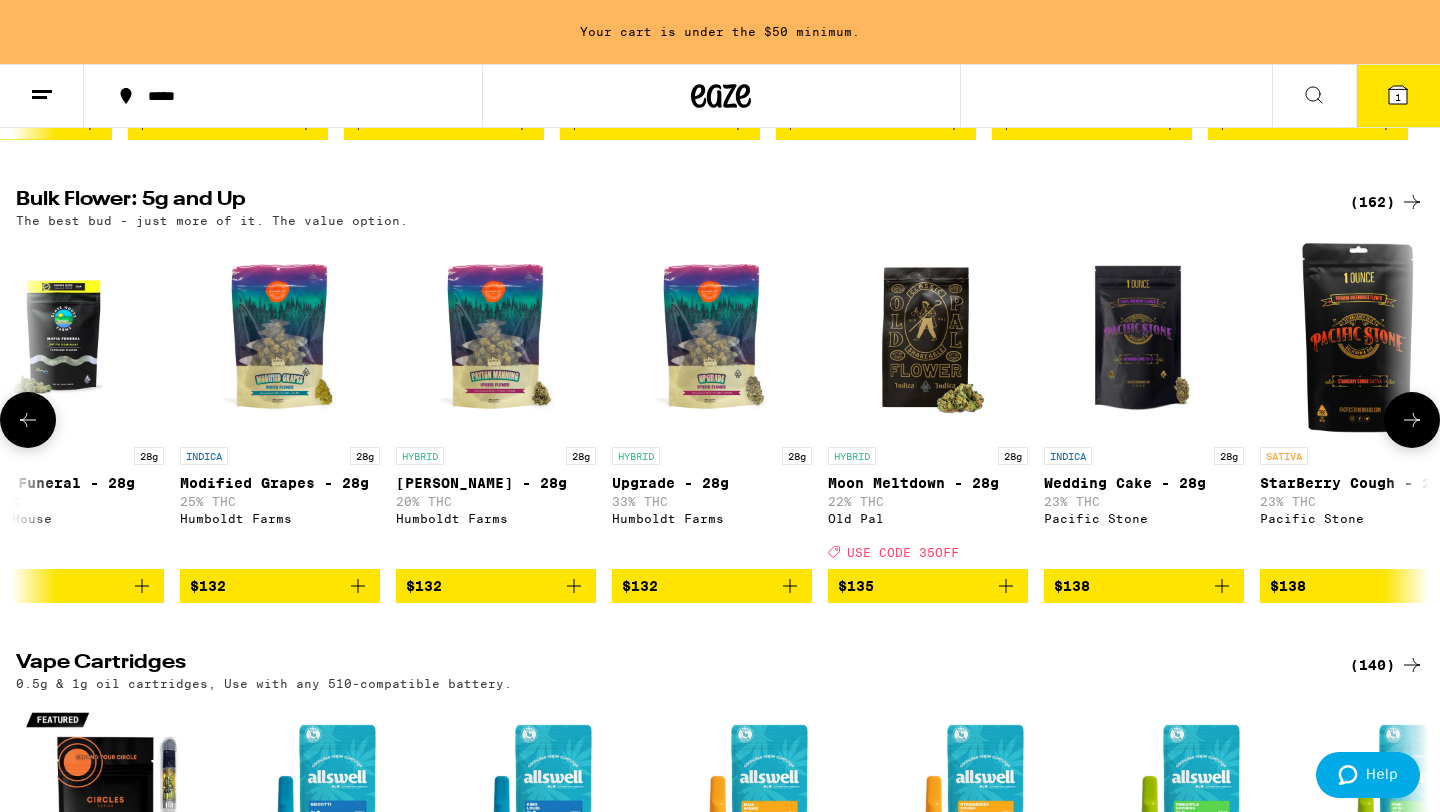 click at bounding box center [1412, 420] 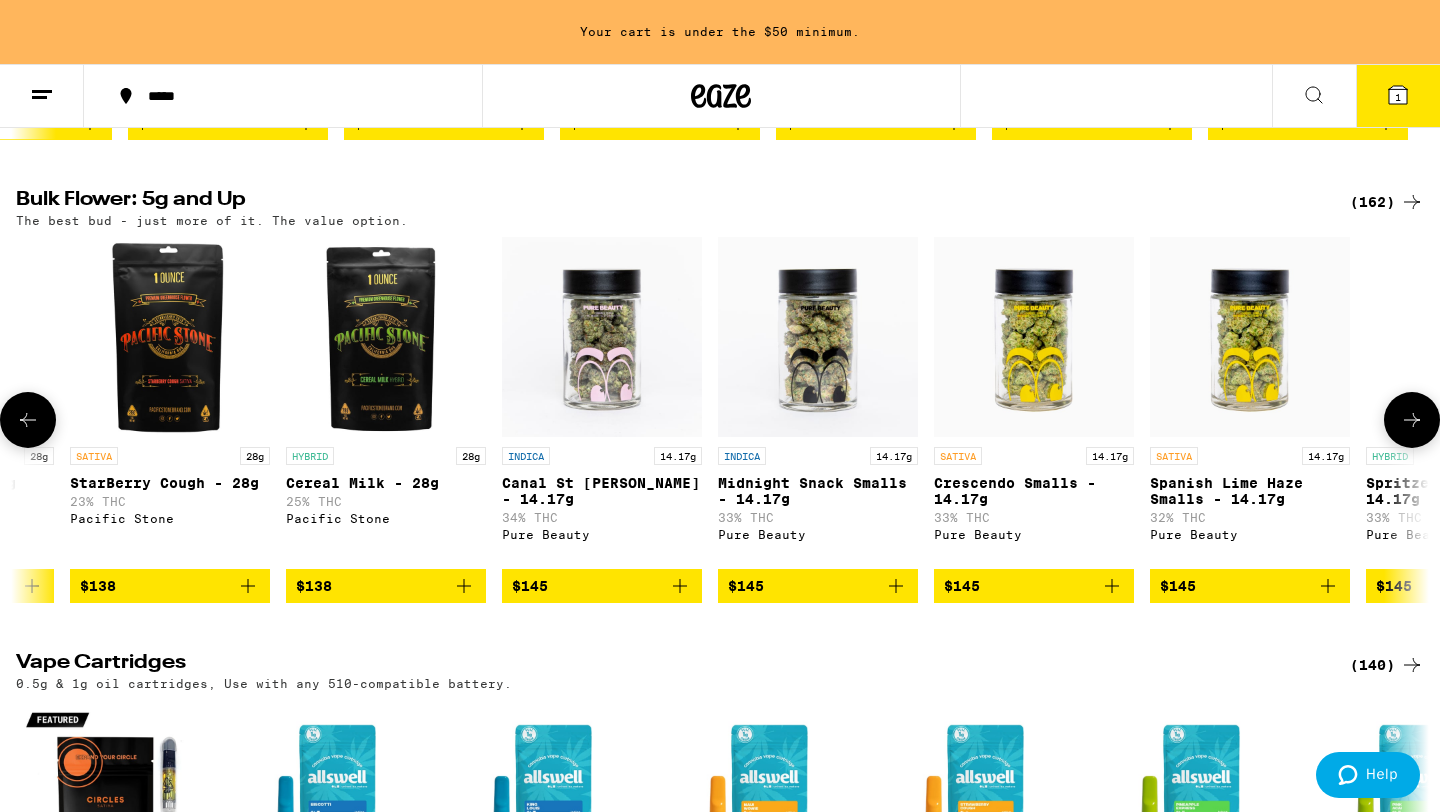 click at bounding box center [1412, 420] 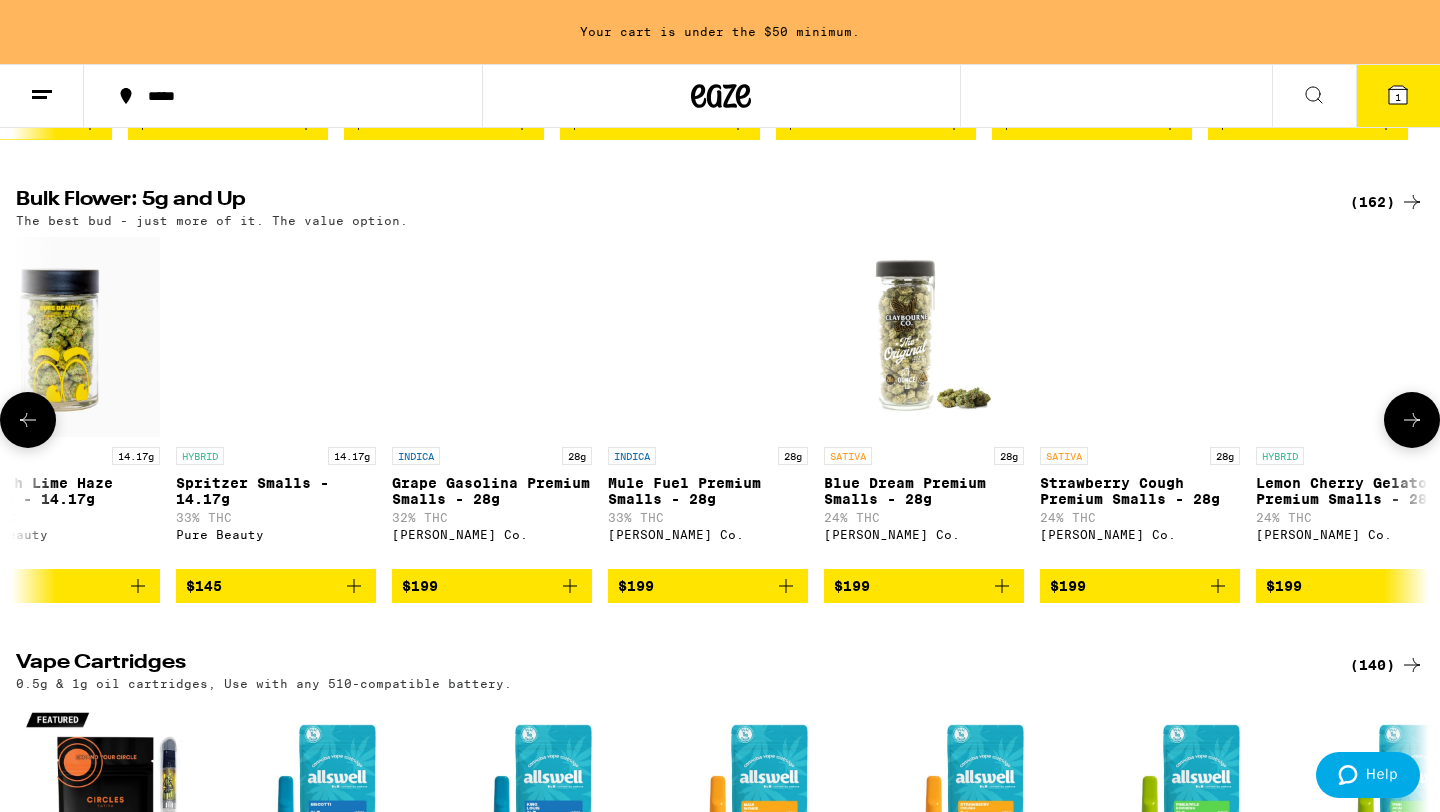 click at bounding box center [1412, 420] 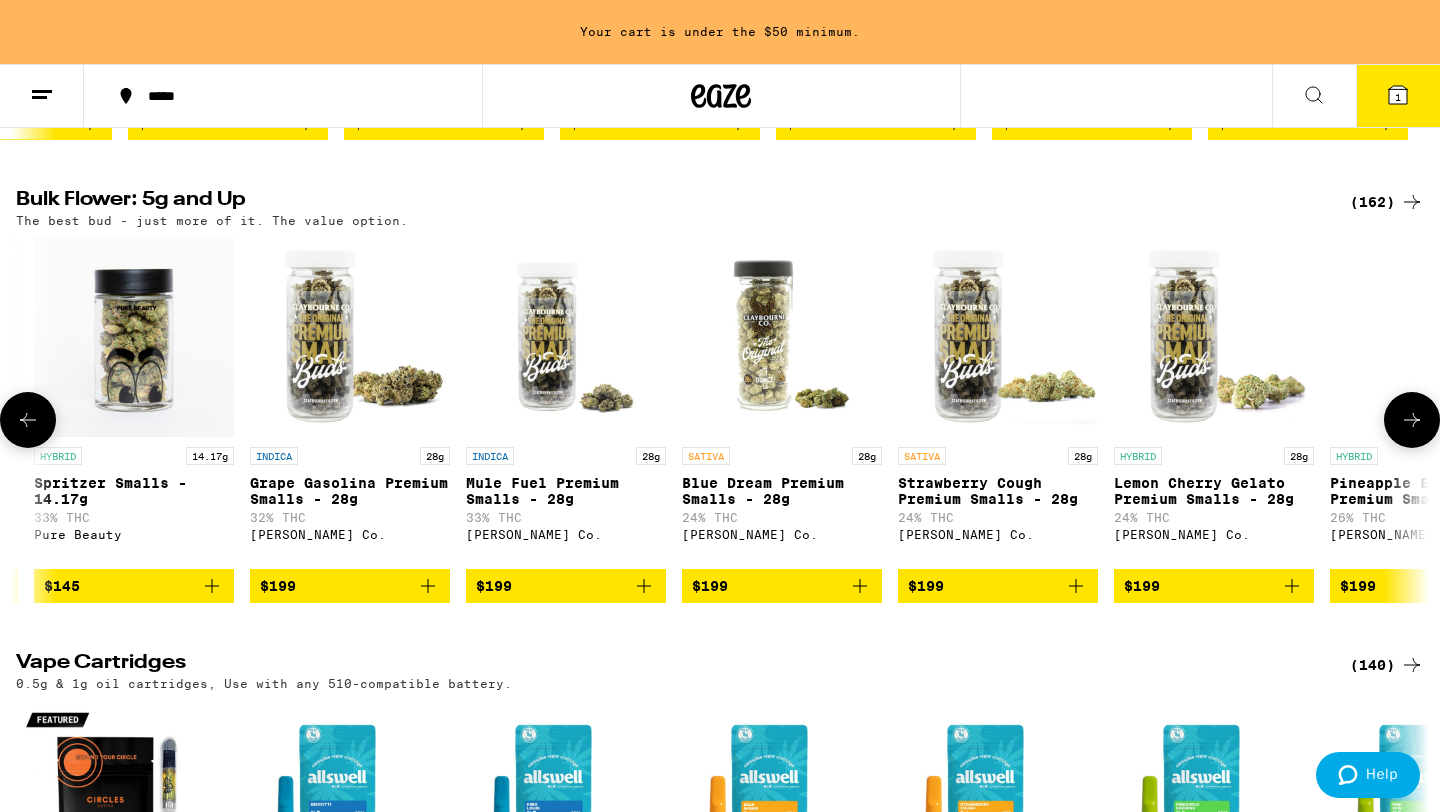 scroll, scrollTop: 0, scrollLeft: 33584, axis: horizontal 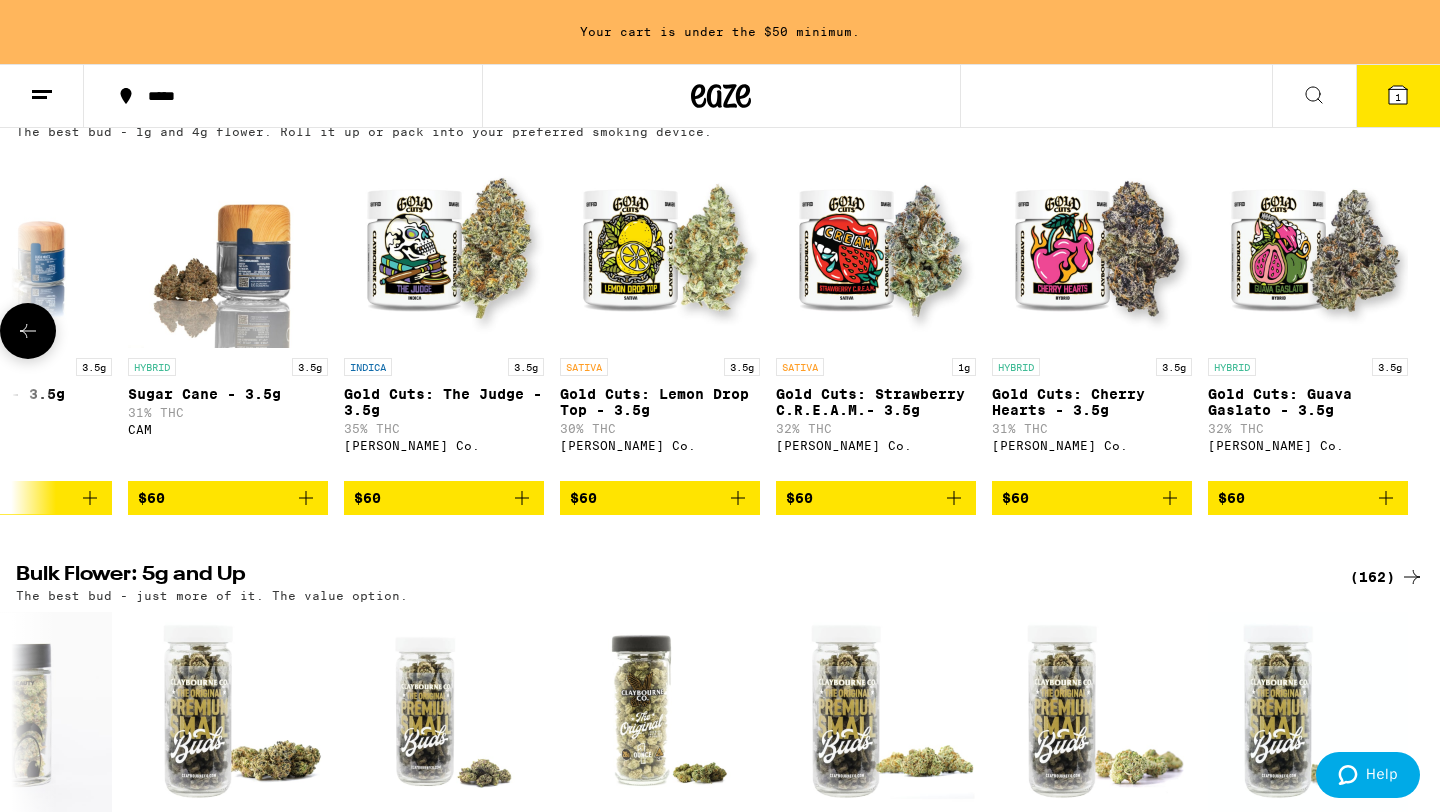 click at bounding box center (28, 331) 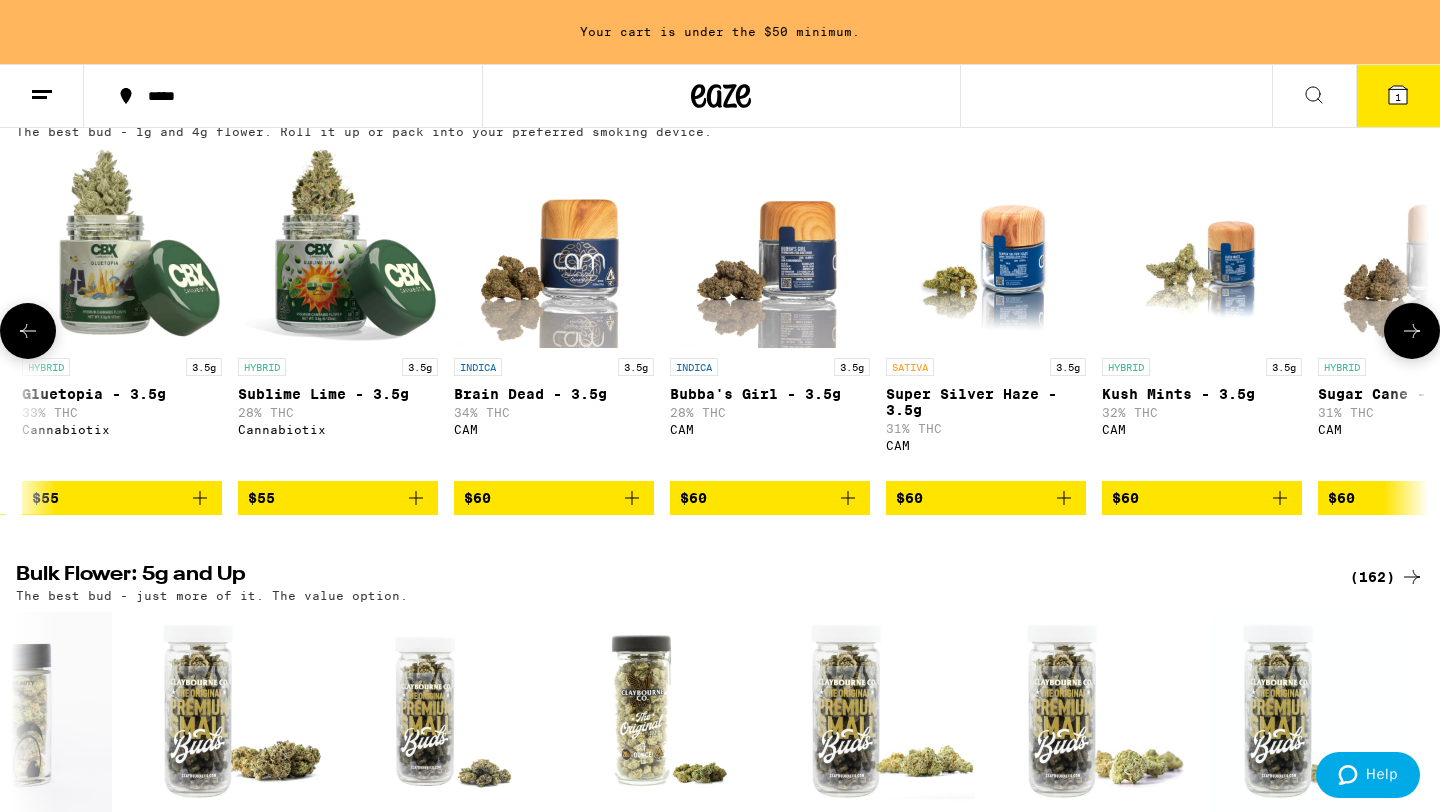 click at bounding box center [28, 331] 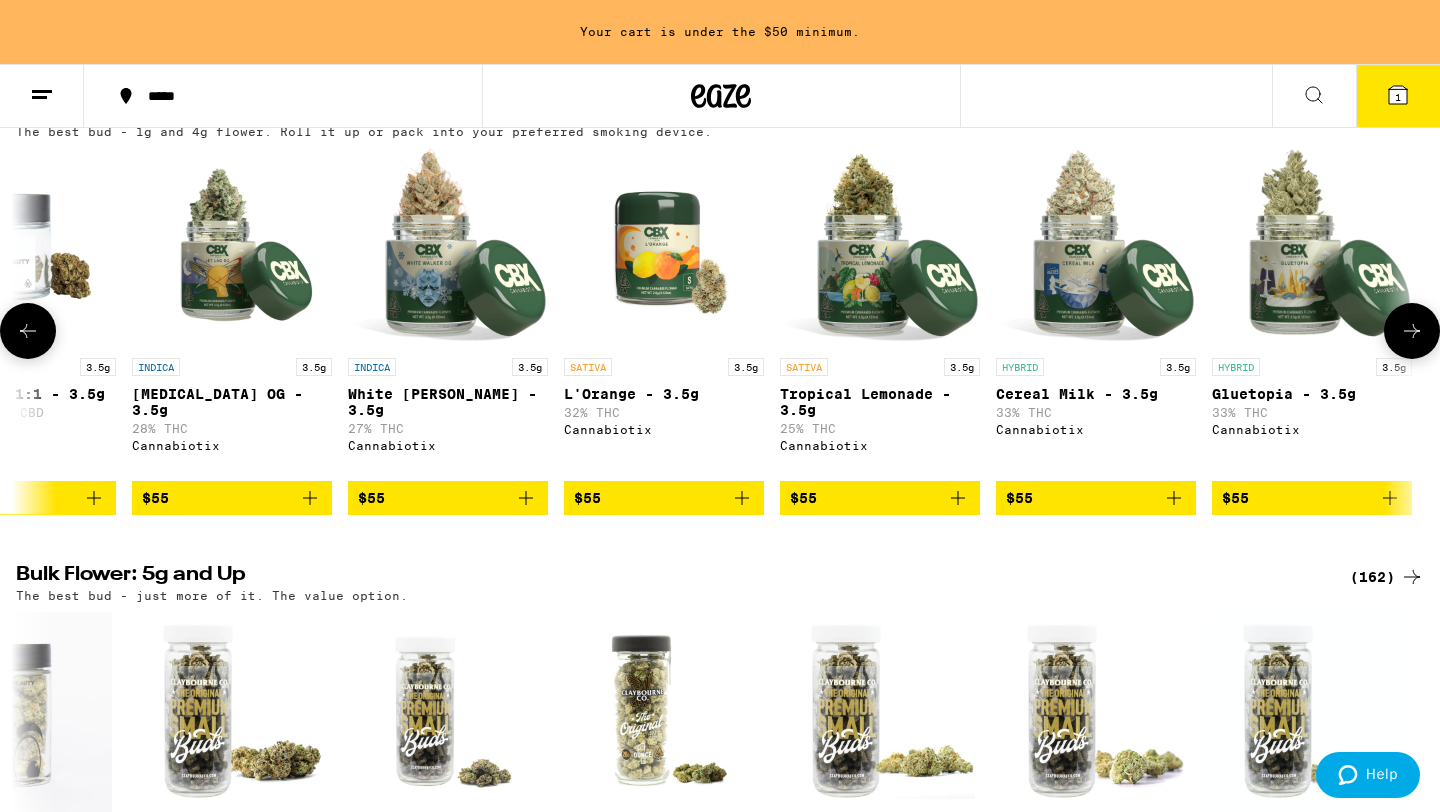 click at bounding box center (28, 331) 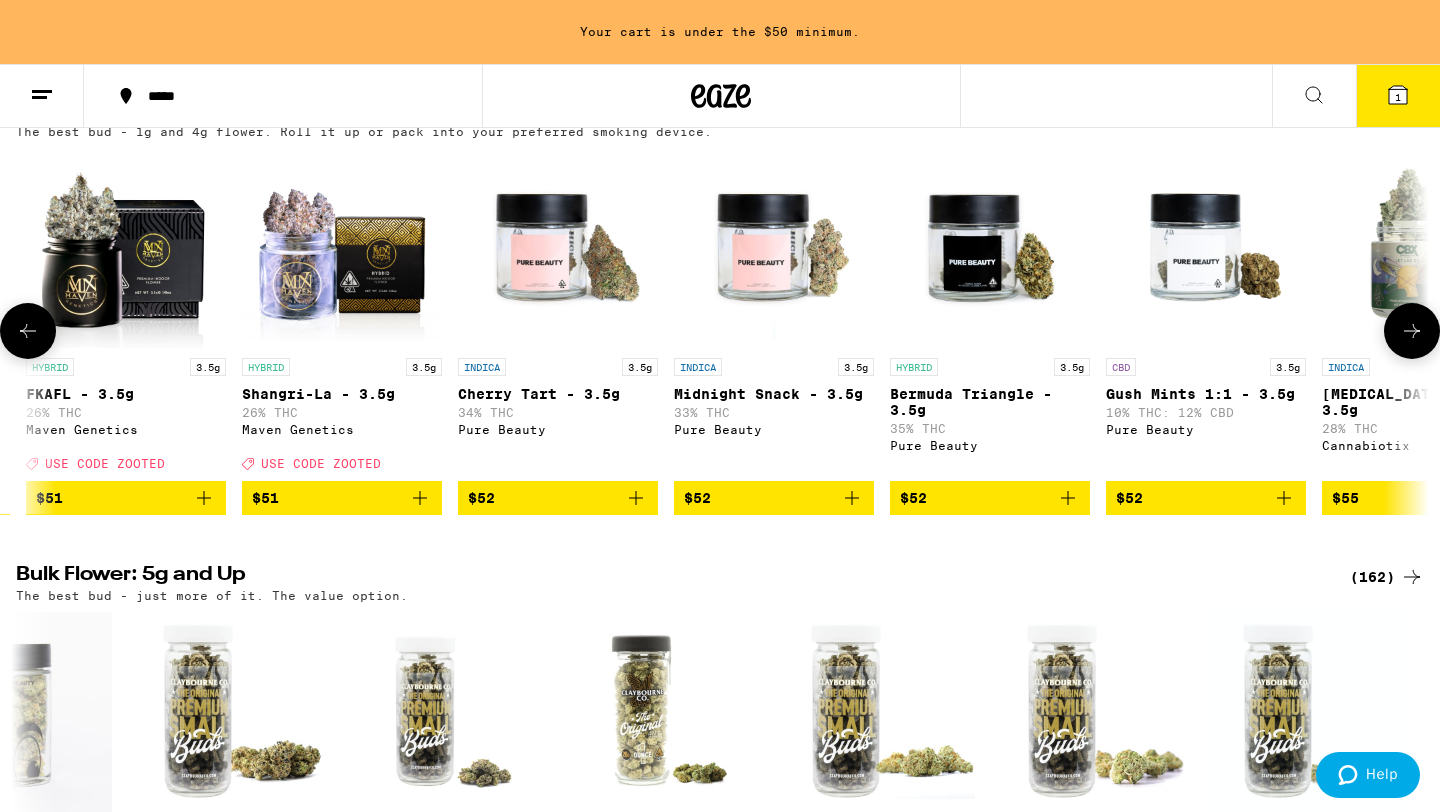 click at bounding box center [28, 331] 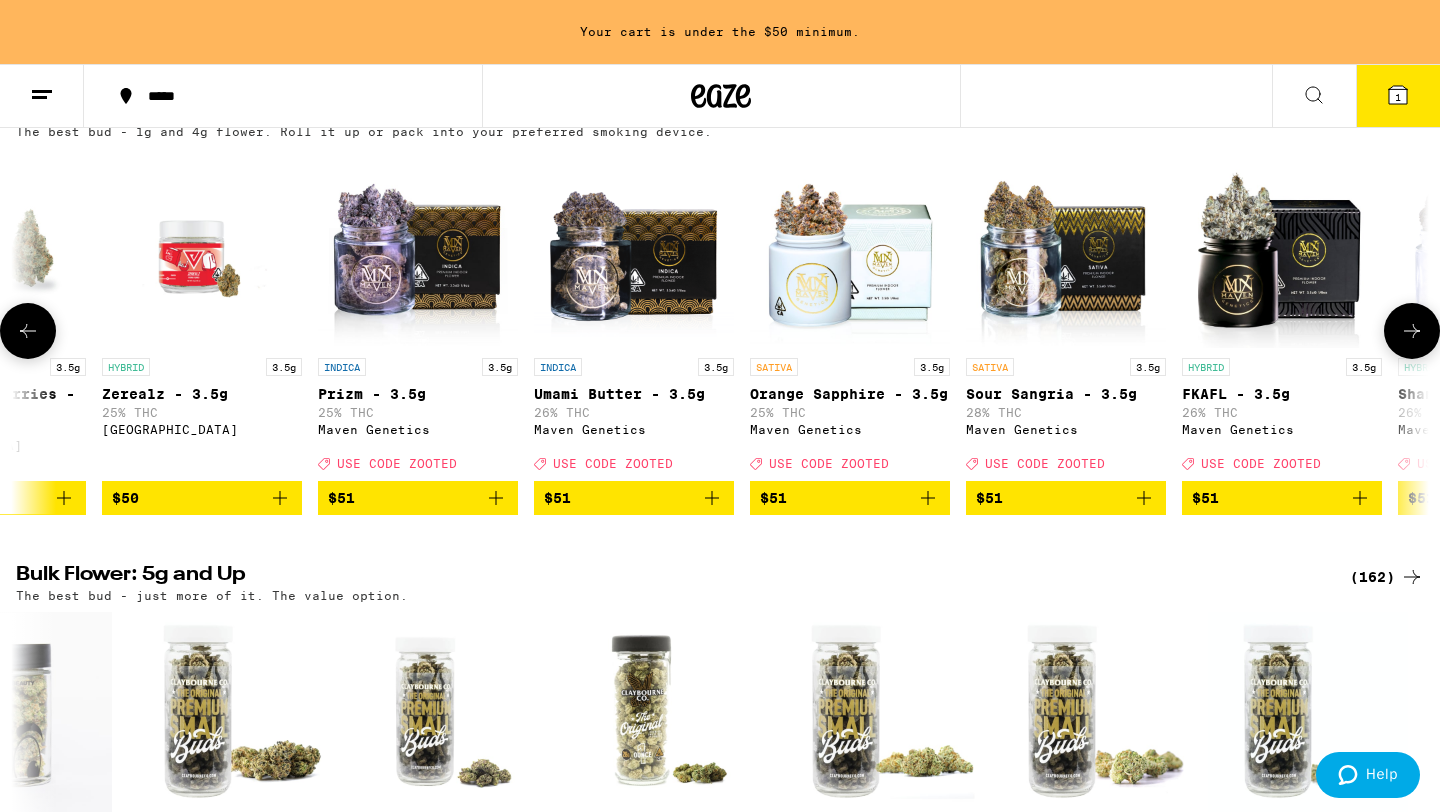 scroll, scrollTop: 0, scrollLeft: 19104, axis: horizontal 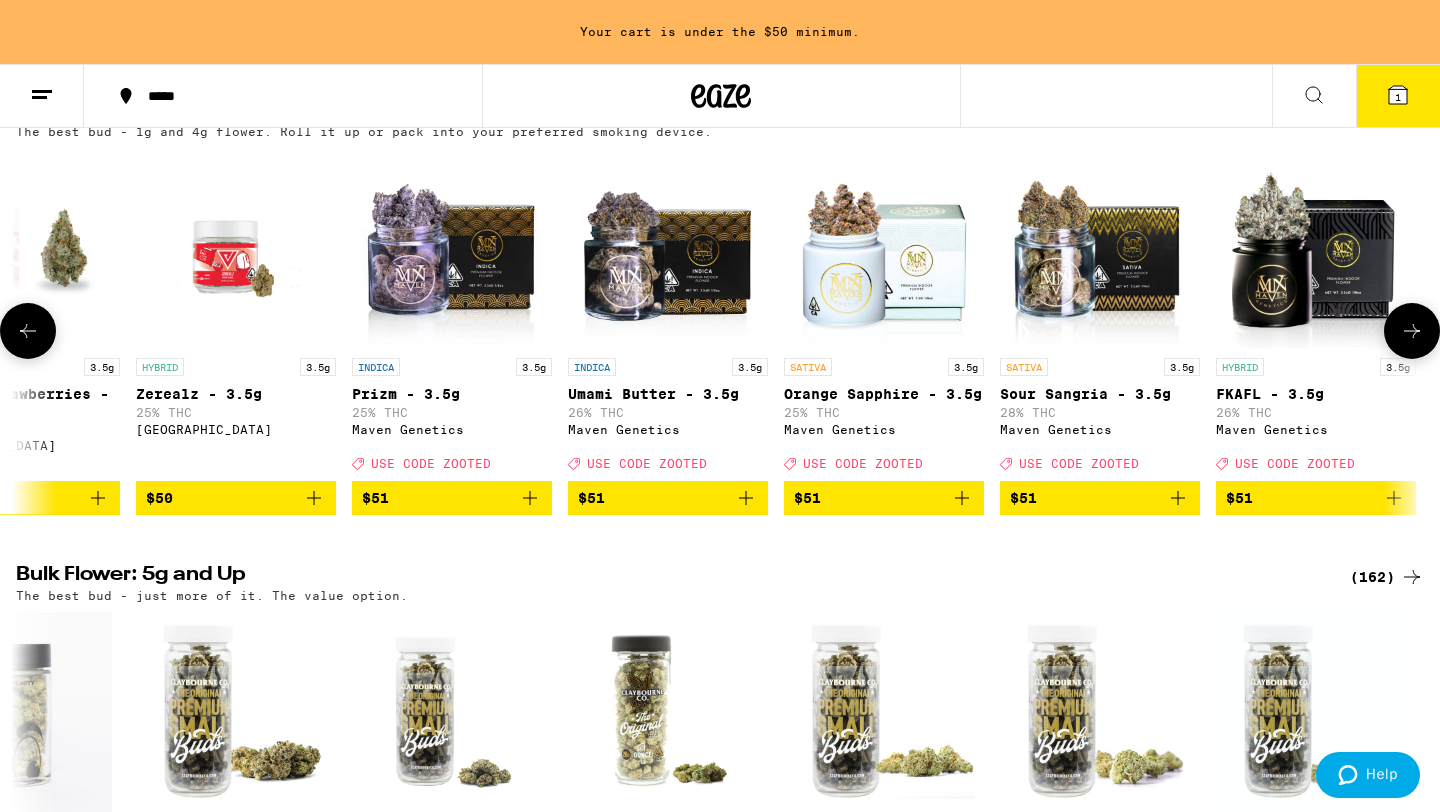 click at bounding box center [28, 331] 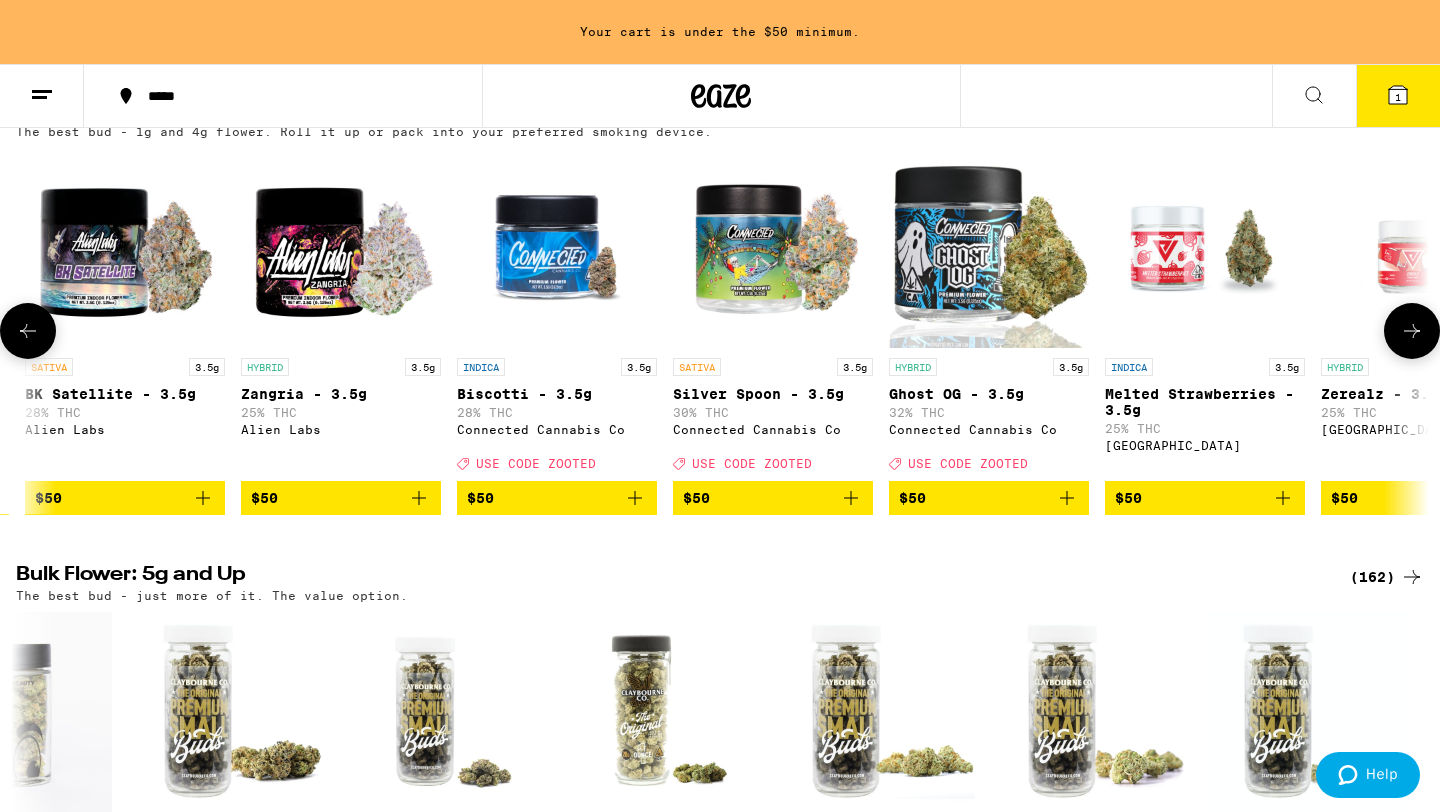 scroll, scrollTop: 0, scrollLeft: 17914, axis: horizontal 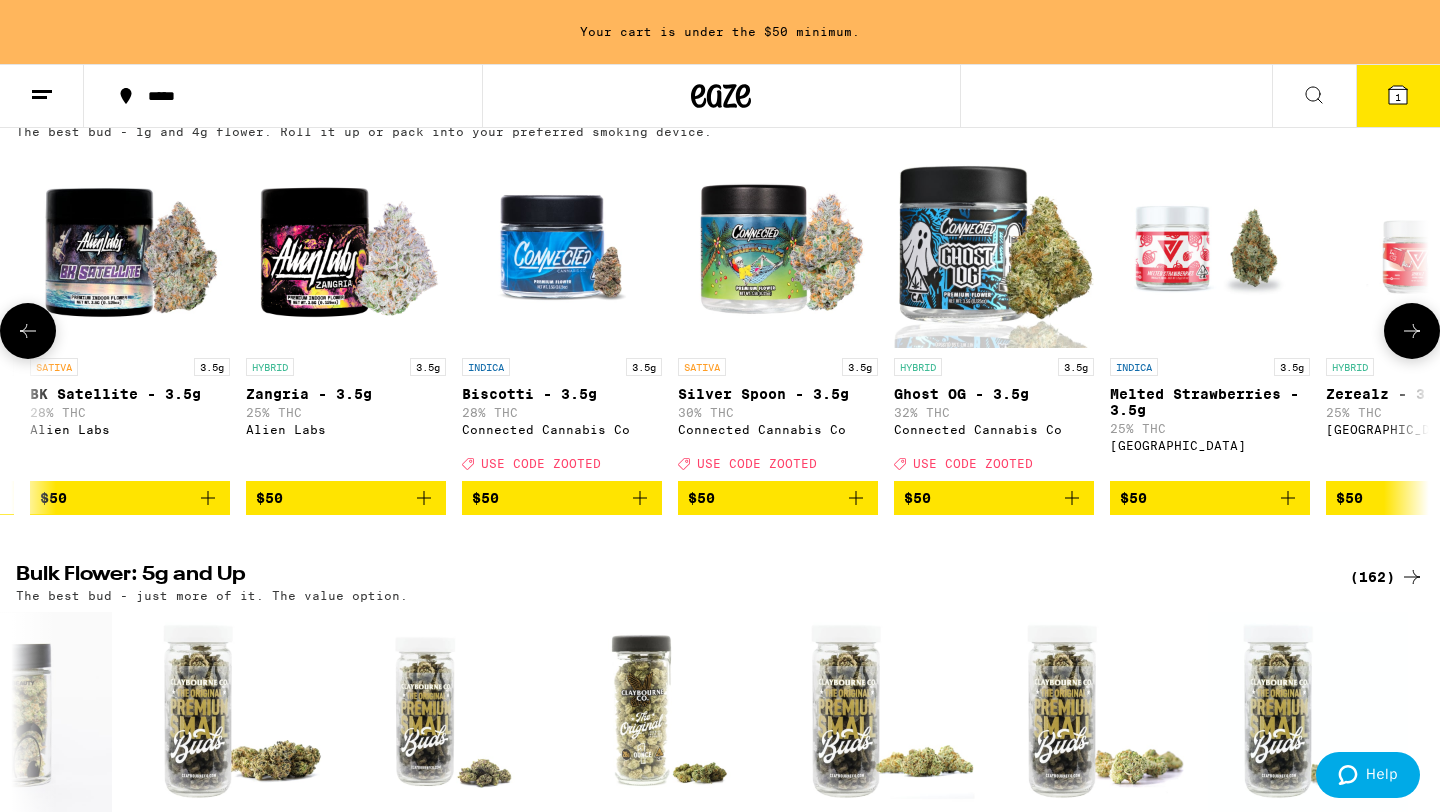 click at bounding box center [28, 331] 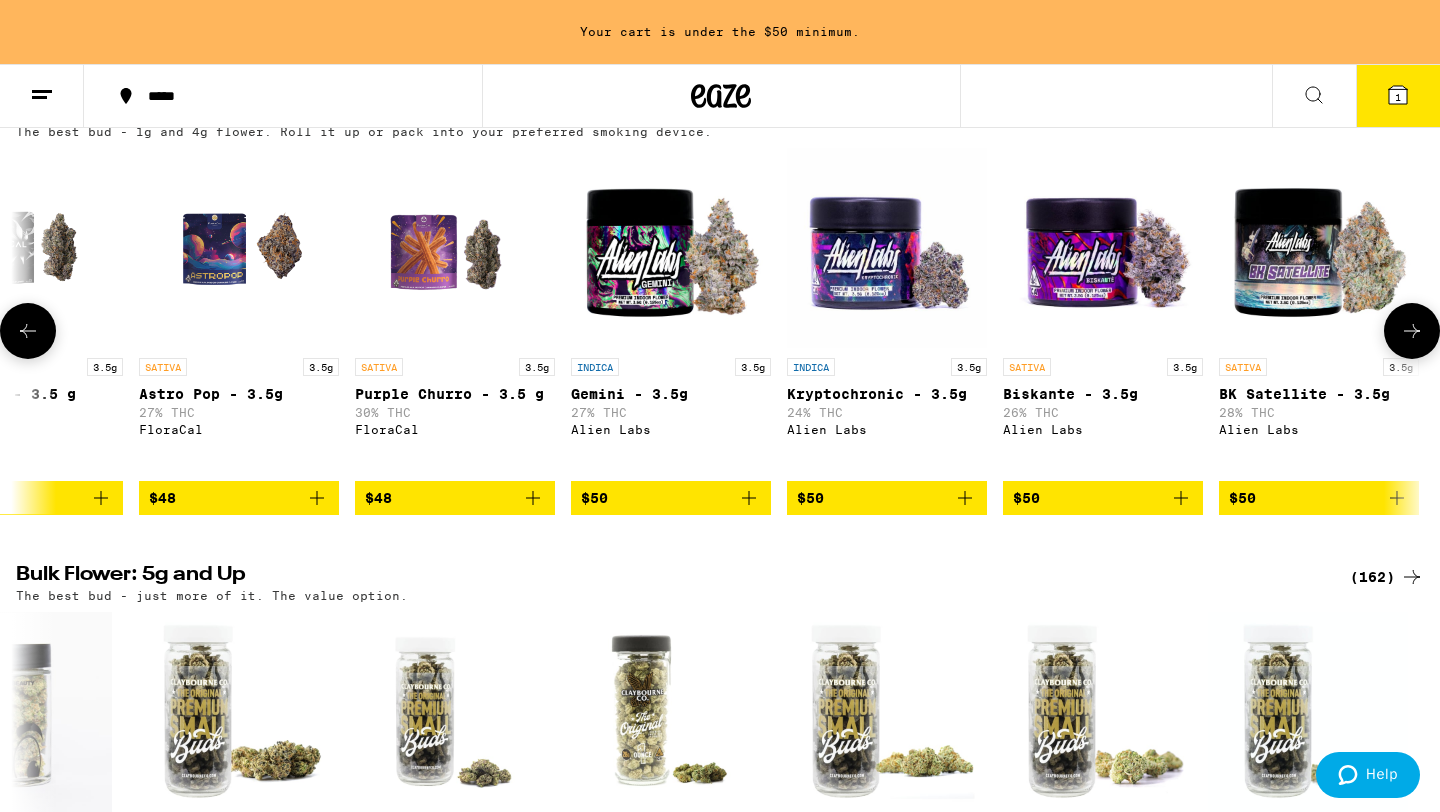 scroll, scrollTop: 0, scrollLeft: 16724, axis: horizontal 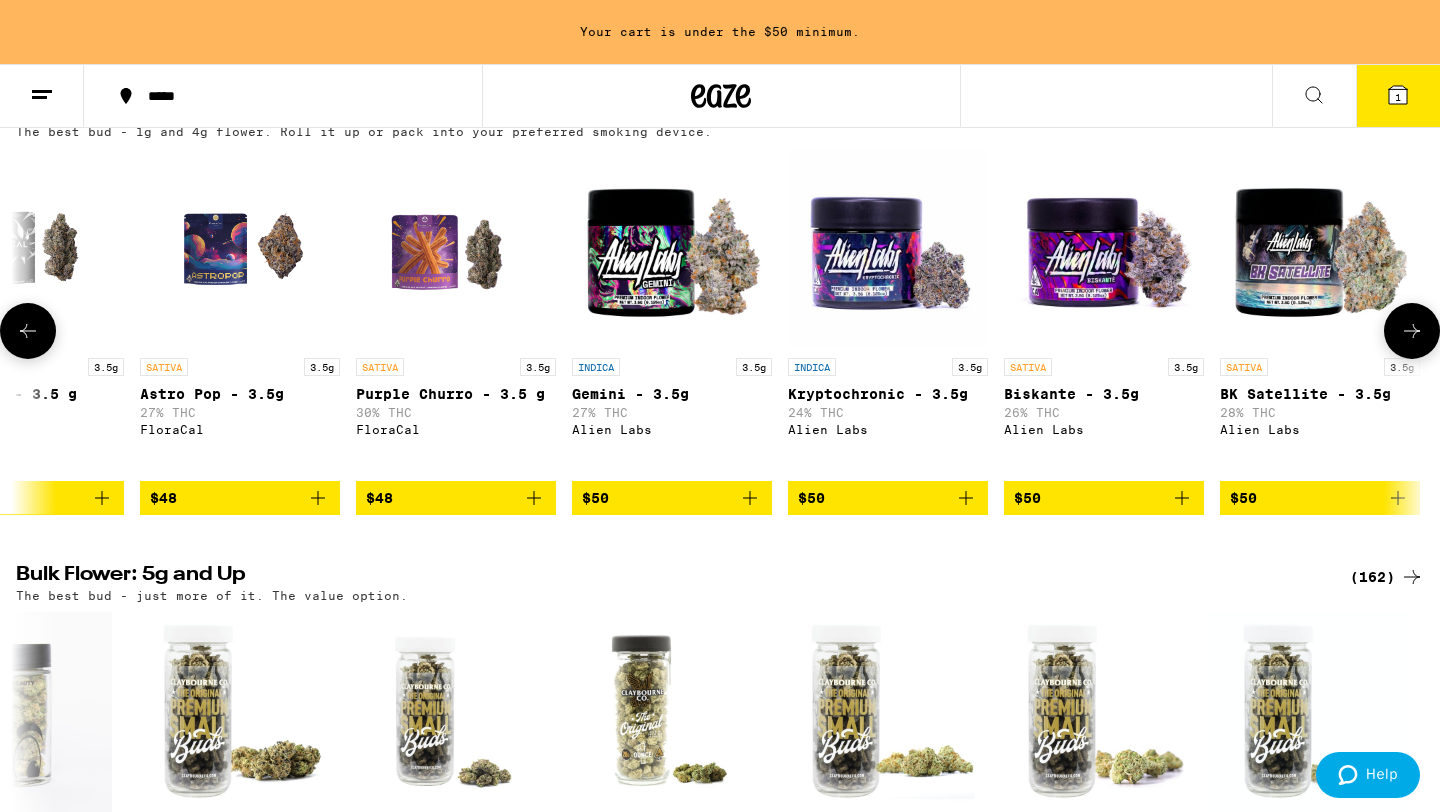 click at bounding box center (28, 331) 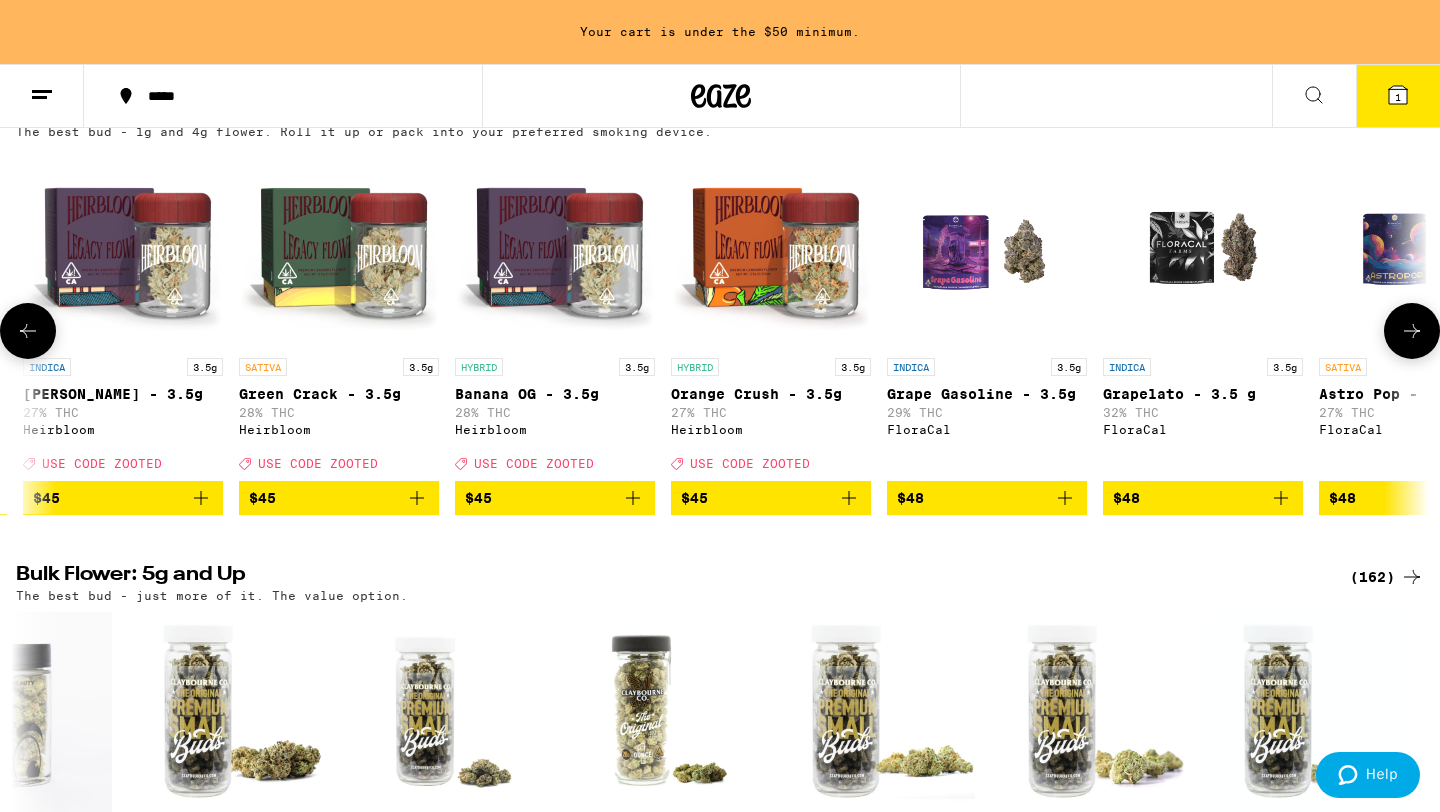 scroll, scrollTop: 0, scrollLeft: 15534, axis: horizontal 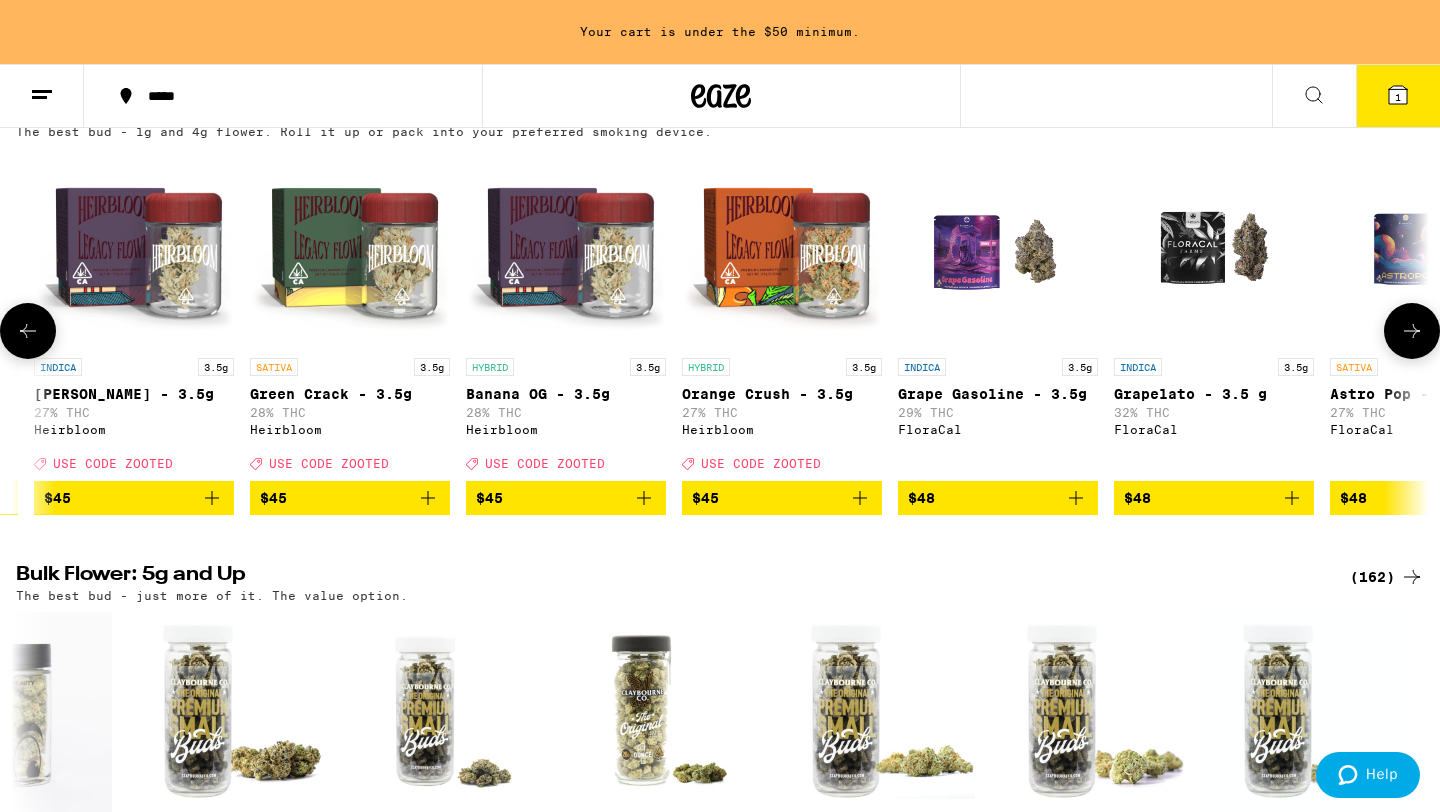 click at bounding box center (28, 331) 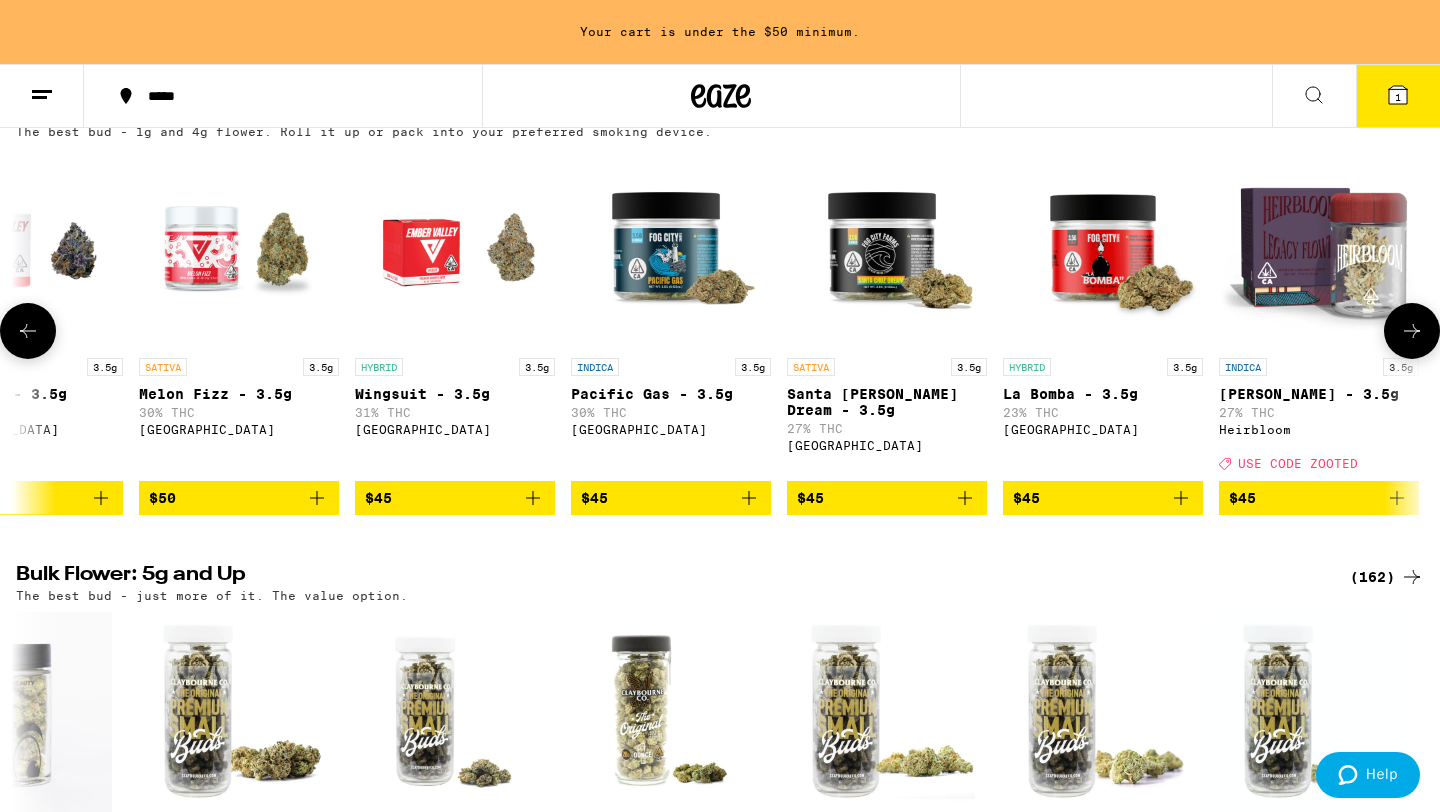 scroll, scrollTop: 0, scrollLeft: 14344, axis: horizontal 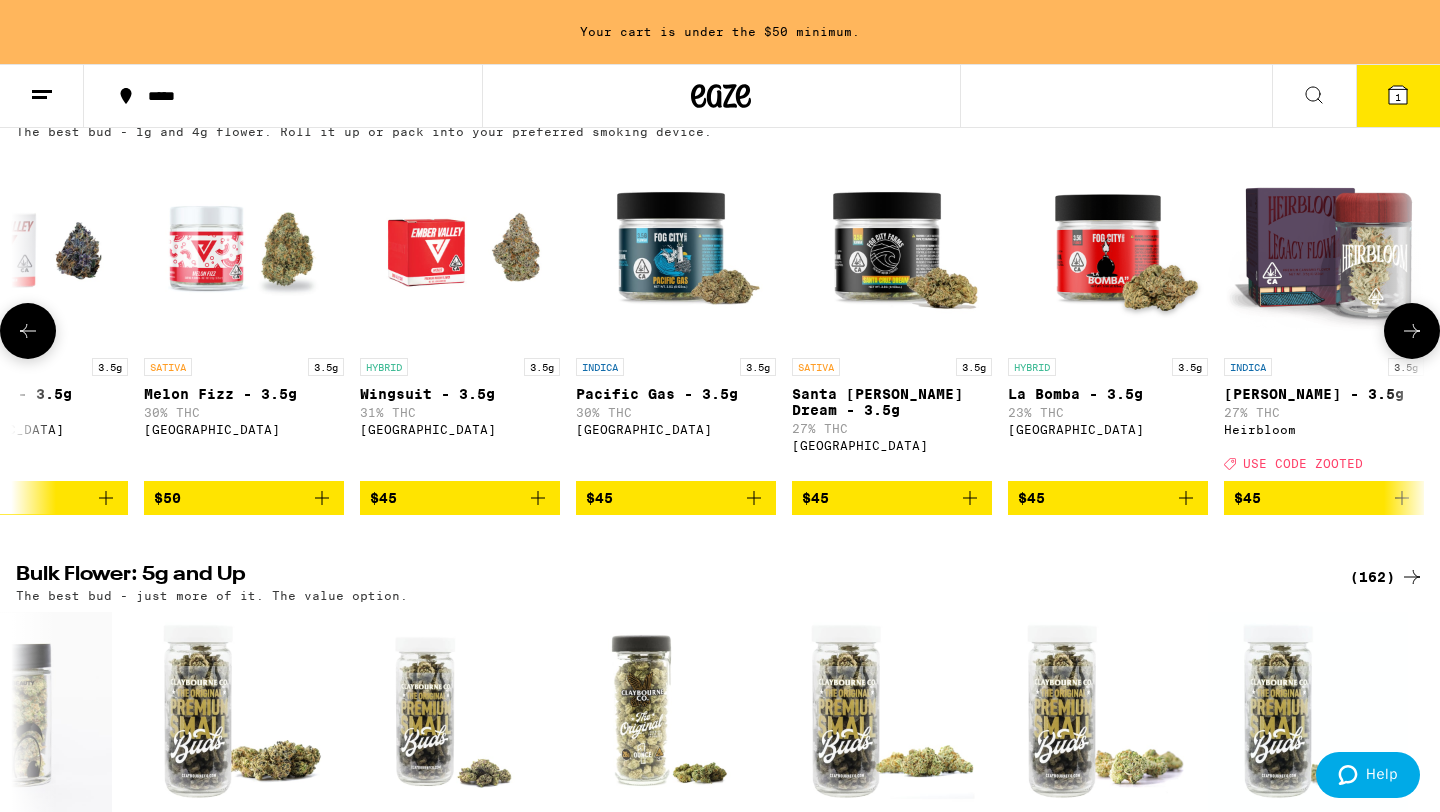 click at bounding box center [28, 331] 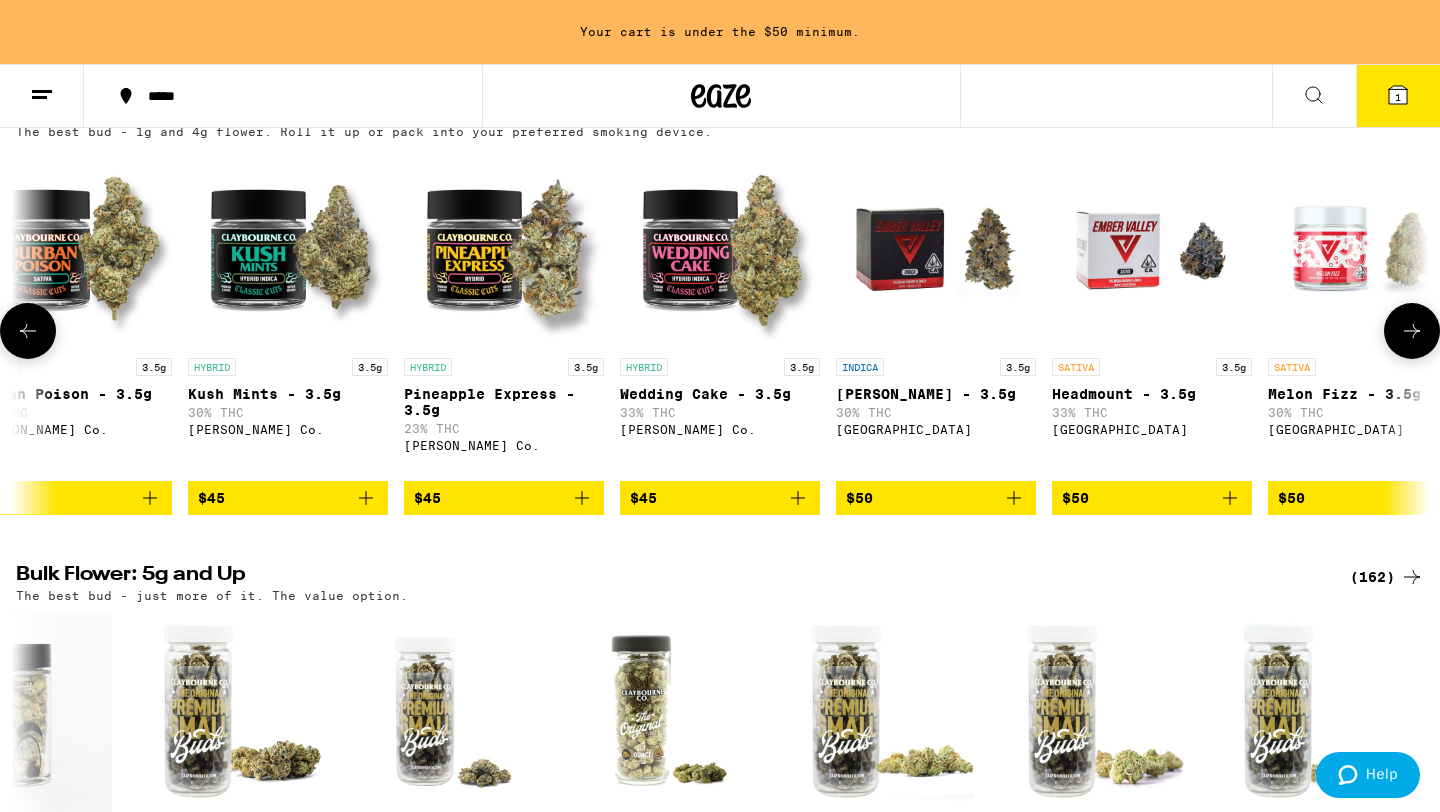 scroll, scrollTop: 0, scrollLeft: 13154, axis: horizontal 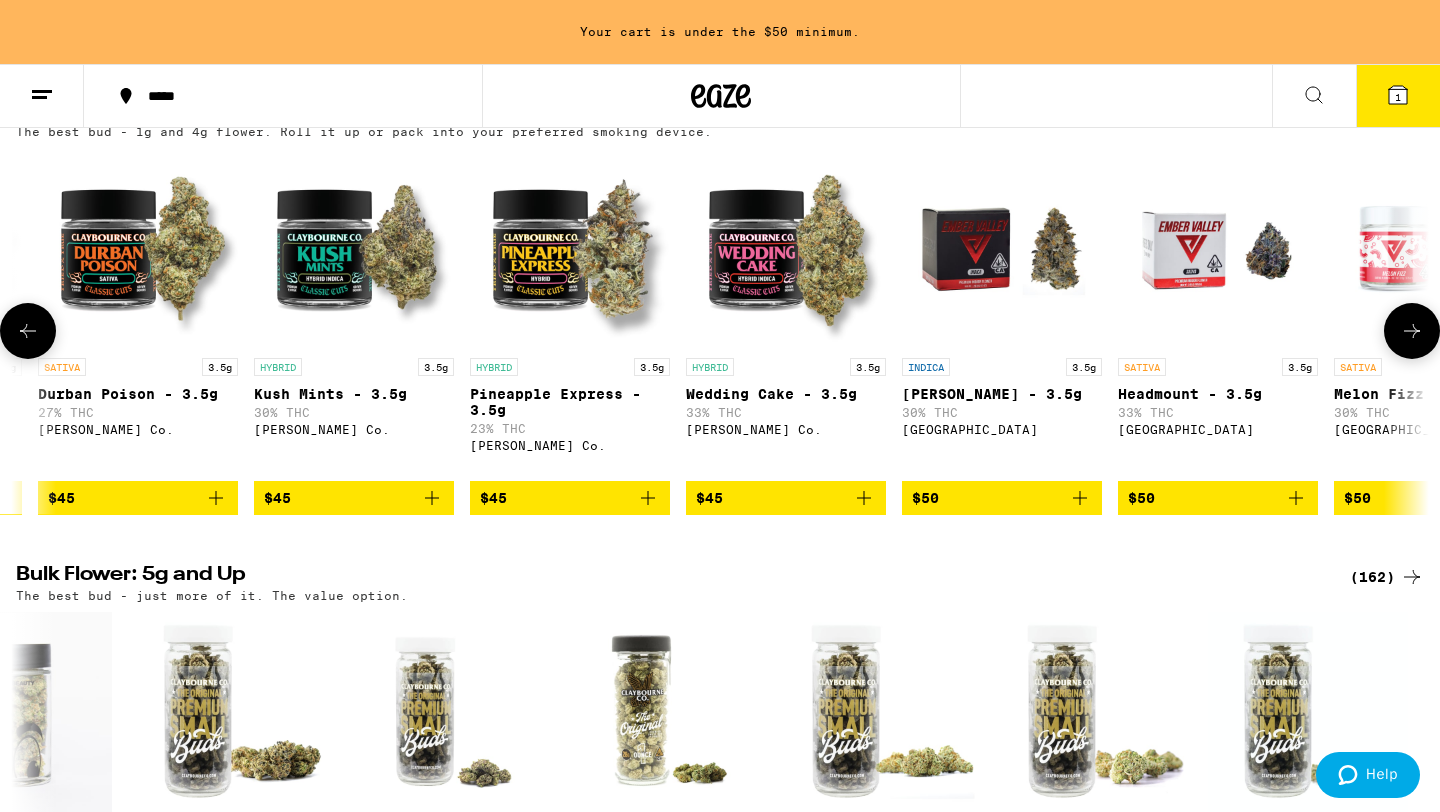 click at bounding box center [28, 331] 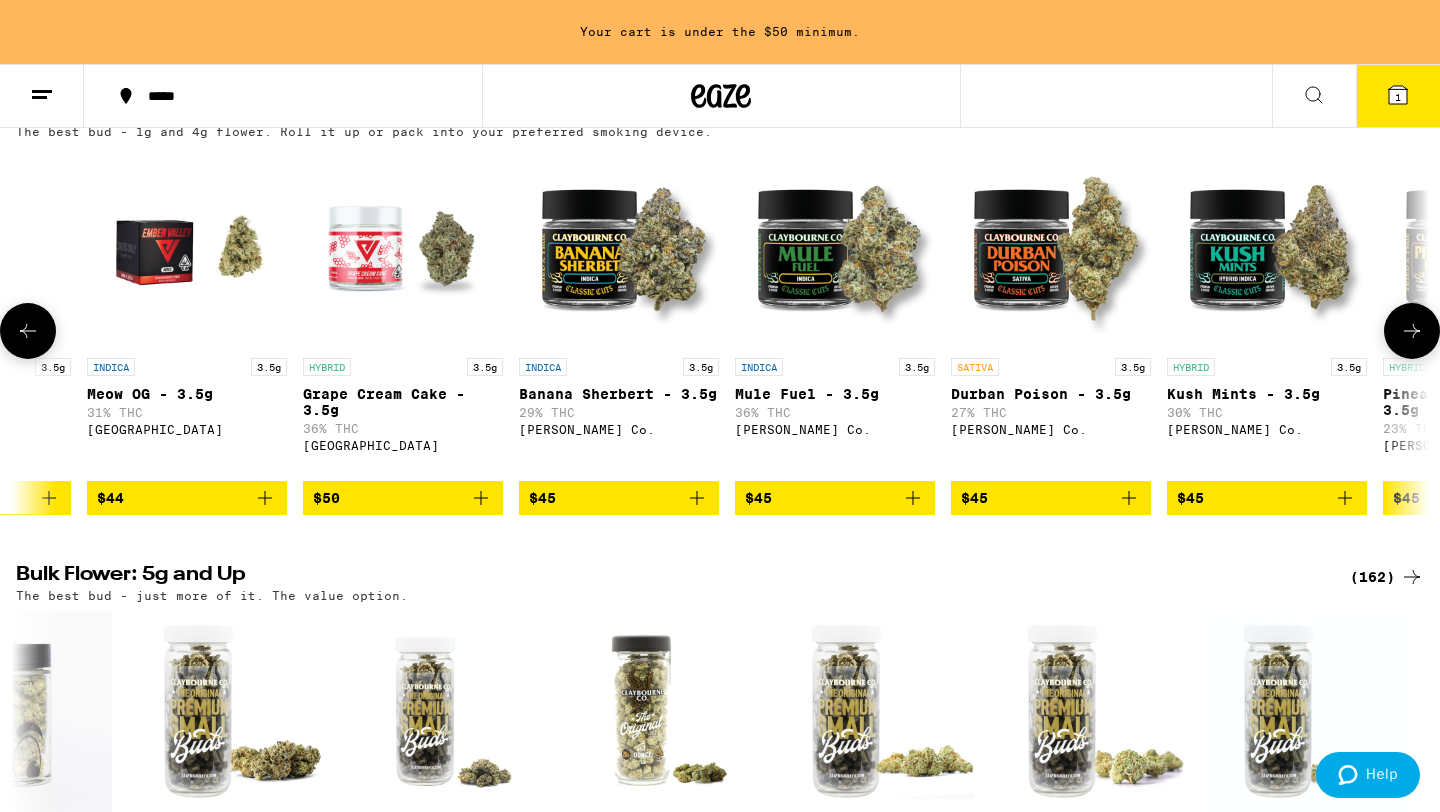 scroll, scrollTop: 0, scrollLeft: 11964, axis: horizontal 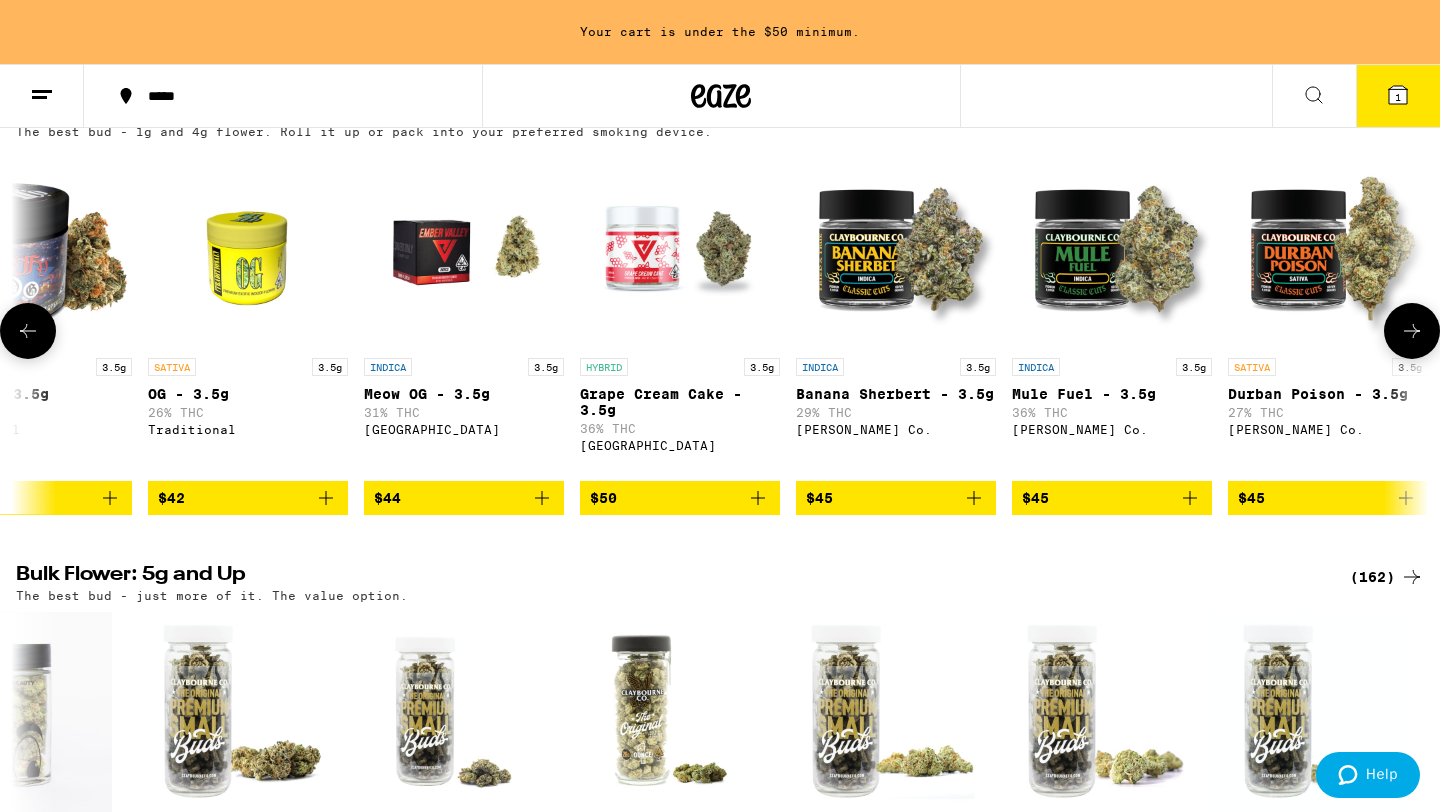 click at bounding box center (28, 331) 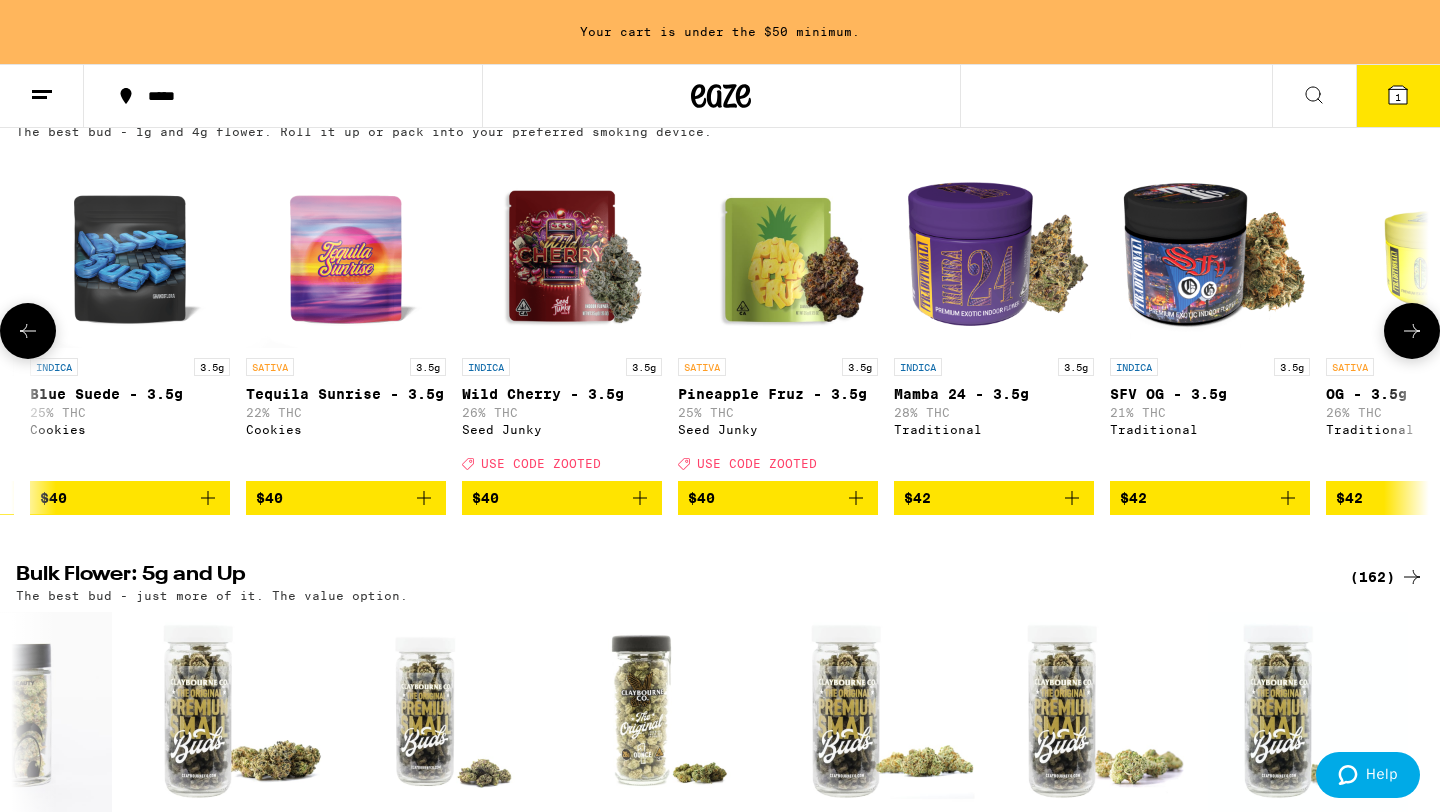 scroll, scrollTop: 0, scrollLeft: 10774, axis: horizontal 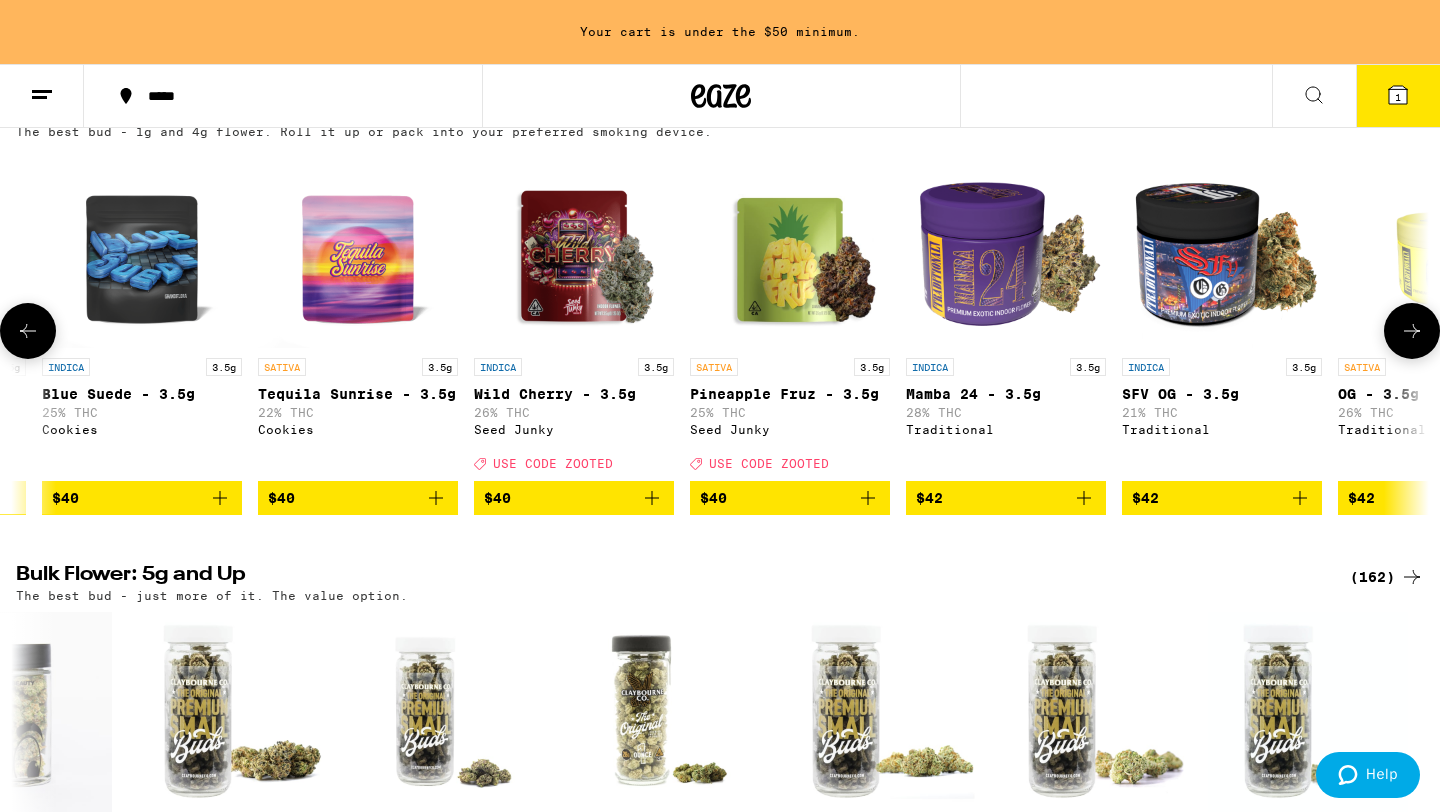 click at bounding box center (28, 331) 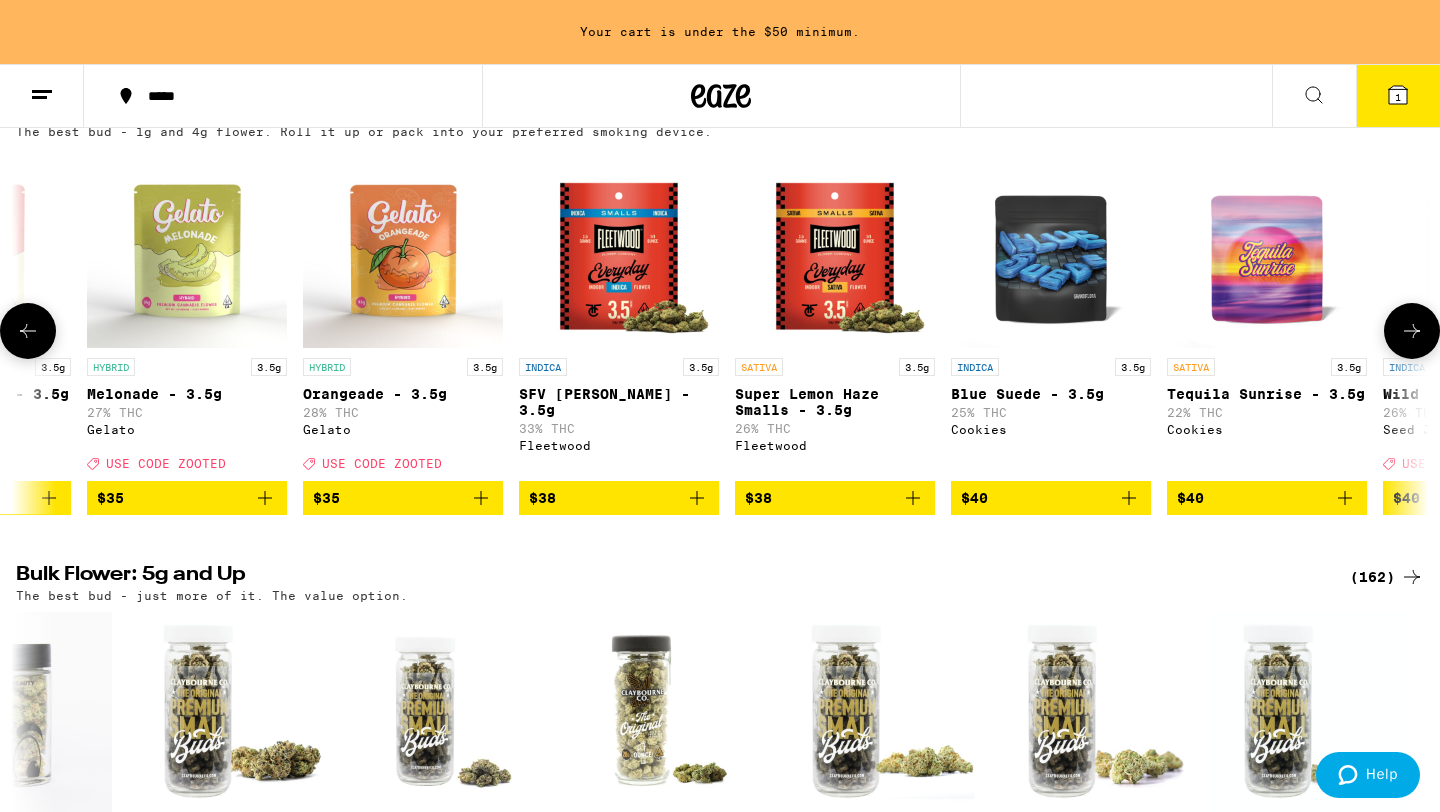 scroll, scrollTop: 0, scrollLeft: 9584, axis: horizontal 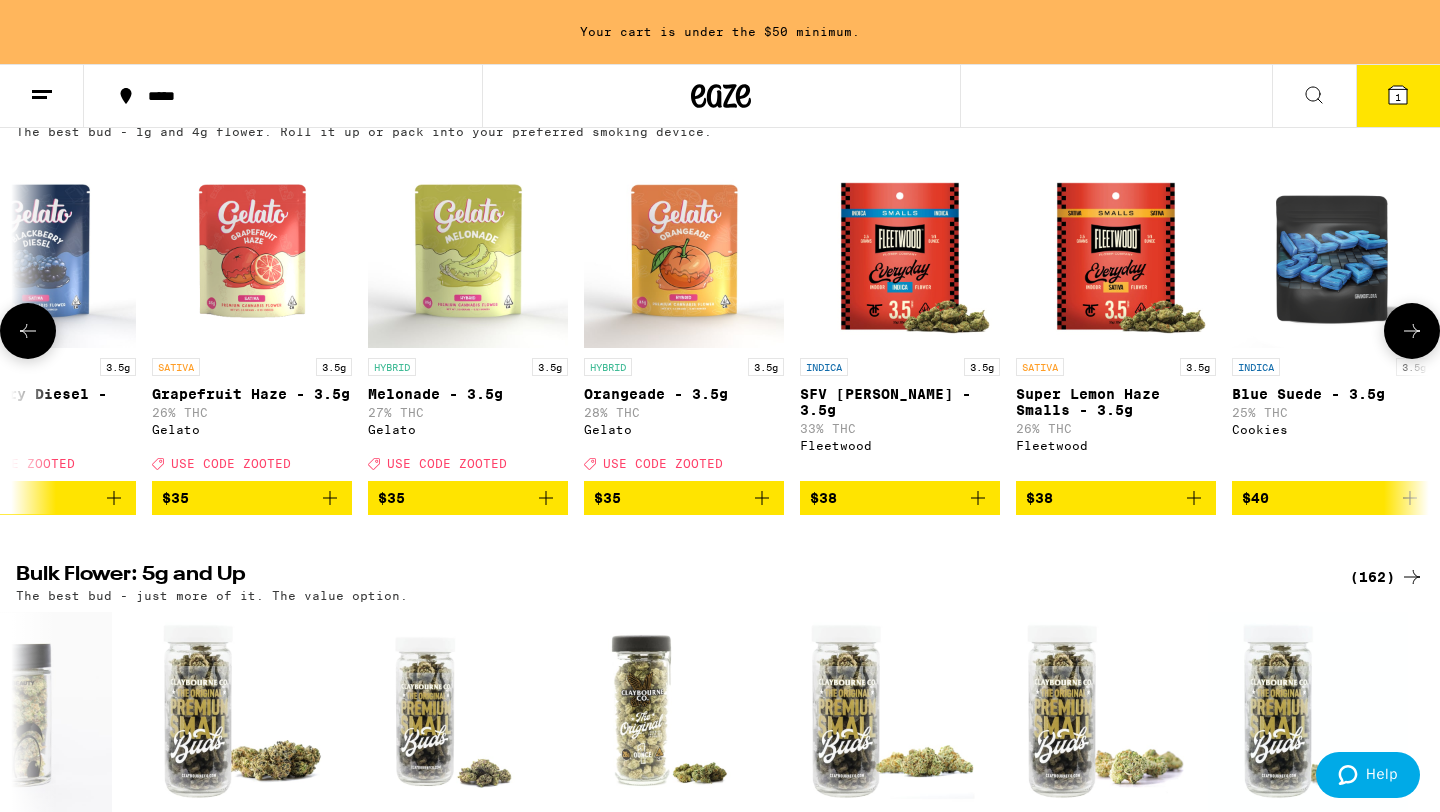 click at bounding box center [28, 331] 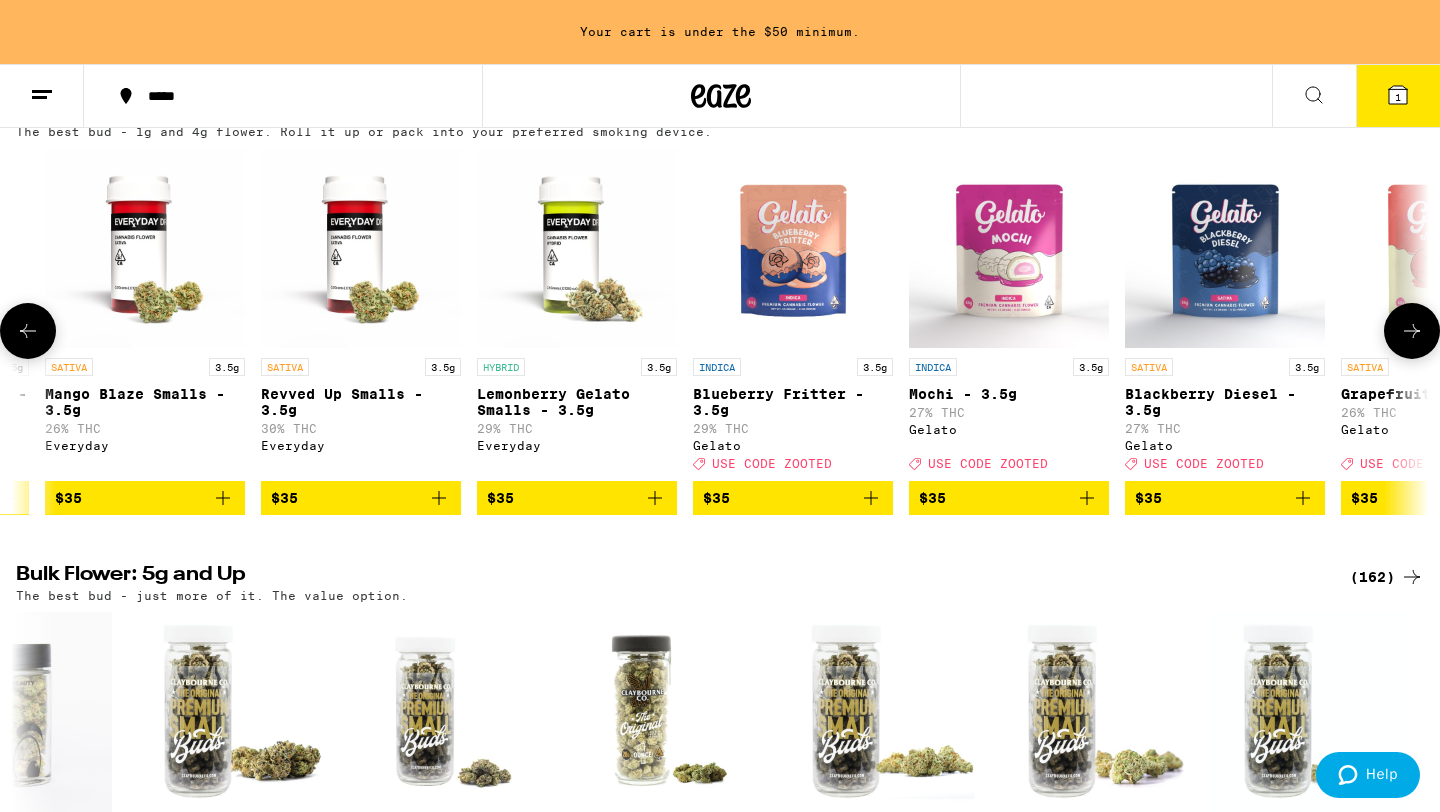 scroll, scrollTop: 0, scrollLeft: 8394, axis: horizontal 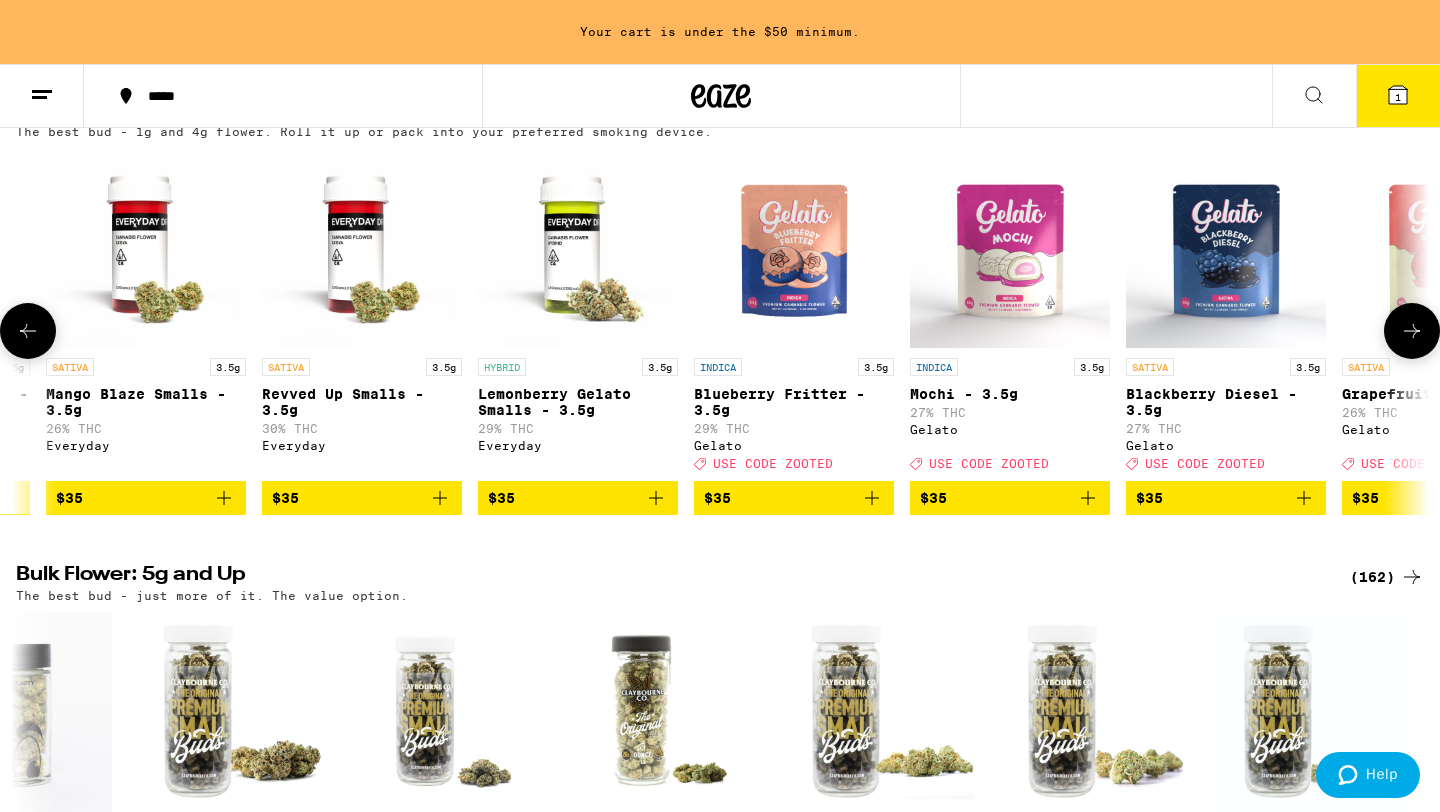 click at bounding box center (28, 331) 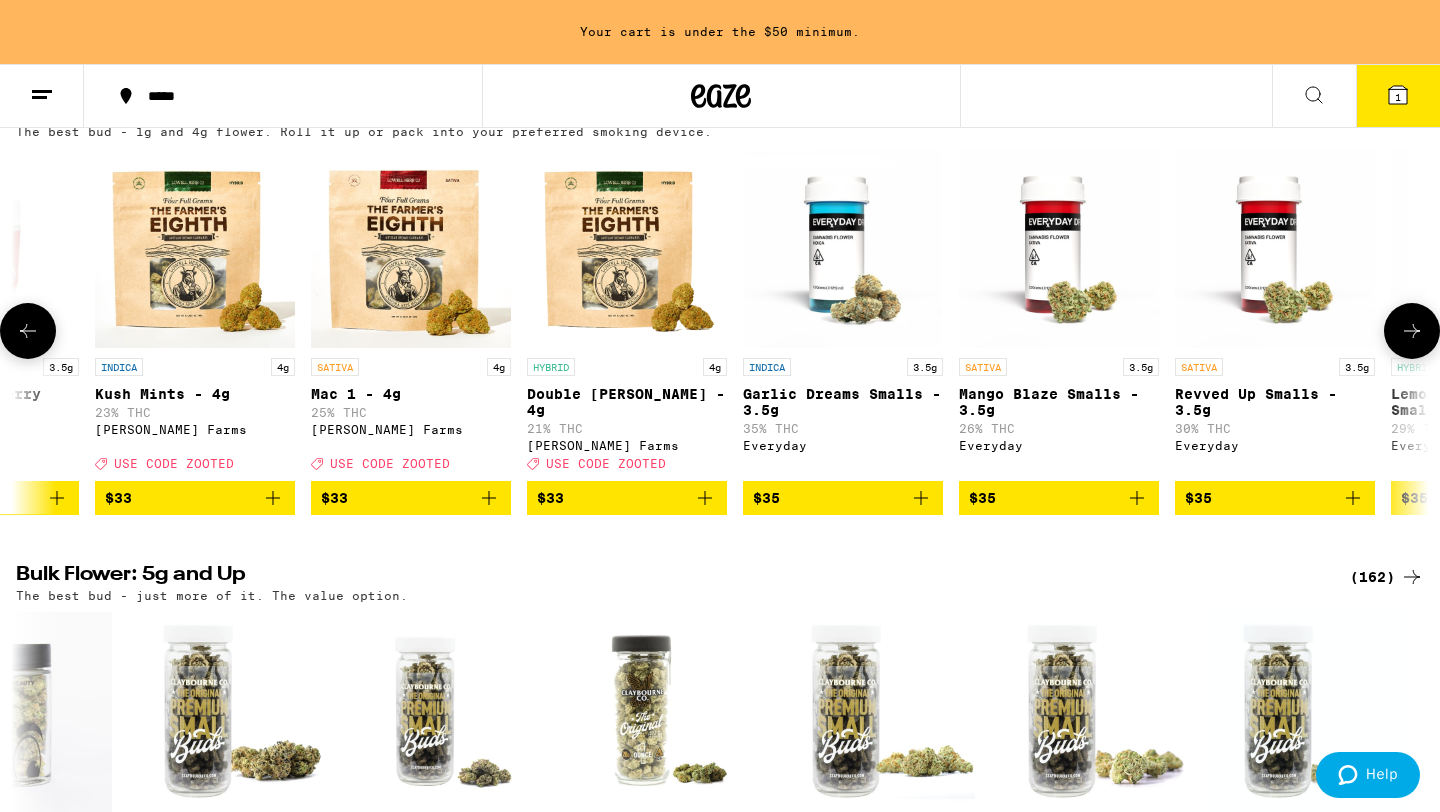 scroll, scrollTop: 0, scrollLeft: 7204, axis: horizontal 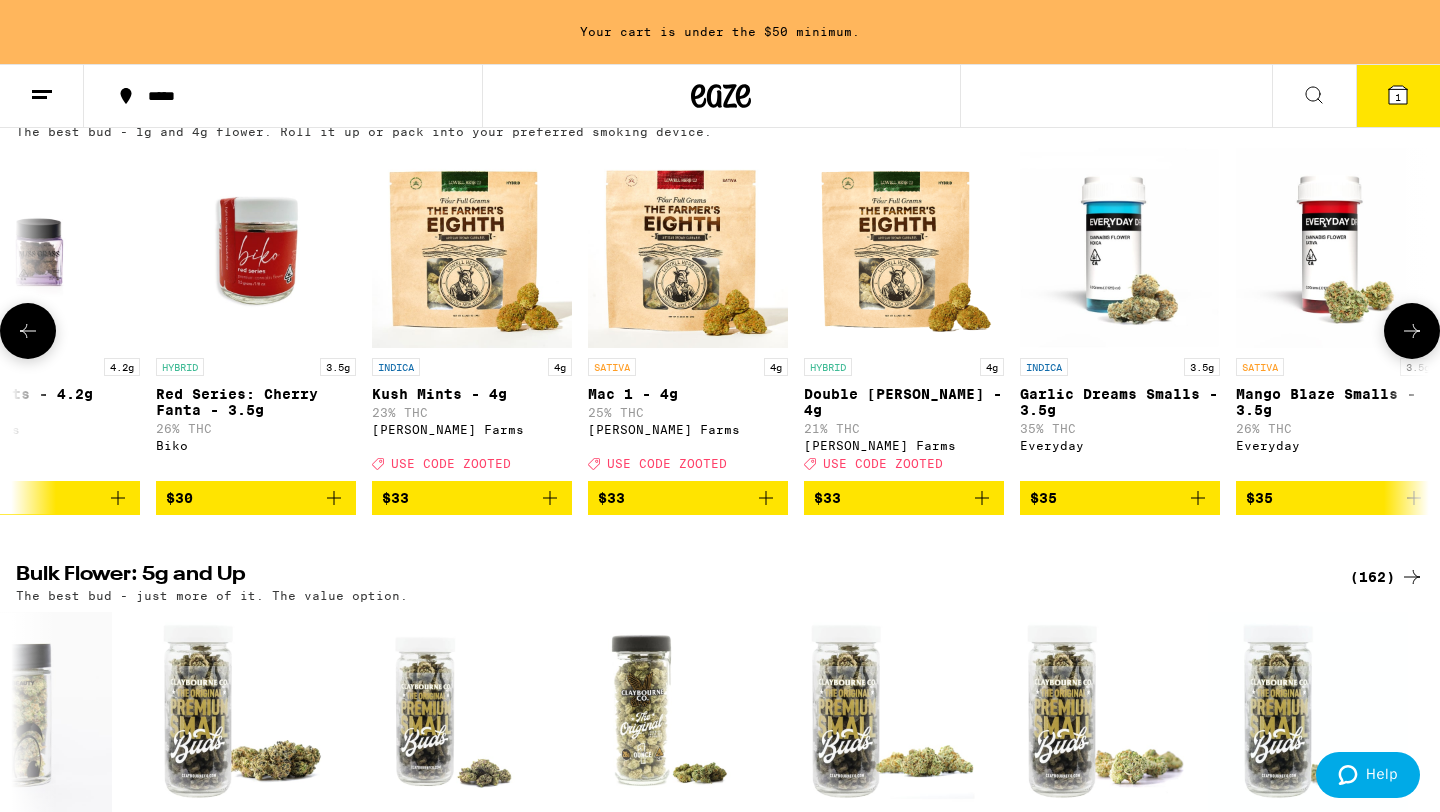 click at bounding box center [28, 331] 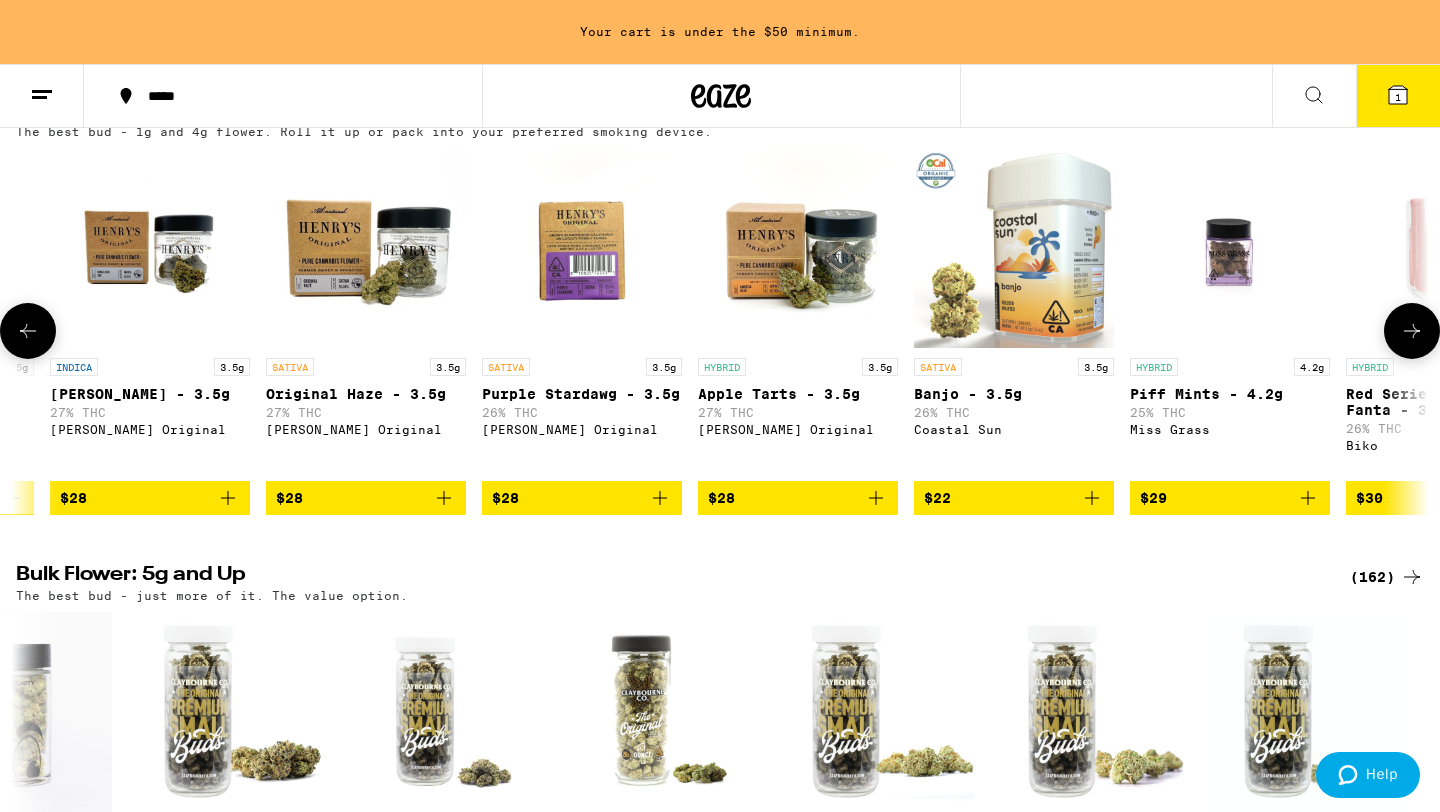 click at bounding box center [28, 331] 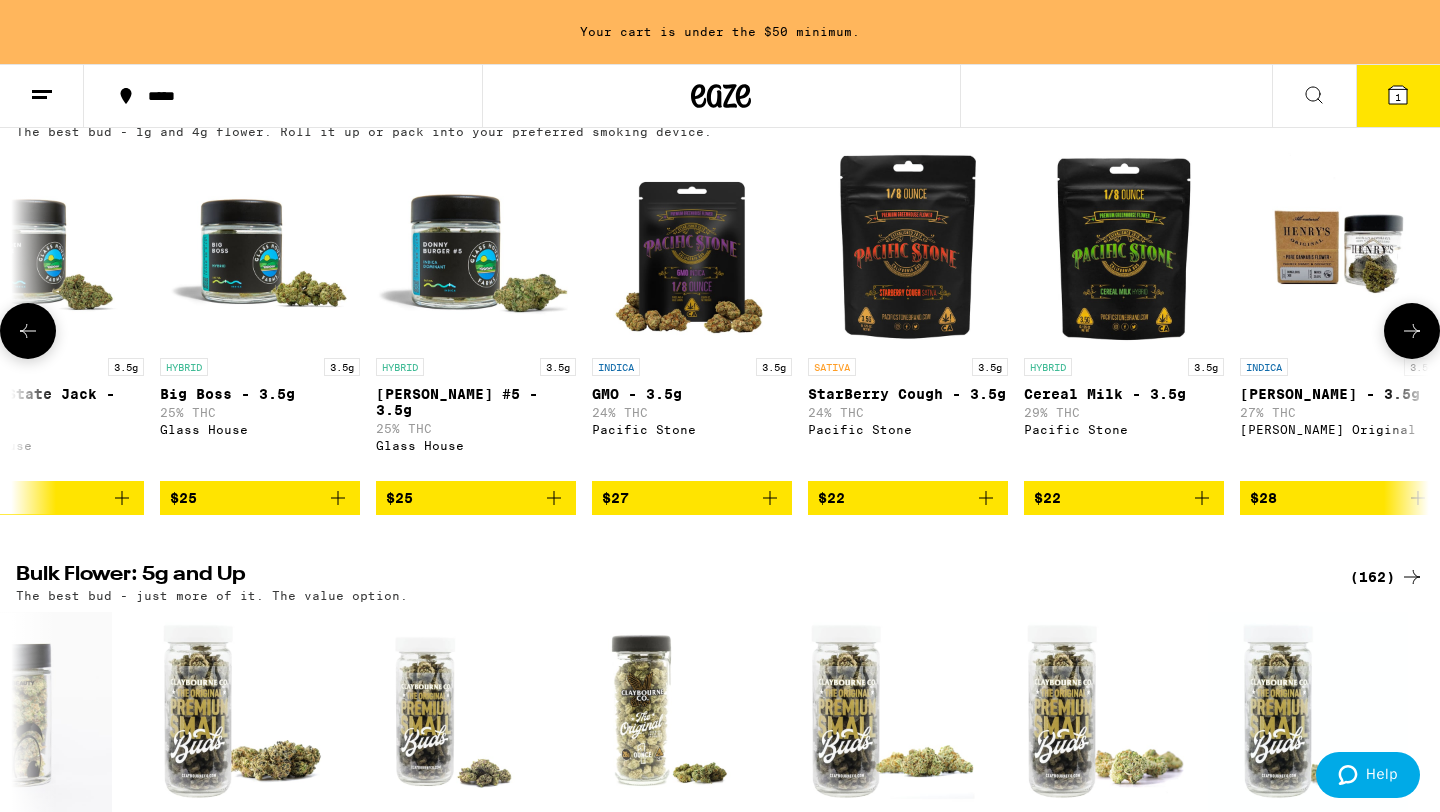 click at bounding box center (28, 331) 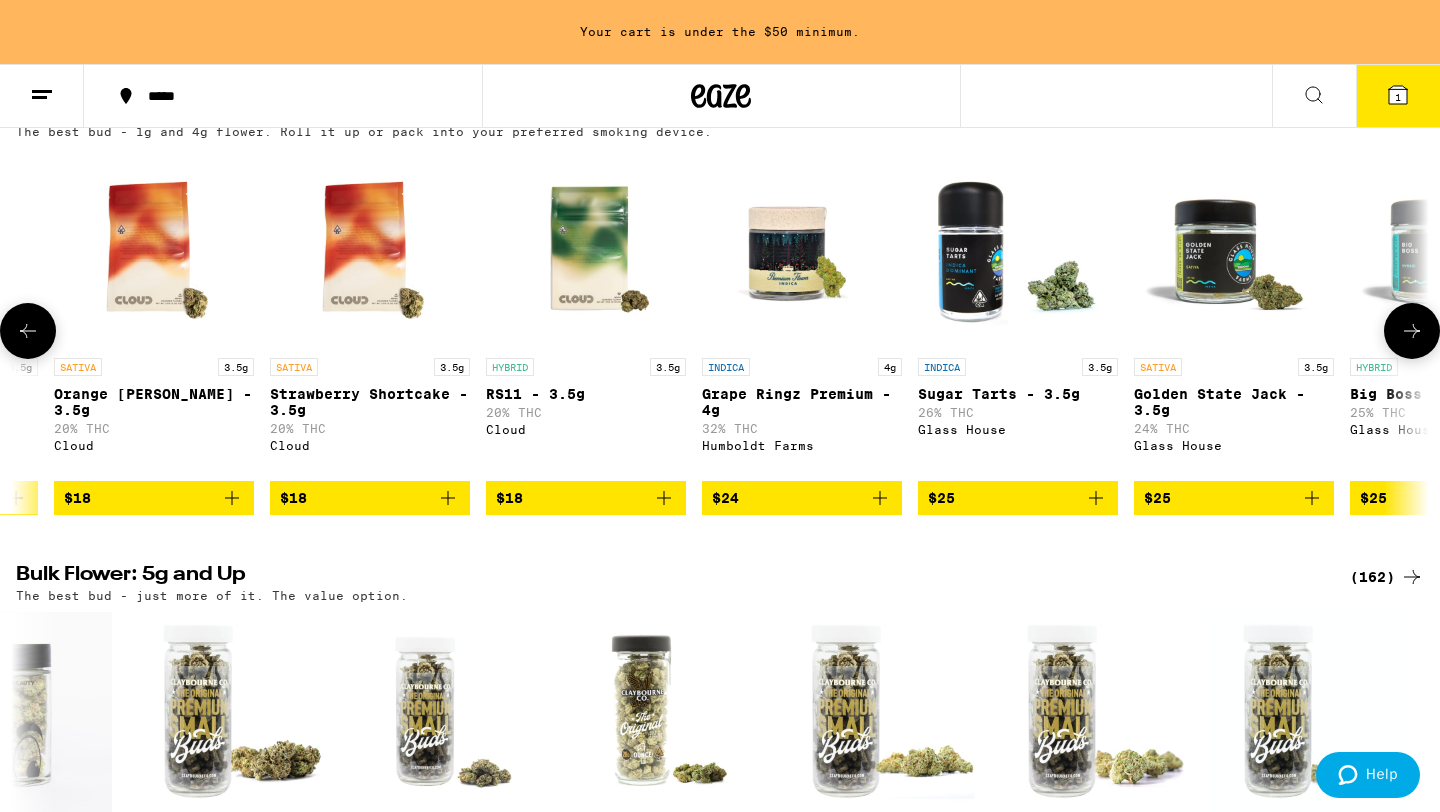 click at bounding box center [28, 331] 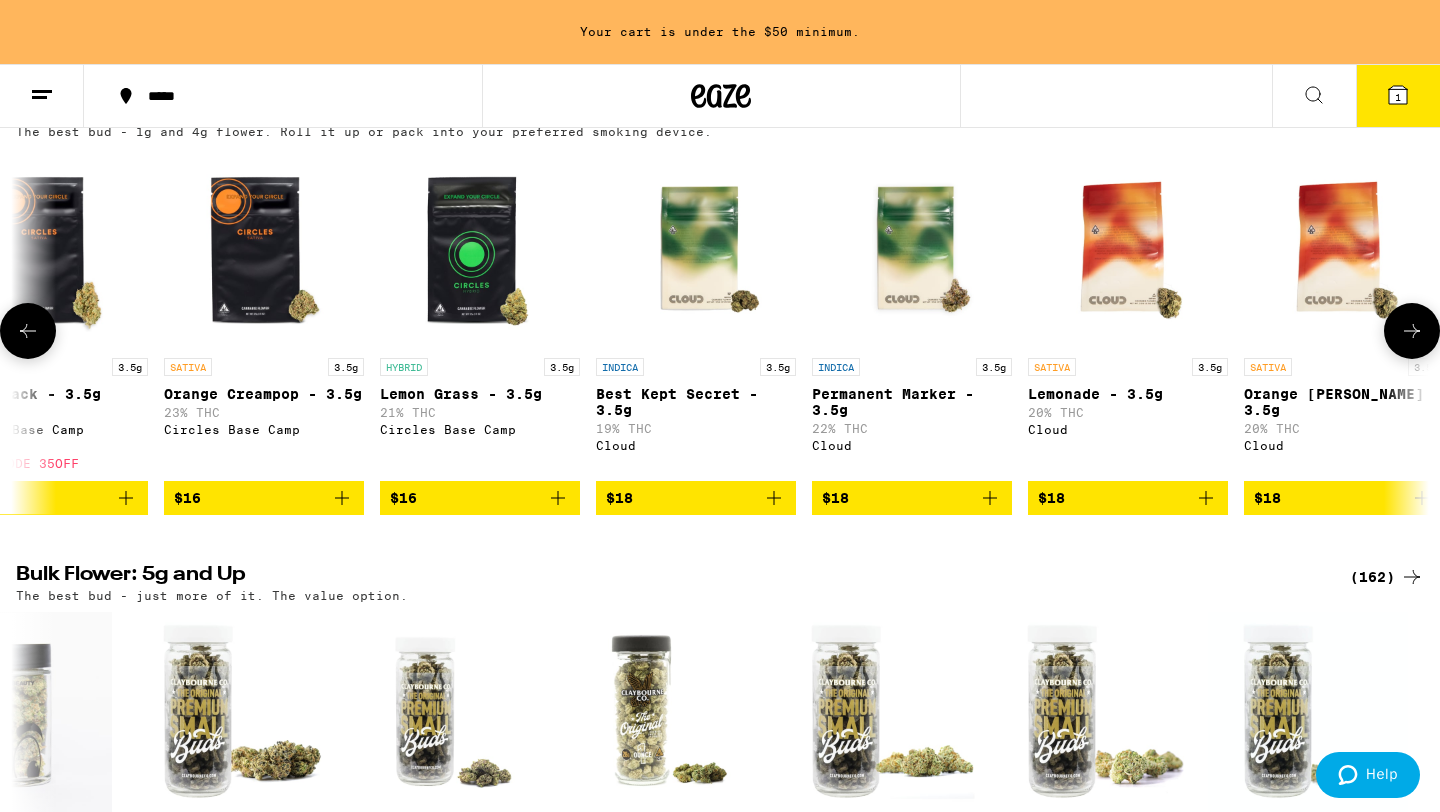 click at bounding box center [28, 331] 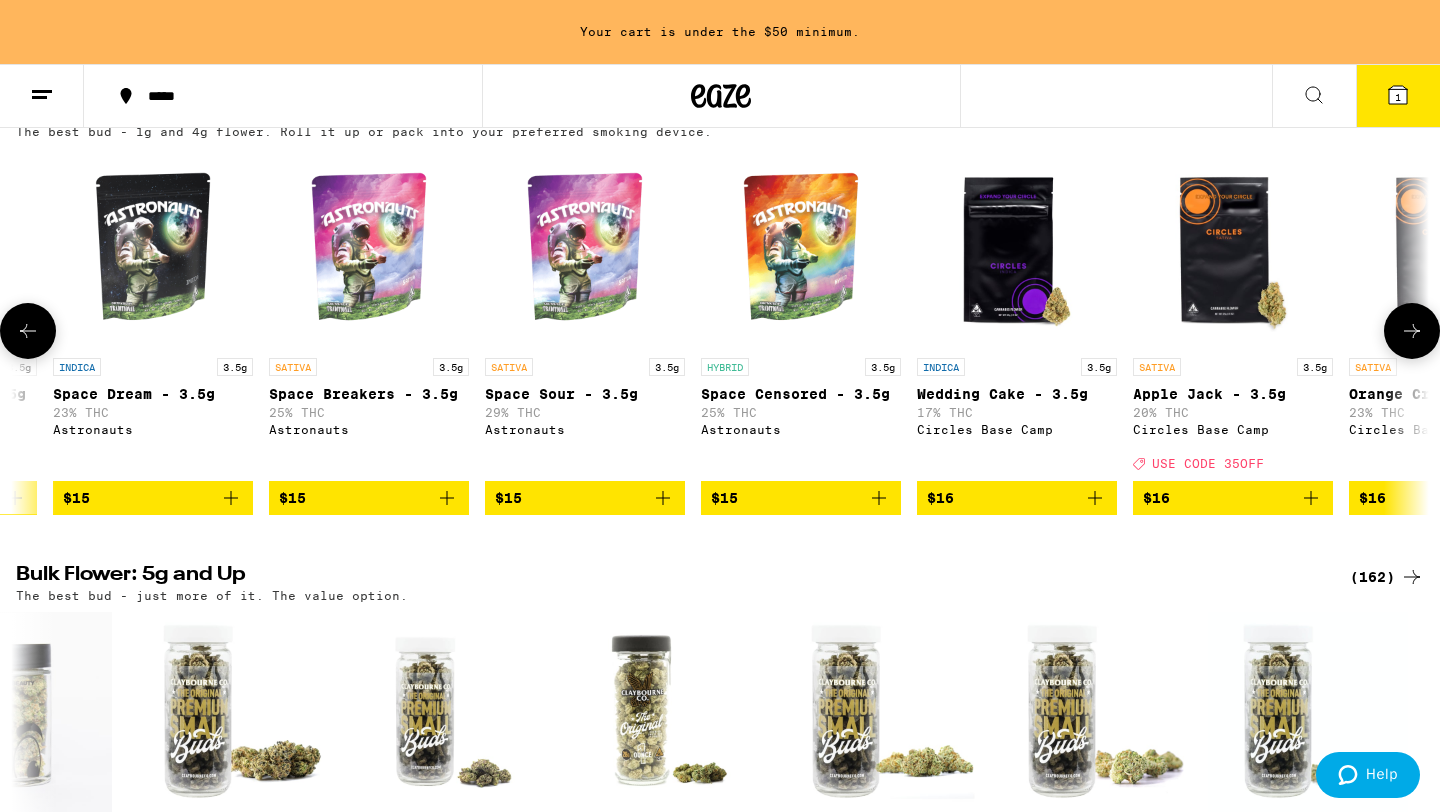 scroll, scrollTop: 0, scrollLeft: 1254, axis: horizontal 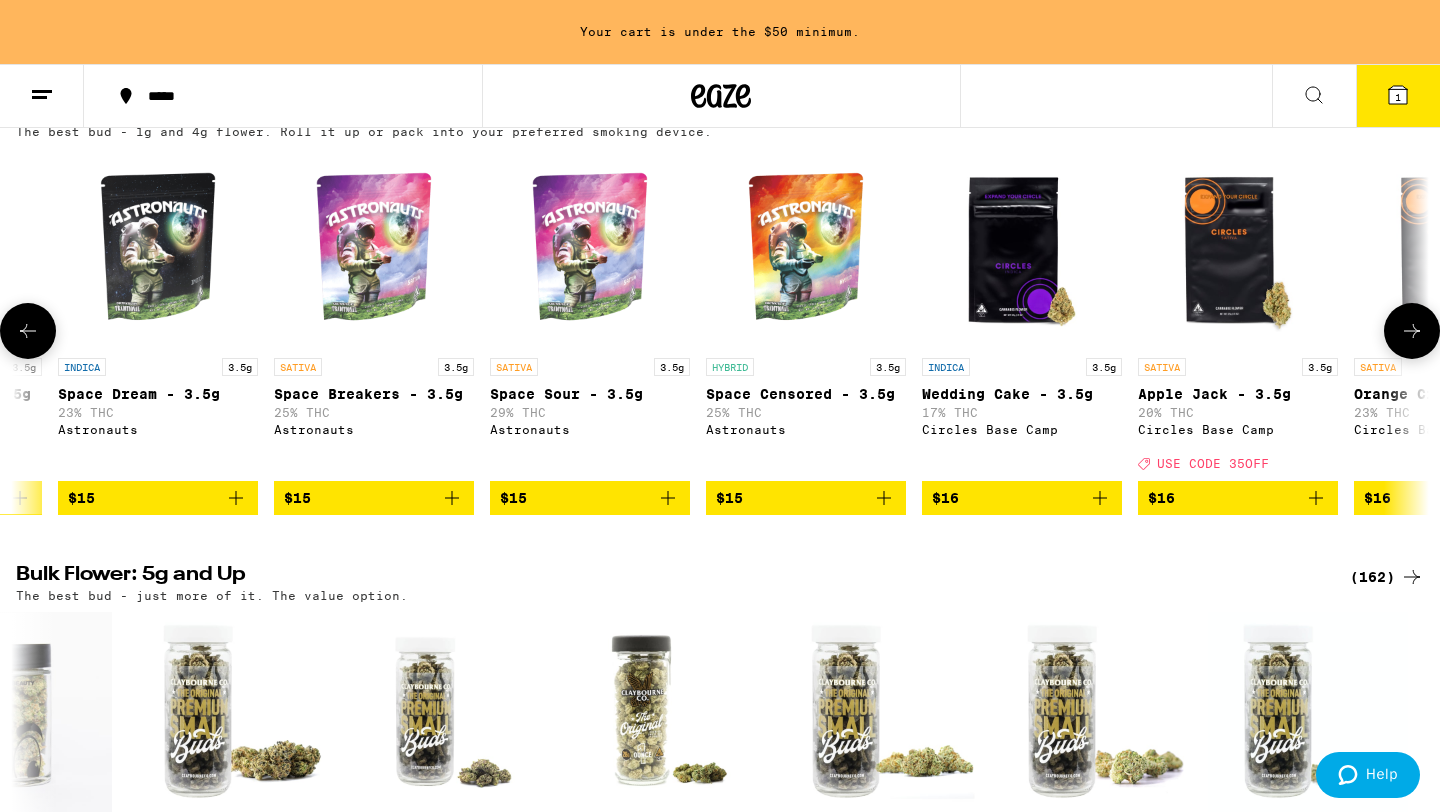 click at bounding box center [28, 331] 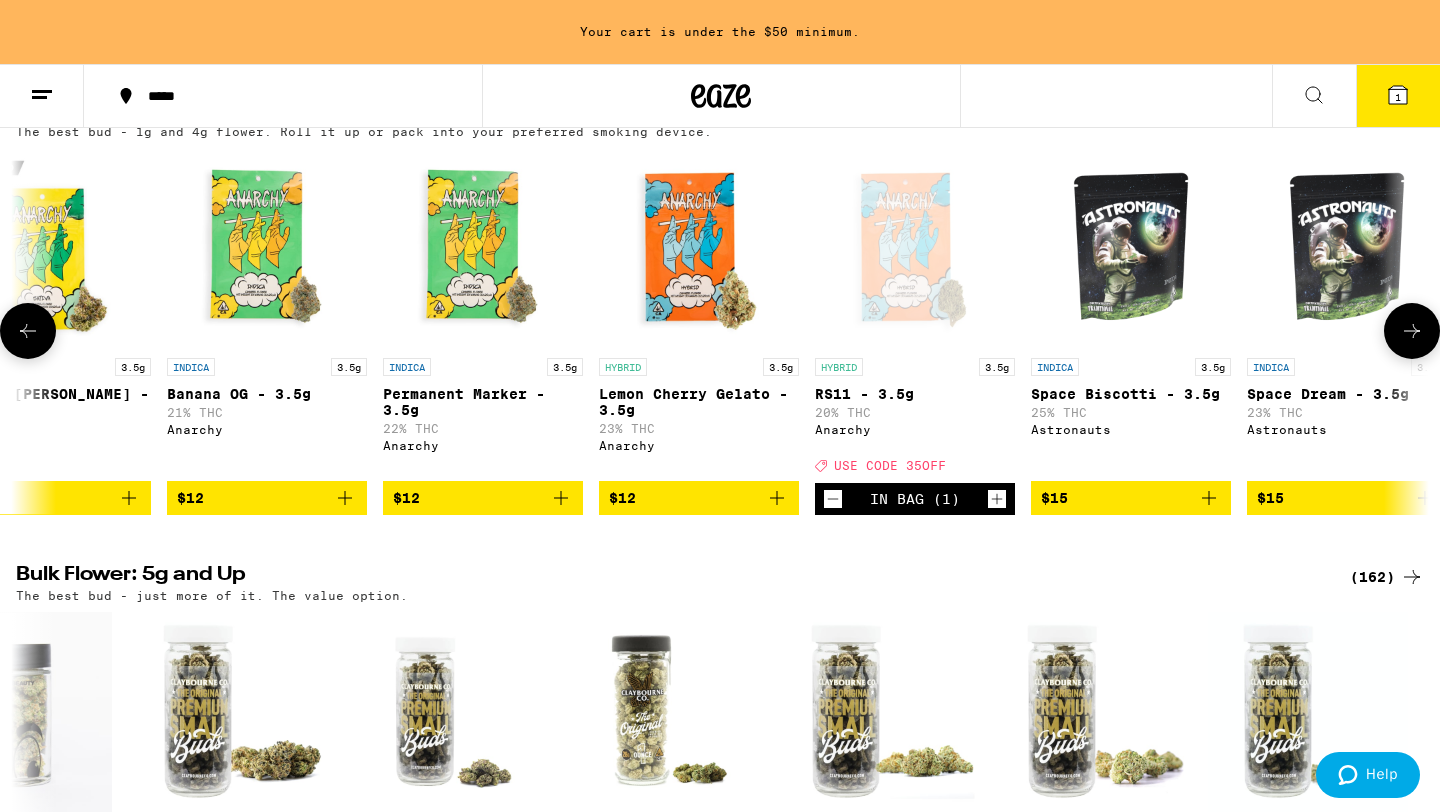 scroll, scrollTop: 0, scrollLeft: 64, axis: horizontal 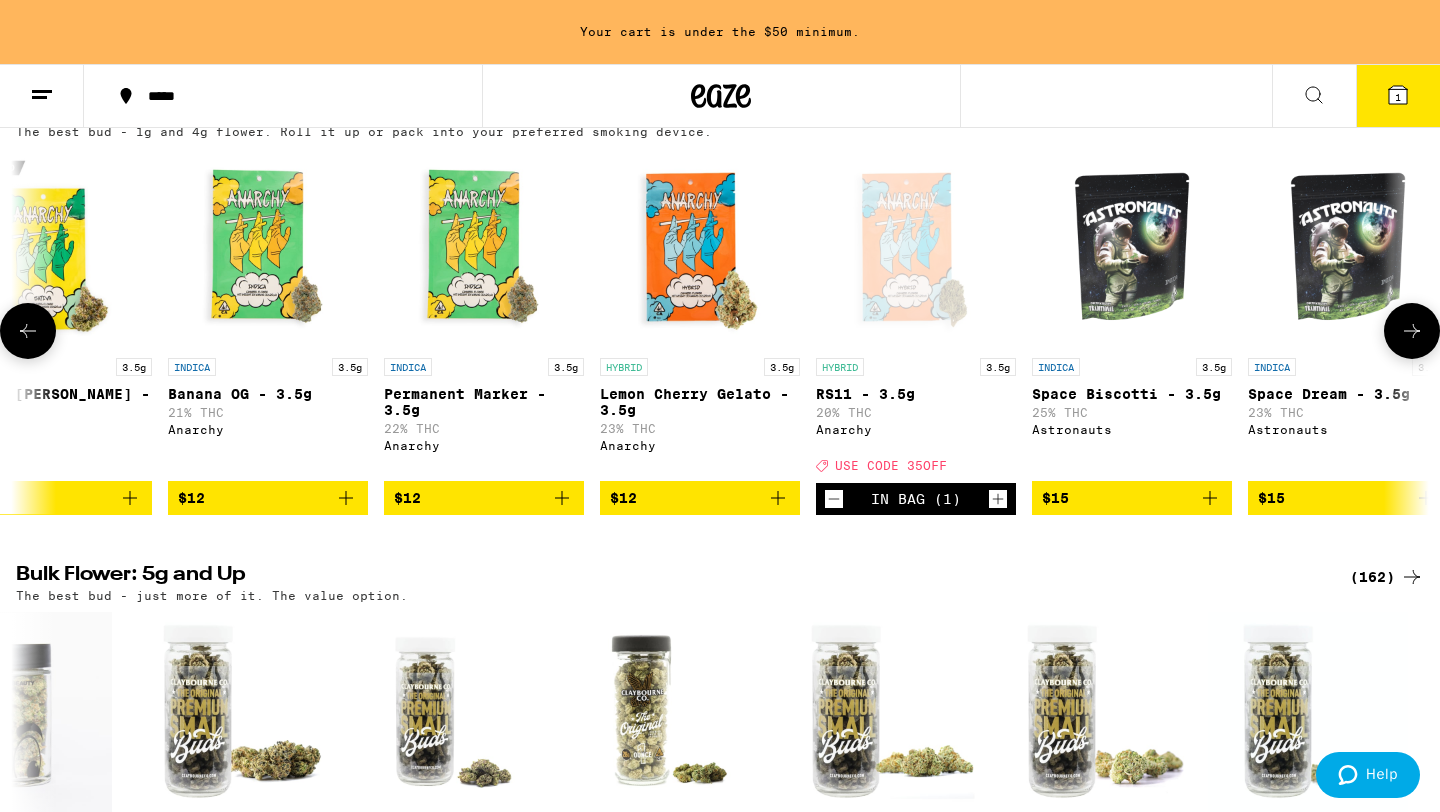 click at bounding box center [1412, 331] 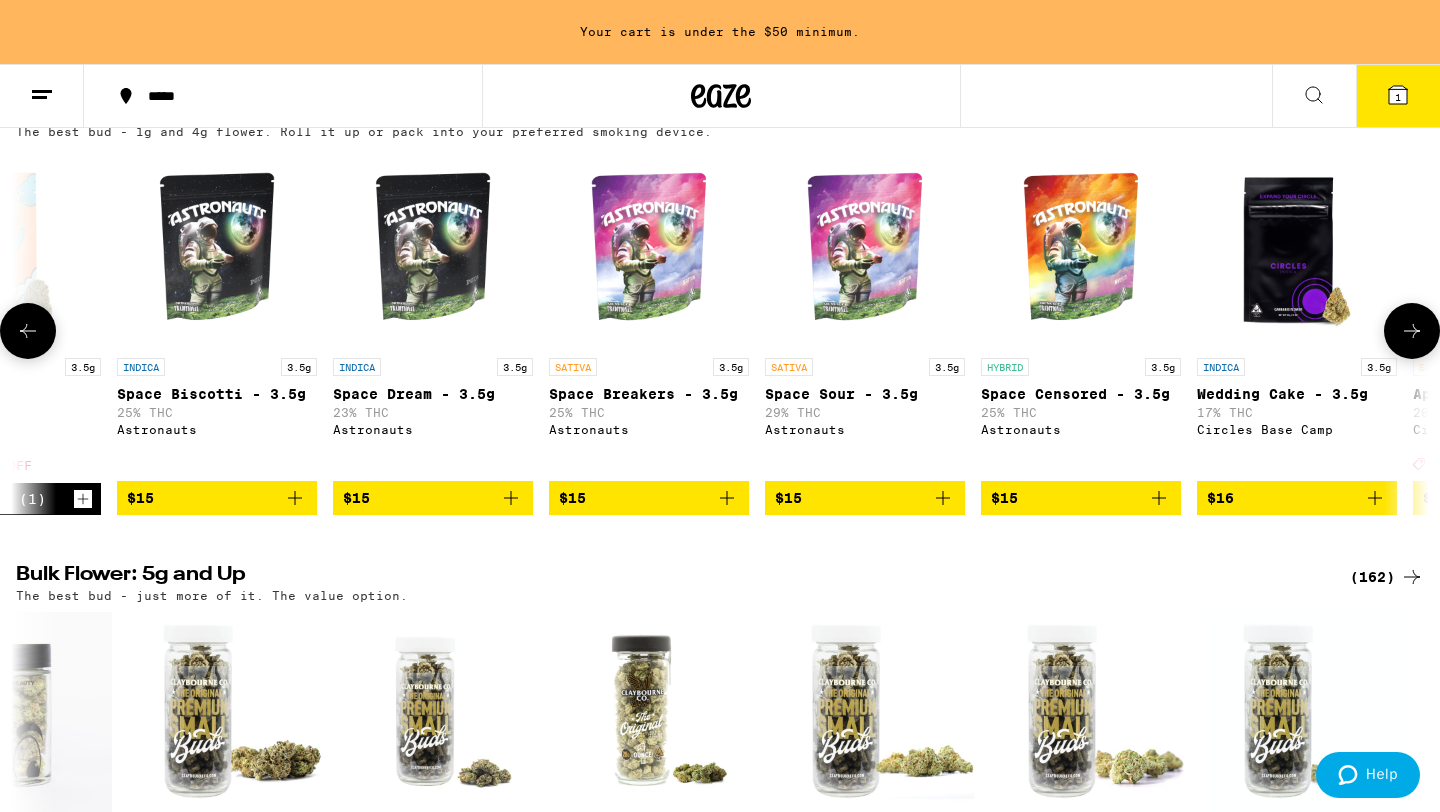 scroll, scrollTop: 0, scrollLeft: 1254, axis: horizontal 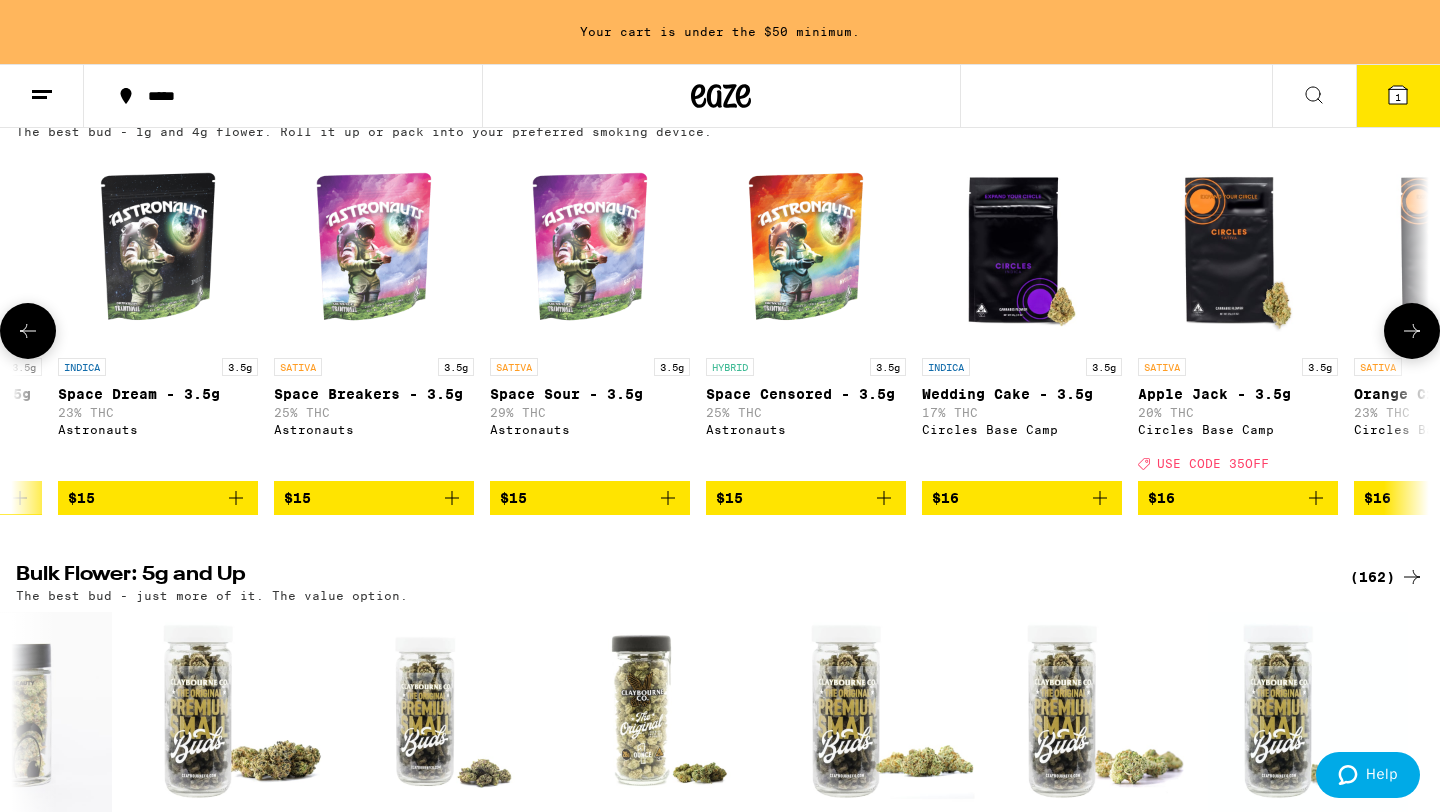 click 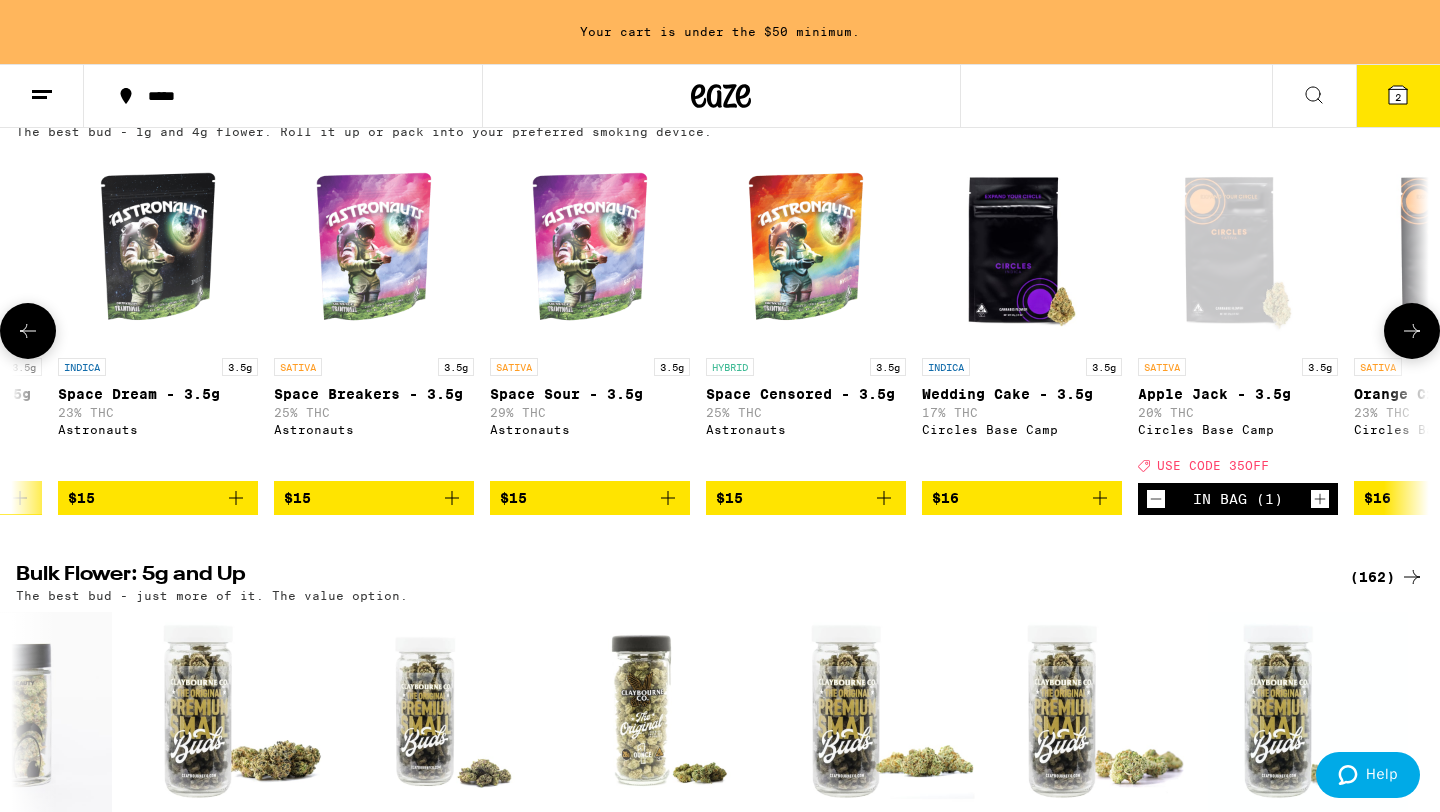 click at bounding box center (28, 331) 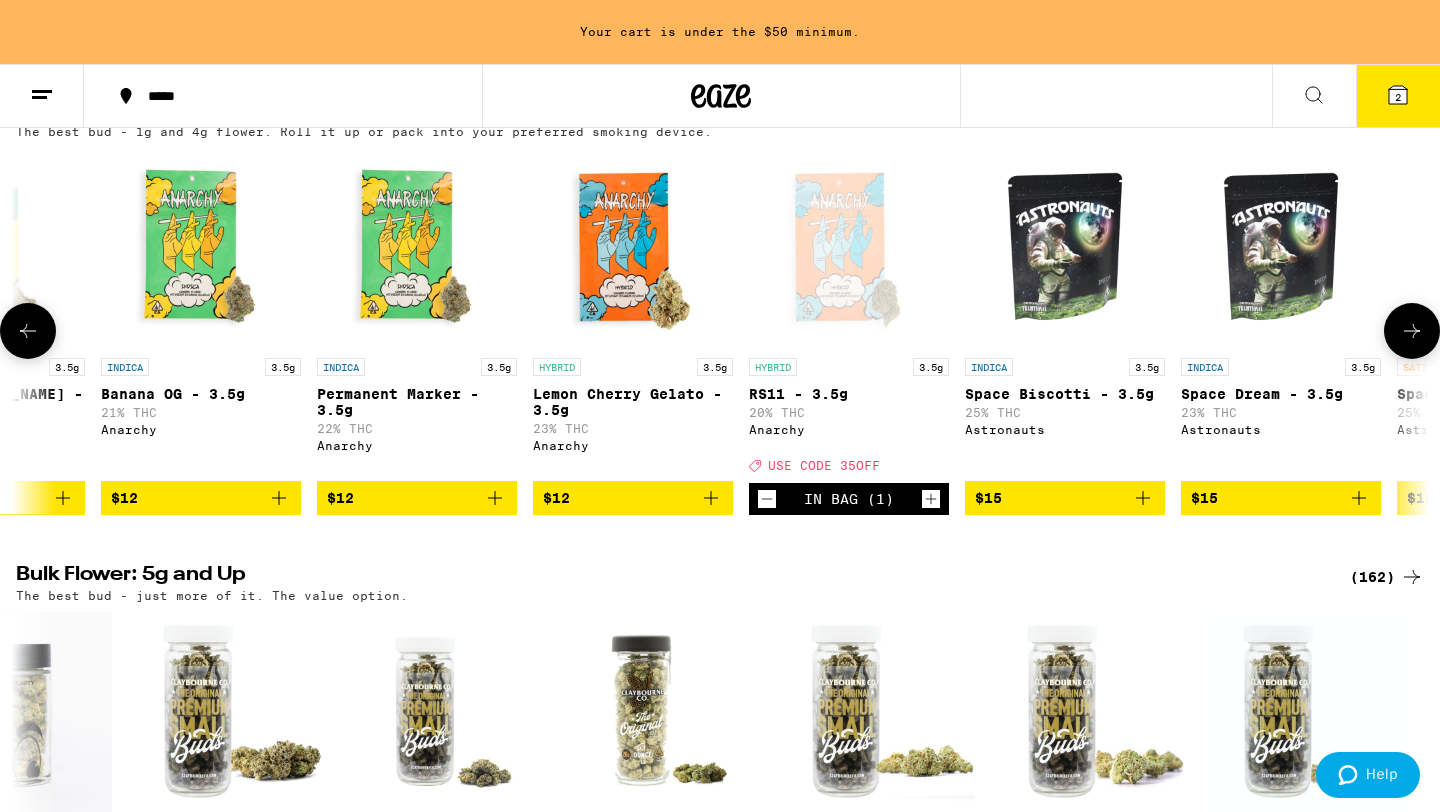 scroll, scrollTop: 0, scrollLeft: 64, axis: horizontal 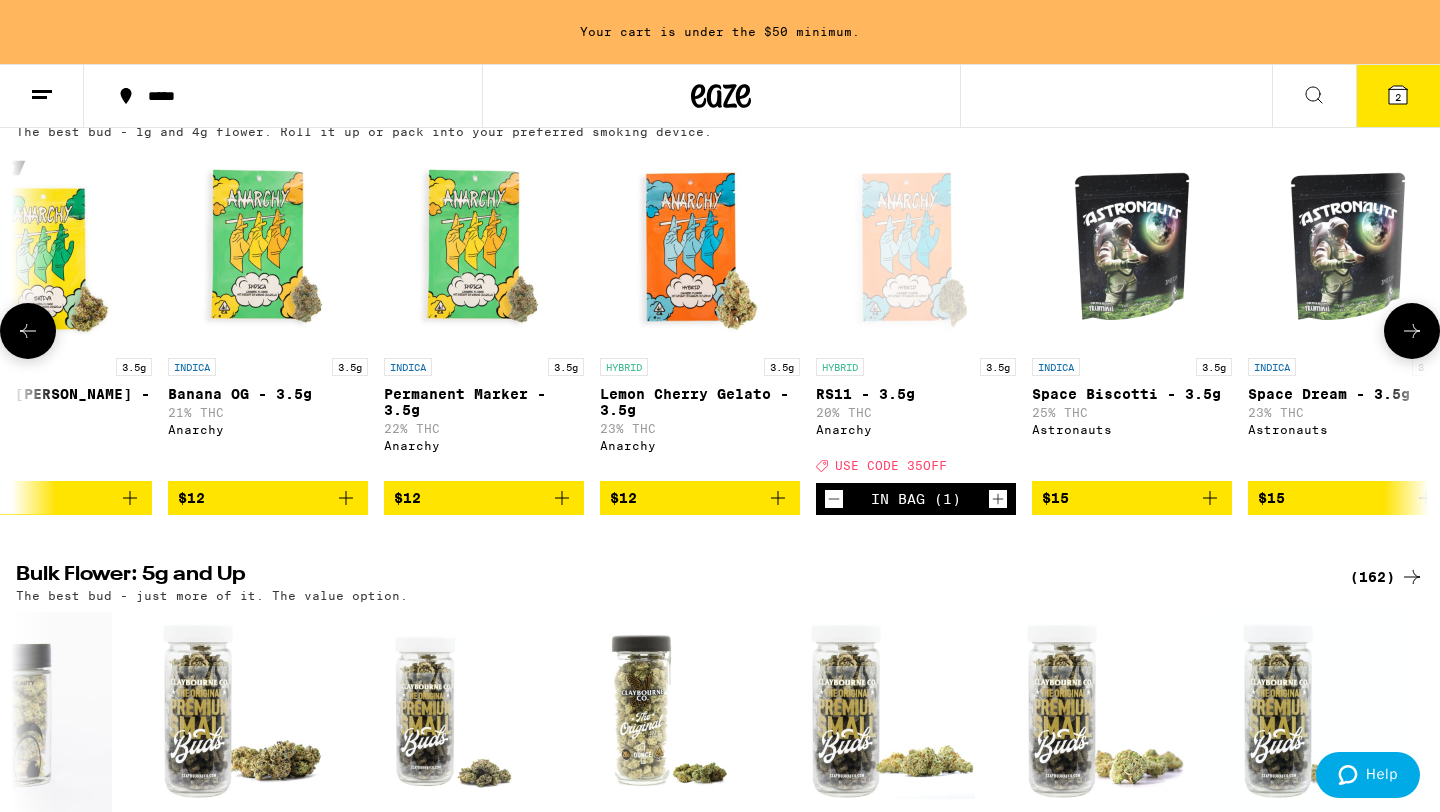 click at bounding box center (28, 331) 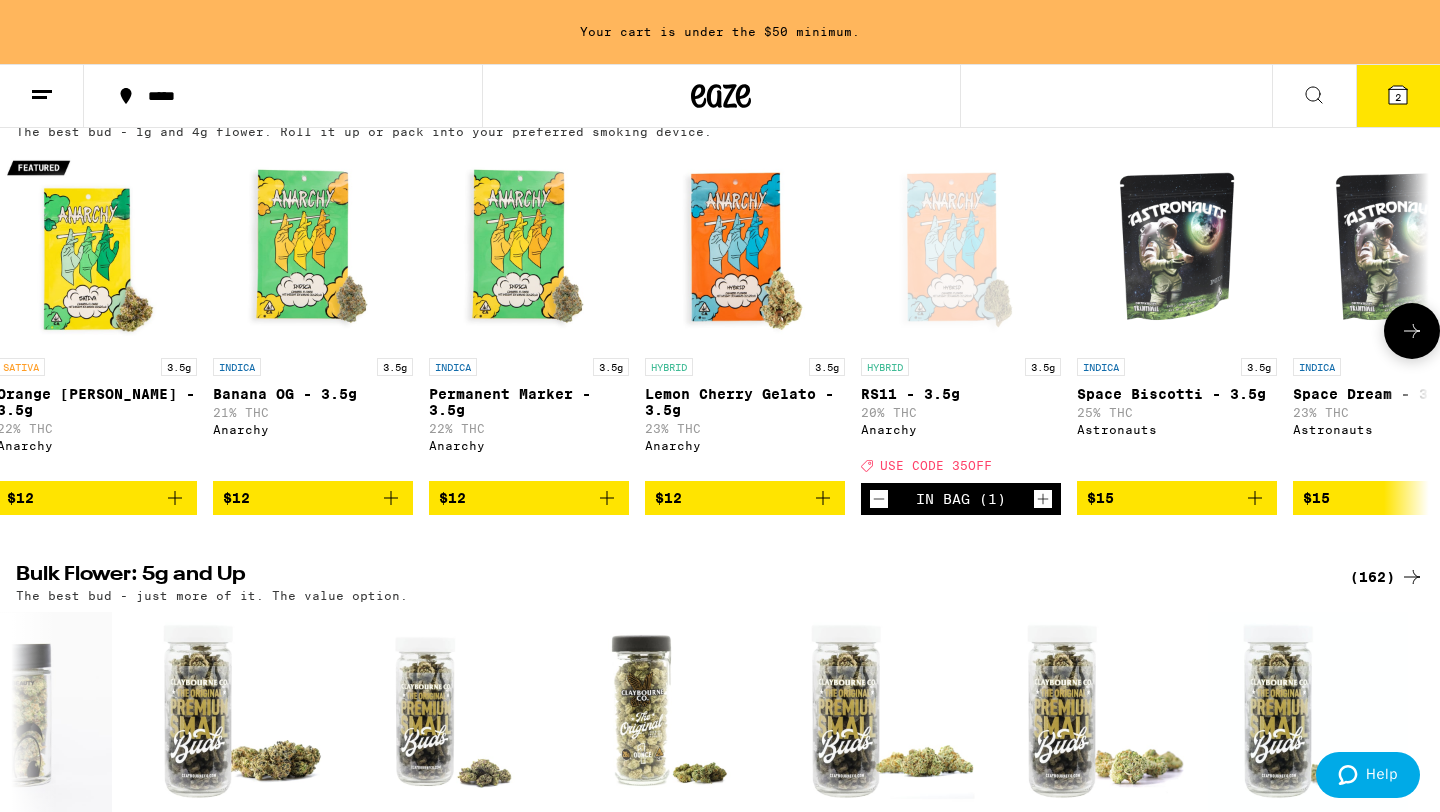 scroll, scrollTop: 0, scrollLeft: 0, axis: both 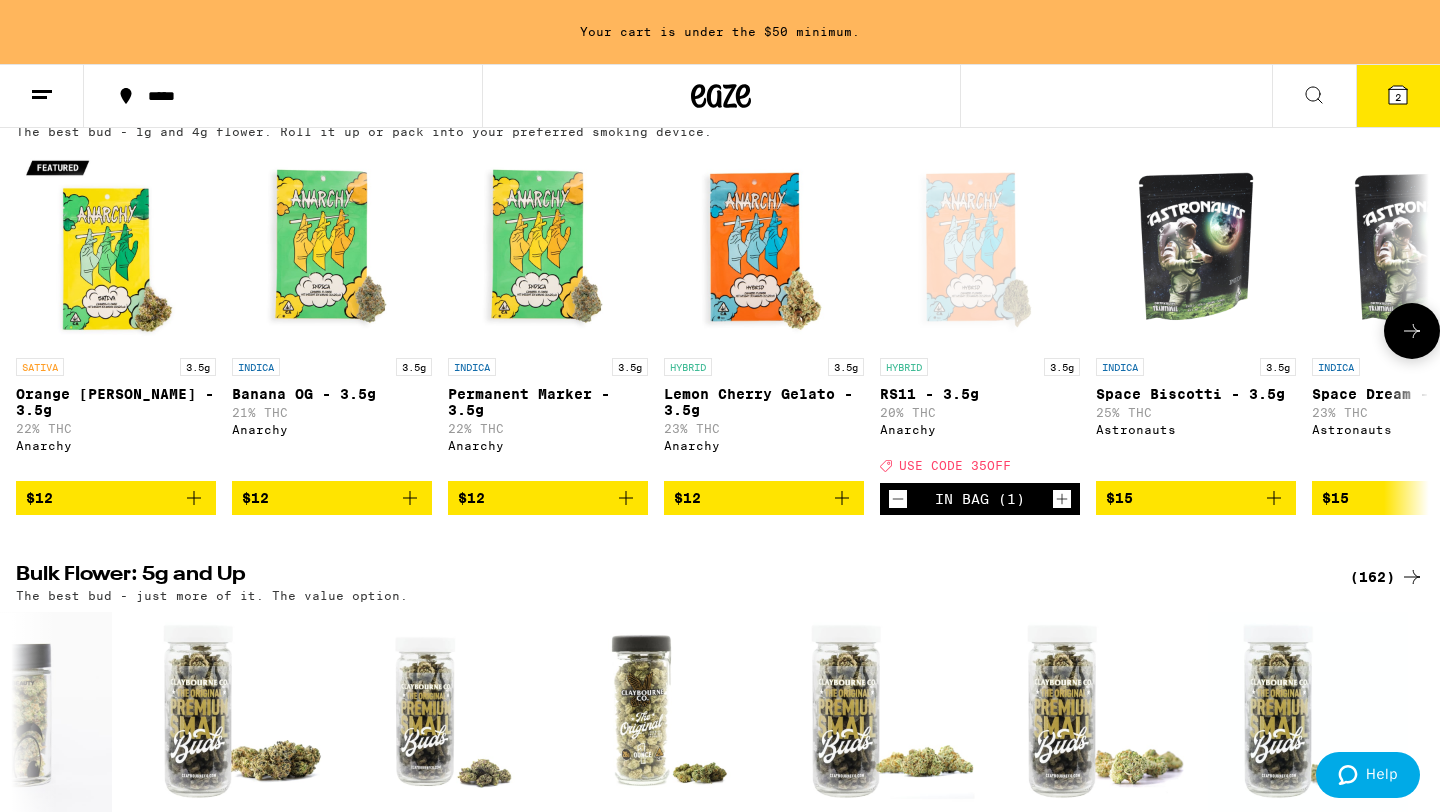click 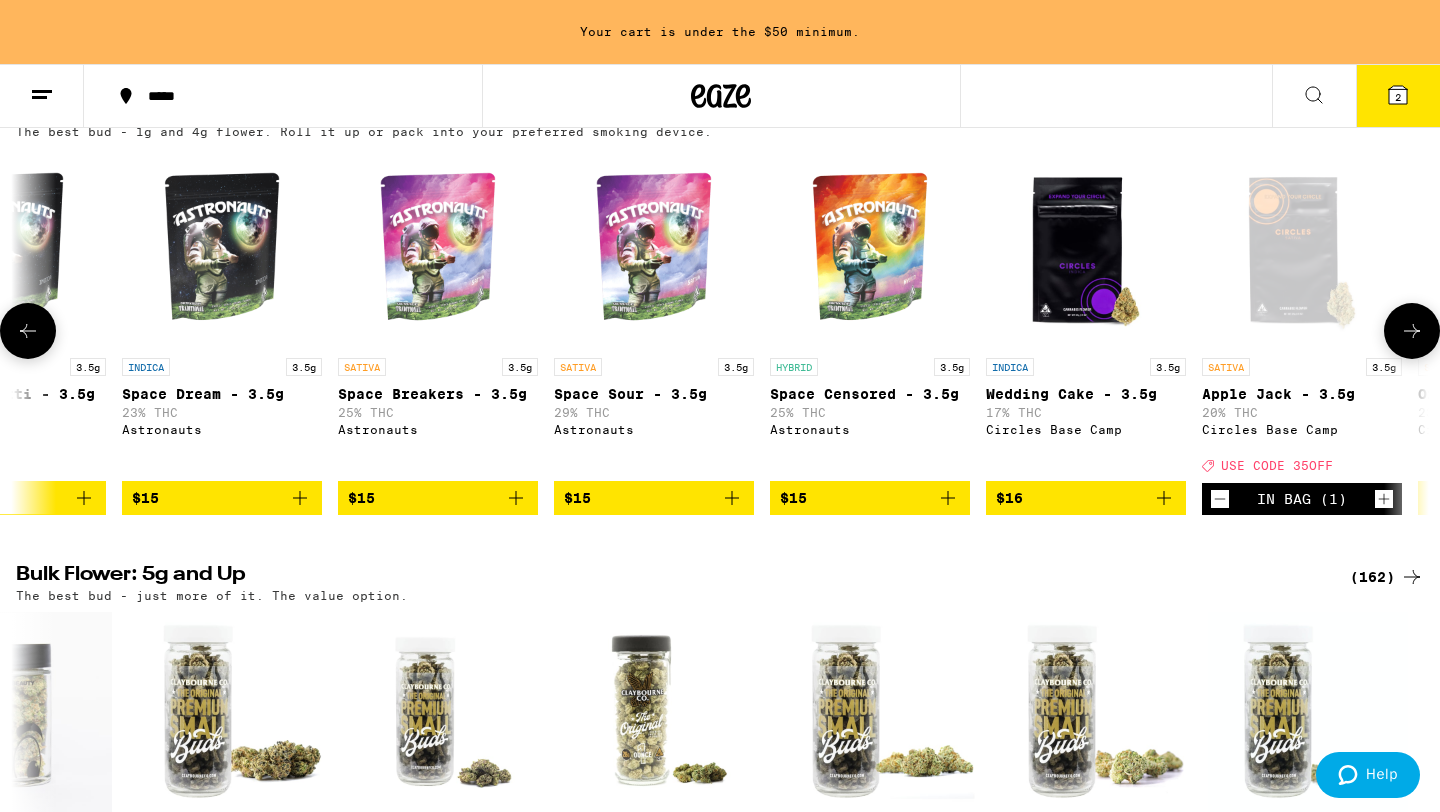 click 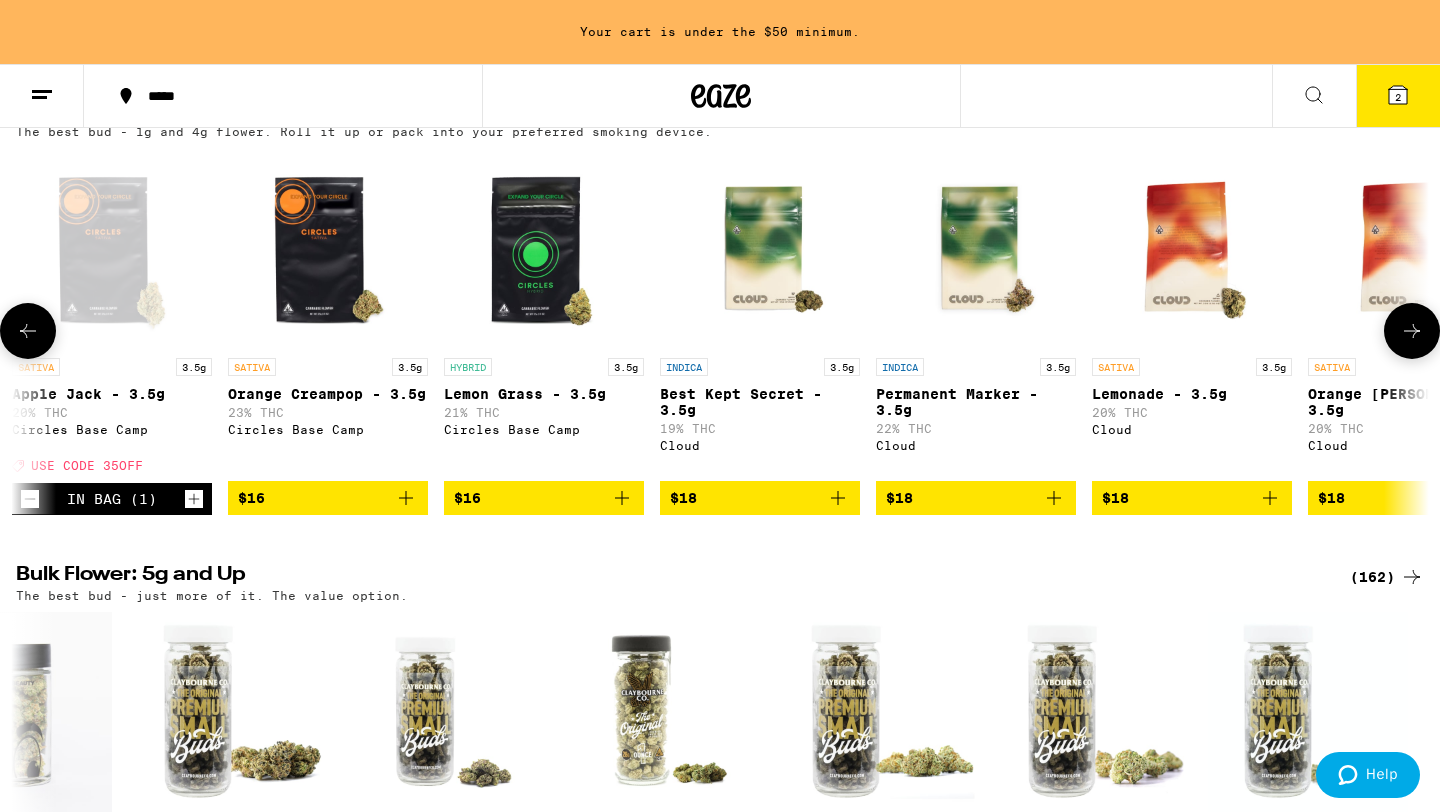 click 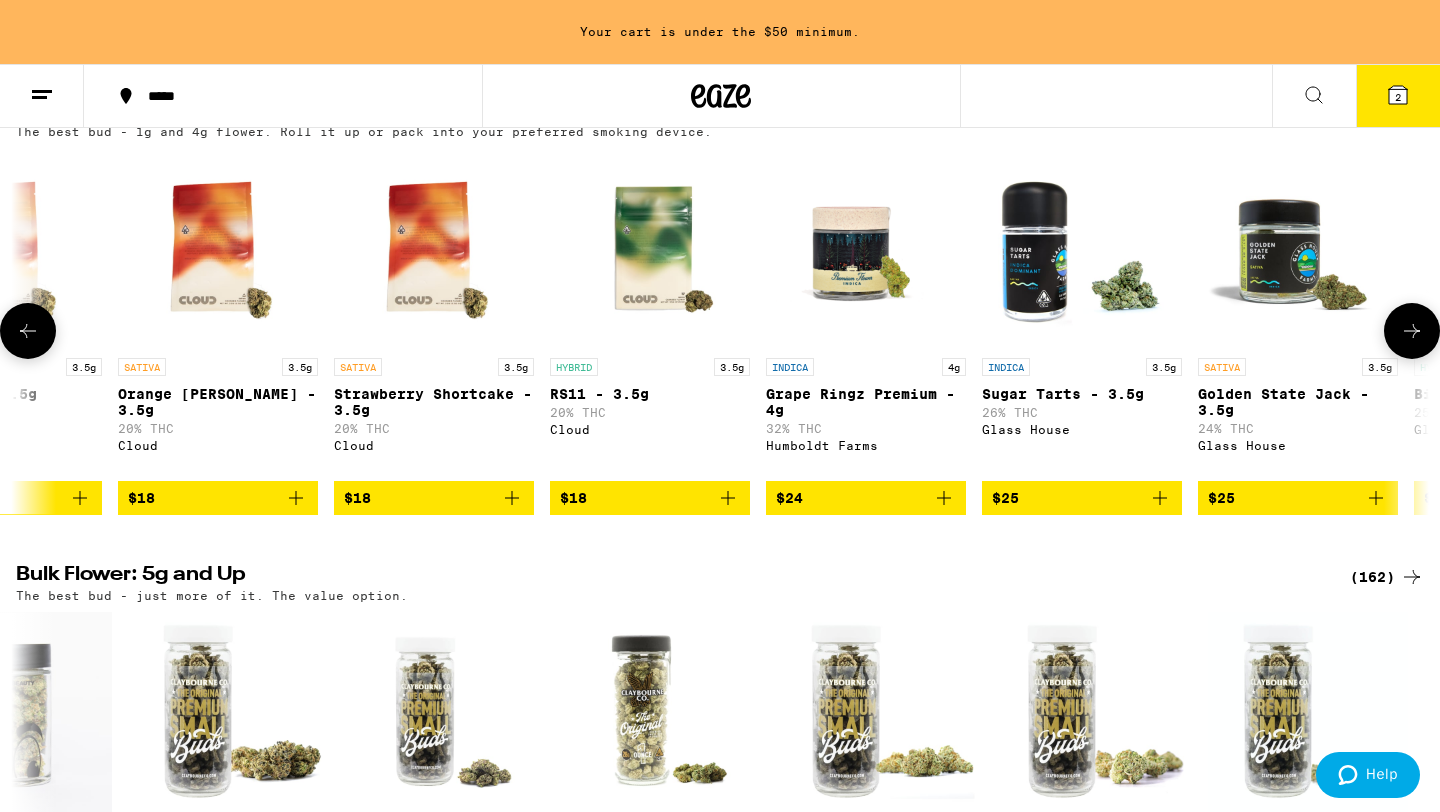 click 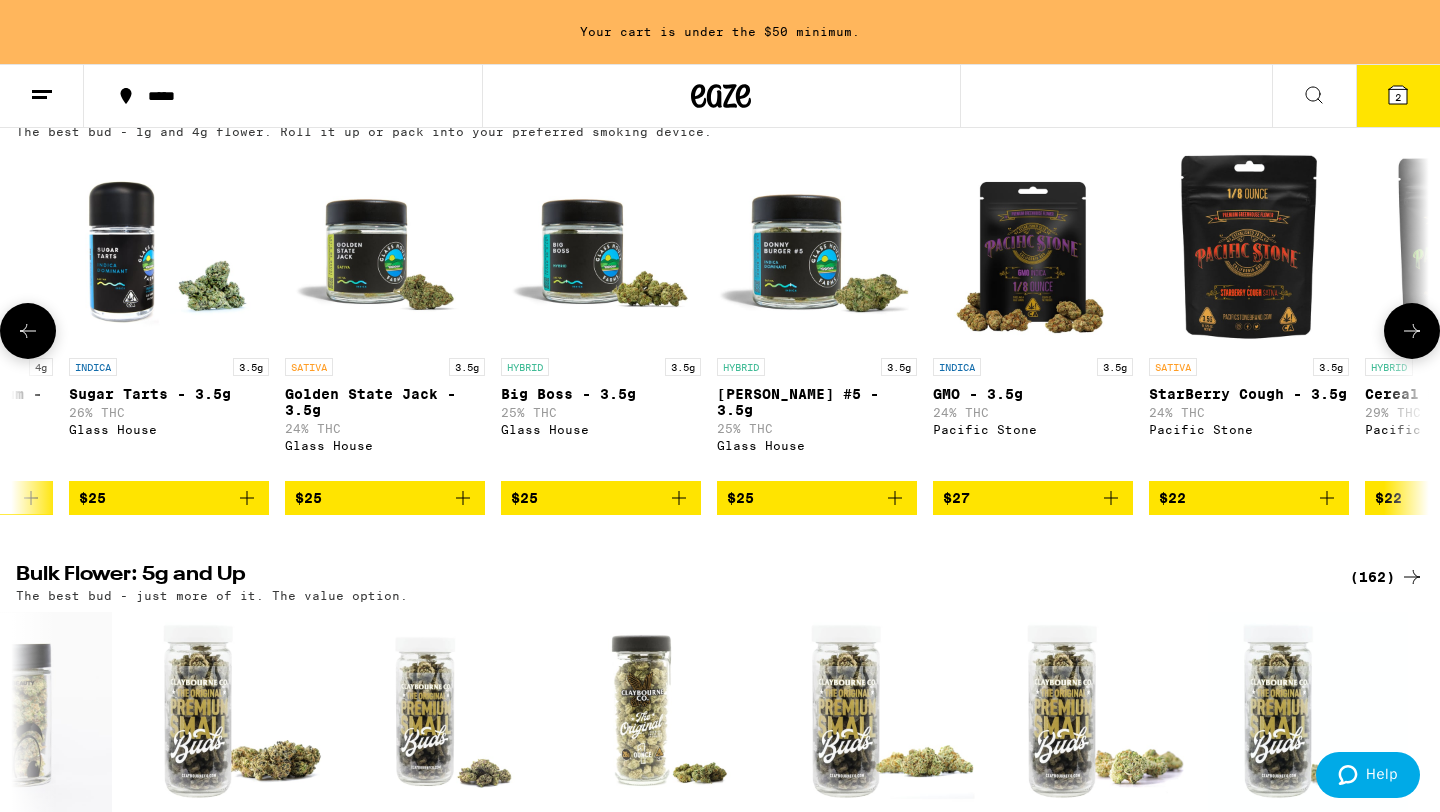 scroll, scrollTop: 0, scrollLeft: 4760, axis: horizontal 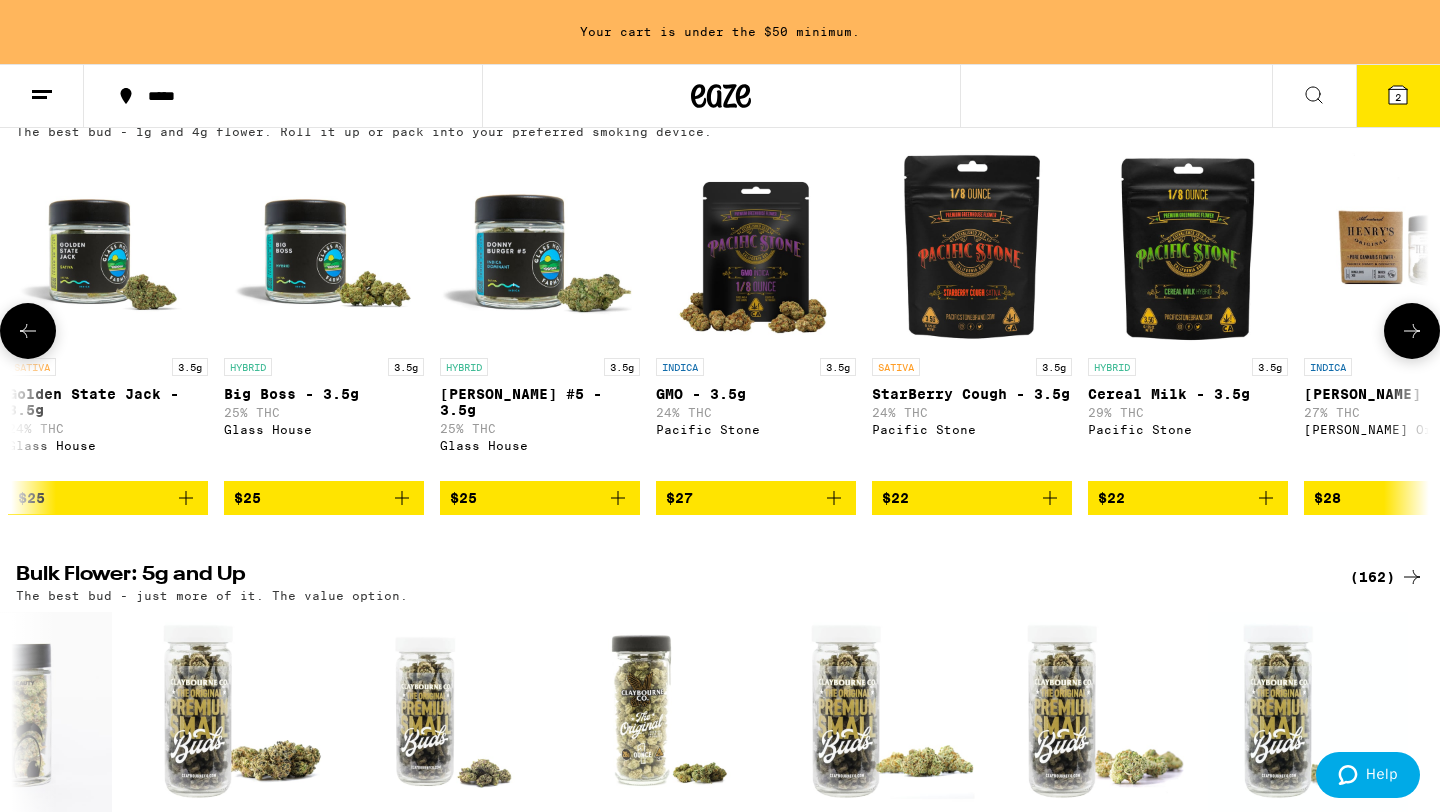 click 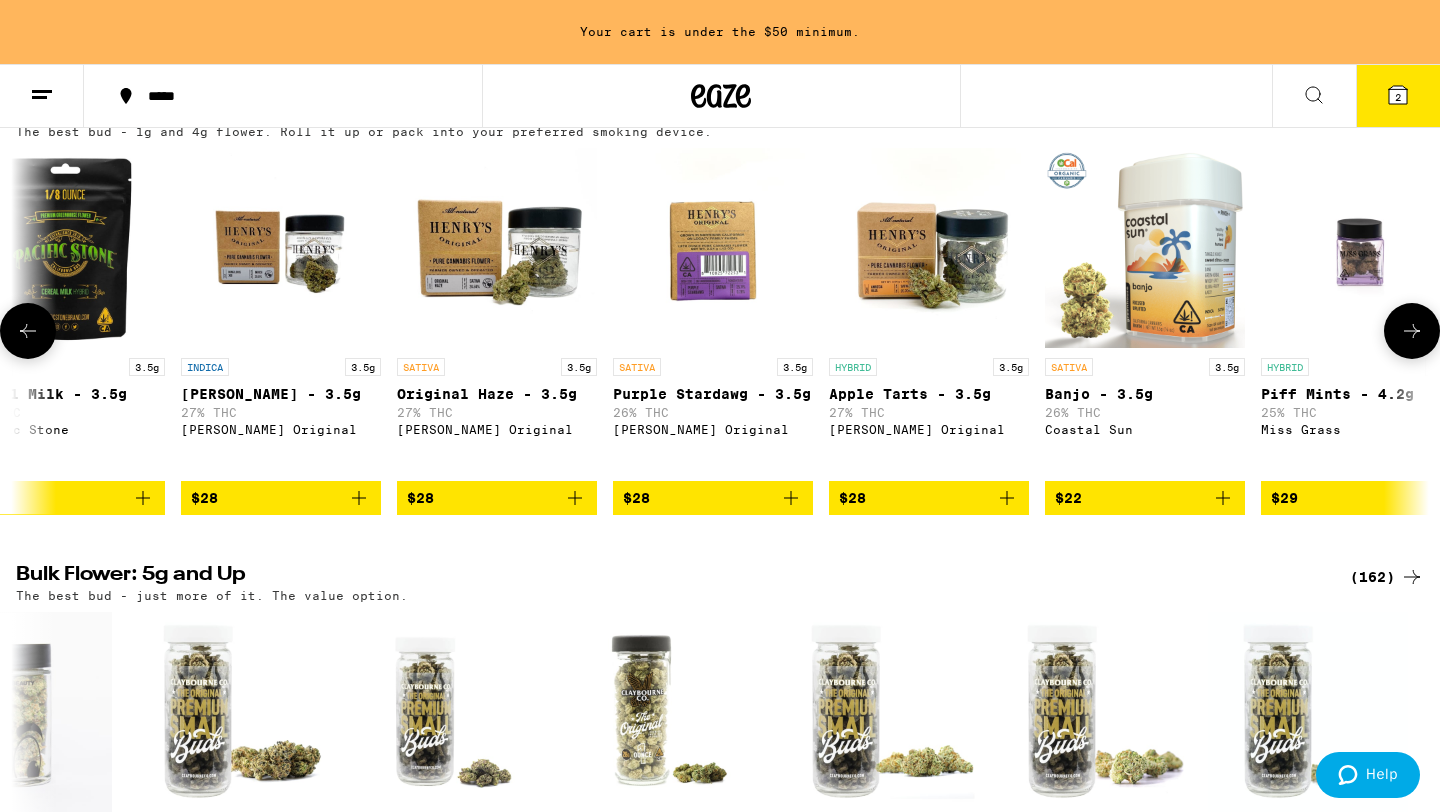 scroll, scrollTop: 0, scrollLeft: 5950, axis: horizontal 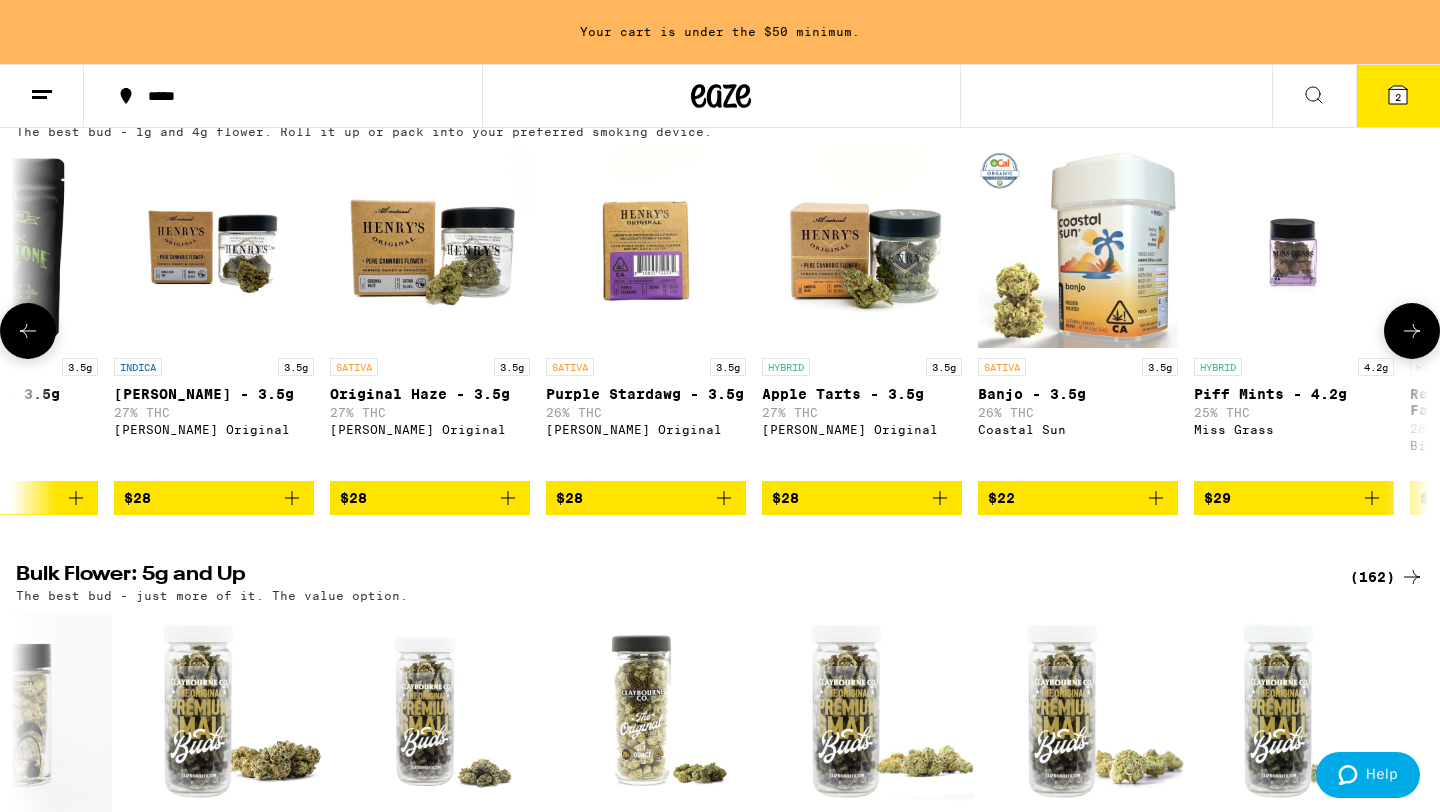 click 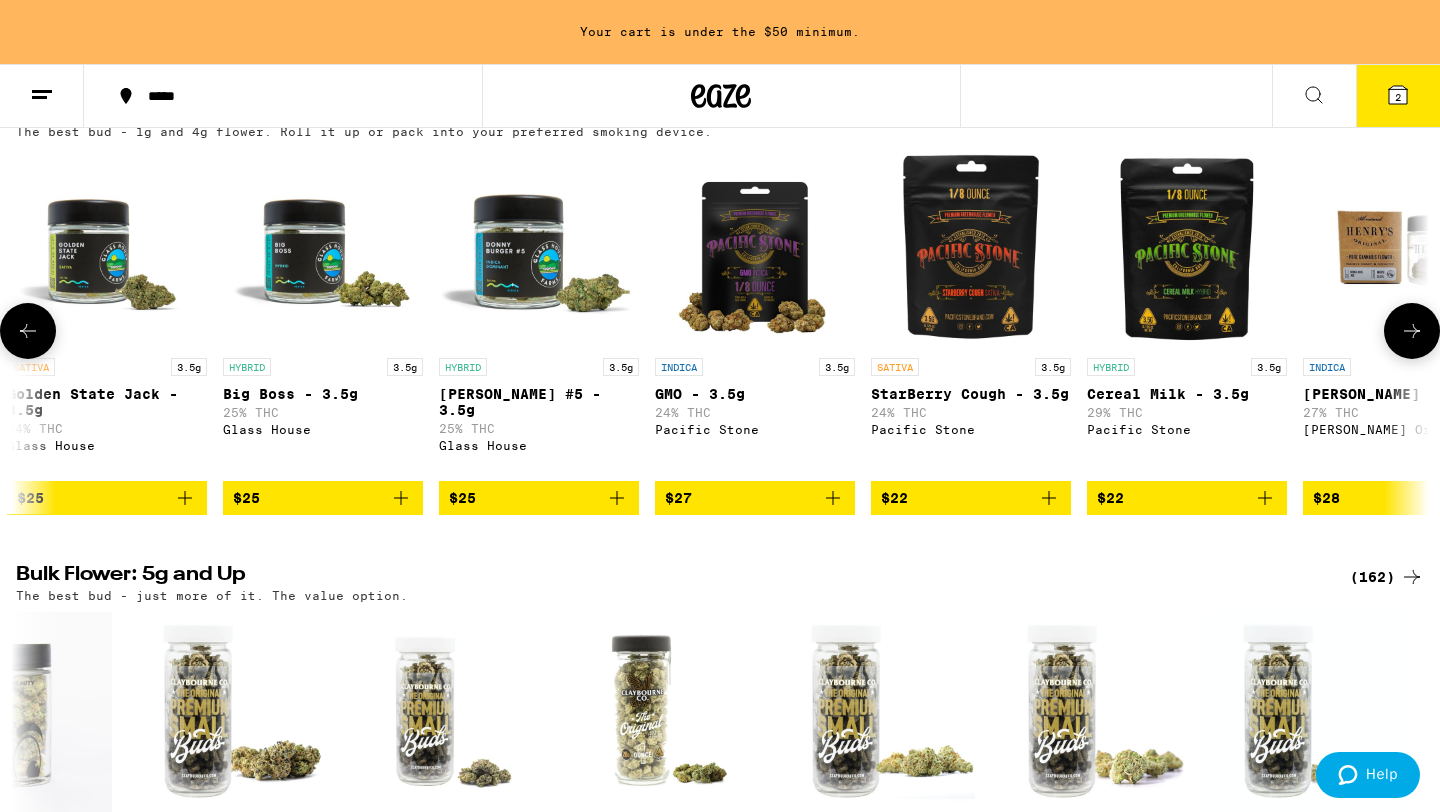 scroll, scrollTop: 0, scrollLeft: 4760, axis: horizontal 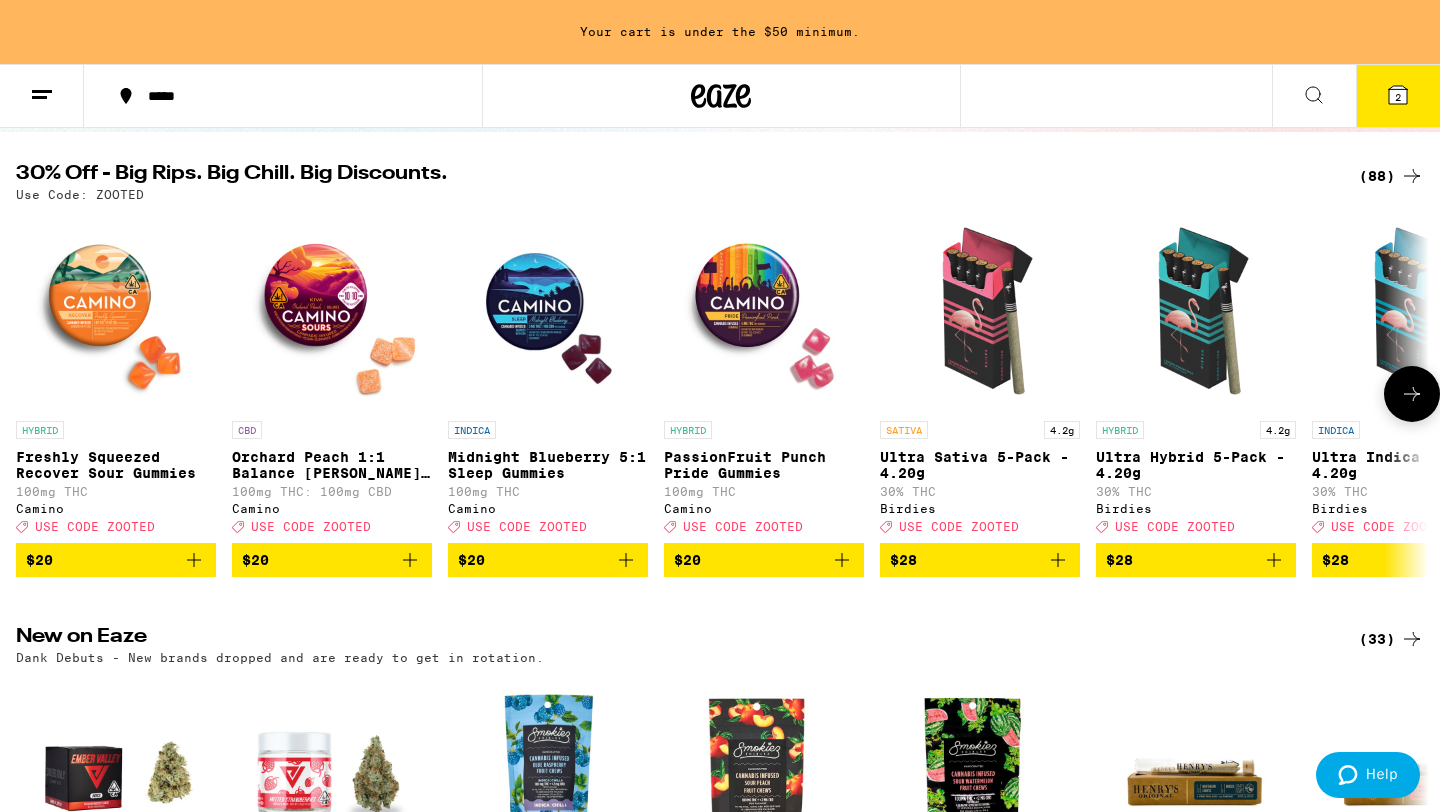 click 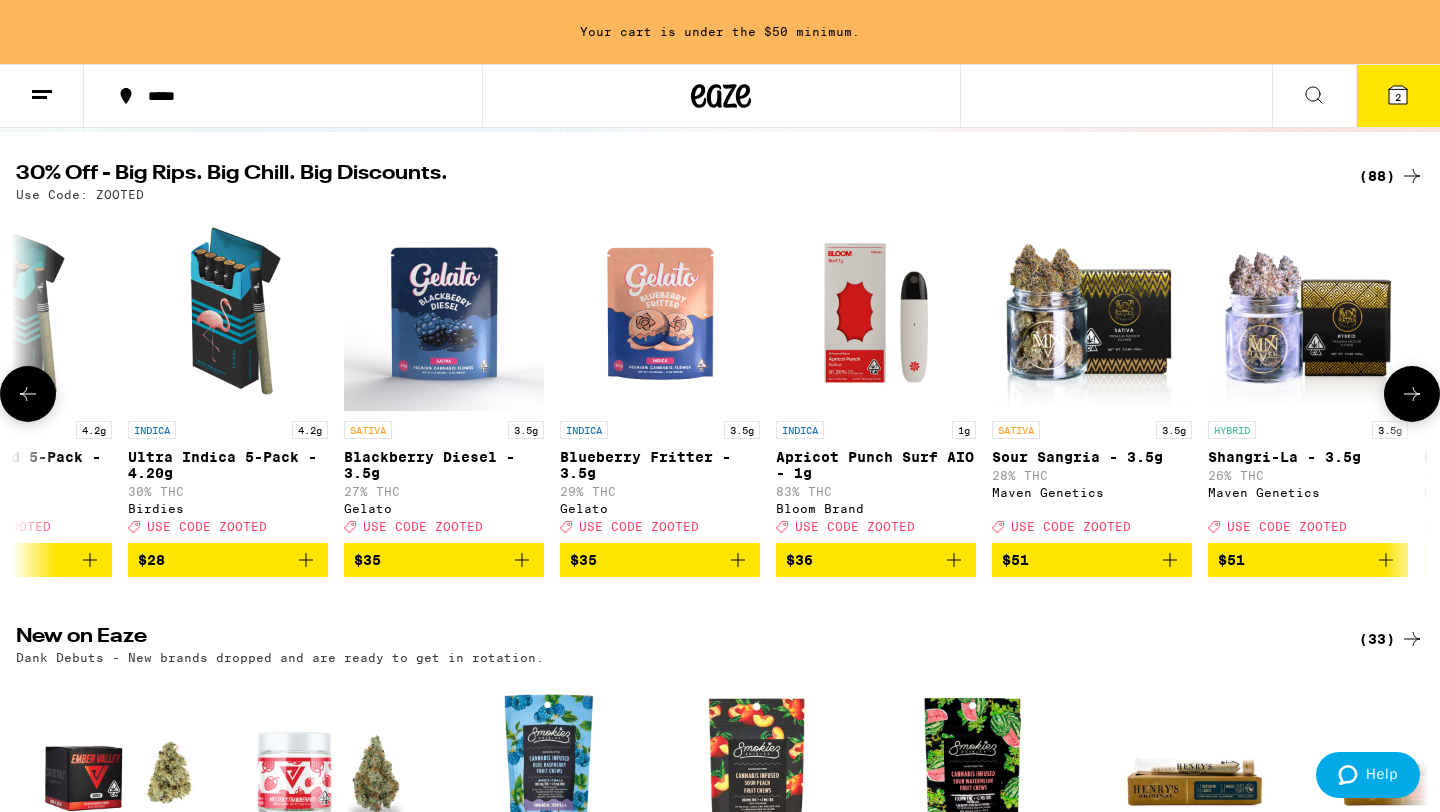 scroll, scrollTop: 0, scrollLeft: 1190, axis: horizontal 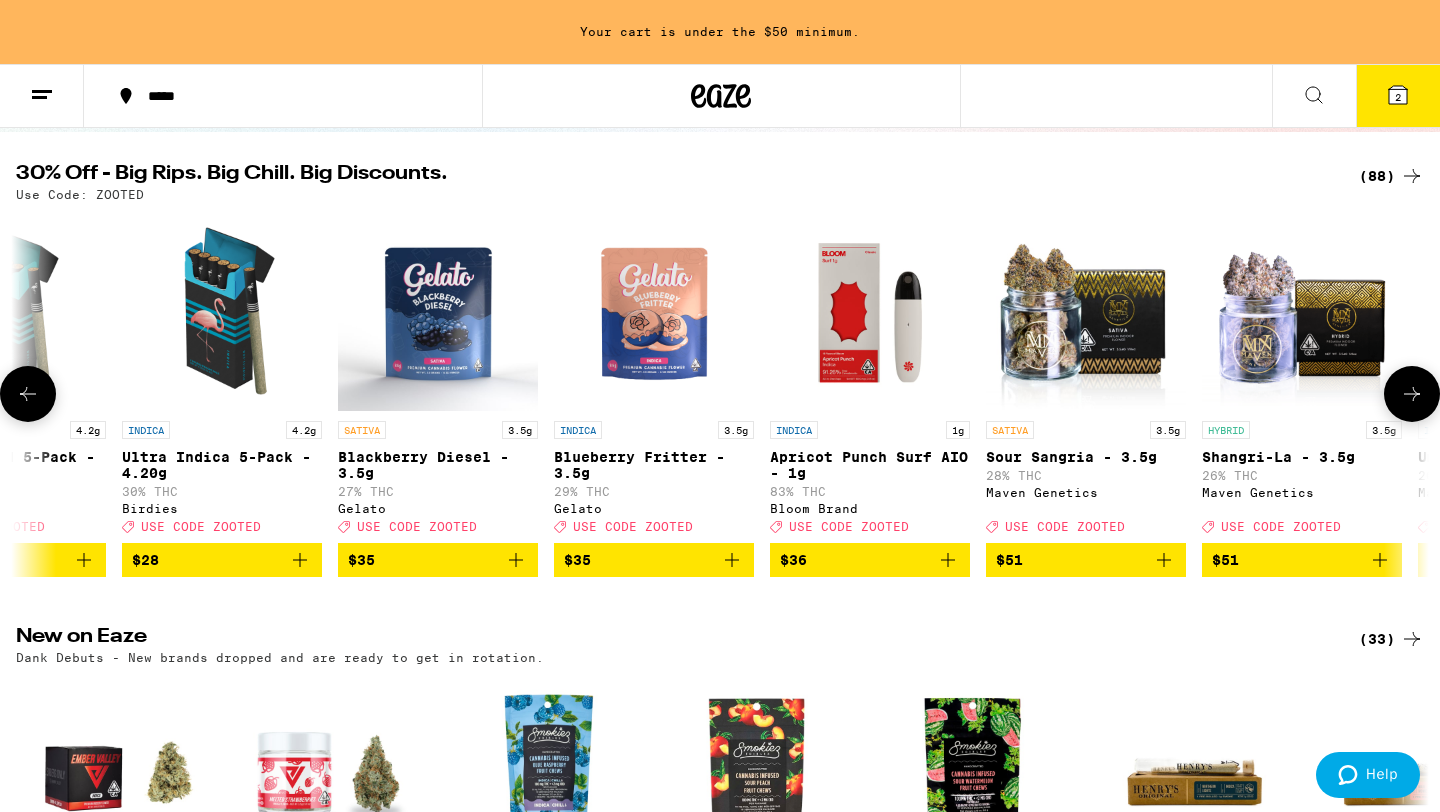 click 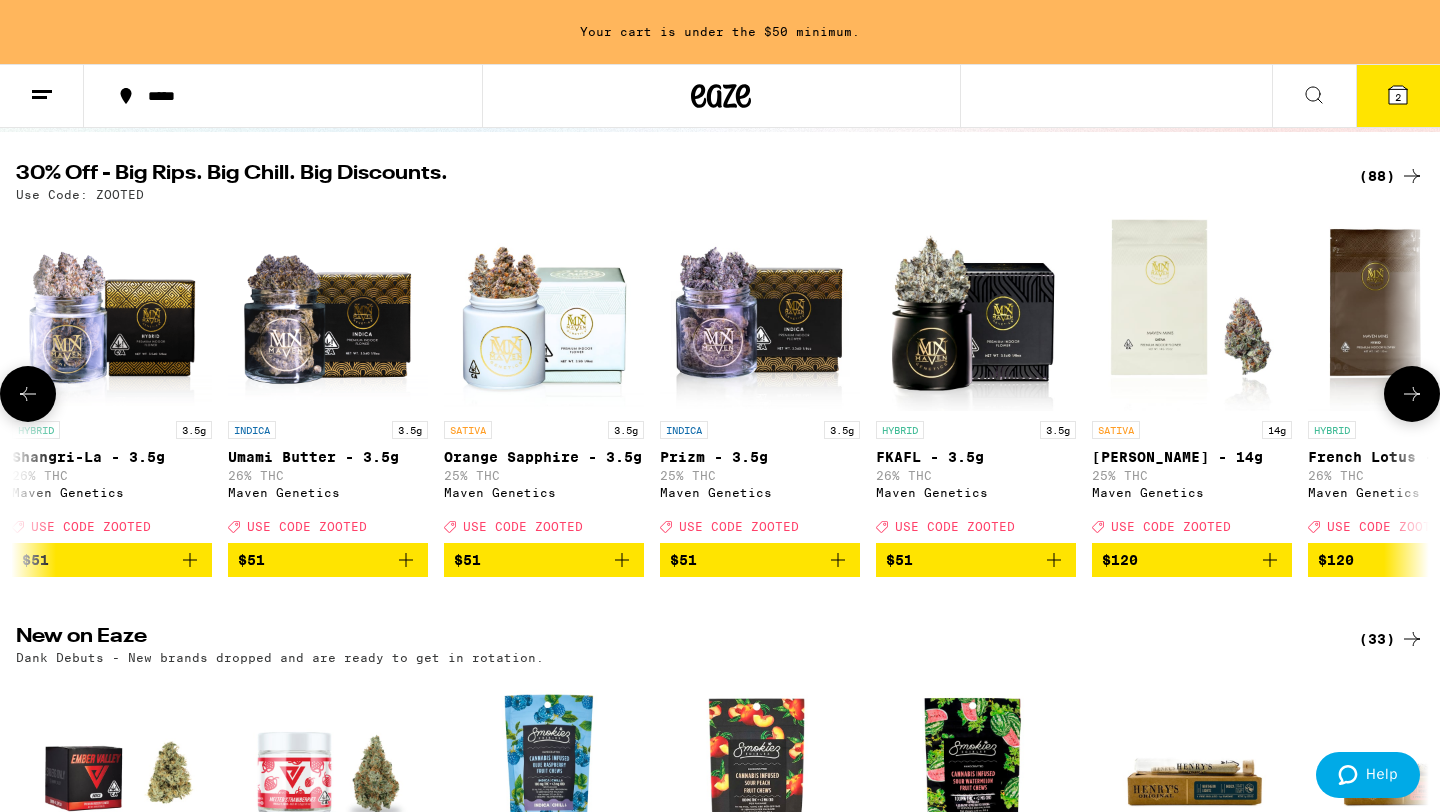 click 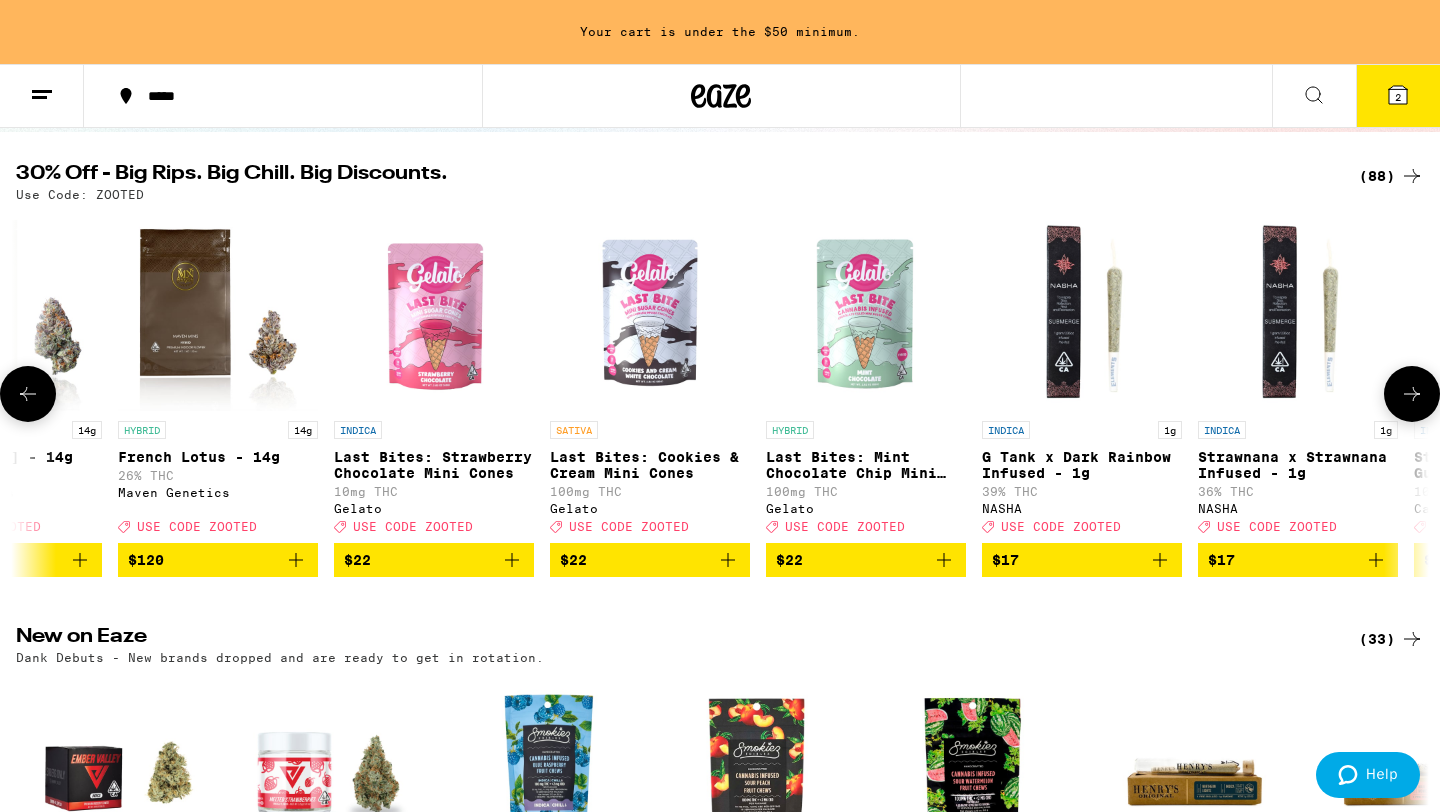 click at bounding box center [1412, 394] 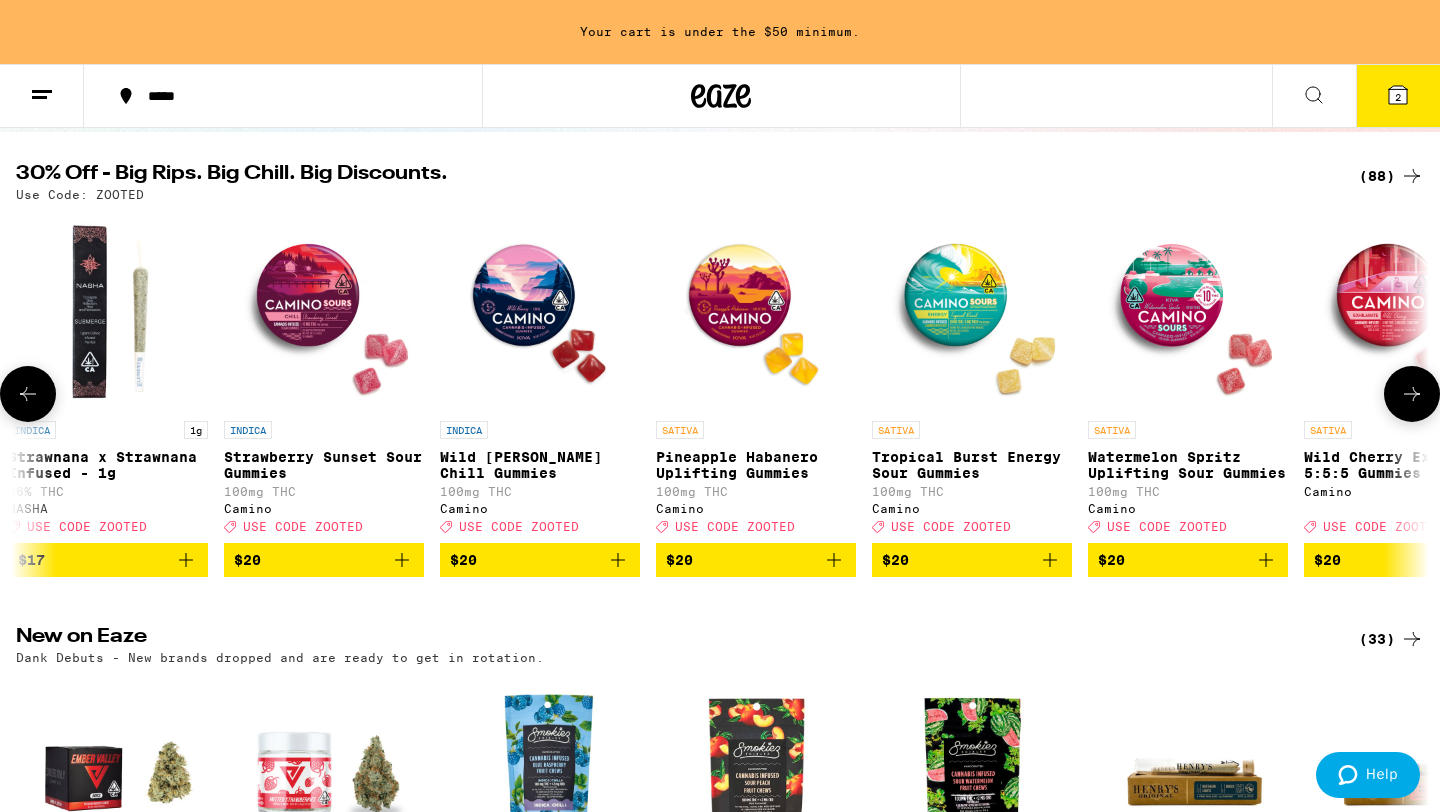 click at bounding box center [1412, 394] 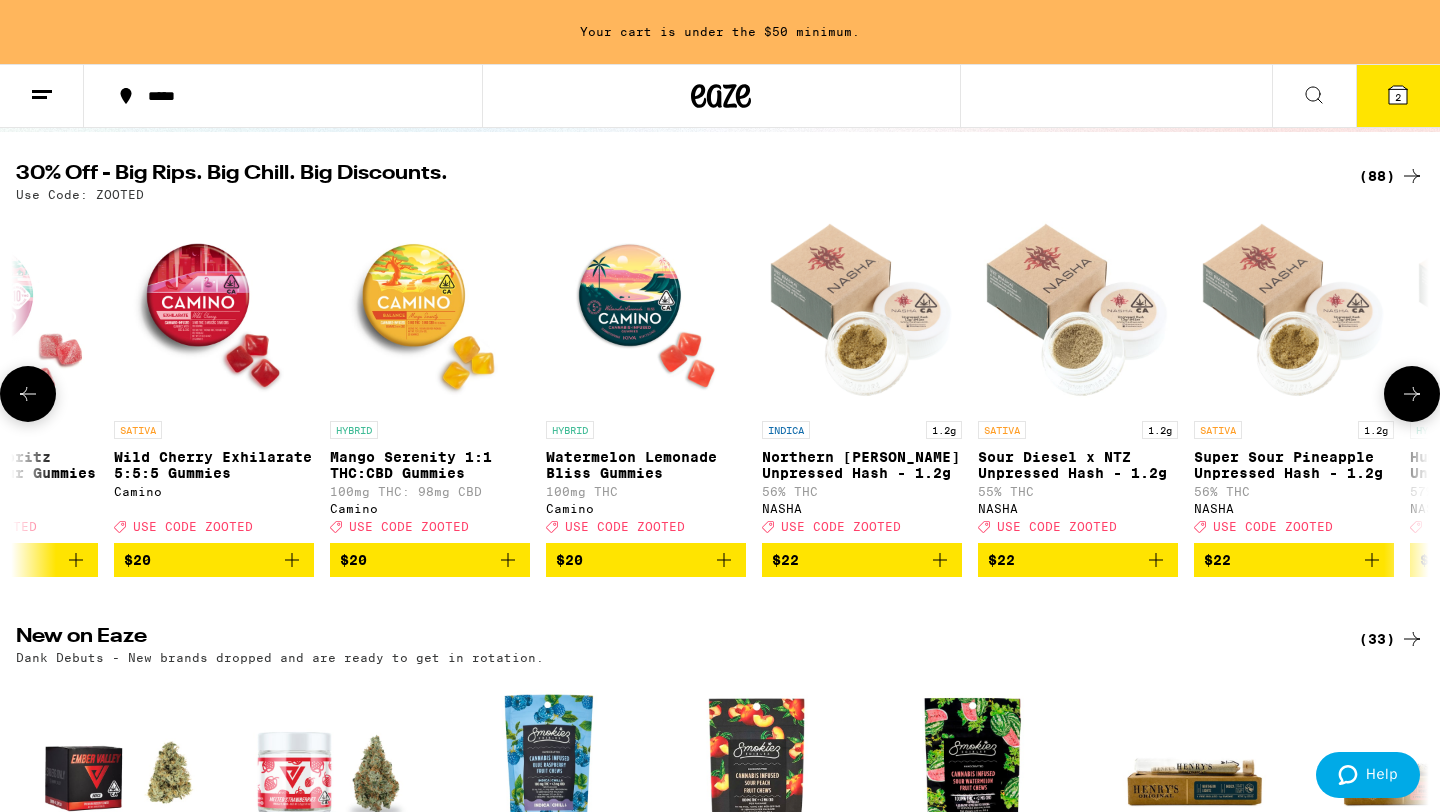 click at bounding box center [1412, 394] 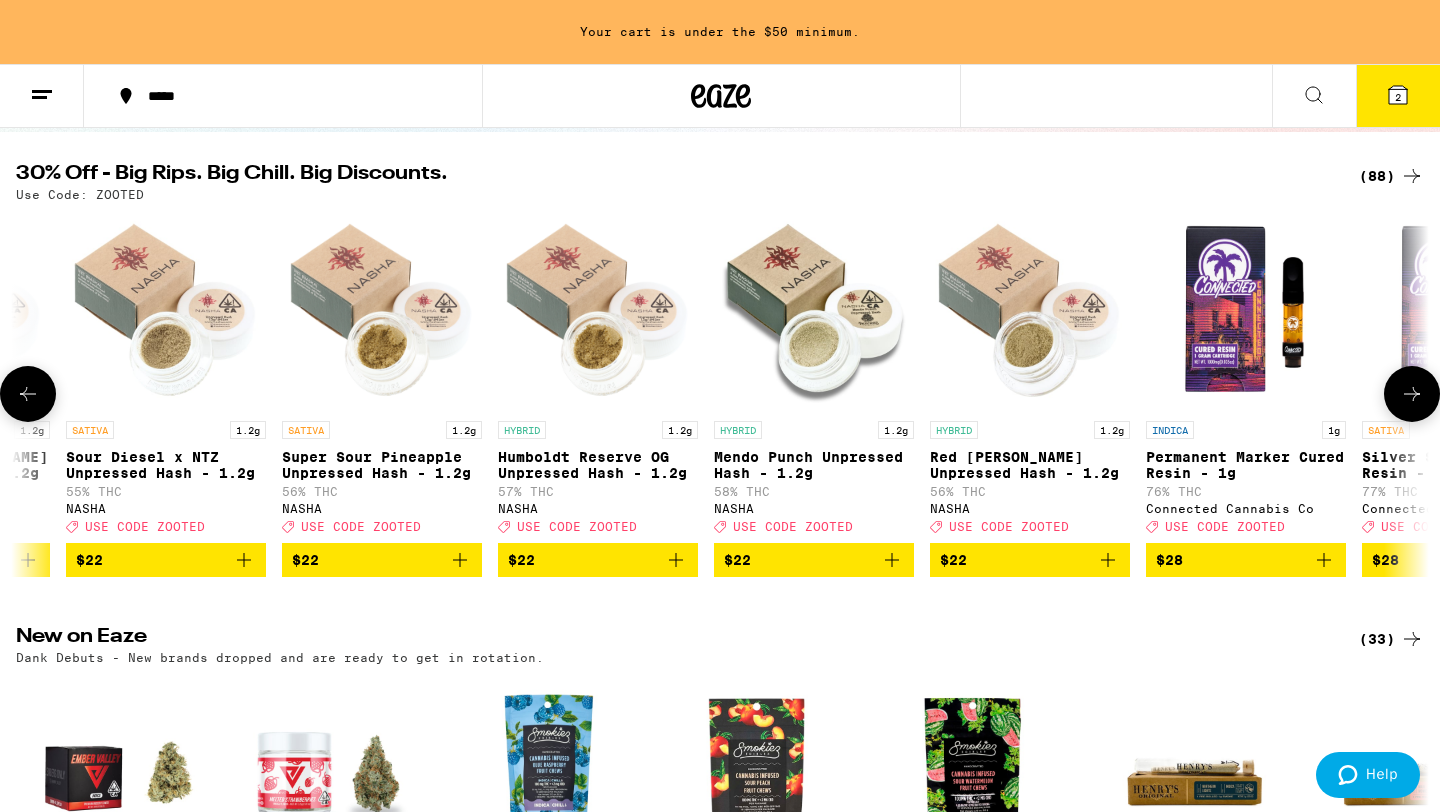 scroll, scrollTop: 0, scrollLeft: 7140, axis: horizontal 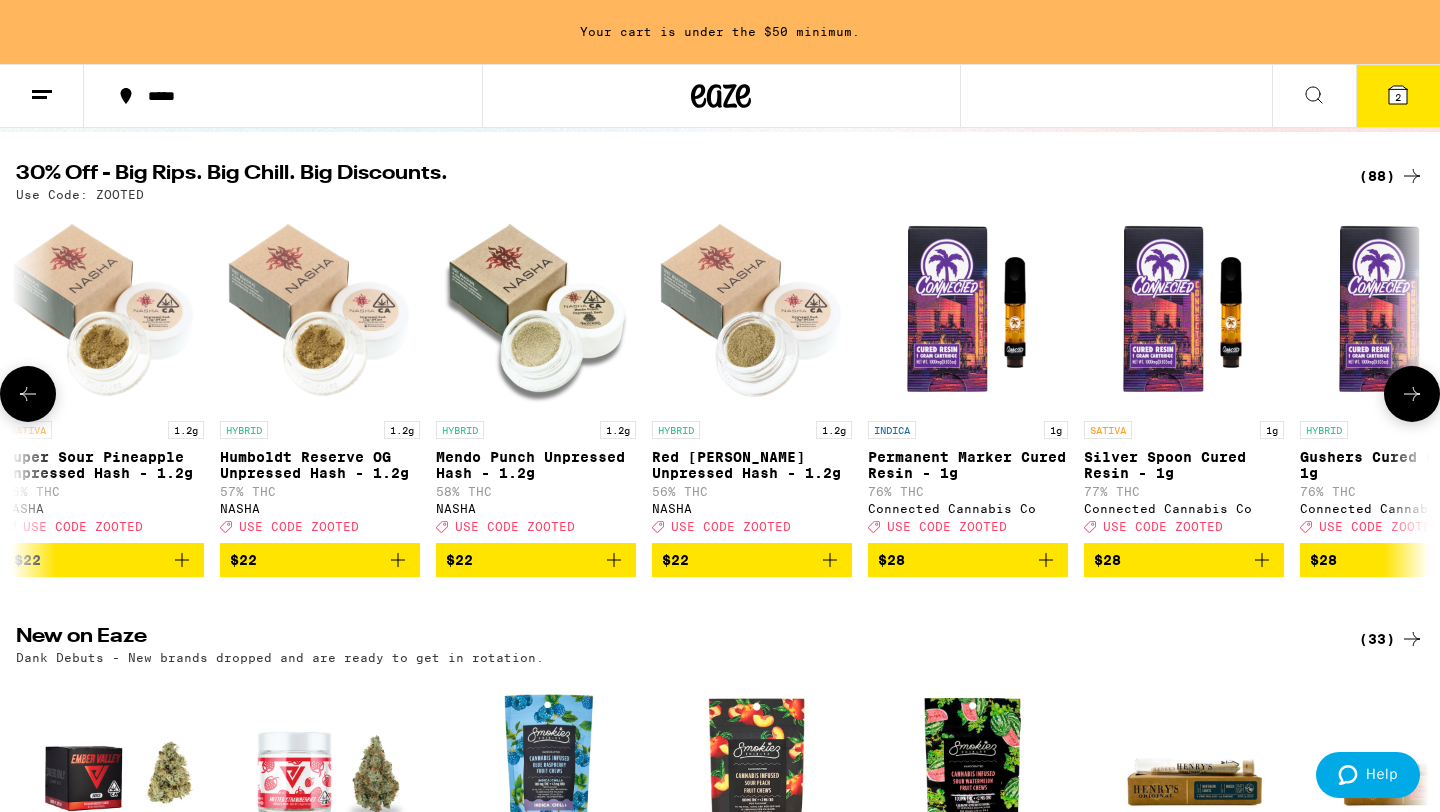 click at bounding box center [1412, 394] 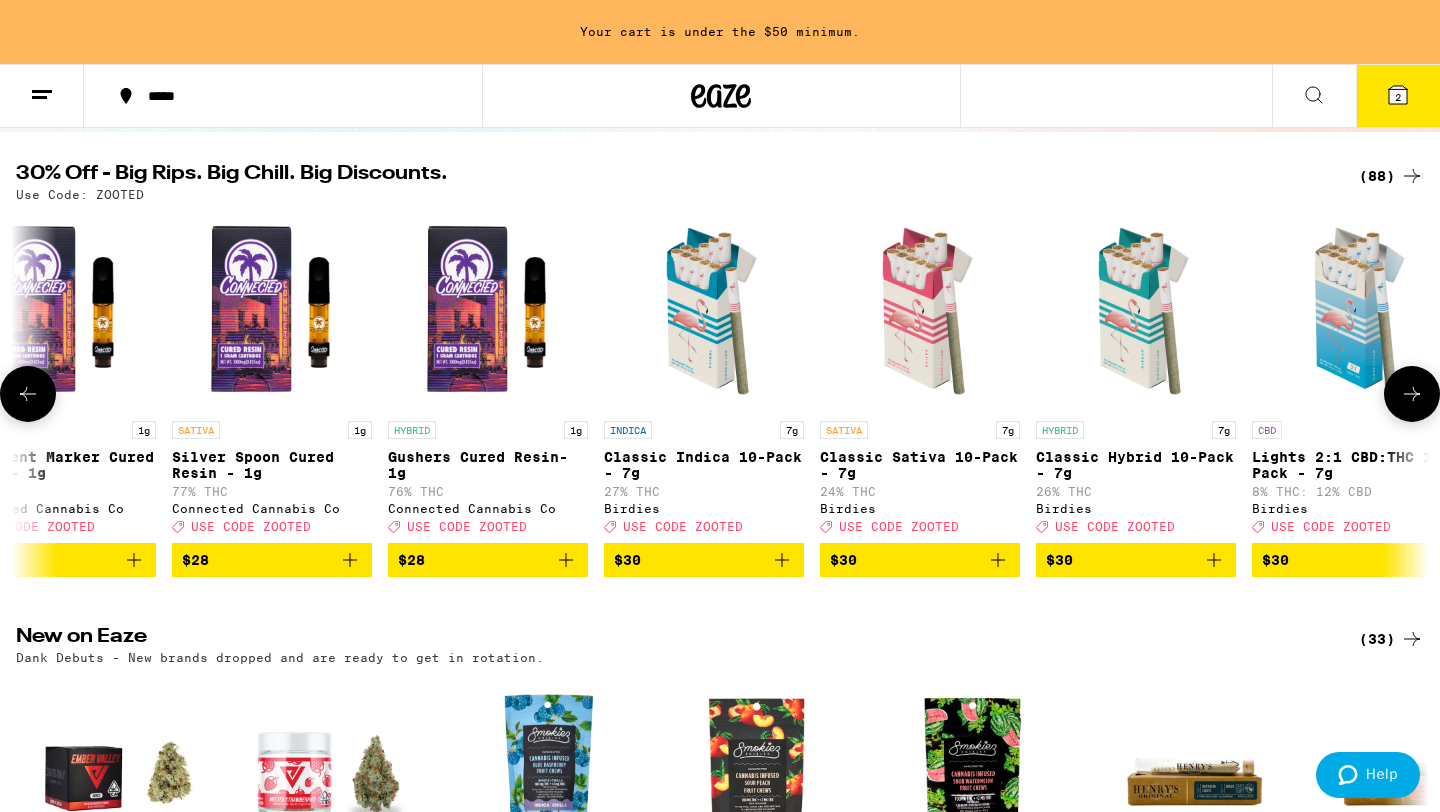 scroll, scrollTop: 0, scrollLeft: 8330, axis: horizontal 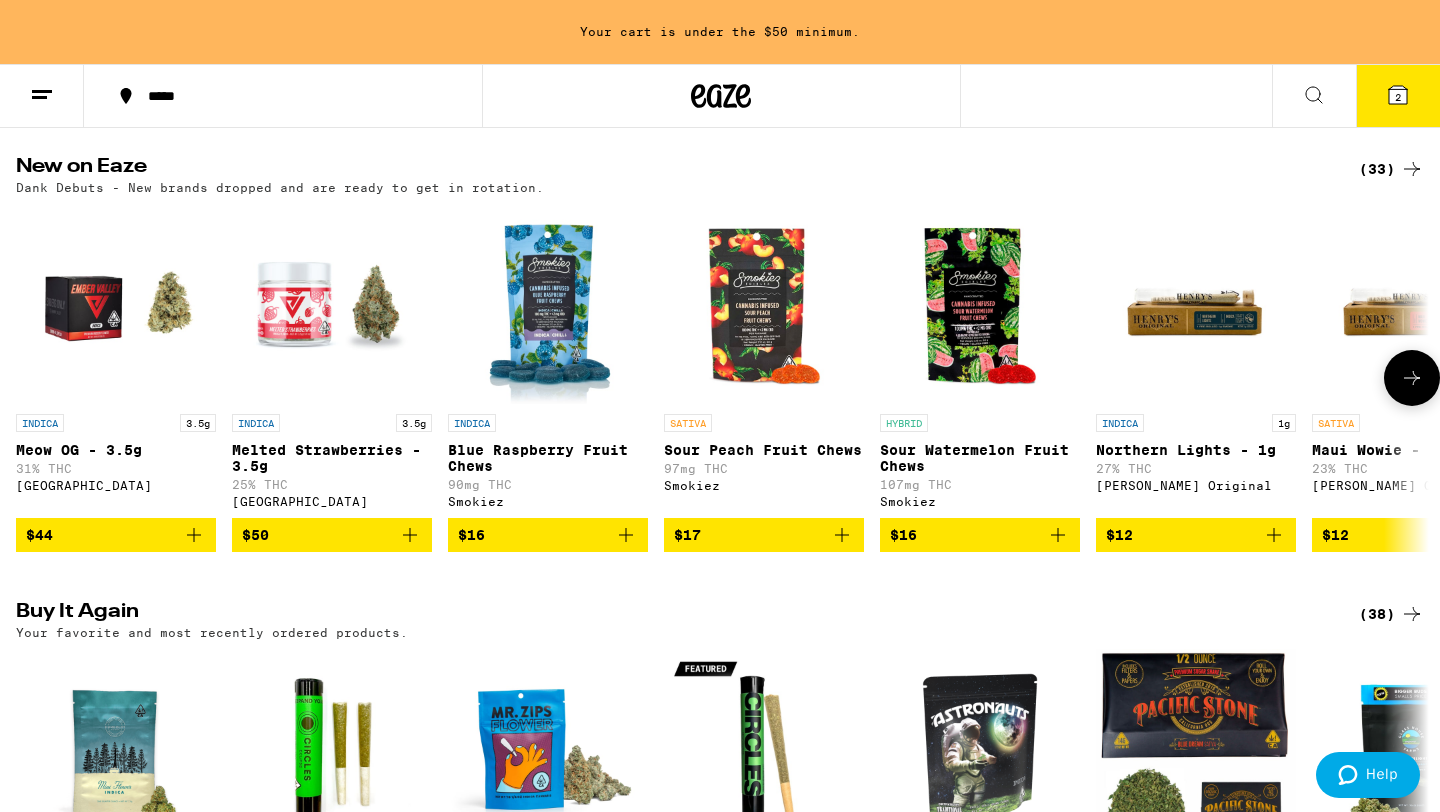 click 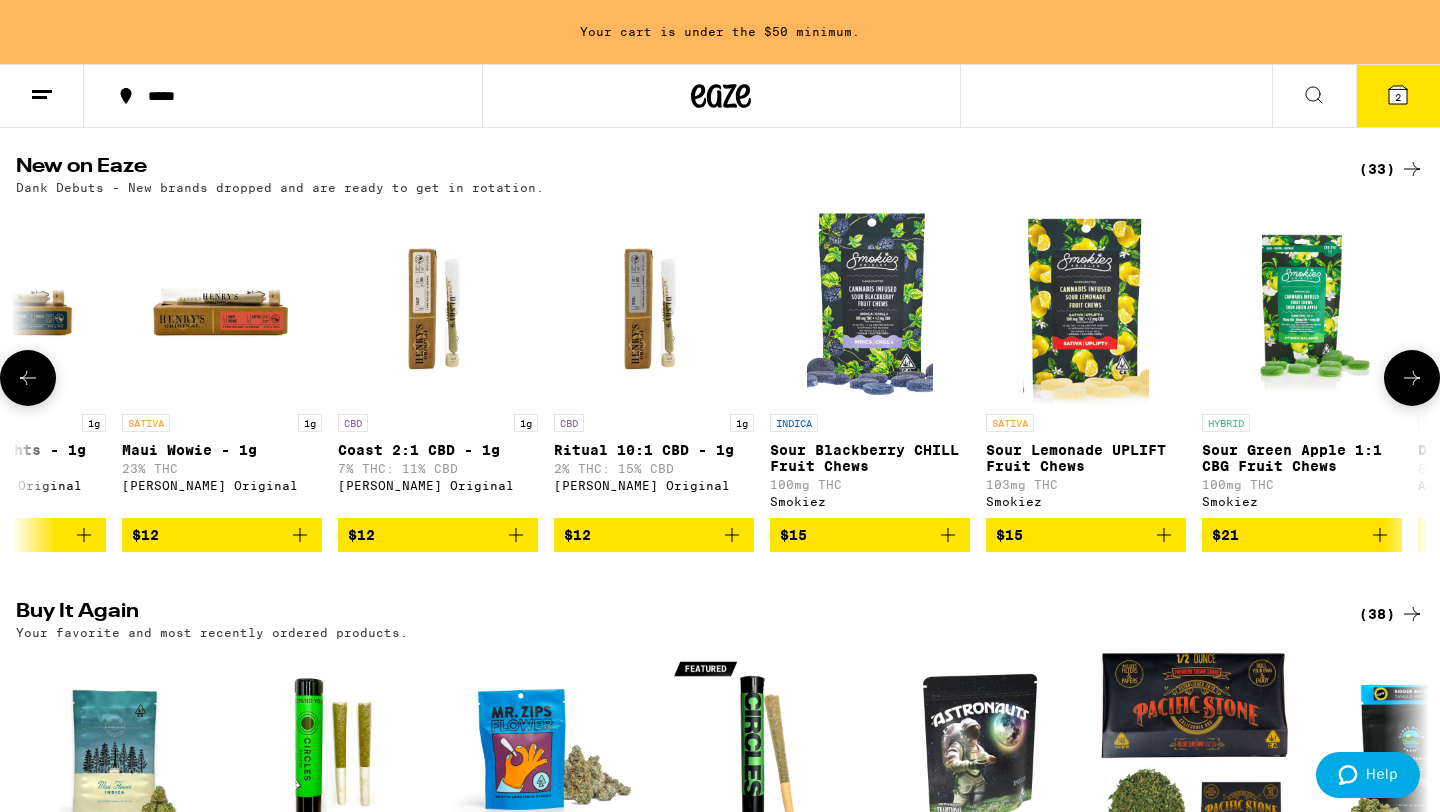 click 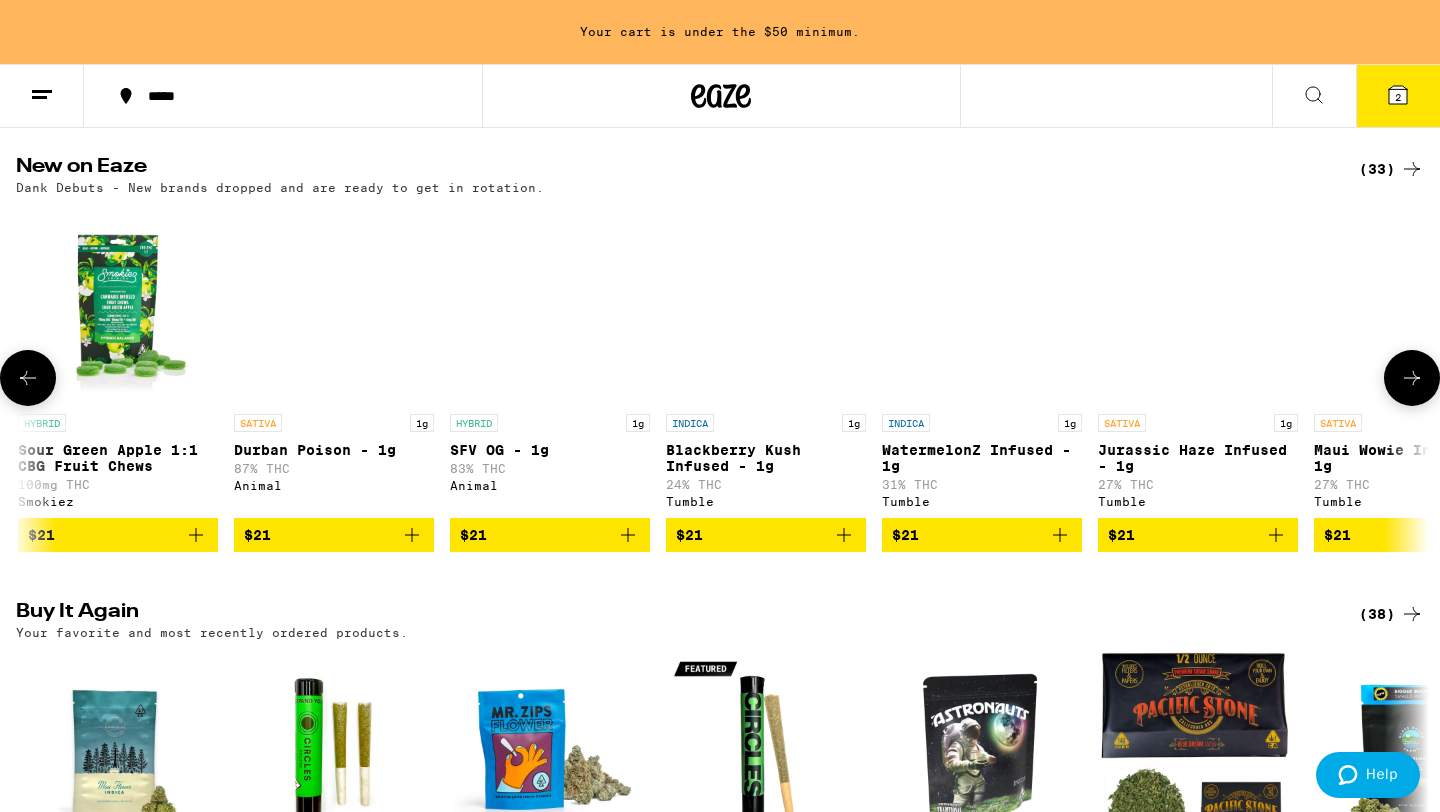 scroll, scrollTop: 0, scrollLeft: 2380, axis: horizontal 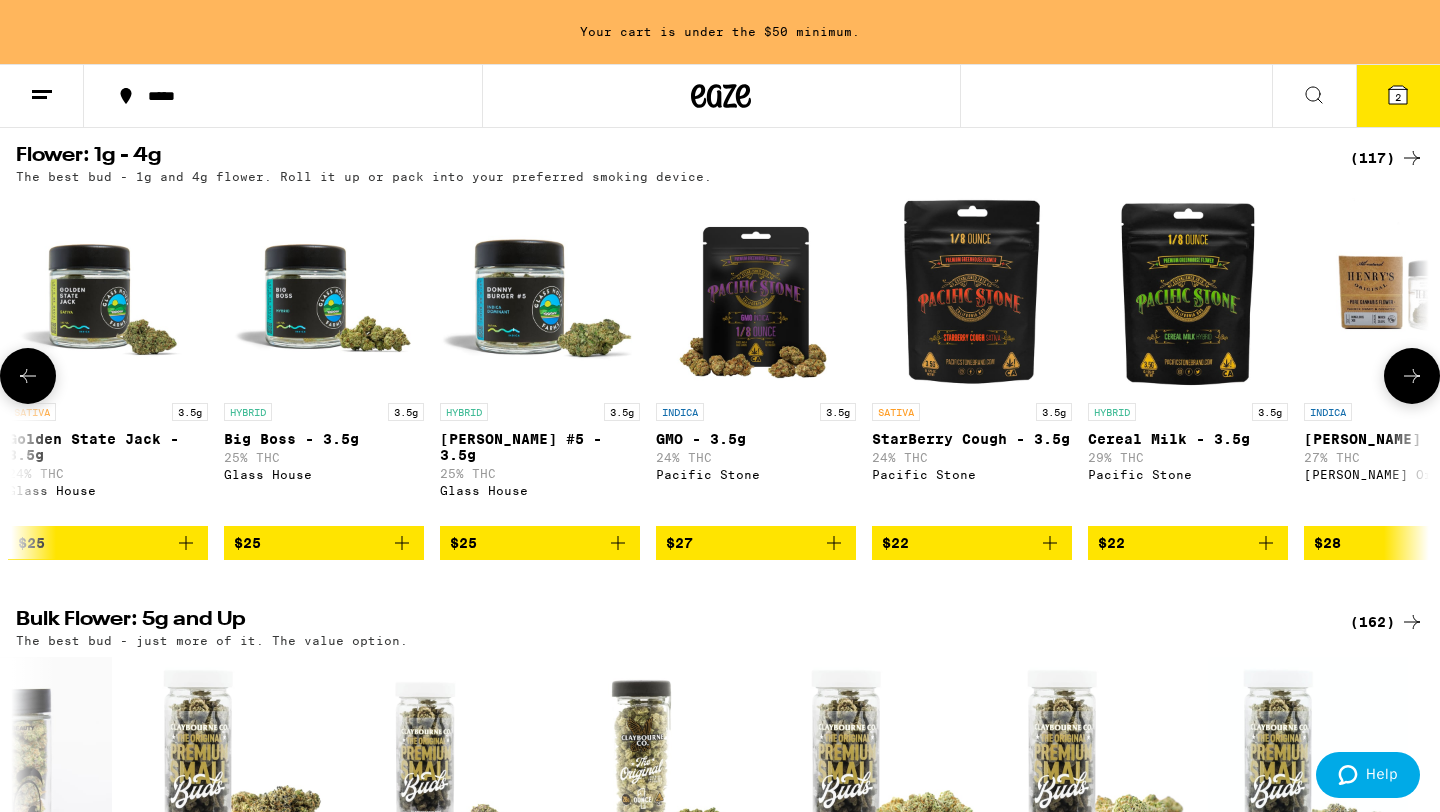 click 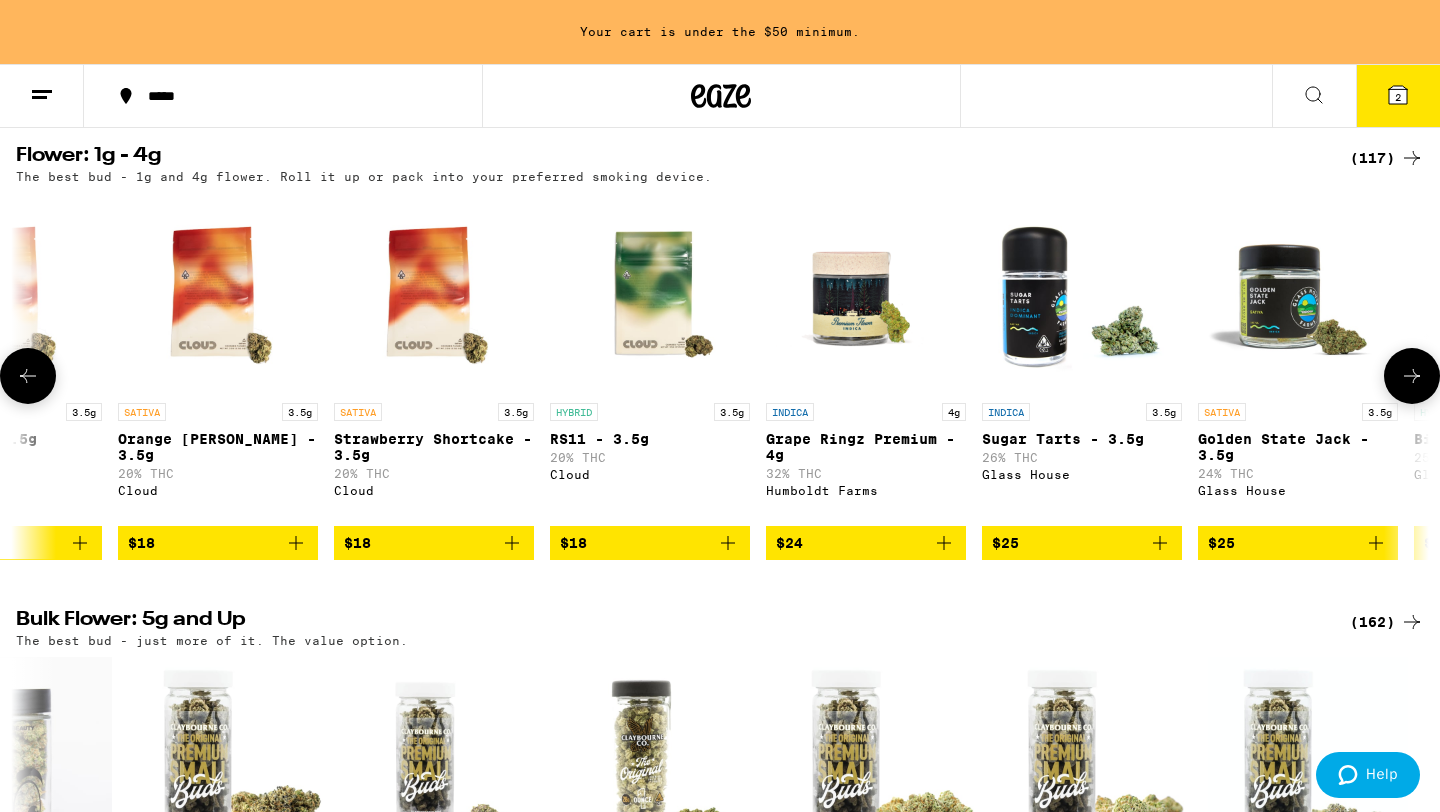 click 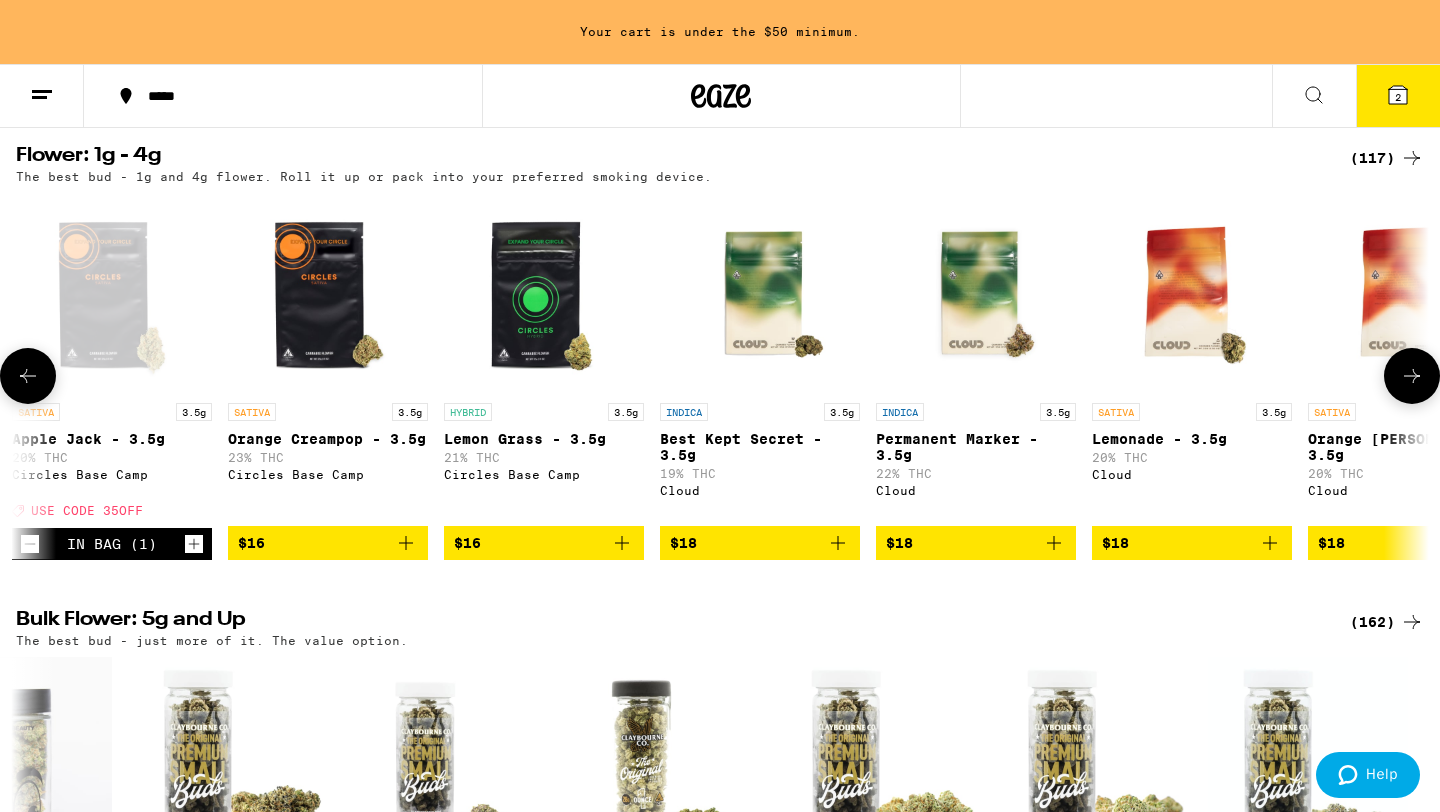 click 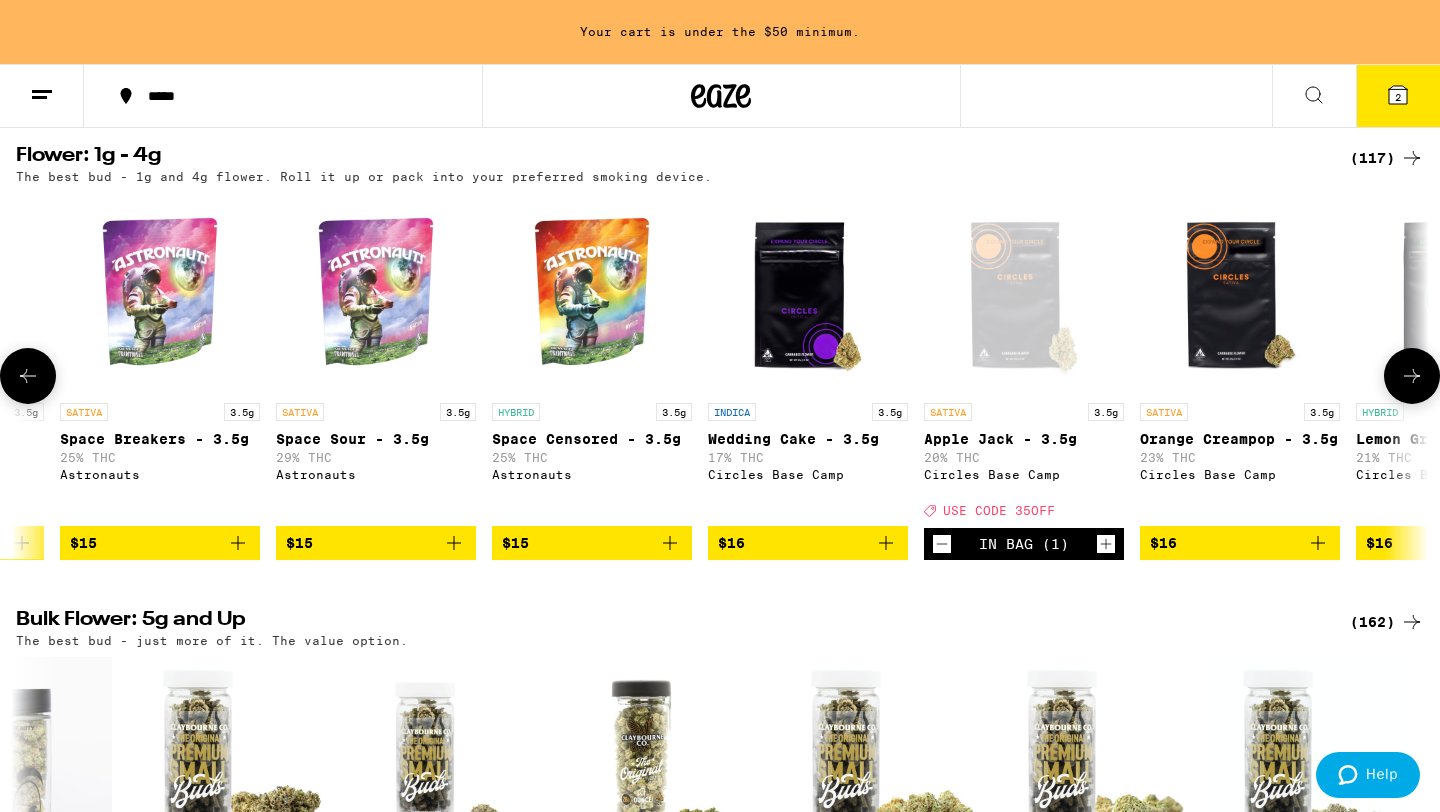 scroll, scrollTop: 0, scrollLeft: 1190, axis: horizontal 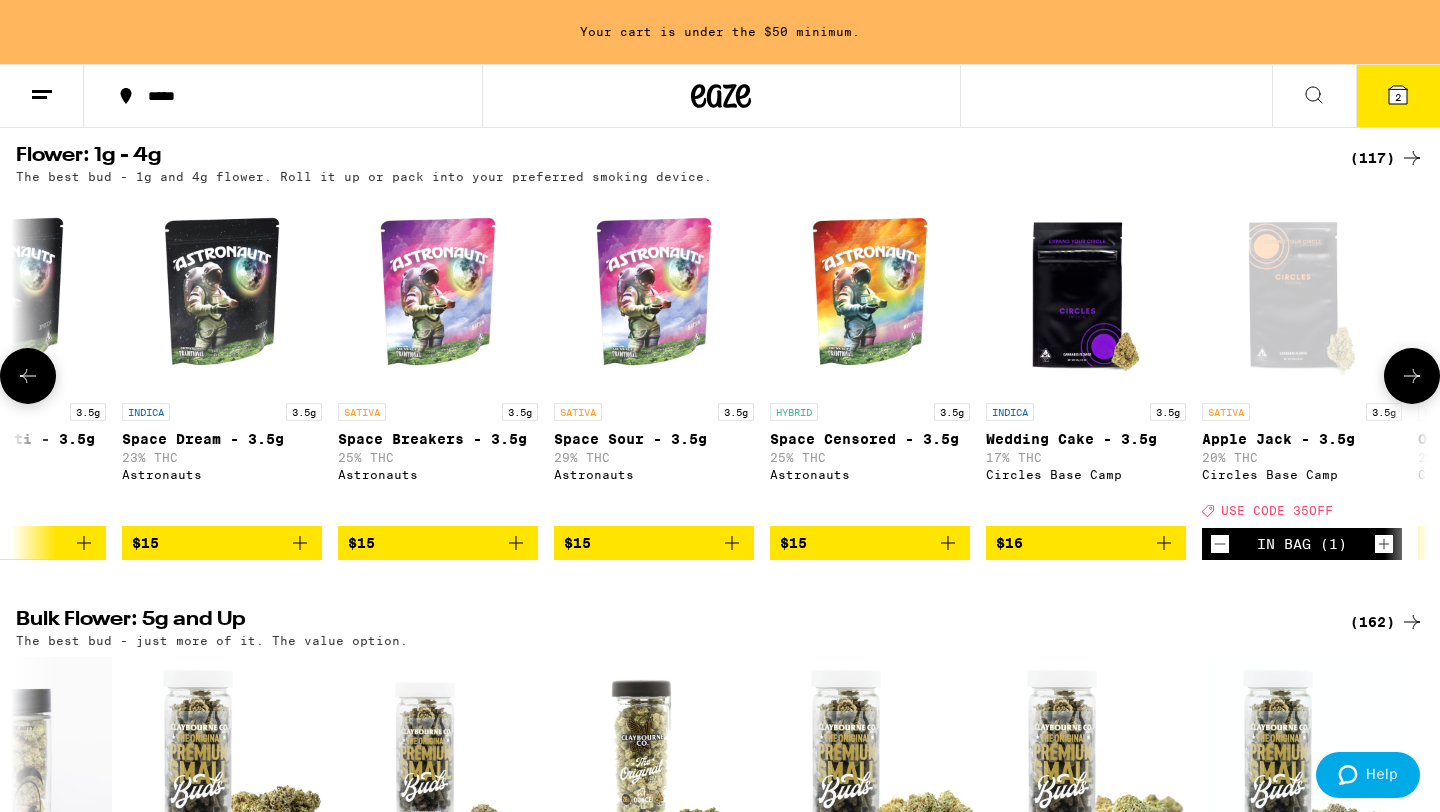 click 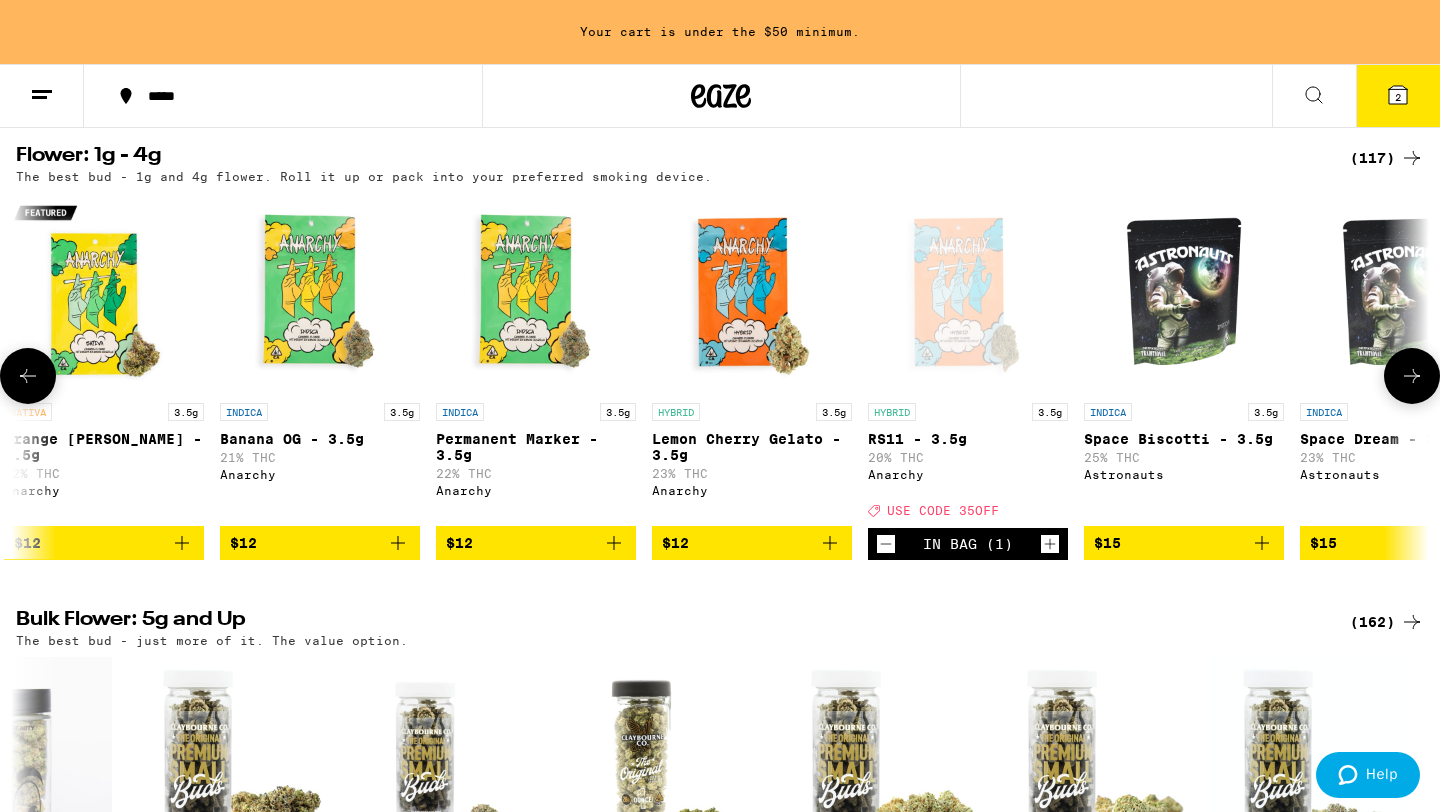 scroll, scrollTop: 0, scrollLeft: 0, axis: both 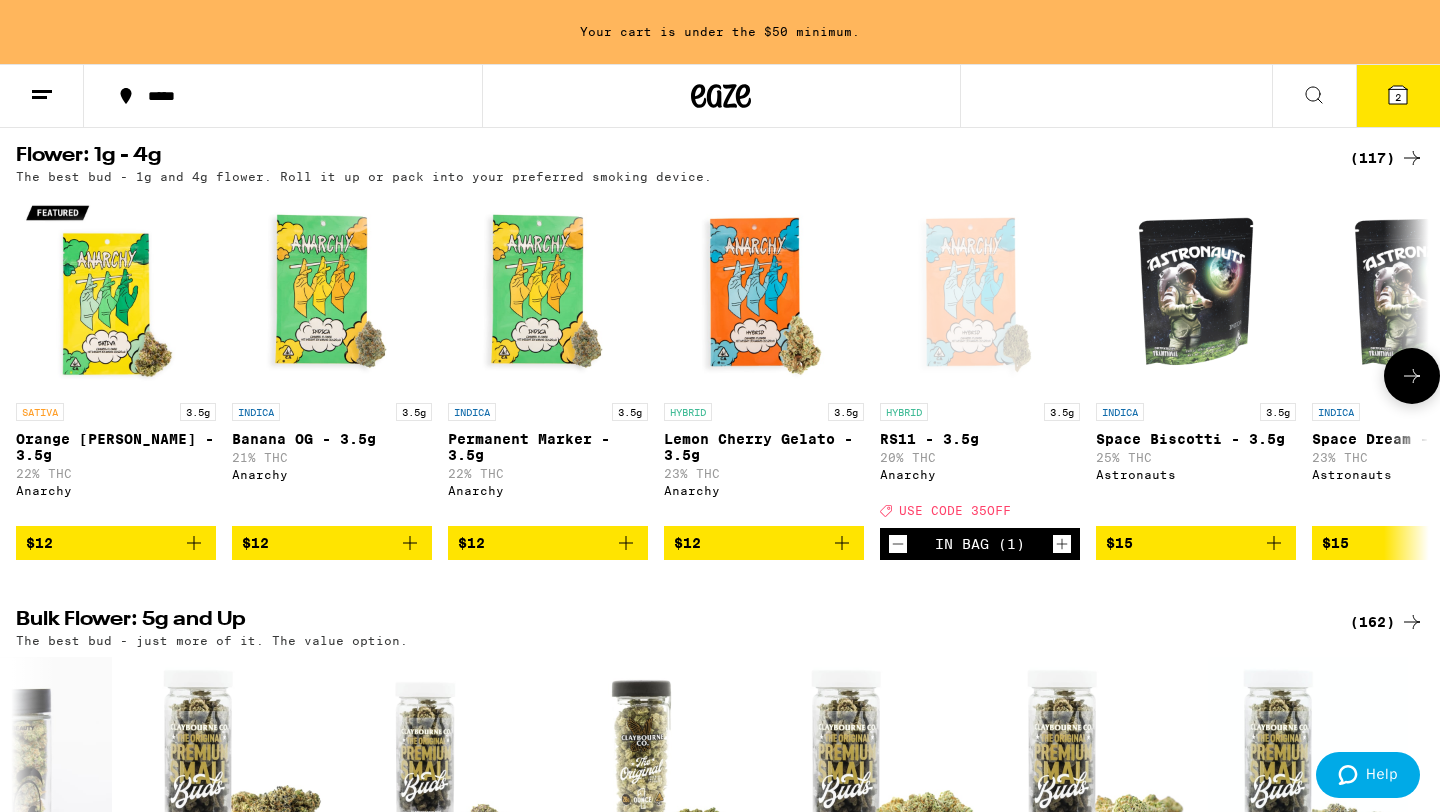 click at bounding box center (1412, 376) 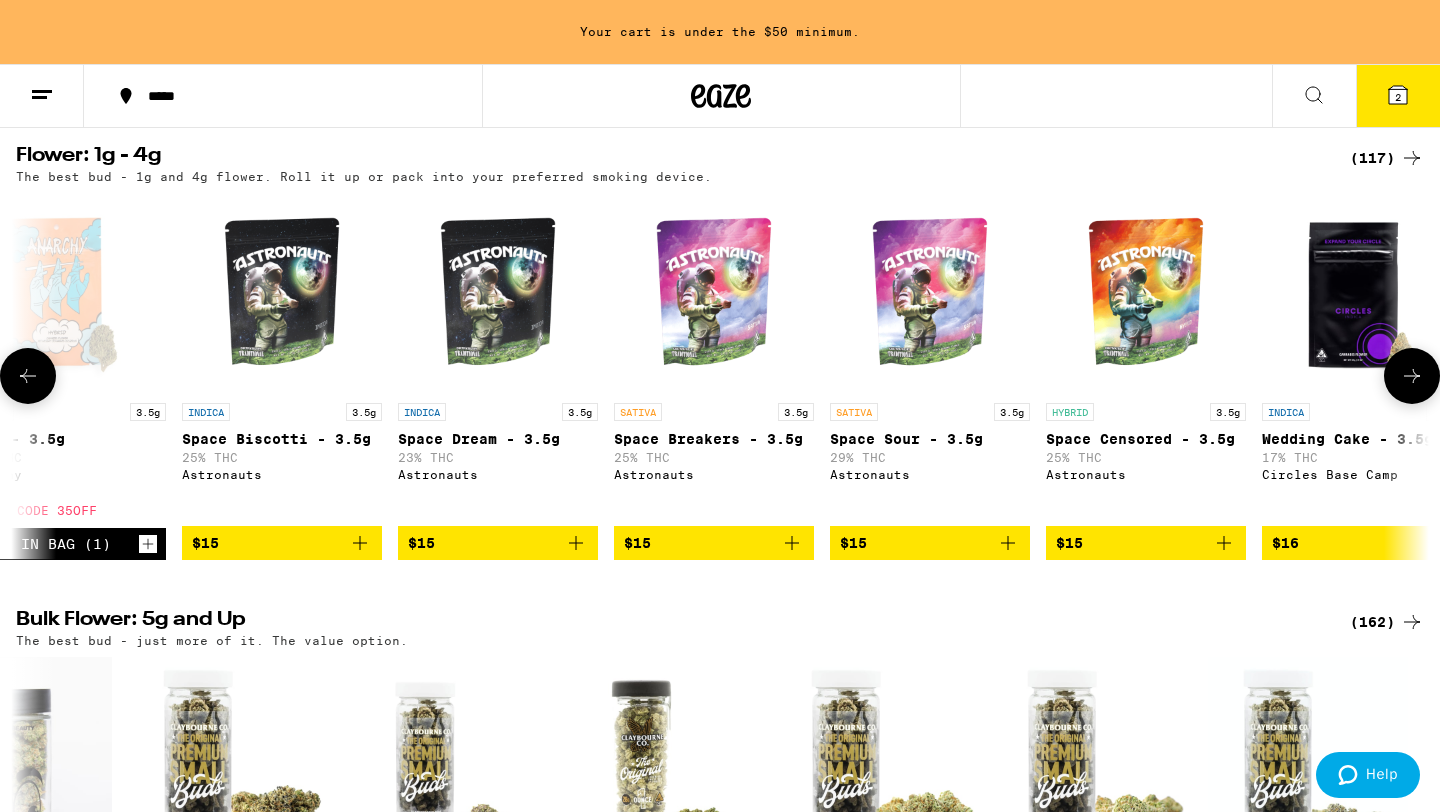 scroll, scrollTop: 0, scrollLeft: 1190, axis: horizontal 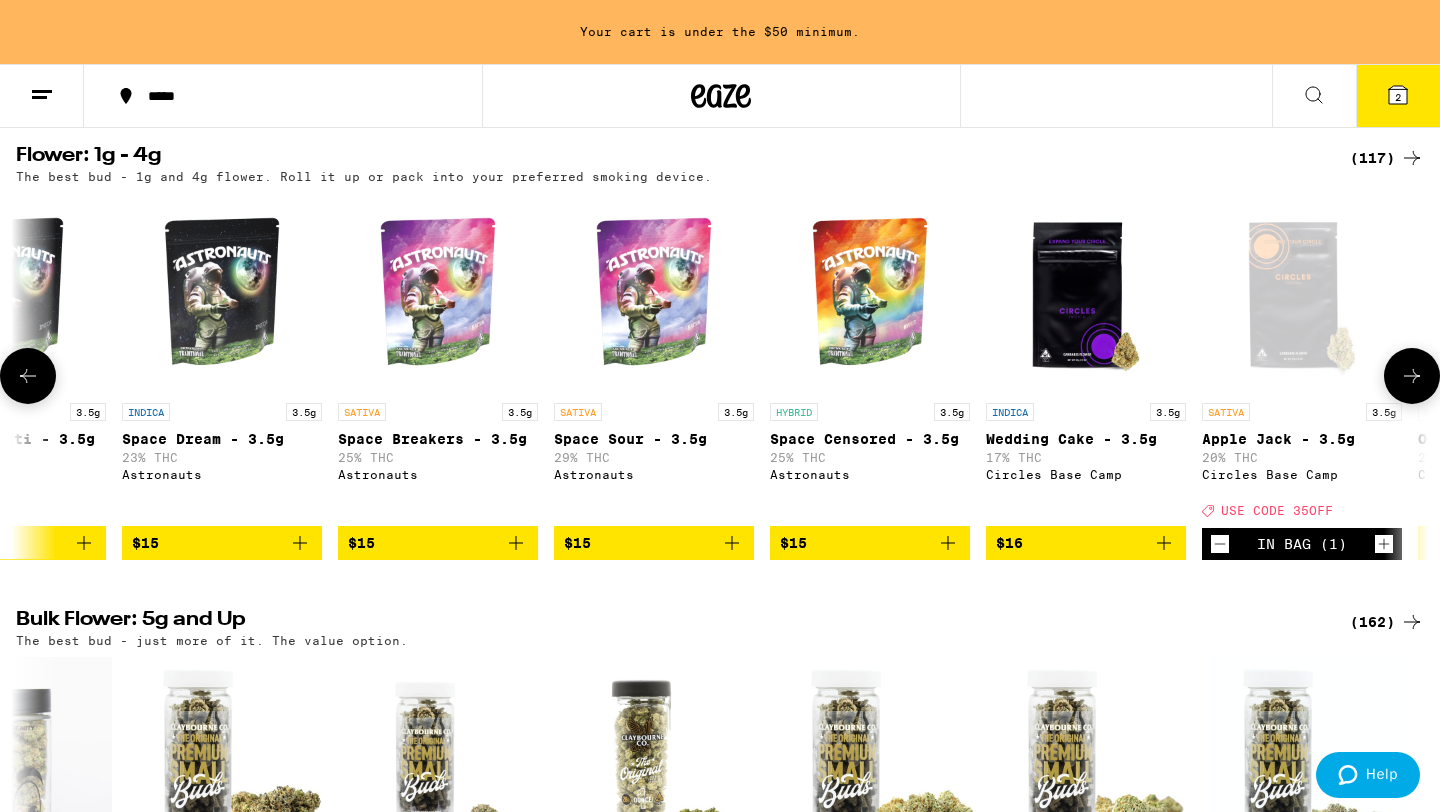 click 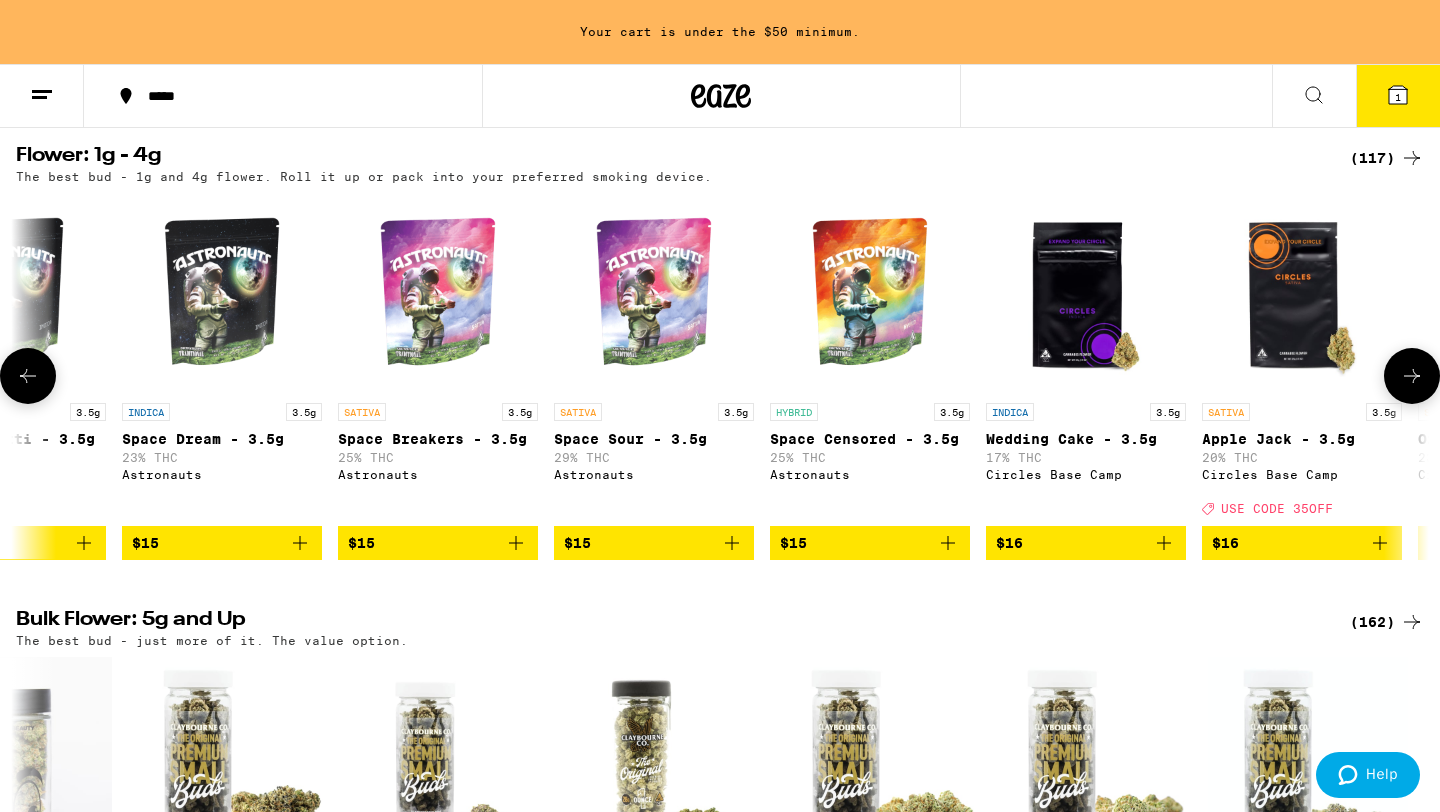 click 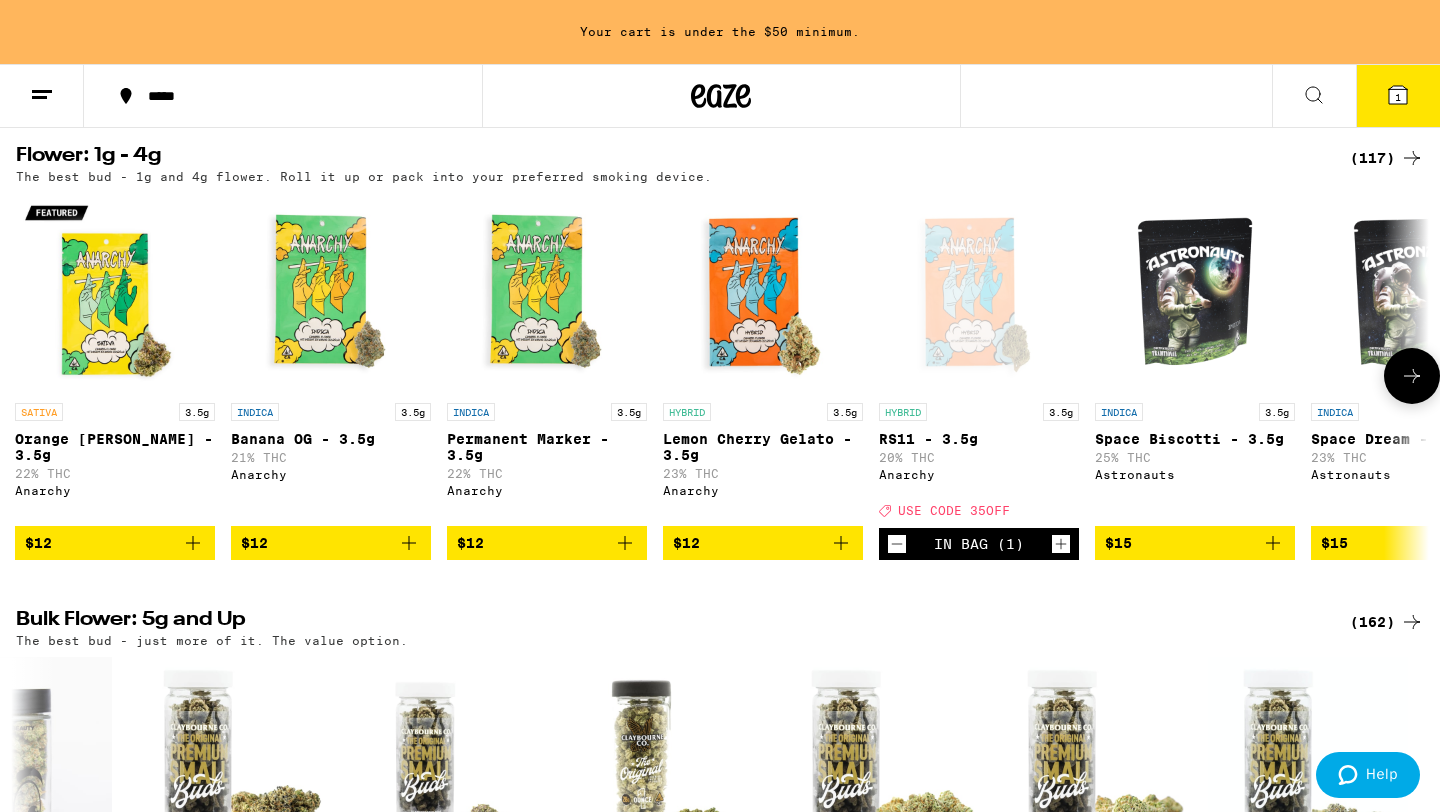 scroll, scrollTop: 0, scrollLeft: 0, axis: both 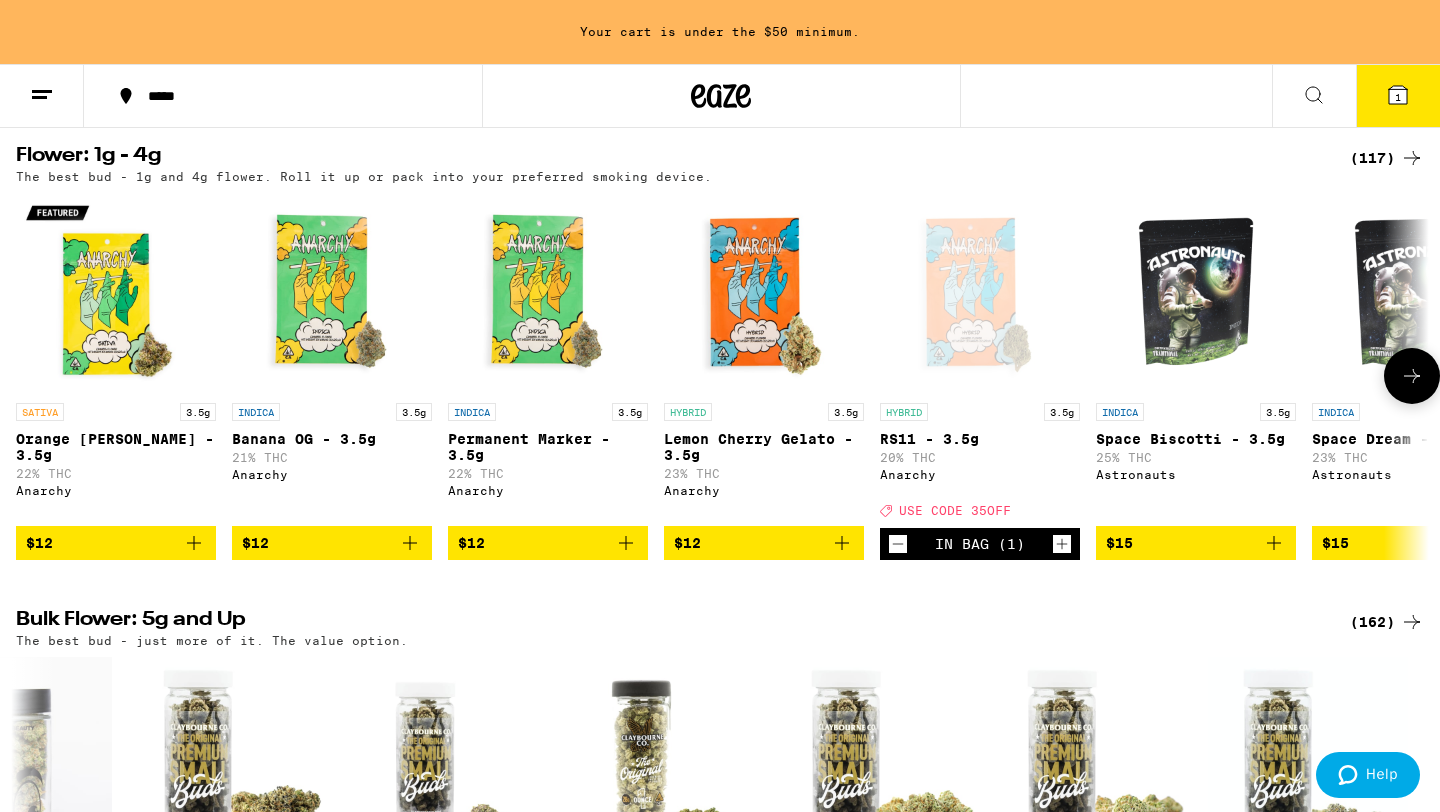 click 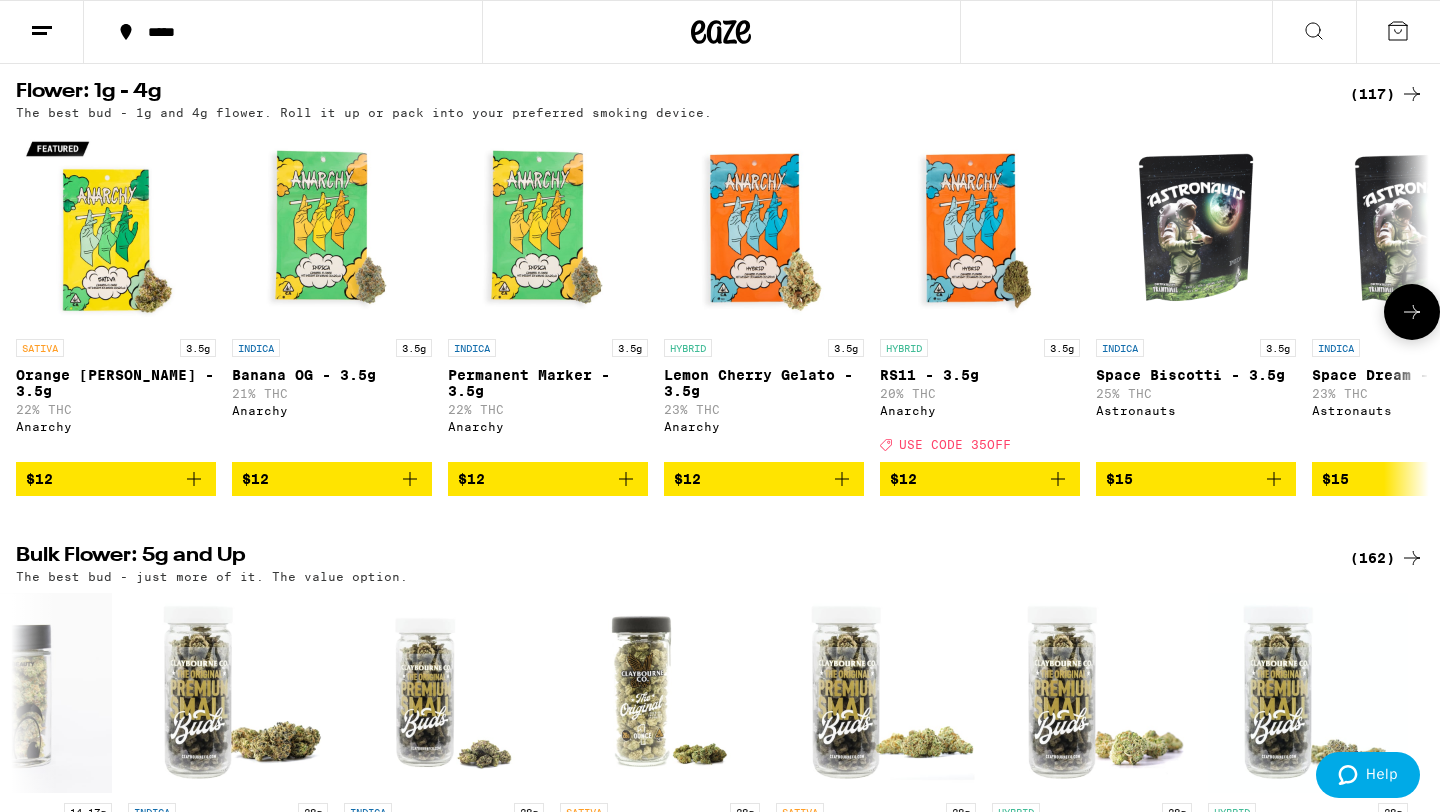scroll, scrollTop: 1497, scrollLeft: 0, axis: vertical 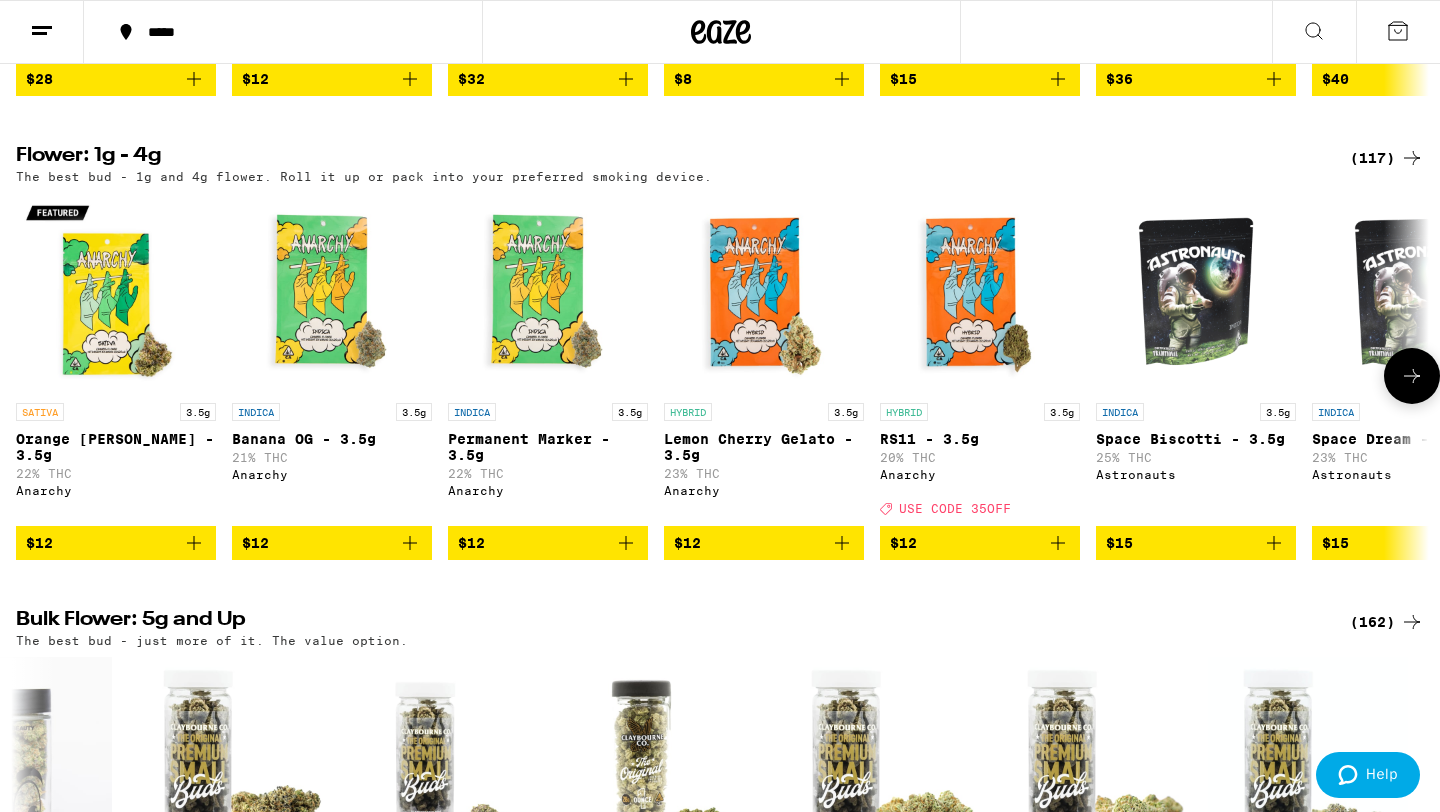 click 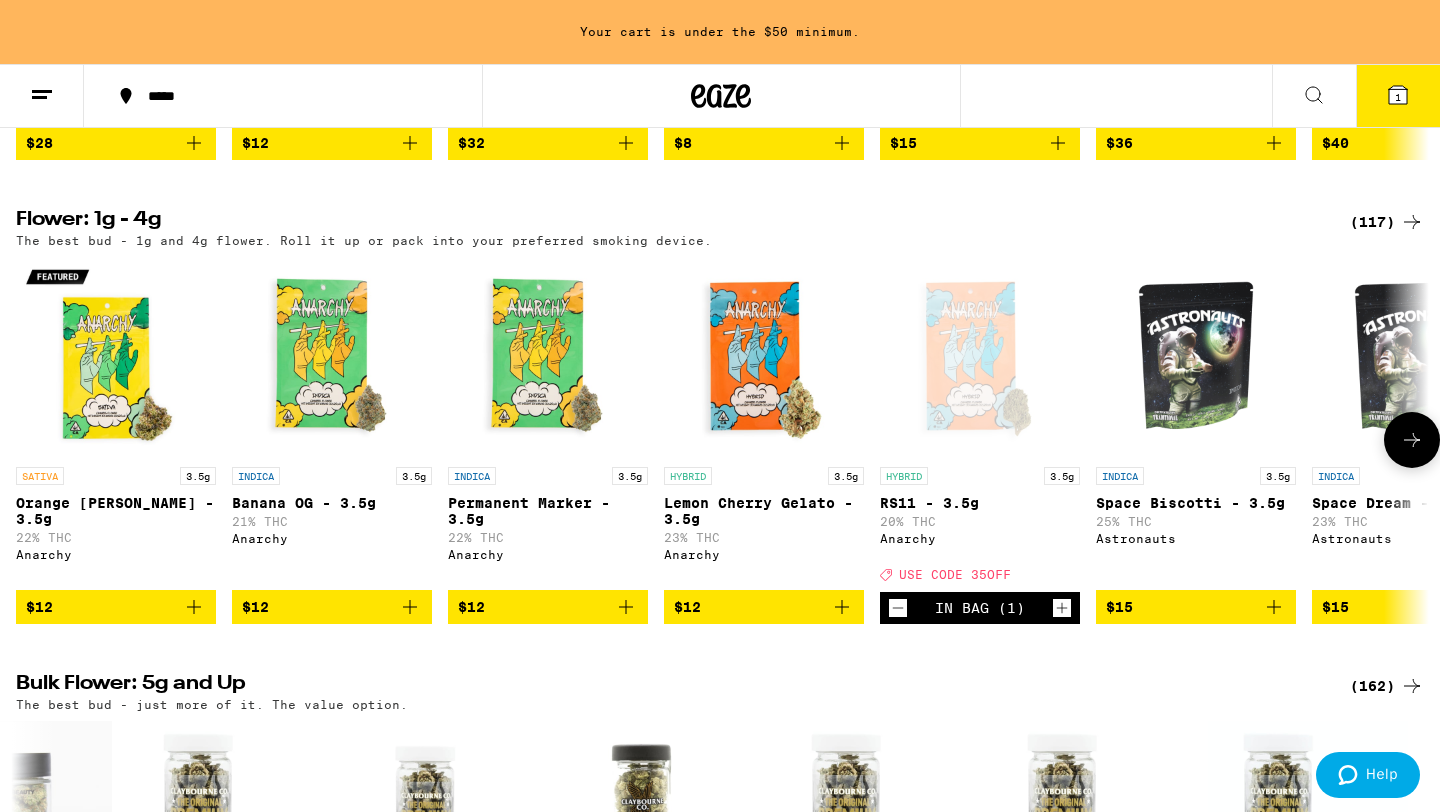 scroll, scrollTop: 1561, scrollLeft: 0, axis: vertical 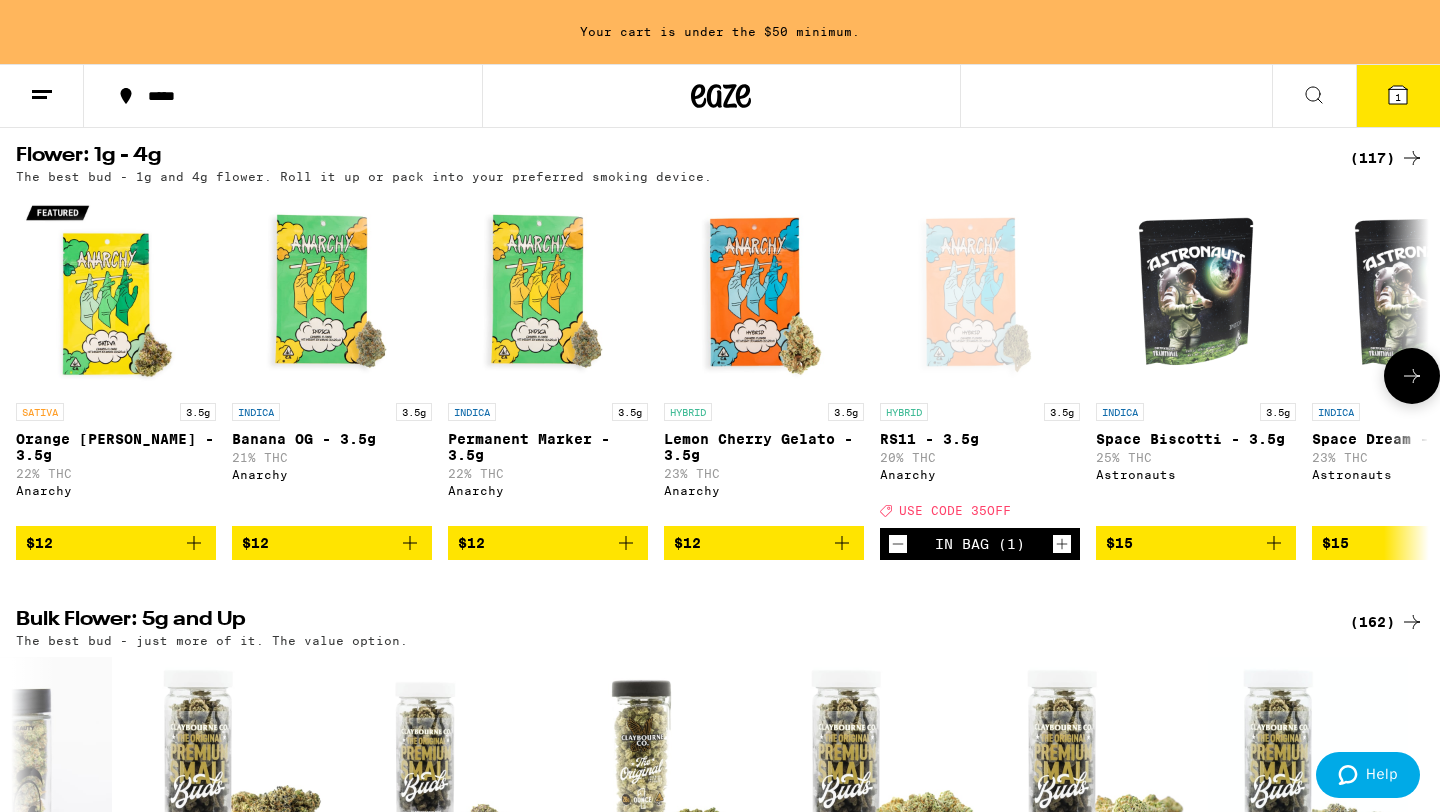 click 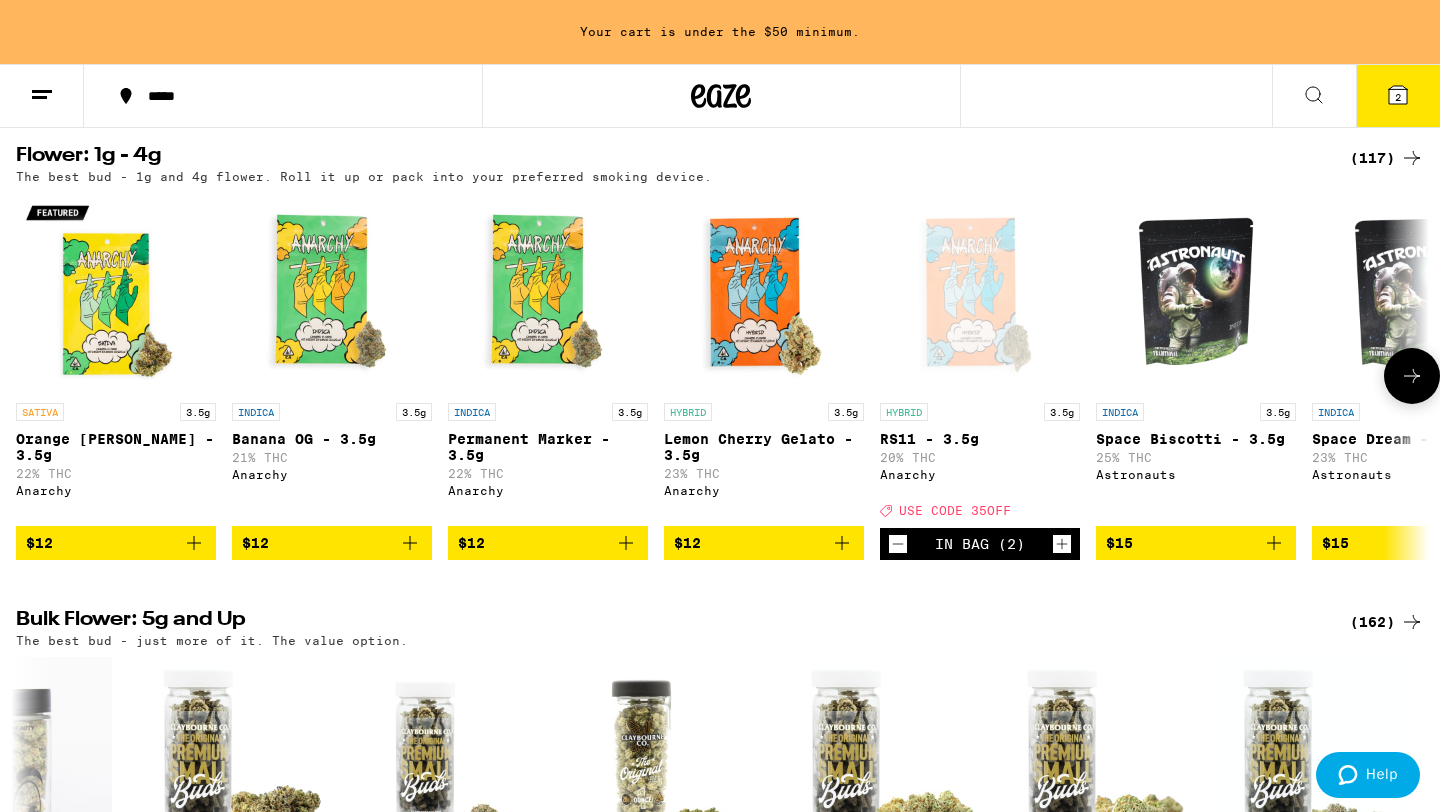 scroll, scrollTop: 1576, scrollLeft: 0, axis: vertical 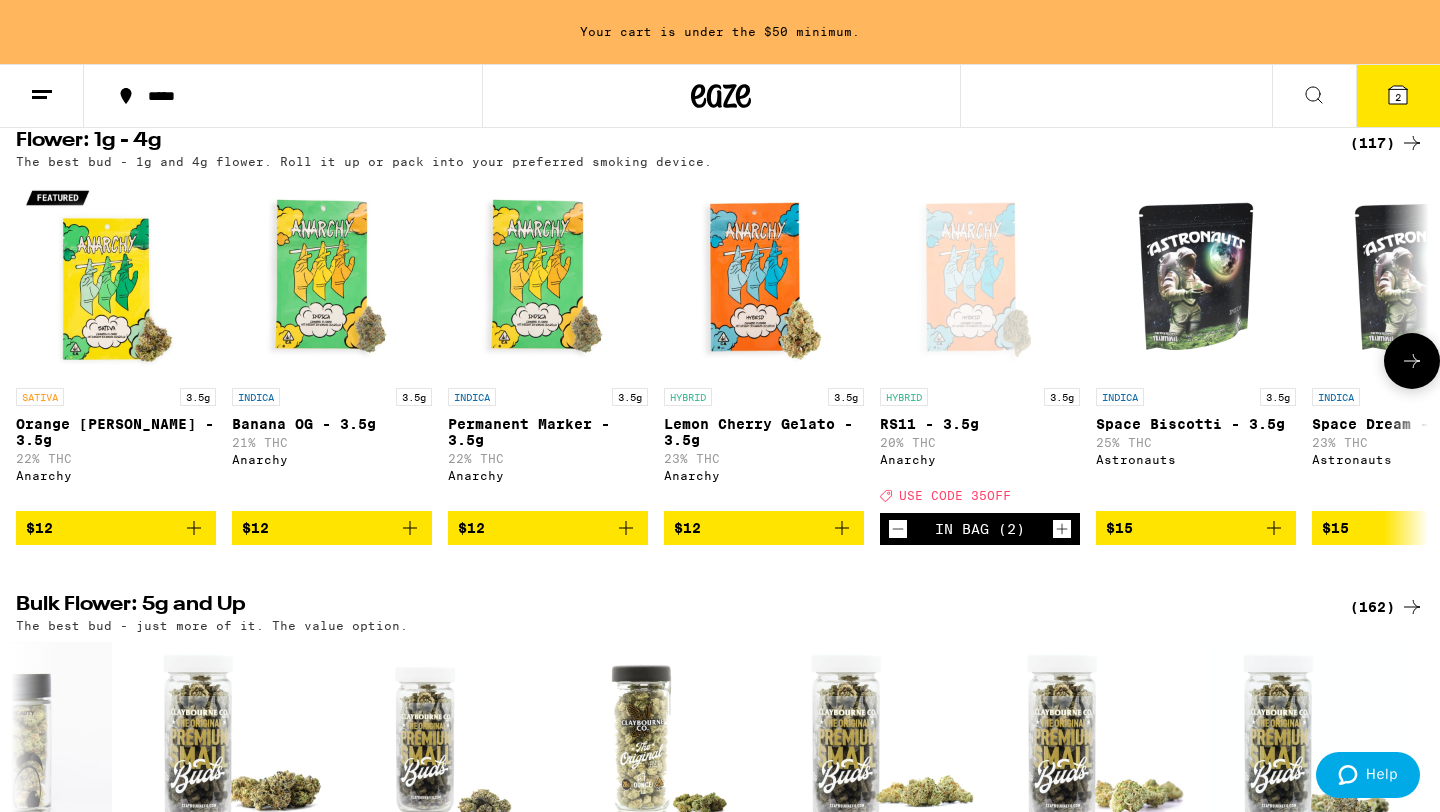 click 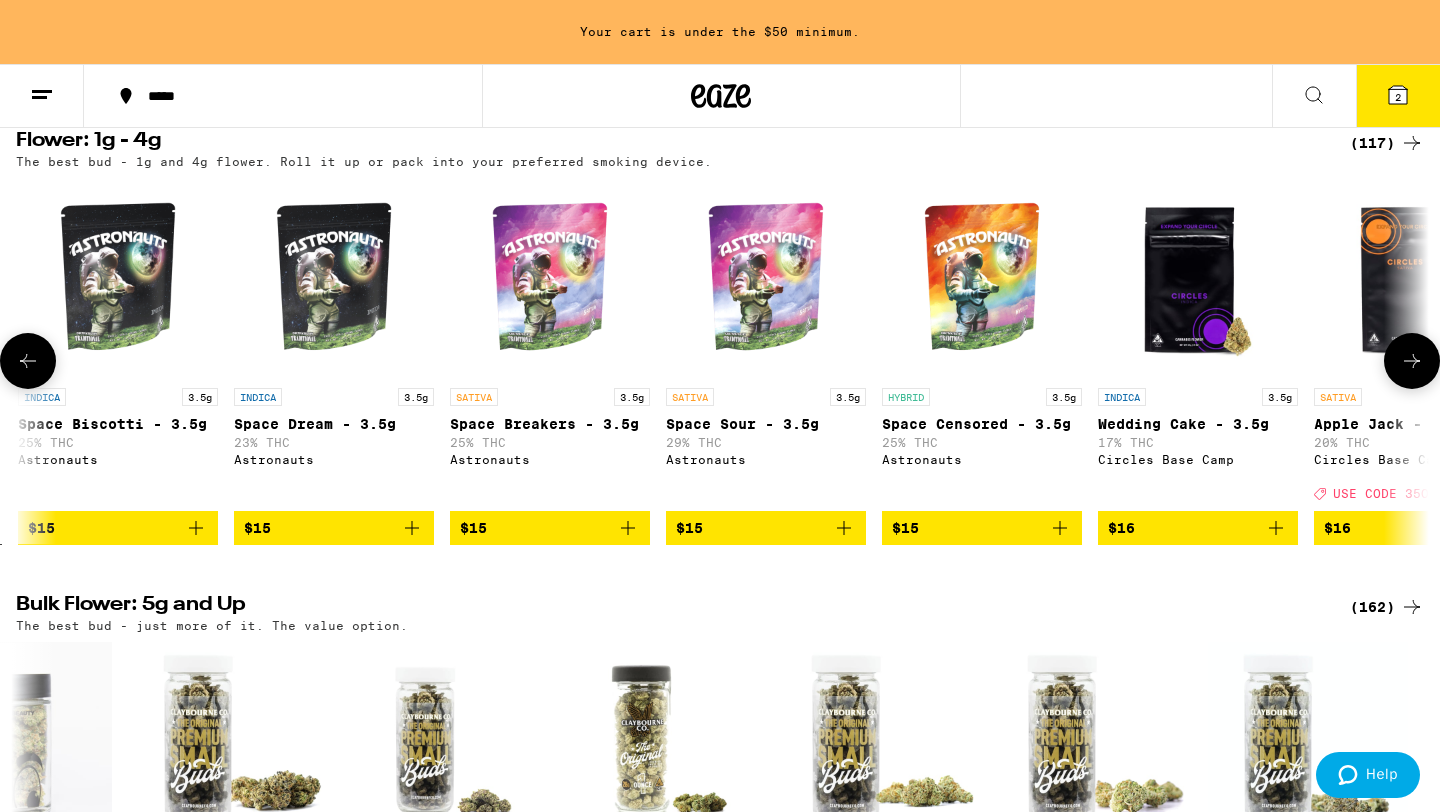 scroll, scrollTop: 0, scrollLeft: 1190, axis: horizontal 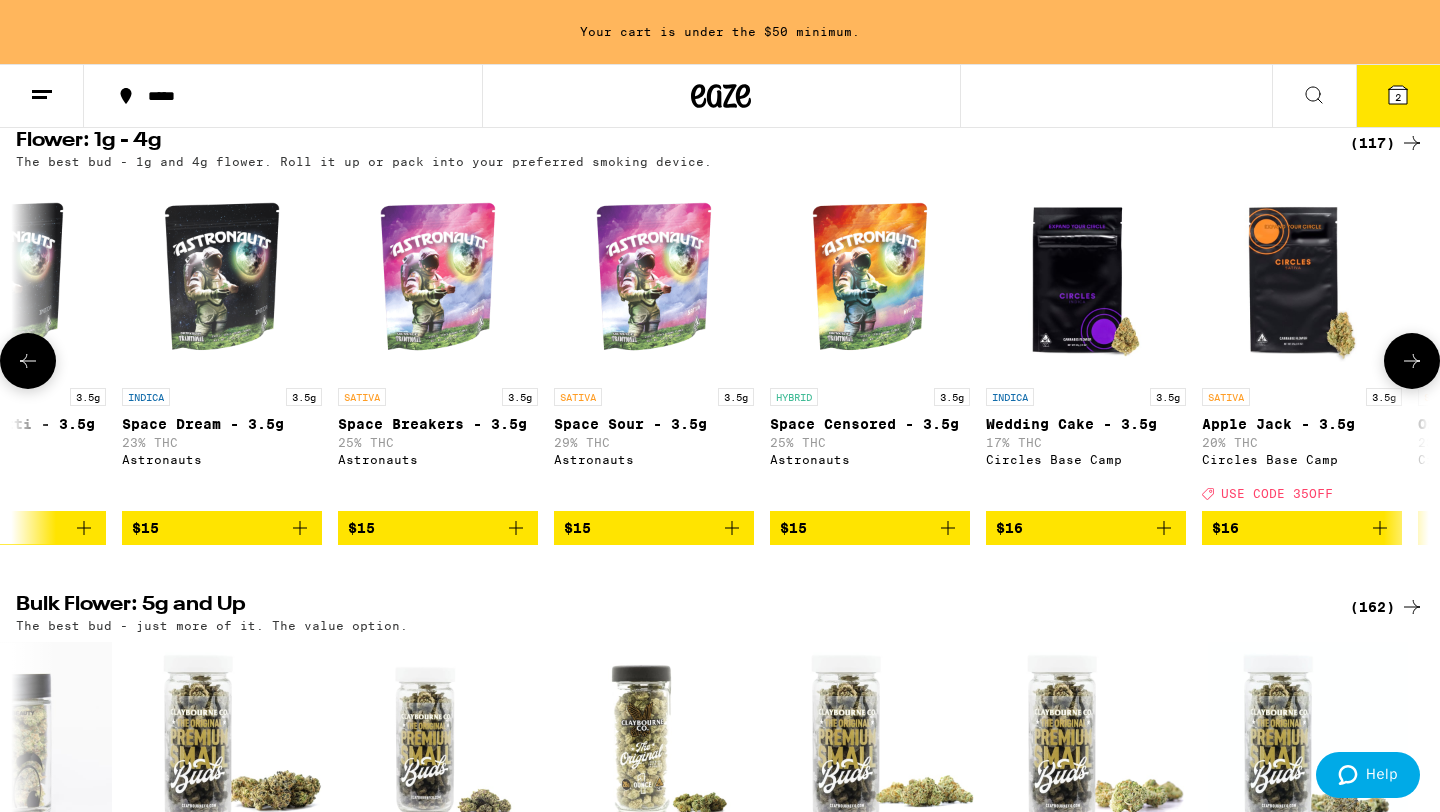 click 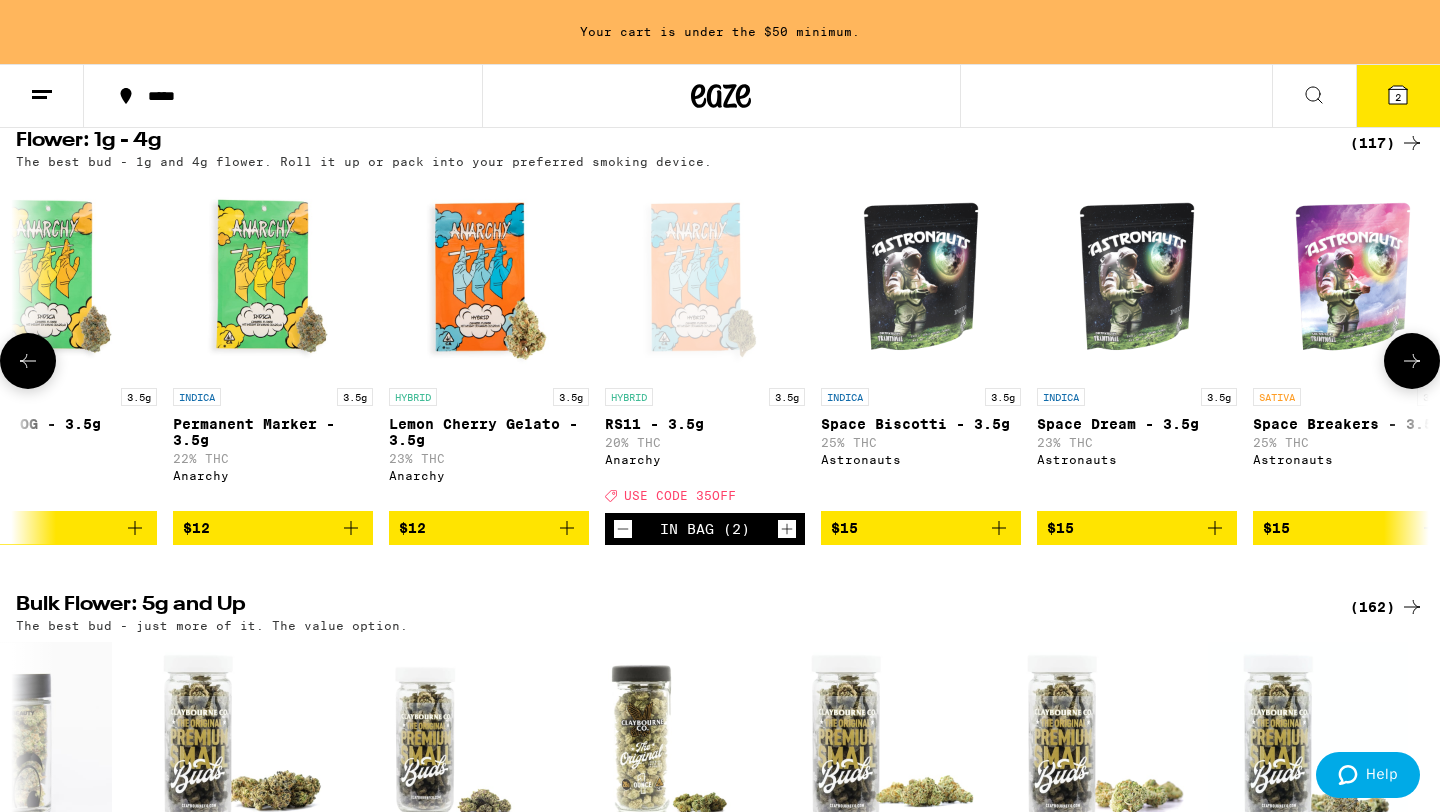 scroll, scrollTop: 0, scrollLeft: 0, axis: both 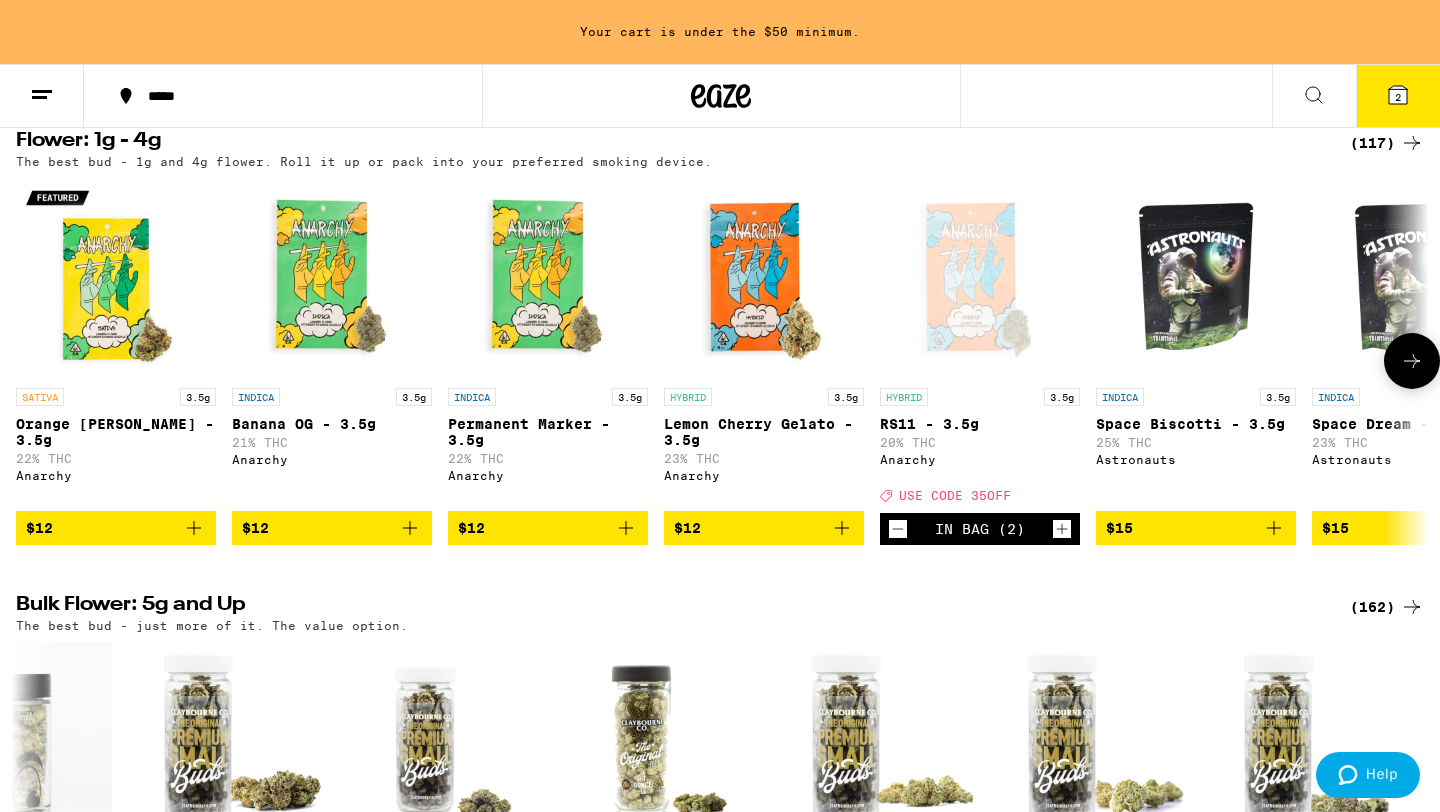 click 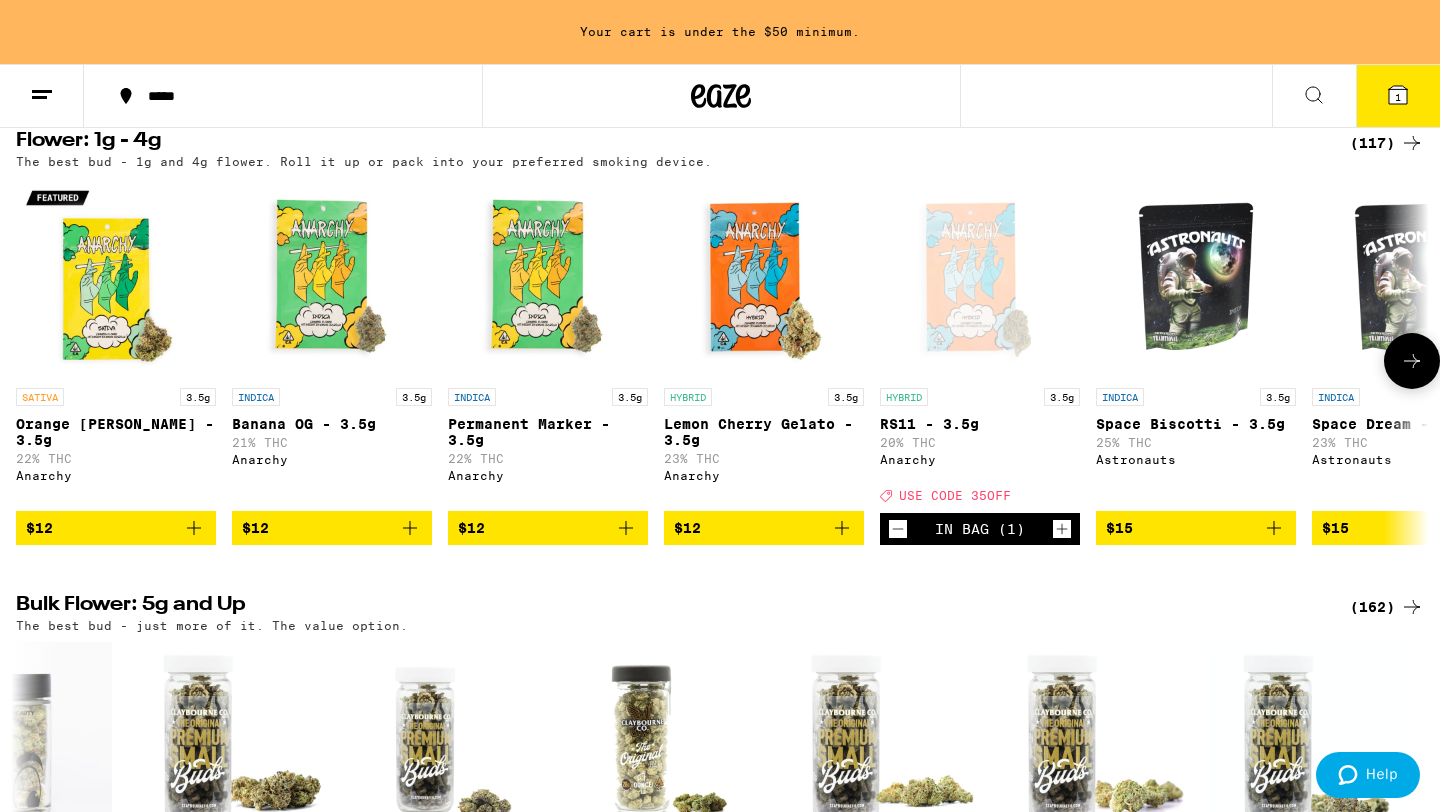 click 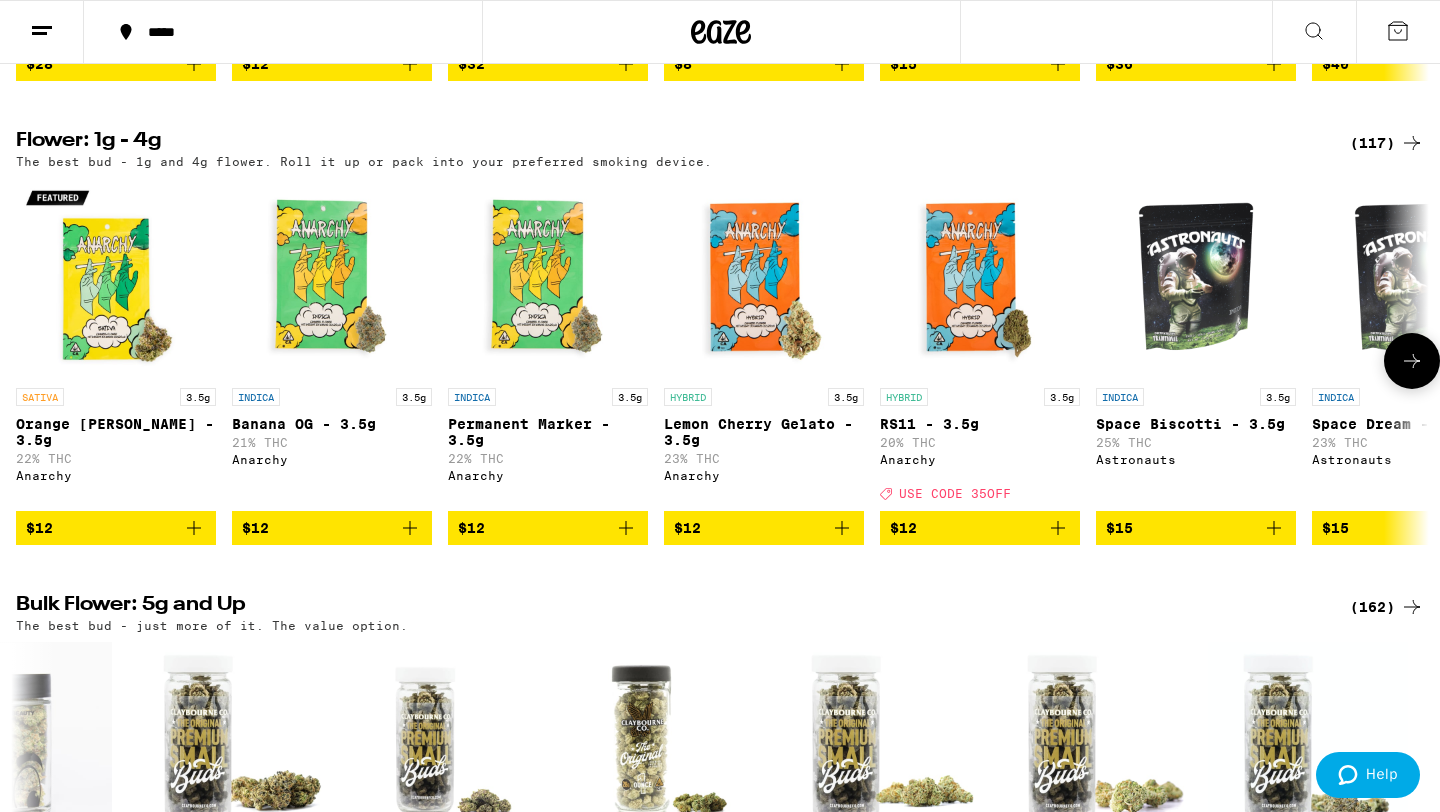click 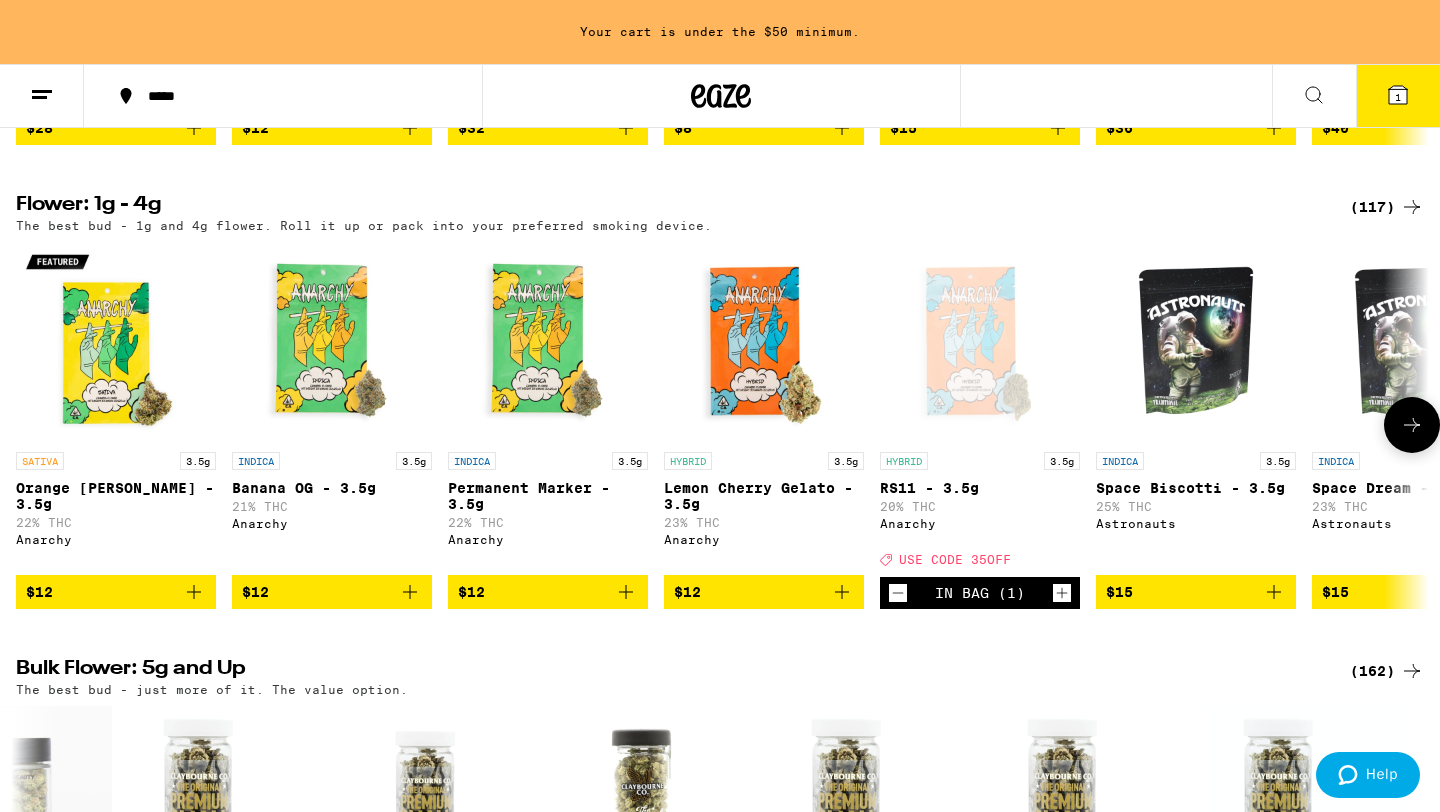 scroll, scrollTop: 1576, scrollLeft: 0, axis: vertical 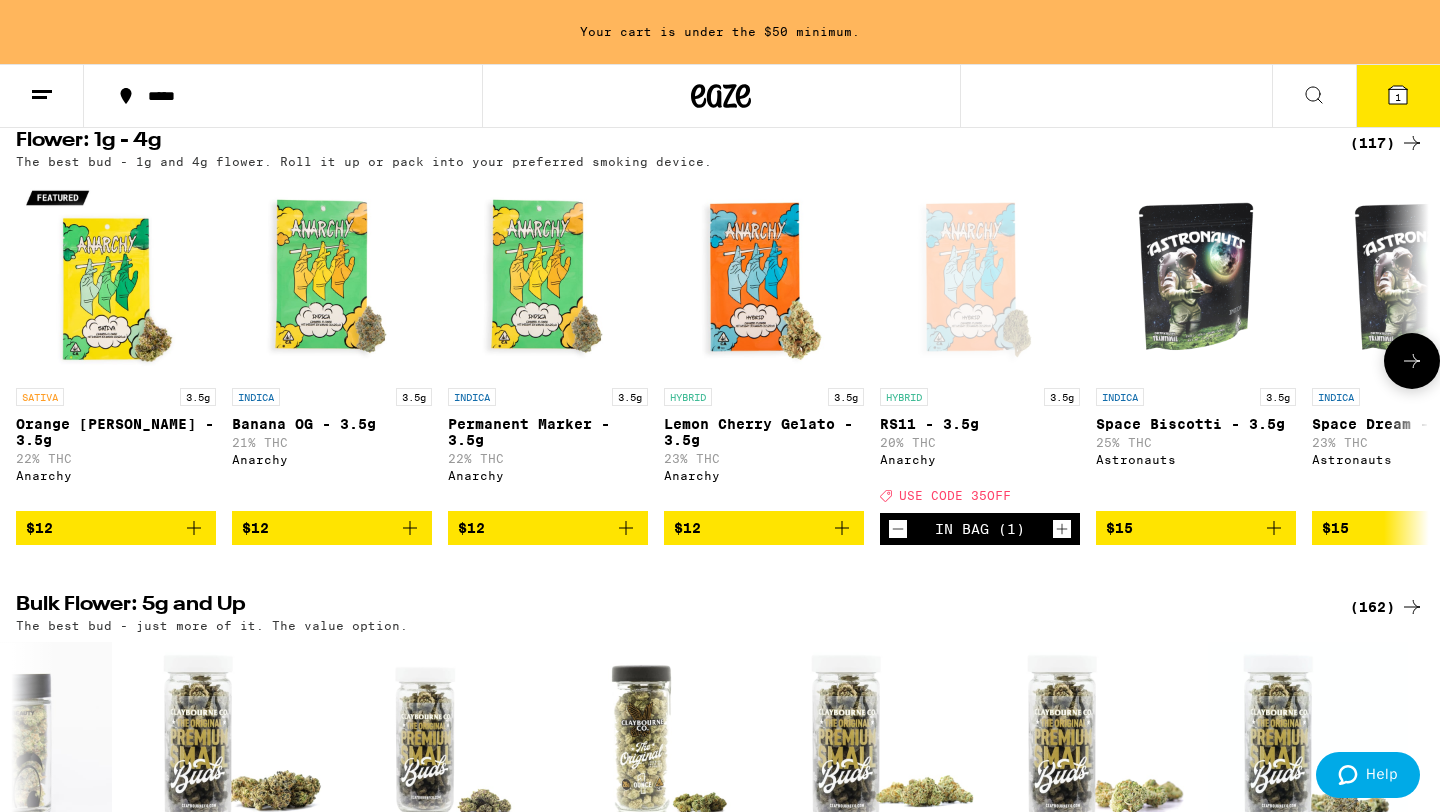 click 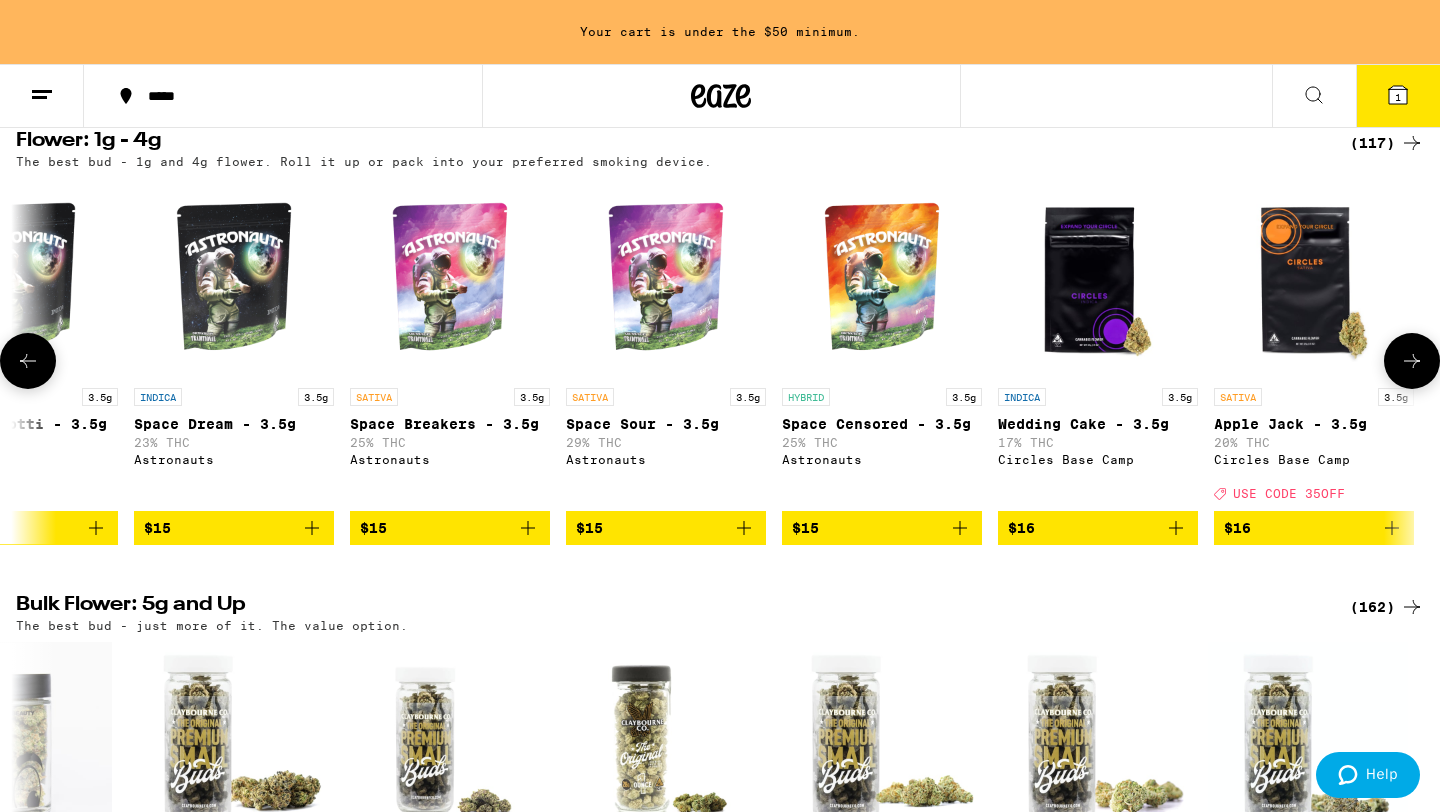 scroll, scrollTop: 0, scrollLeft: 1190, axis: horizontal 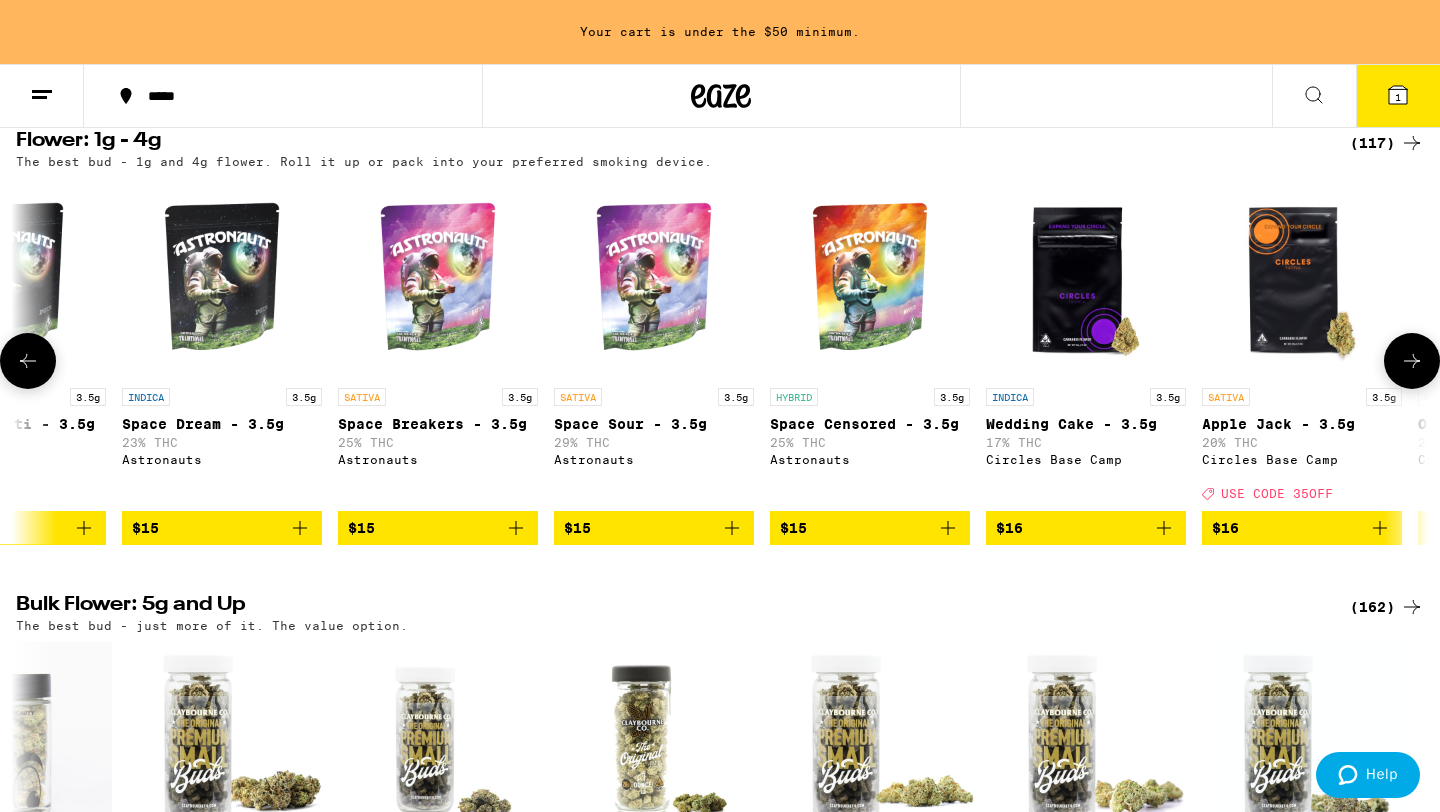 click 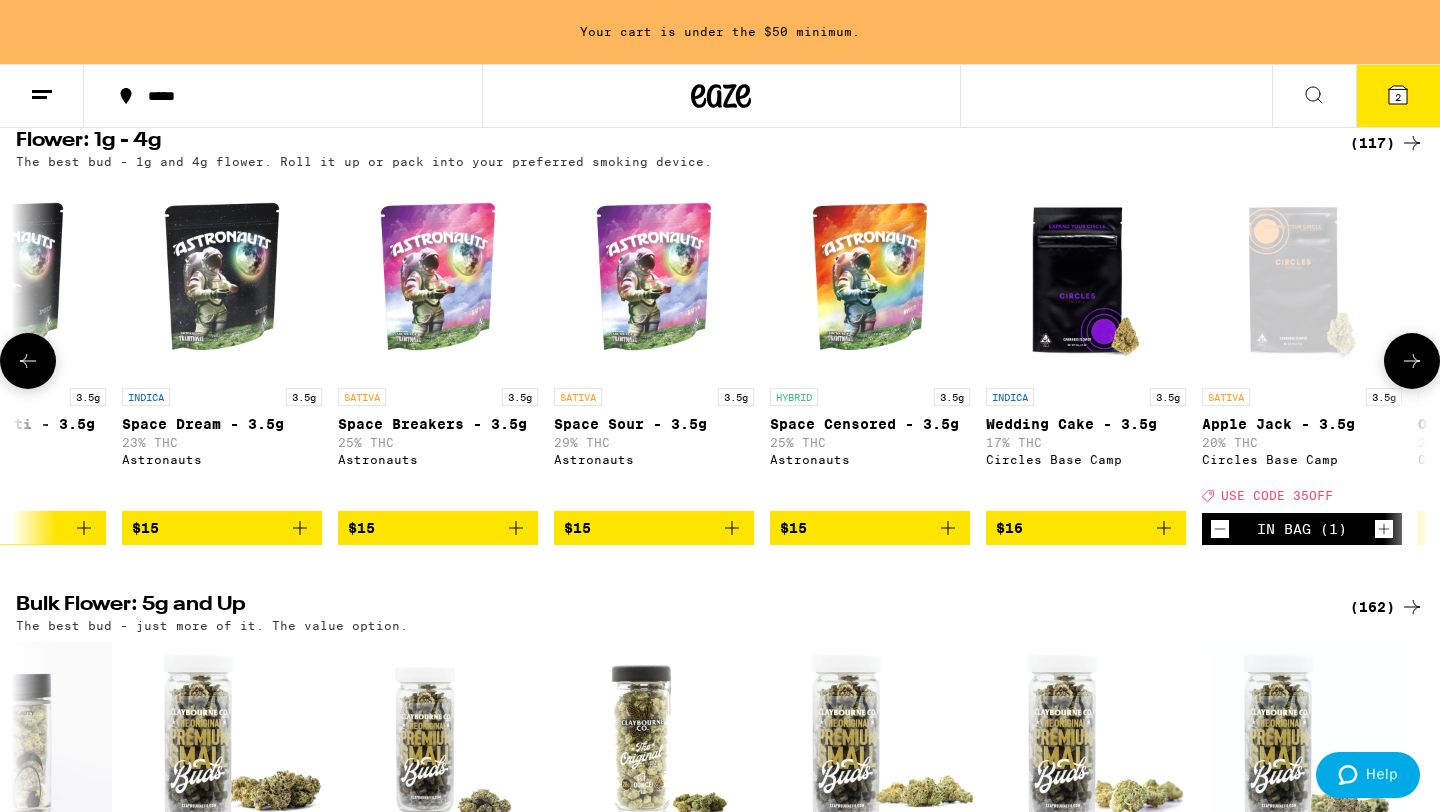 click at bounding box center [28, 361] 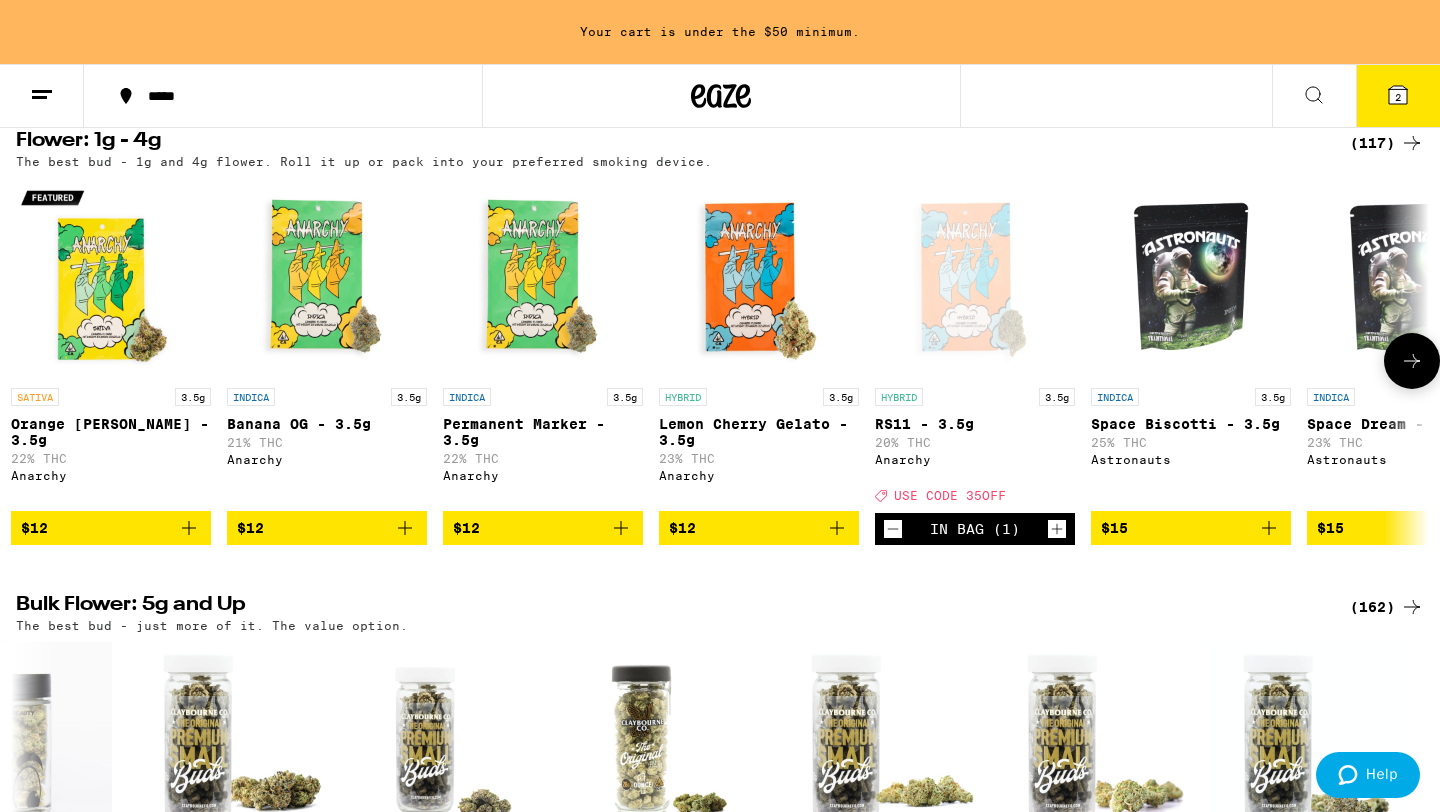 scroll, scrollTop: 0, scrollLeft: 0, axis: both 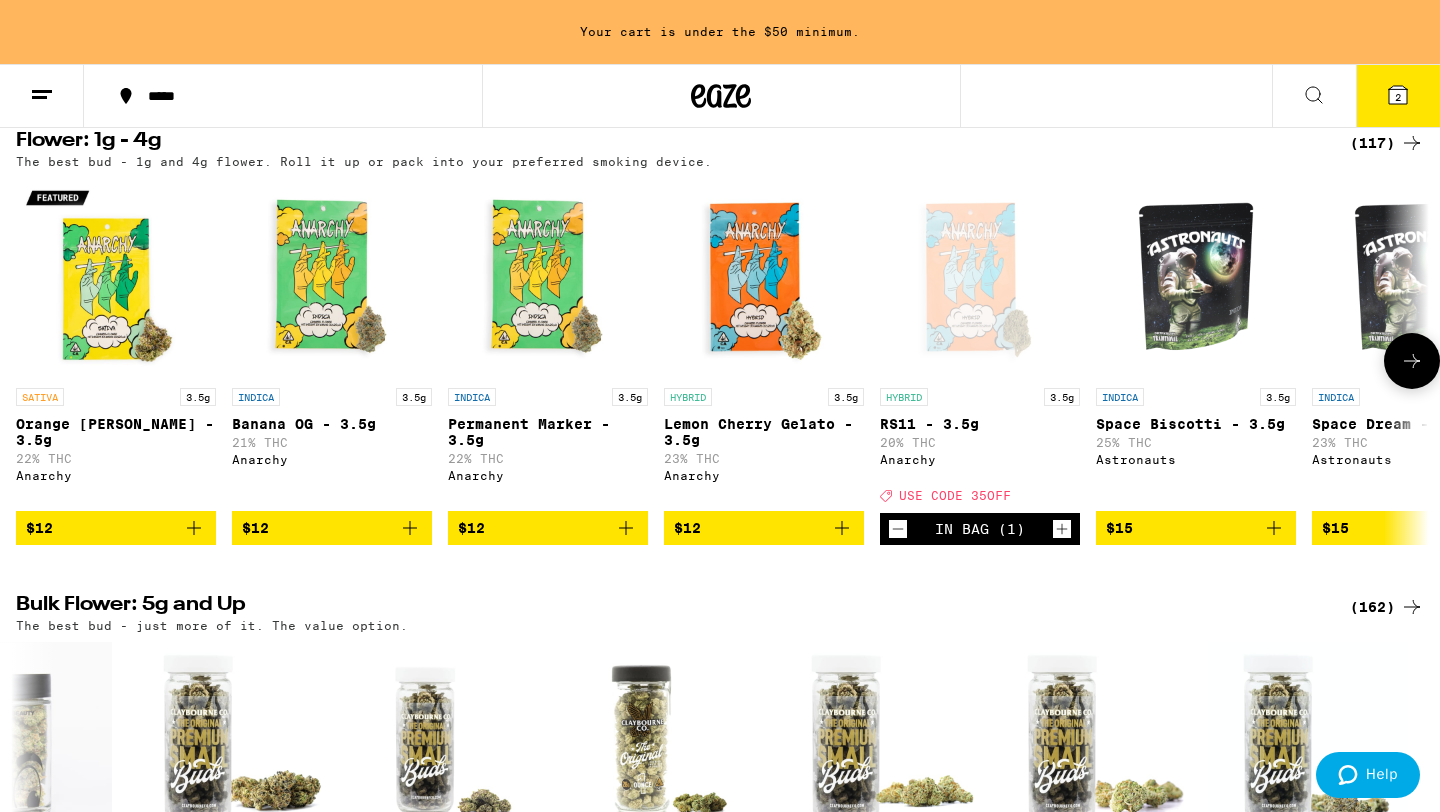 click 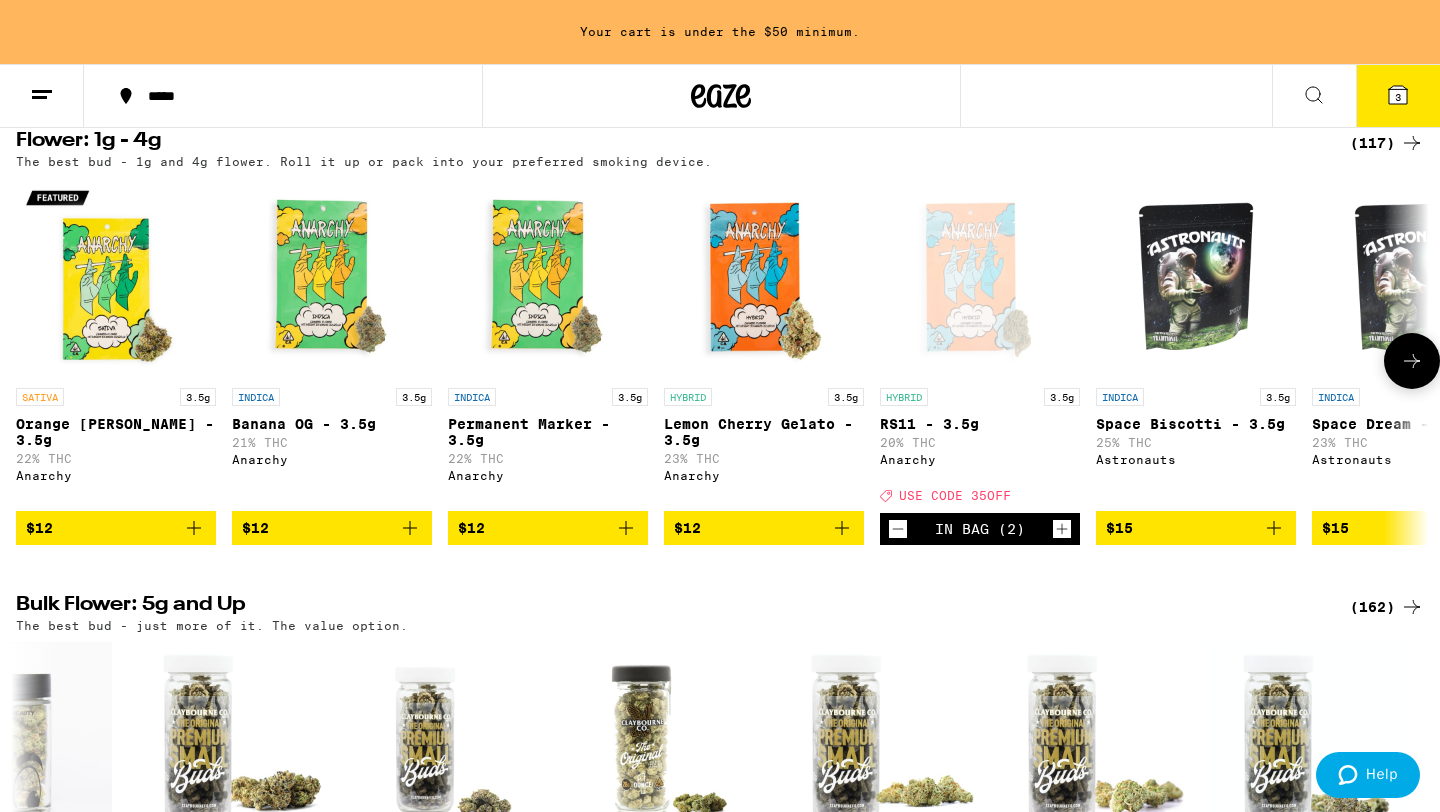 click 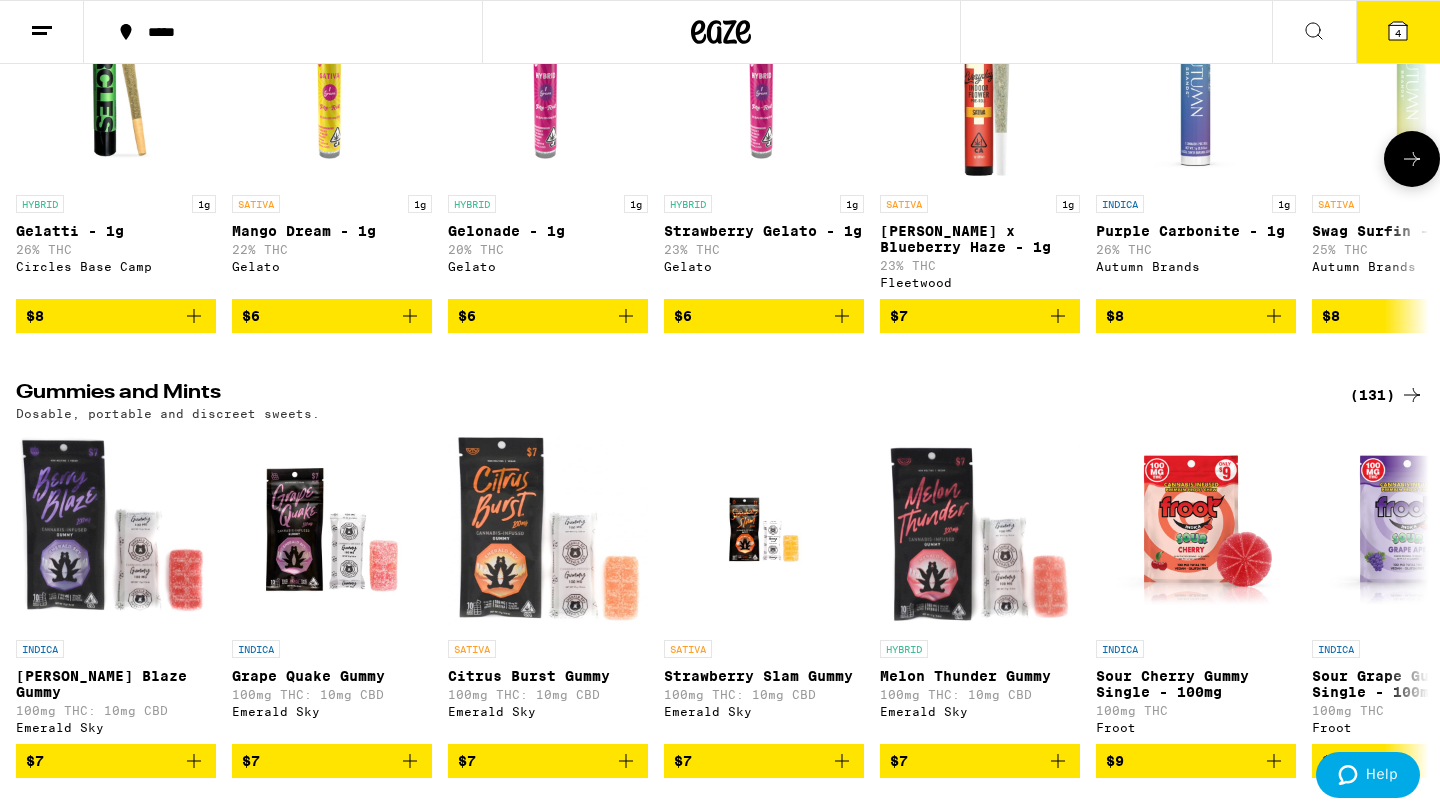 scroll, scrollTop: 5508, scrollLeft: 0, axis: vertical 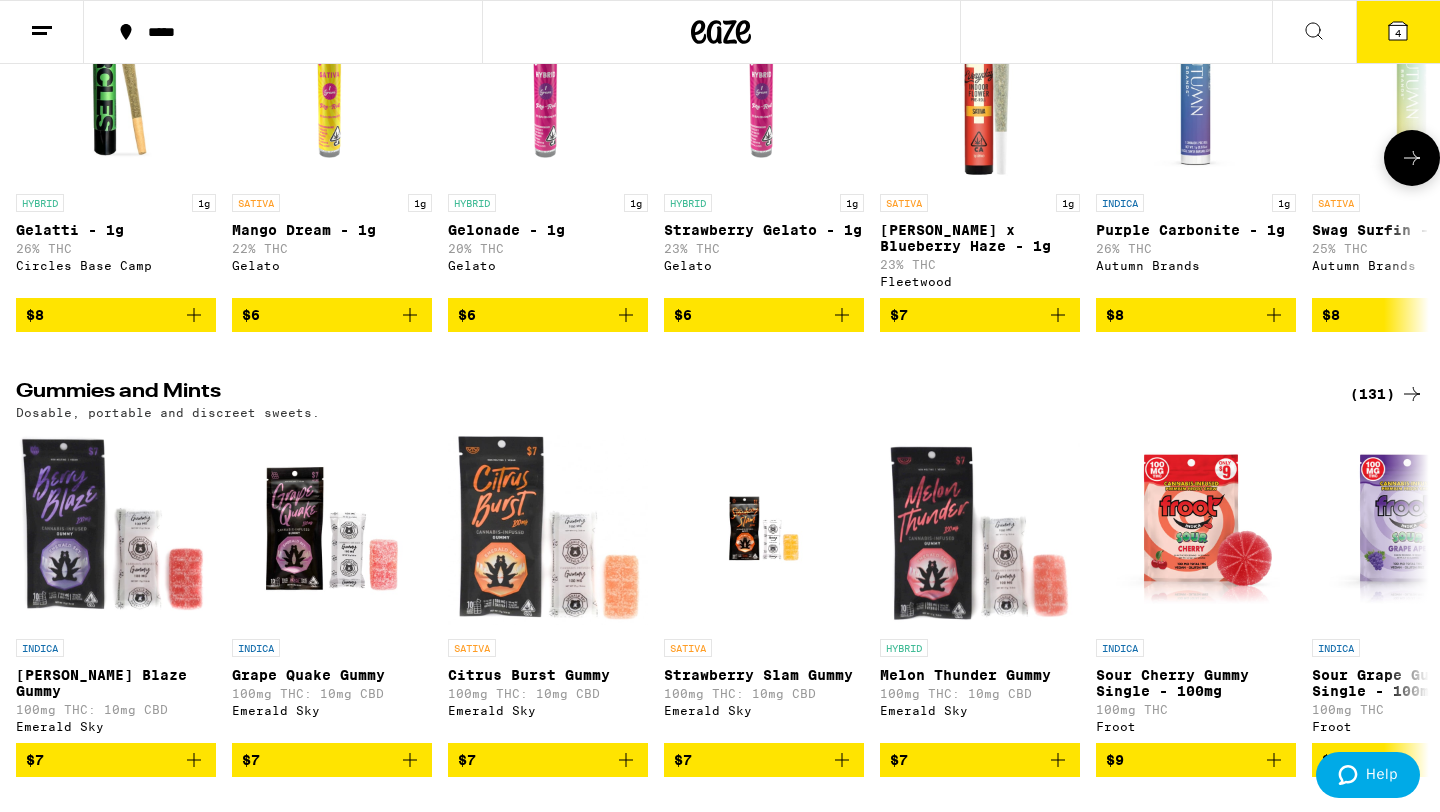 click 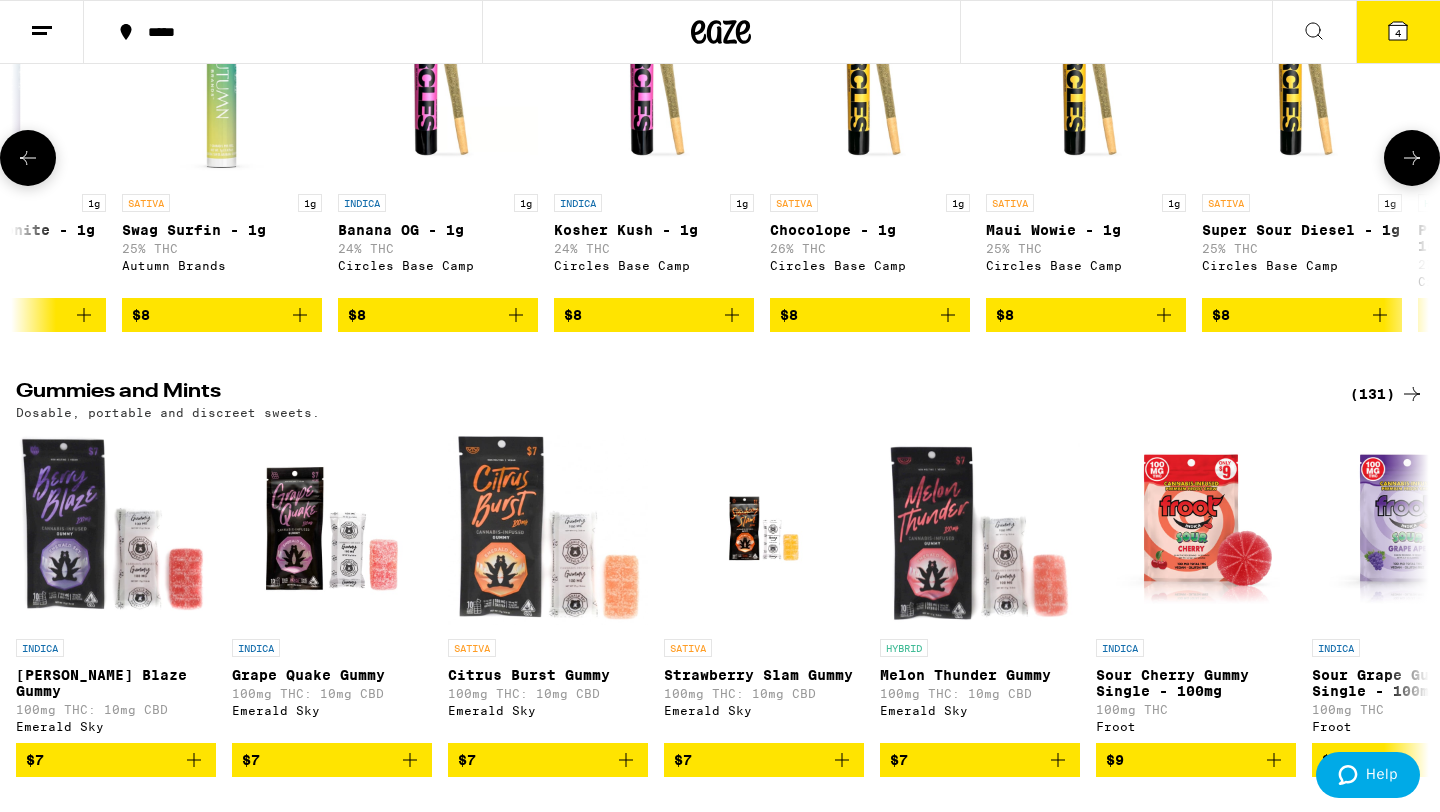 click 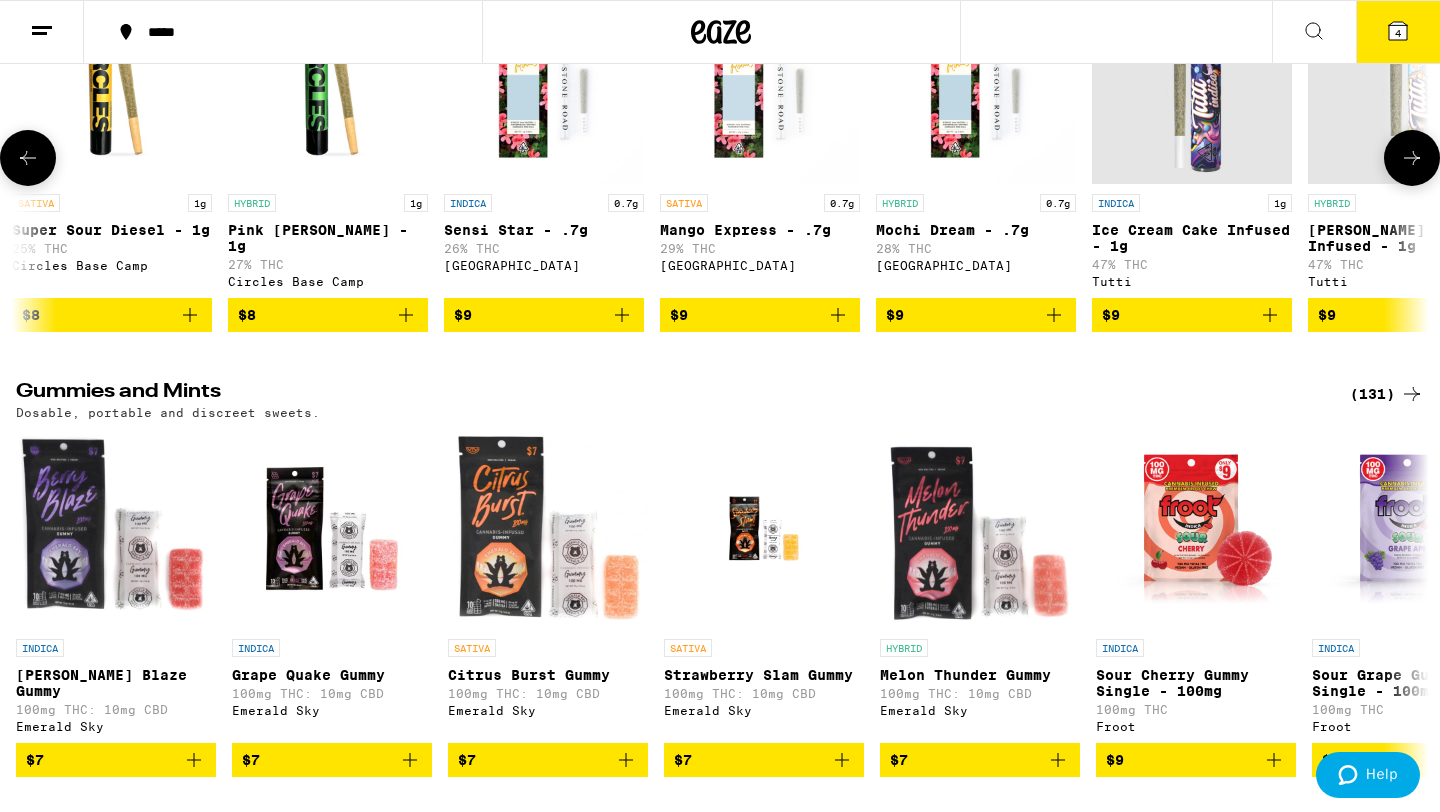 click 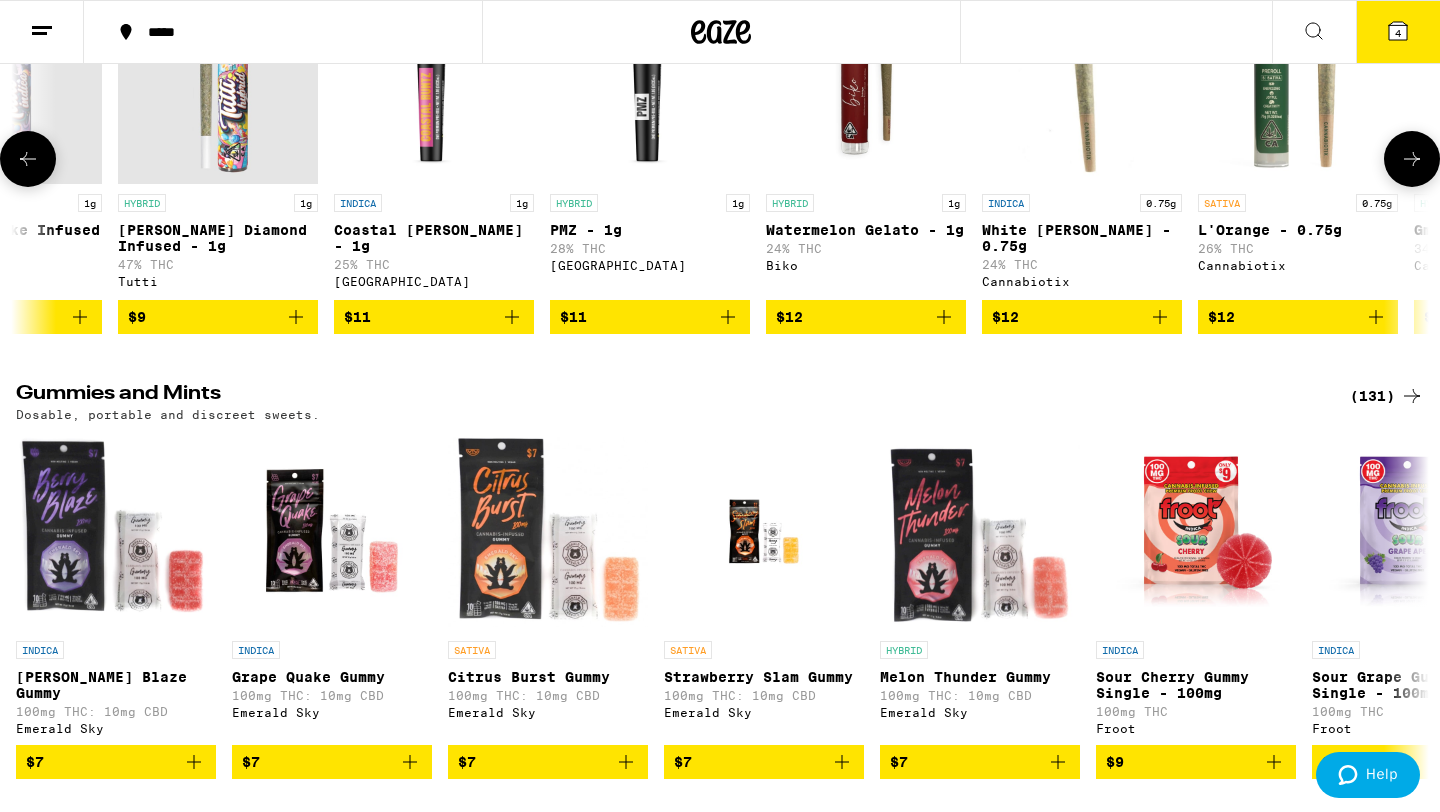 click 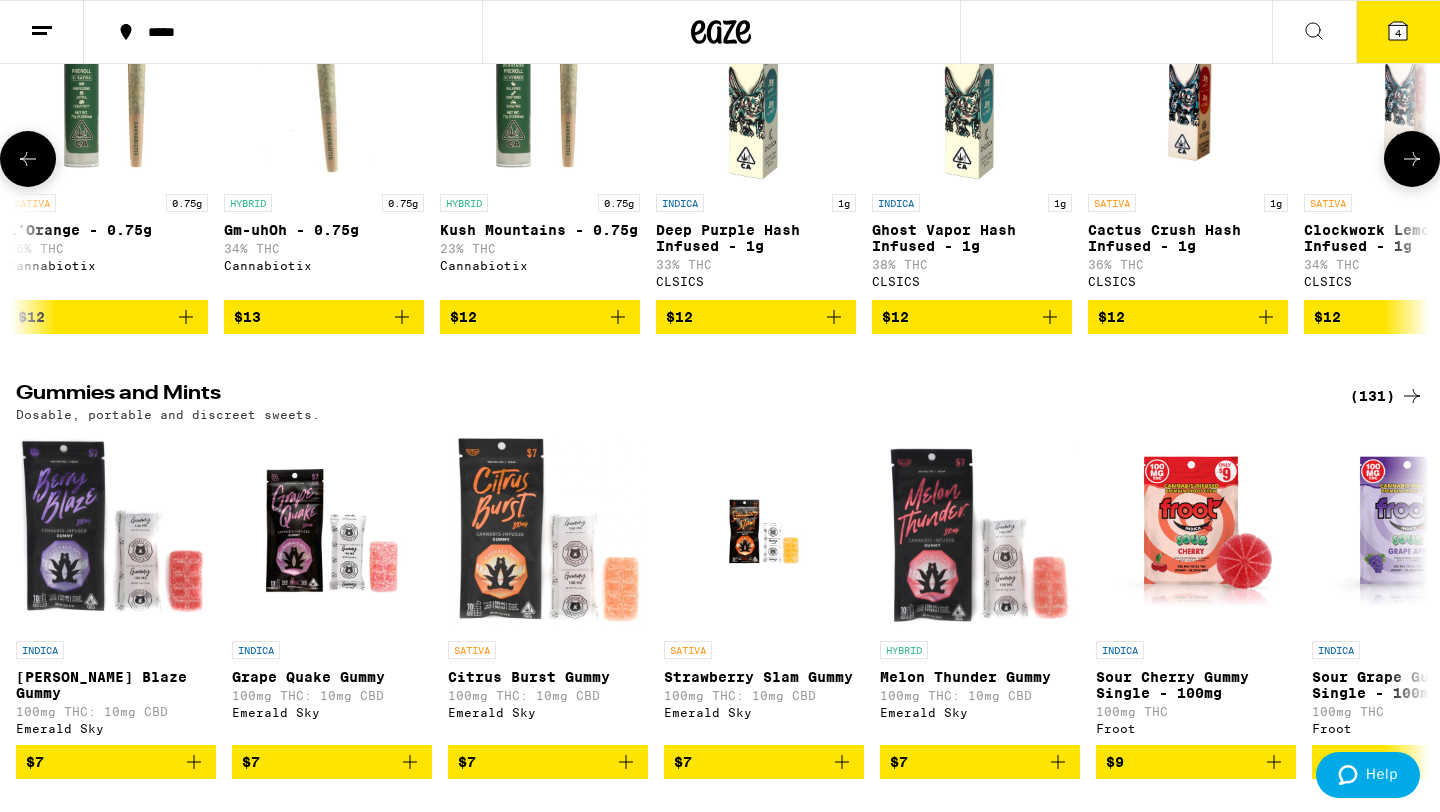 click 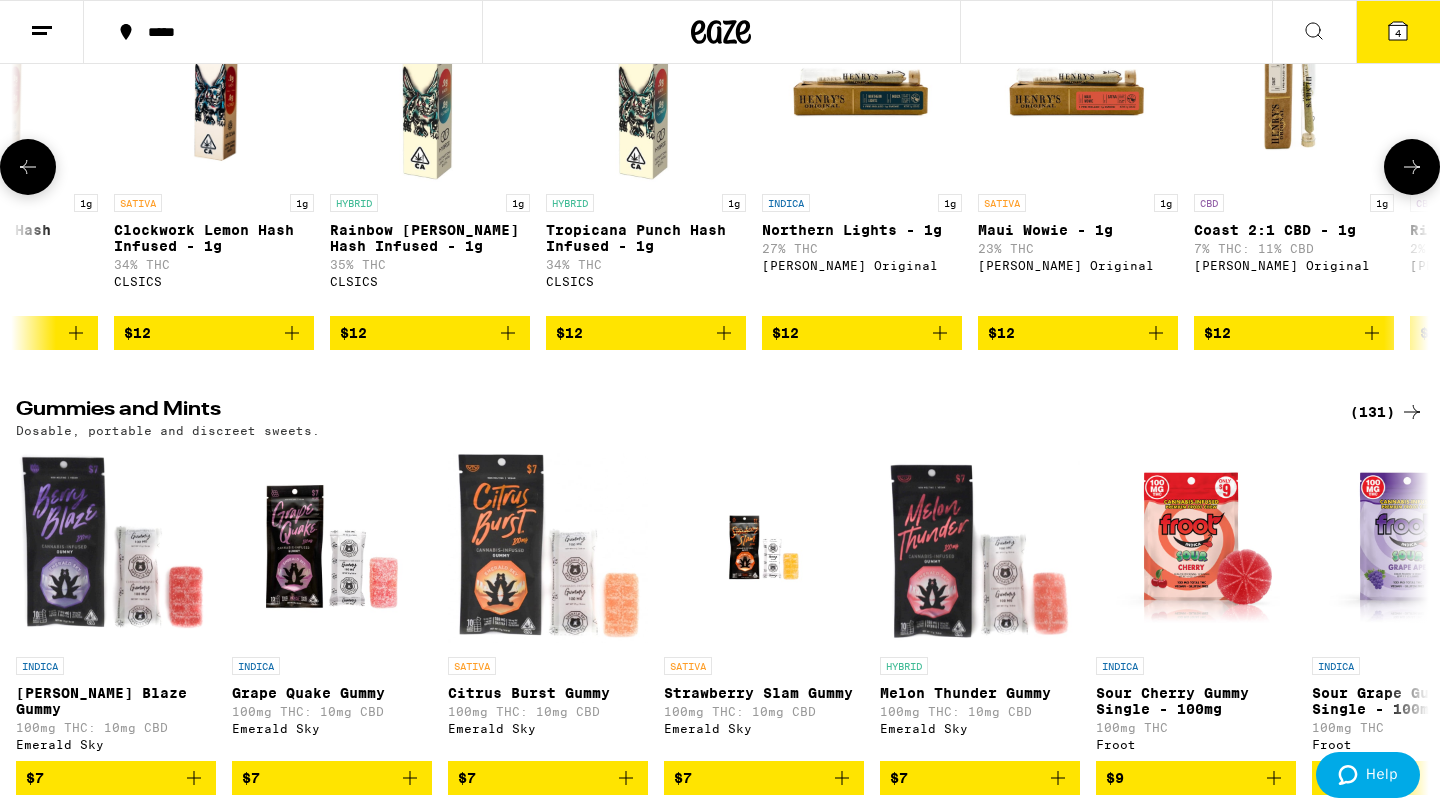 click 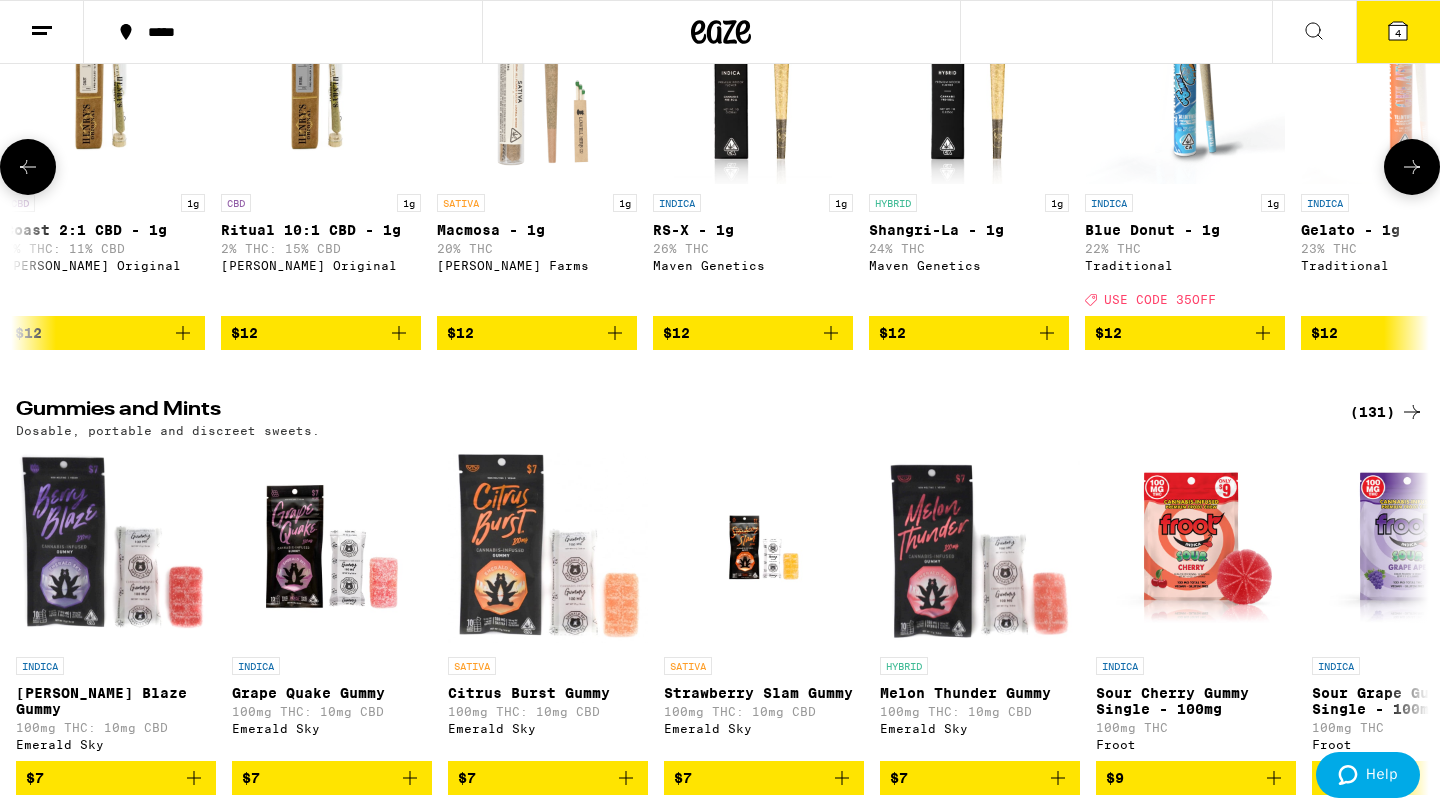 scroll, scrollTop: 0, scrollLeft: 7140, axis: horizontal 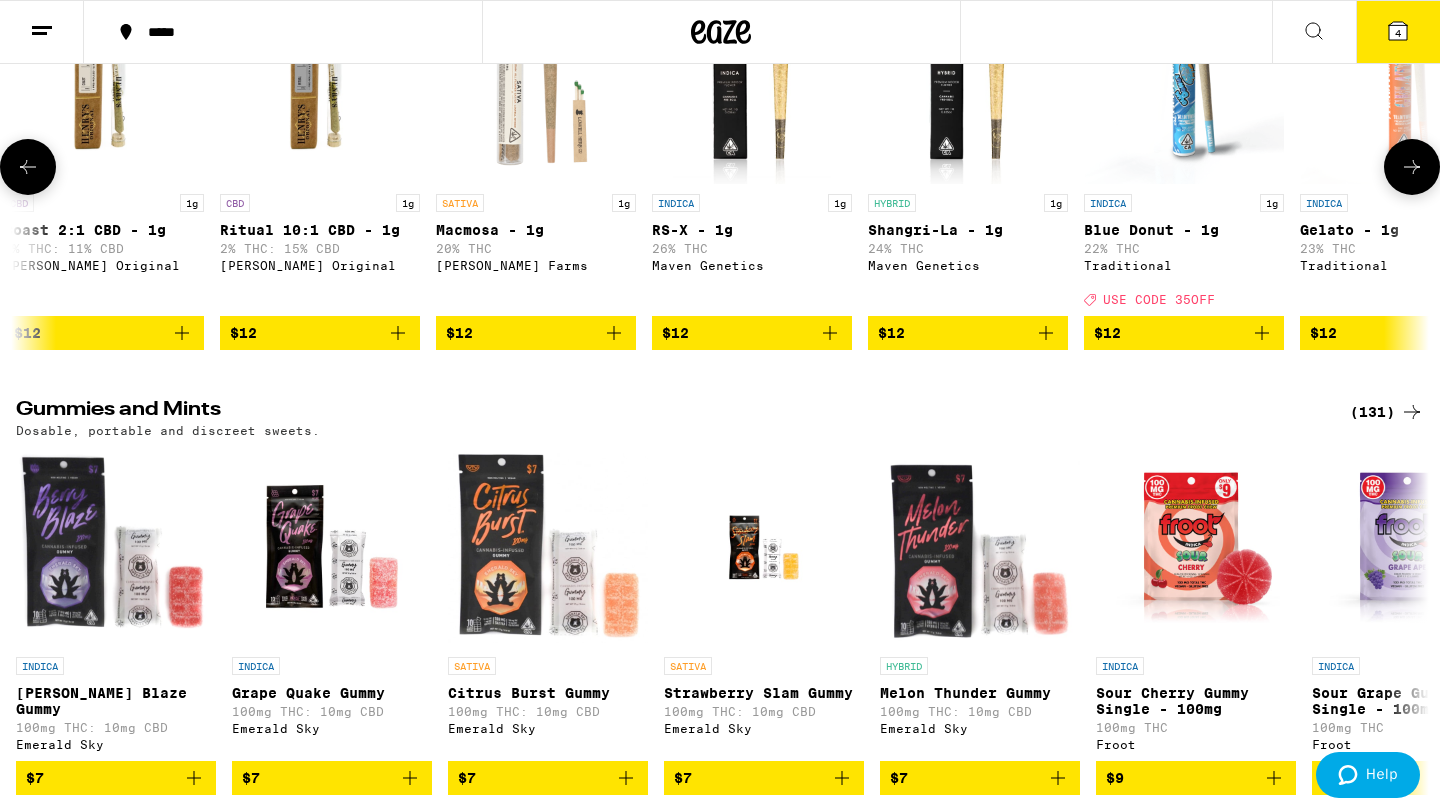 click 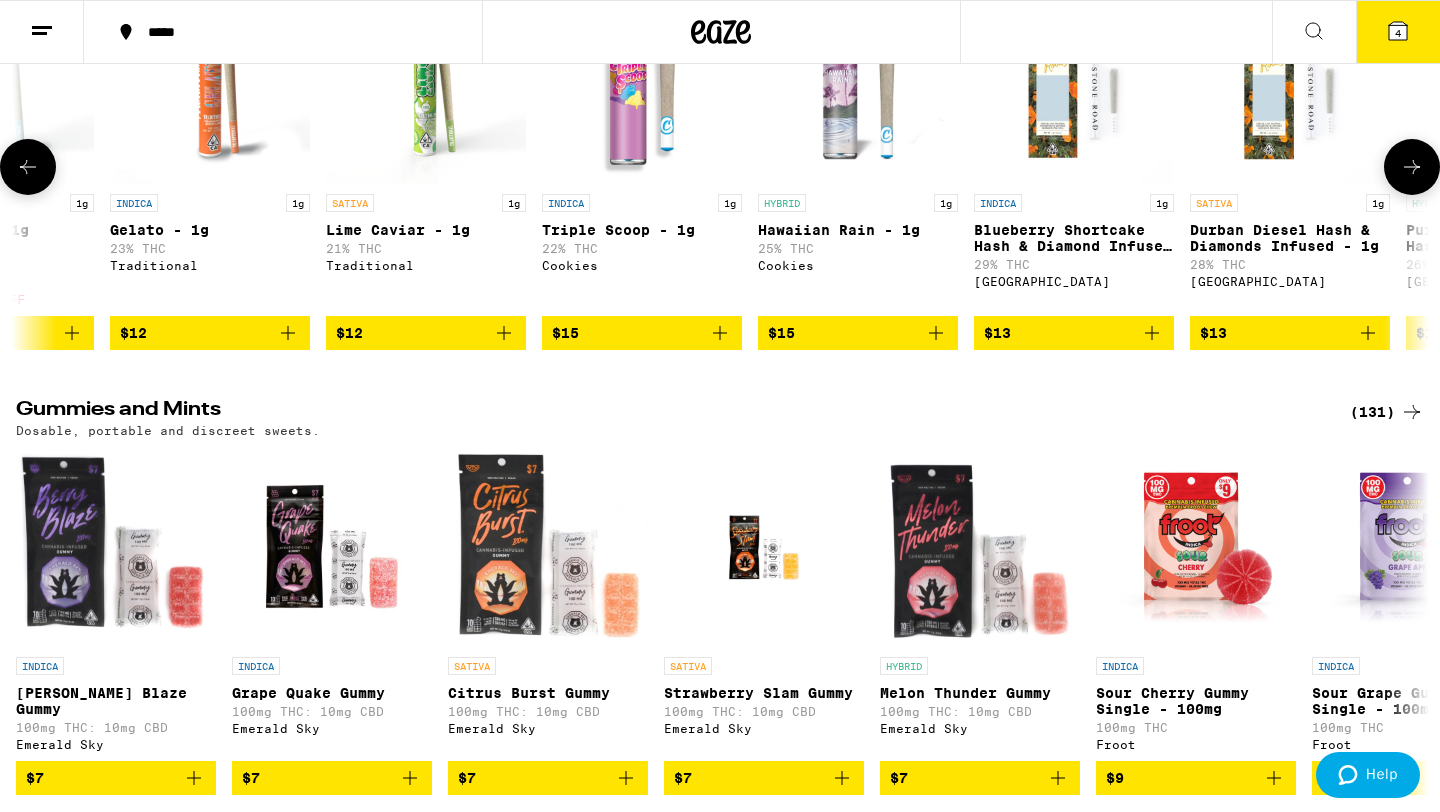 click 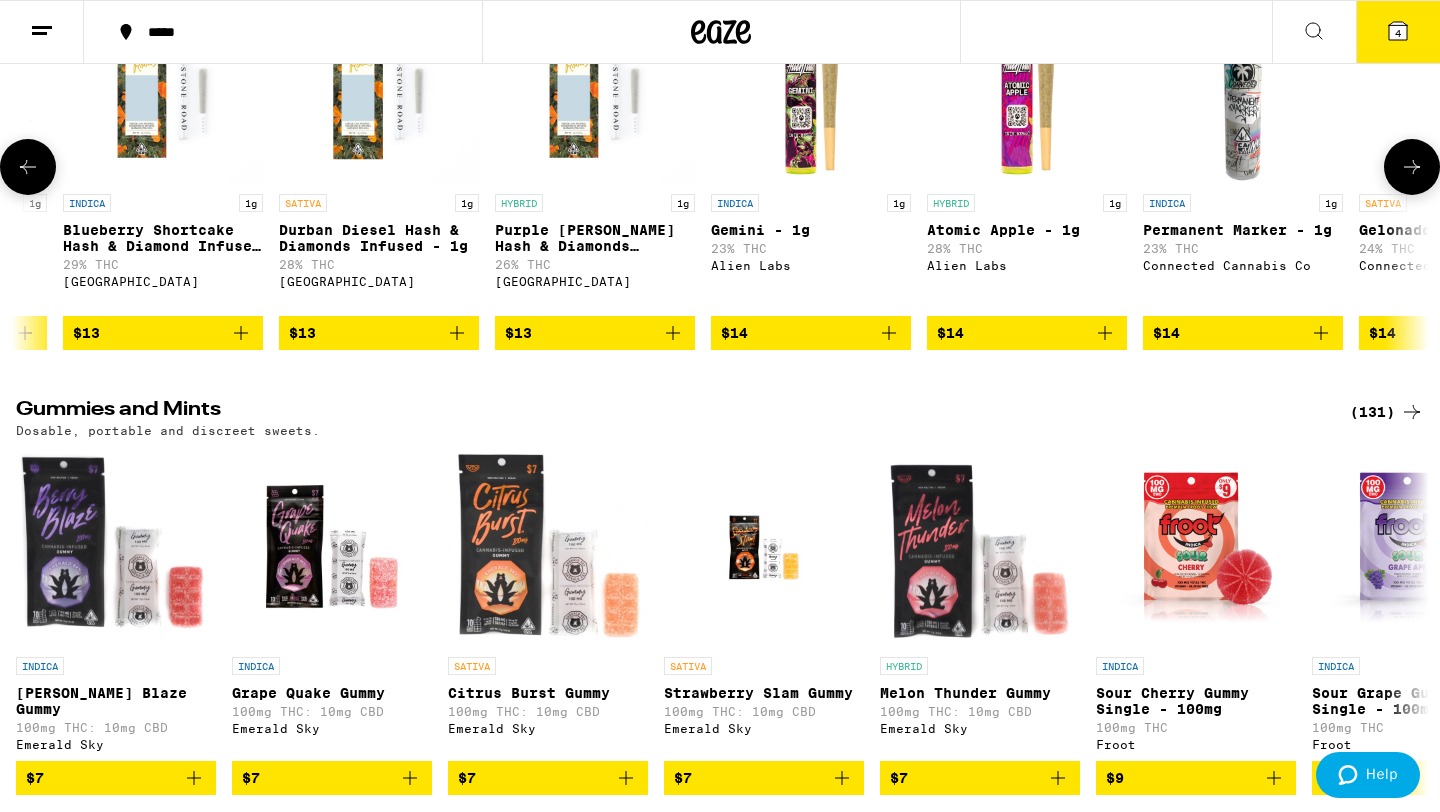 scroll, scrollTop: 0, scrollLeft: 9520, axis: horizontal 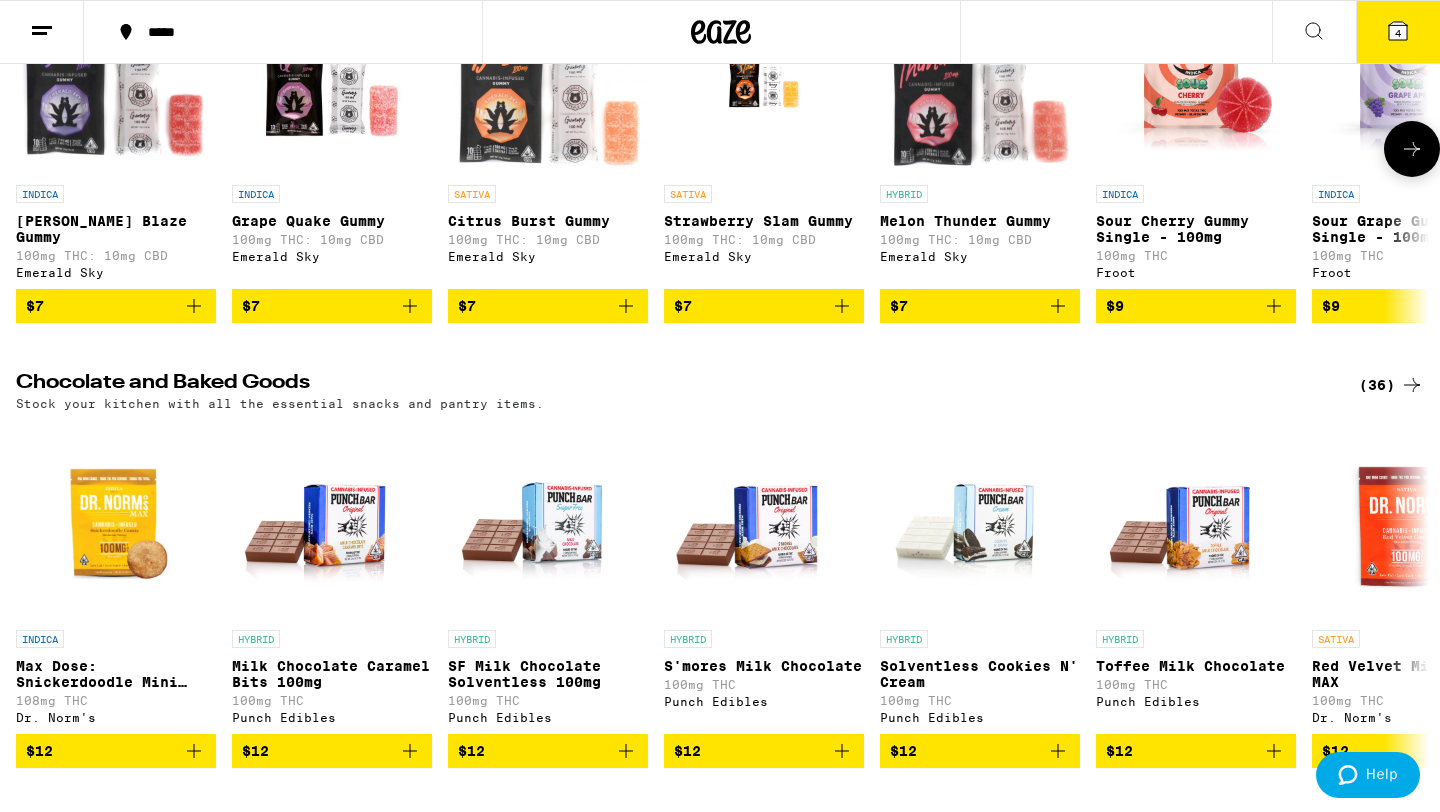click 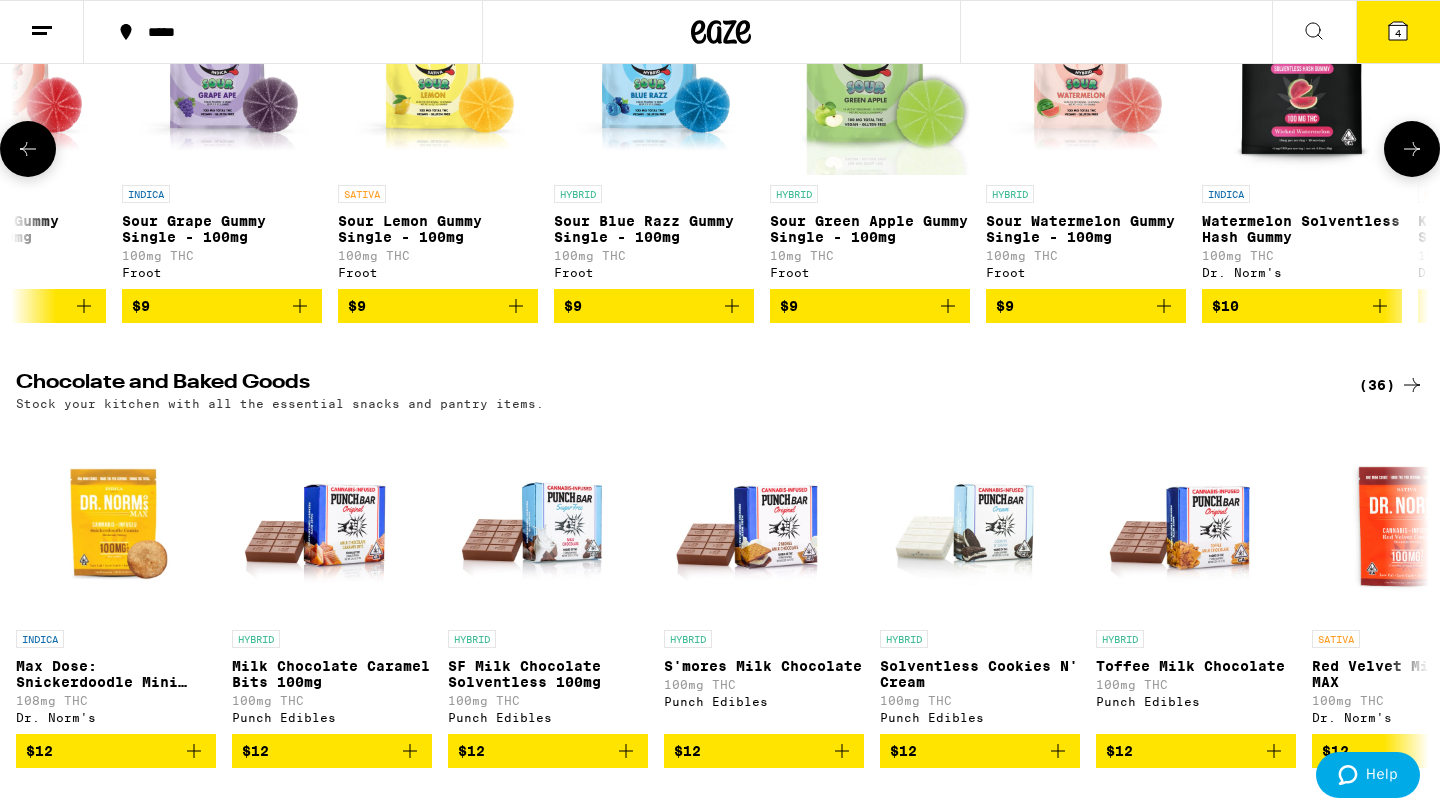 click 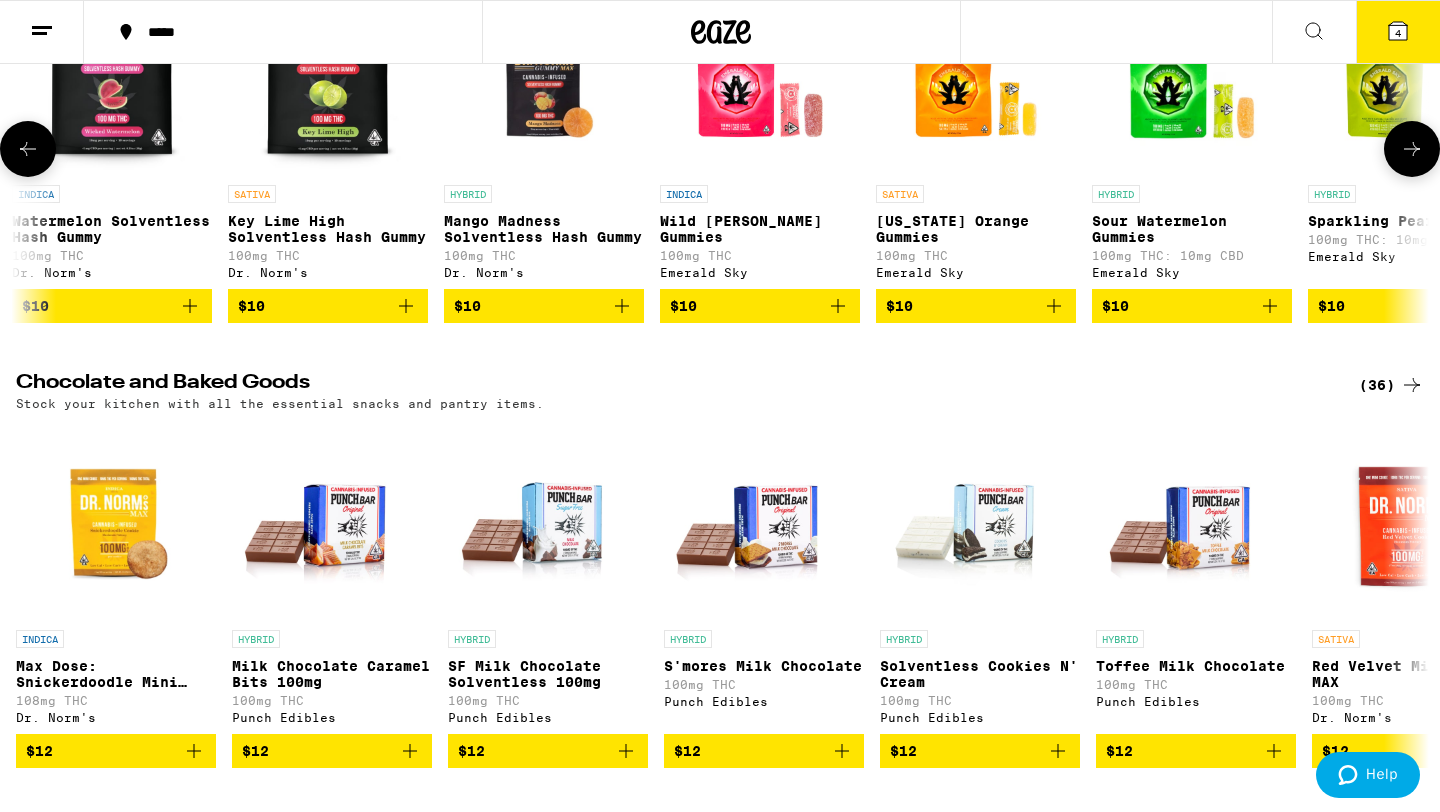 click 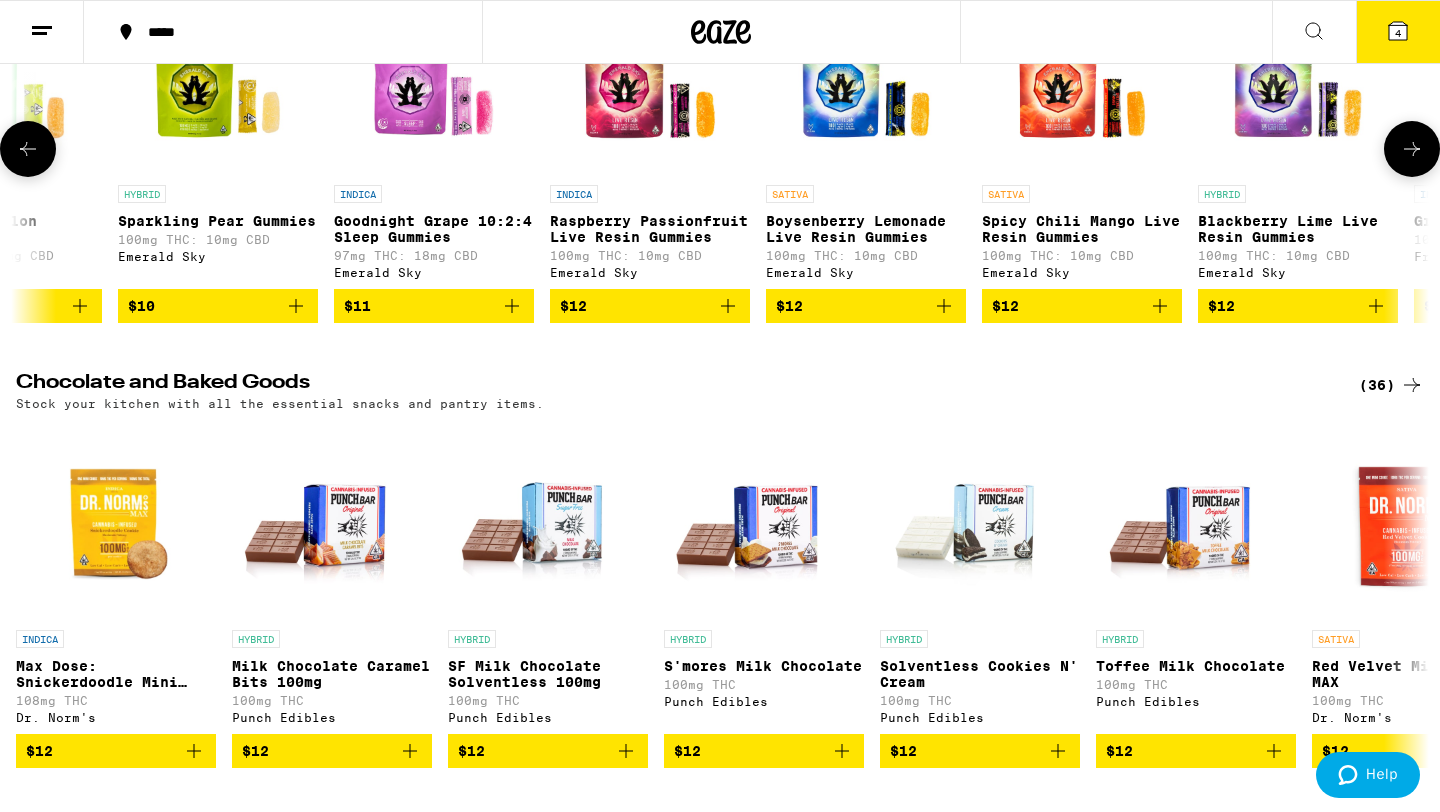 click 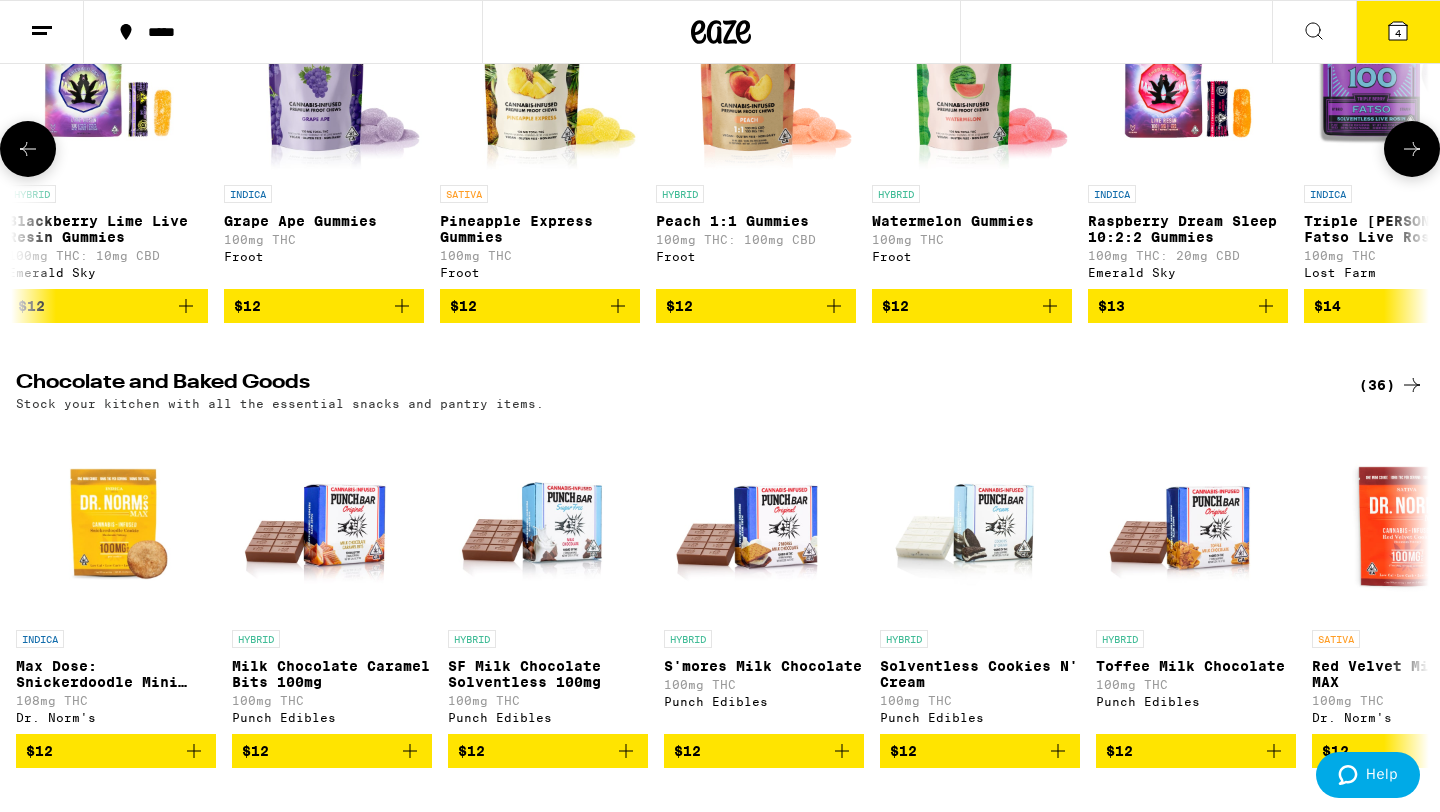 click 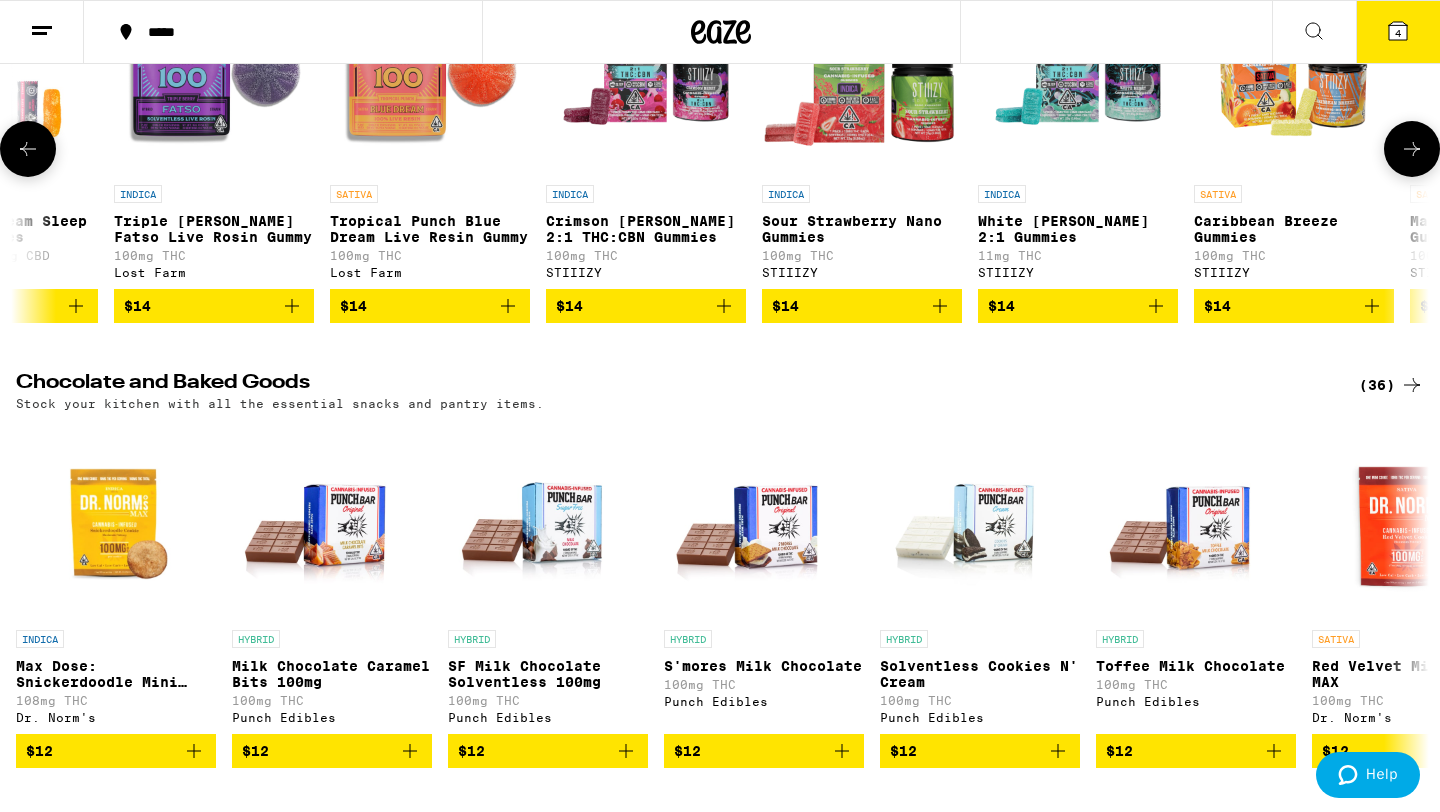 click at bounding box center [1412, 149] 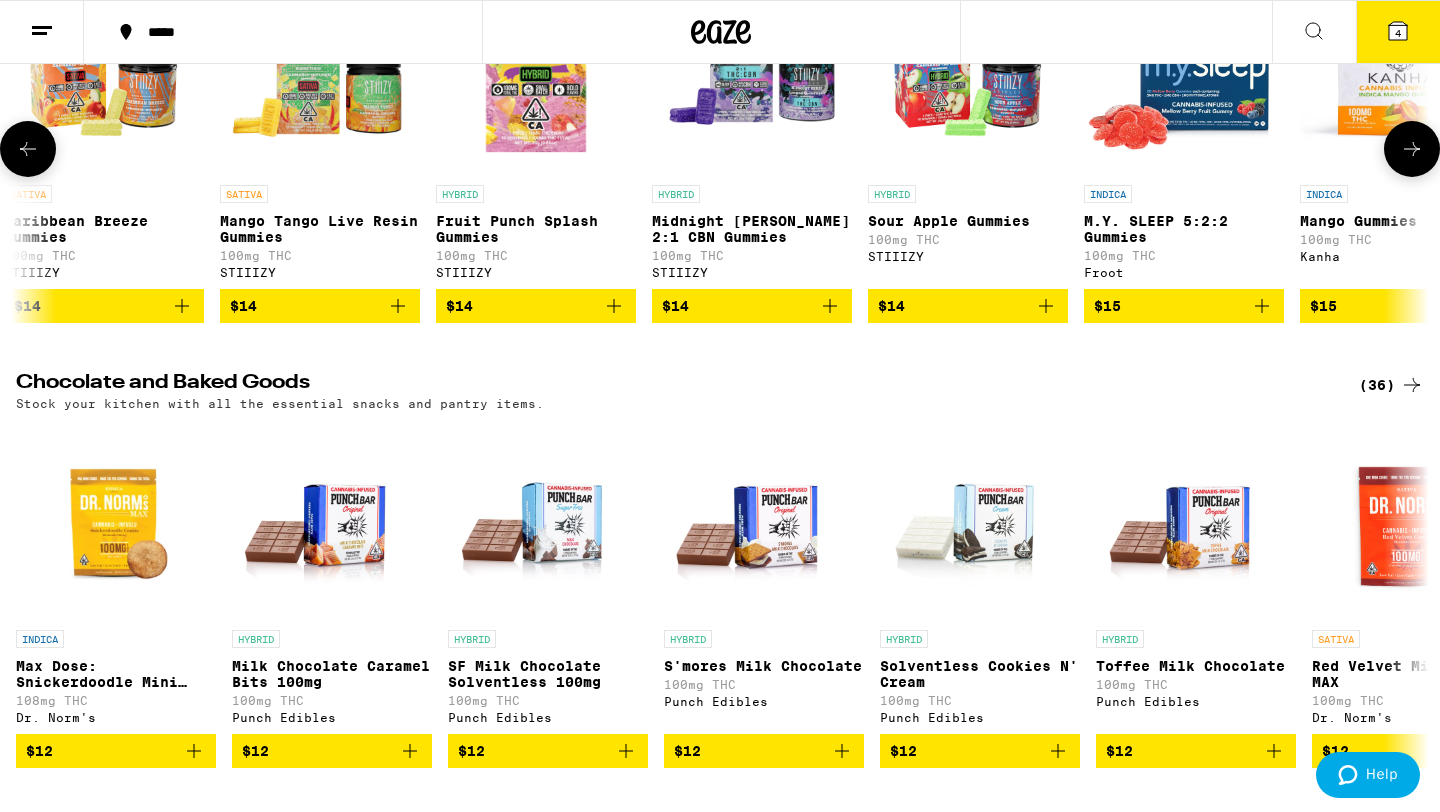 click at bounding box center (1412, 149) 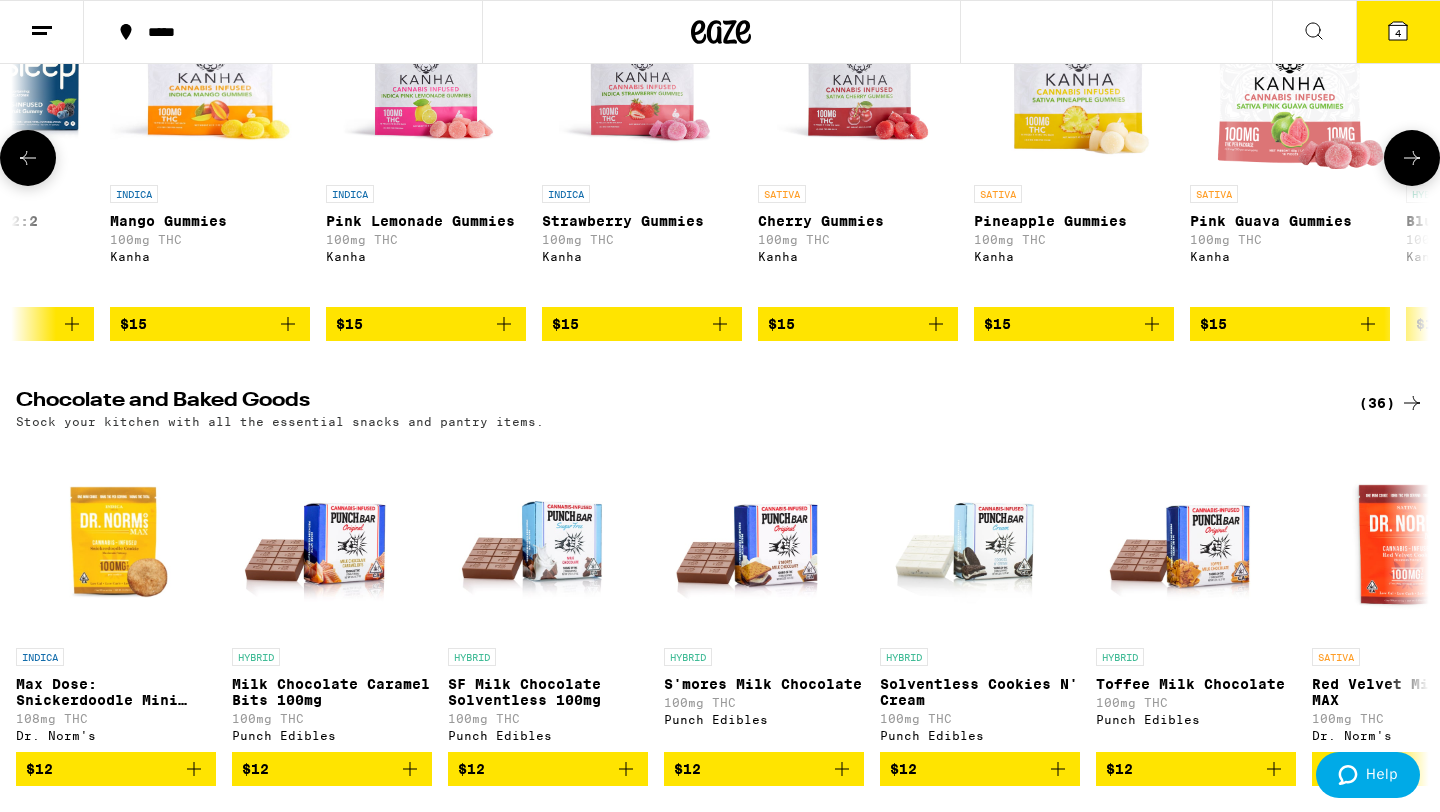 click at bounding box center [1412, 158] 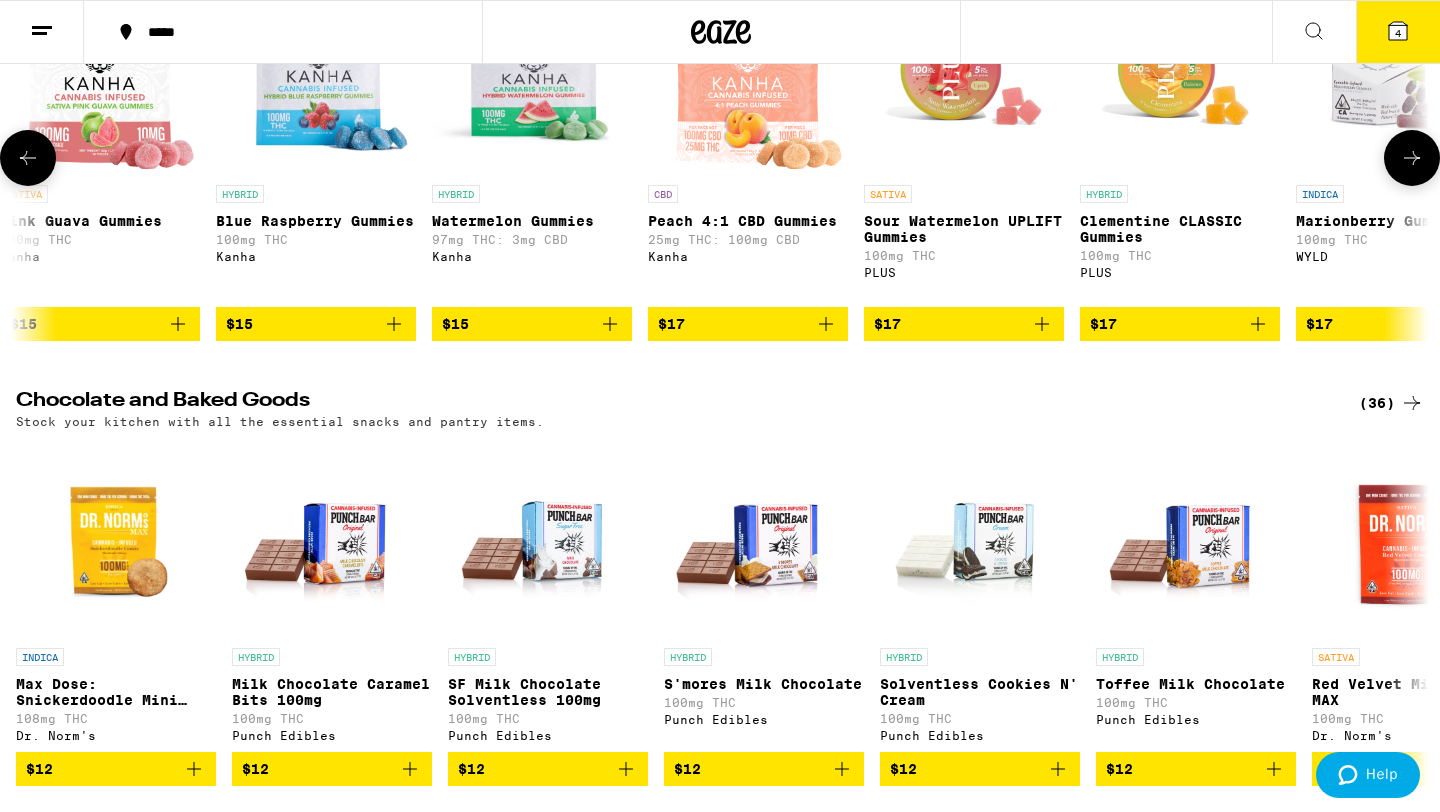 click at bounding box center [1412, 158] 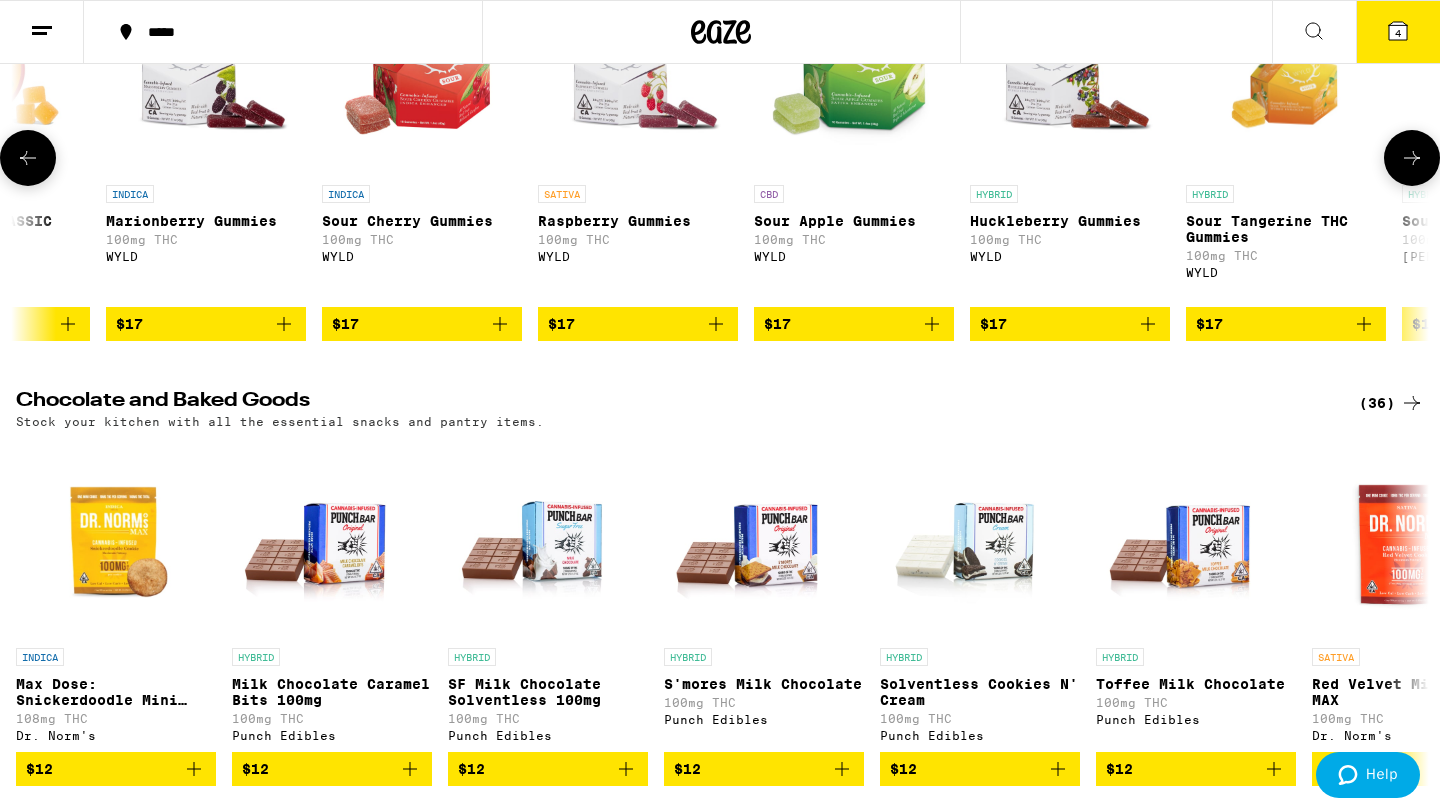 click at bounding box center (1412, 158) 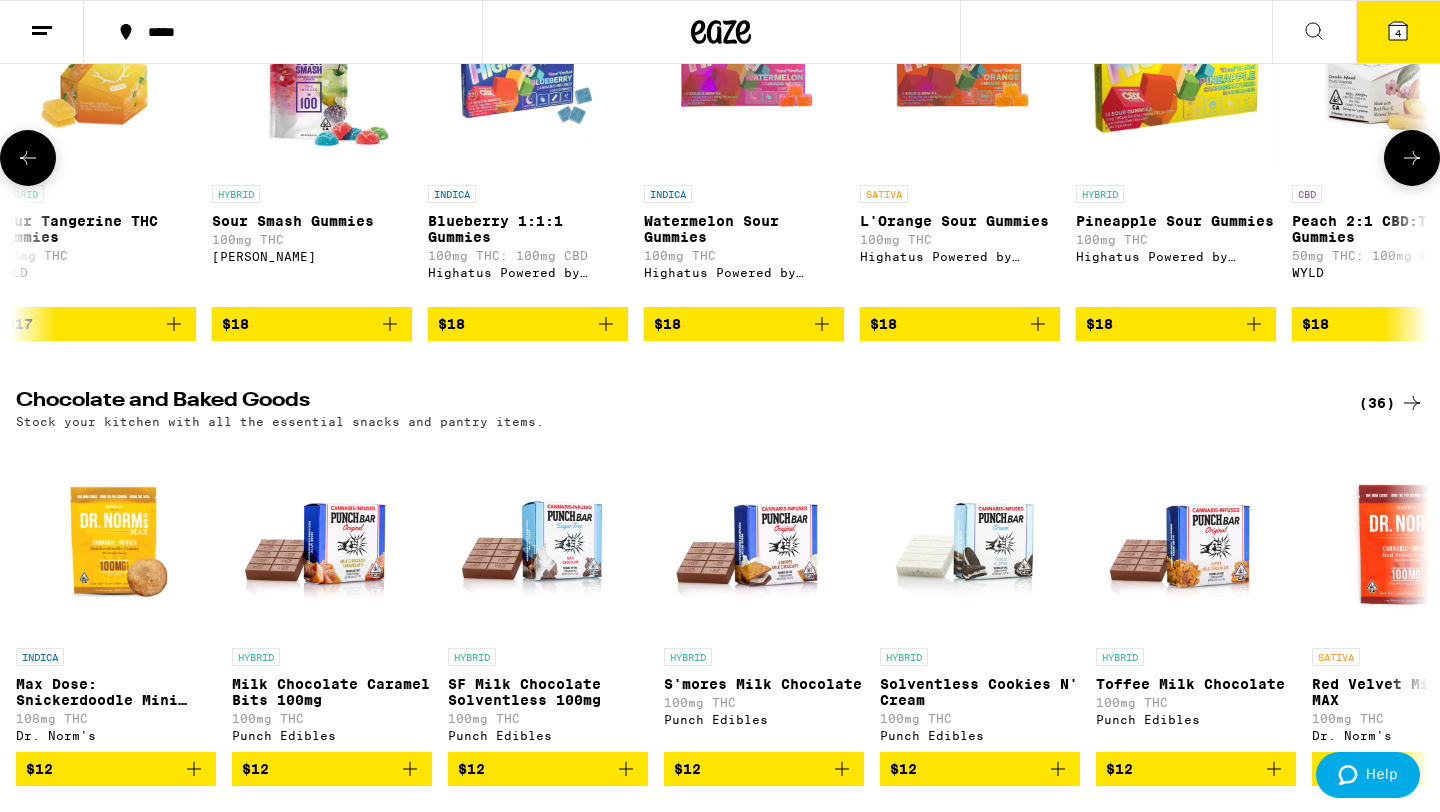 click at bounding box center (1412, 158) 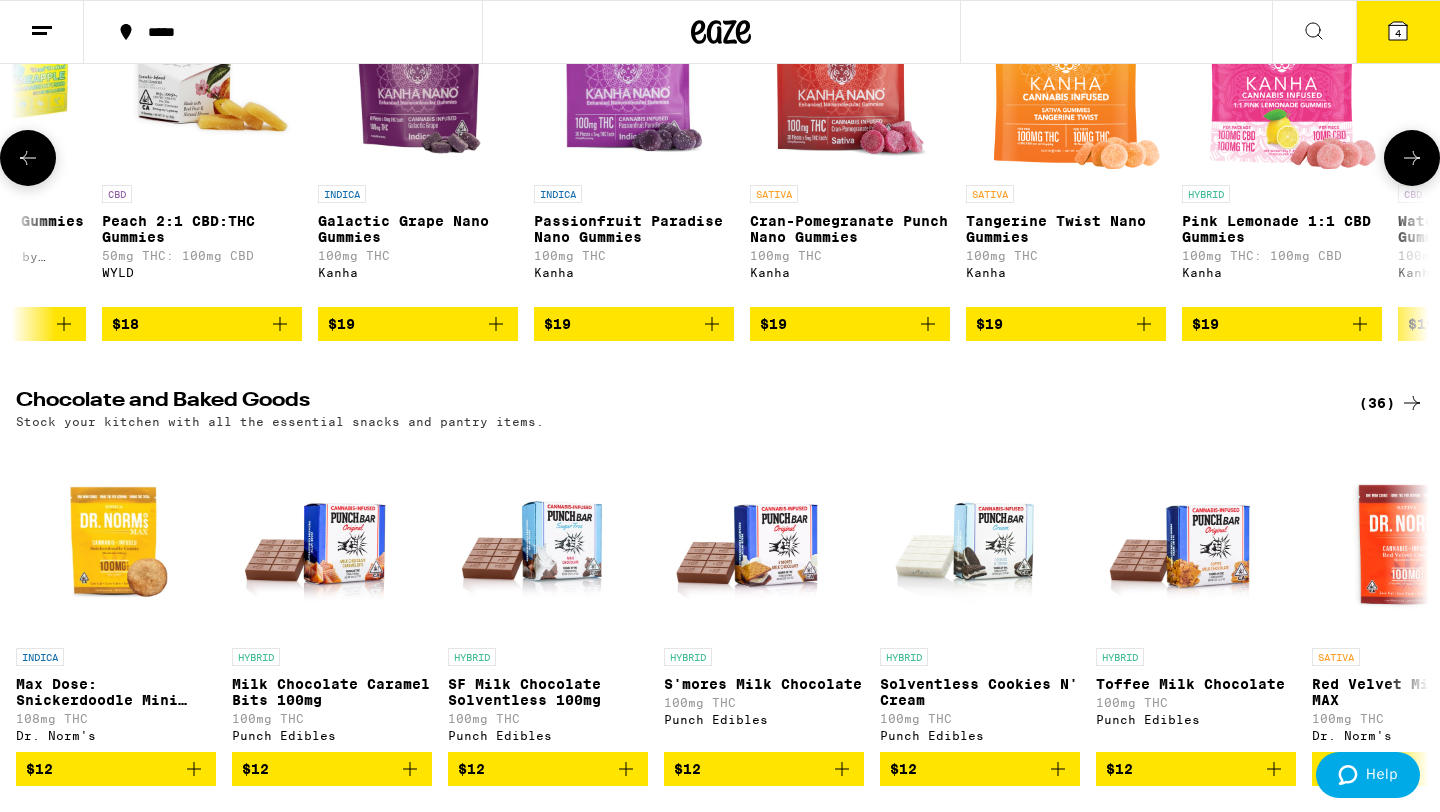 click at bounding box center (1412, 158) 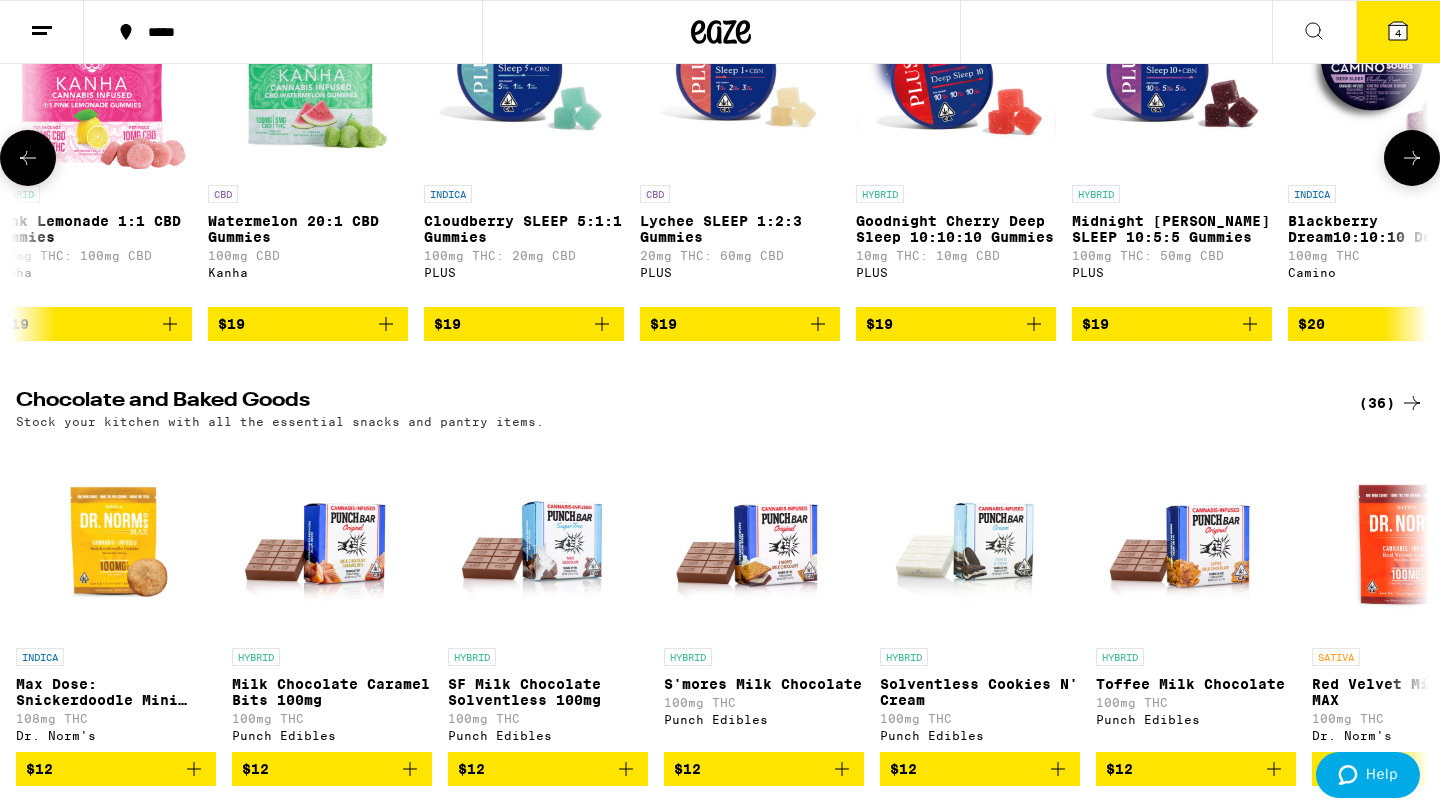 click at bounding box center (1412, 158) 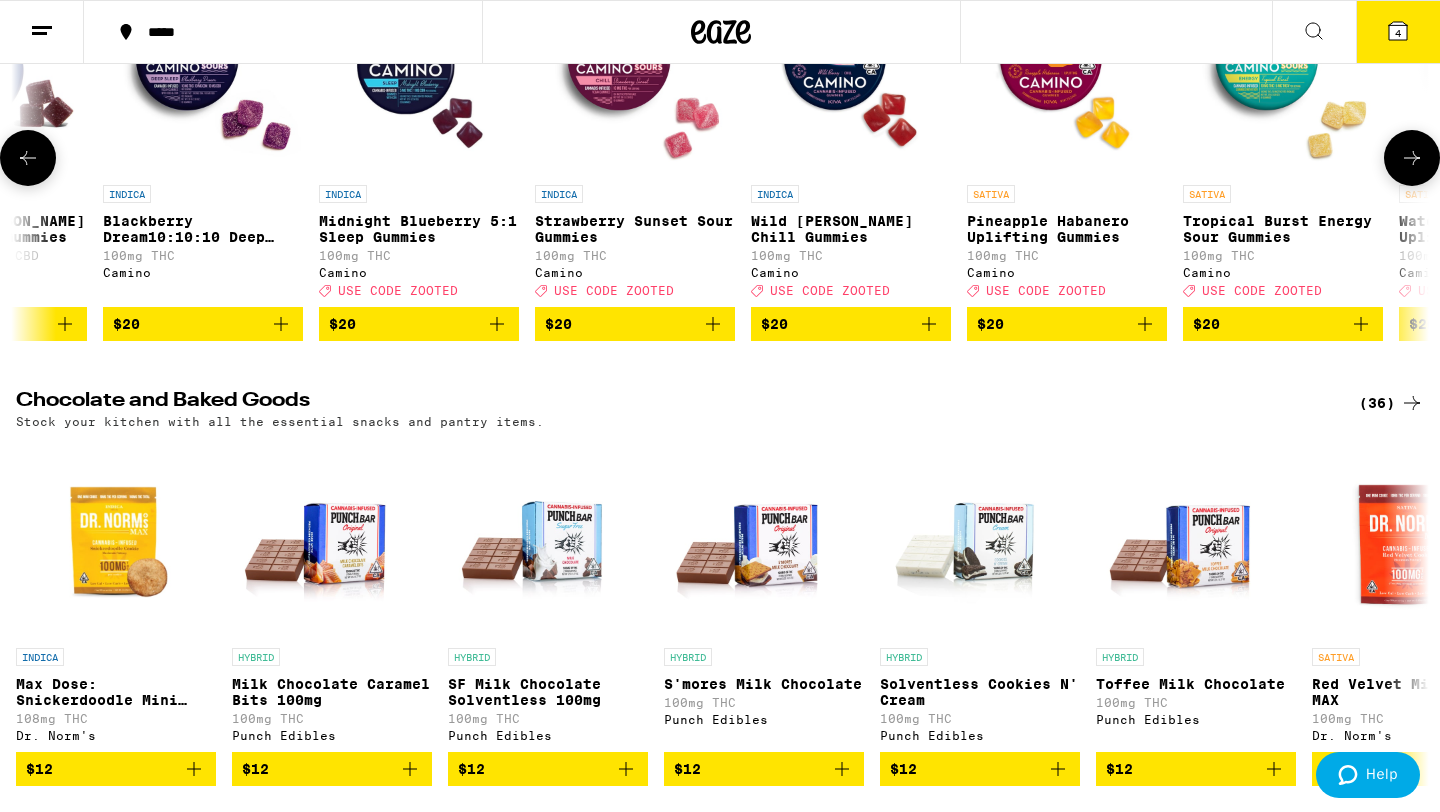 scroll, scrollTop: 0, scrollLeft: 15470, axis: horizontal 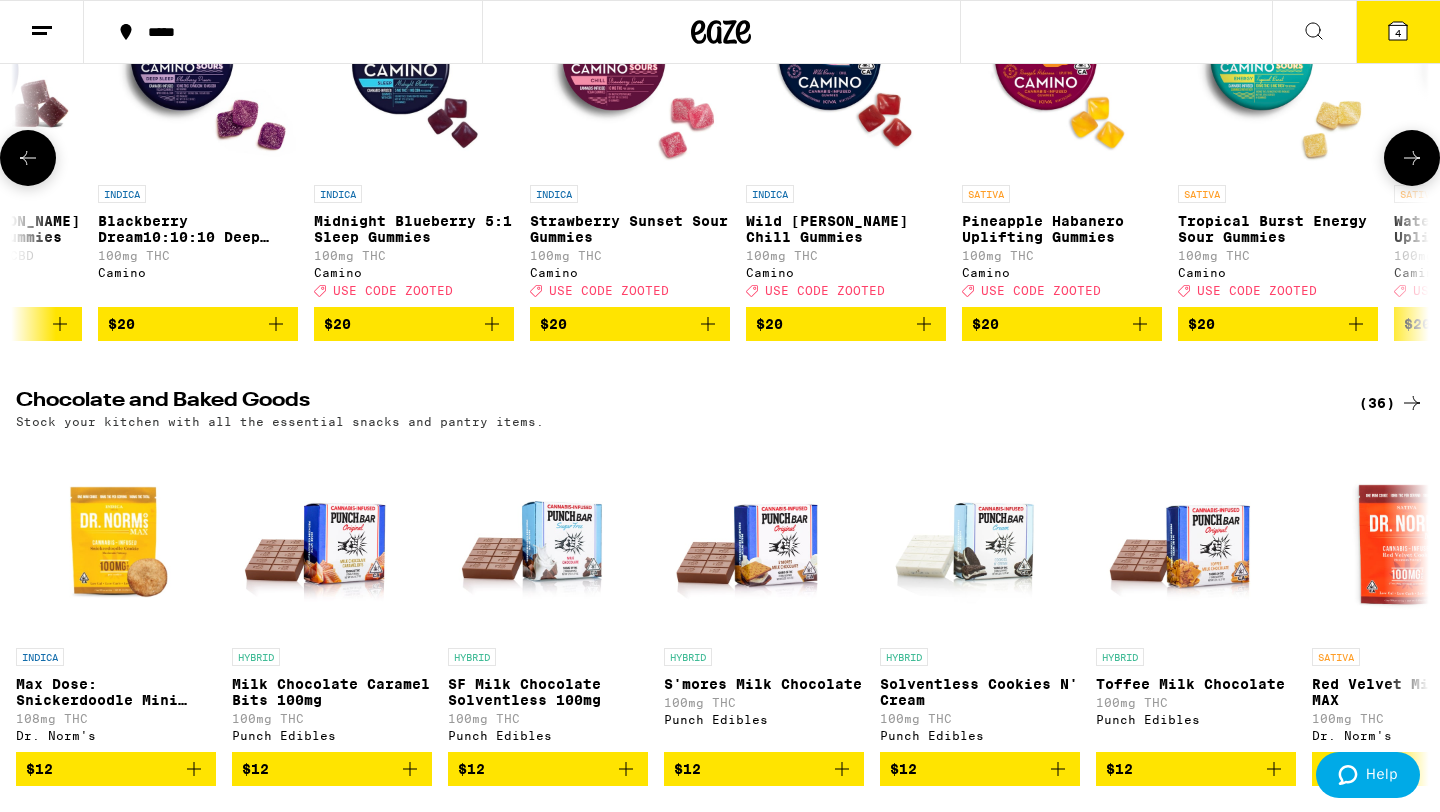click at bounding box center (1412, 158) 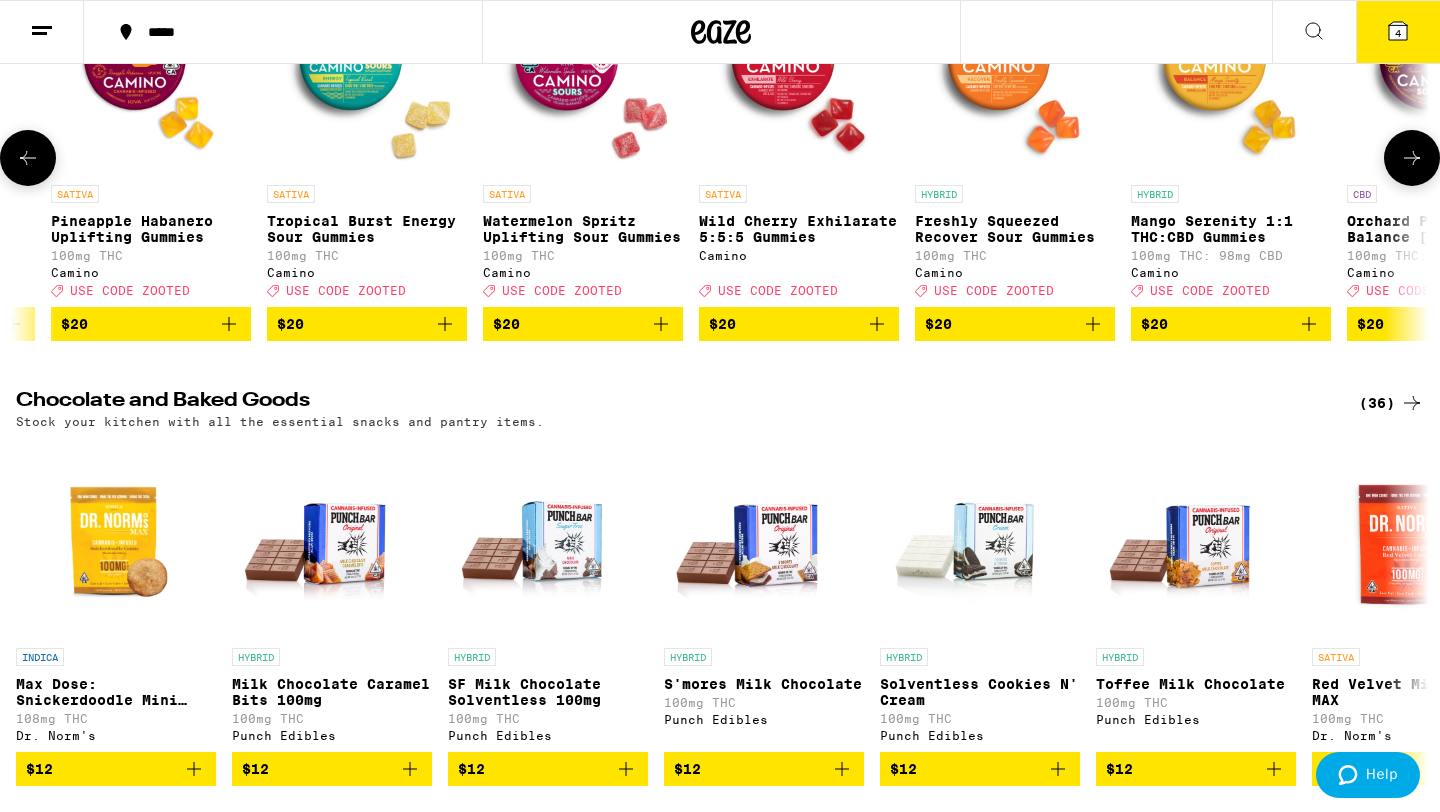 scroll, scrollTop: 0, scrollLeft: 16660, axis: horizontal 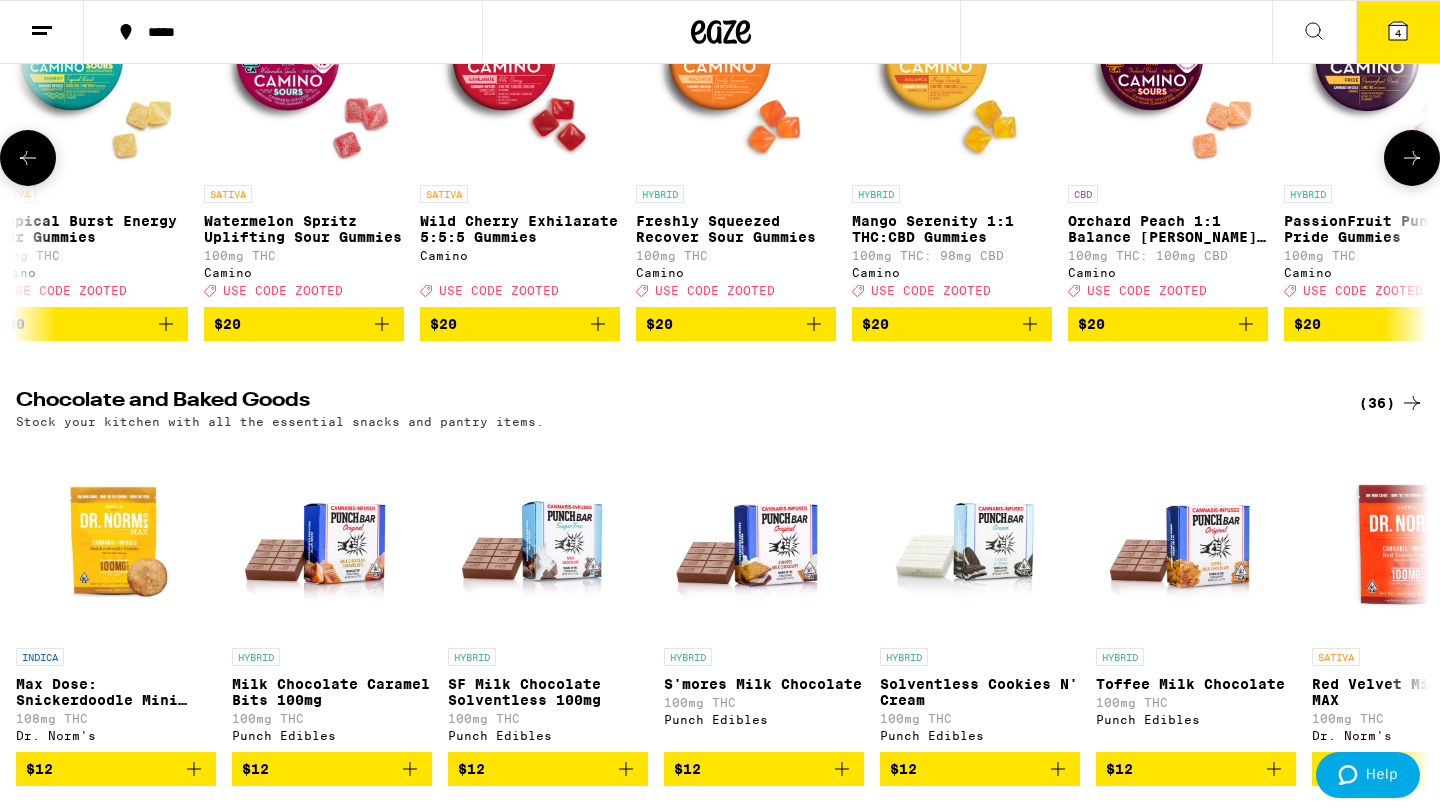 click at bounding box center (1412, 158) 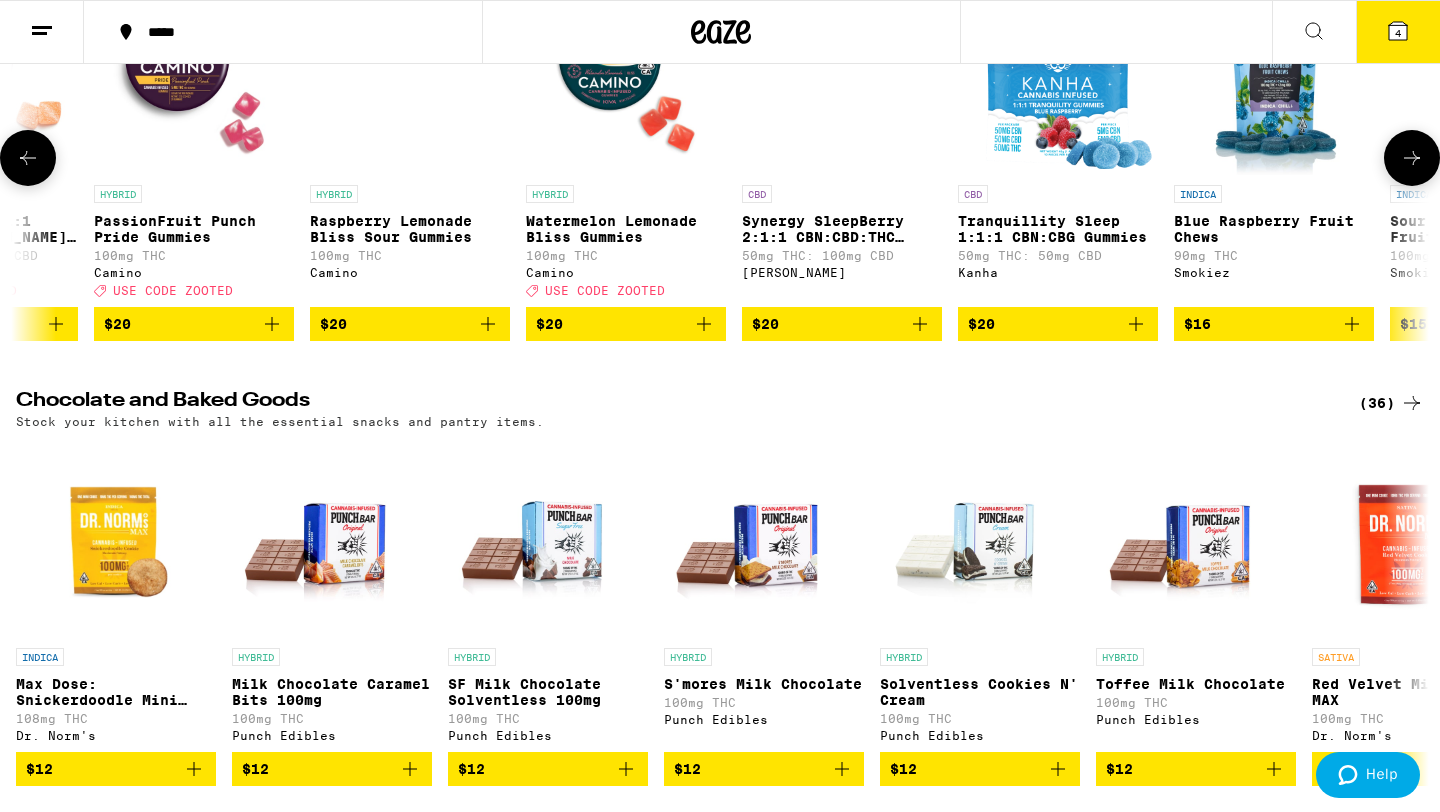 click at bounding box center (1412, 158) 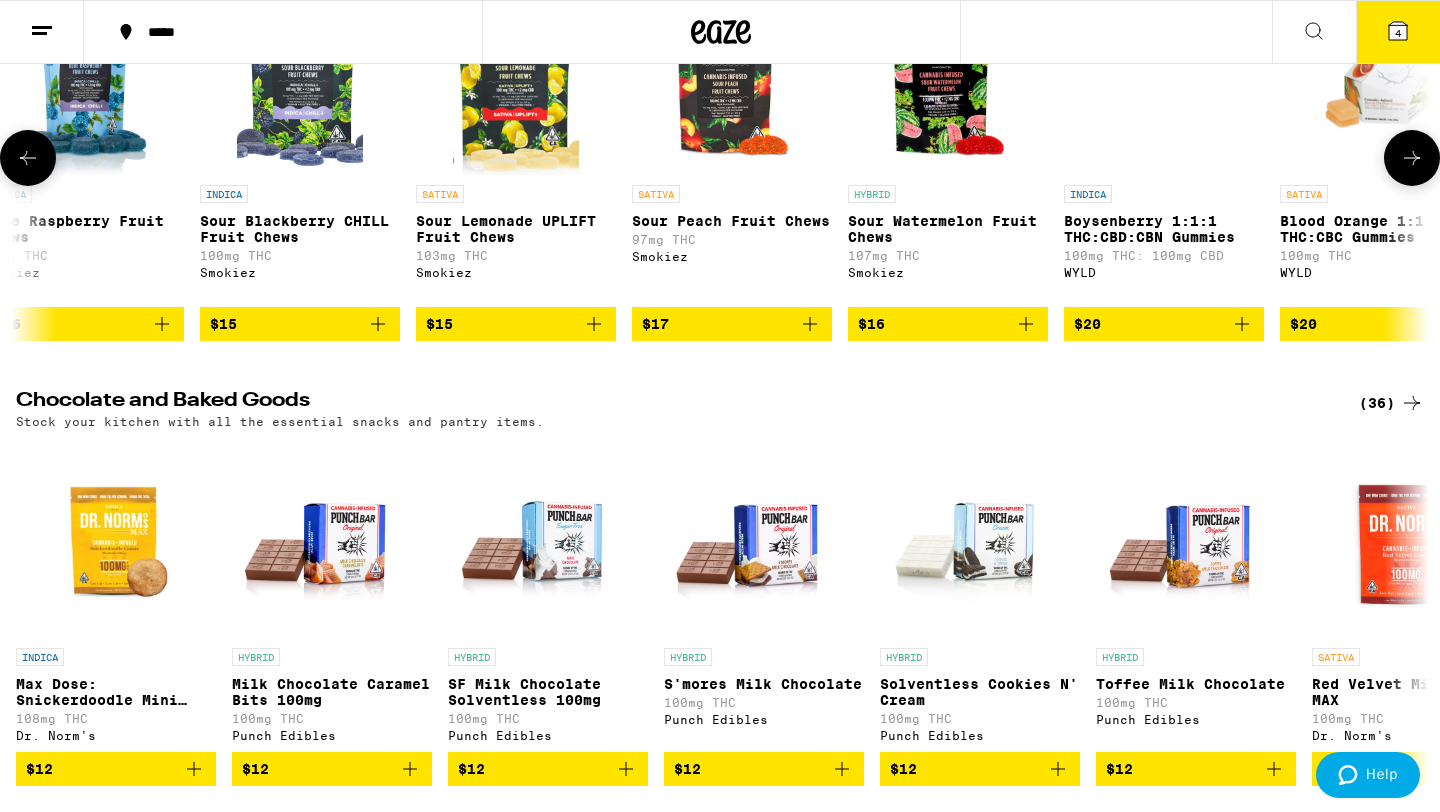 click at bounding box center (1412, 158) 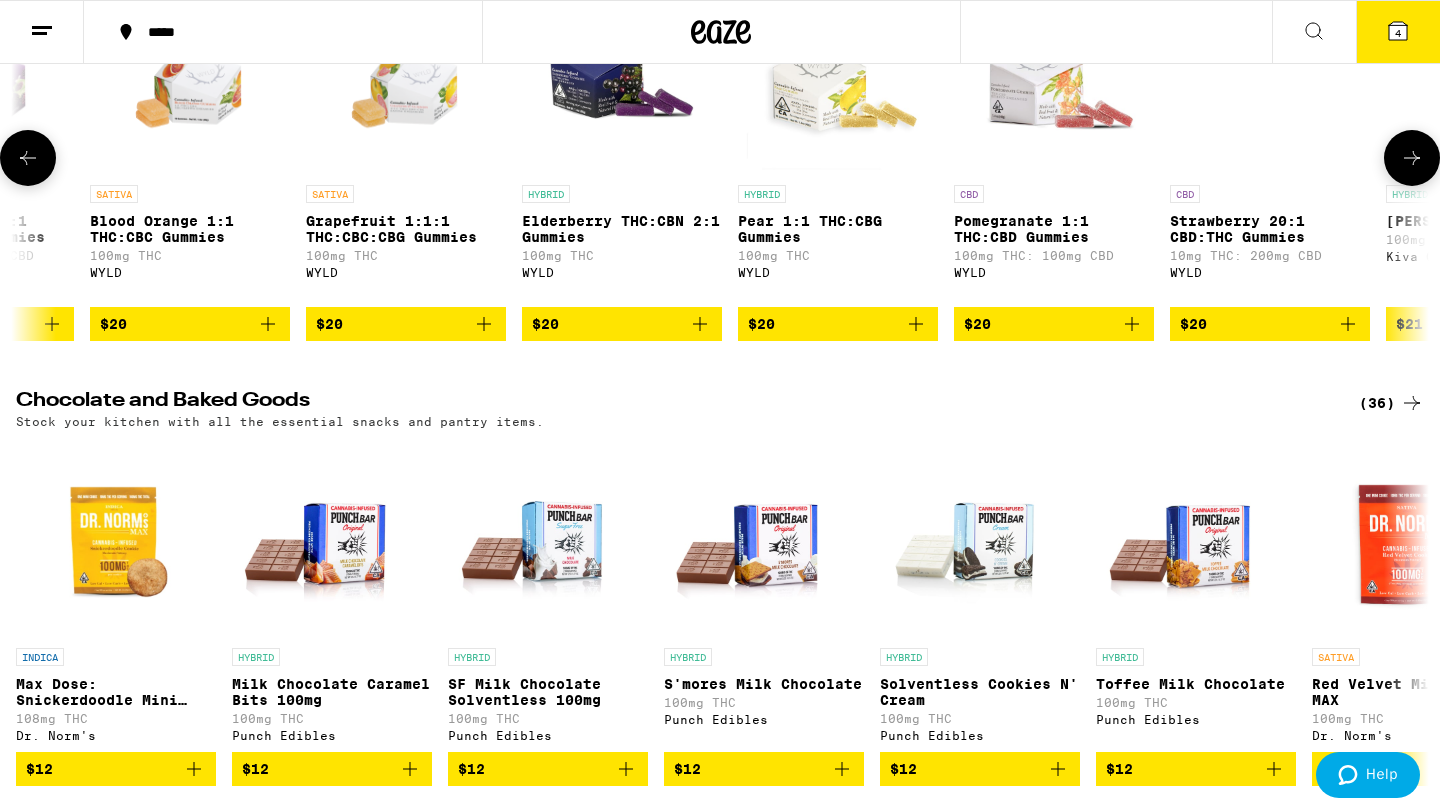 click at bounding box center [1412, 158] 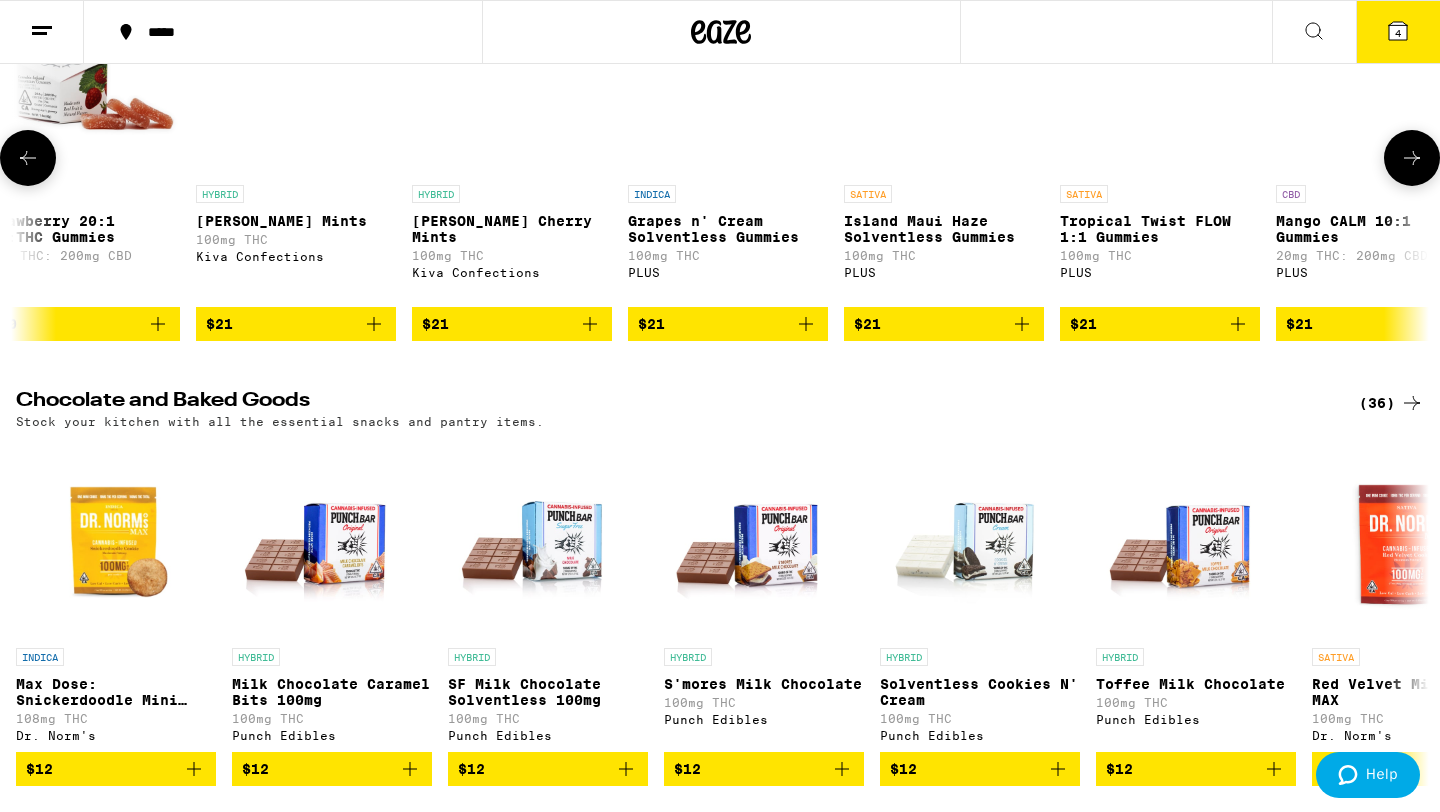 click at bounding box center (1412, 158) 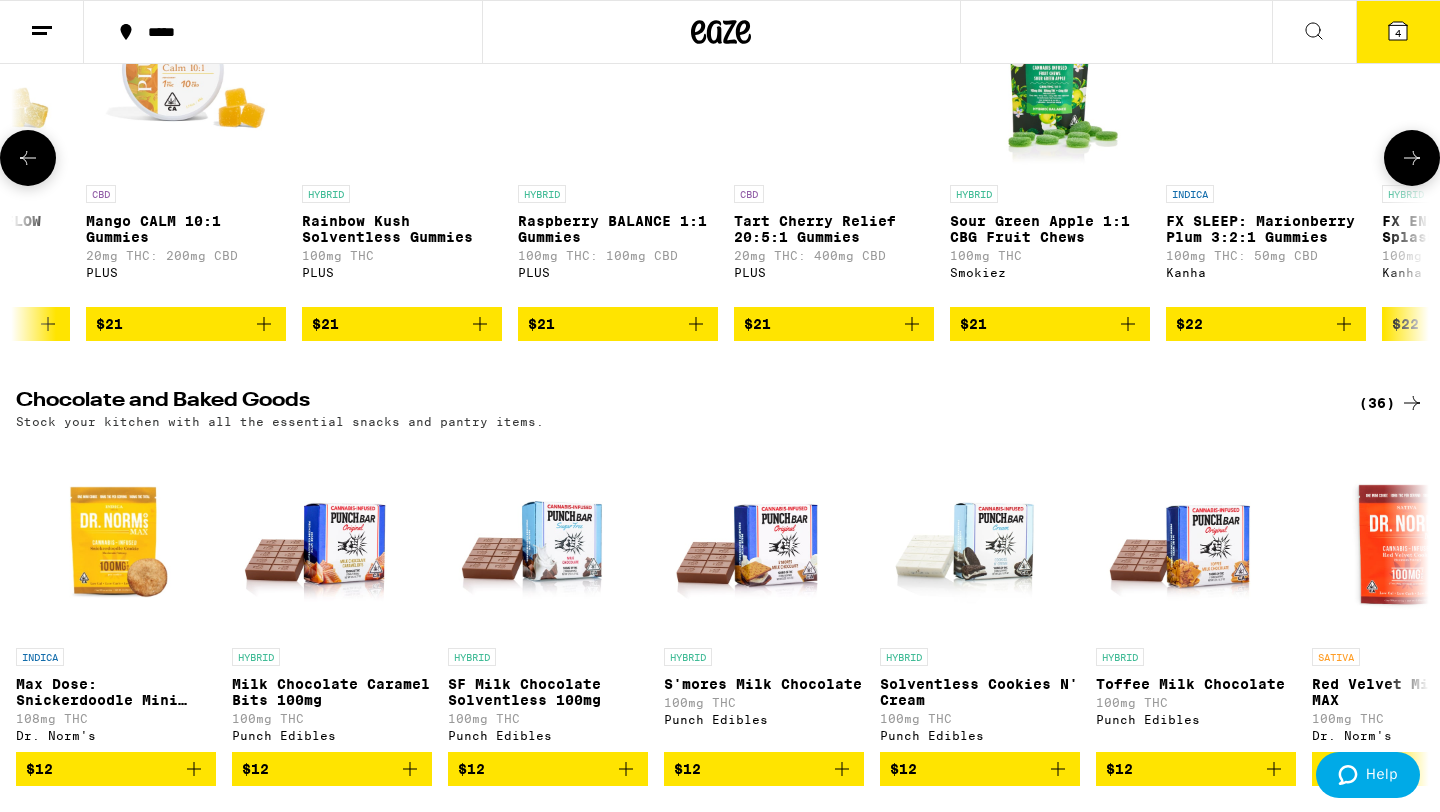 click at bounding box center [1412, 158] 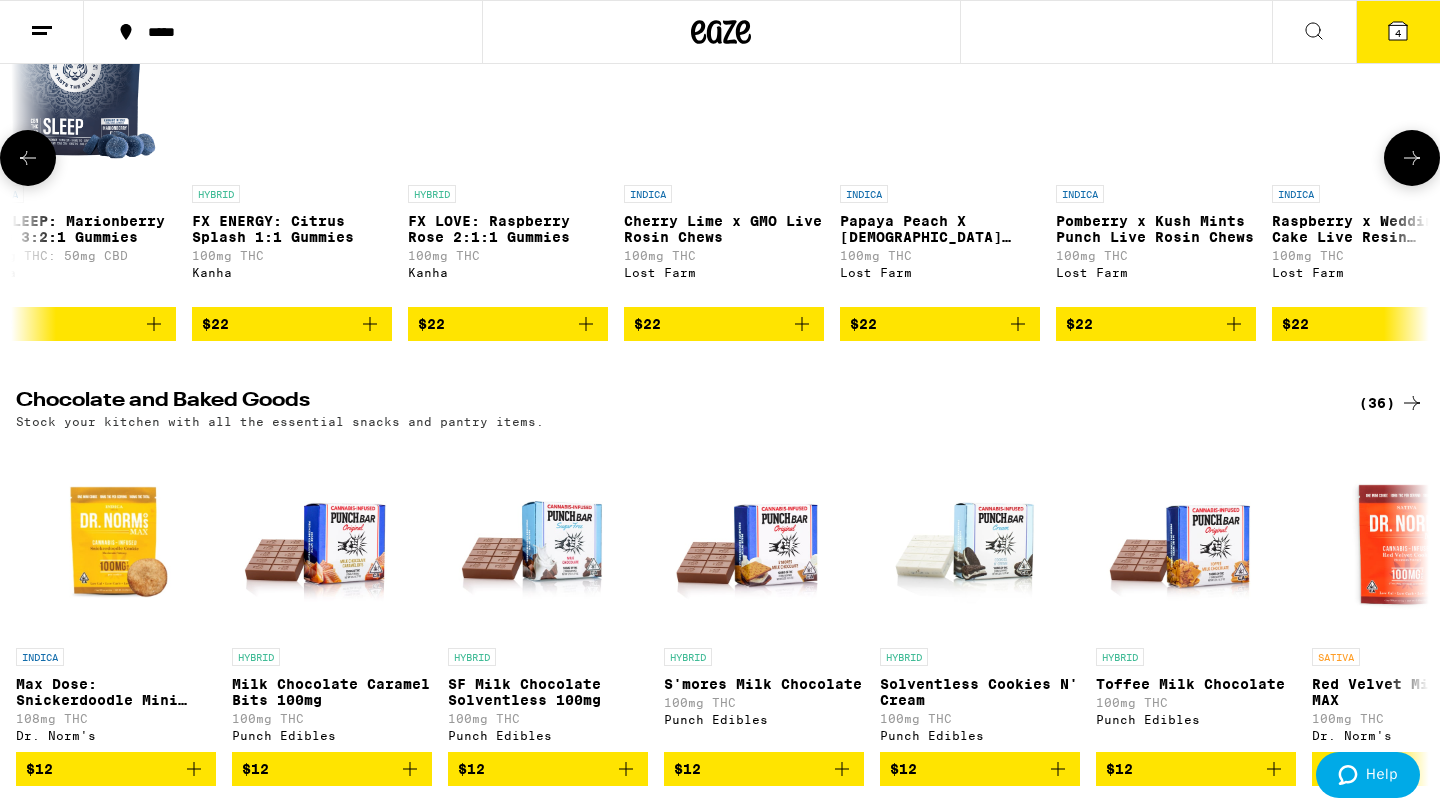 click at bounding box center [1412, 158] 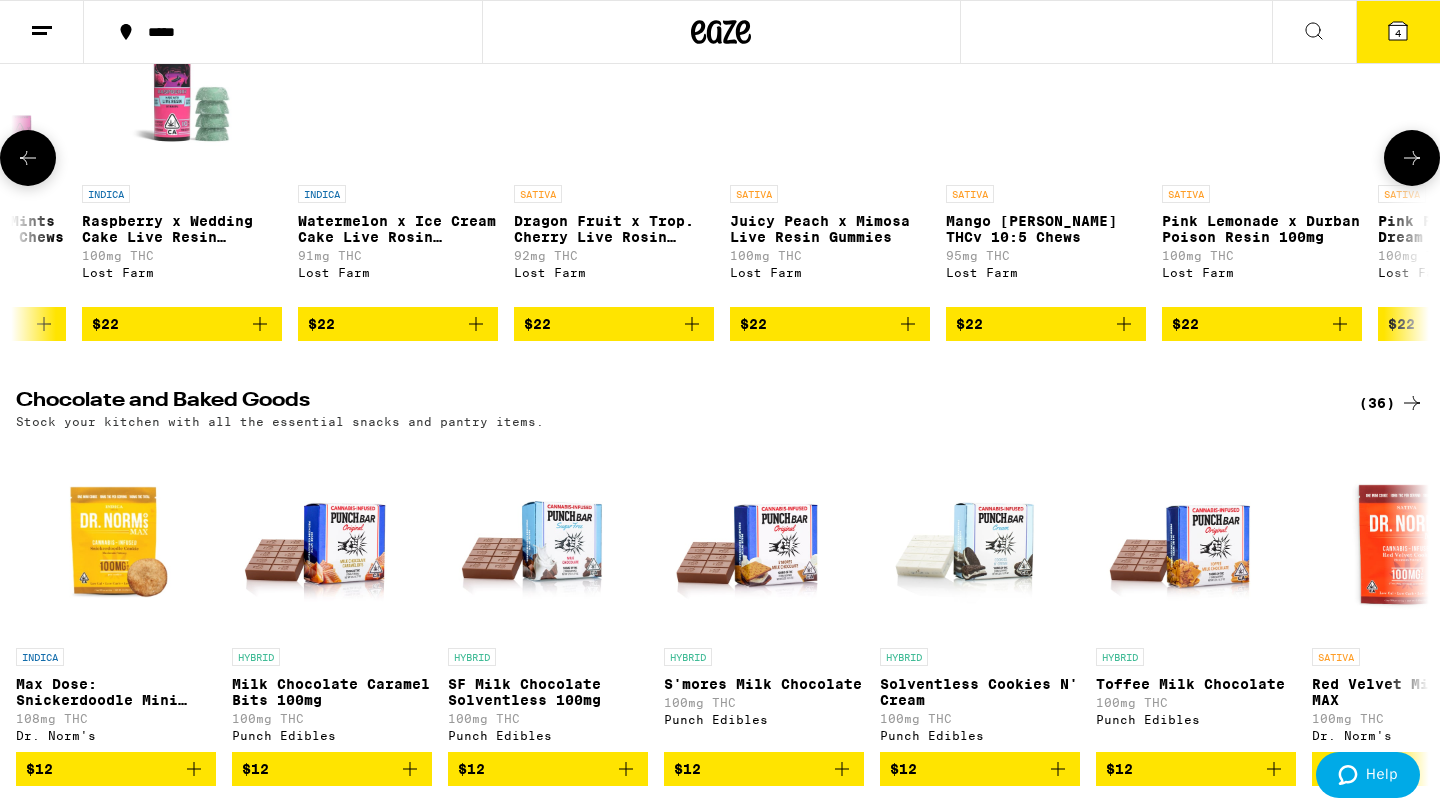 click at bounding box center [1412, 158] 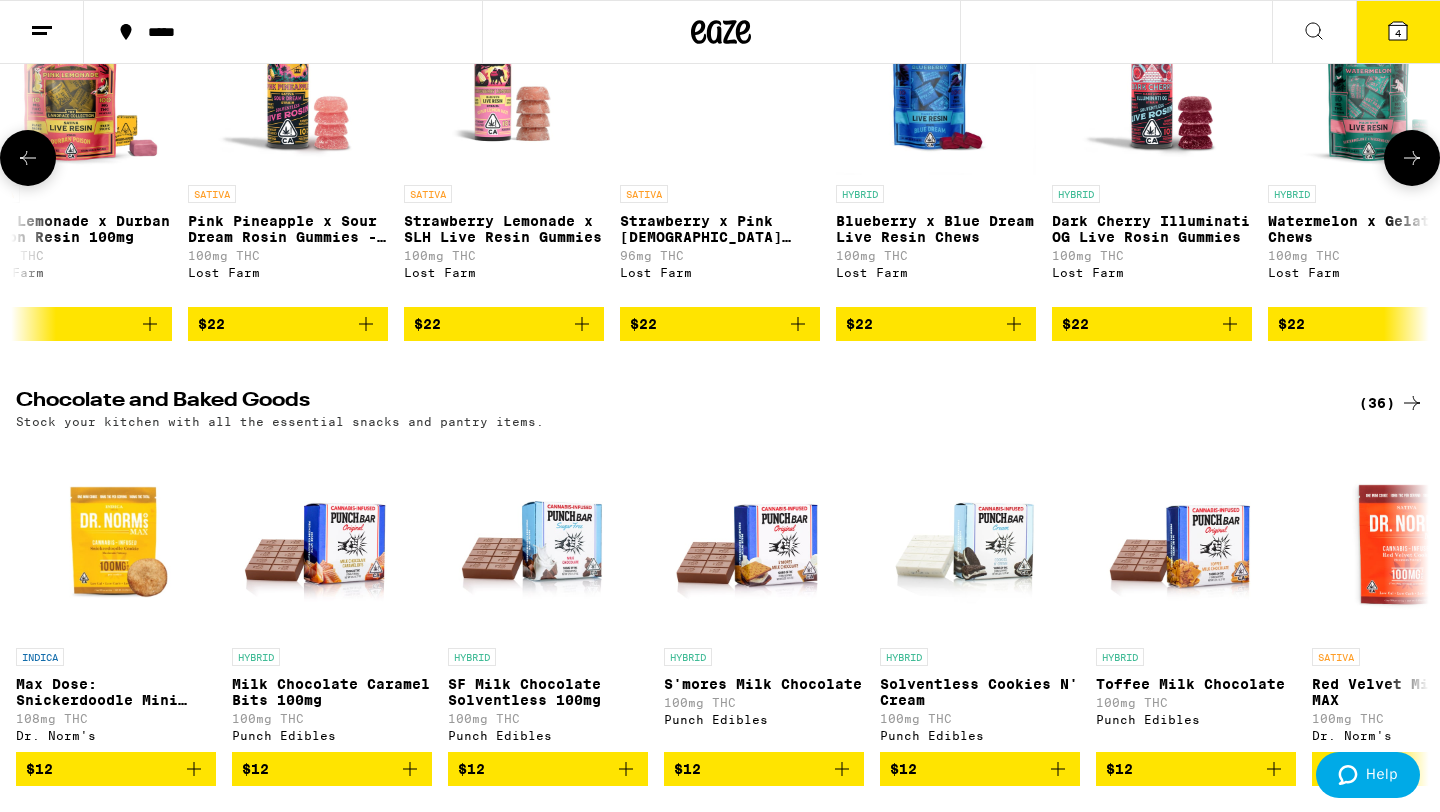 click at bounding box center [1412, 158] 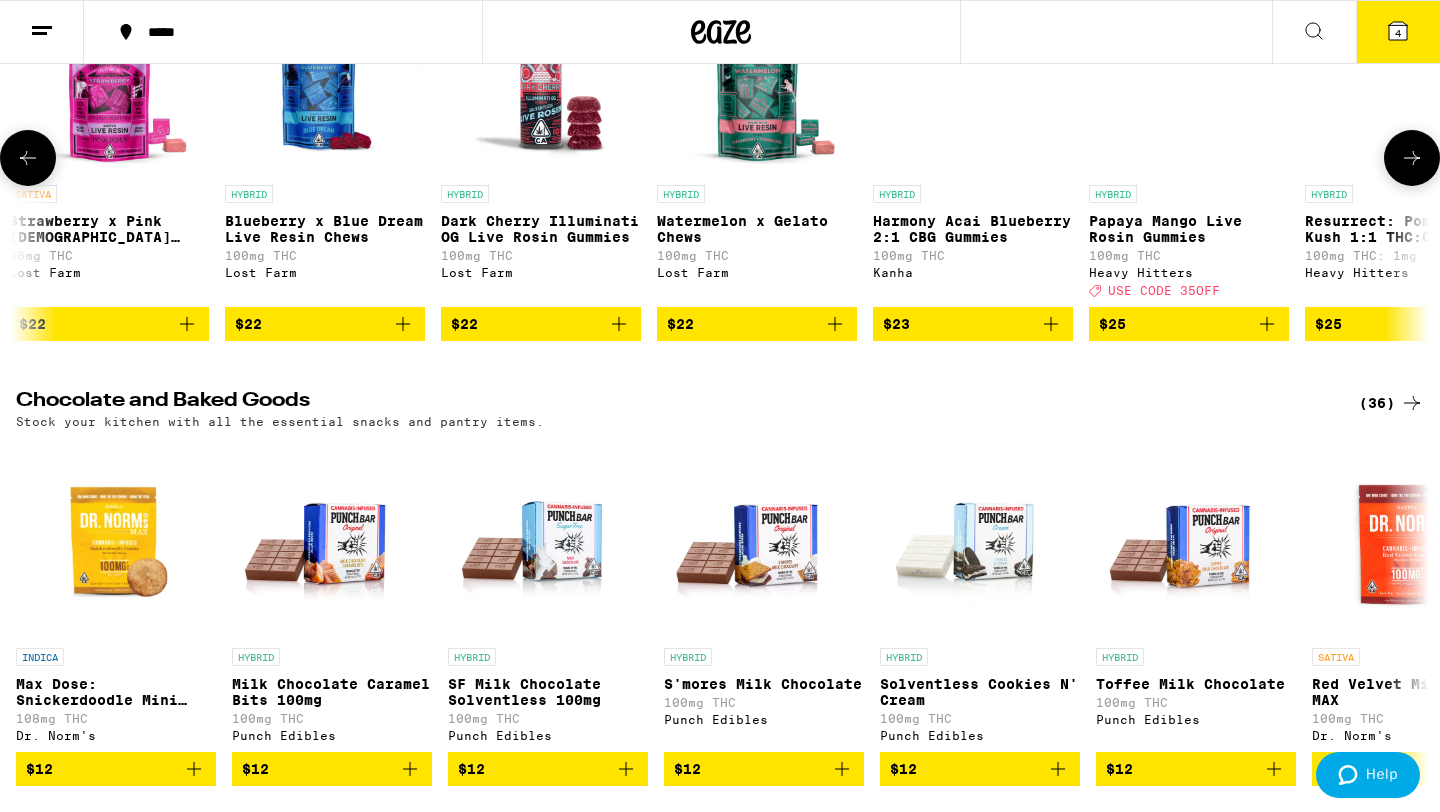 scroll, scrollTop: 0, scrollLeft: 26888, axis: horizontal 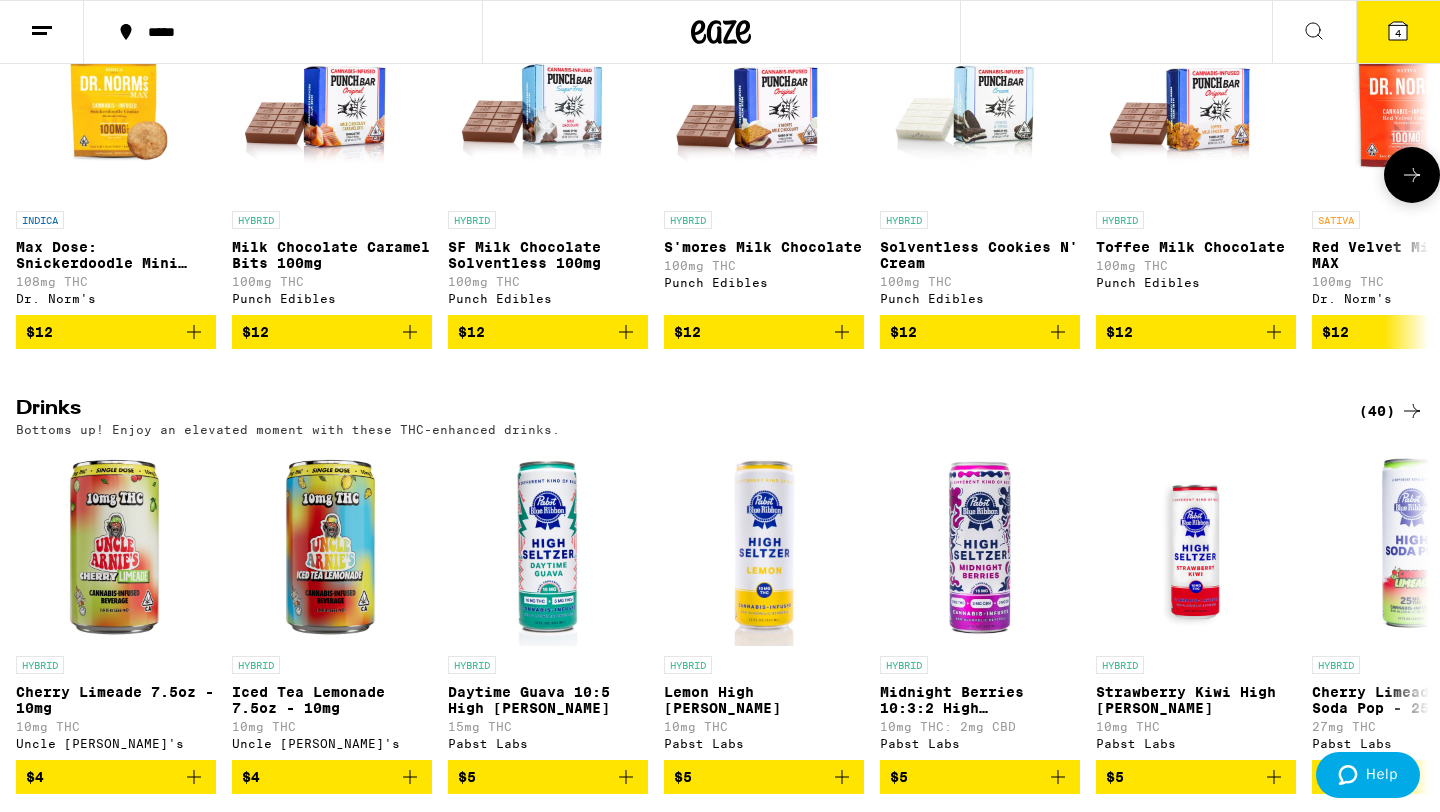 click 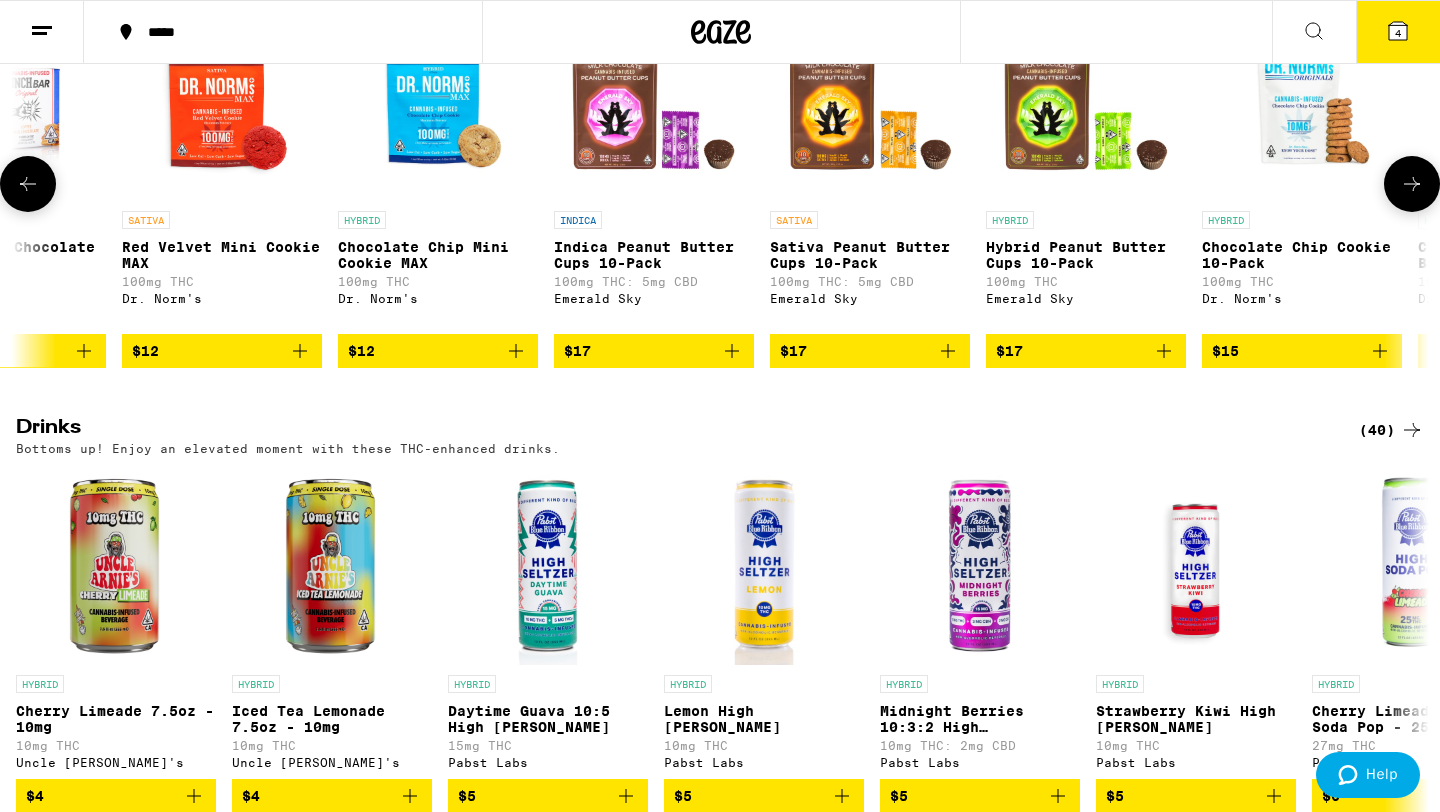 click 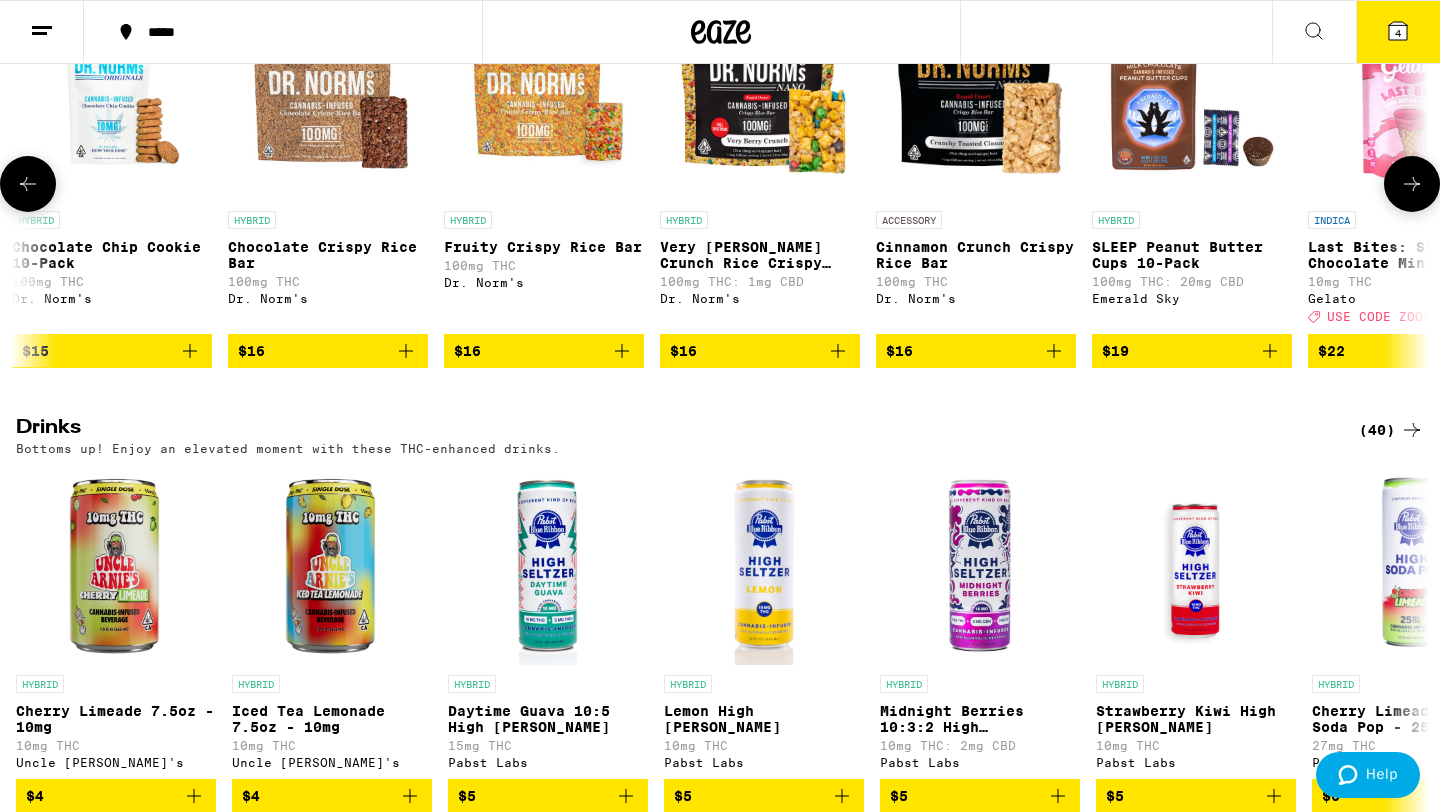 click 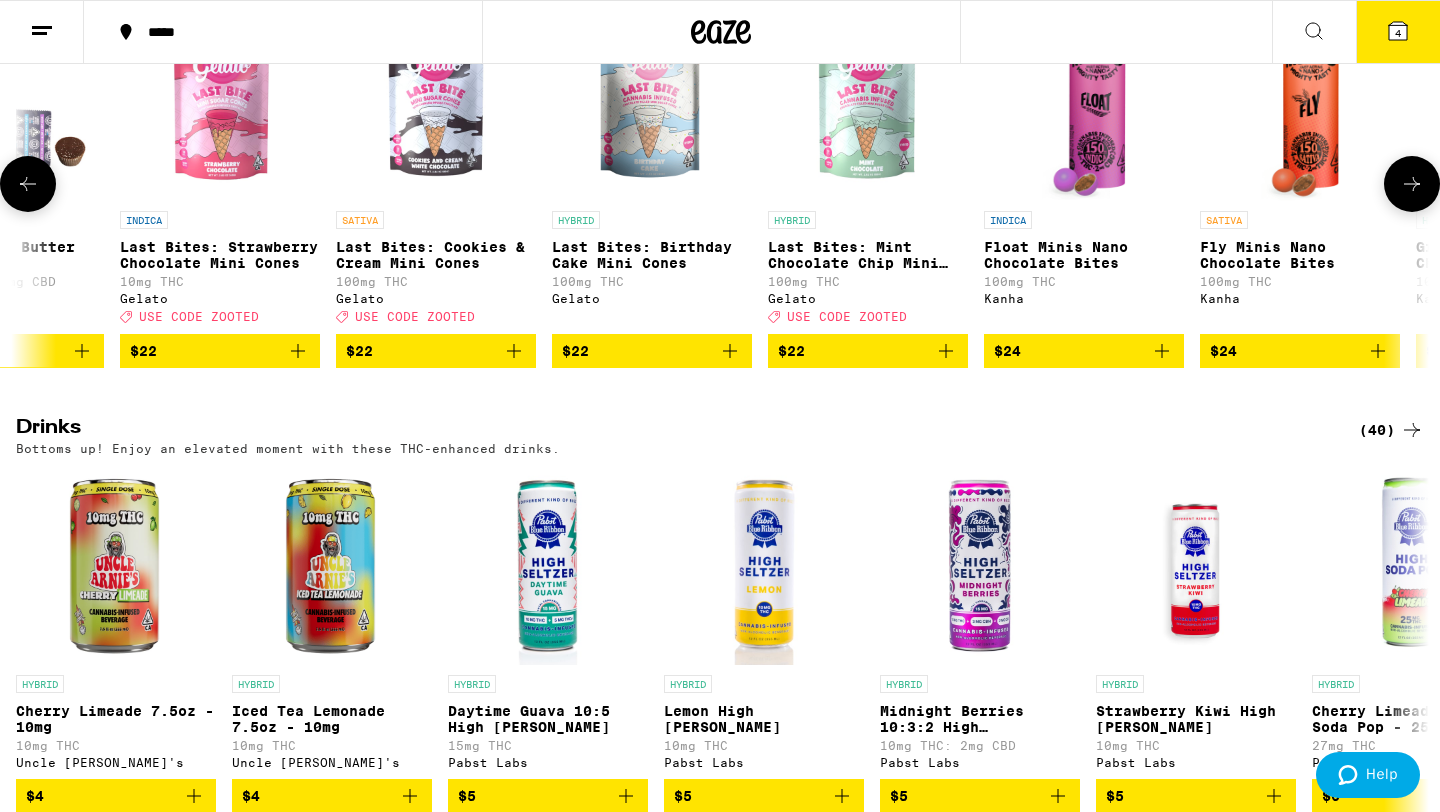 scroll, scrollTop: 0, scrollLeft: 3570, axis: horizontal 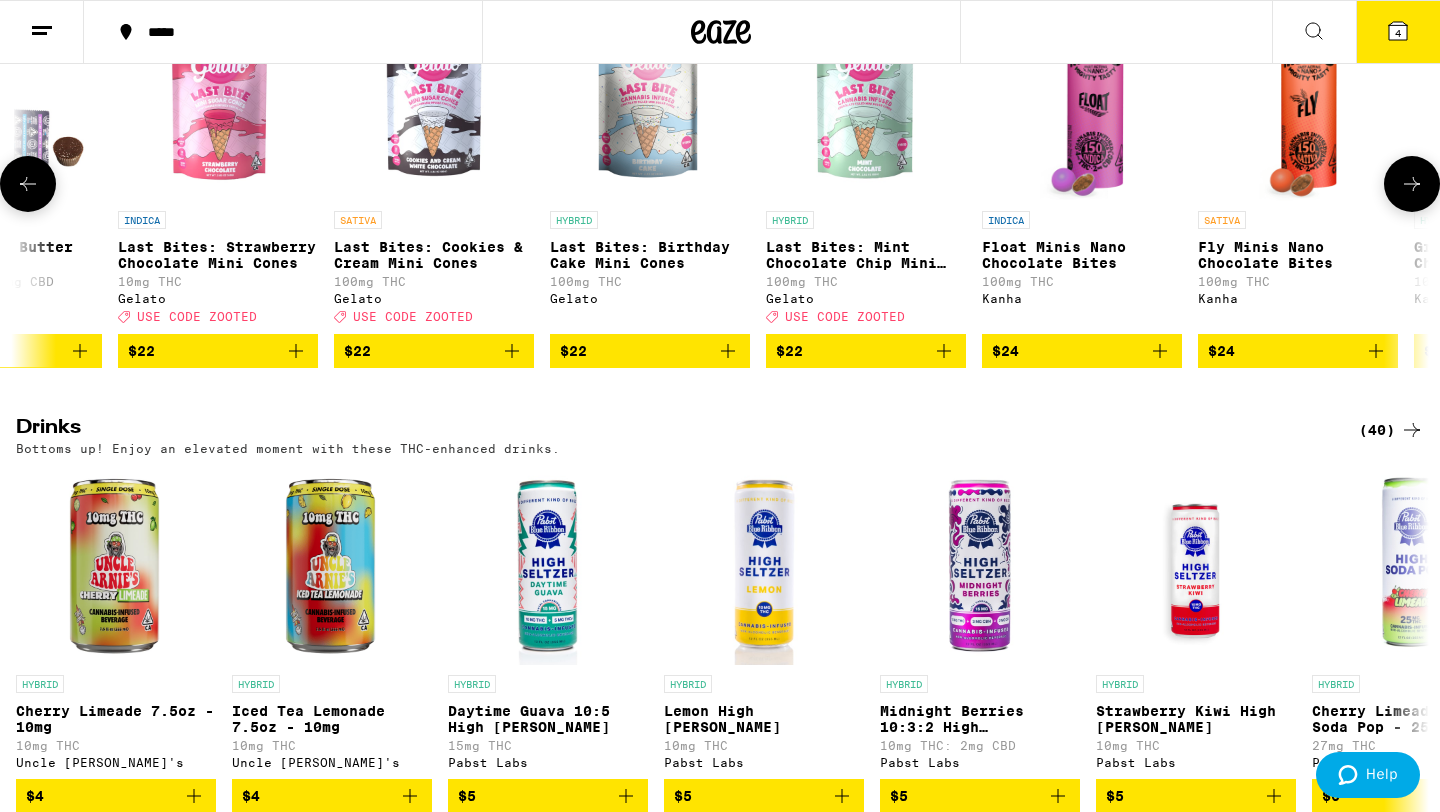 click 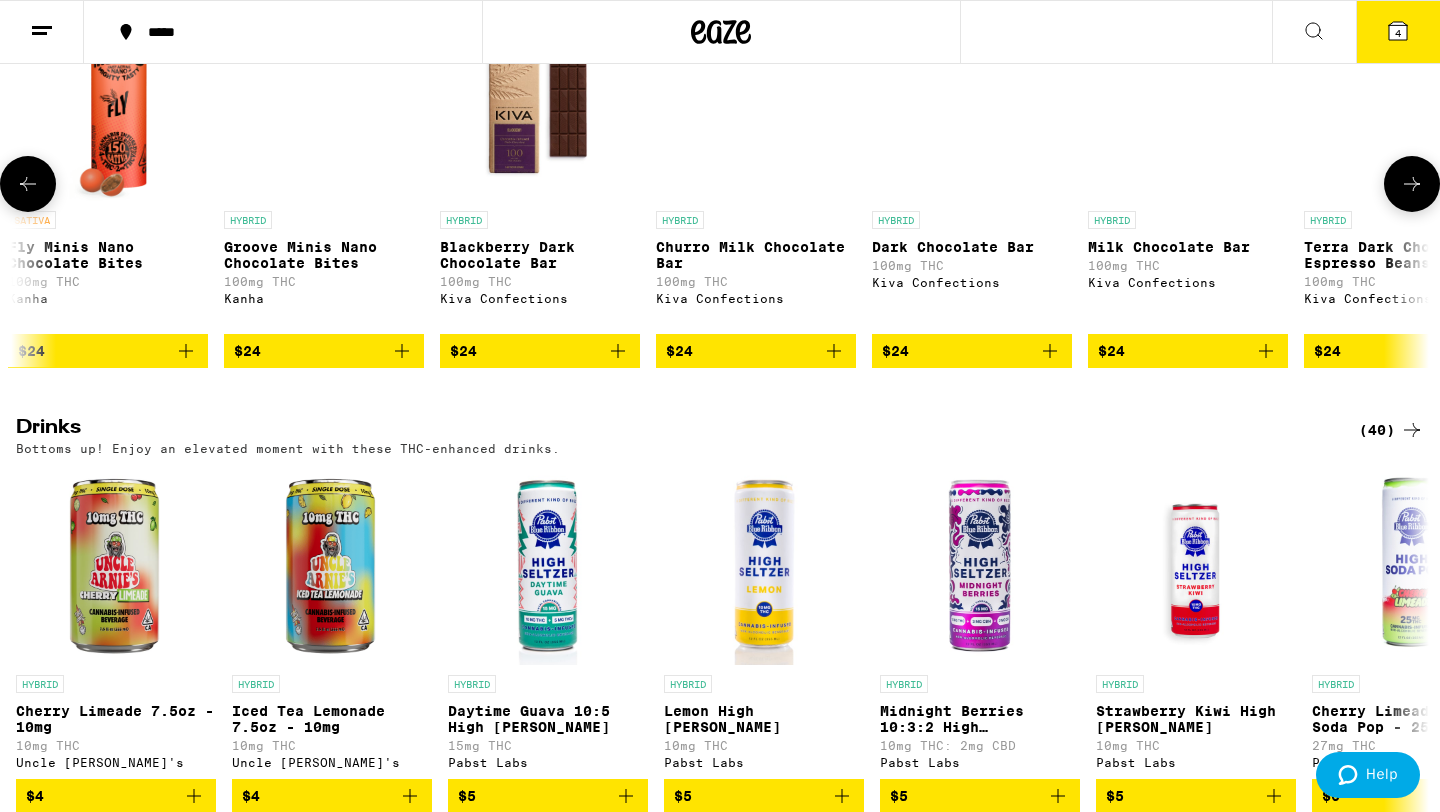 click 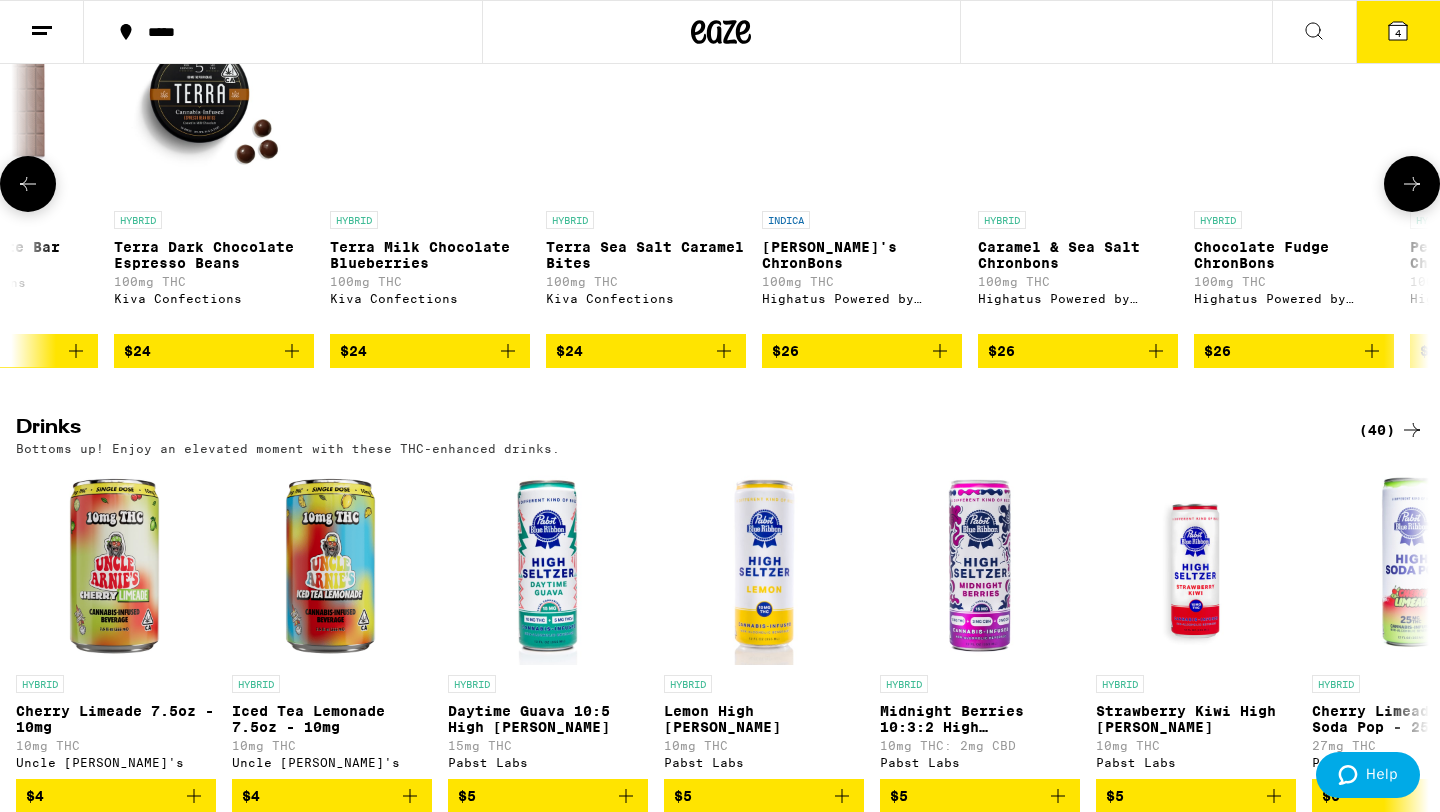 click 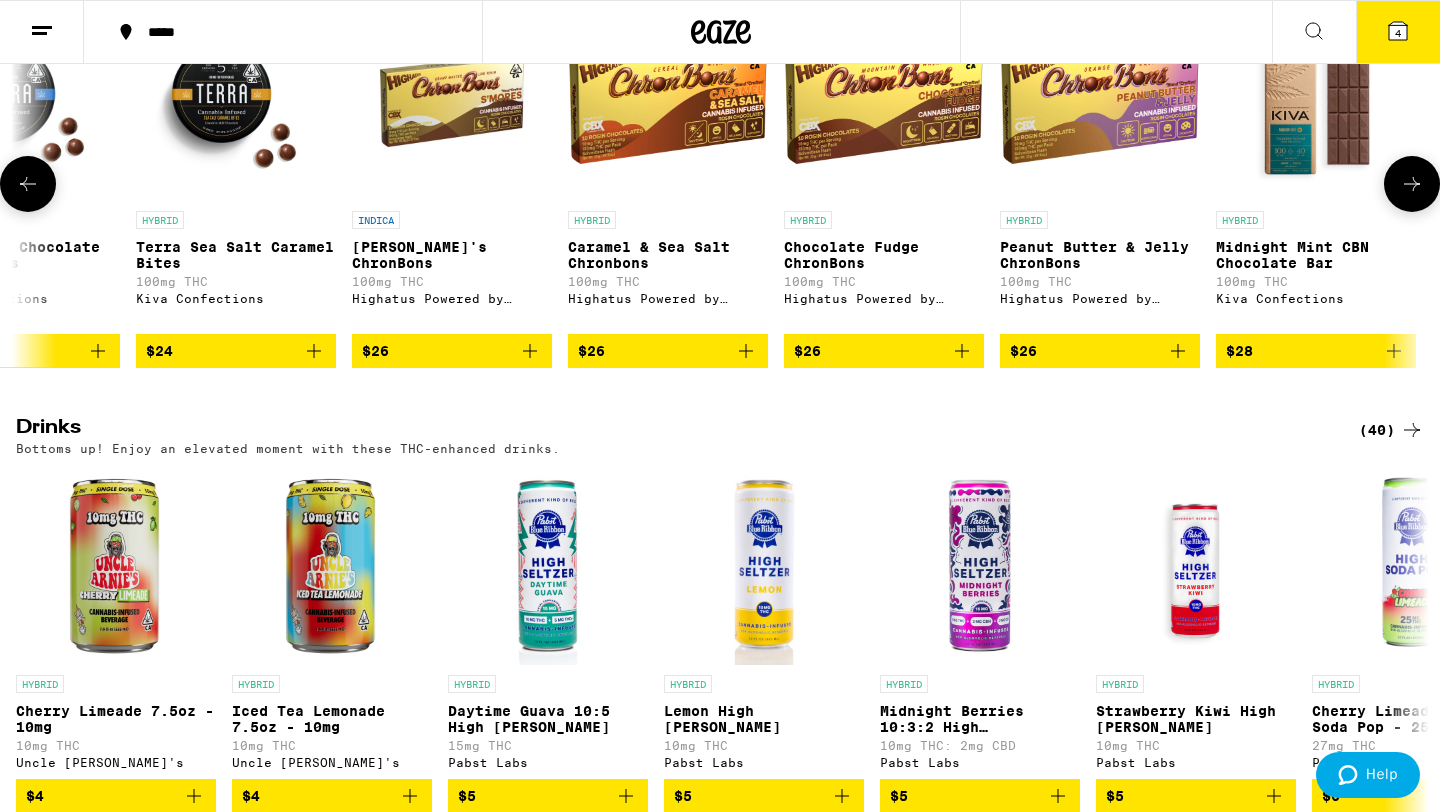 scroll, scrollTop: 0, scrollLeft: 6368, axis: horizontal 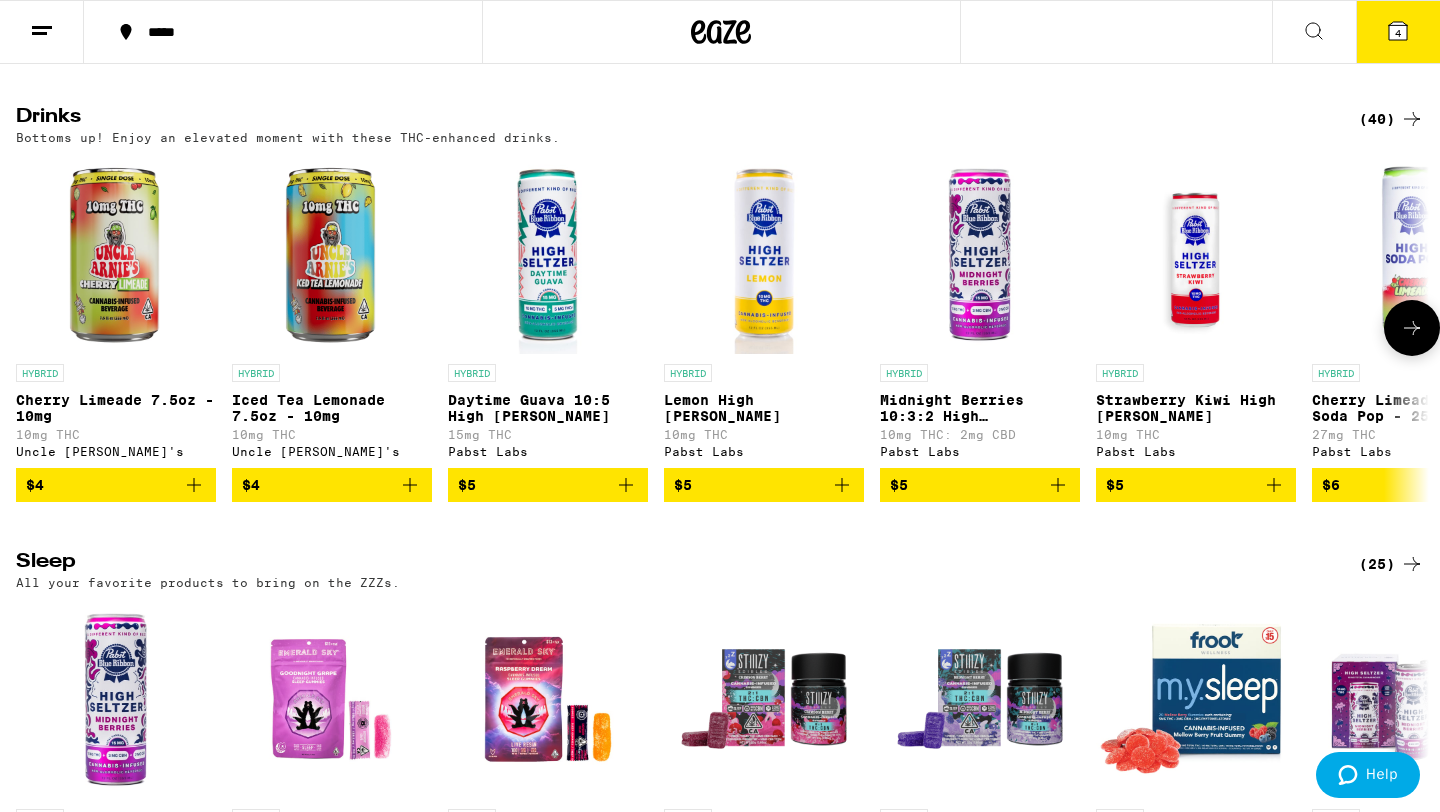 click 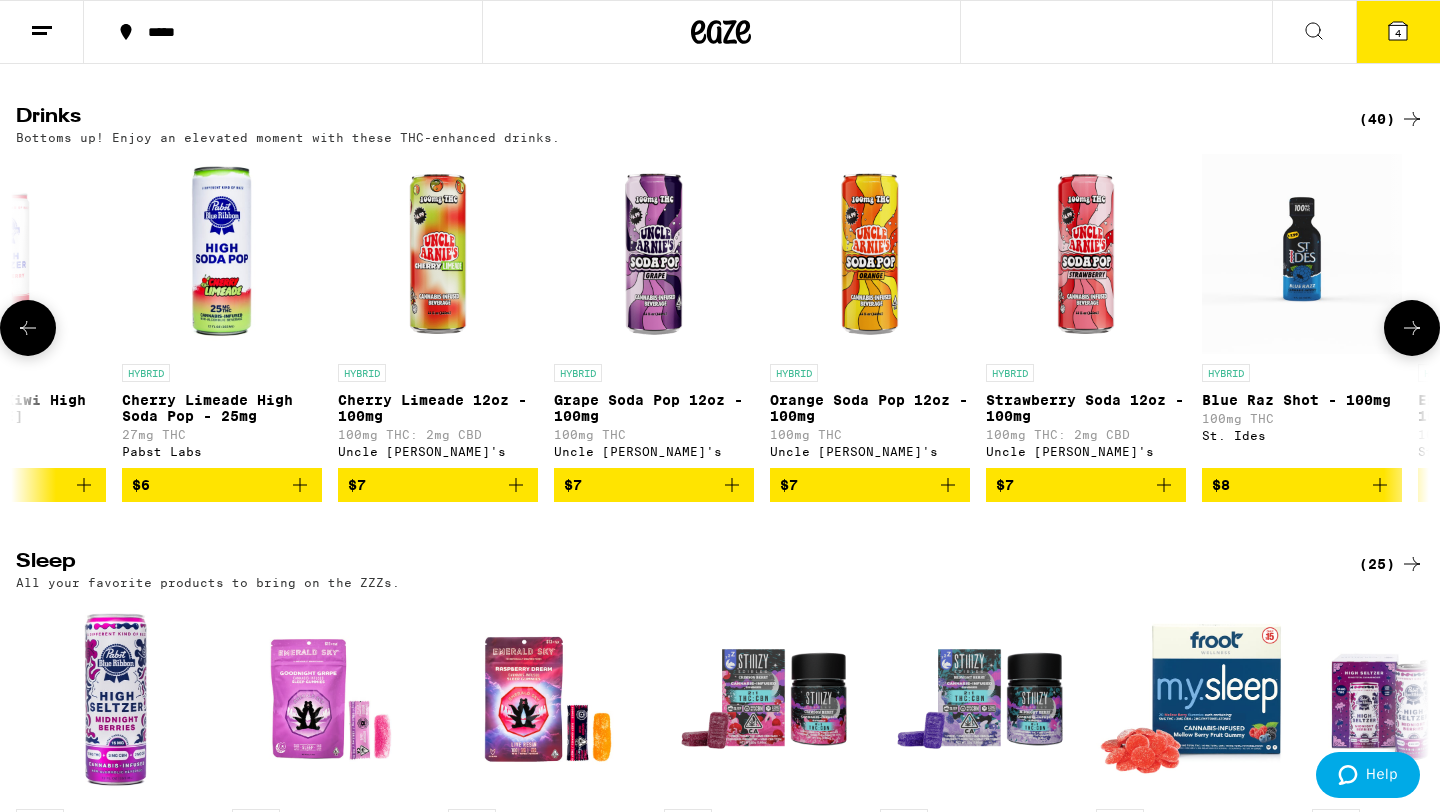 click 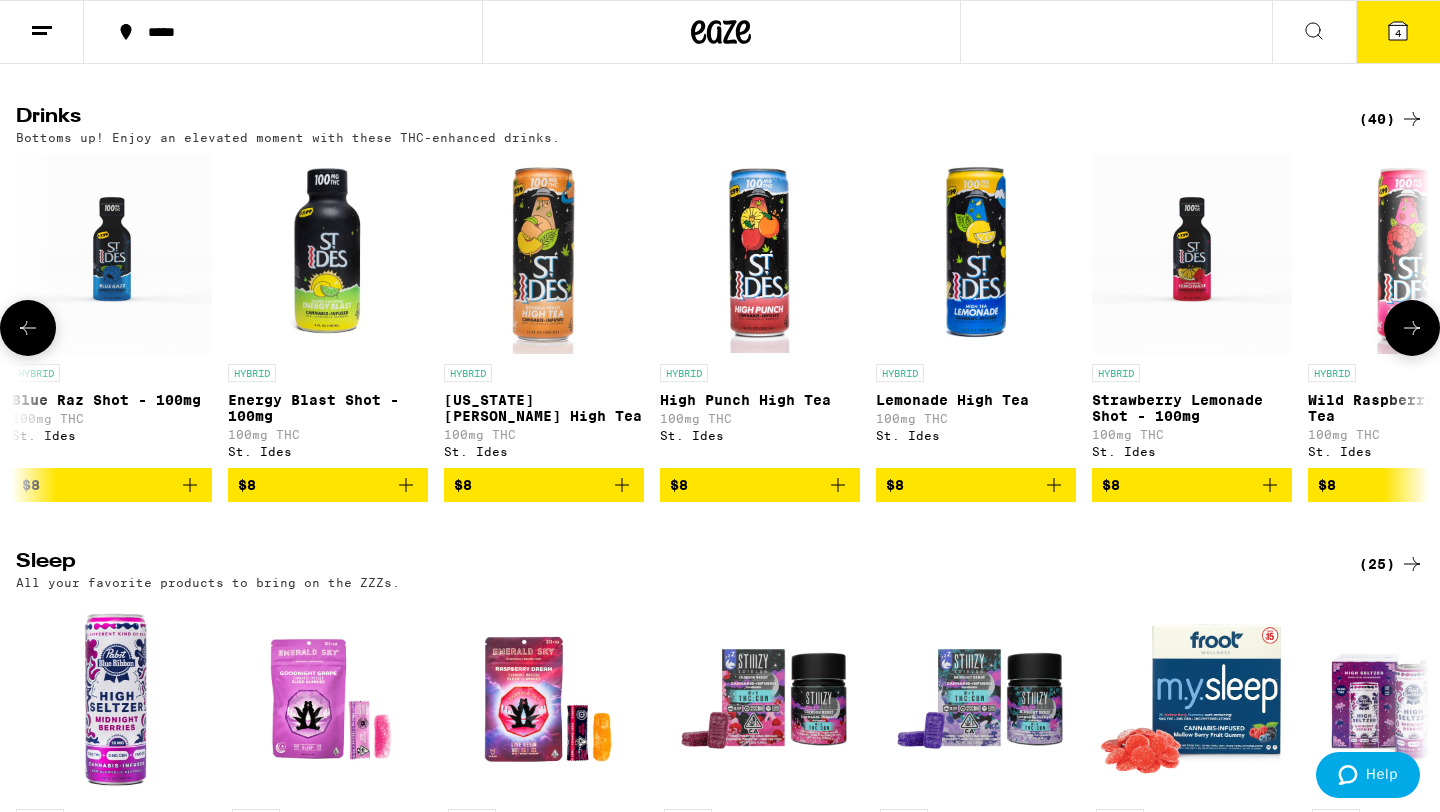 click 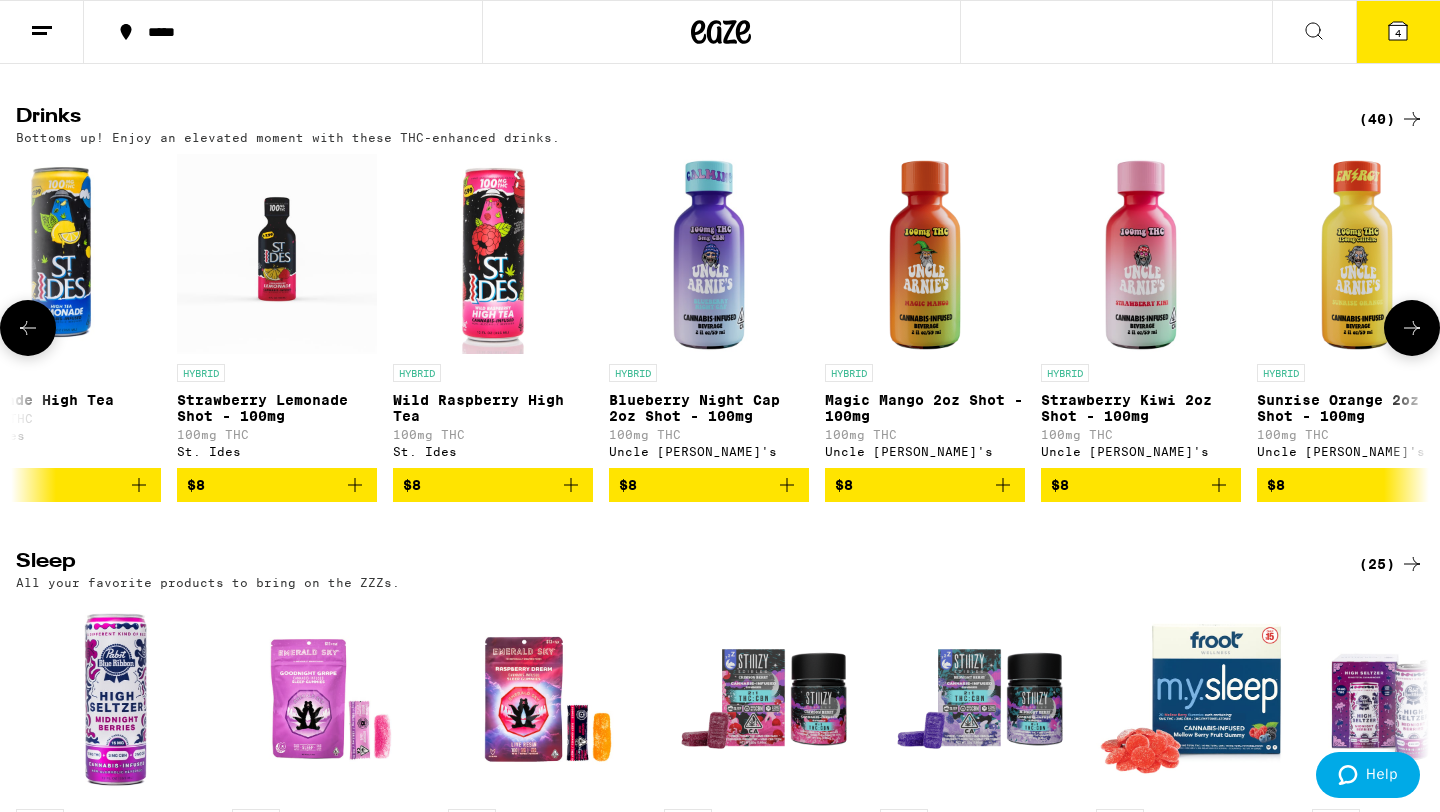 scroll, scrollTop: 0, scrollLeft: 3570, axis: horizontal 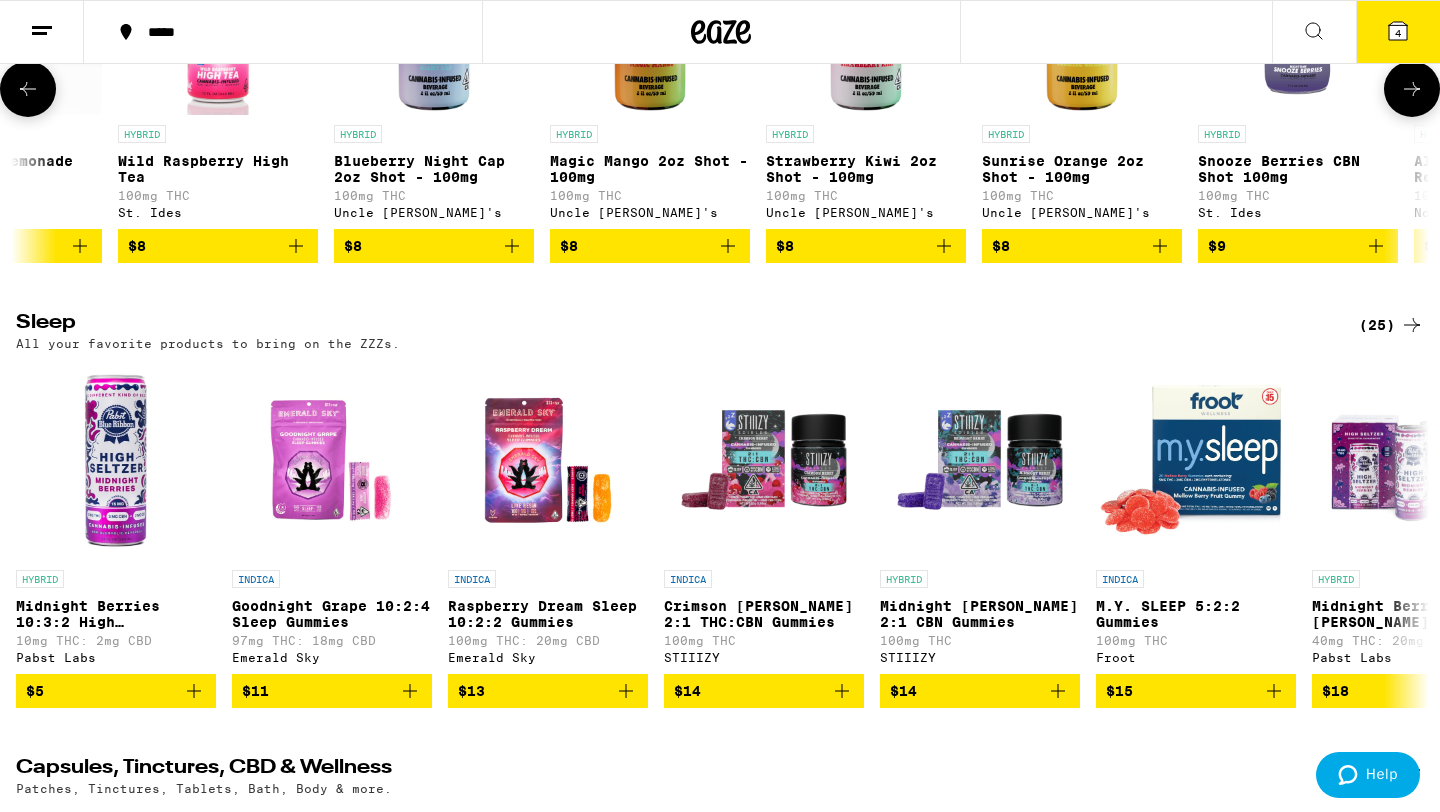 click 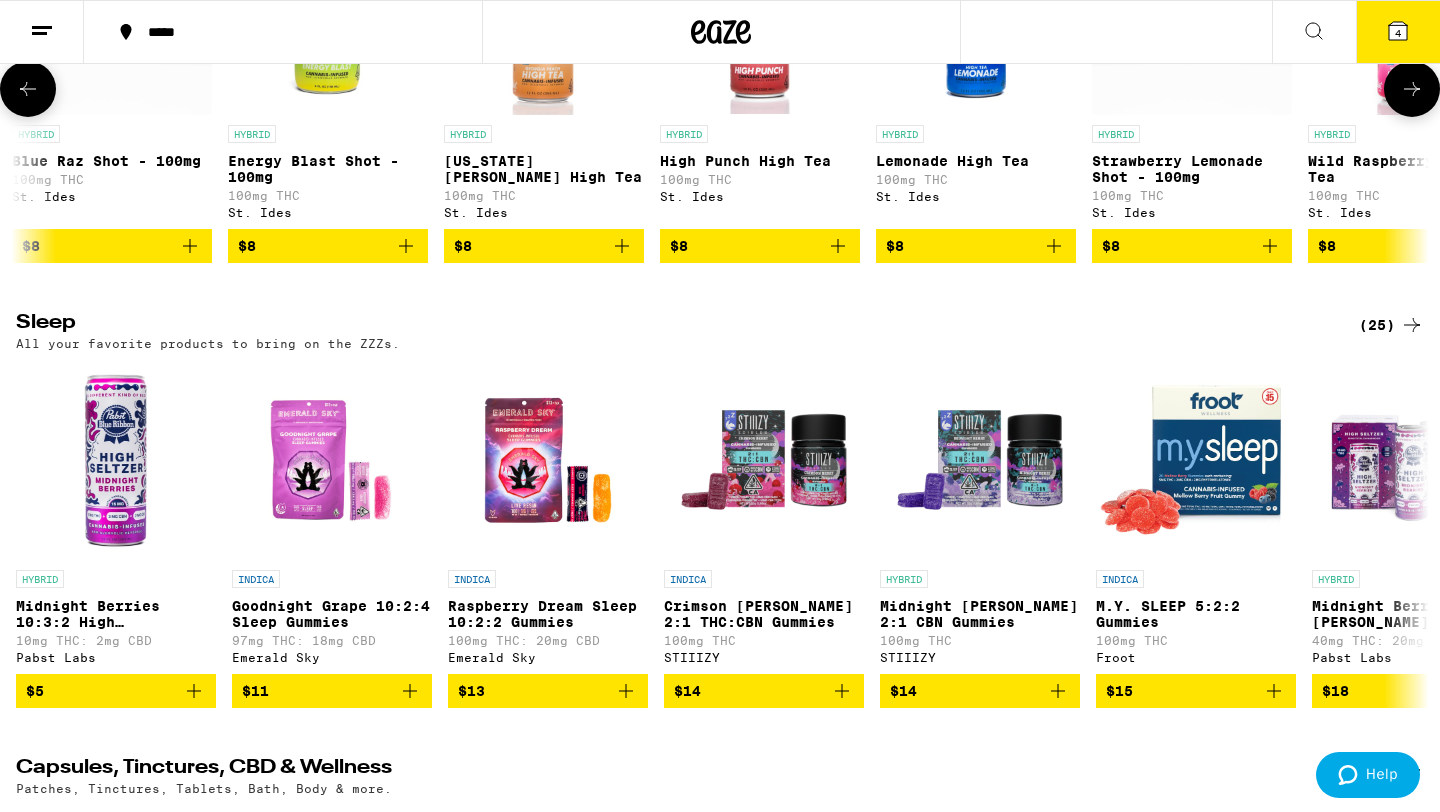 click 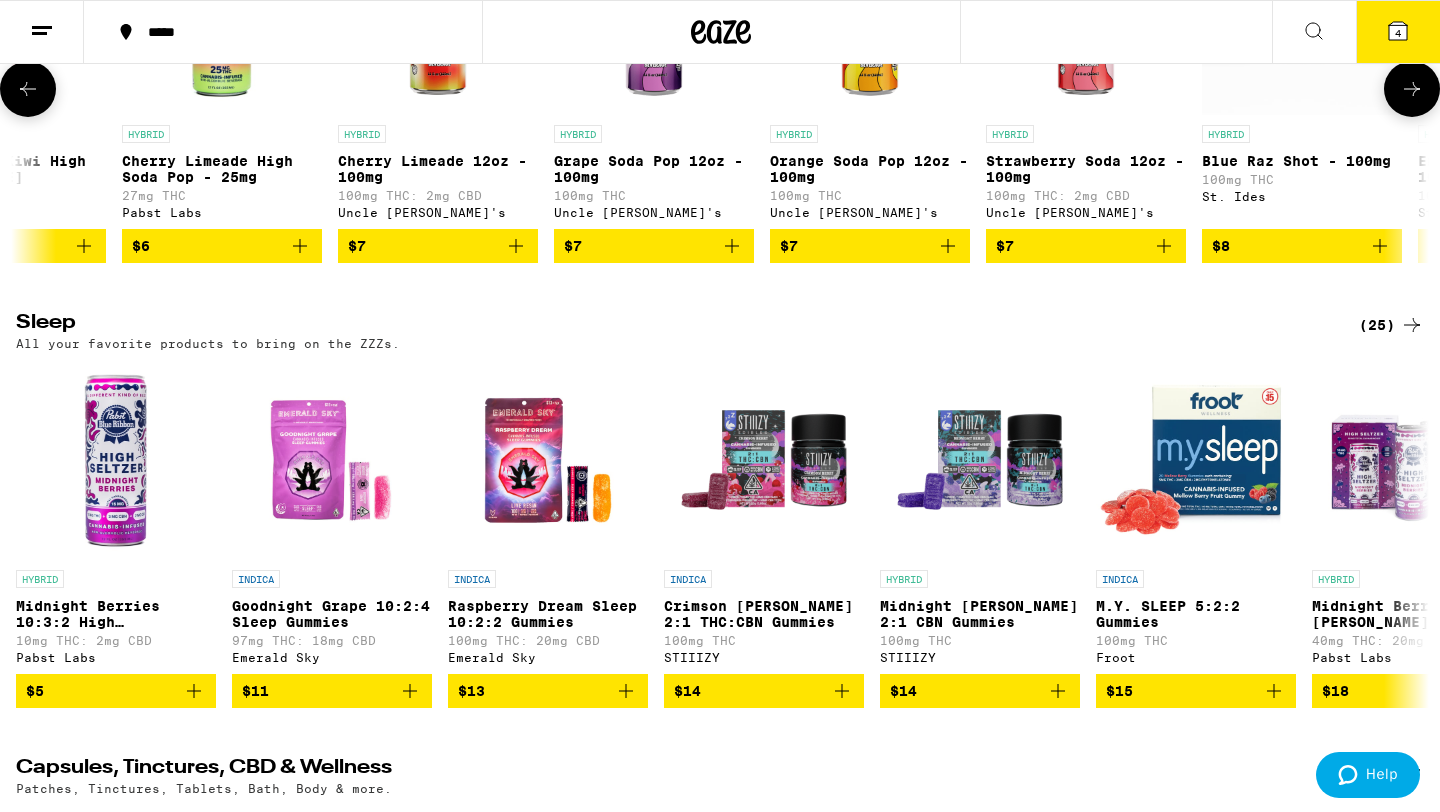 click 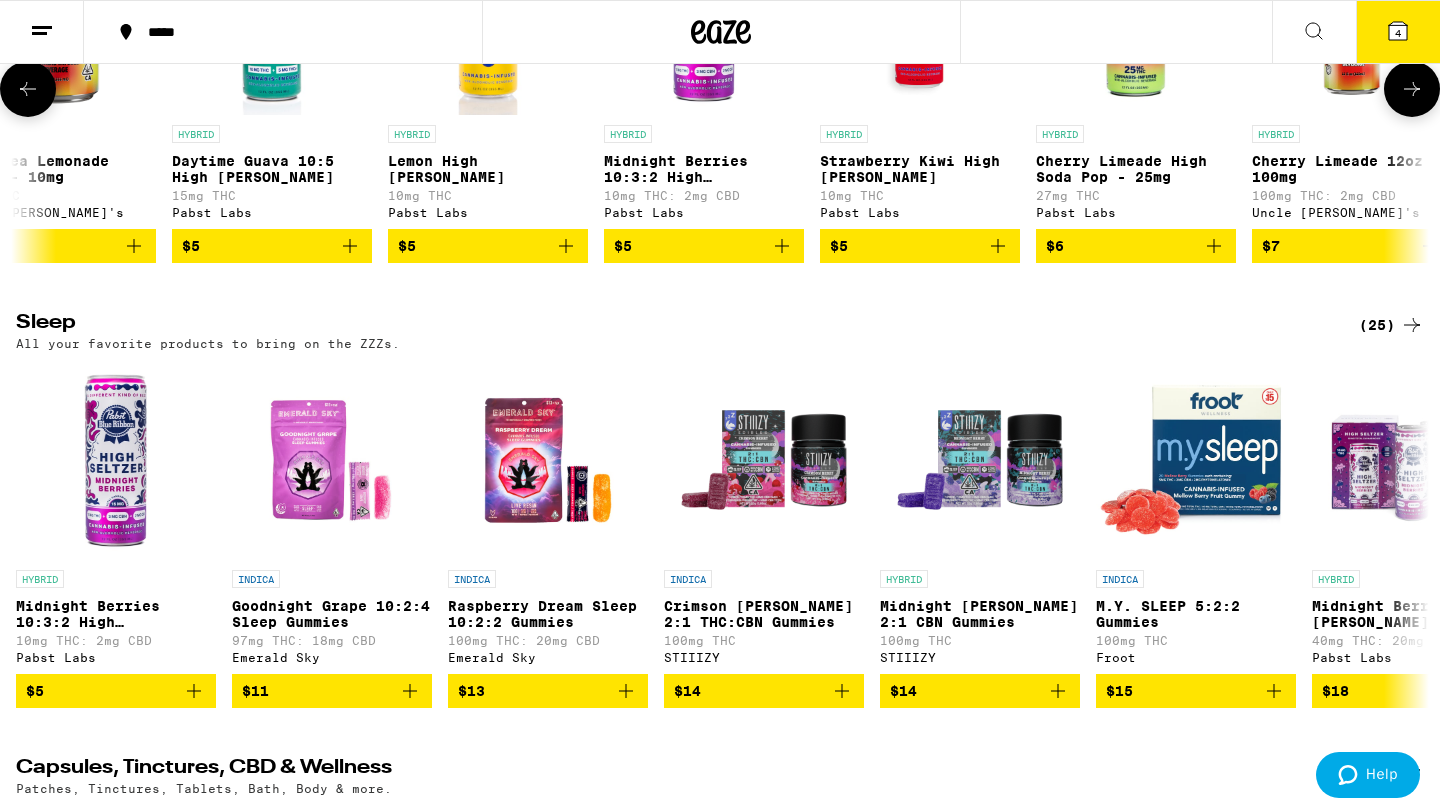scroll, scrollTop: 0, scrollLeft: 0, axis: both 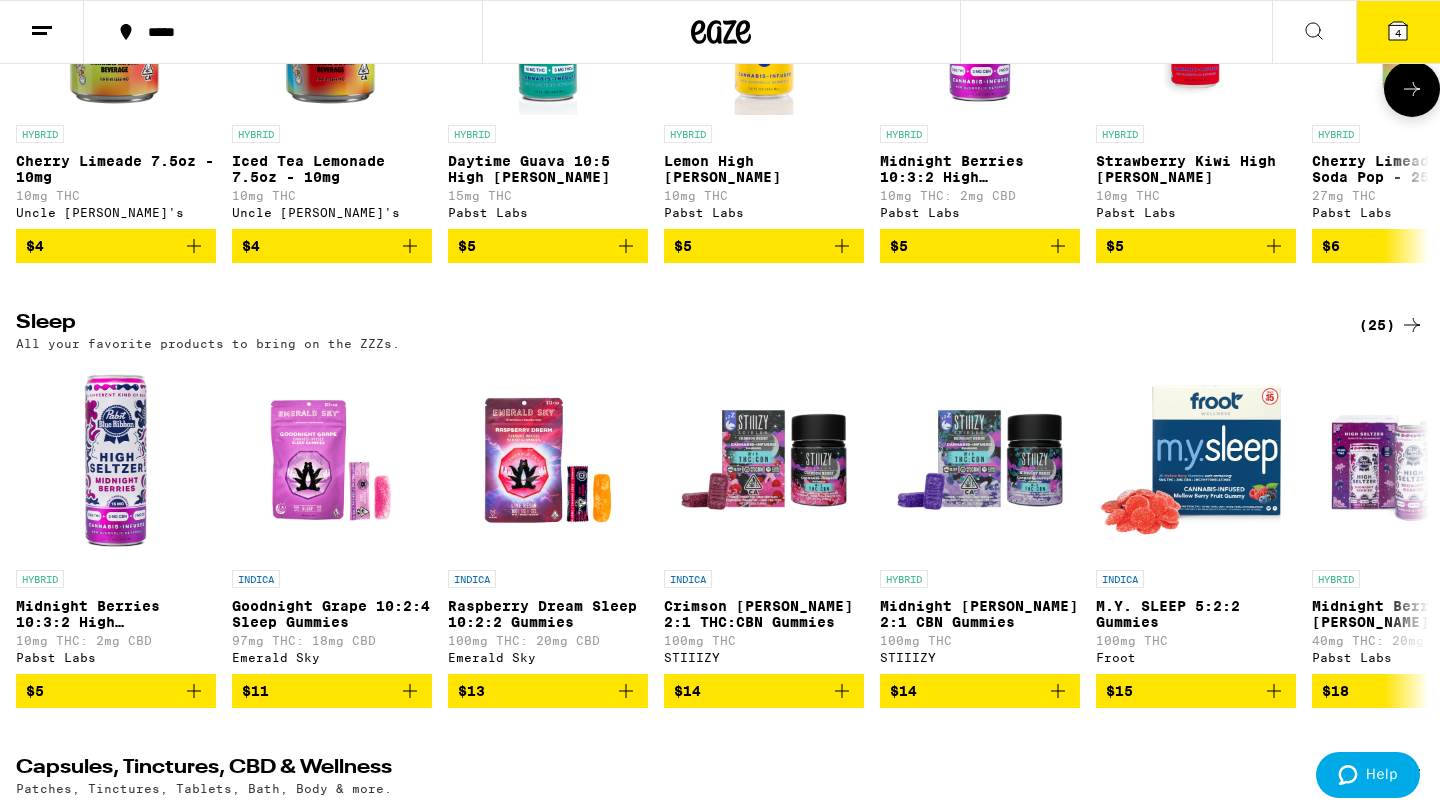click at bounding box center [28, 89] 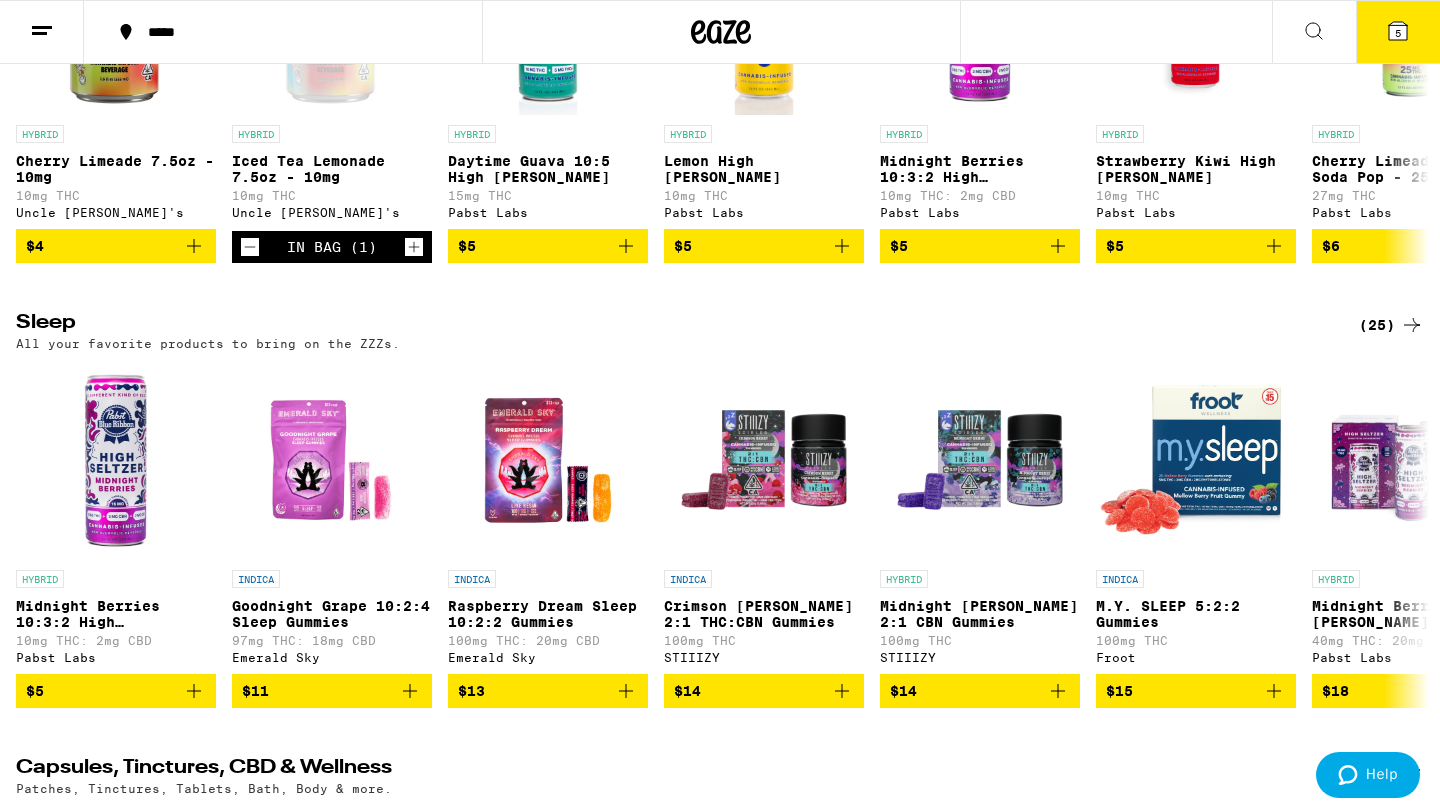 click on "5" at bounding box center (1398, 32) 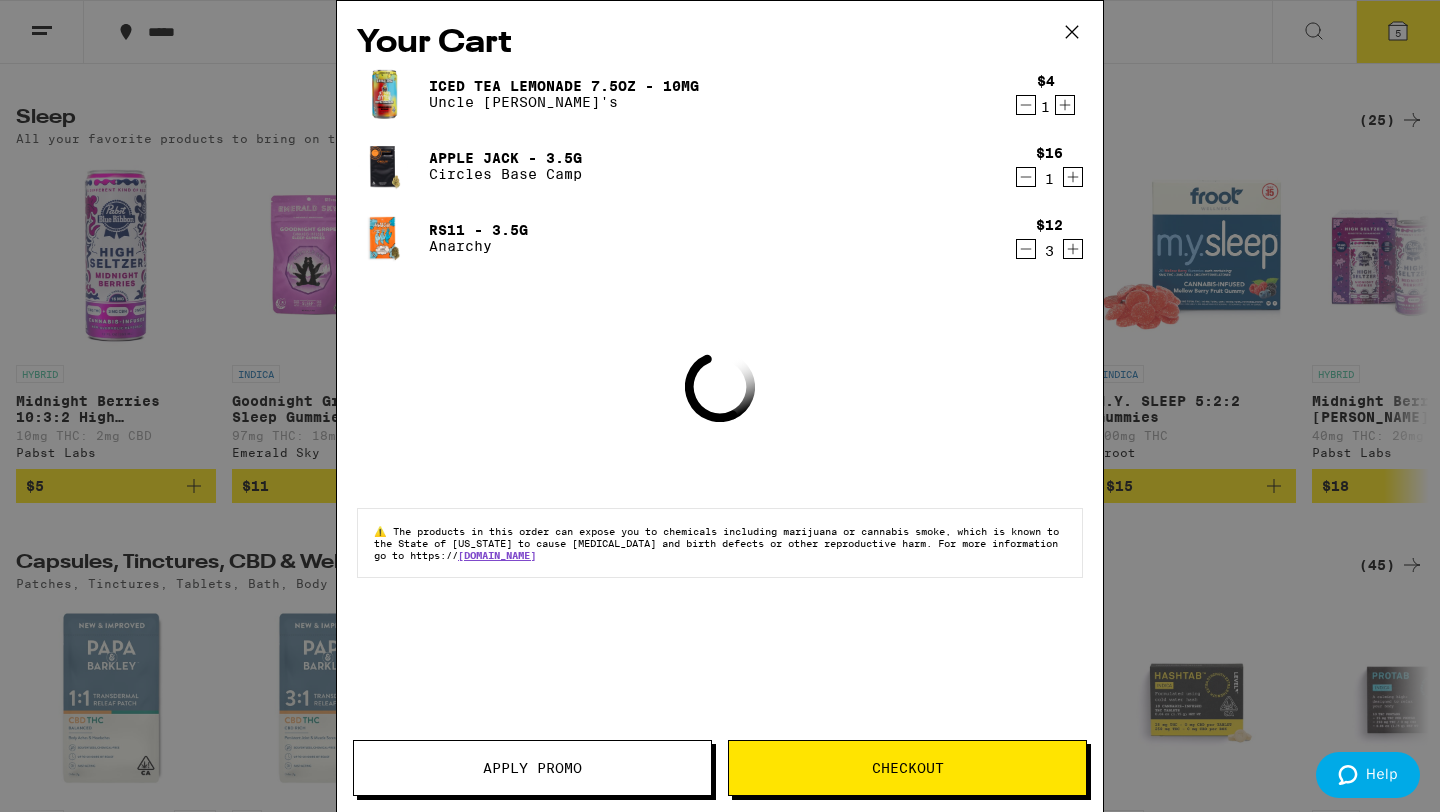 scroll, scrollTop: 6762, scrollLeft: 0, axis: vertical 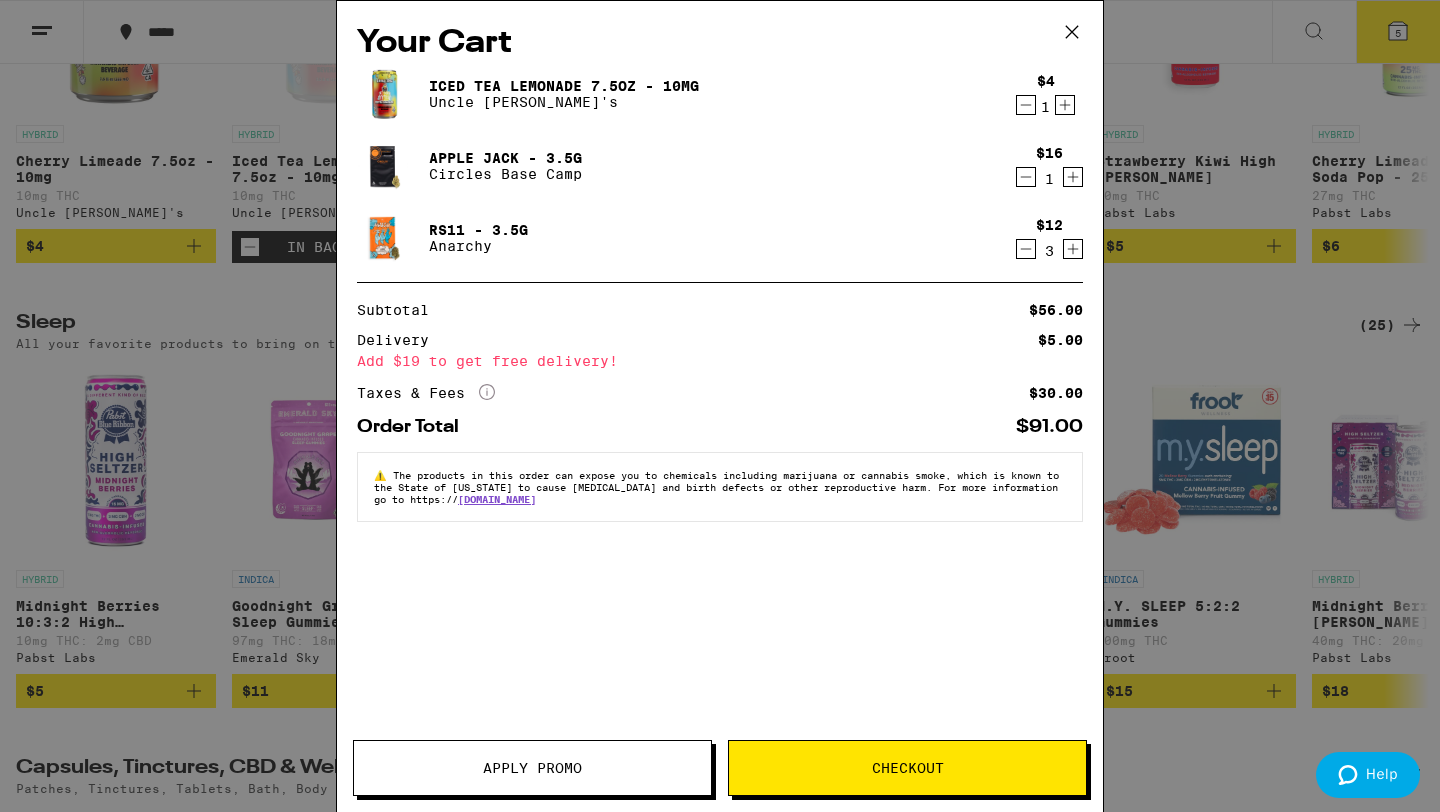 click 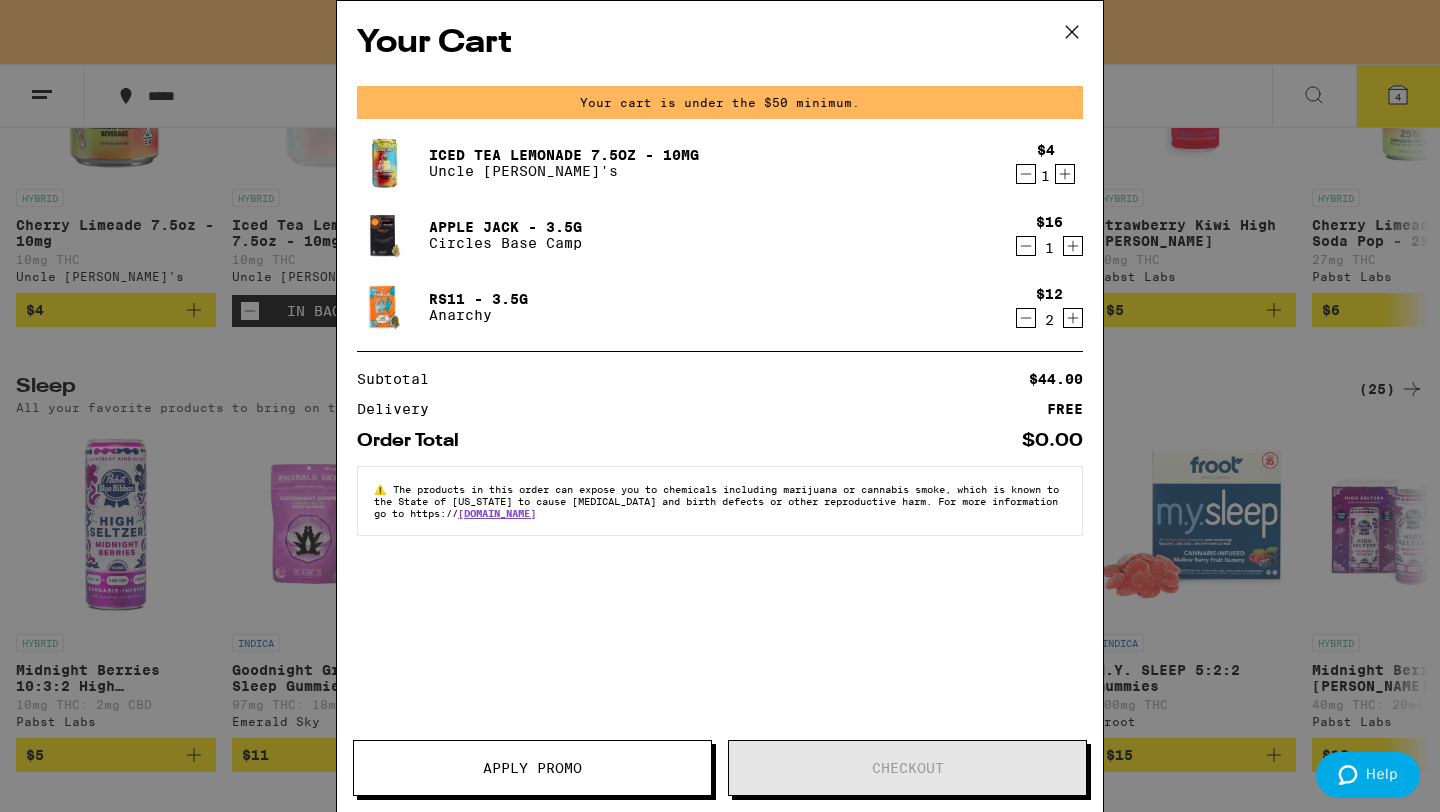scroll, scrollTop: 6826, scrollLeft: 0, axis: vertical 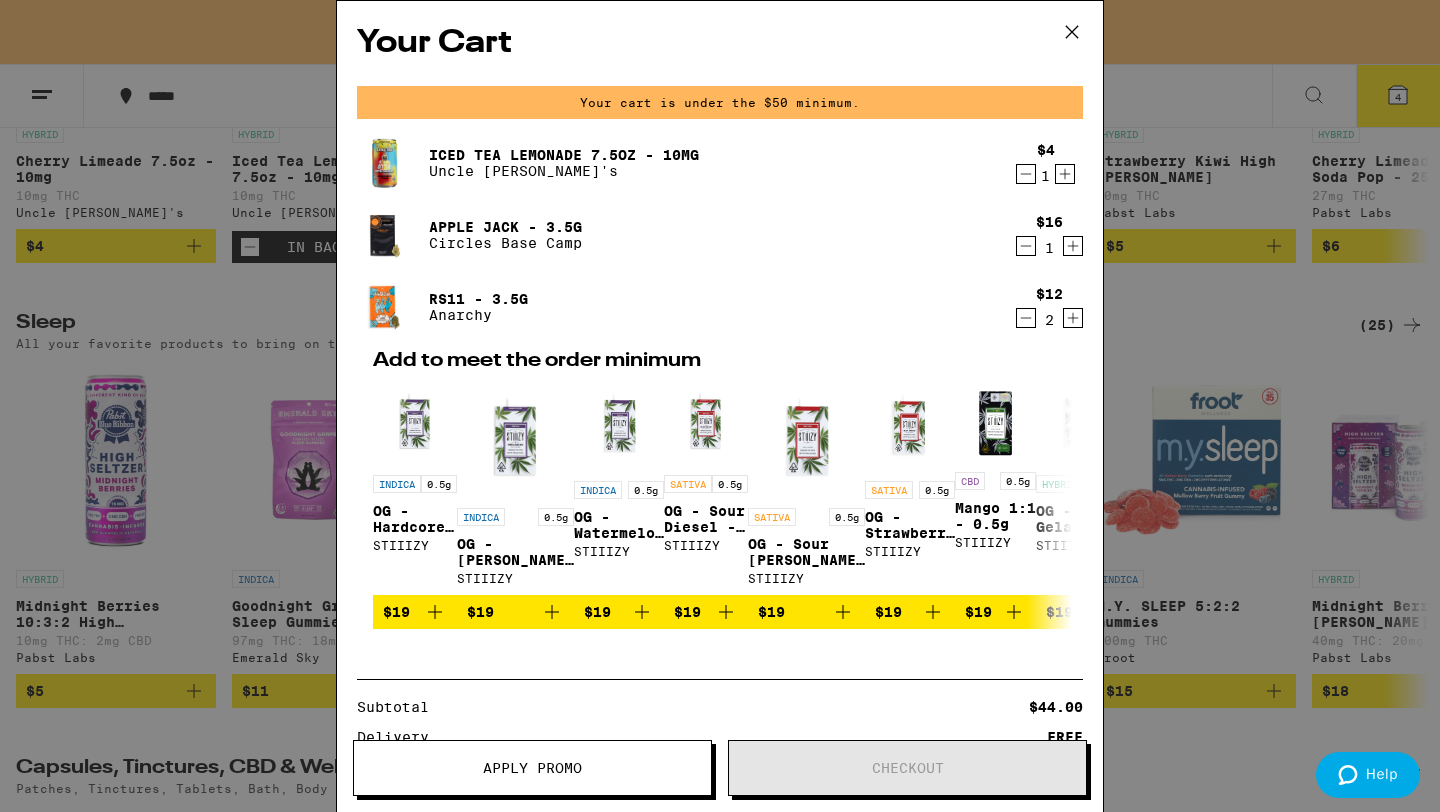 click 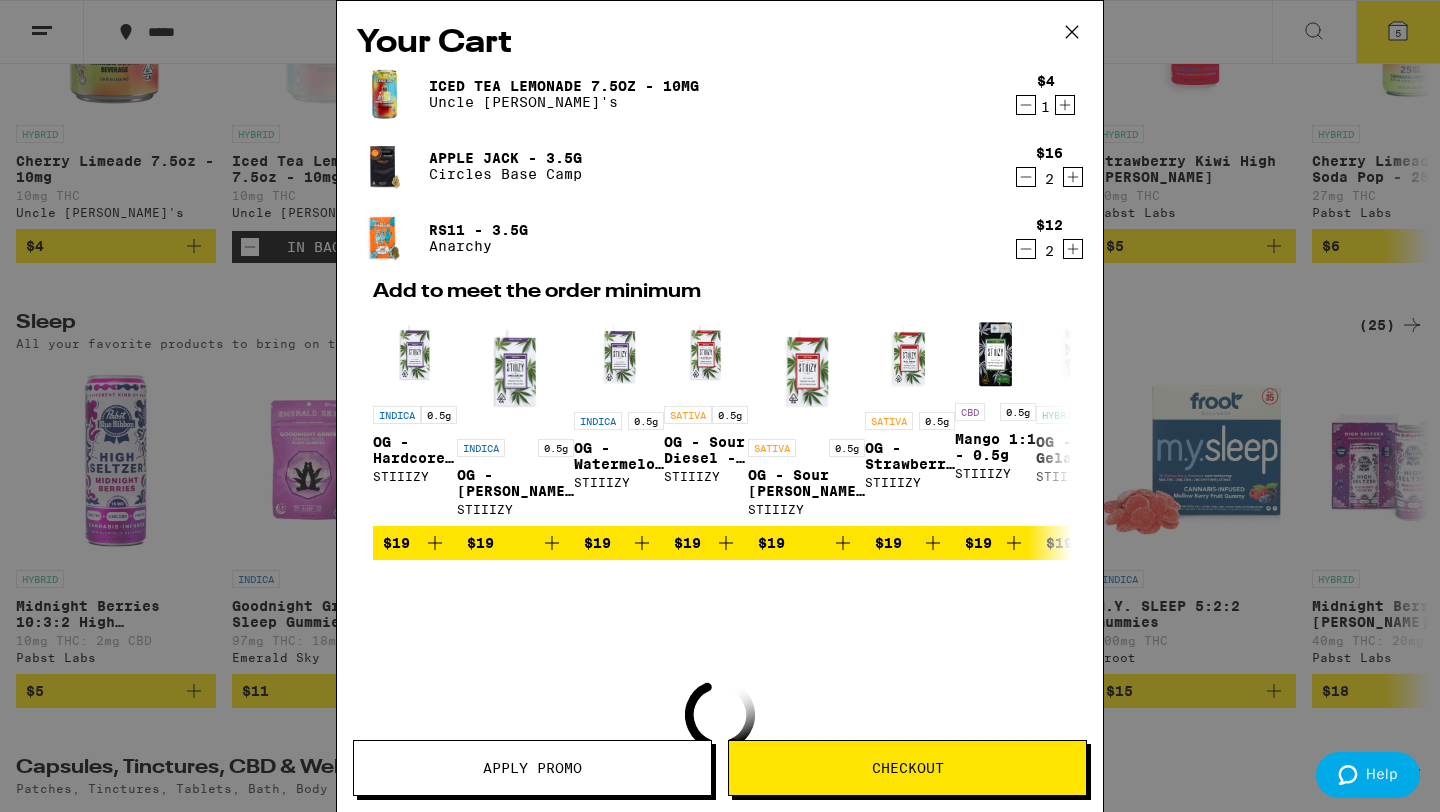 click 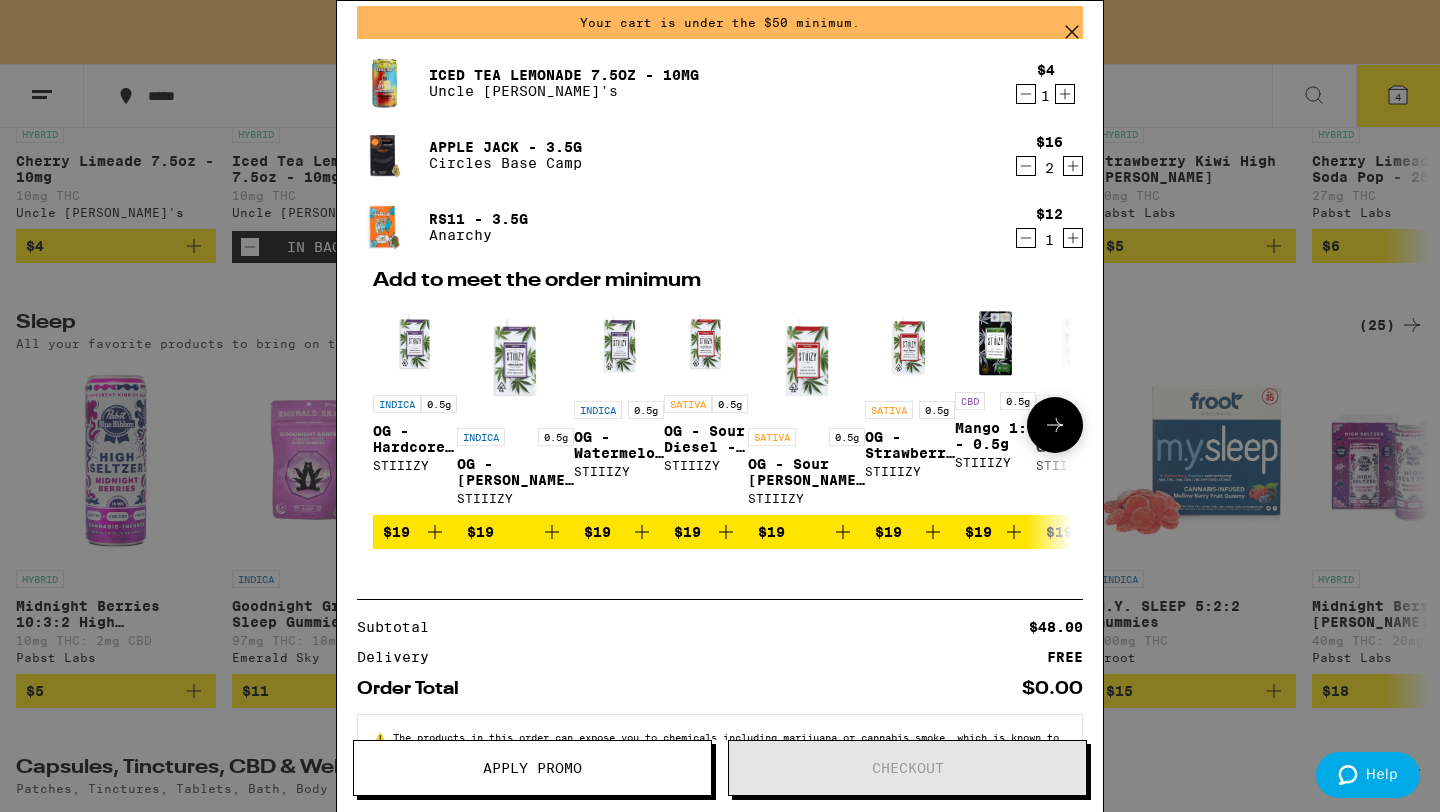 scroll, scrollTop: 0, scrollLeft: 0, axis: both 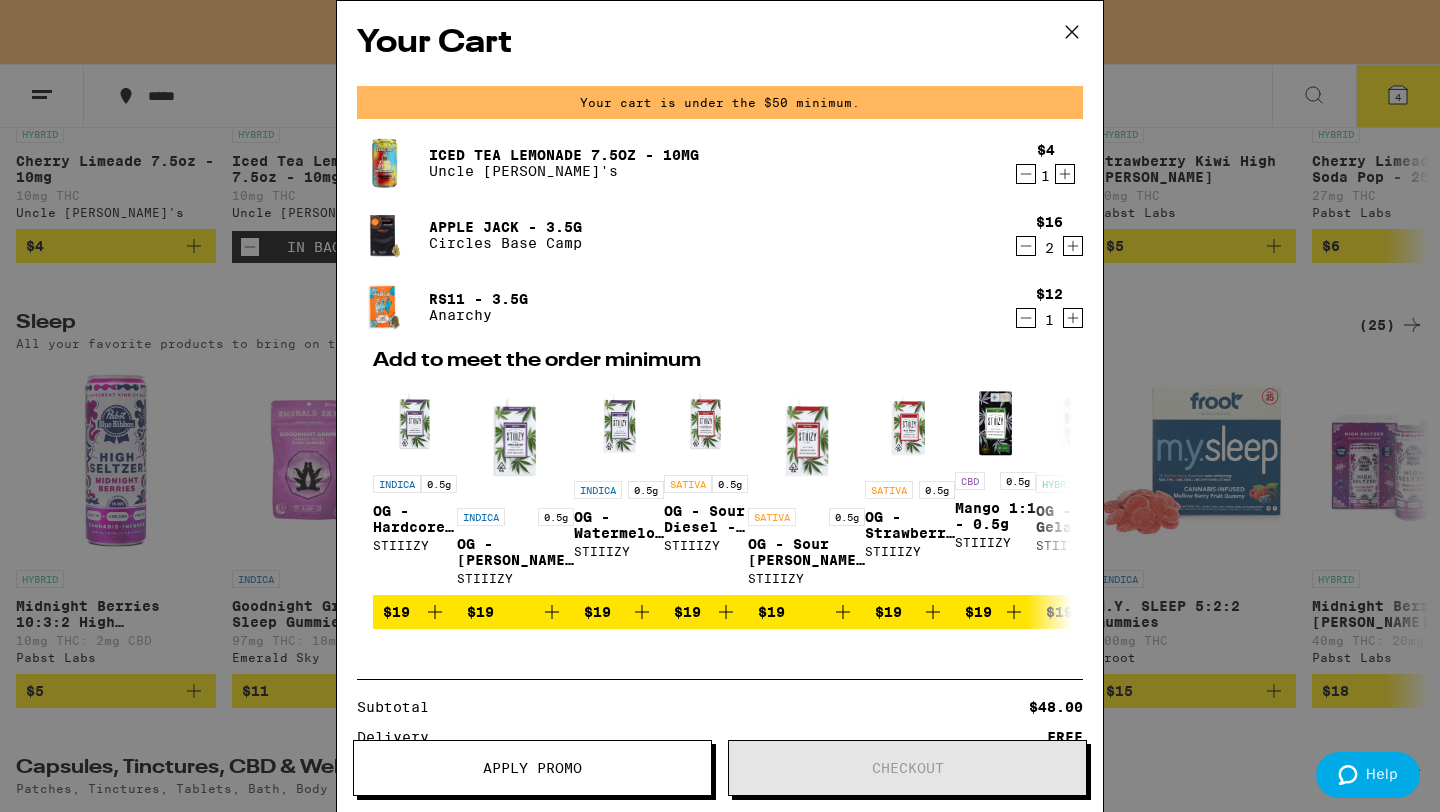 click 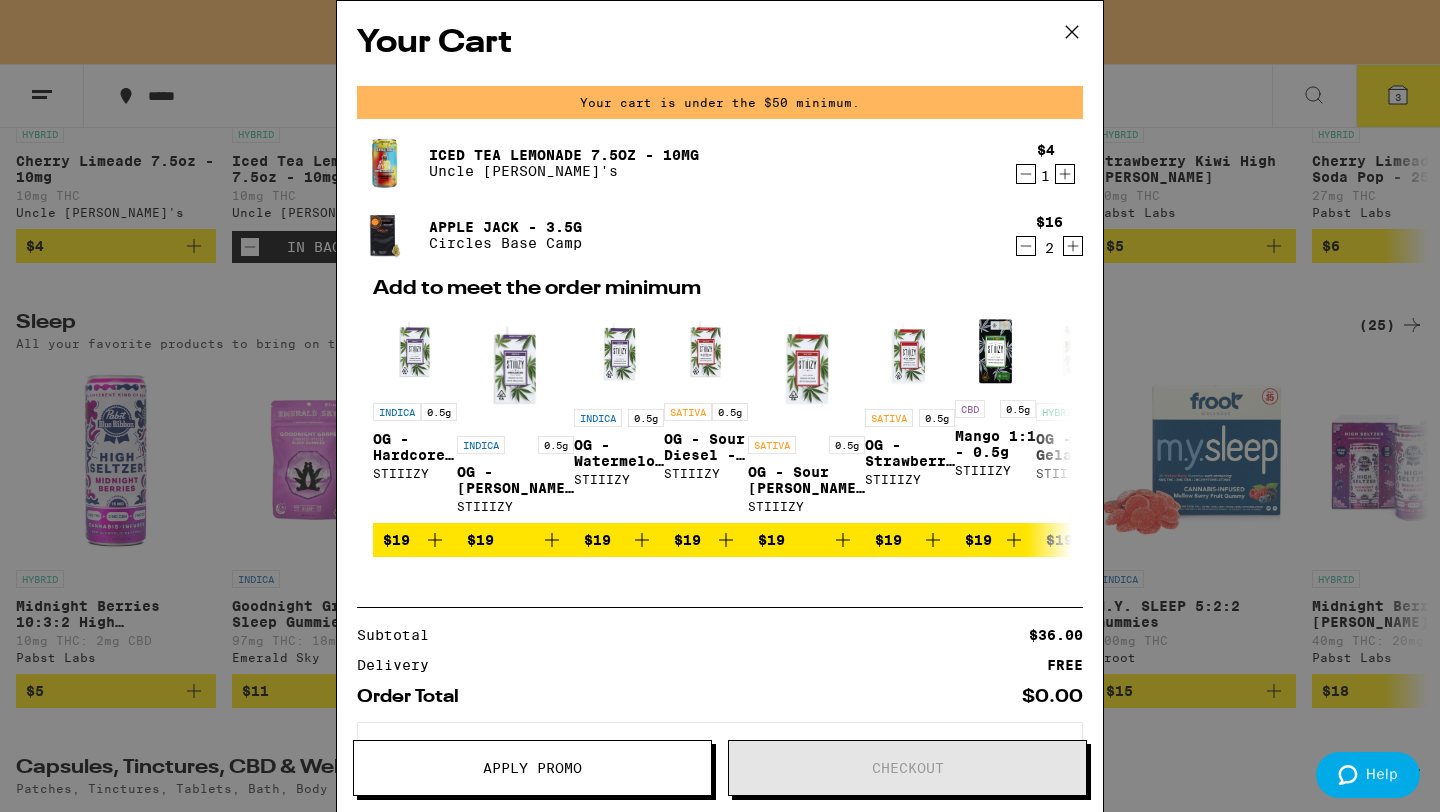 click 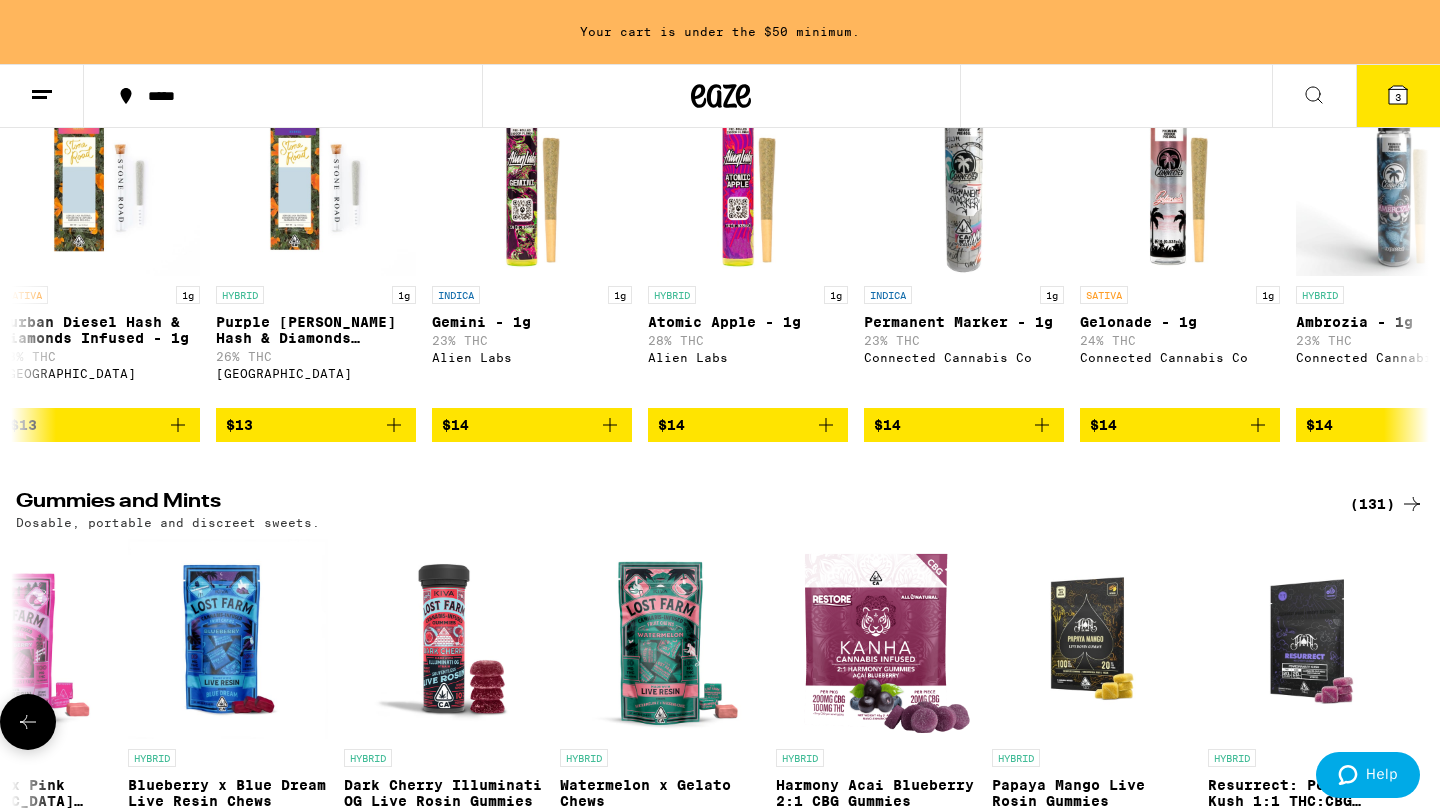 scroll, scrollTop: 0, scrollLeft: 0, axis: both 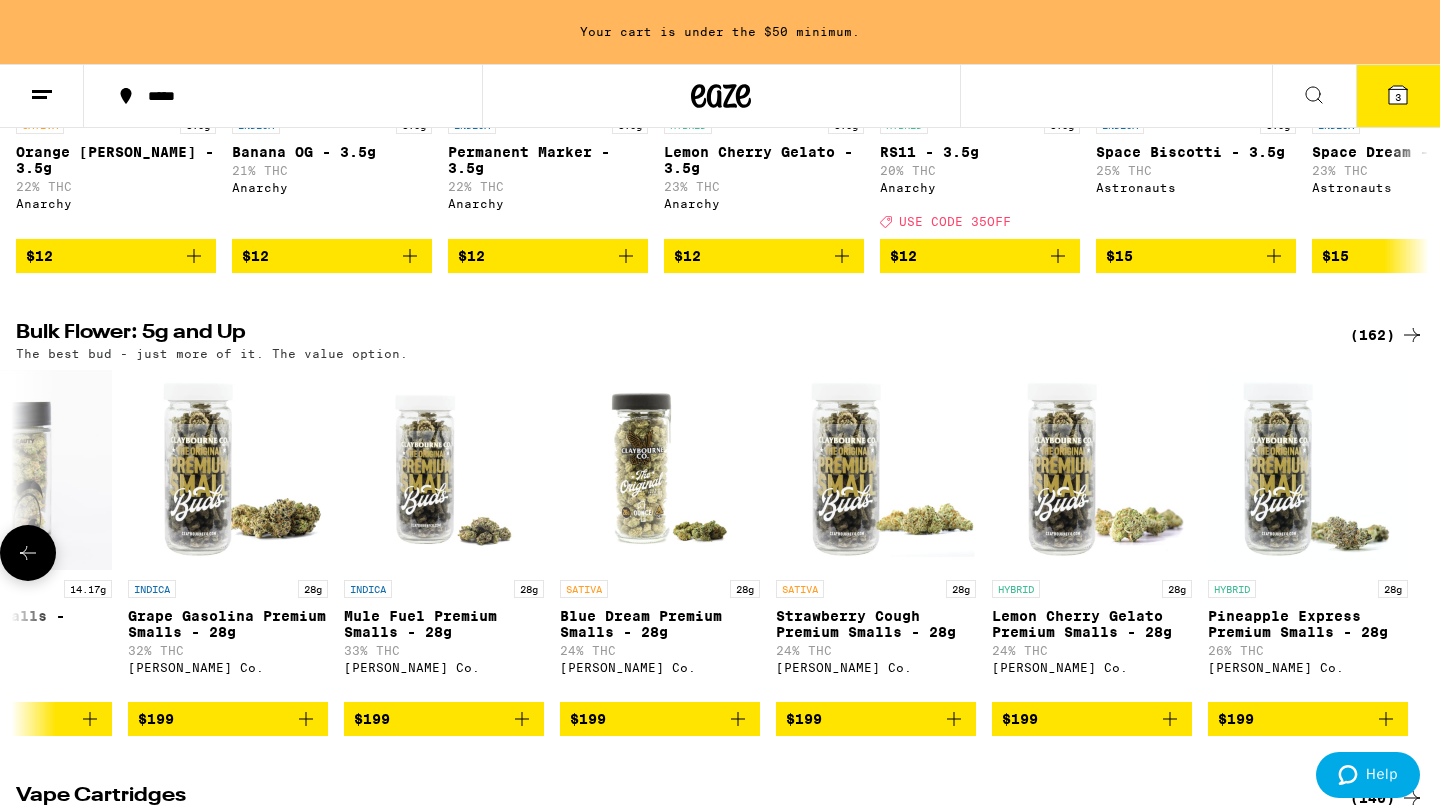 click 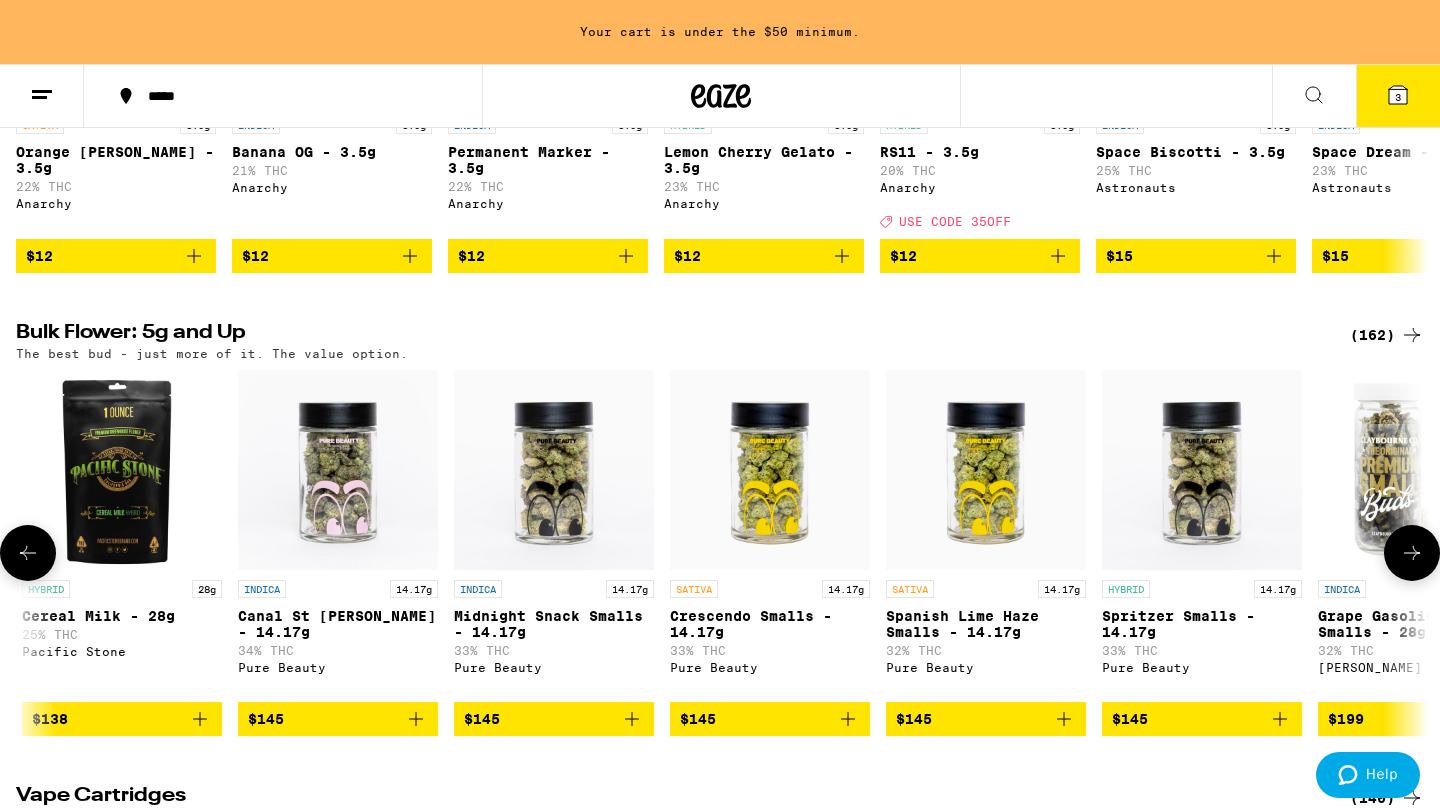 click 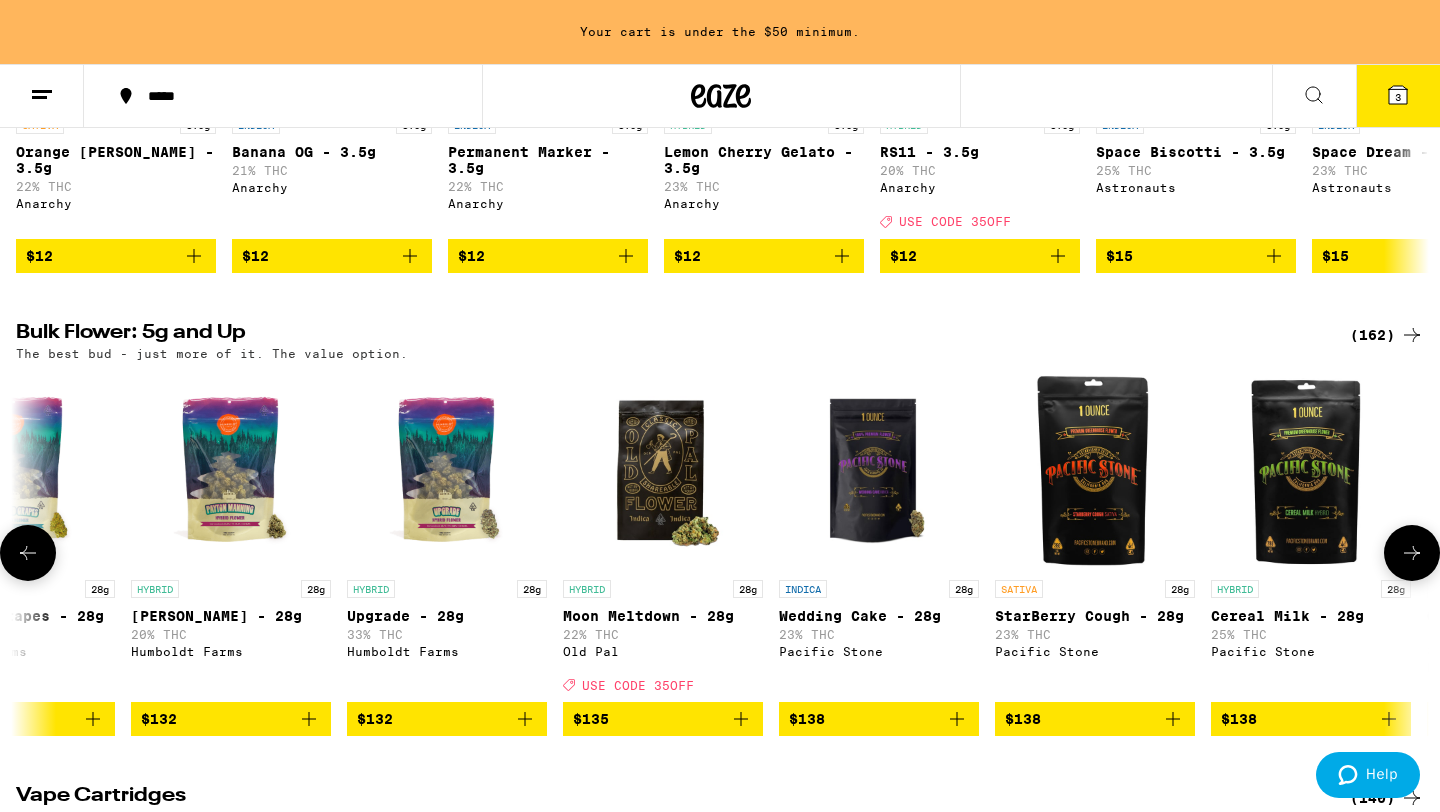 scroll, scrollTop: 0, scrollLeft: 31204, axis: horizontal 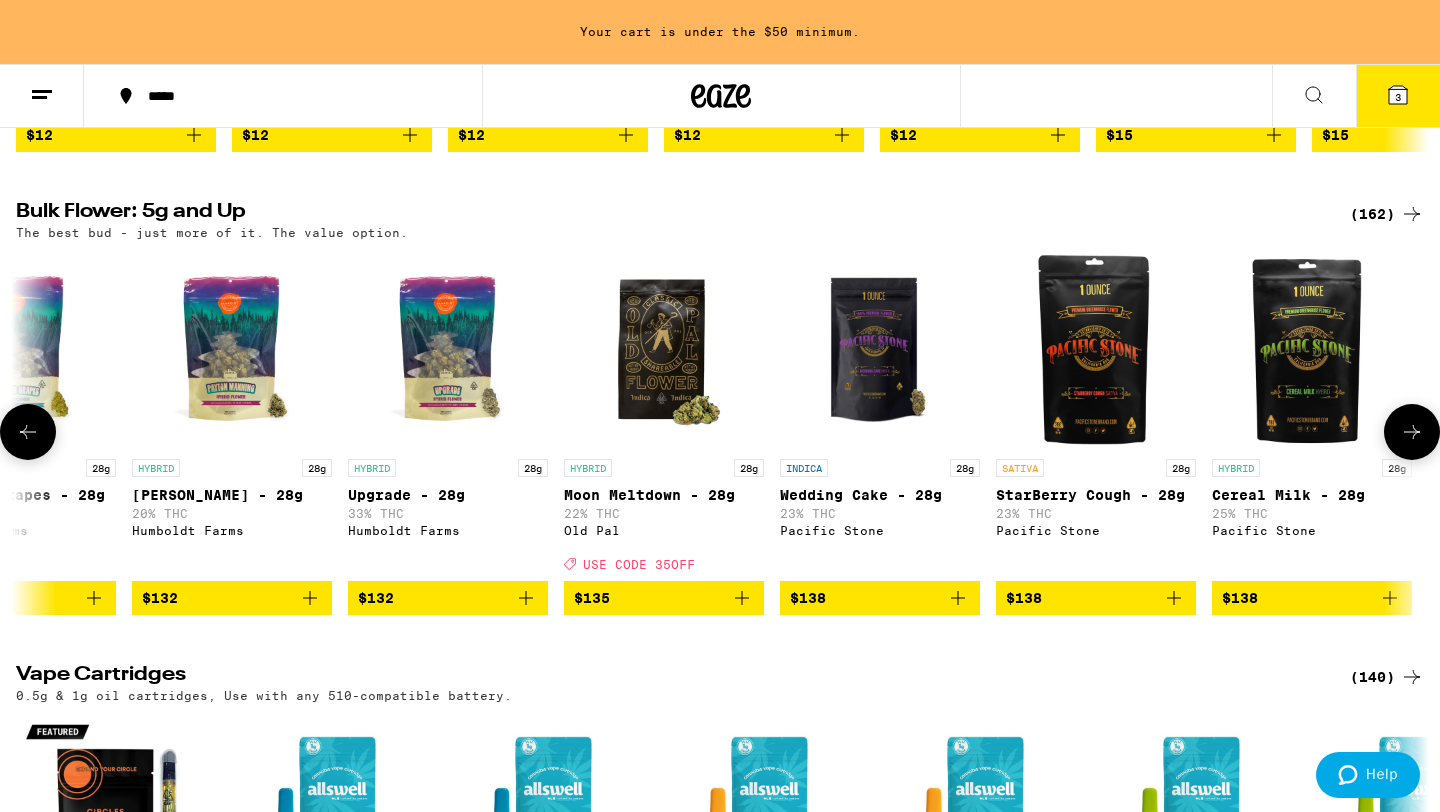 click at bounding box center (28, 432) 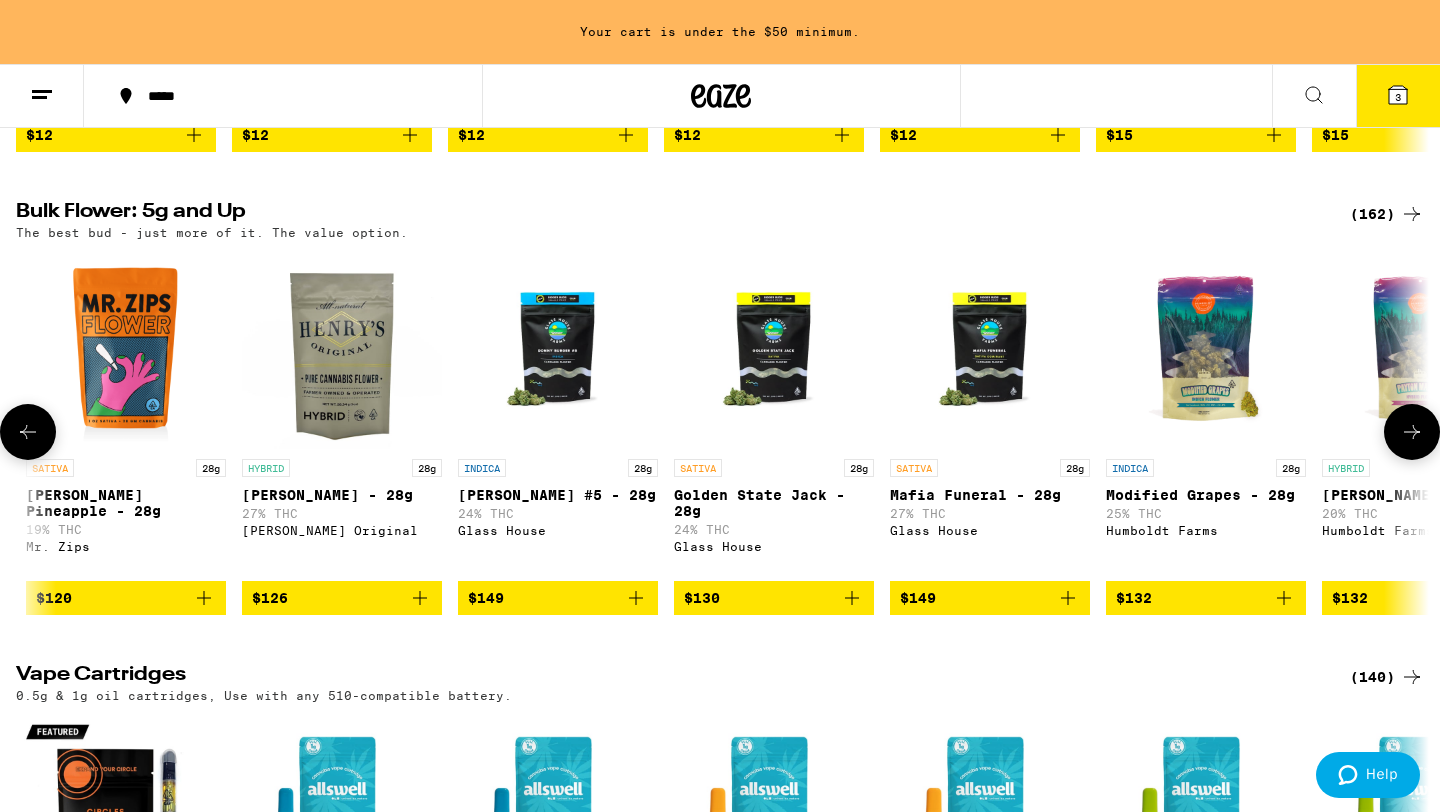 click at bounding box center (28, 432) 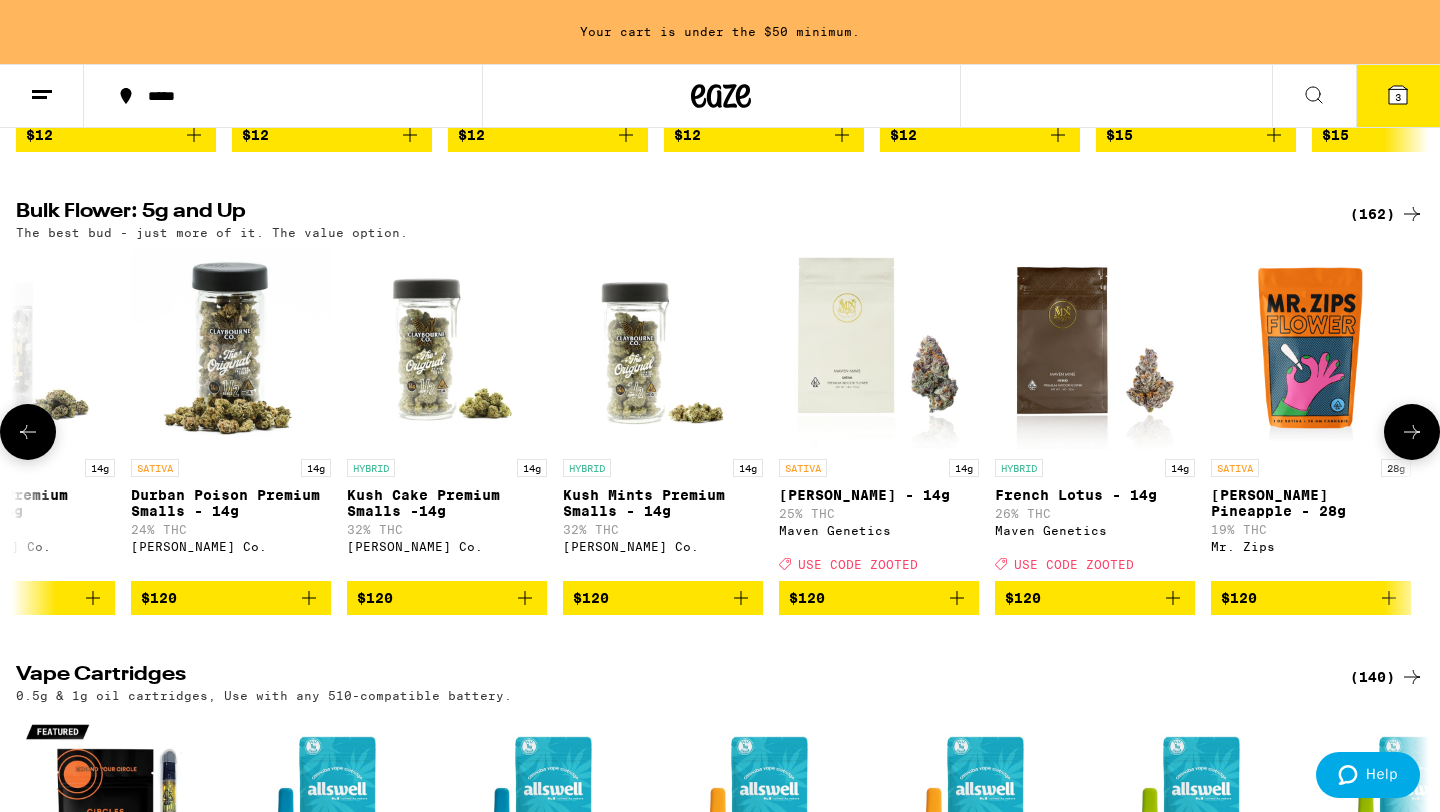 scroll, scrollTop: 0, scrollLeft: 28824, axis: horizontal 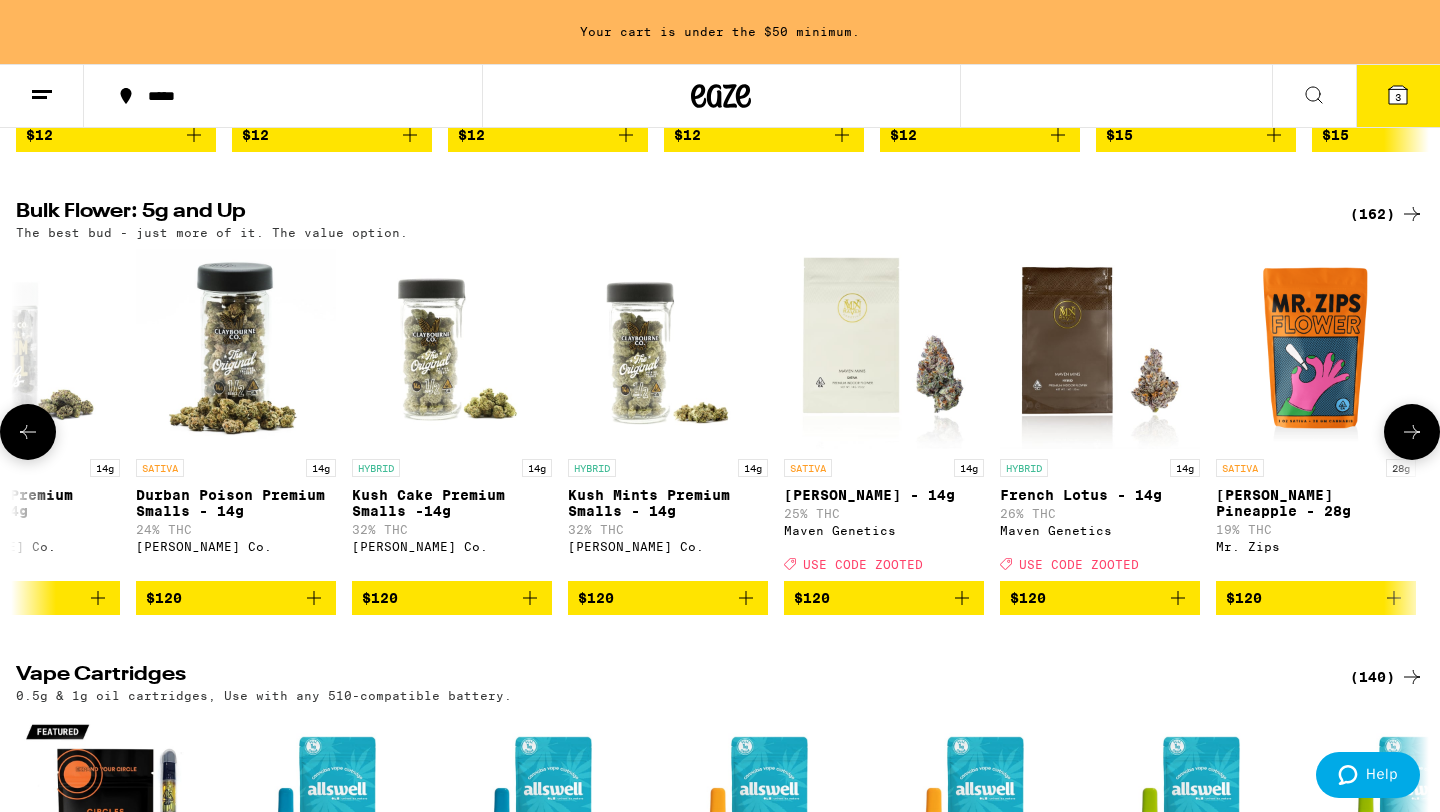 click at bounding box center (28, 432) 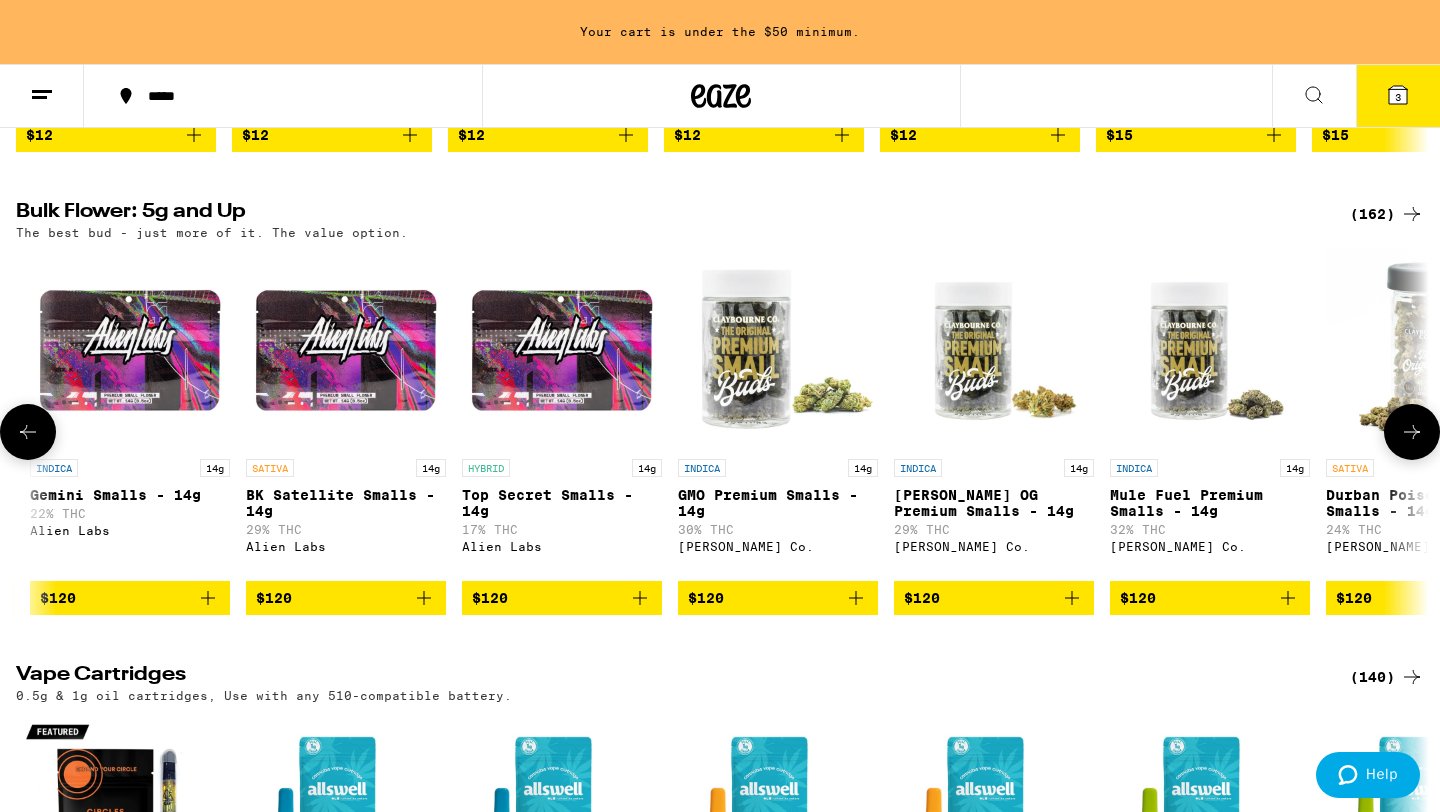 click at bounding box center (28, 432) 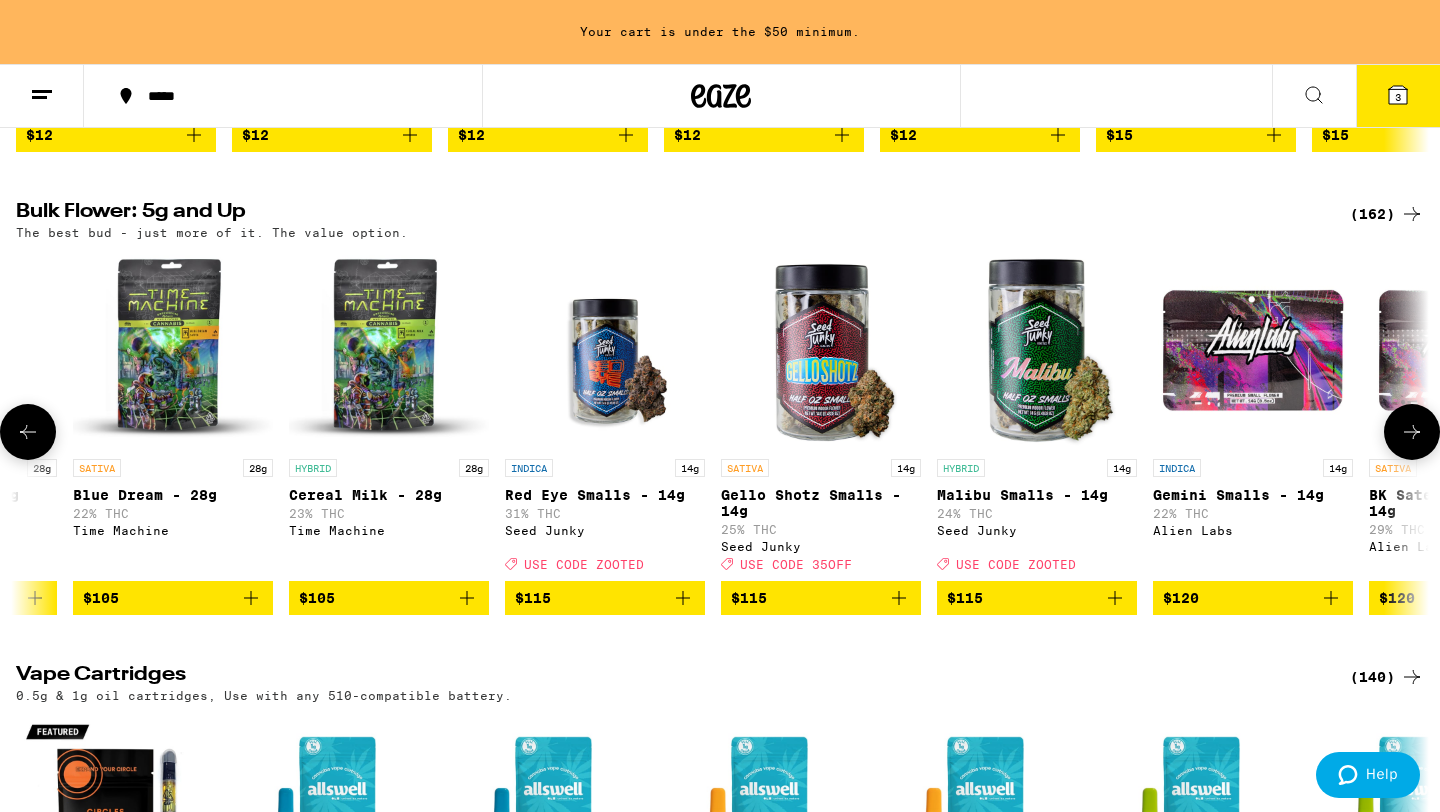 scroll, scrollTop: 0, scrollLeft: 26444, axis: horizontal 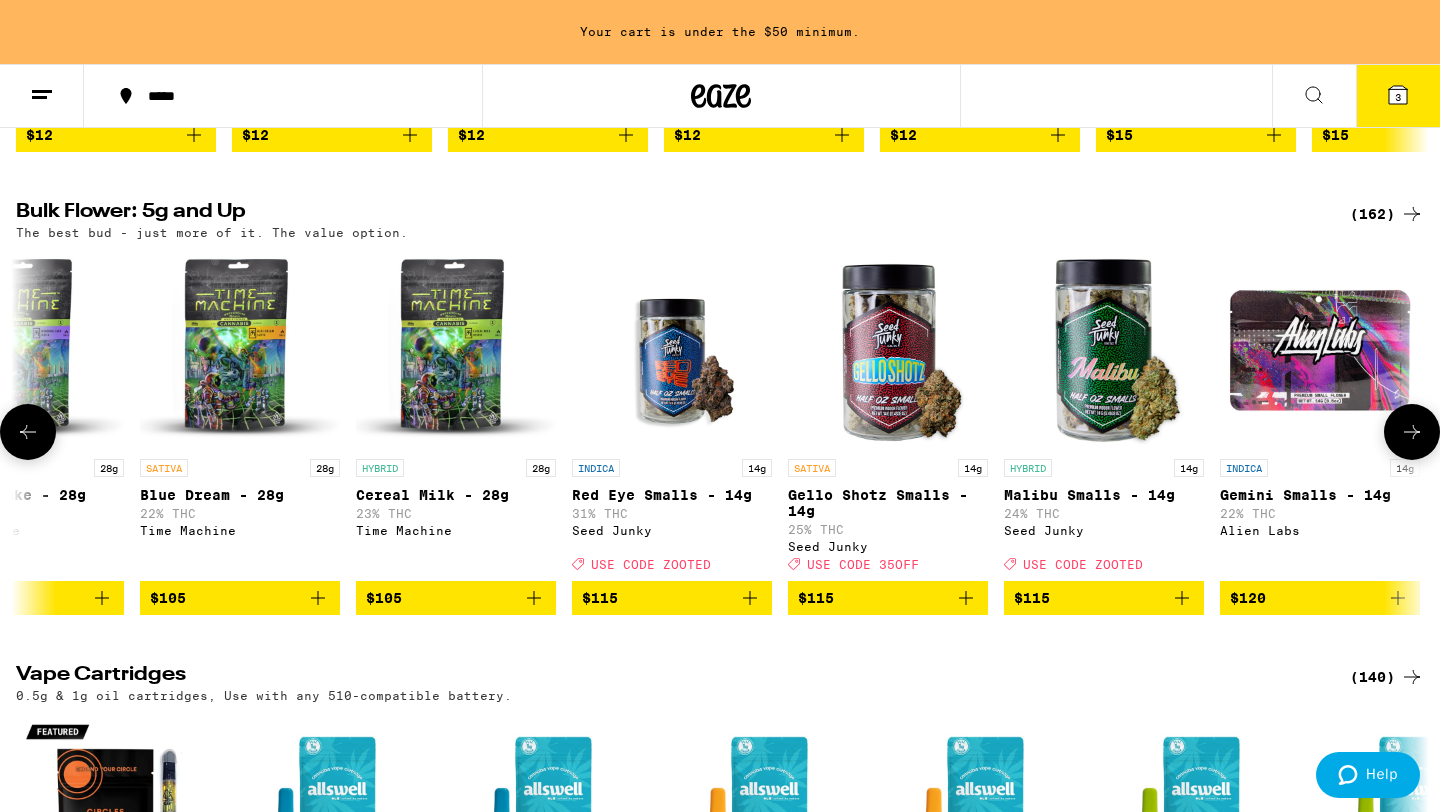 click at bounding box center [28, 432] 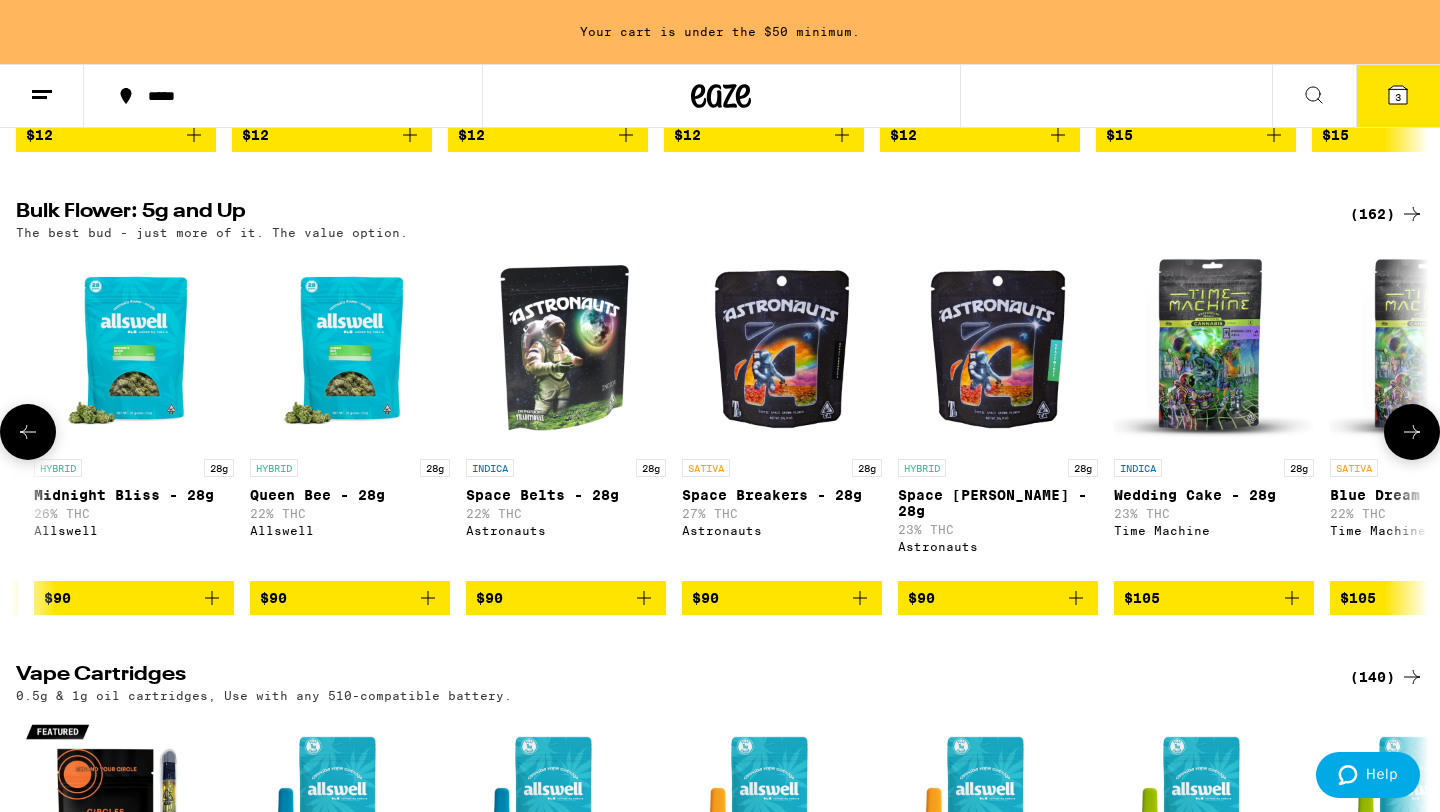 click at bounding box center [28, 432] 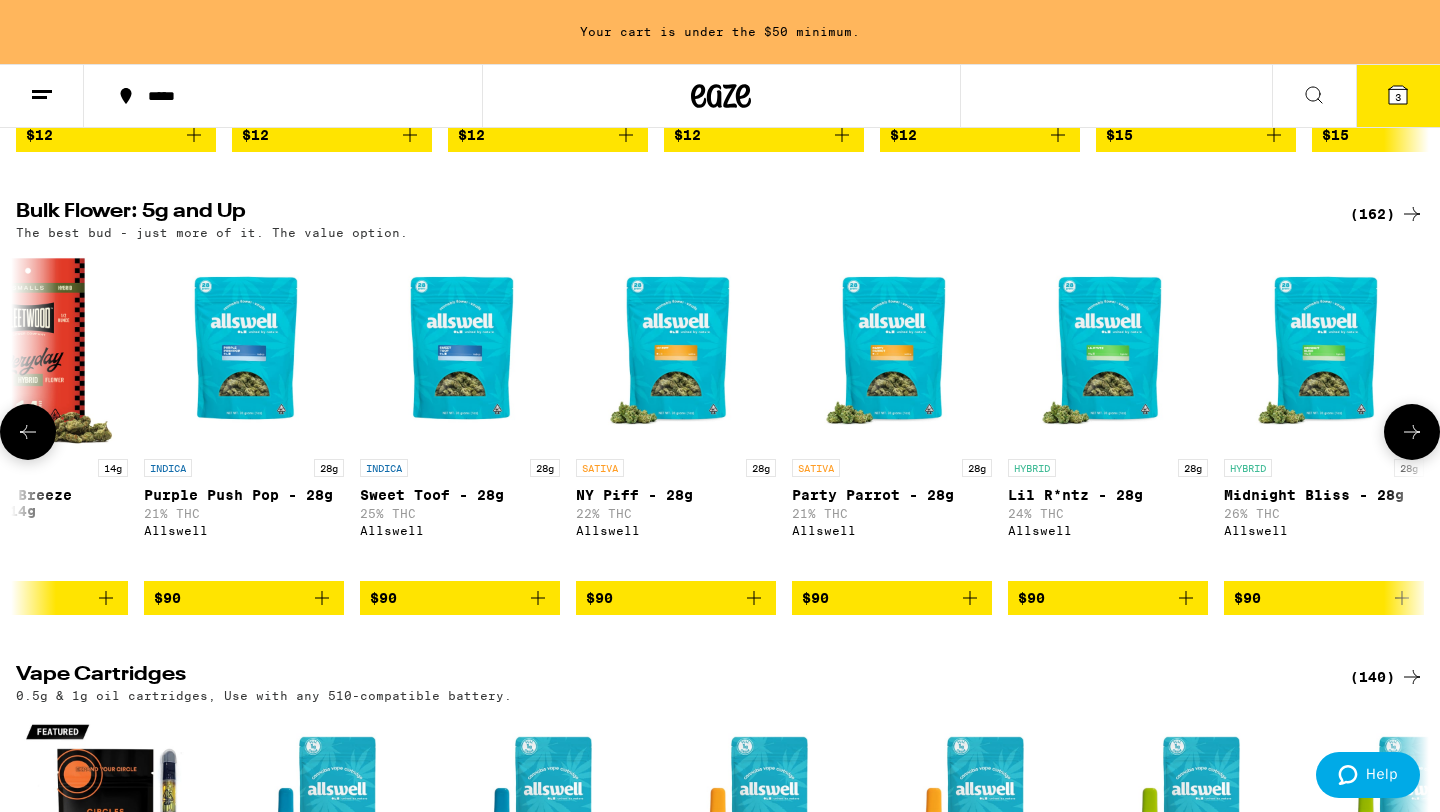 click at bounding box center [28, 432] 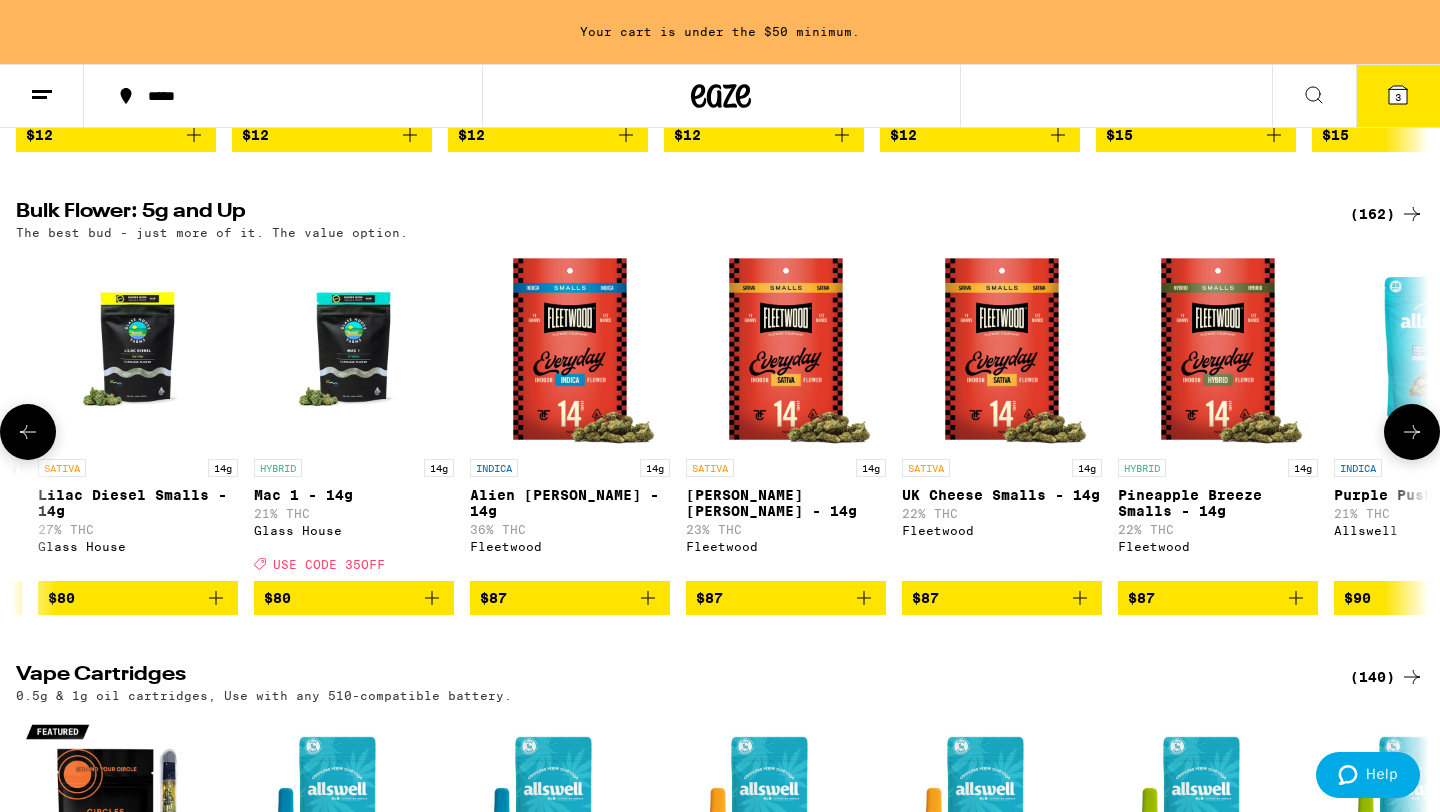 click at bounding box center [28, 432] 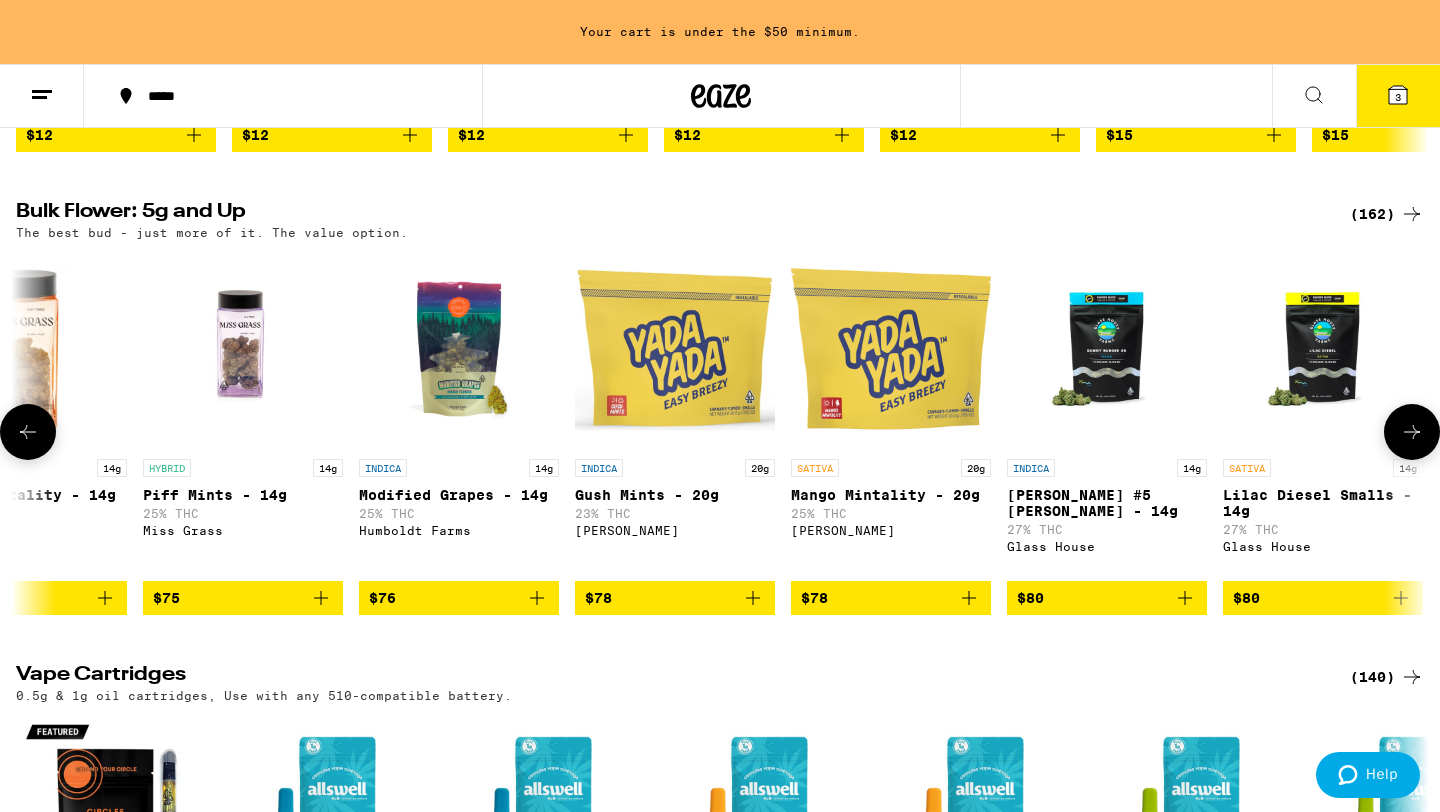 scroll, scrollTop: 0, scrollLeft: 21684, axis: horizontal 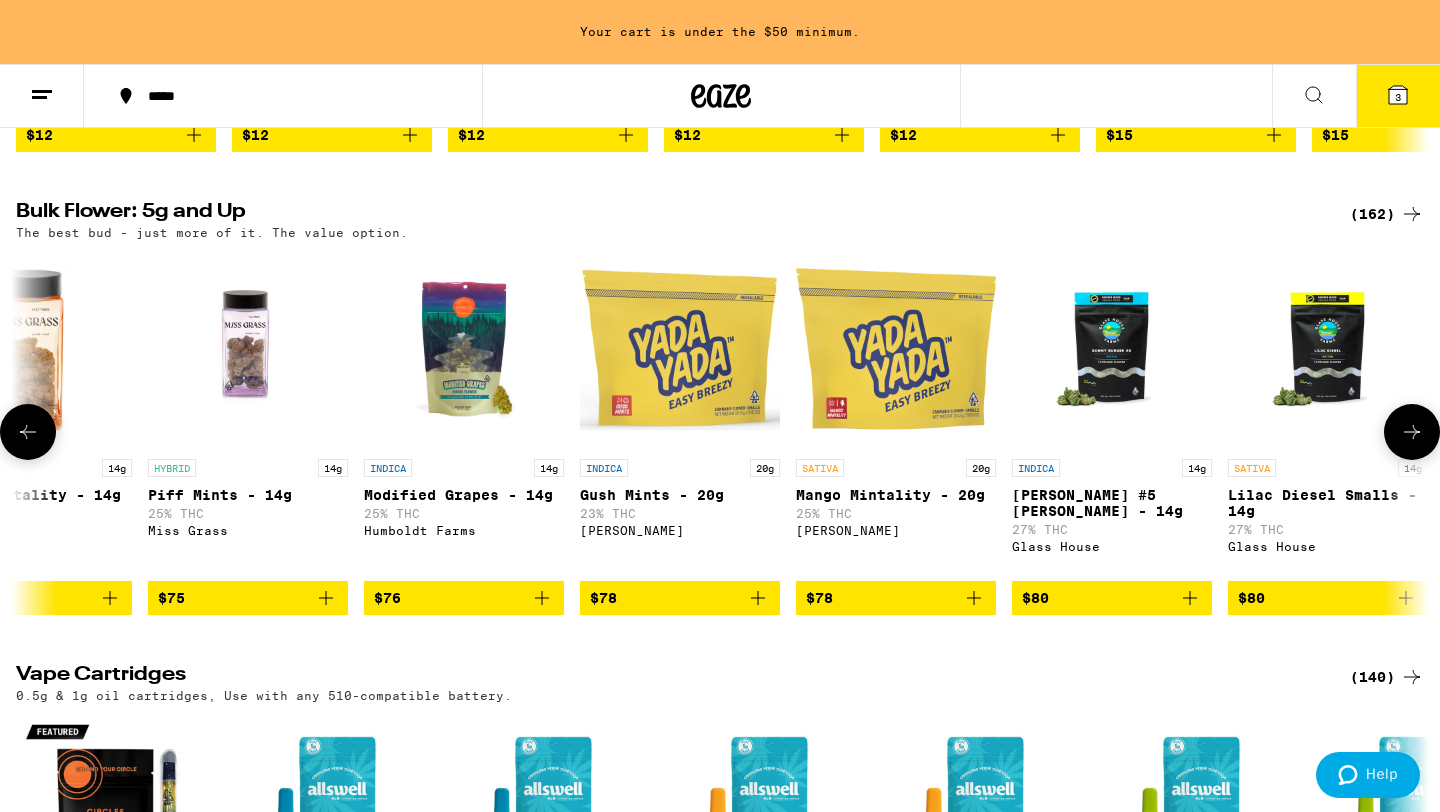 click at bounding box center (28, 432) 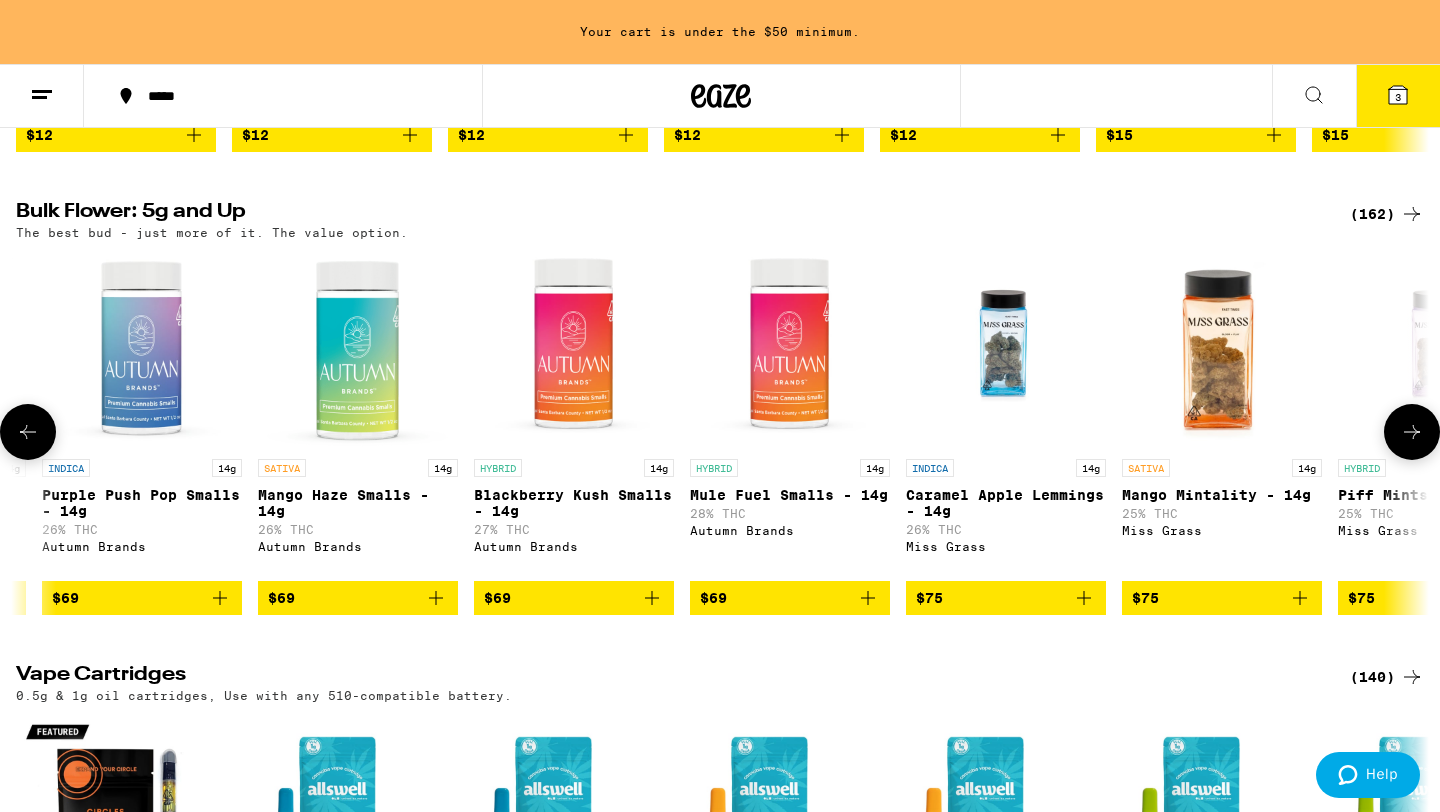 click at bounding box center (28, 432) 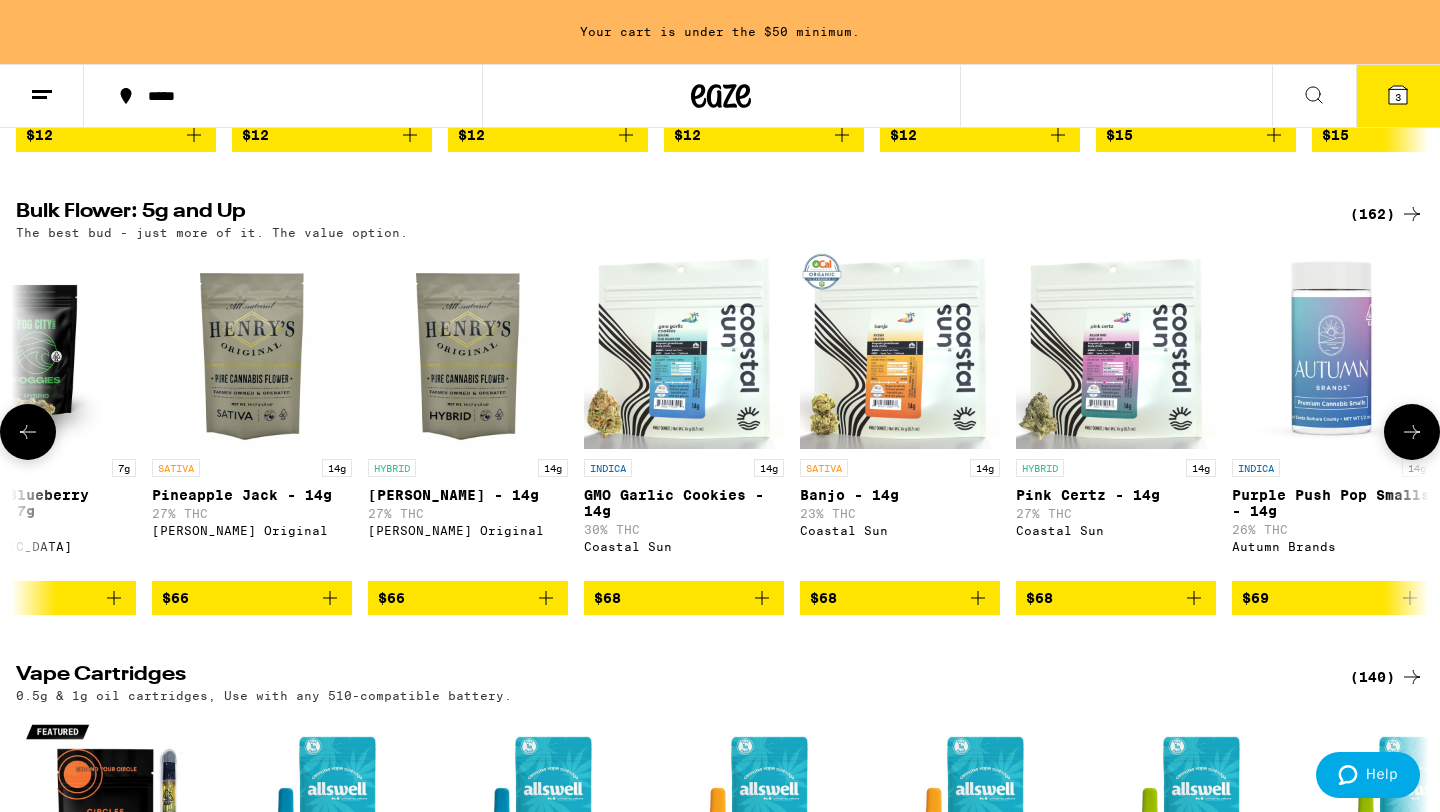 click at bounding box center (28, 432) 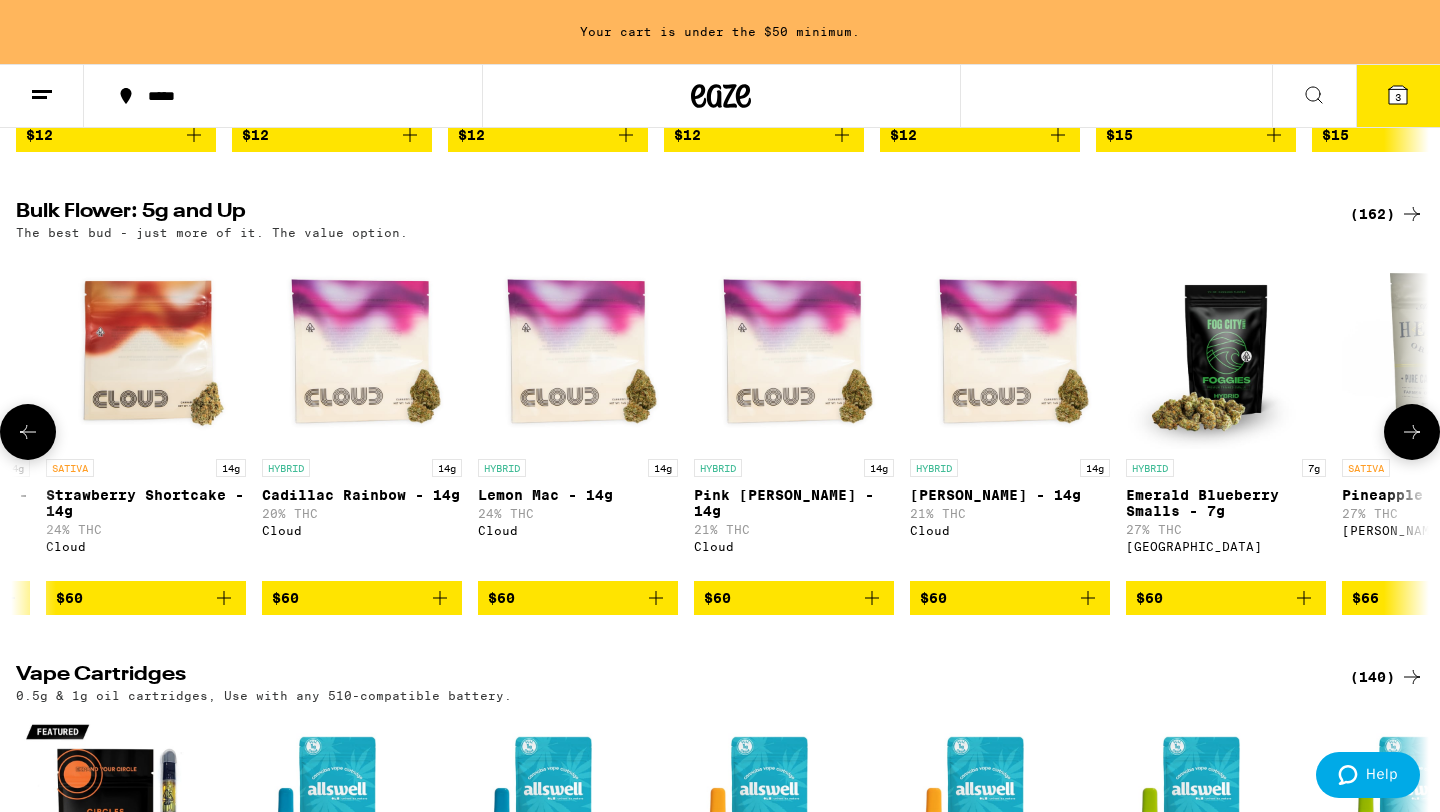 click at bounding box center [28, 432] 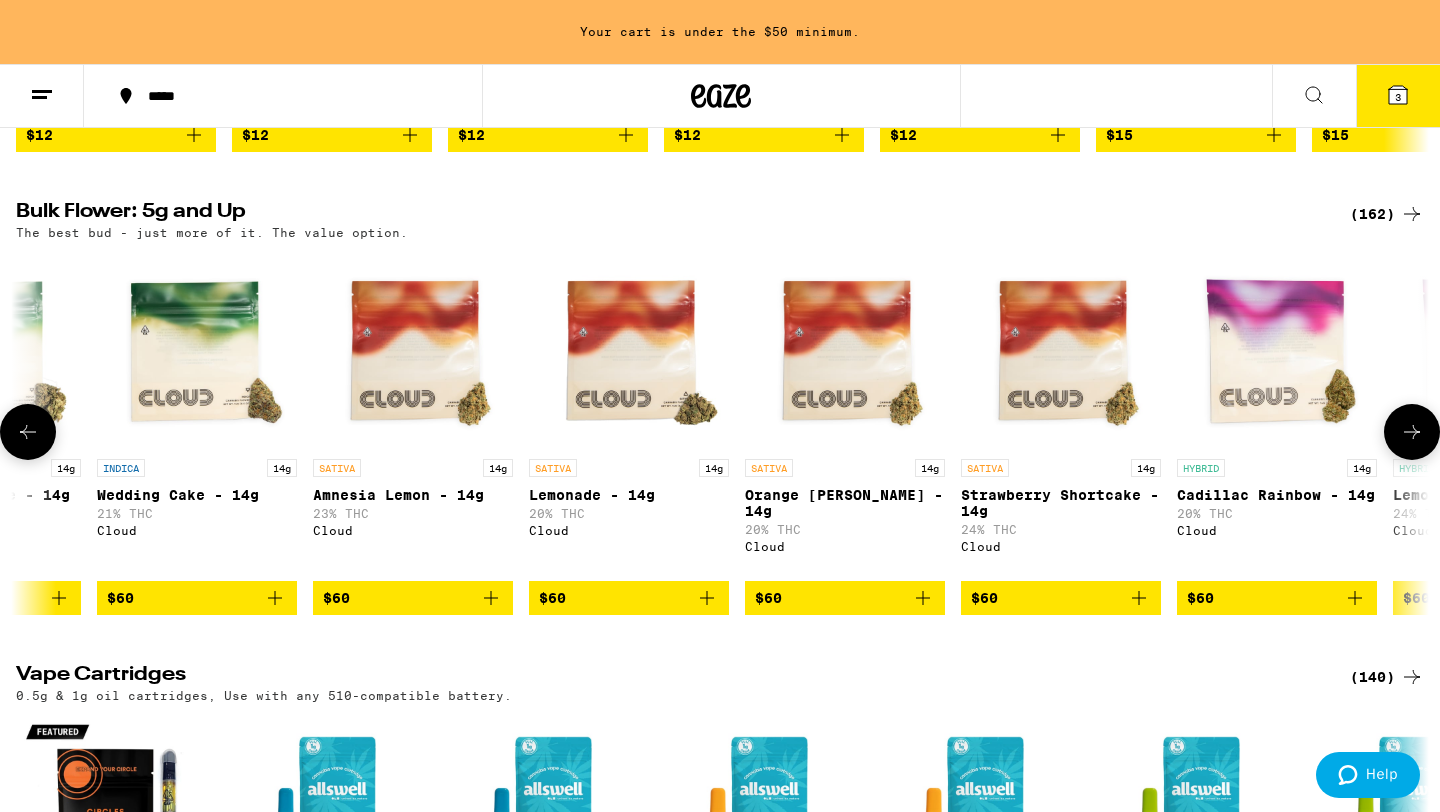 scroll, scrollTop: 0, scrollLeft: 16924, axis: horizontal 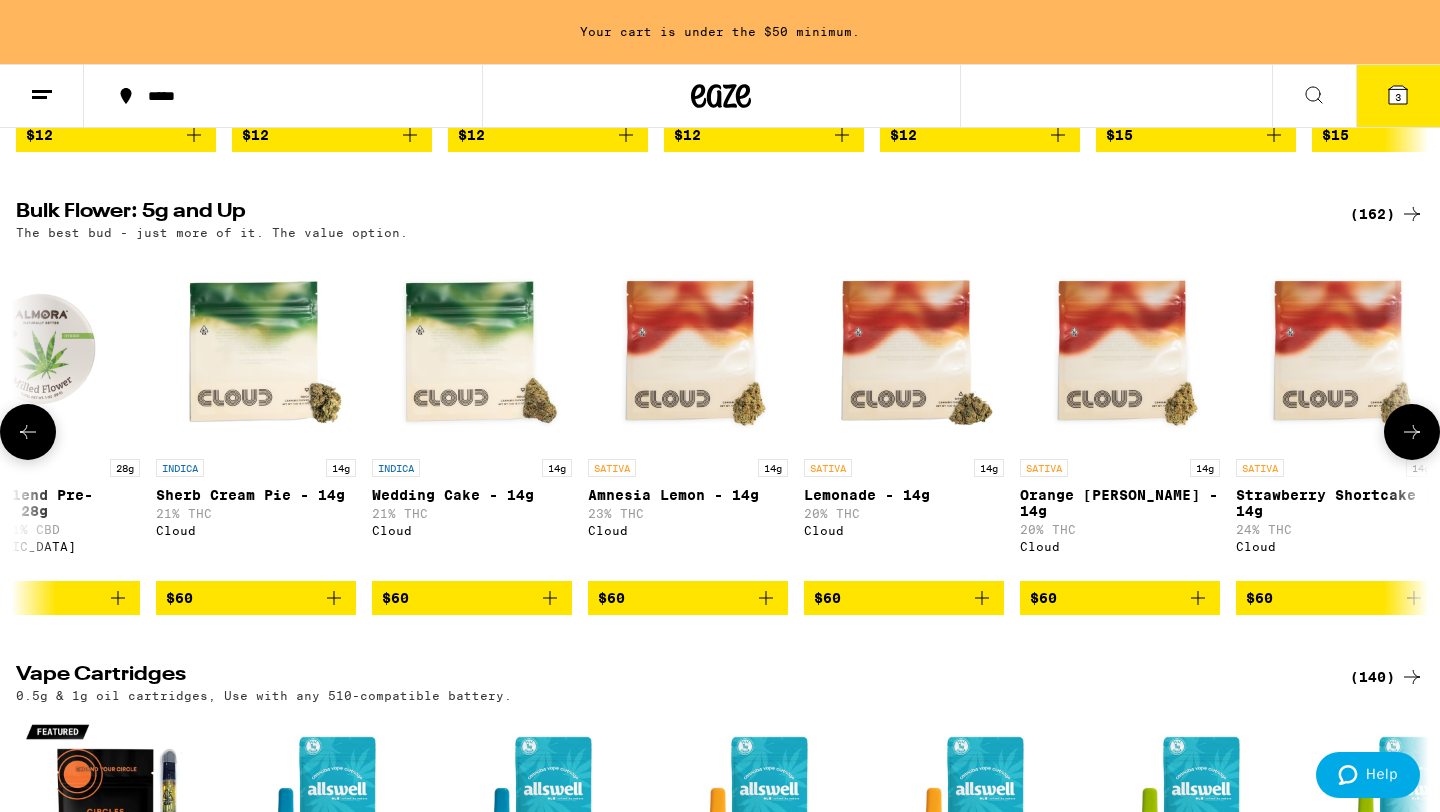 click at bounding box center [28, 432] 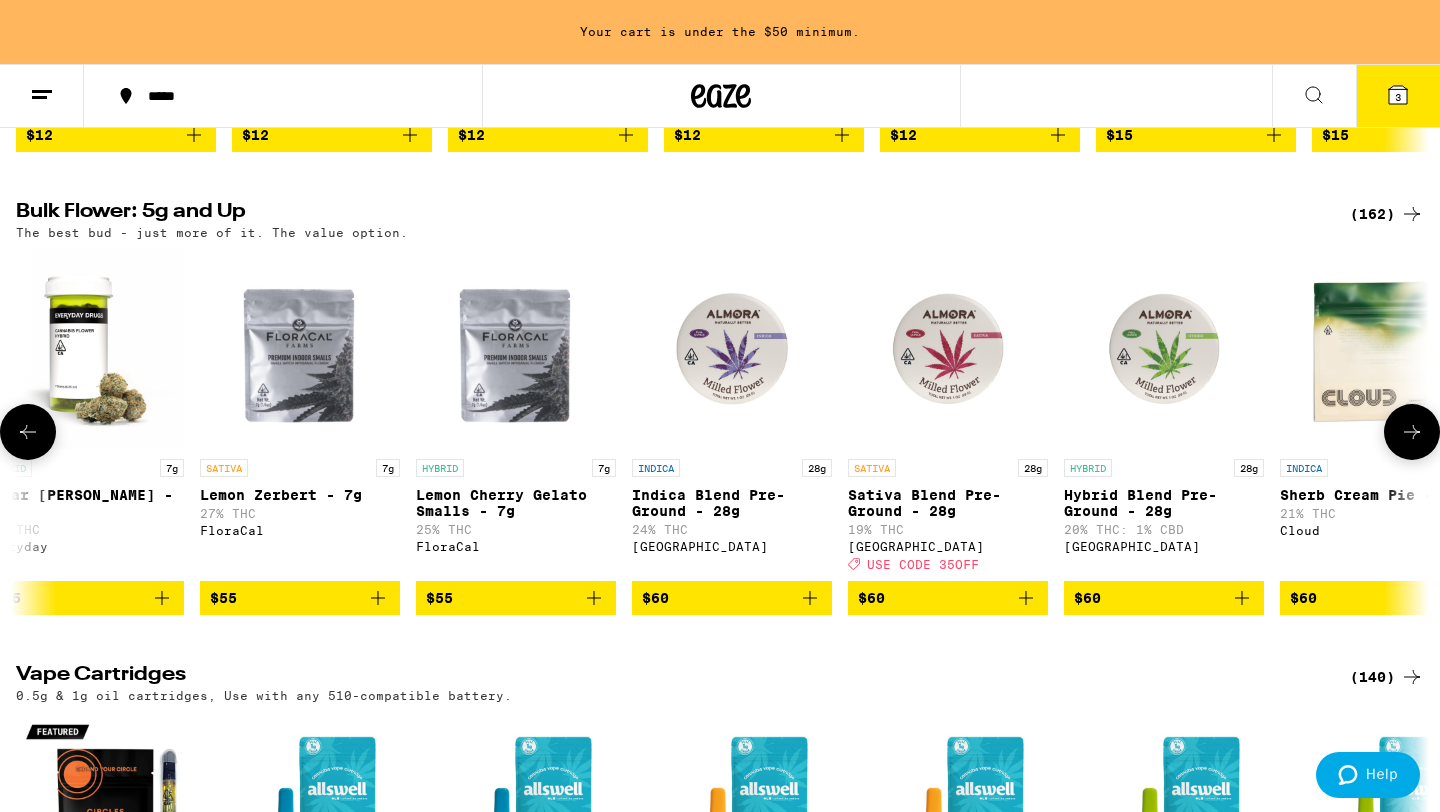 scroll, scrollTop: 0, scrollLeft: 15734, axis: horizontal 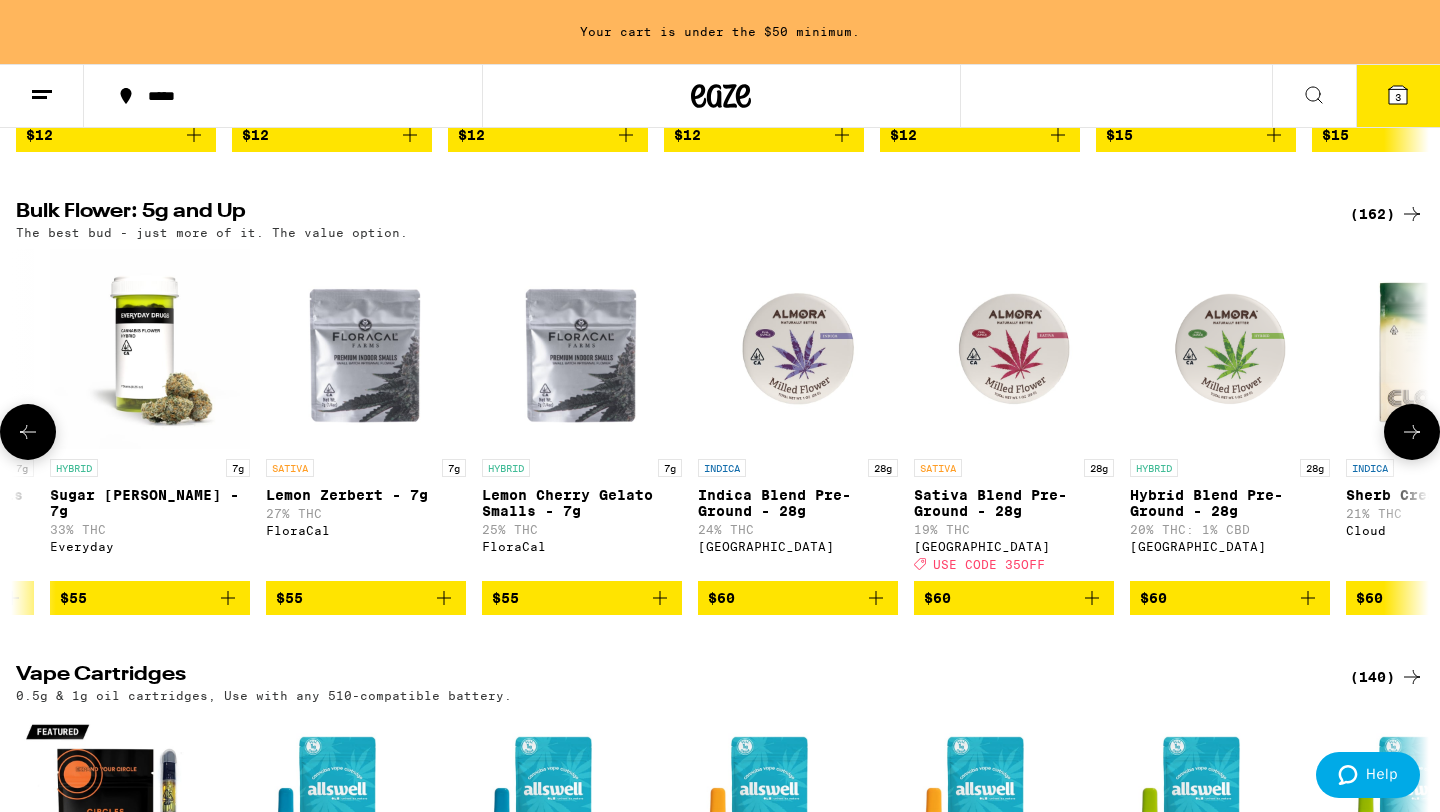 click at bounding box center (28, 432) 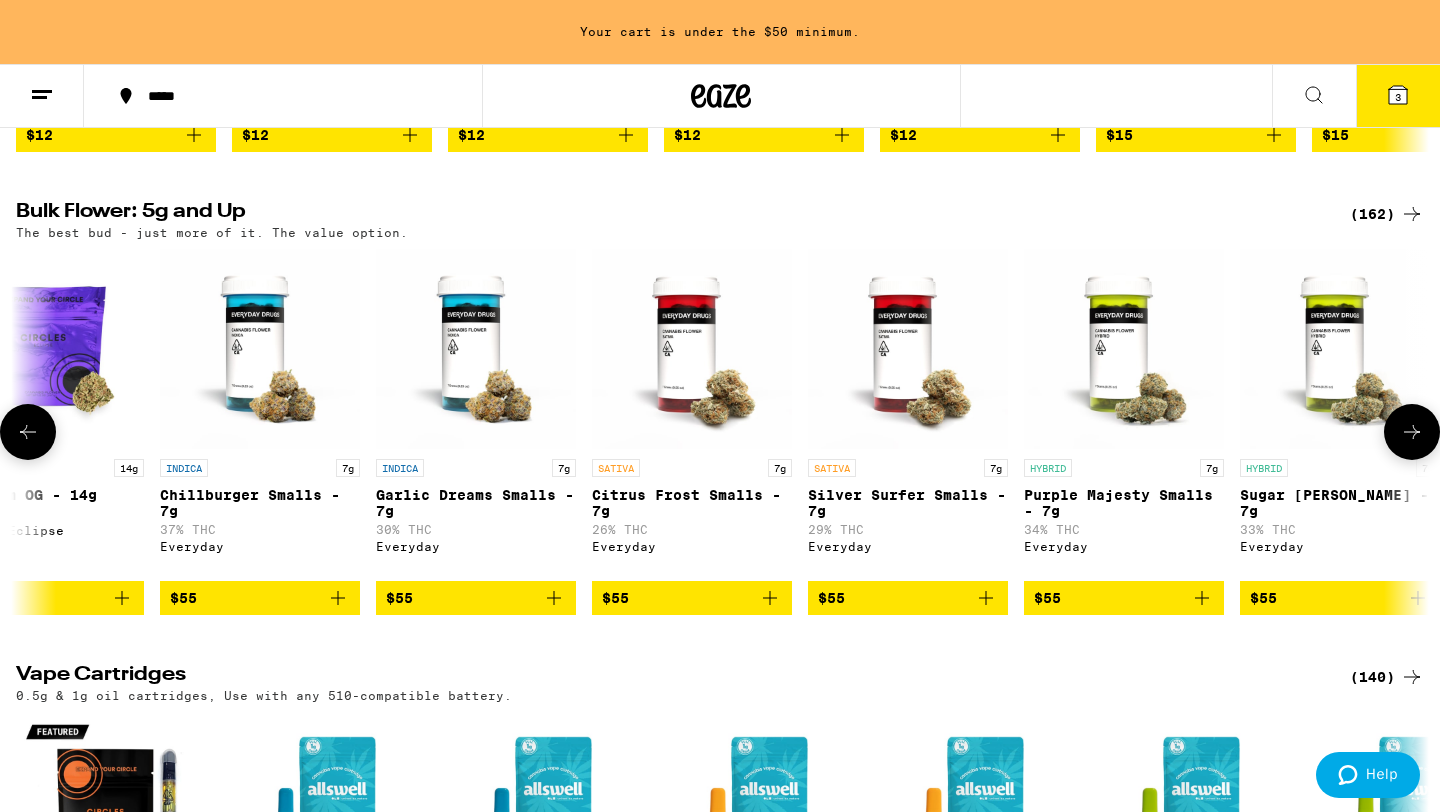 click 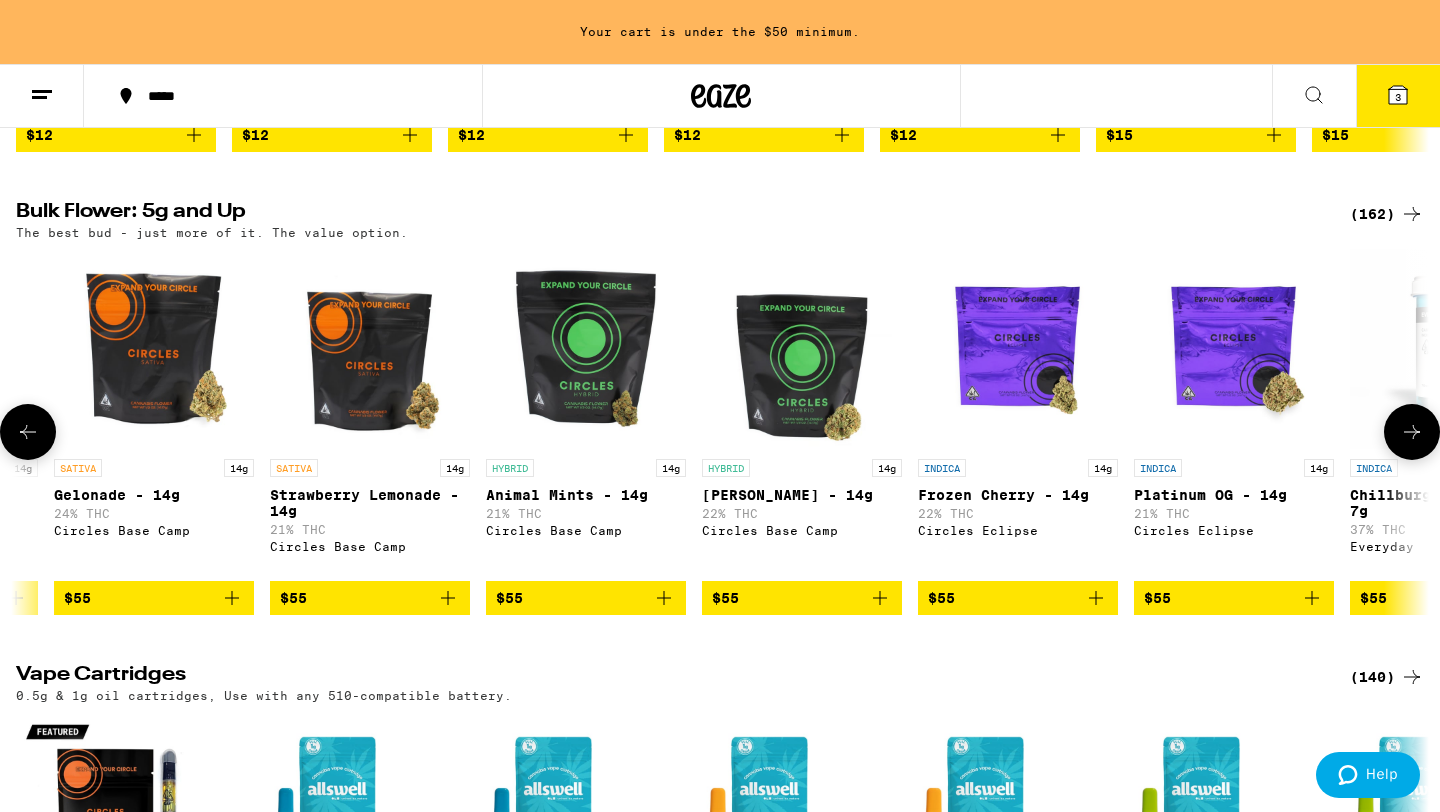 click 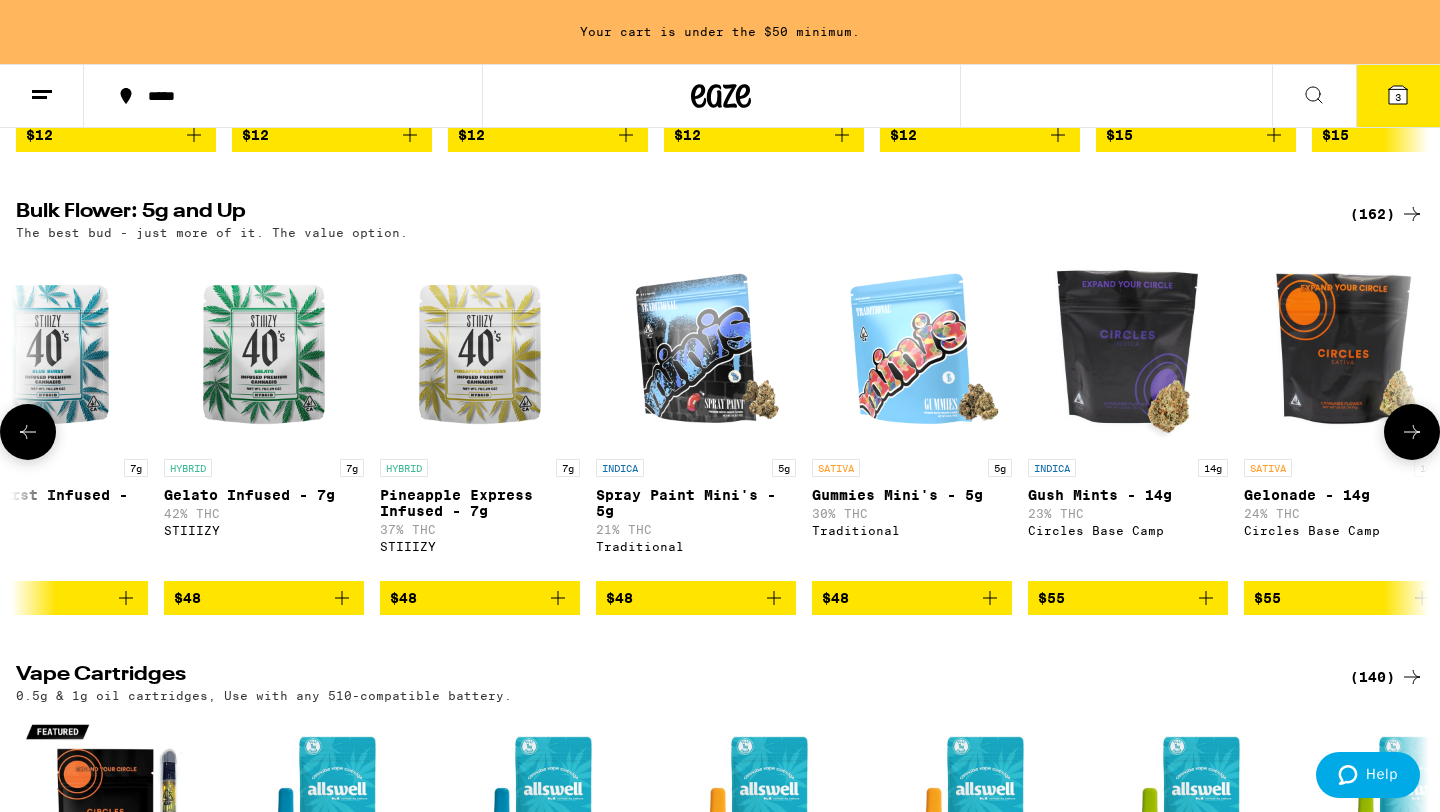 click 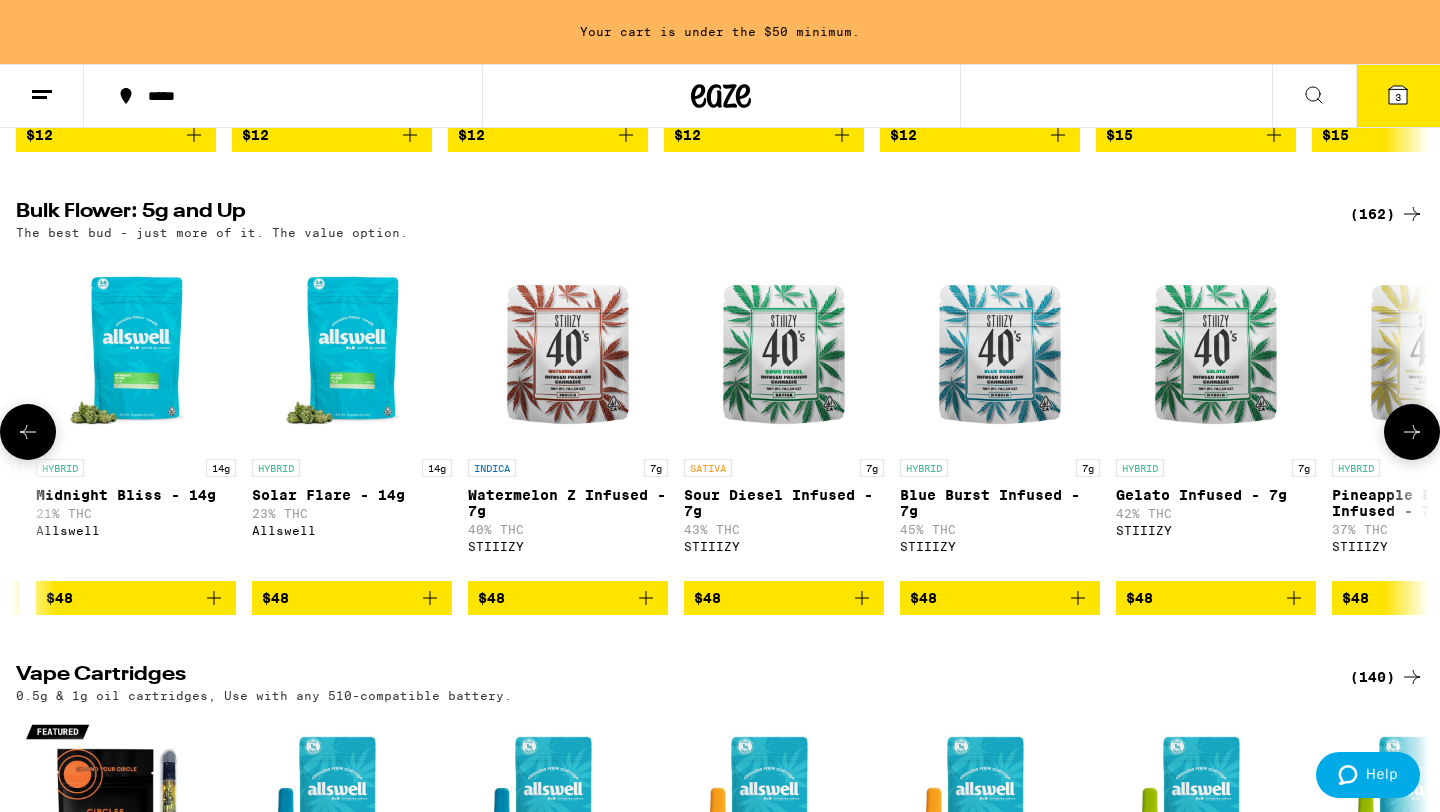 scroll, scrollTop: 0, scrollLeft: 10974, axis: horizontal 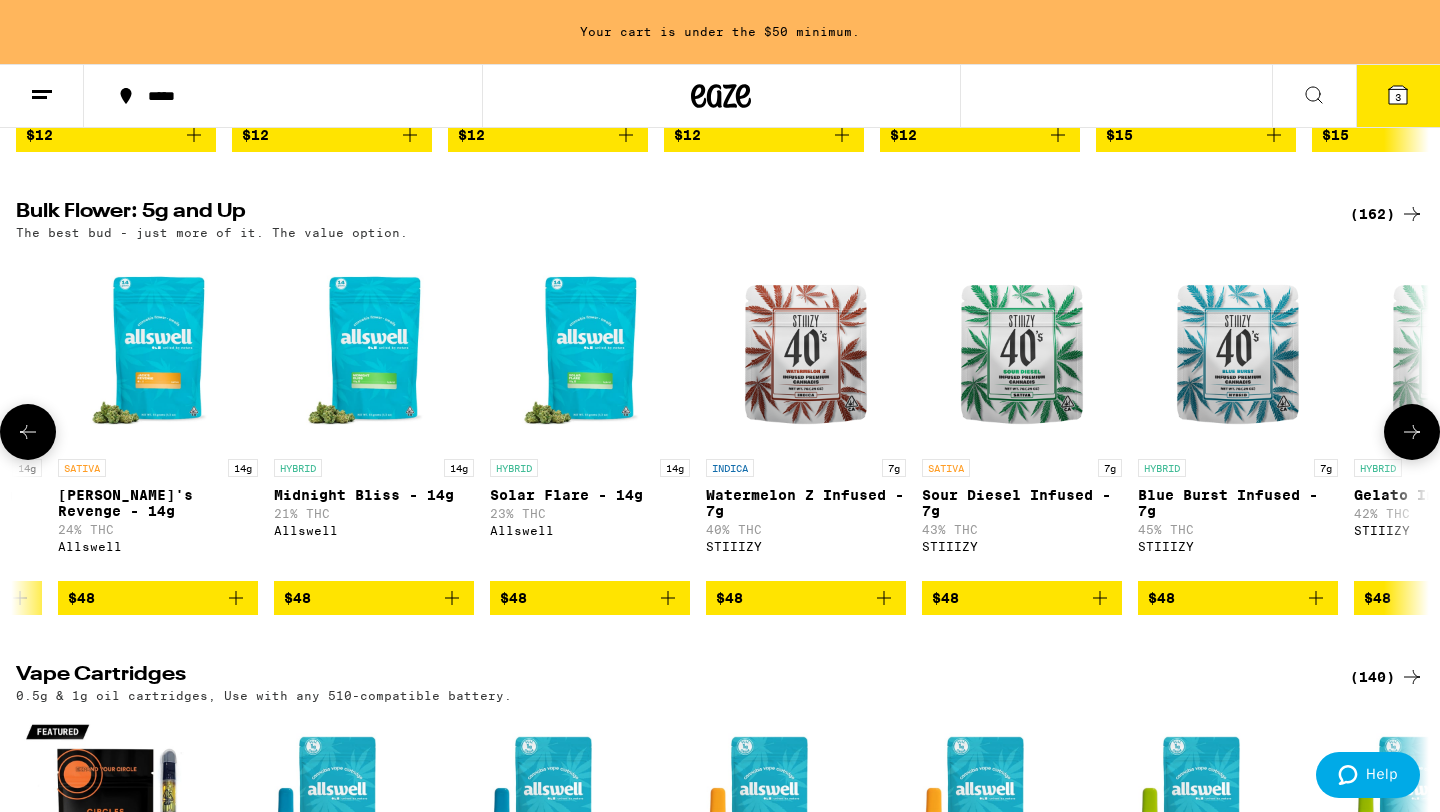 click 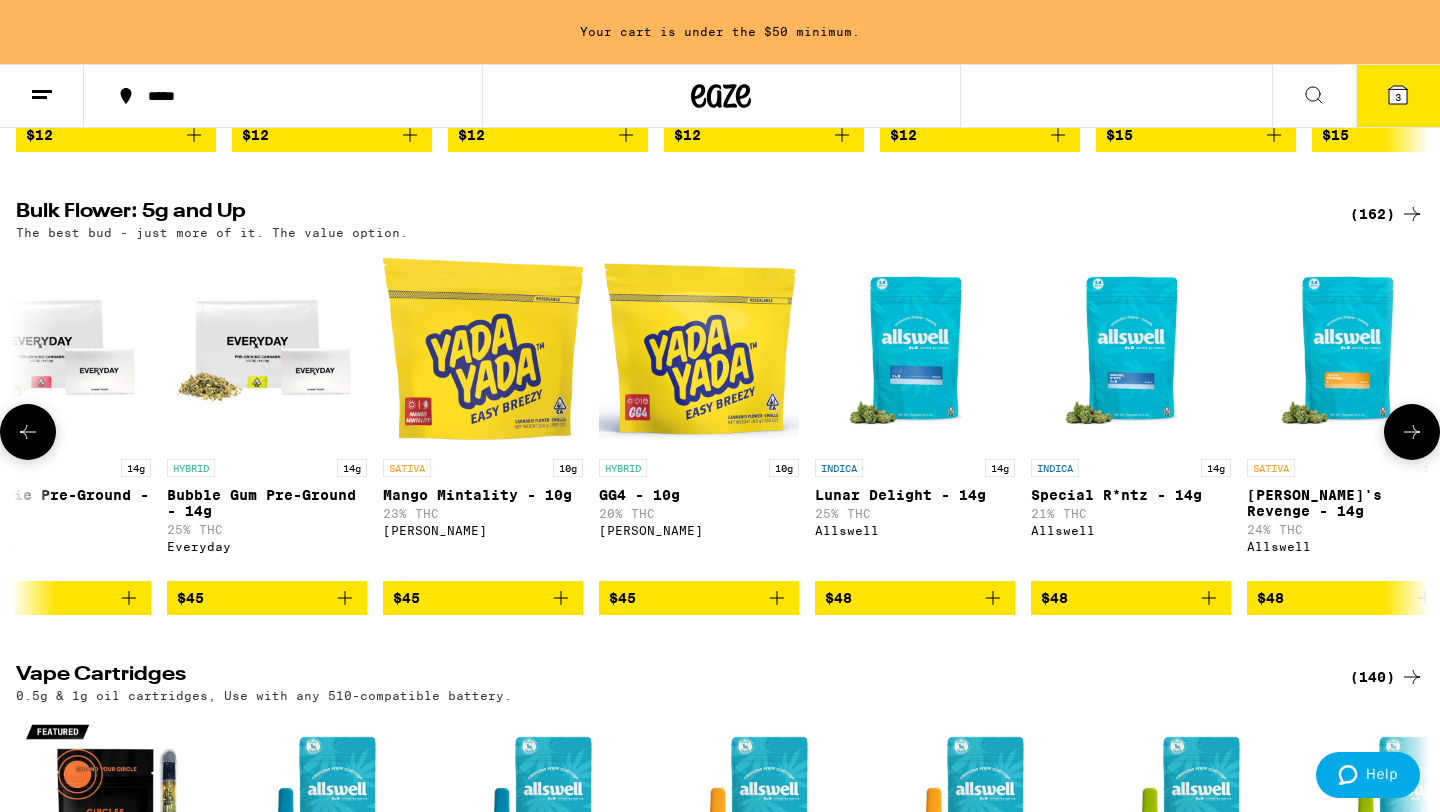 scroll, scrollTop: 0, scrollLeft: 9784, axis: horizontal 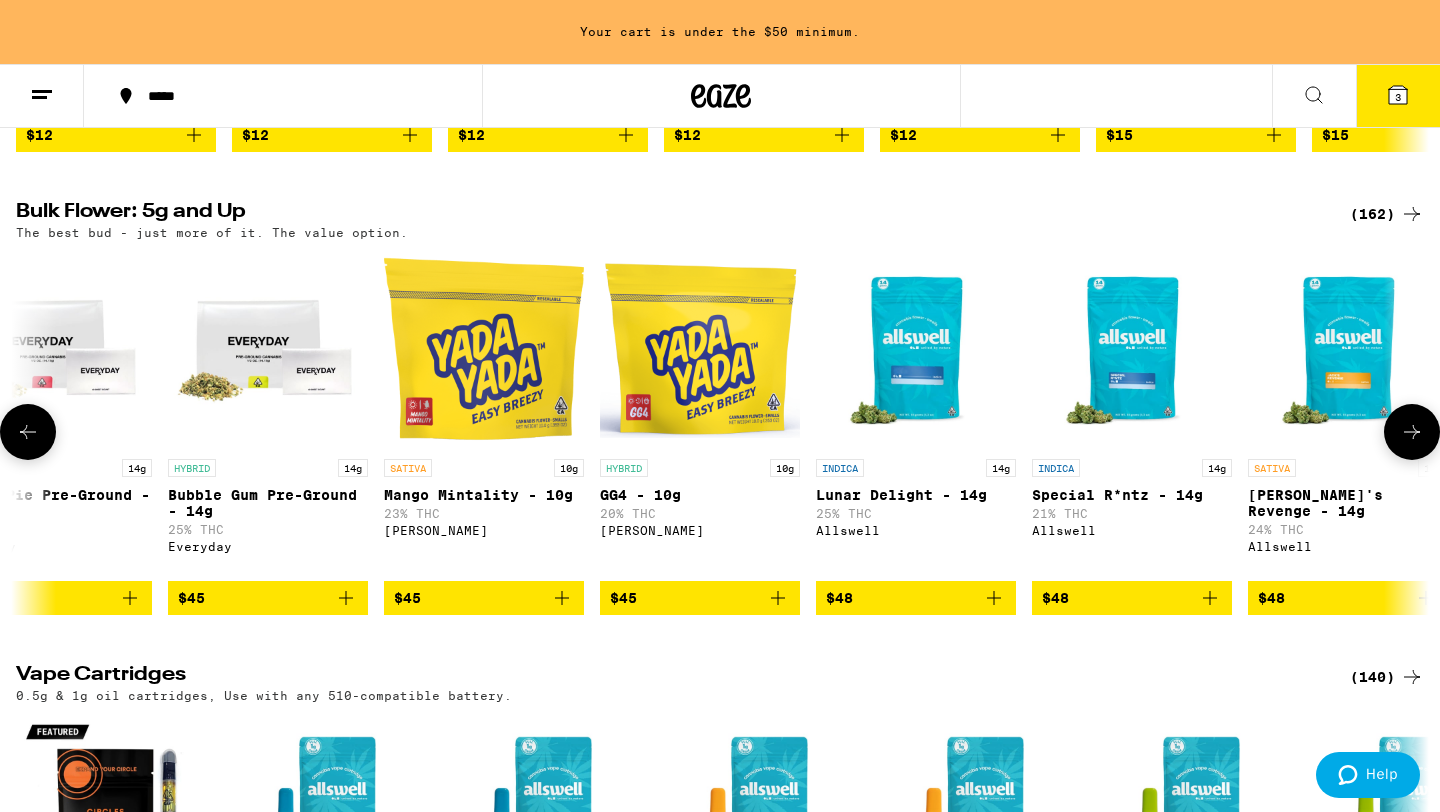 click 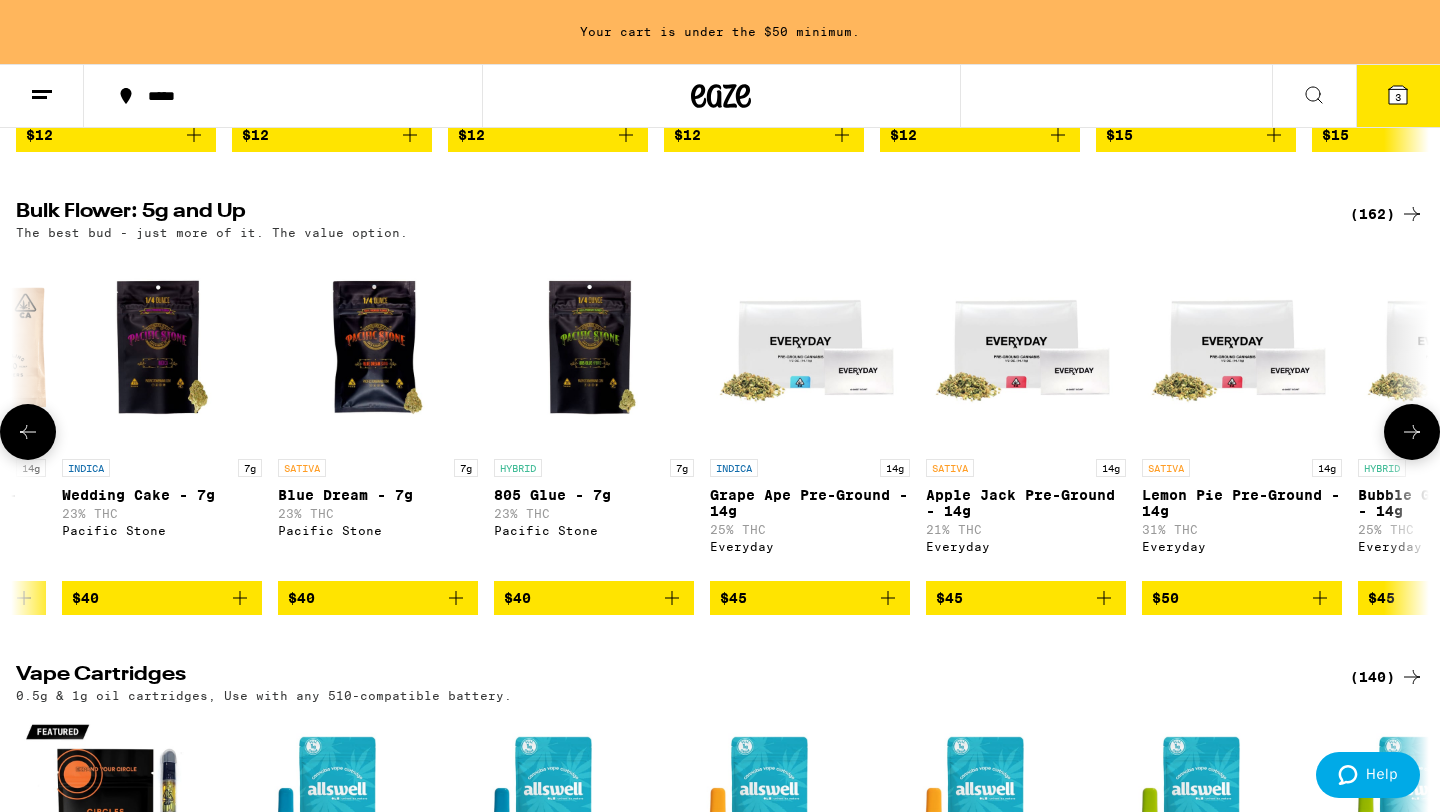 click 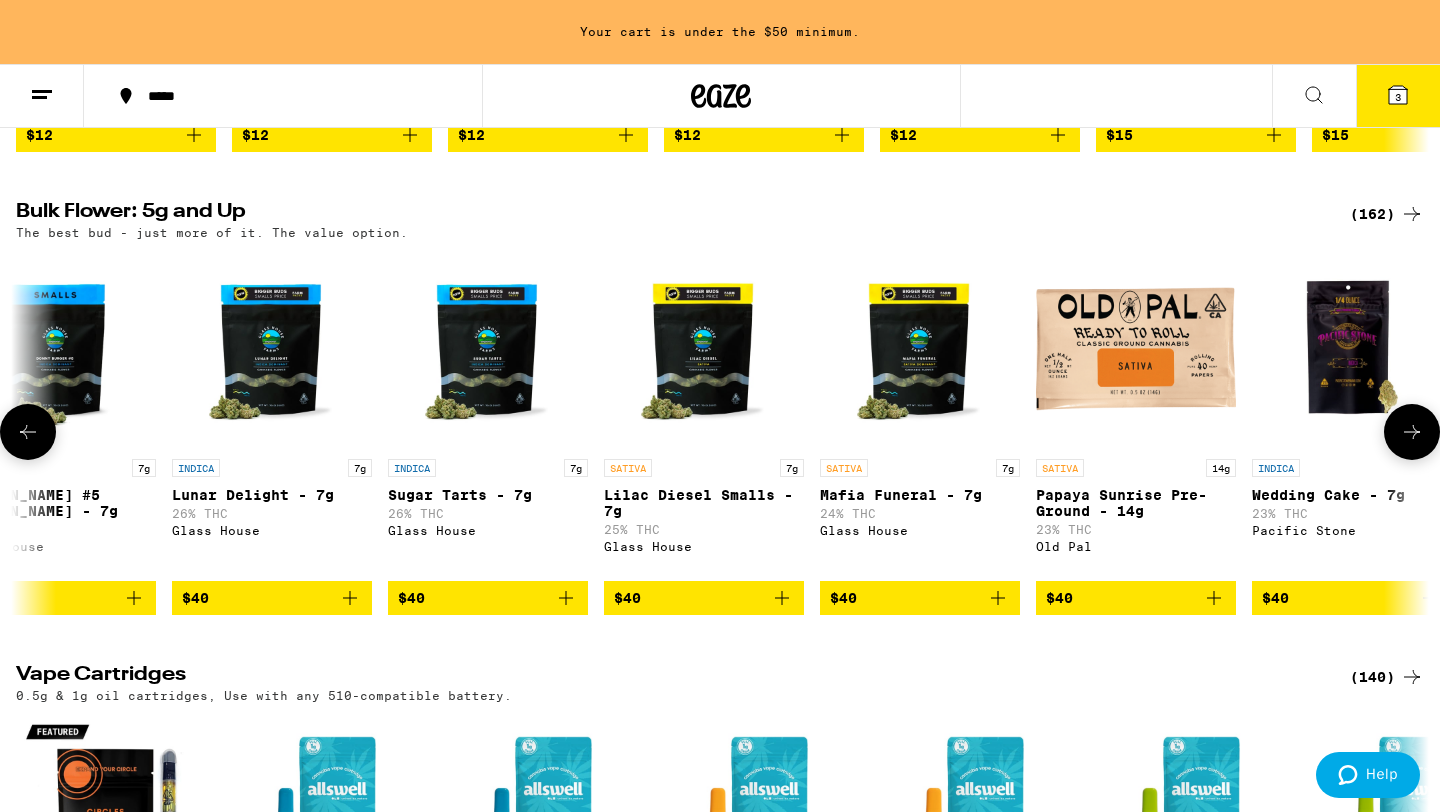 click 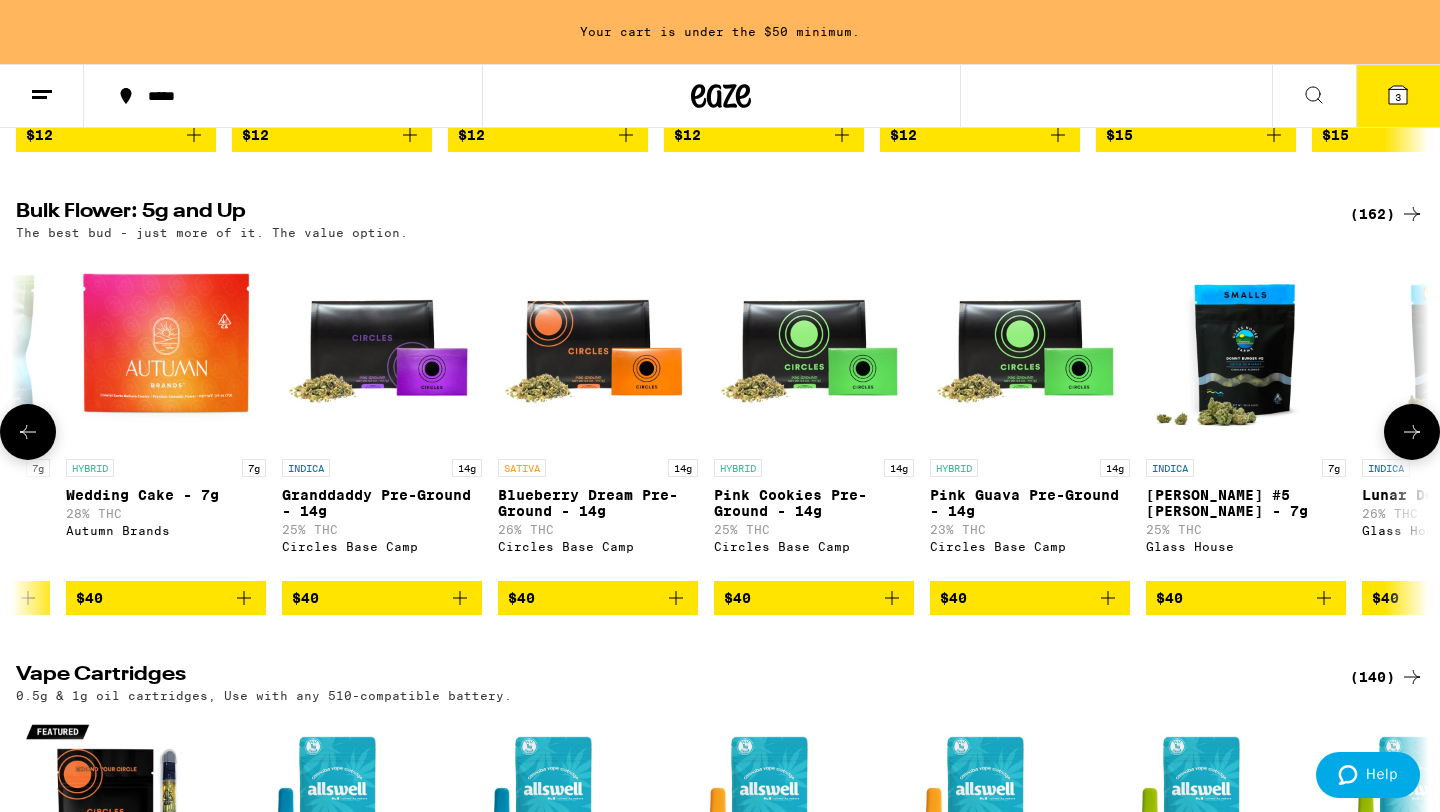 click 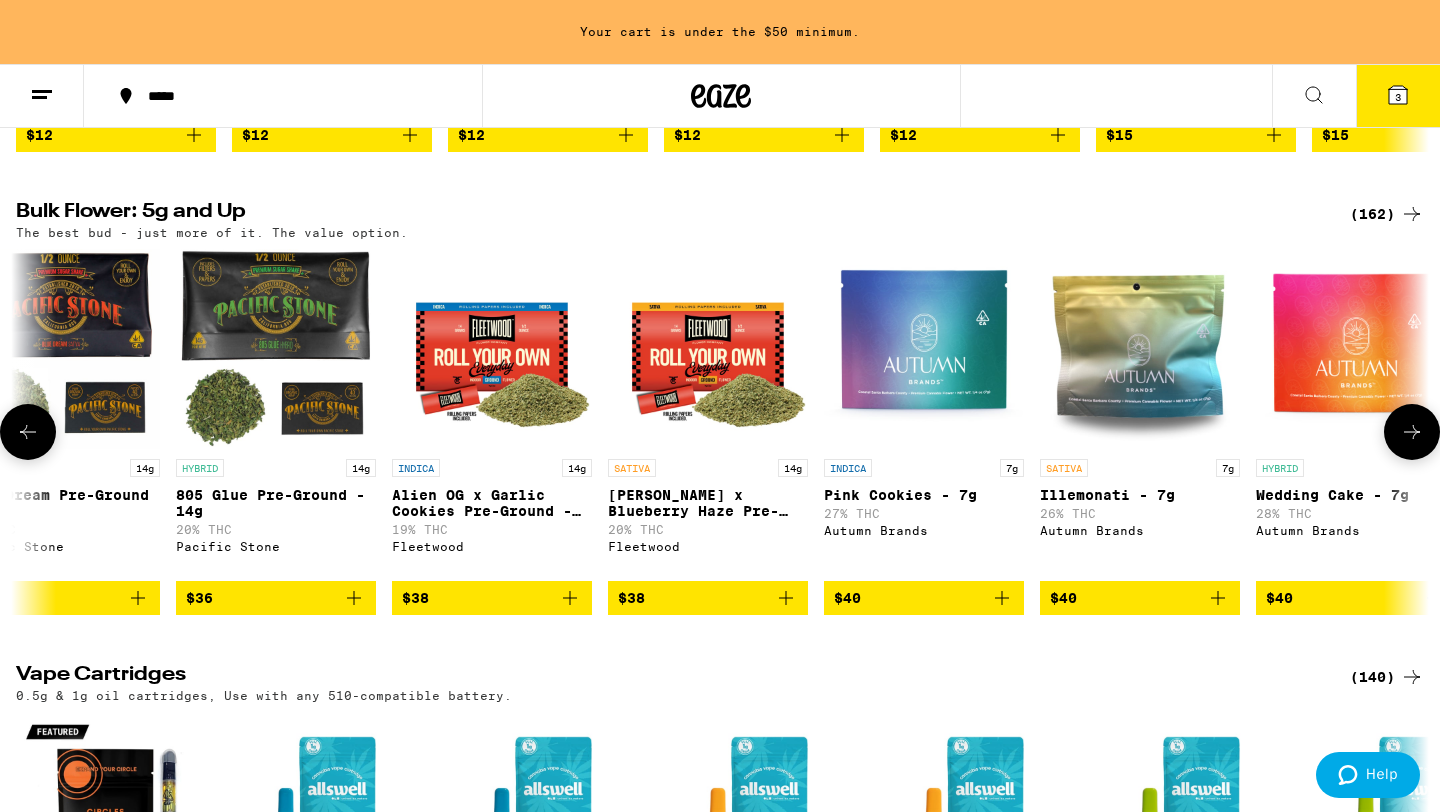 click 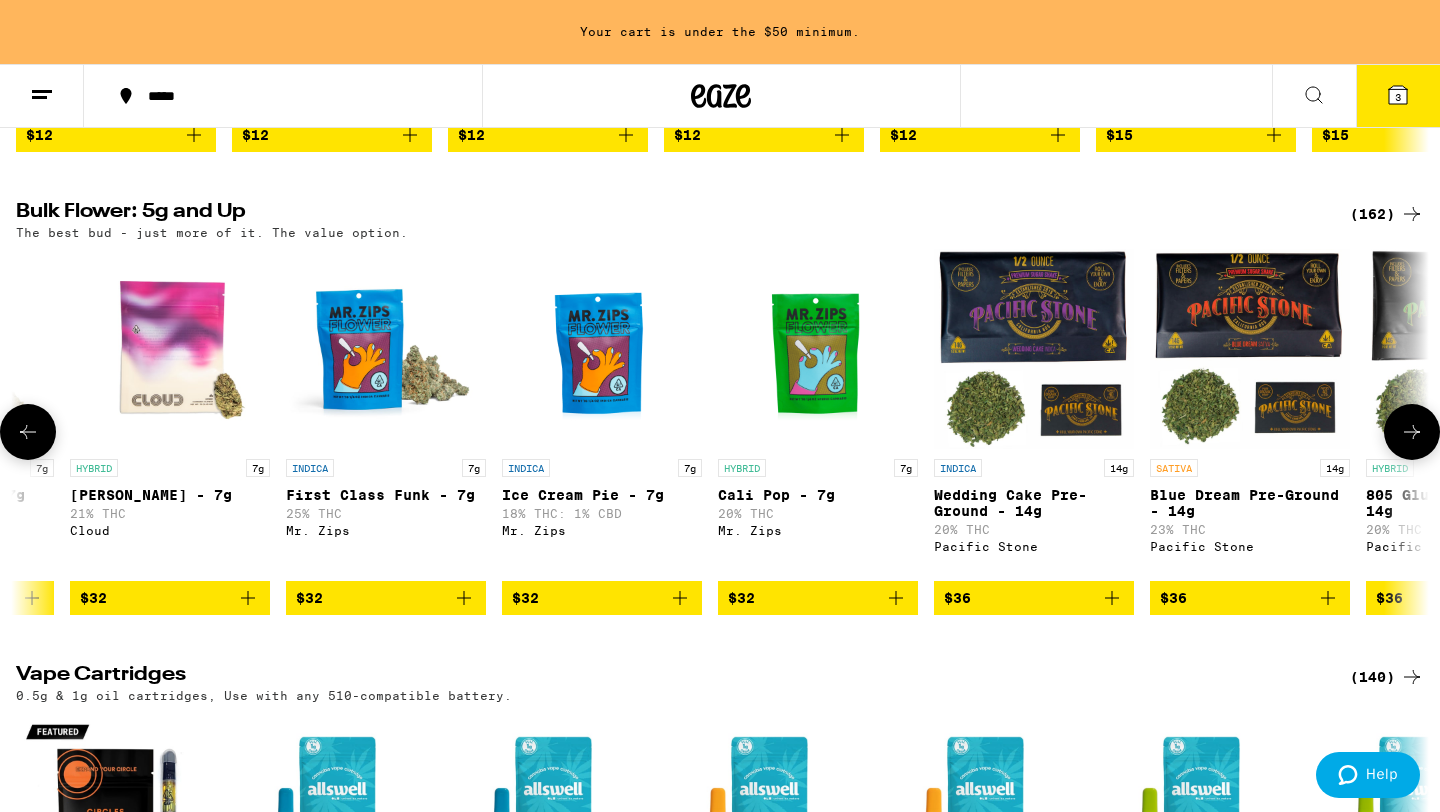 click 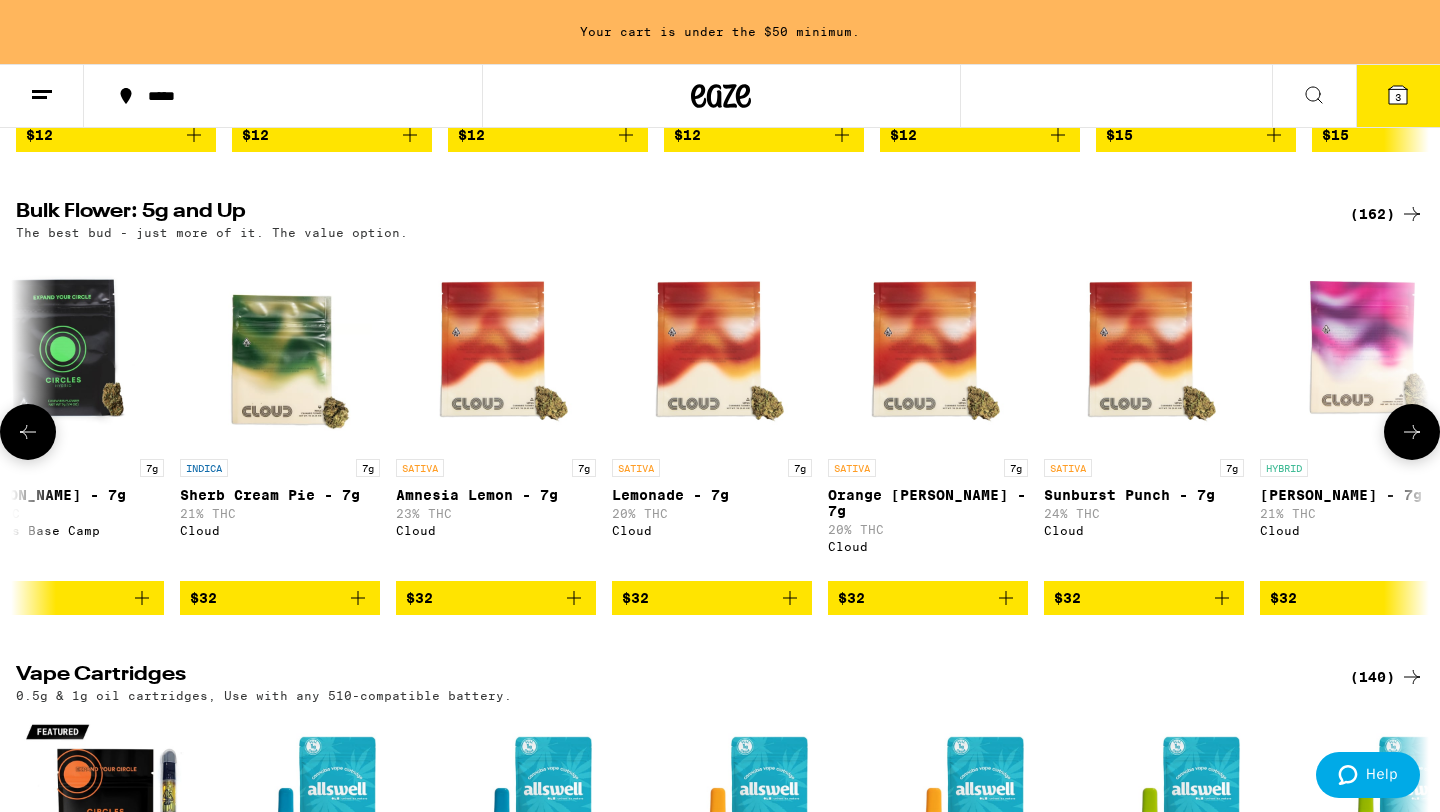 click 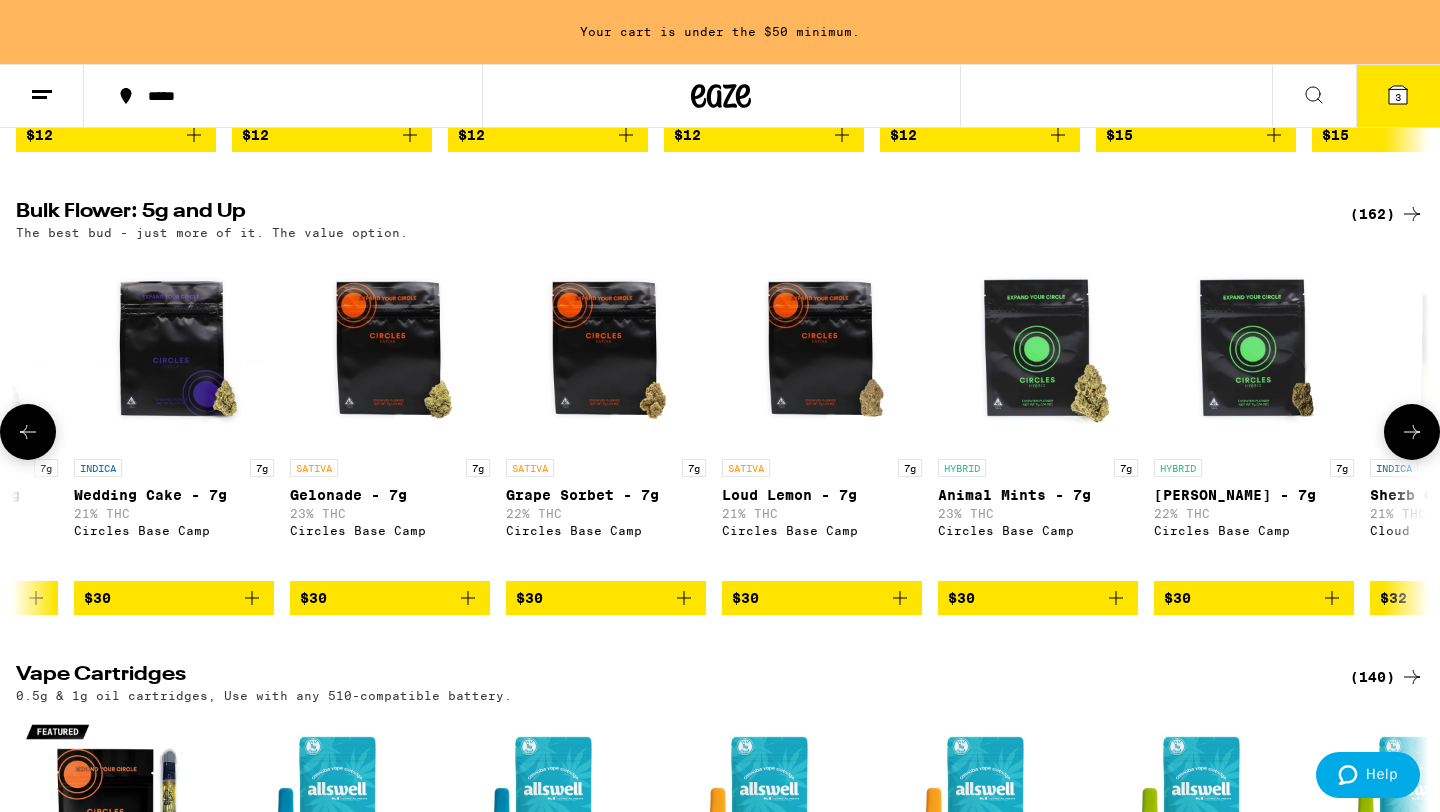 click 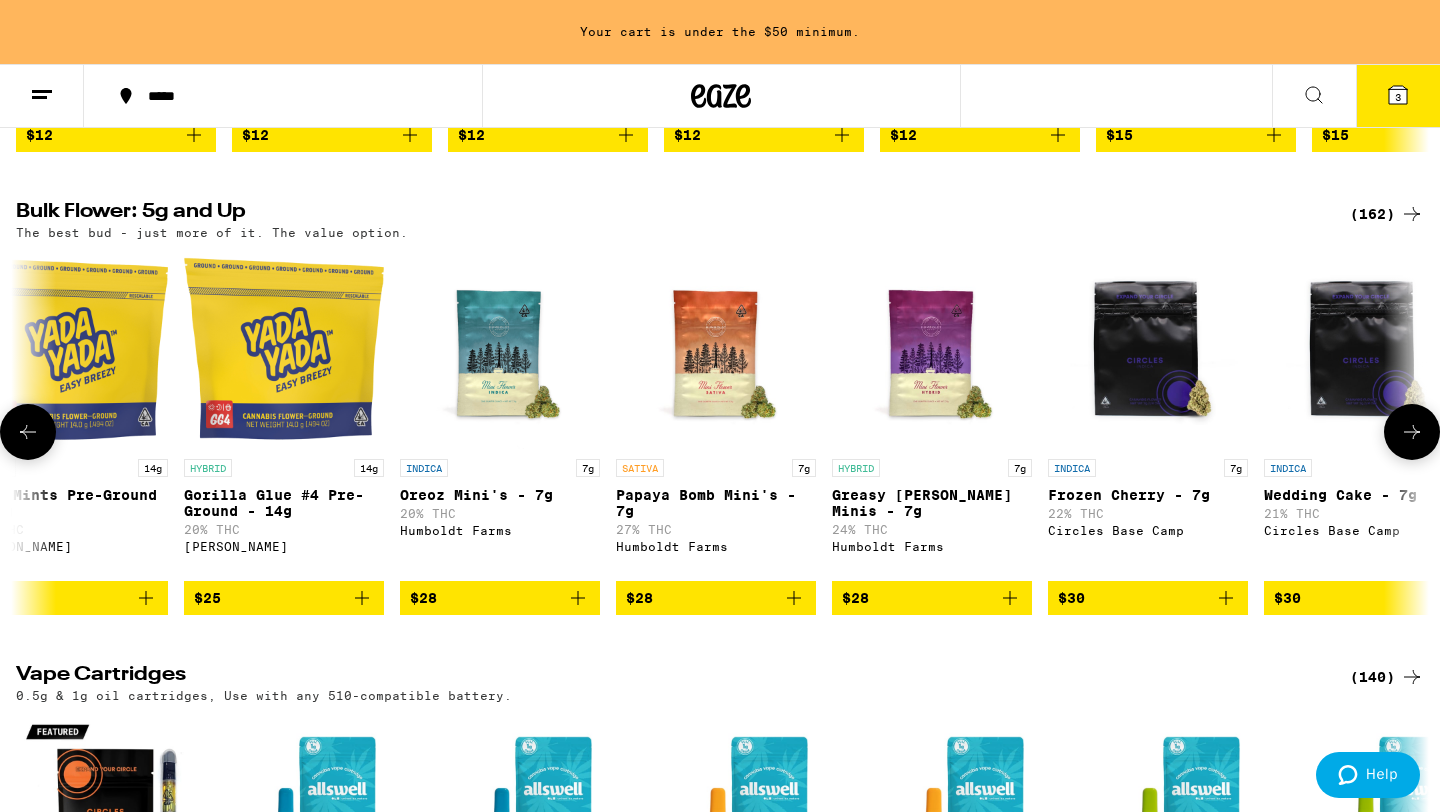 click 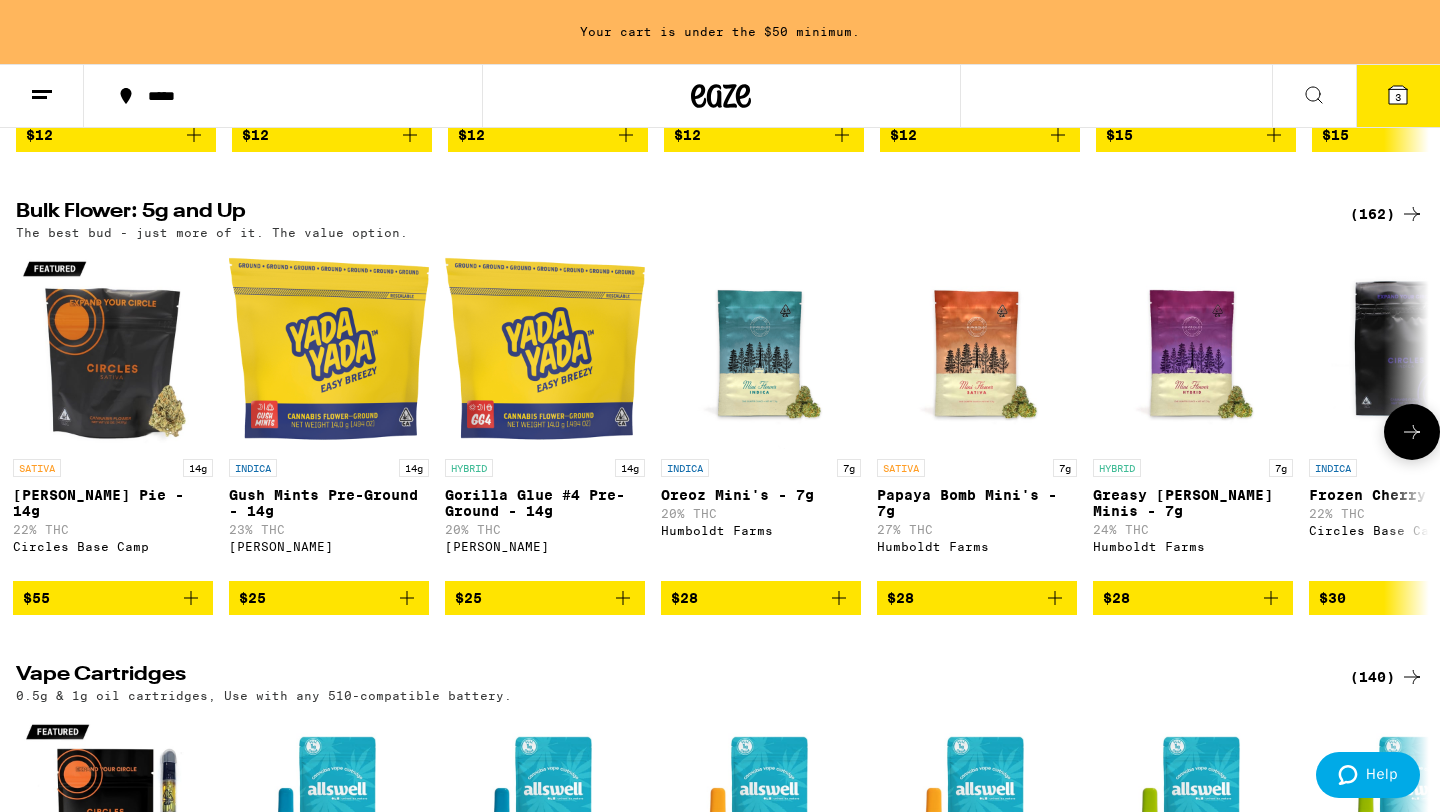 scroll, scrollTop: 0, scrollLeft: 0, axis: both 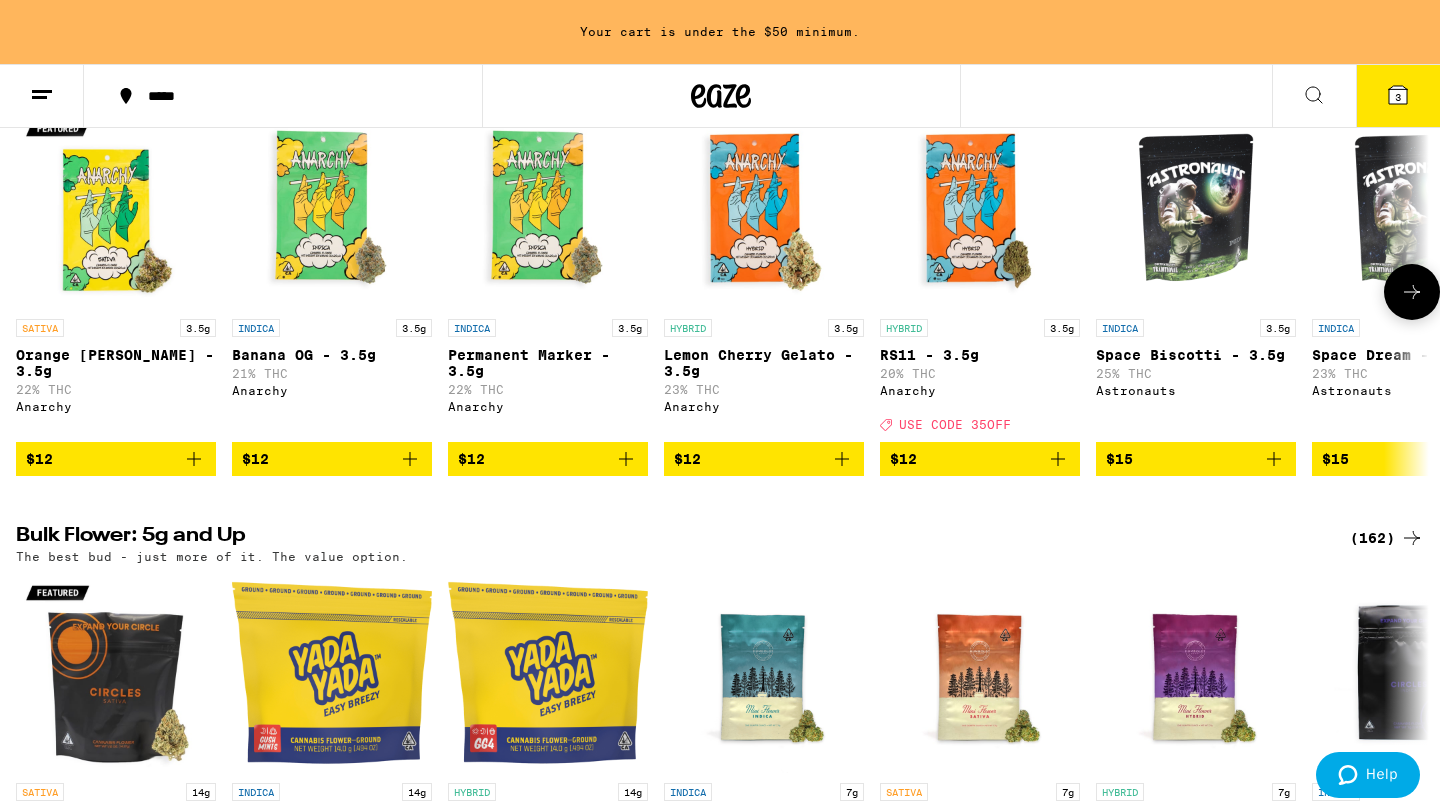 click 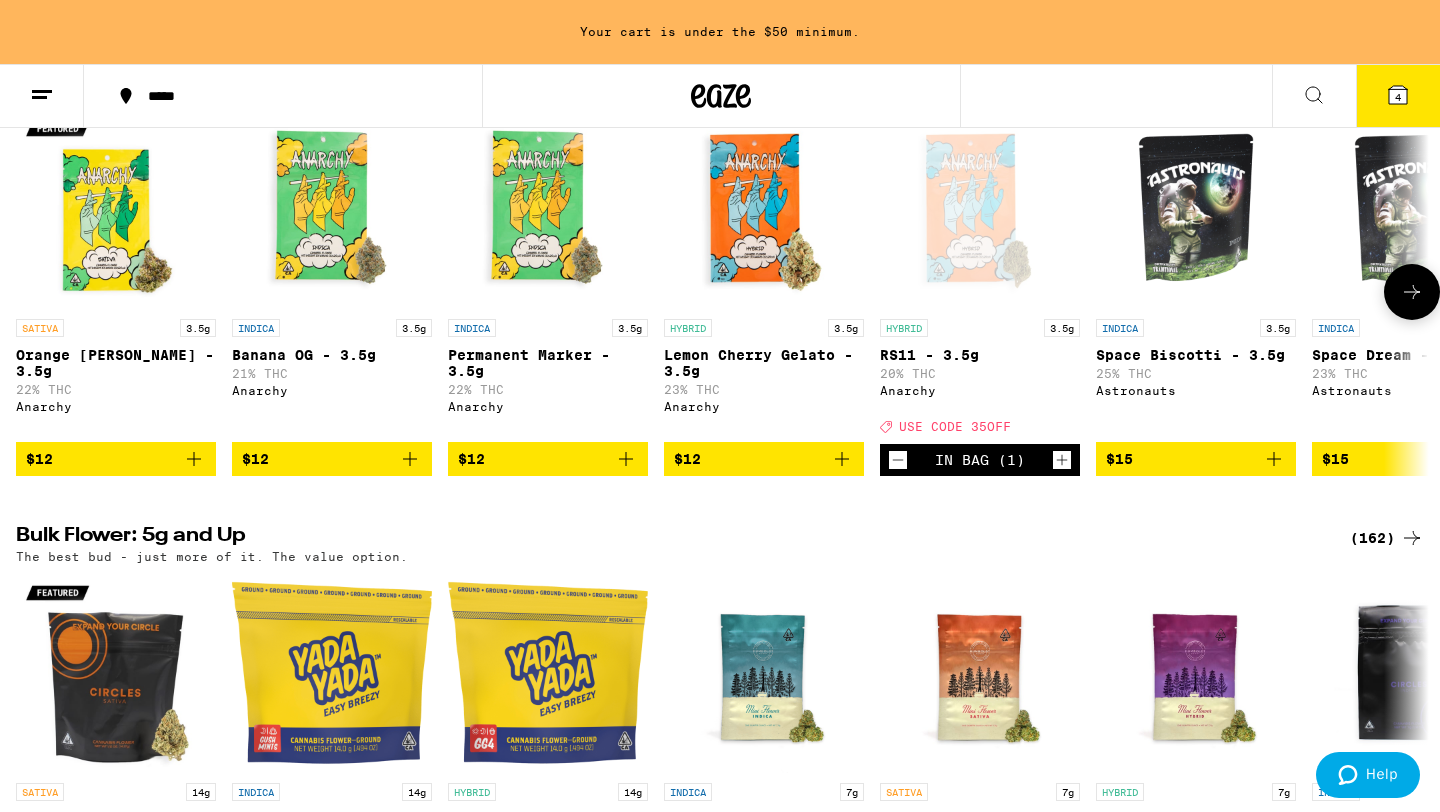 click 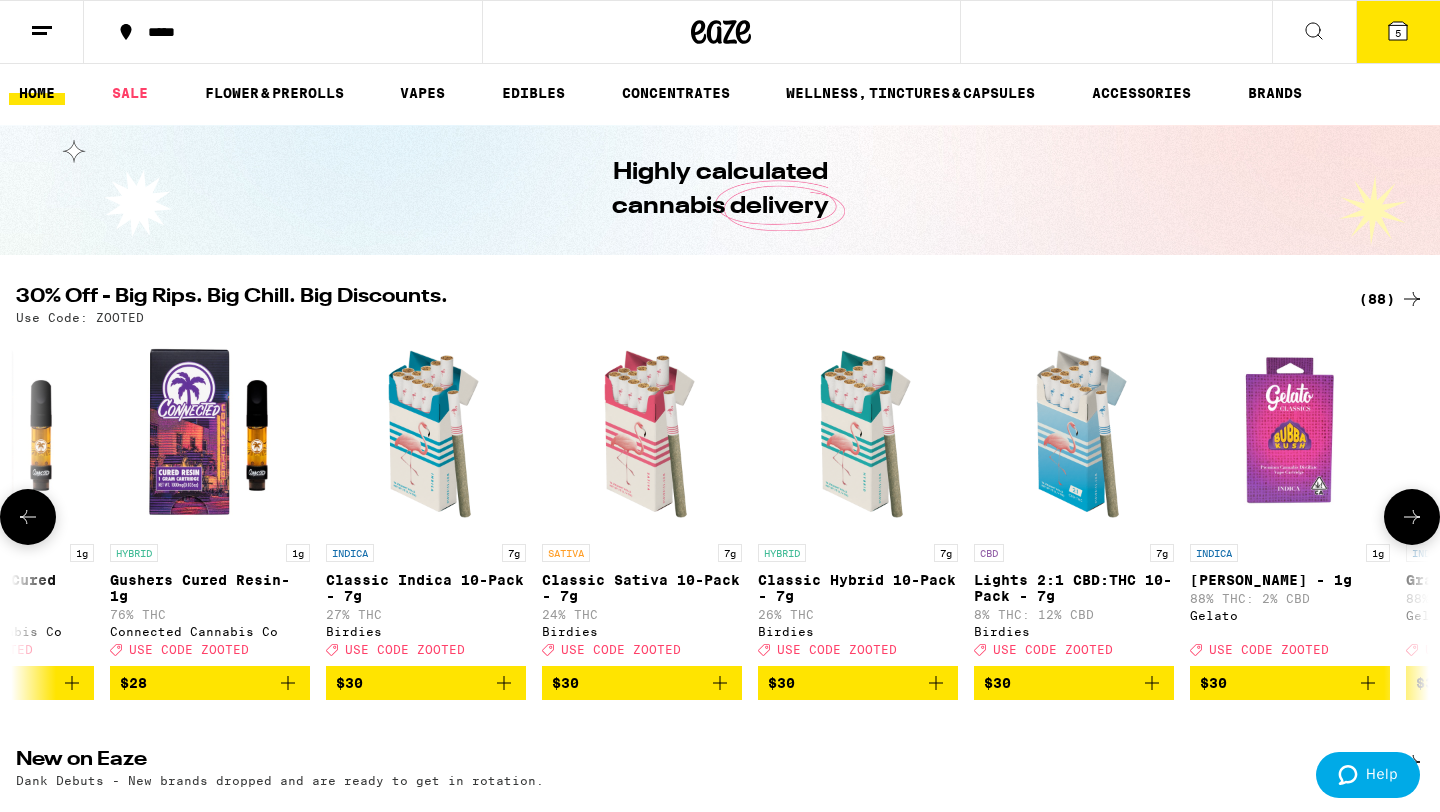 scroll, scrollTop: 0, scrollLeft: 0, axis: both 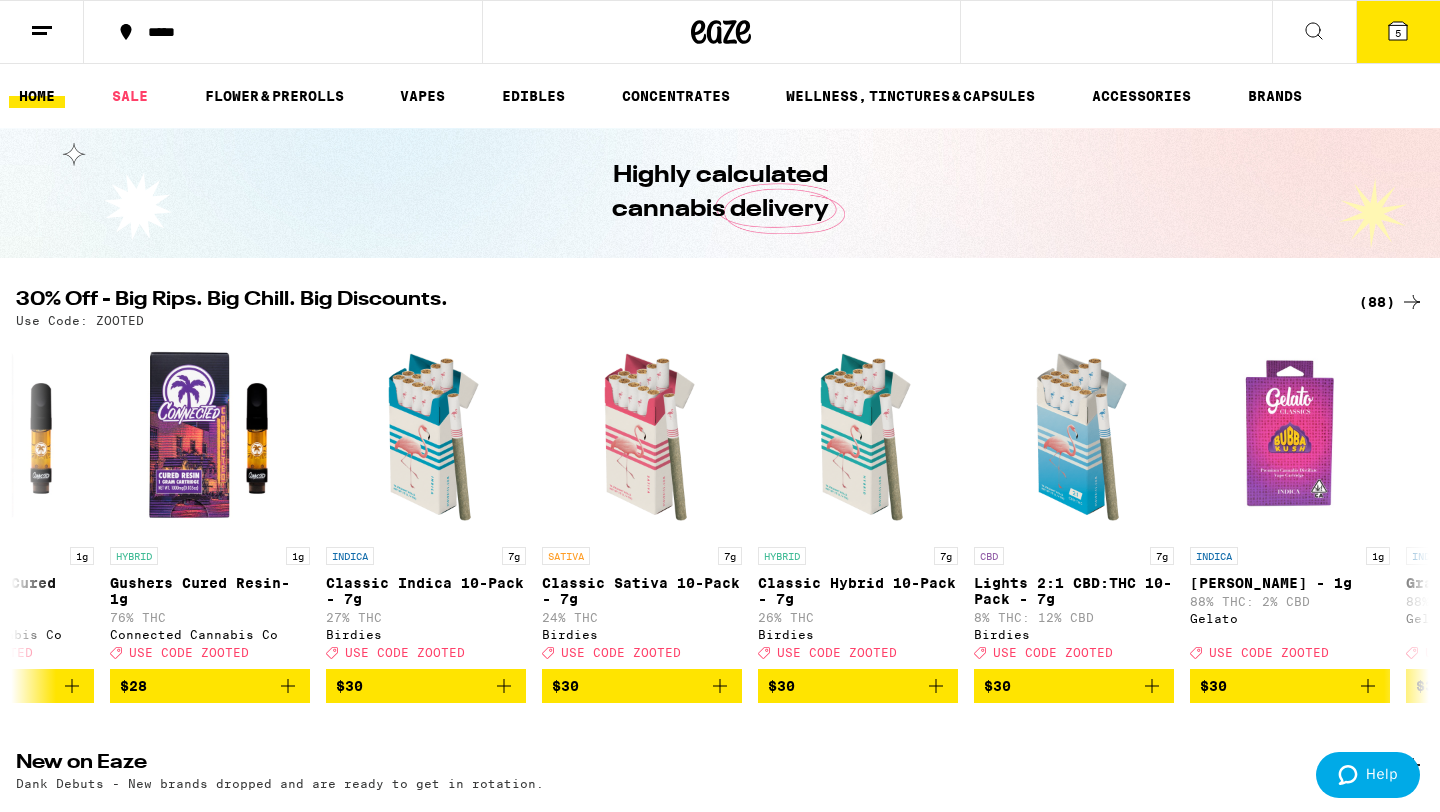 click 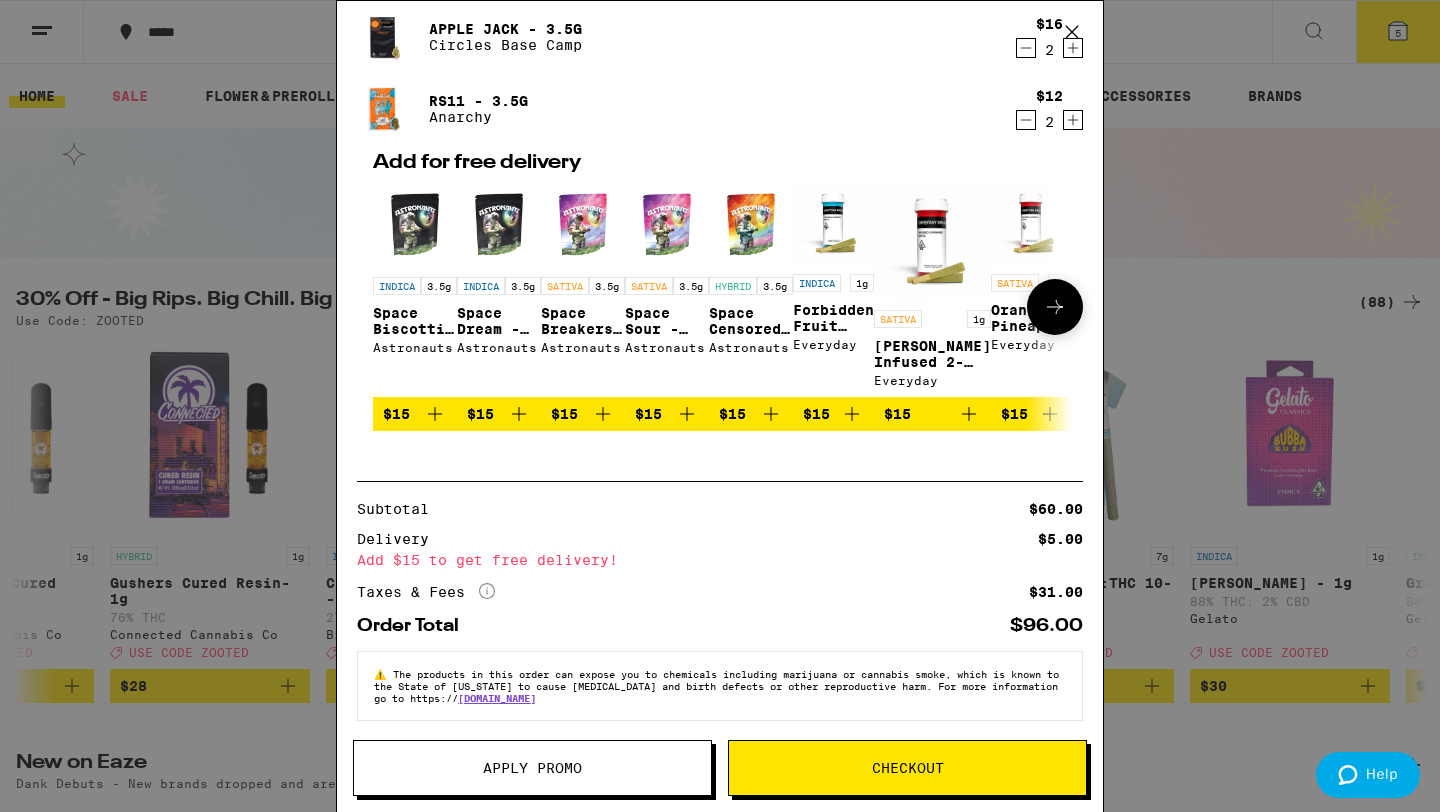 scroll, scrollTop: 135, scrollLeft: 0, axis: vertical 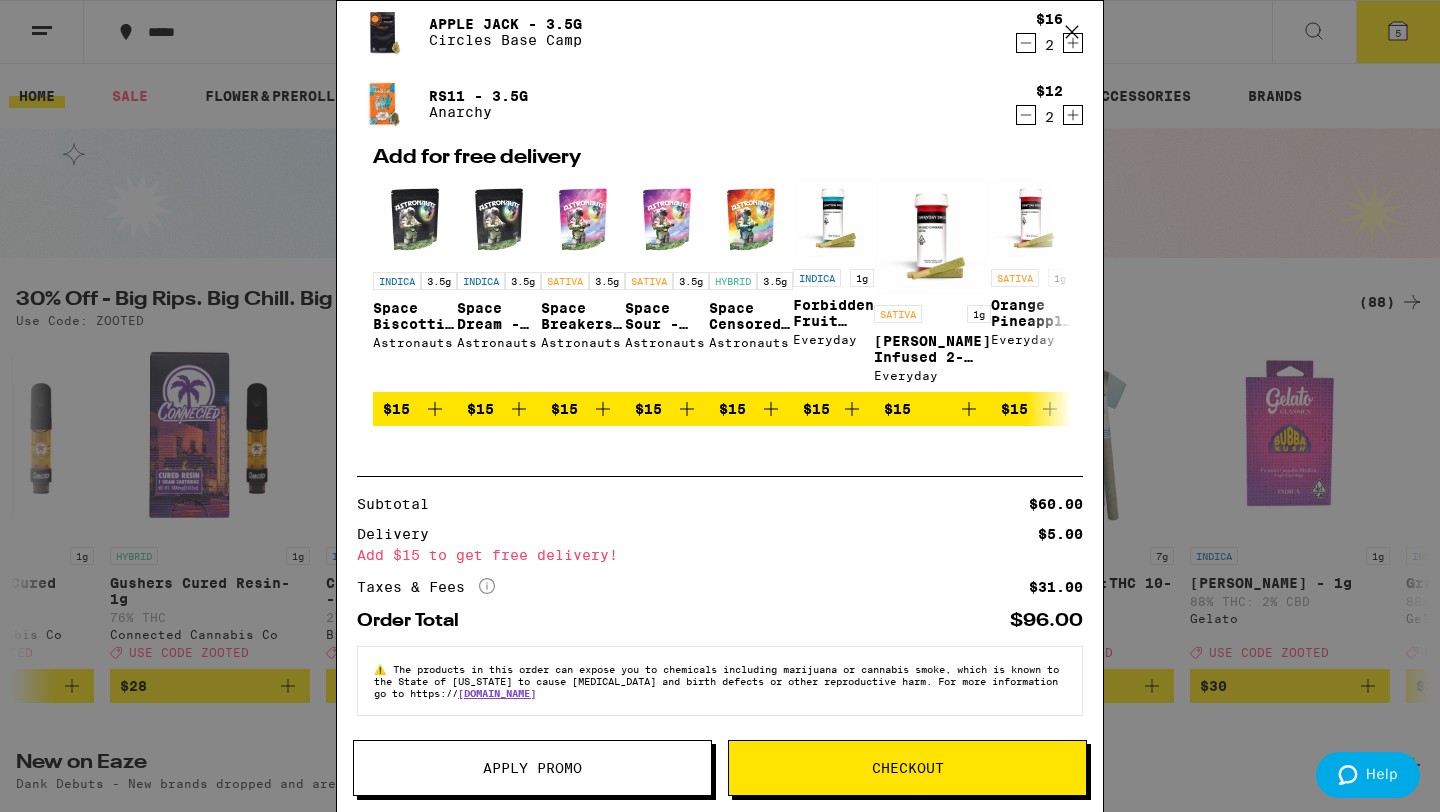 click 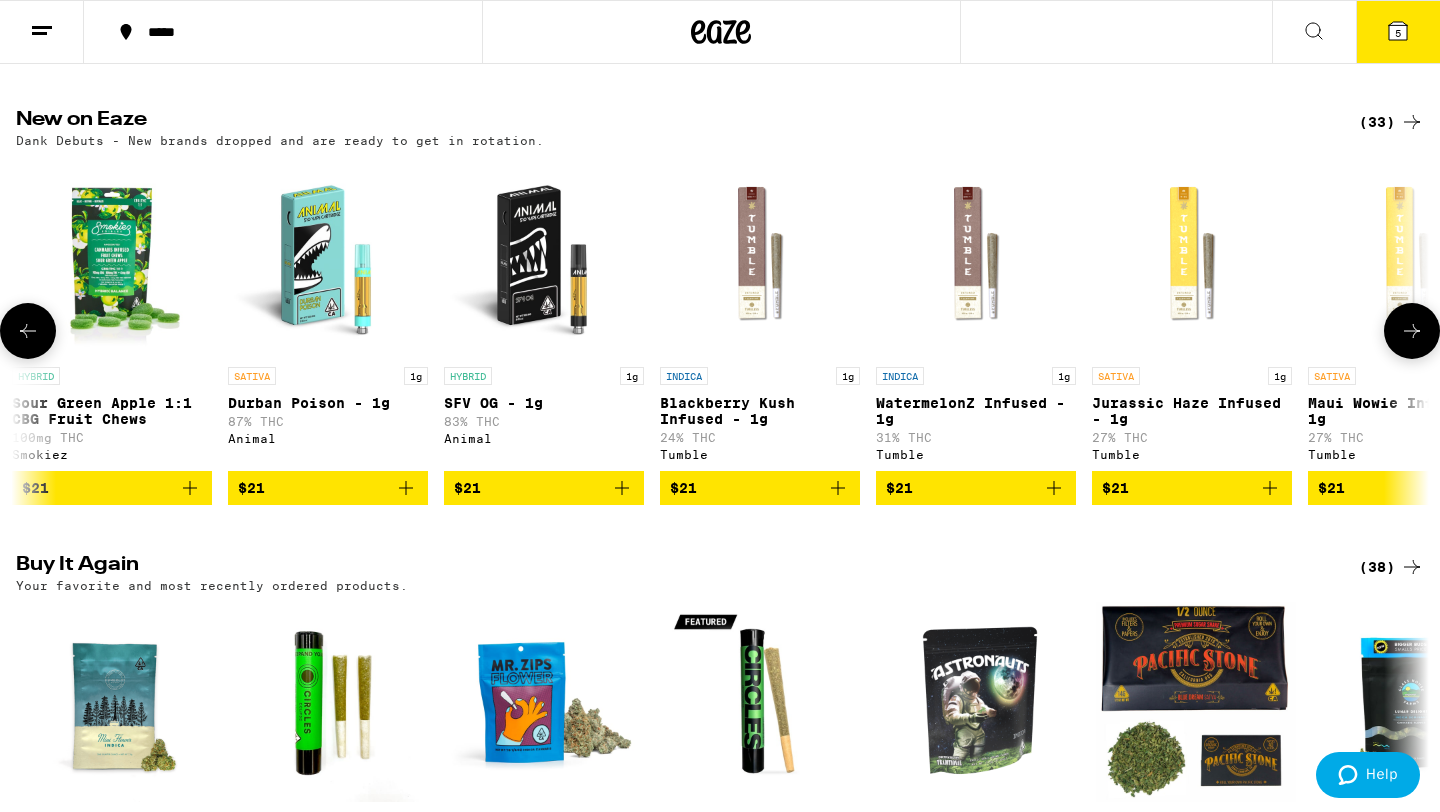 scroll, scrollTop: 754, scrollLeft: 0, axis: vertical 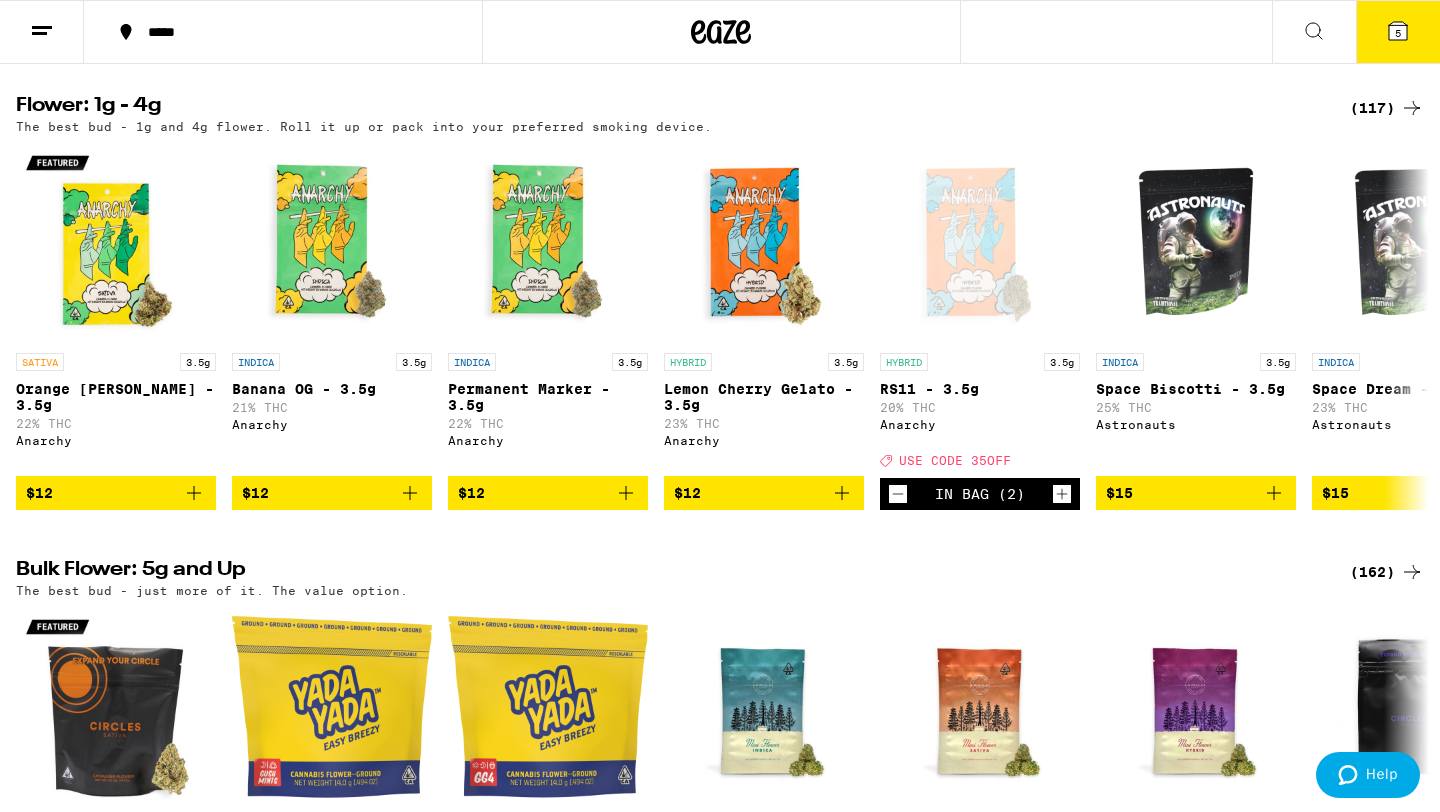 click 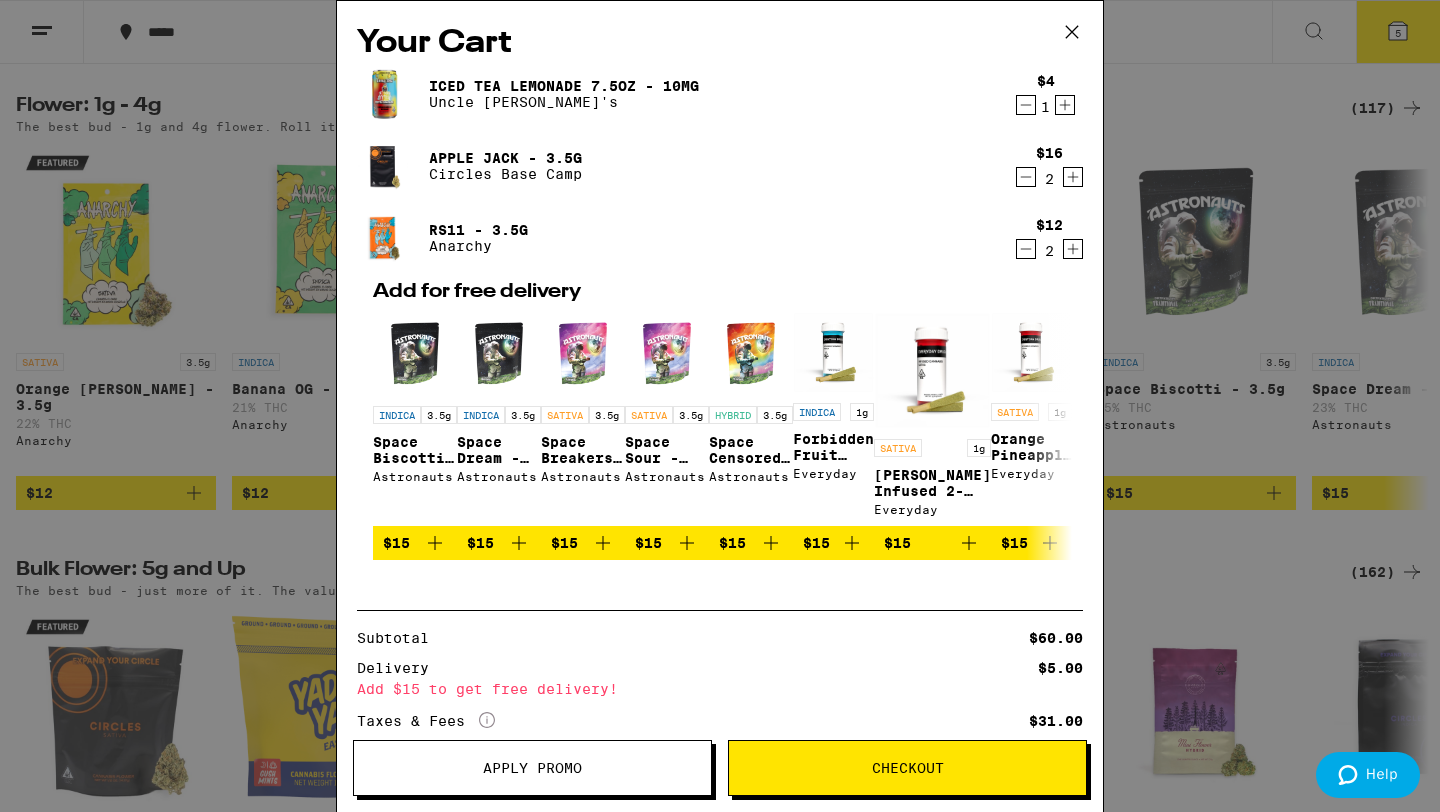 click 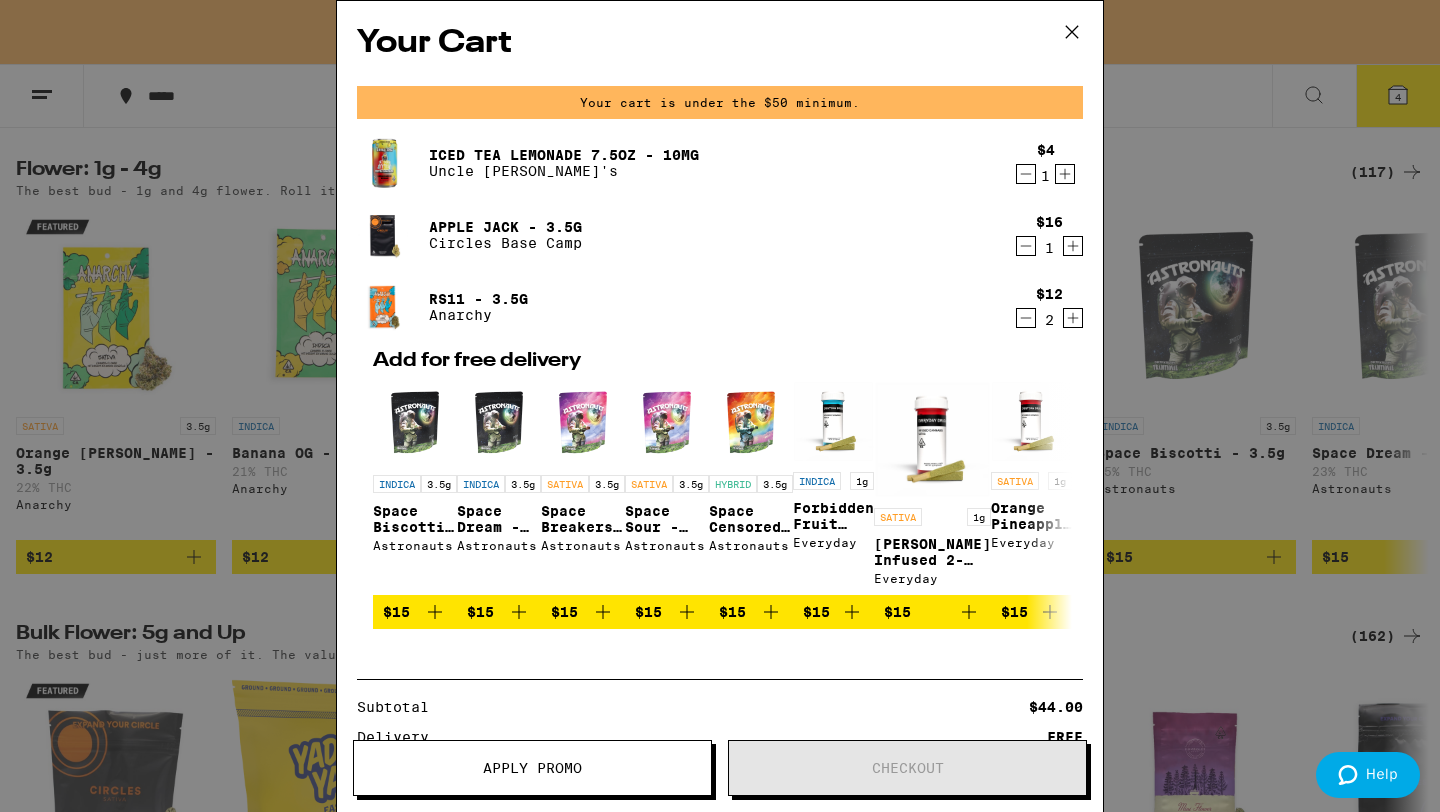 scroll, scrollTop: 1611, scrollLeft: 0, axis: vertical 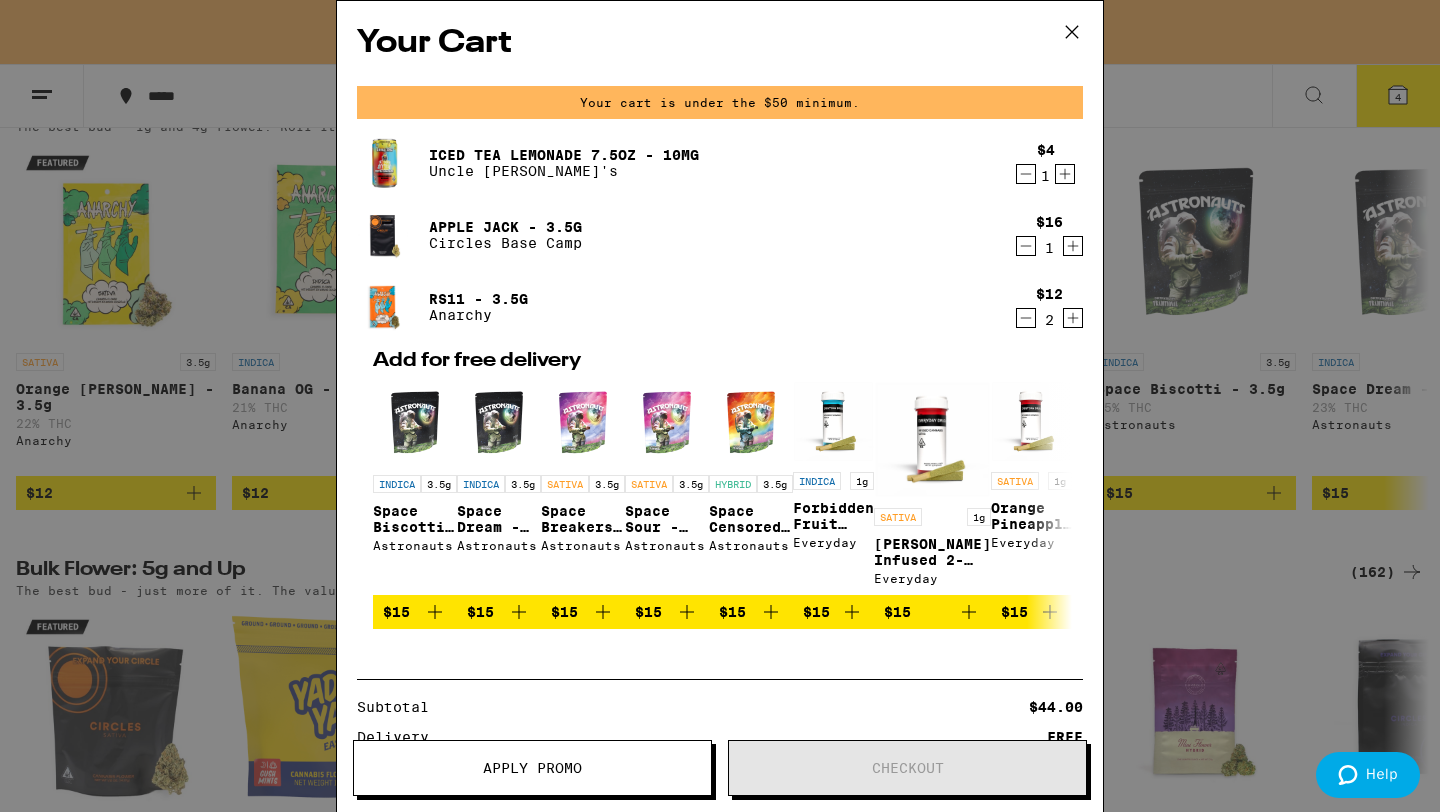click 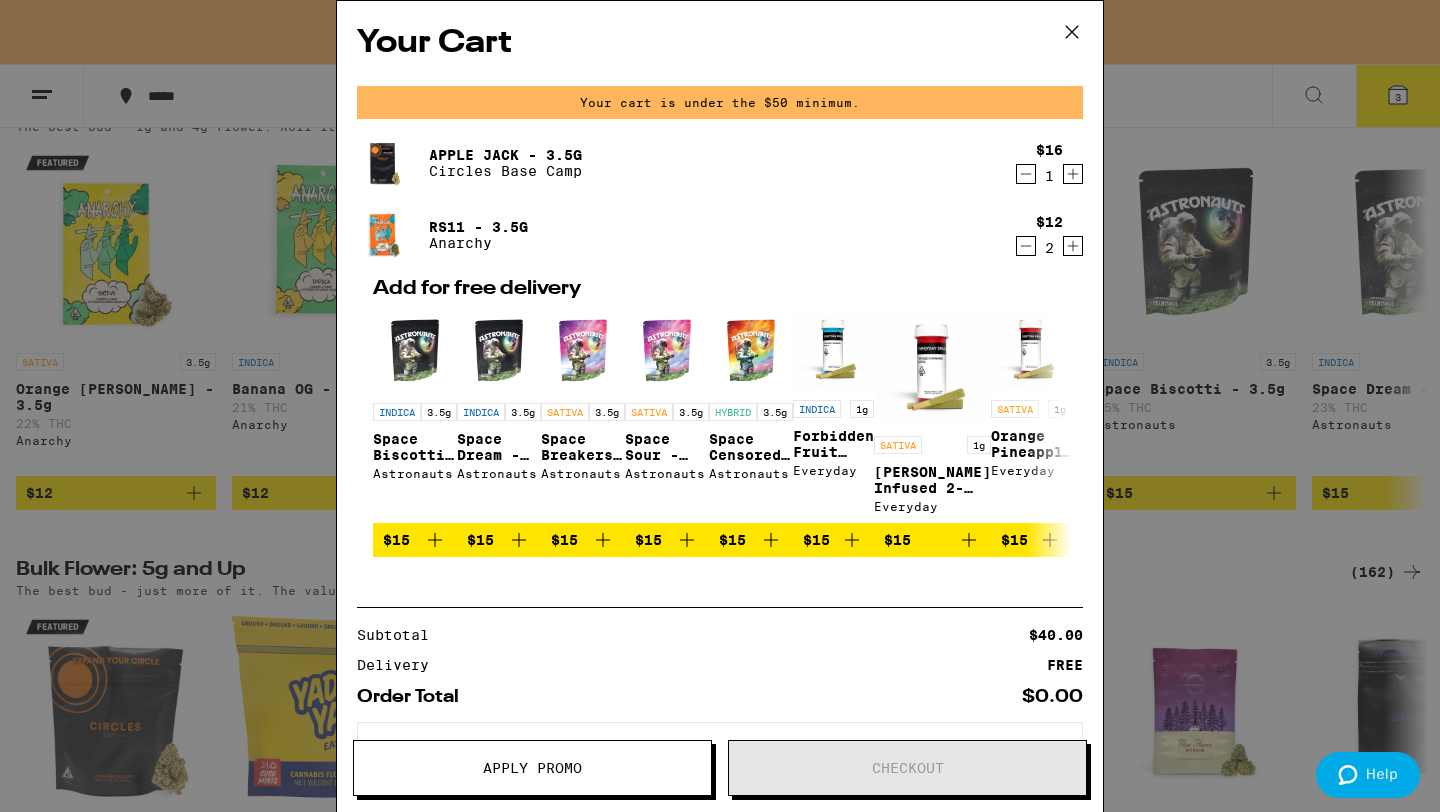 click 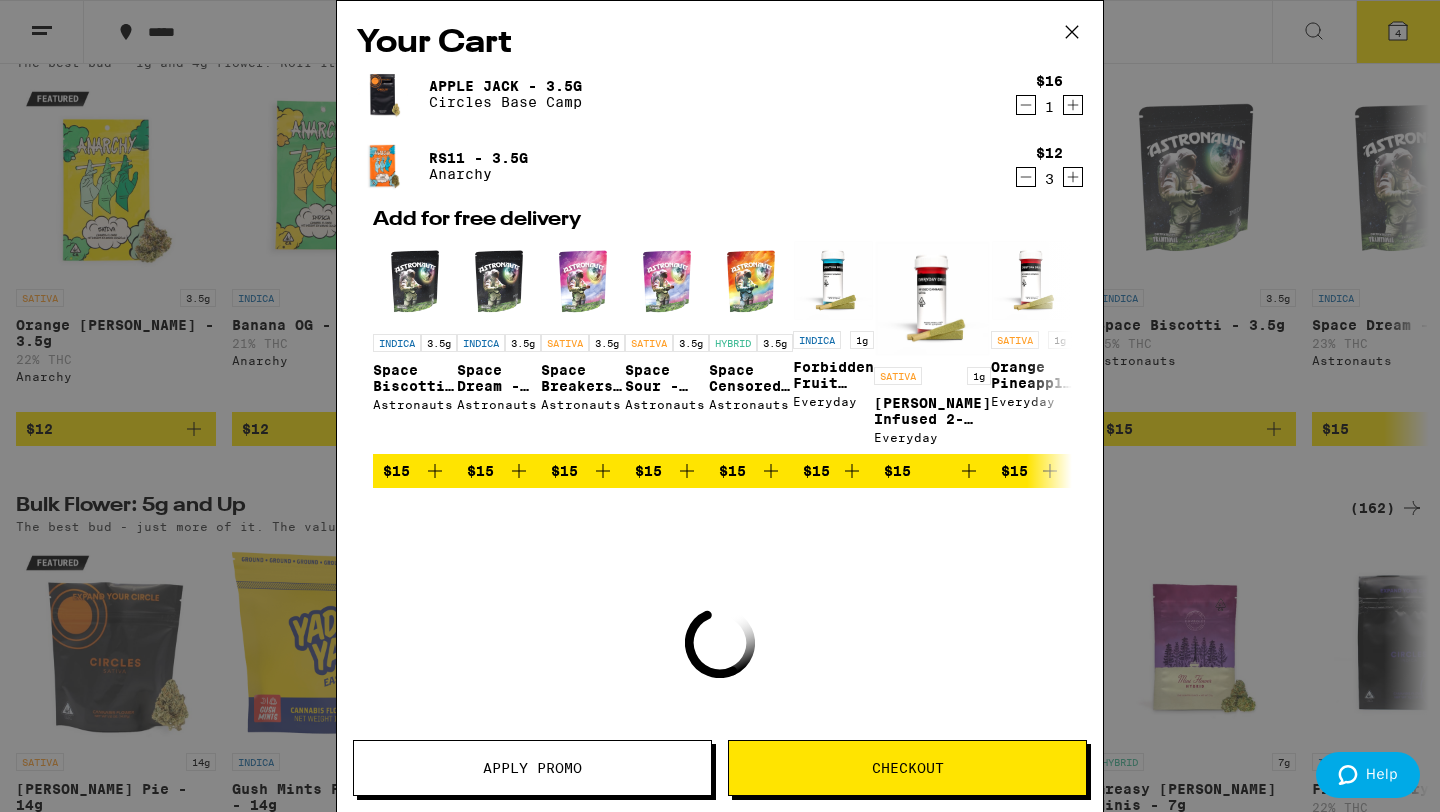 scroll, scrollTop: 1547, scrollLeft: 0, axis: vertical 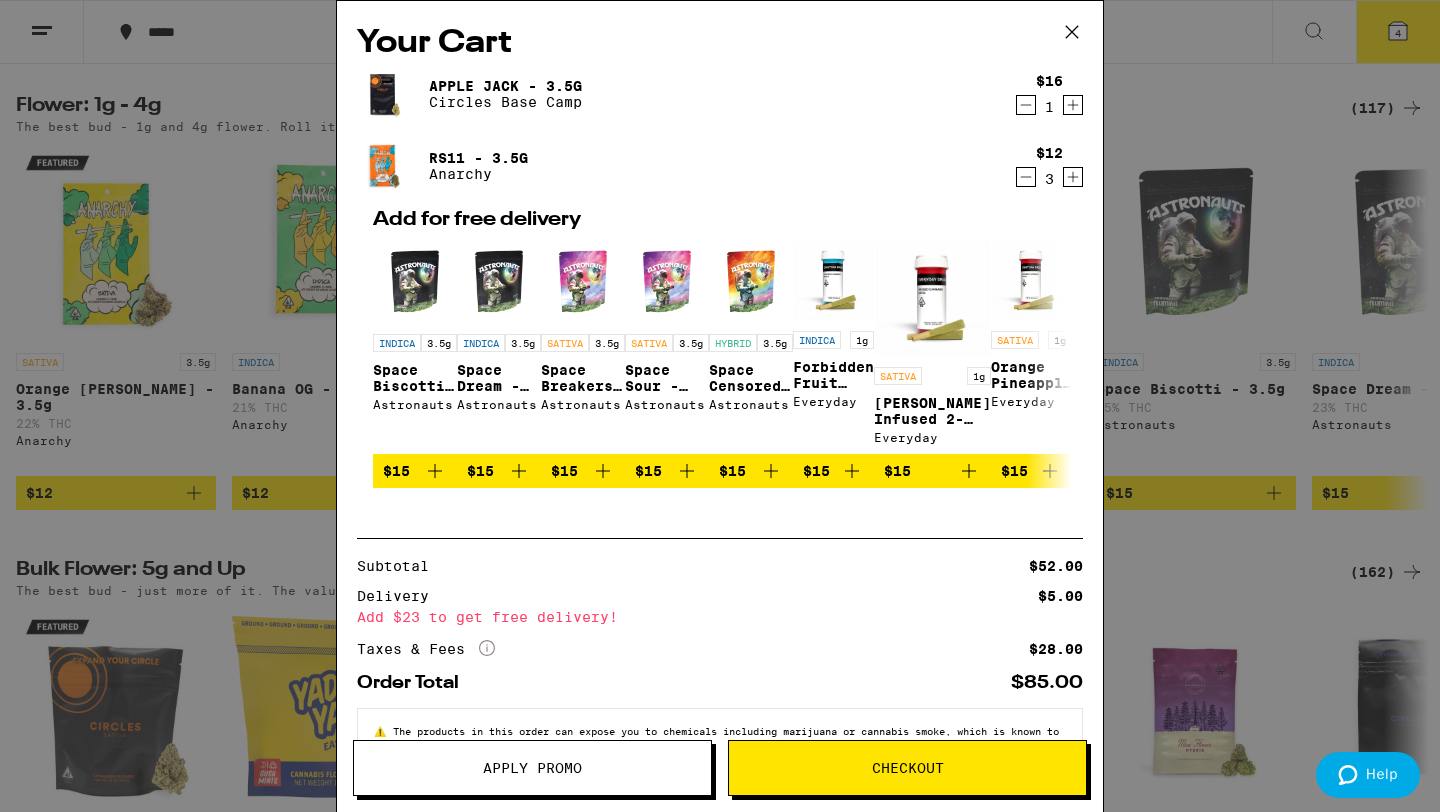 click on "Apply Promo" at bounding box center [532, 768] 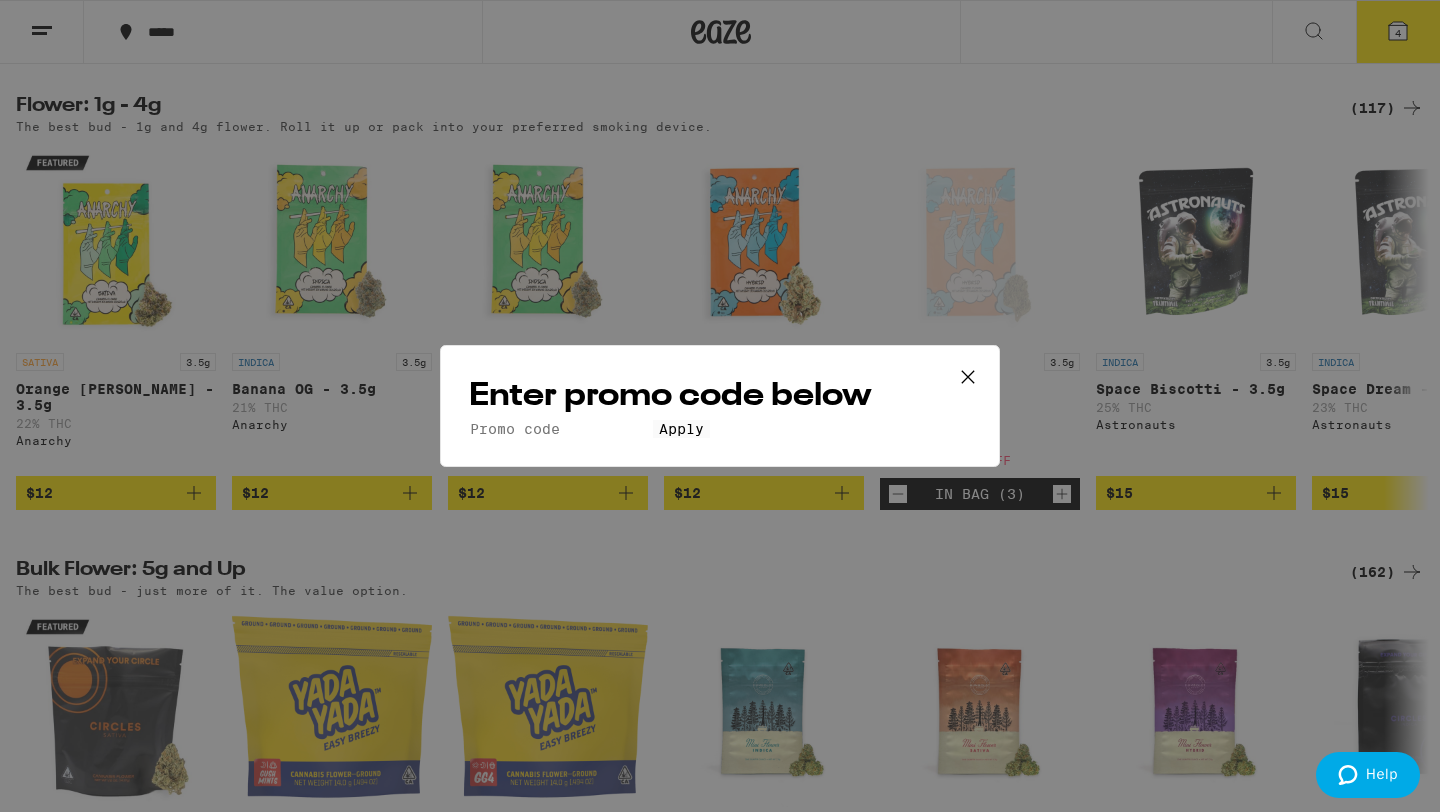 click on "Enter promo code below Promo Code Apply" at bounding box center [720, 406] 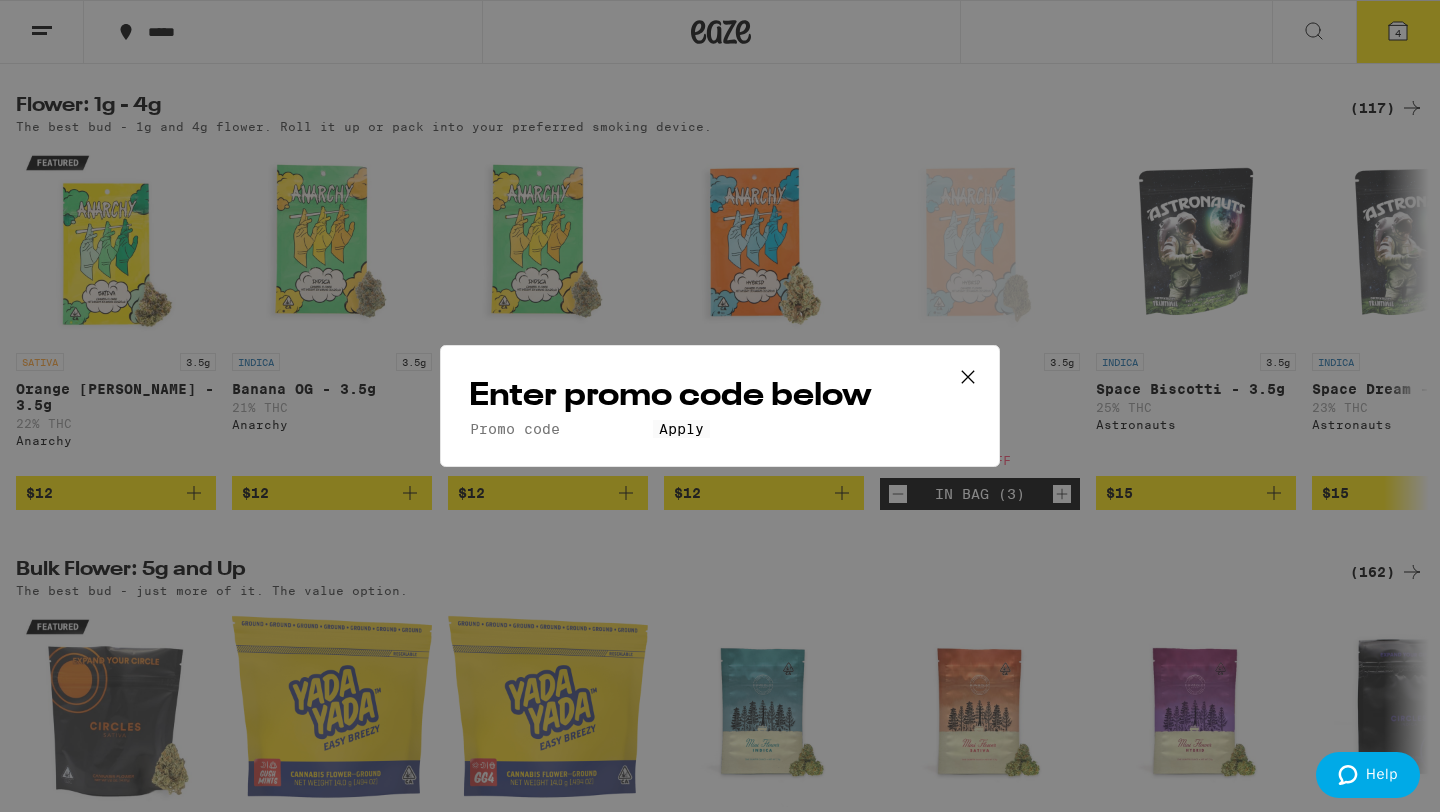 click on "Promo Code" at bounding box center (561, 429) 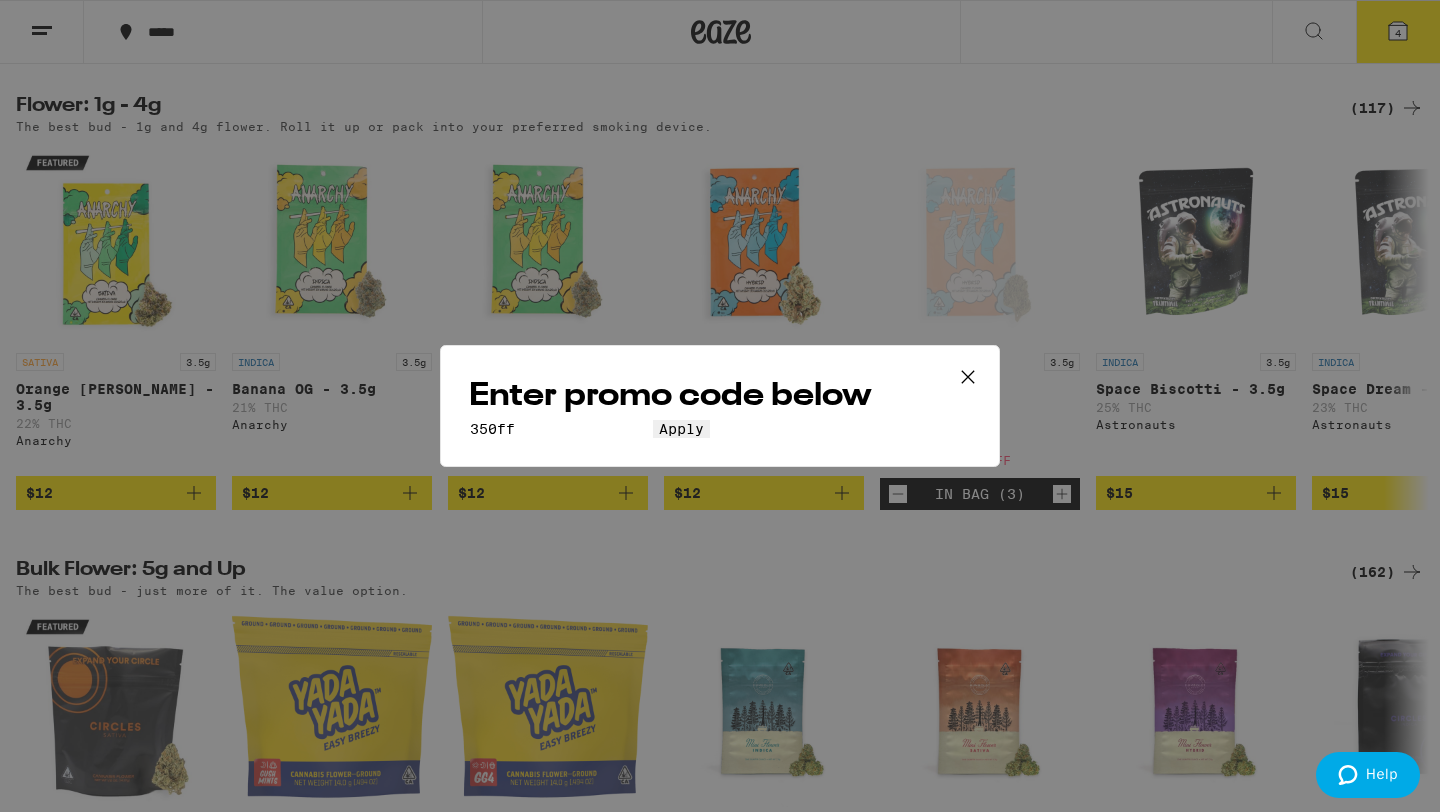type on "350ff" 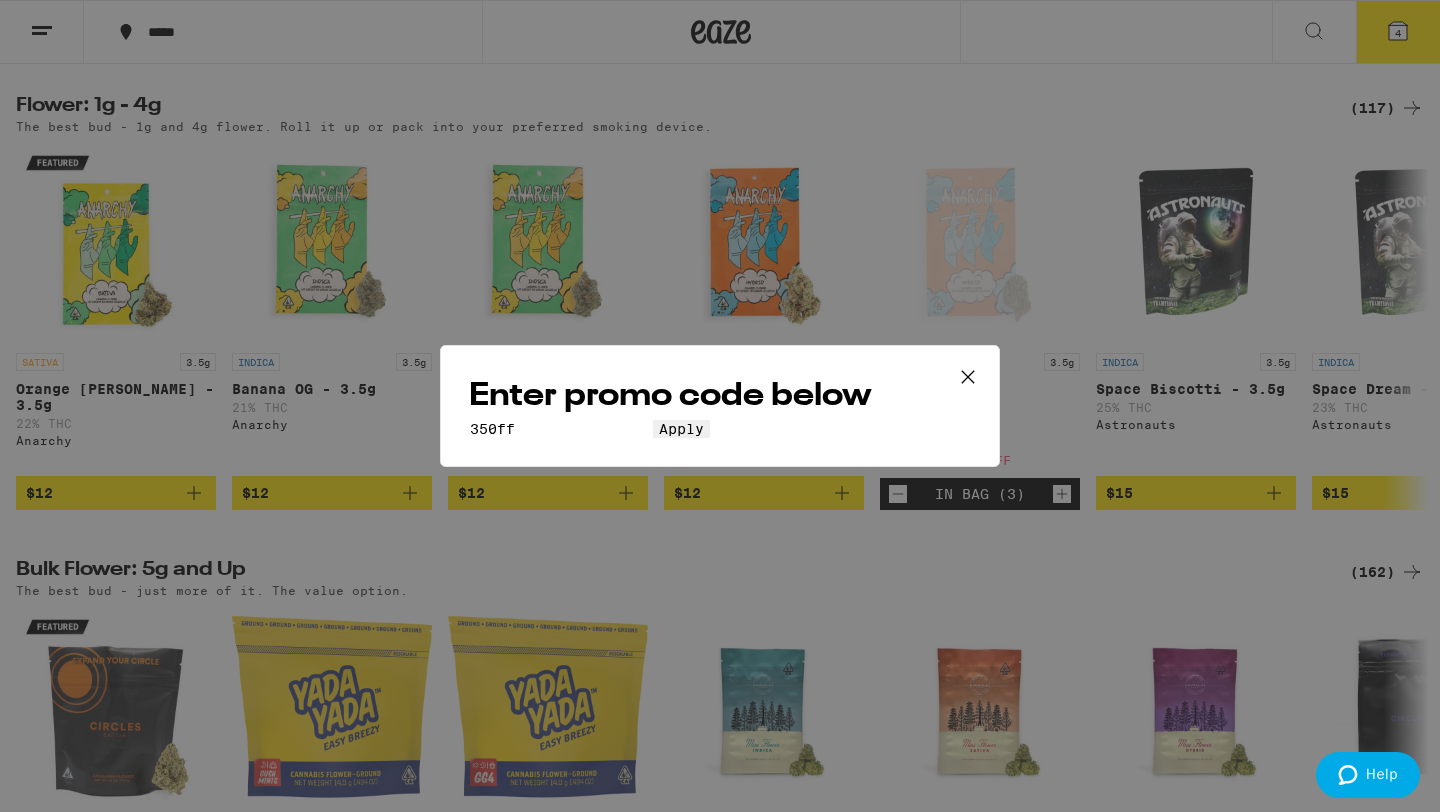 click on "Apply" at bounding box center [681, 429] 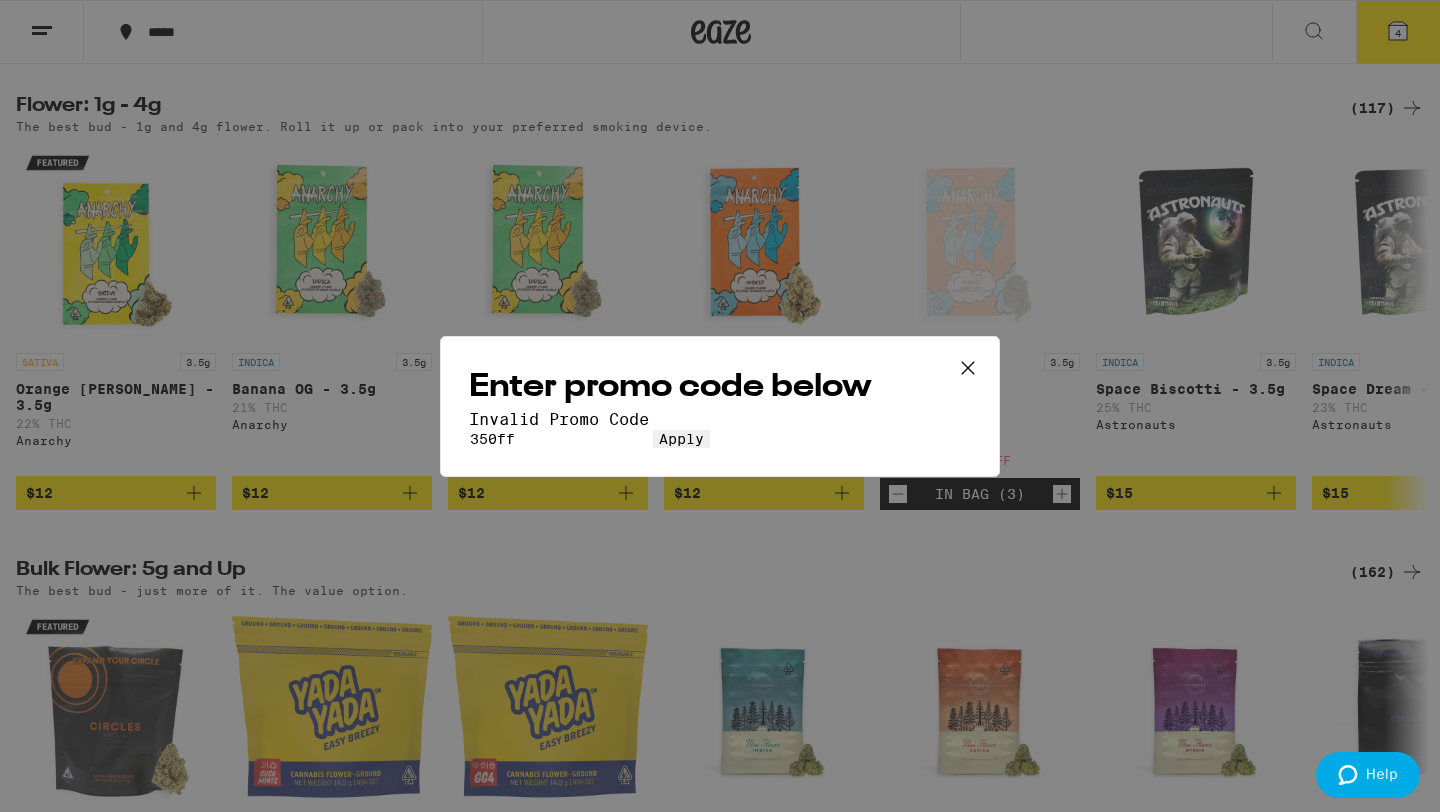click 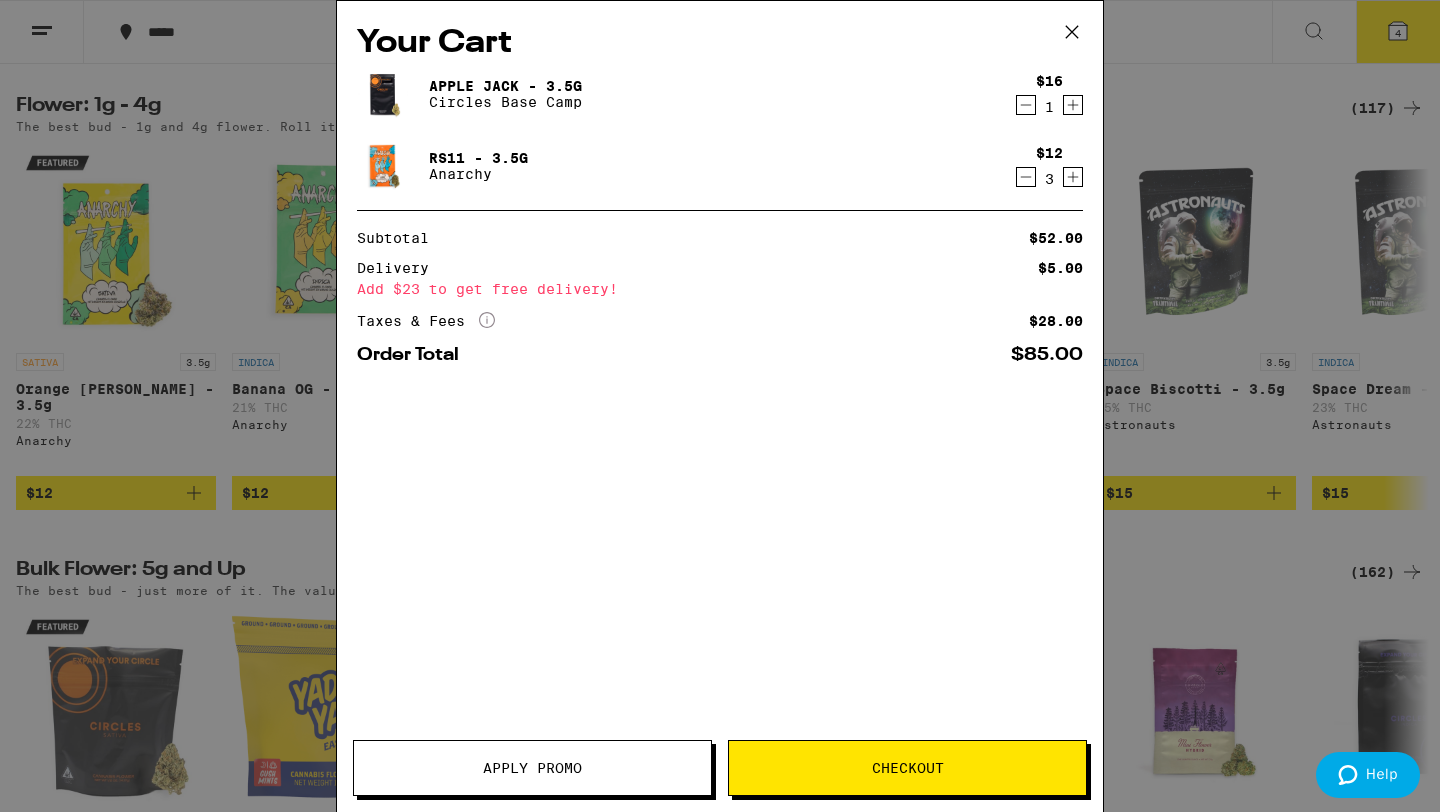 click 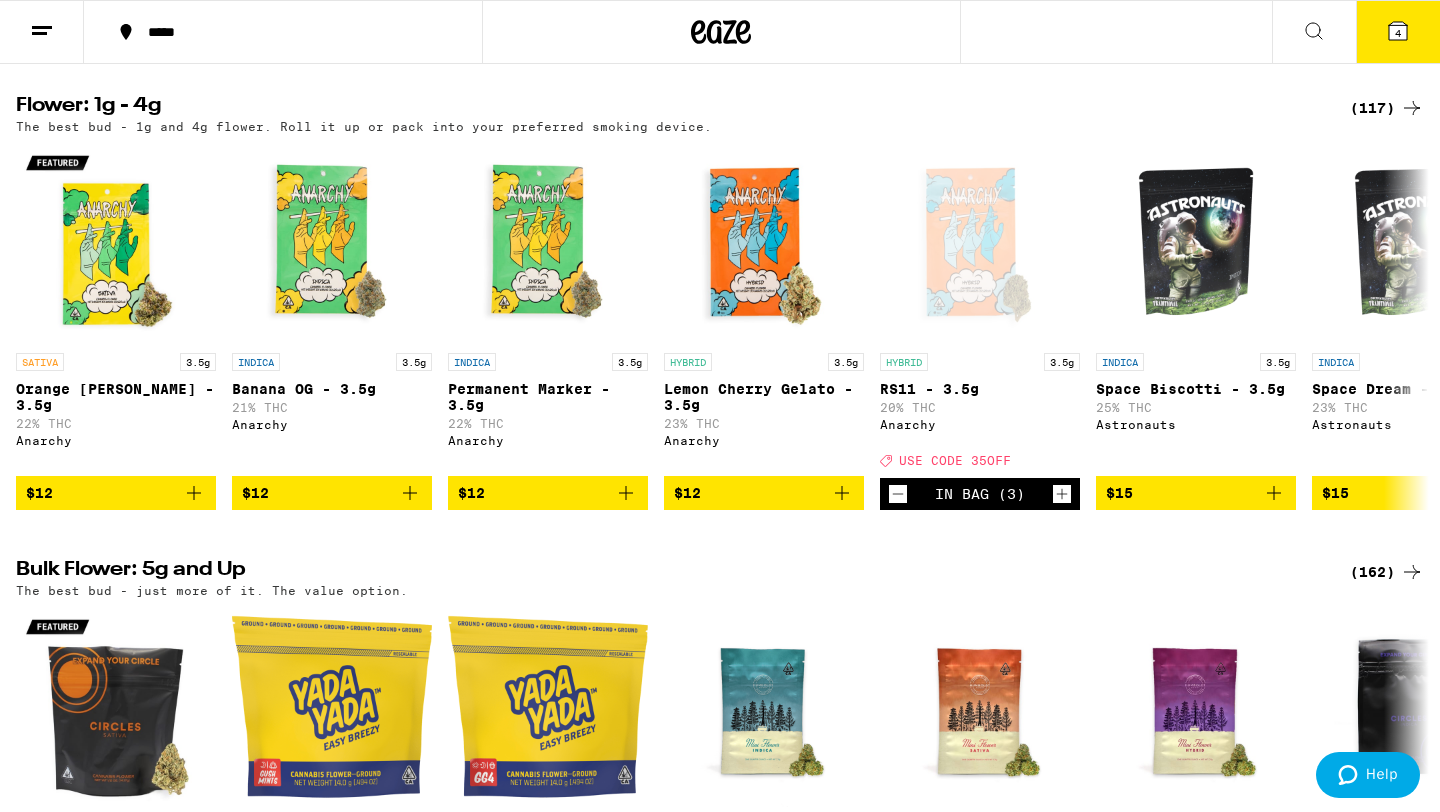 scroll, scrollTop: 0, scrollLeft: 0, axis: both 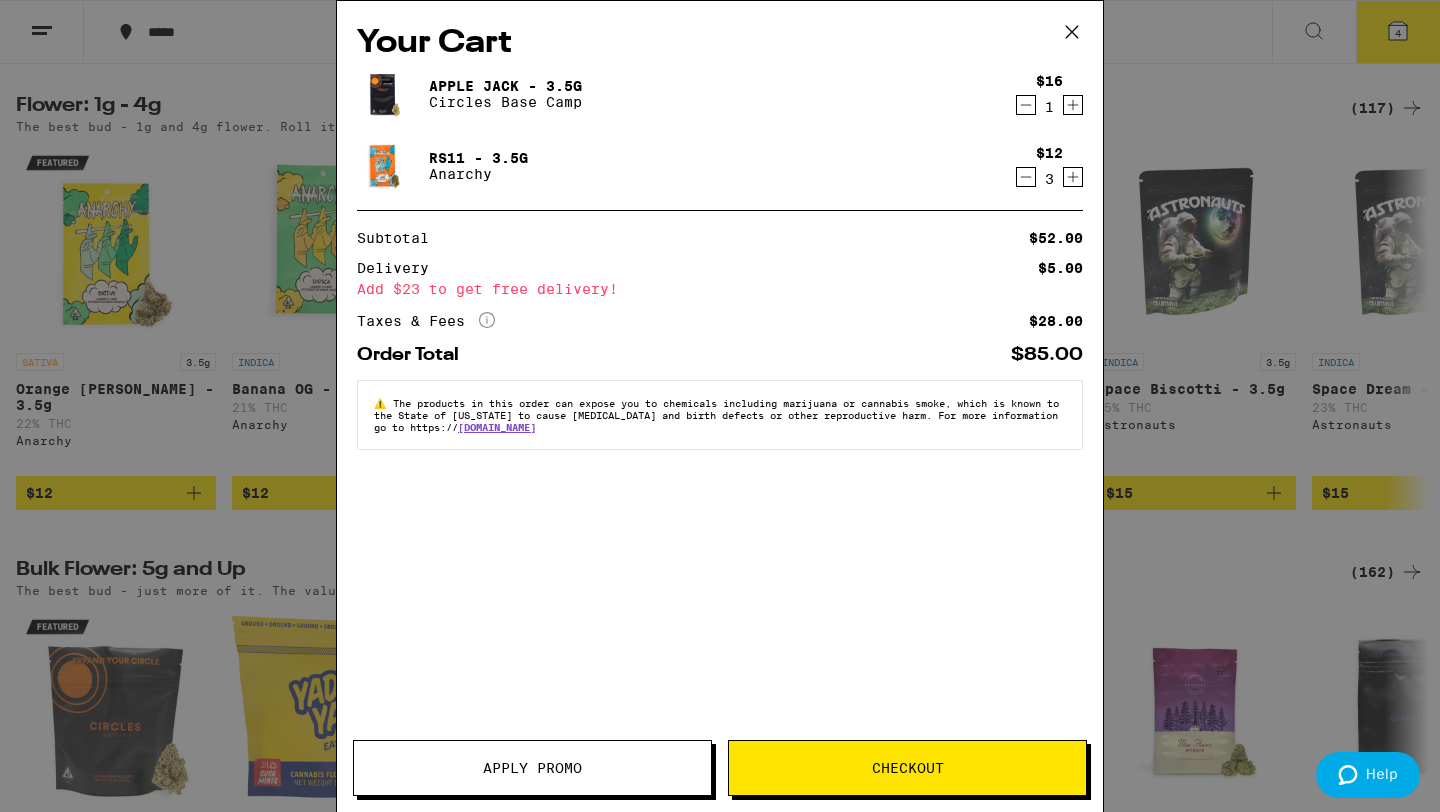 click on "Apply Promo" at bounding box center [532, 768] 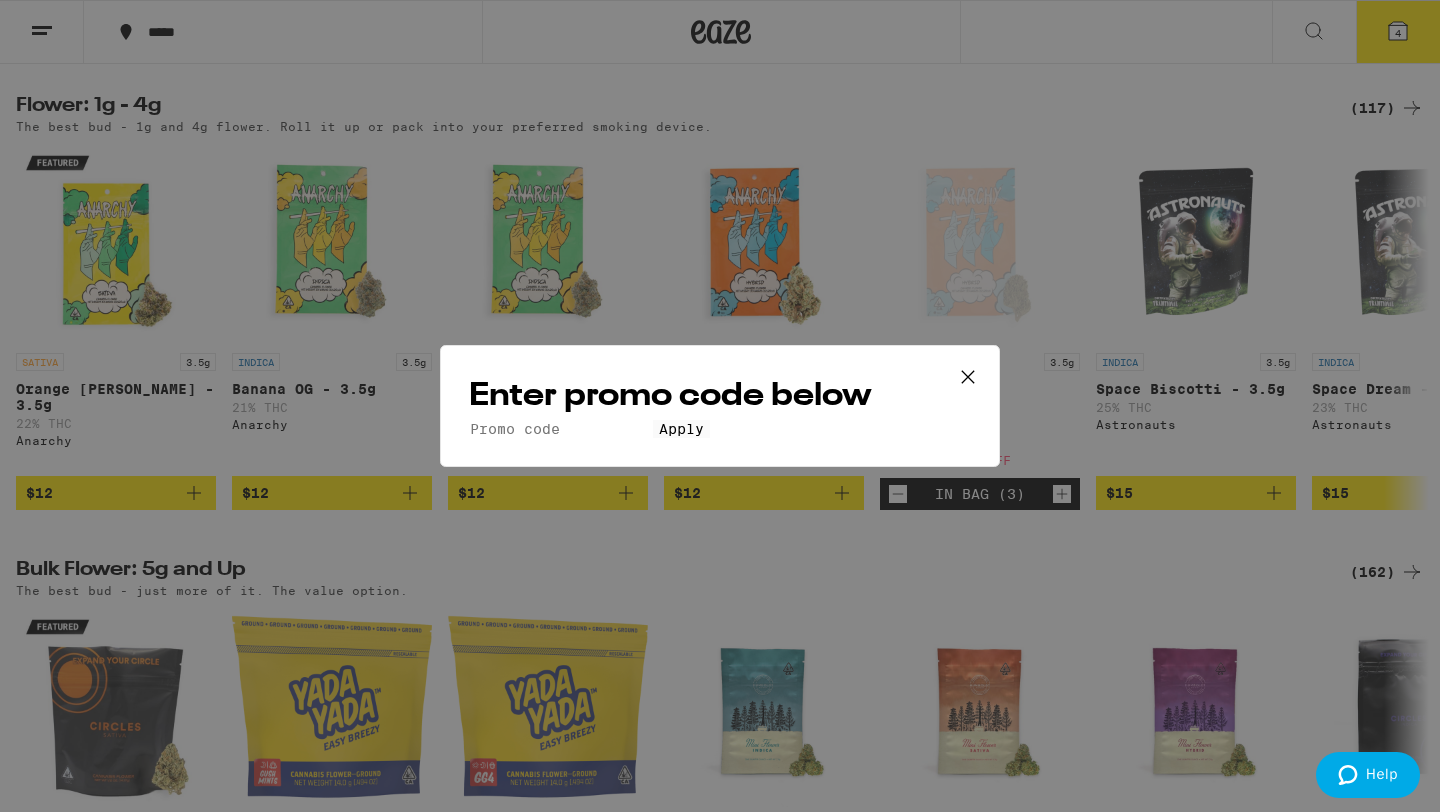 click on "Promo Code" at bounding box center [561, 429] 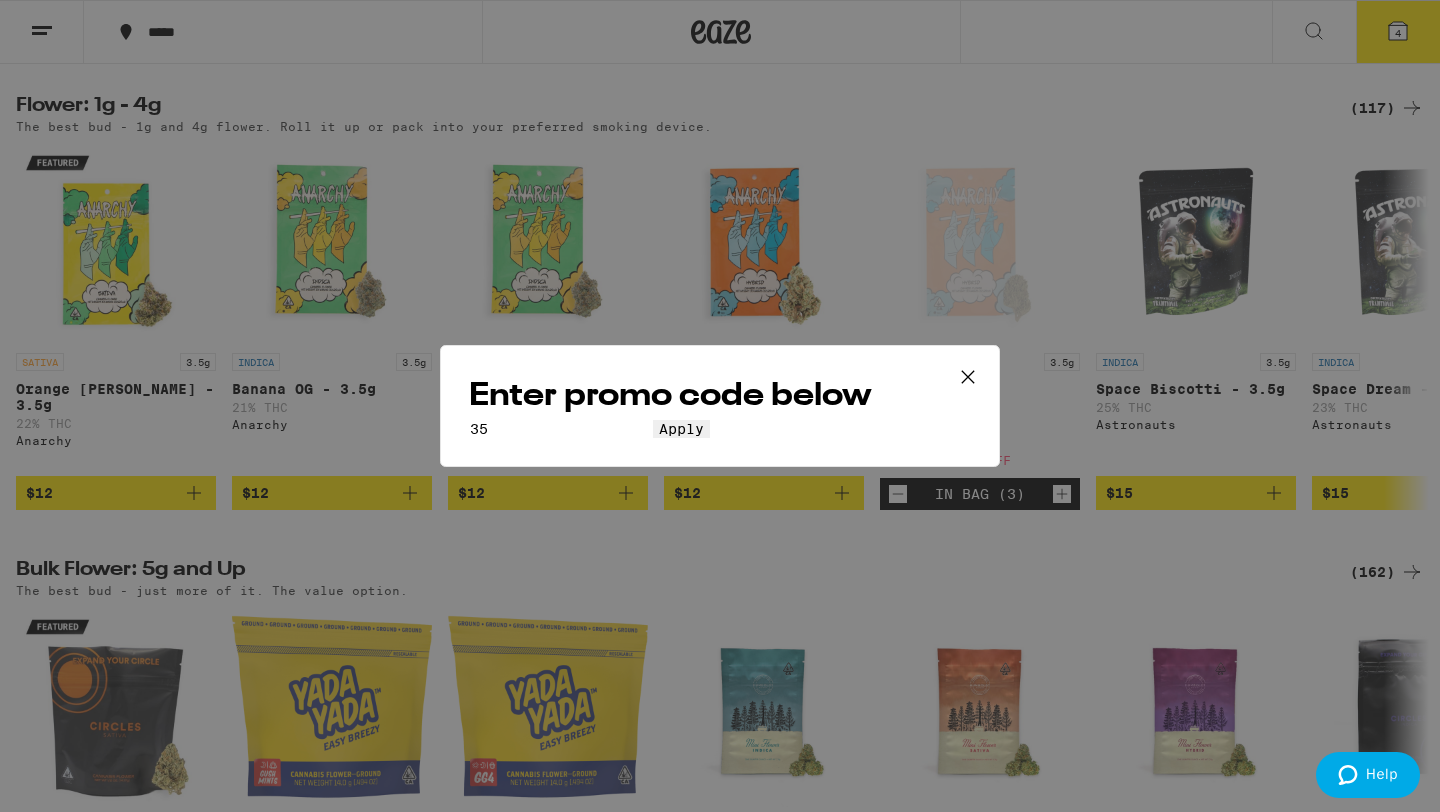 scroll, scrollTop: 0, scrollLeft: 0, axis: both 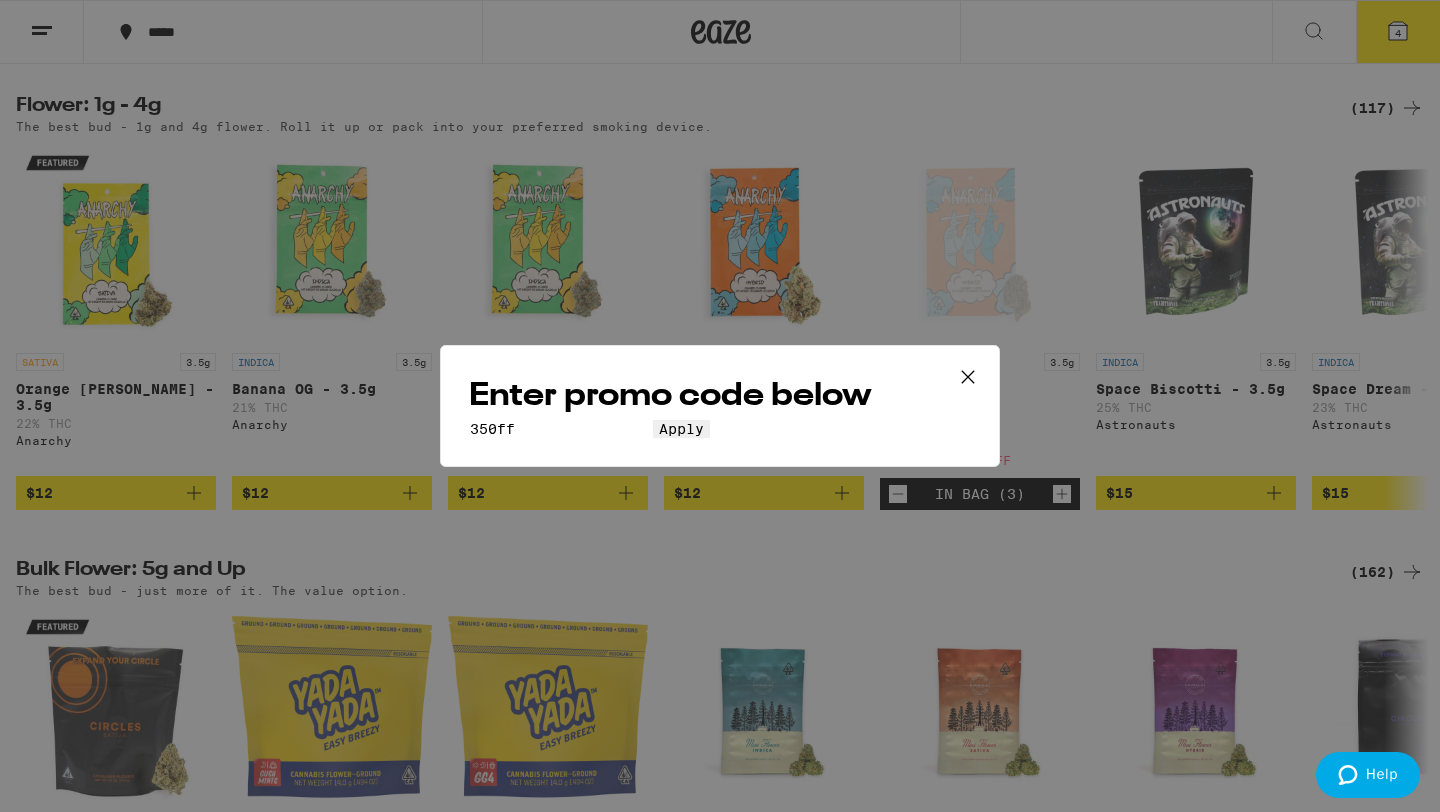 type on "350ff" 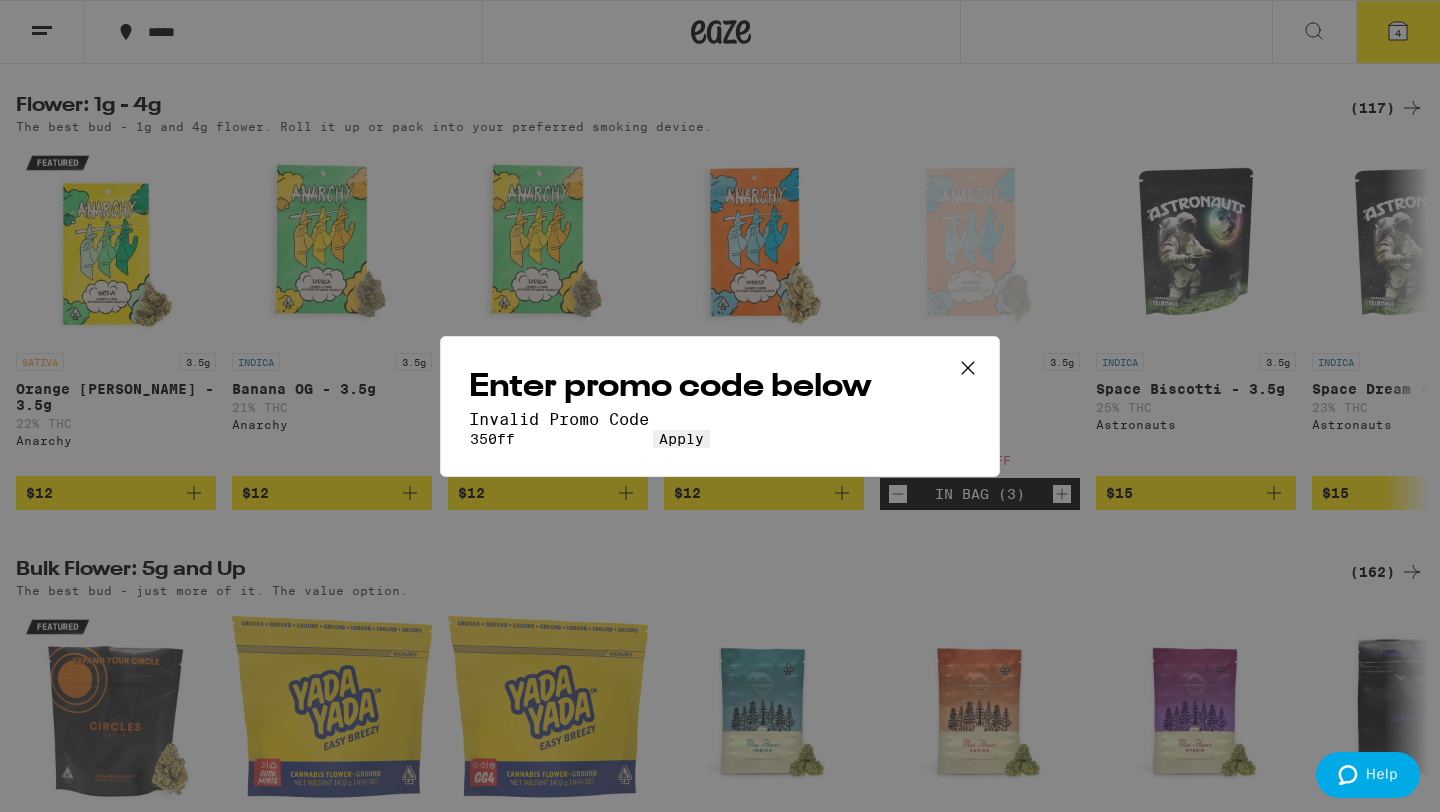 click on "Apply" at bounding box center (681, 439) 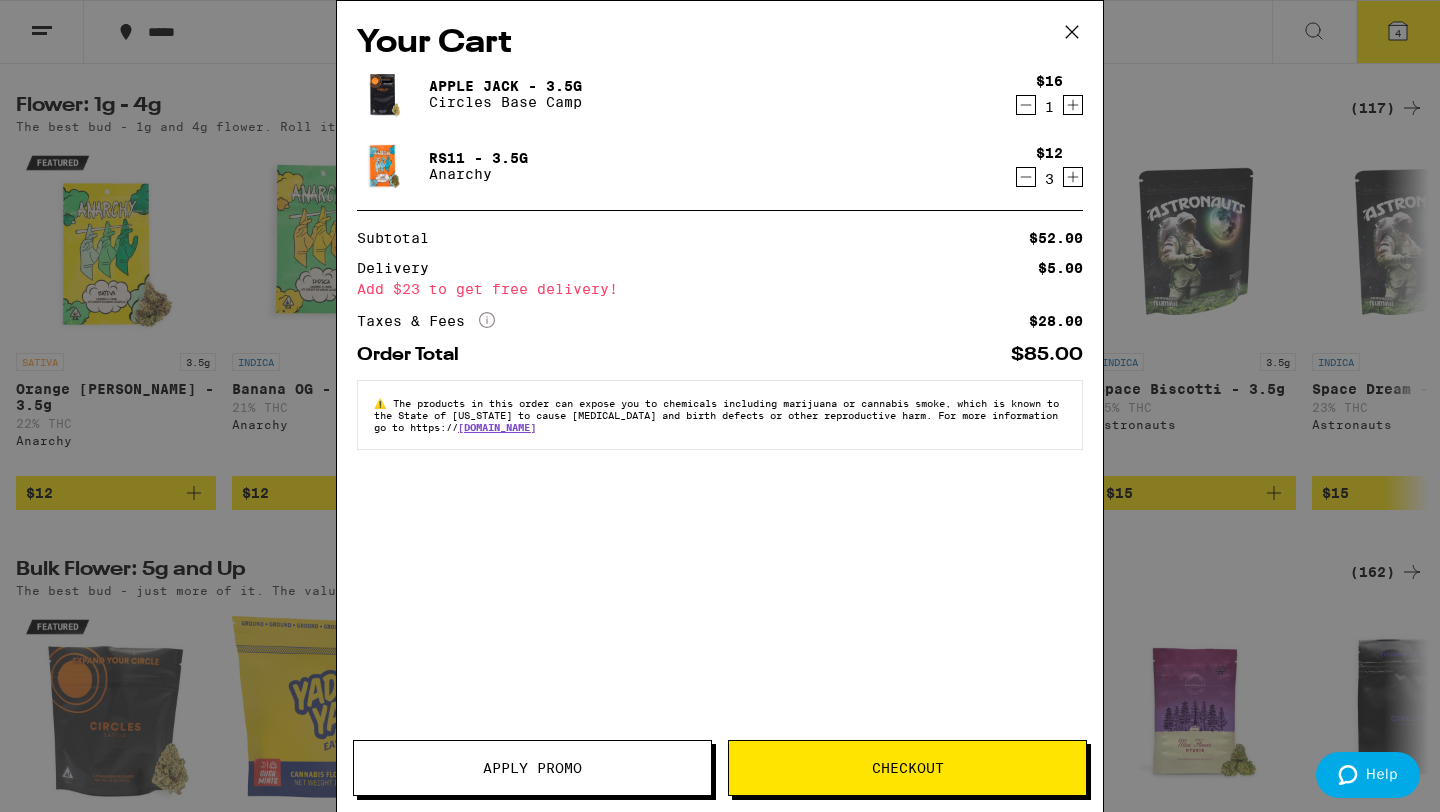 click 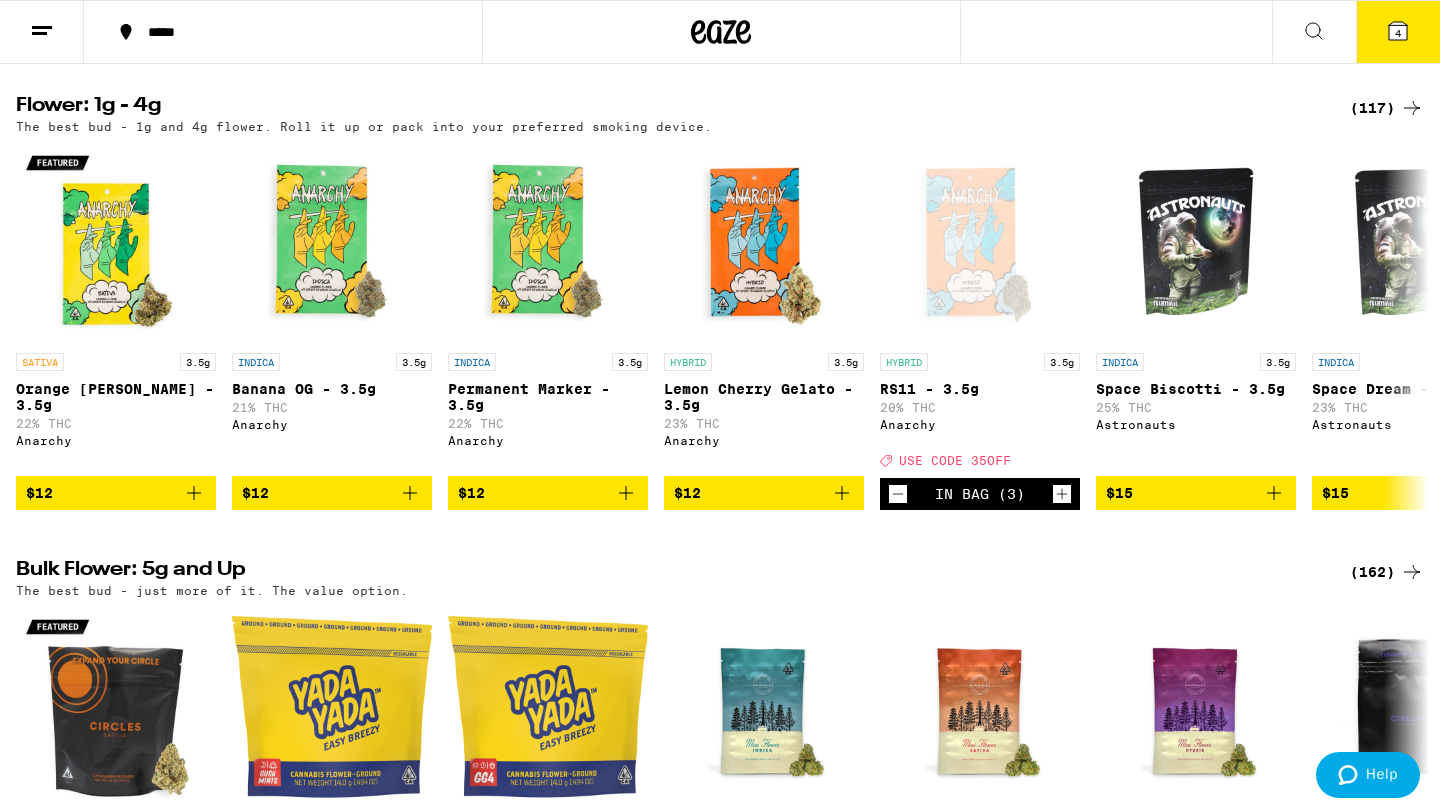 scroll, scrollTop: 0, scrollLeft: 0, axis: both 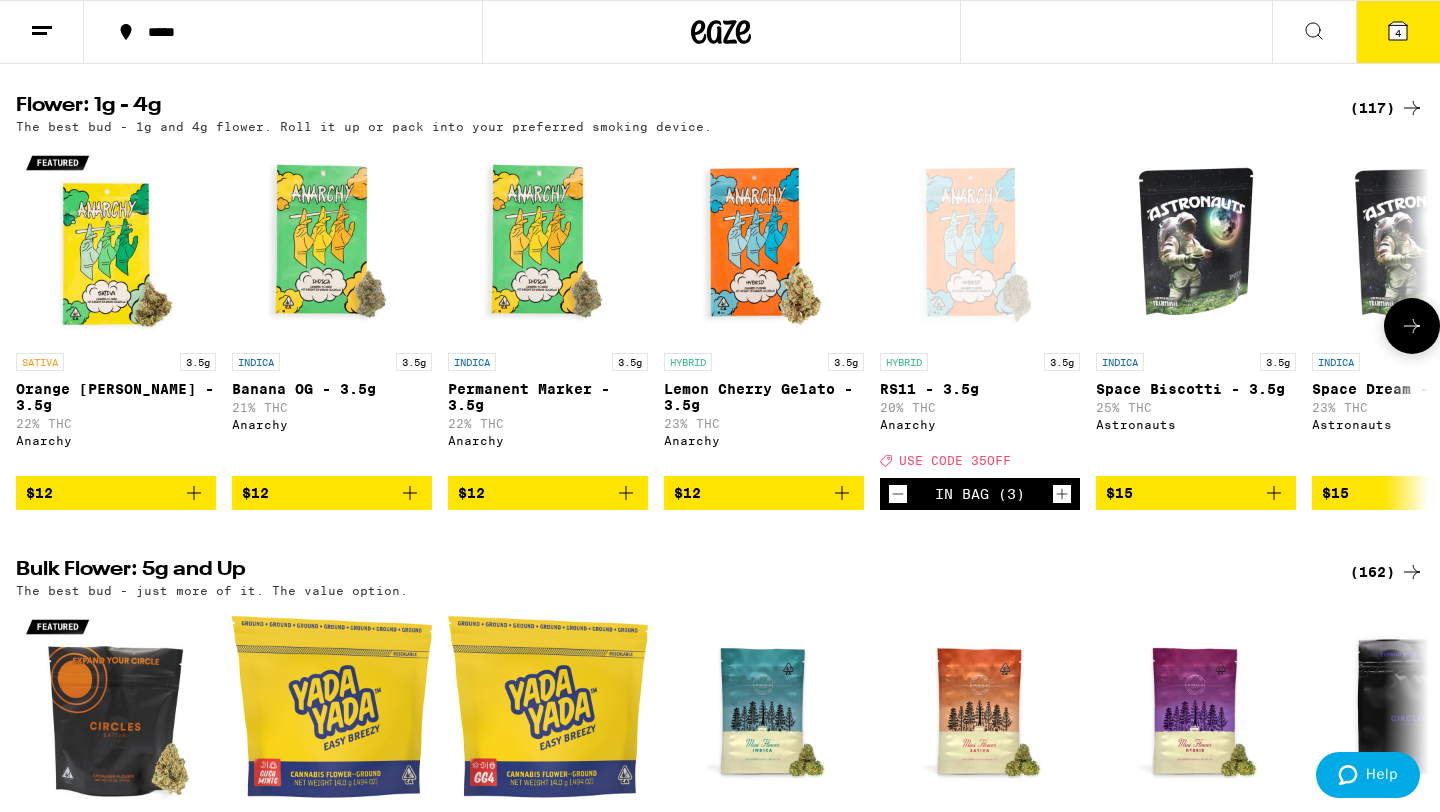 click 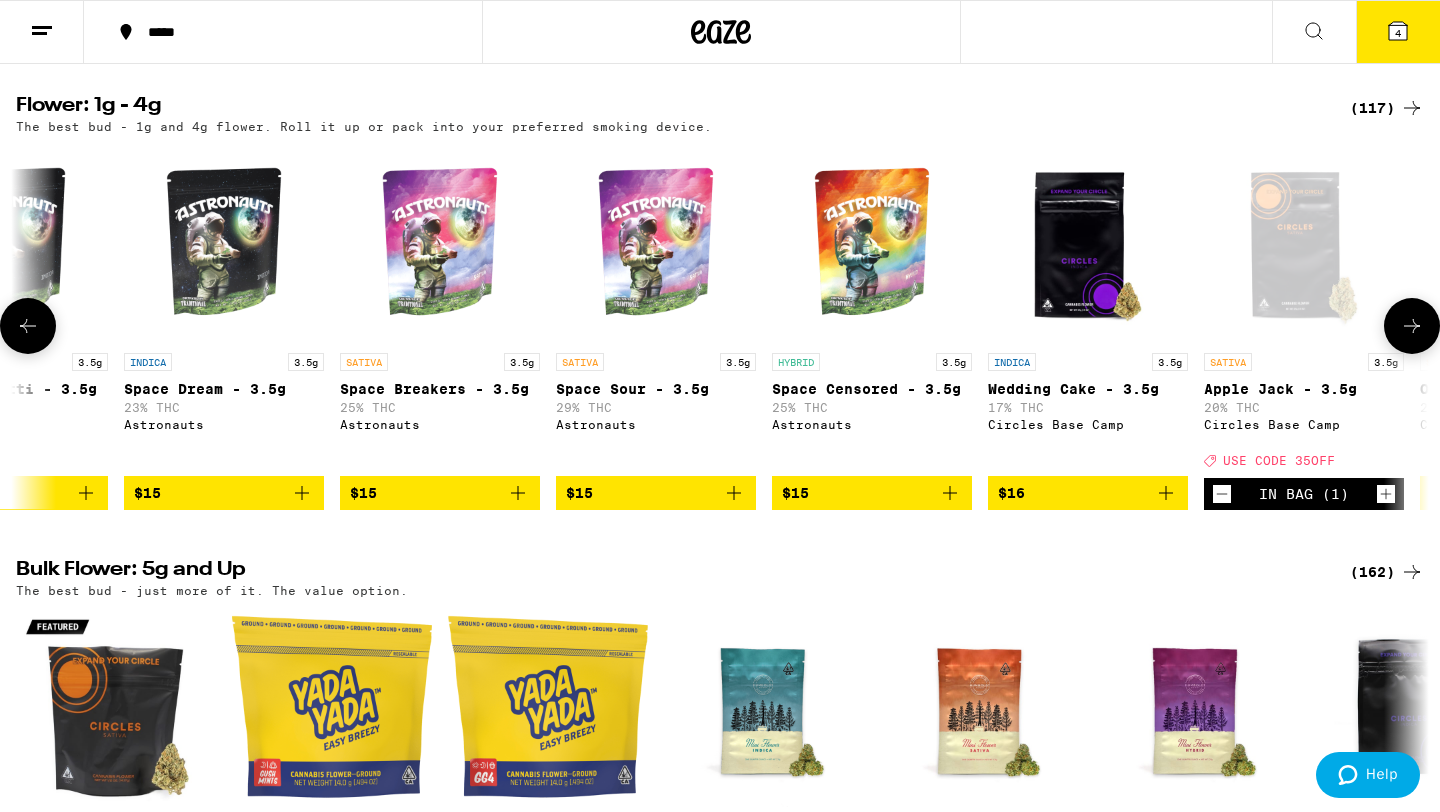 scroll, scrollTop: 0, scrollLeft: 1190, axis: horizontal 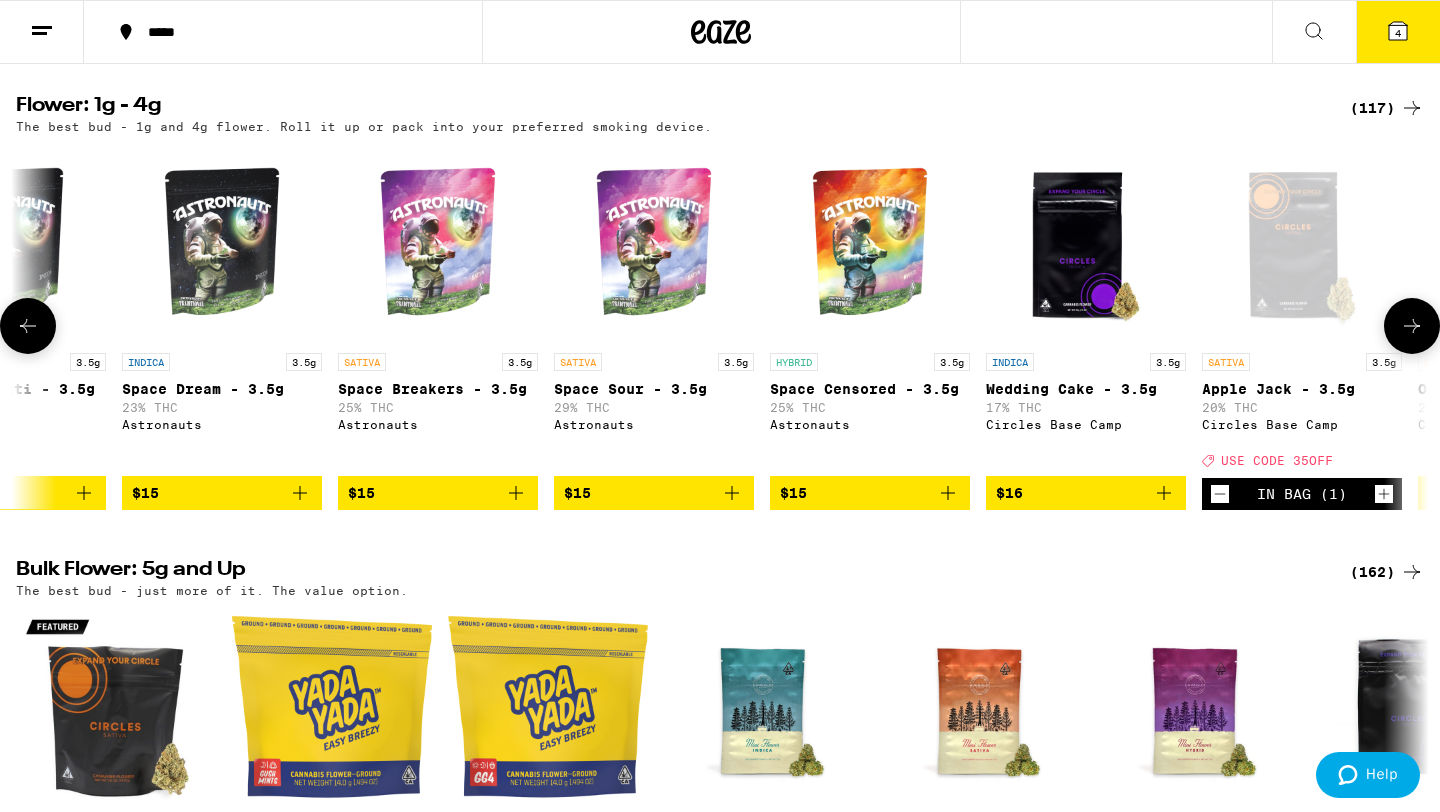 click on "USE CODE 35OFF" at bounding box center (1277, 461) 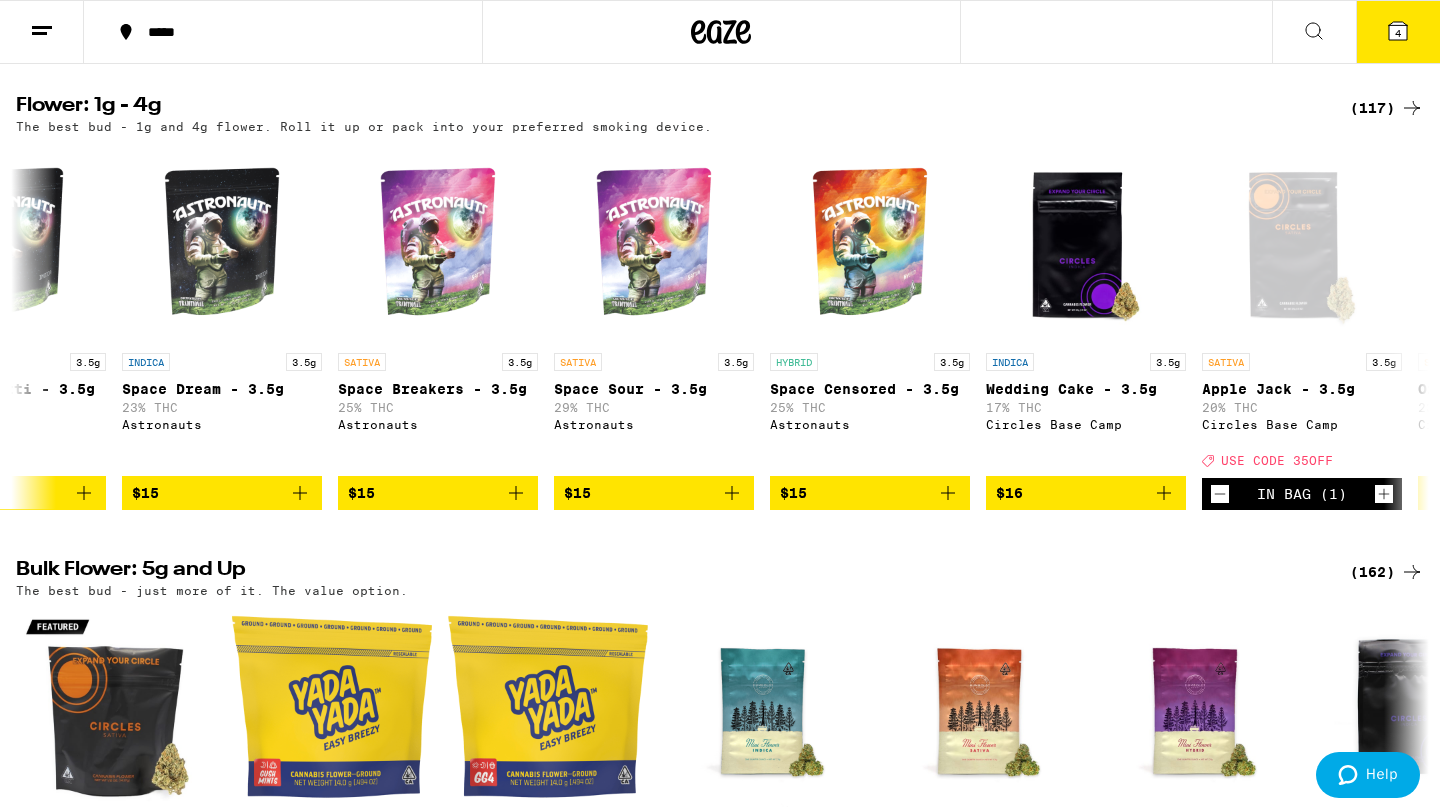 drag, startPoint x: 1036, startPoint y: 655, endPoint x: 981, endPoint y: 659, distance: 55.145264 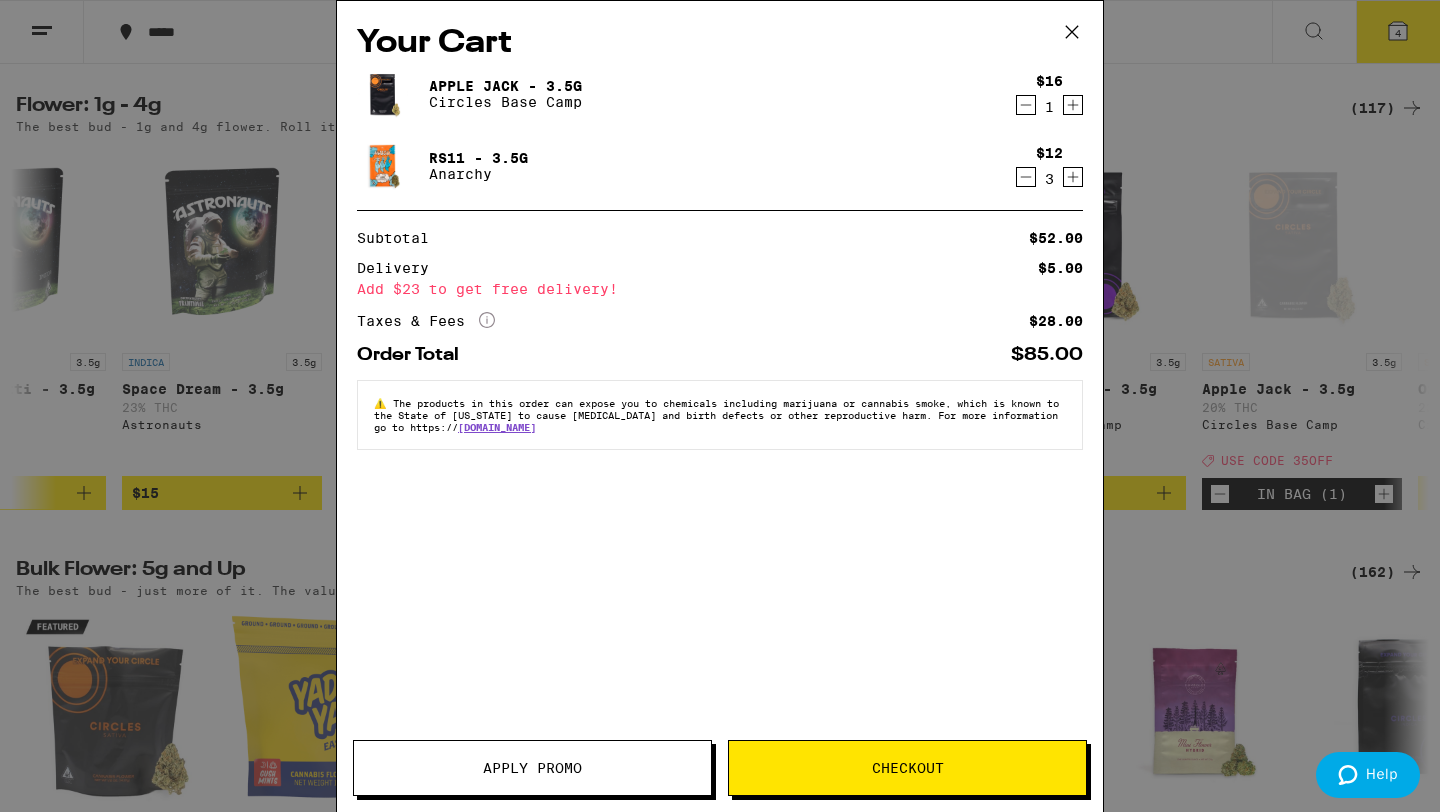 click on "Apply Promo" at bounding box center (532, 768) 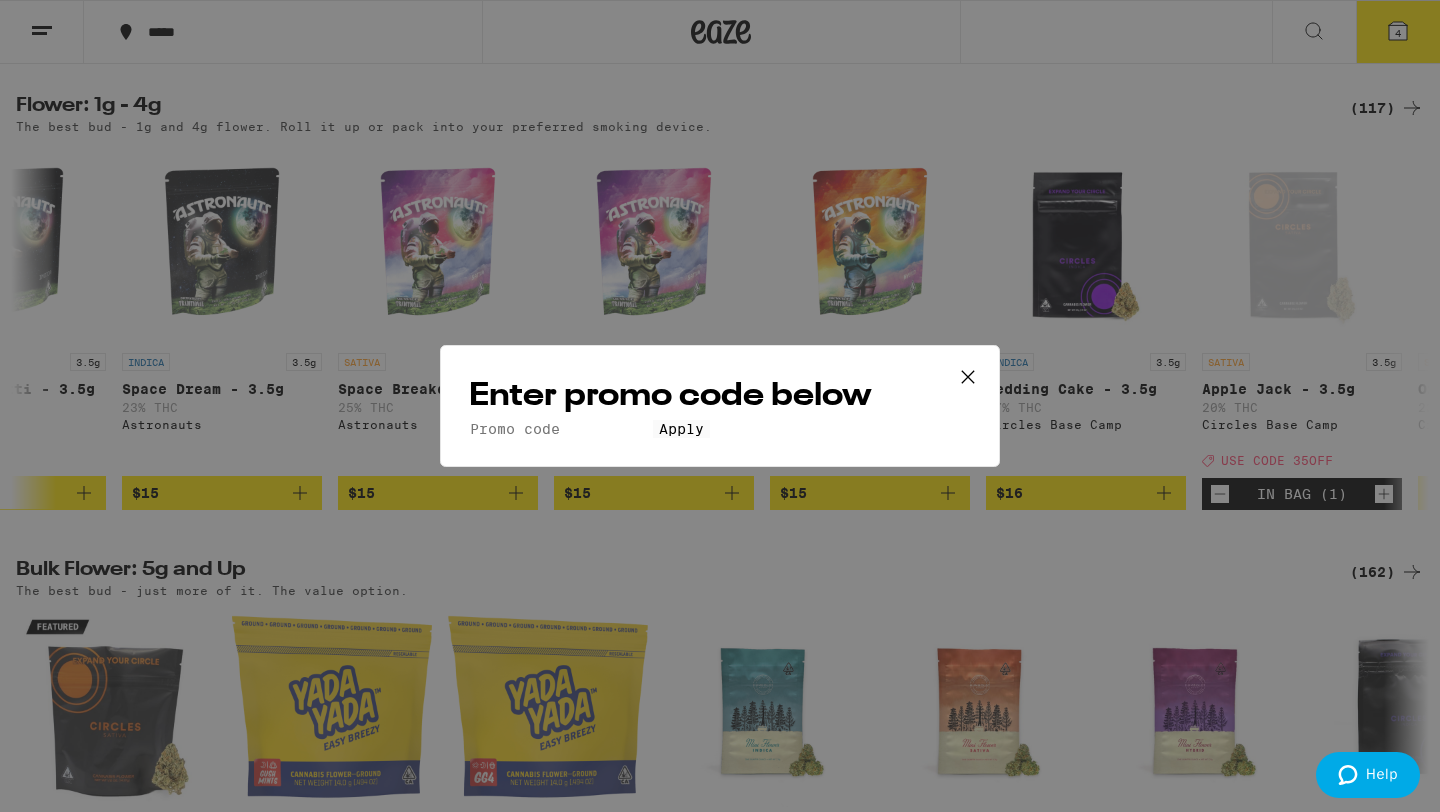 click on "Promo Code" at bounding box center [561, 429] 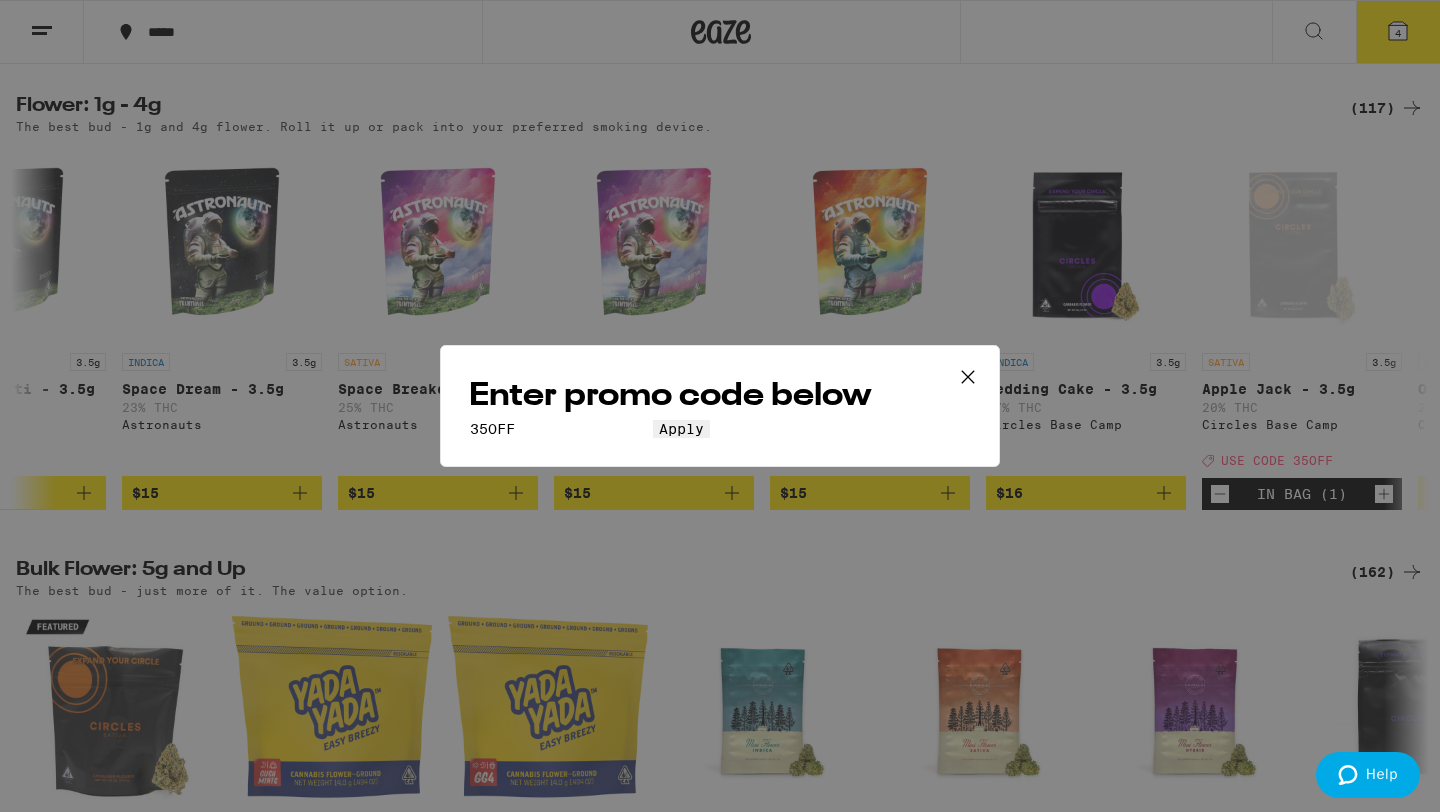 type on "35OFF" 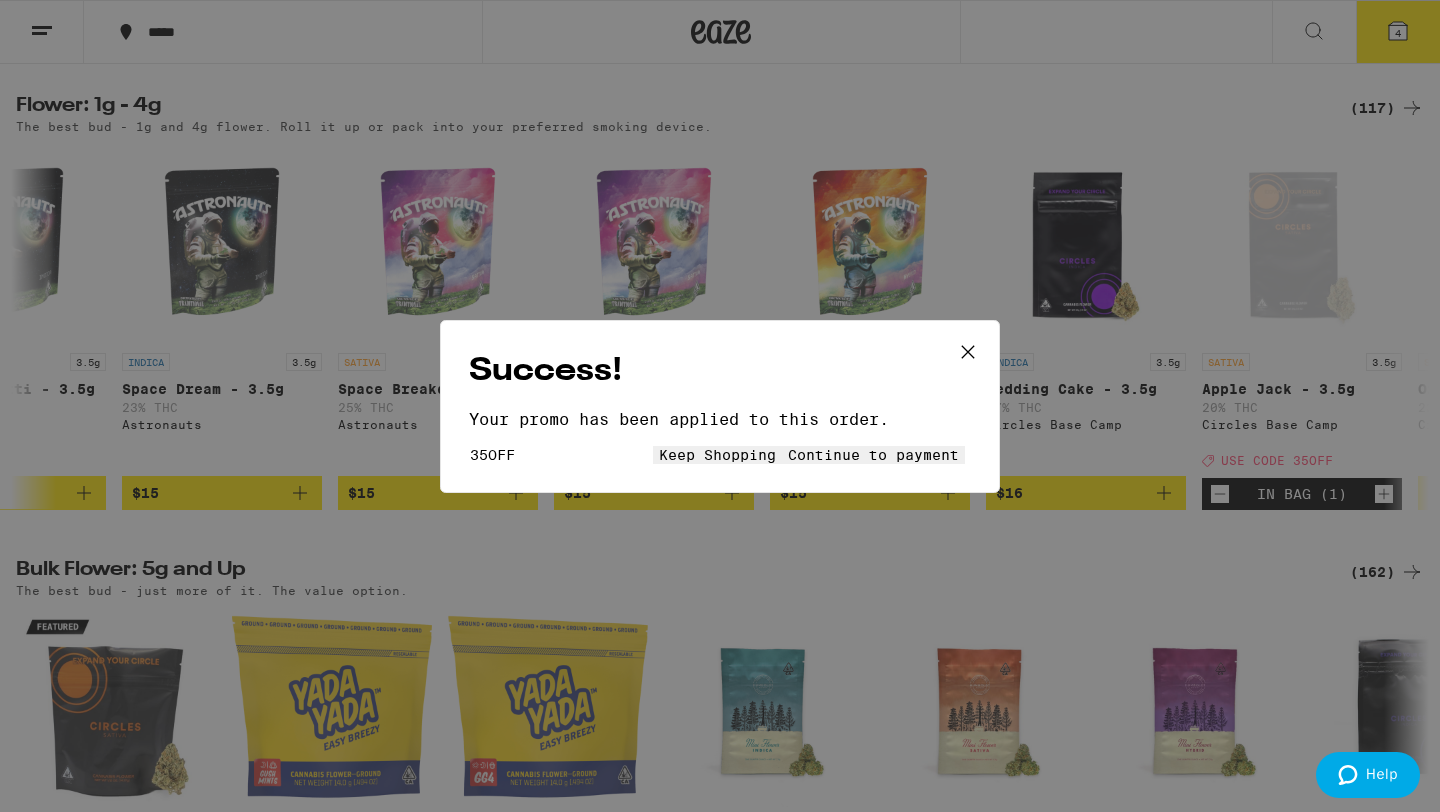 click on "Continue to payment" at bounding box center (873, 455) 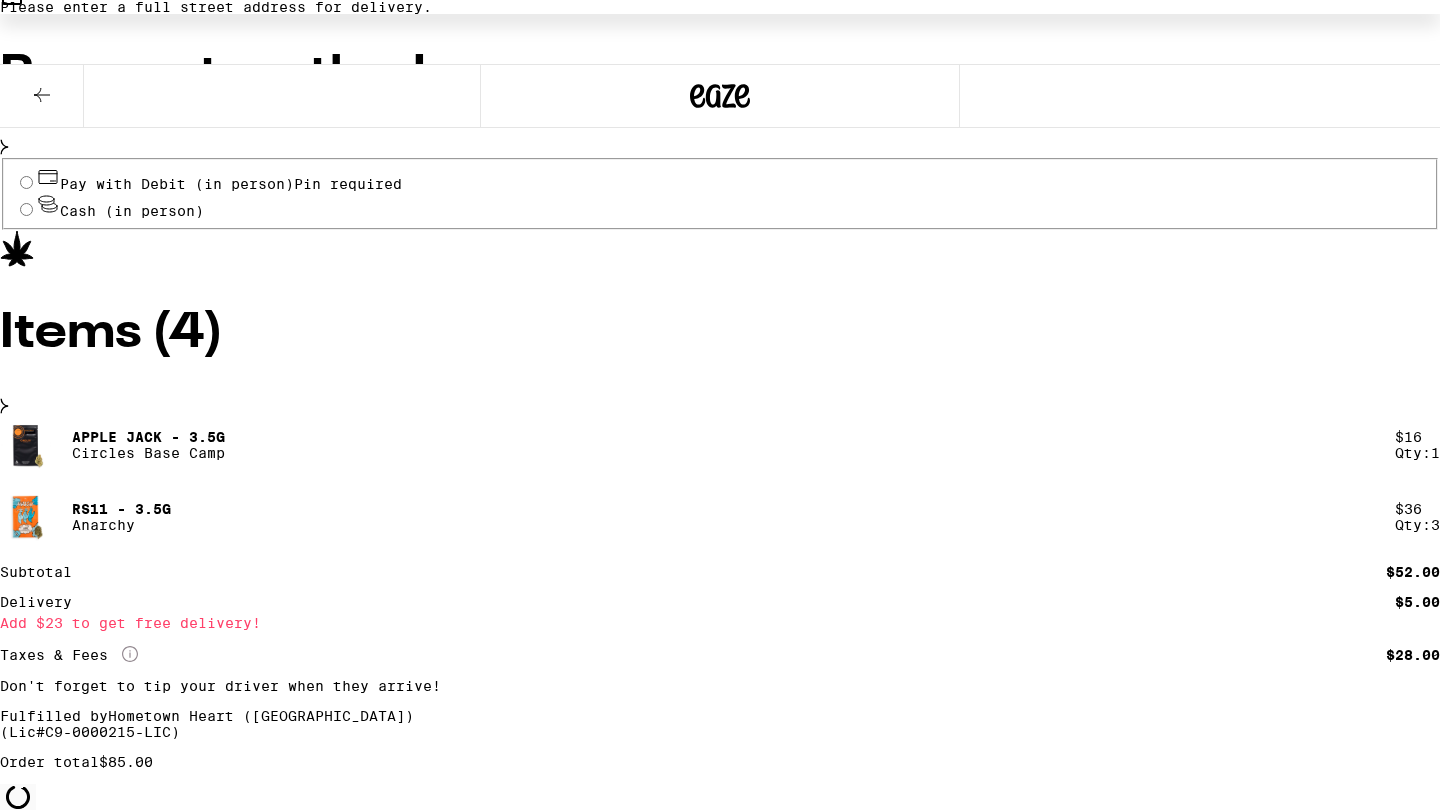 scroll, scrollTop: 0, scrollLeft: 0, axis: both 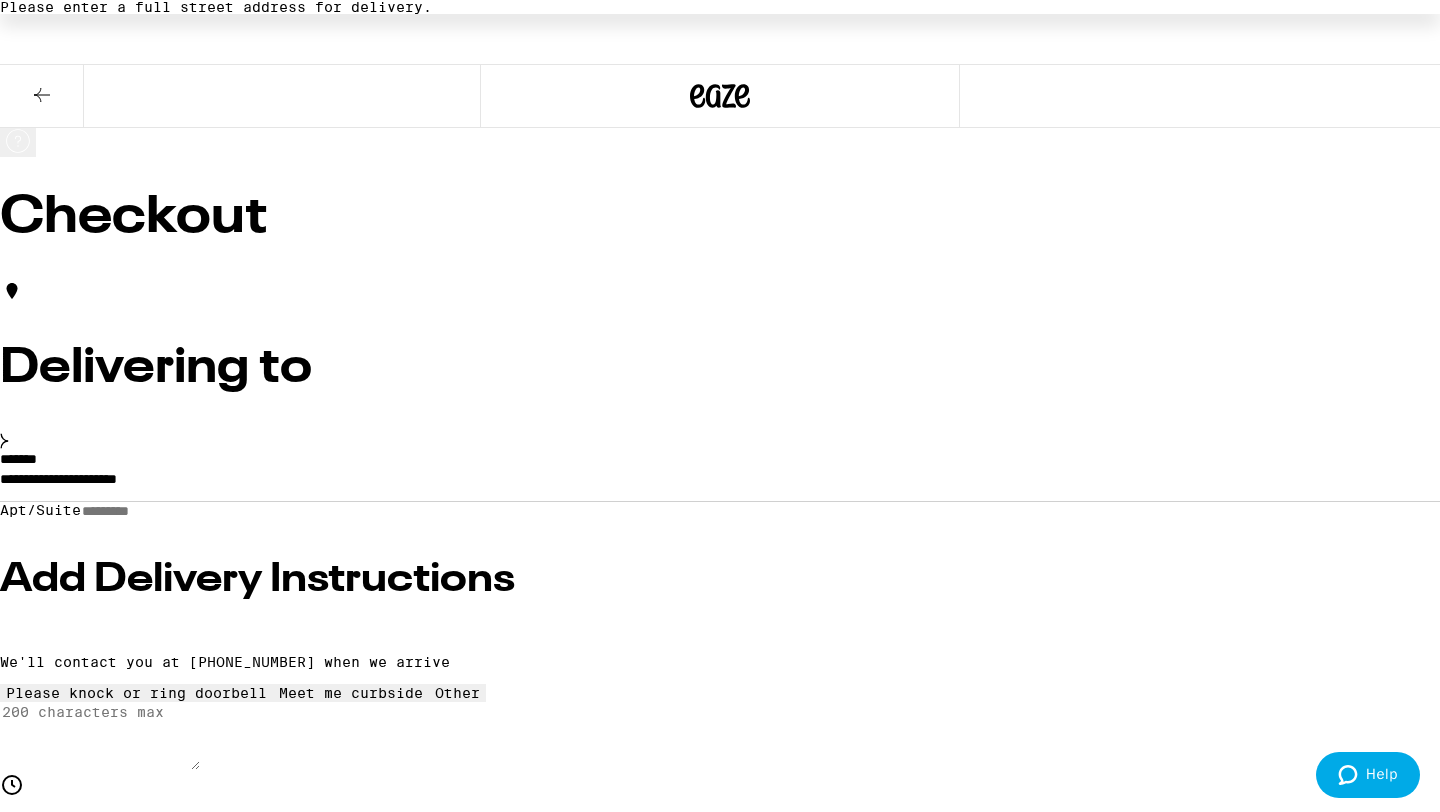 click on "Apt/Suite" at bounding box center (152, 511) 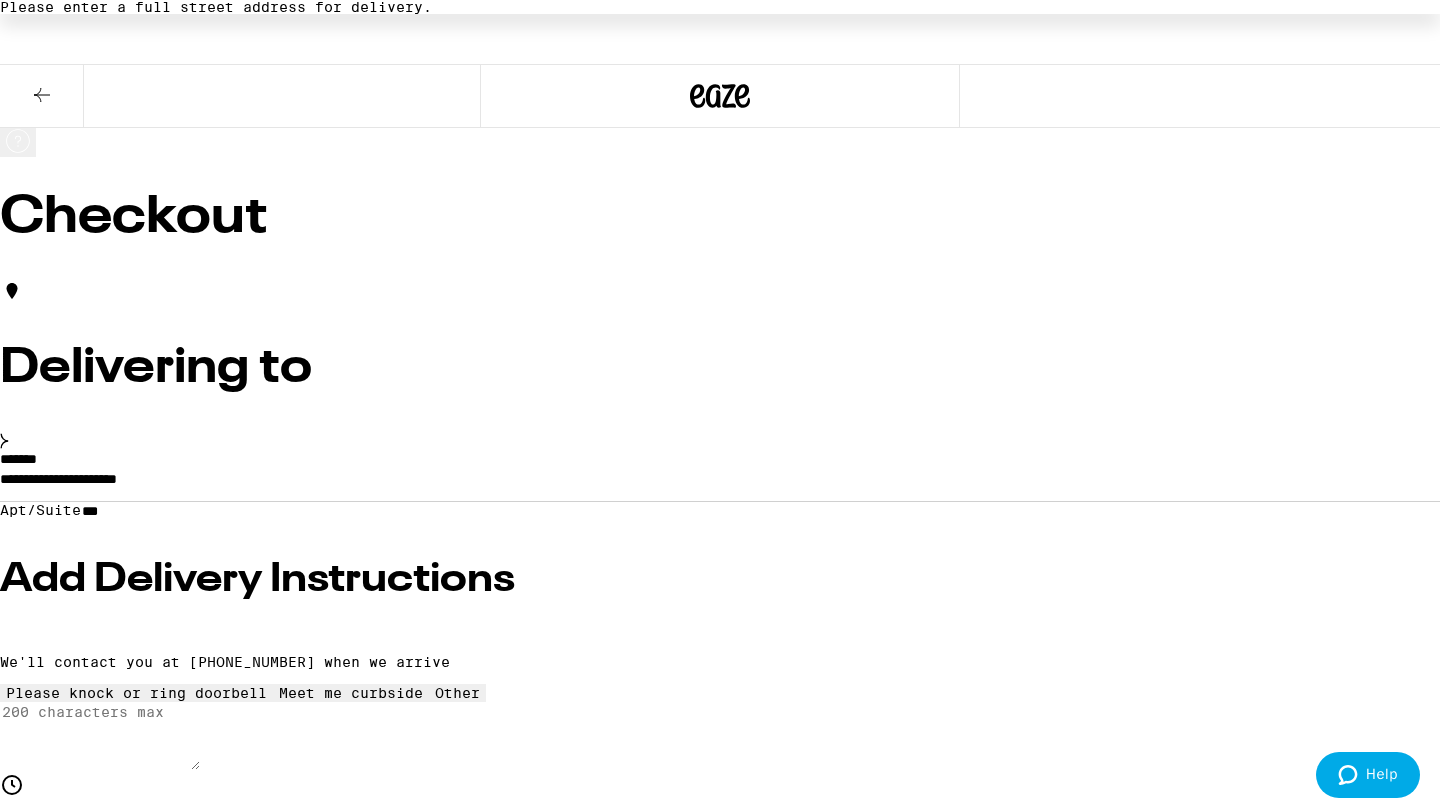 click on "Add Delivery Instructions" at bounding box center (720, 580) 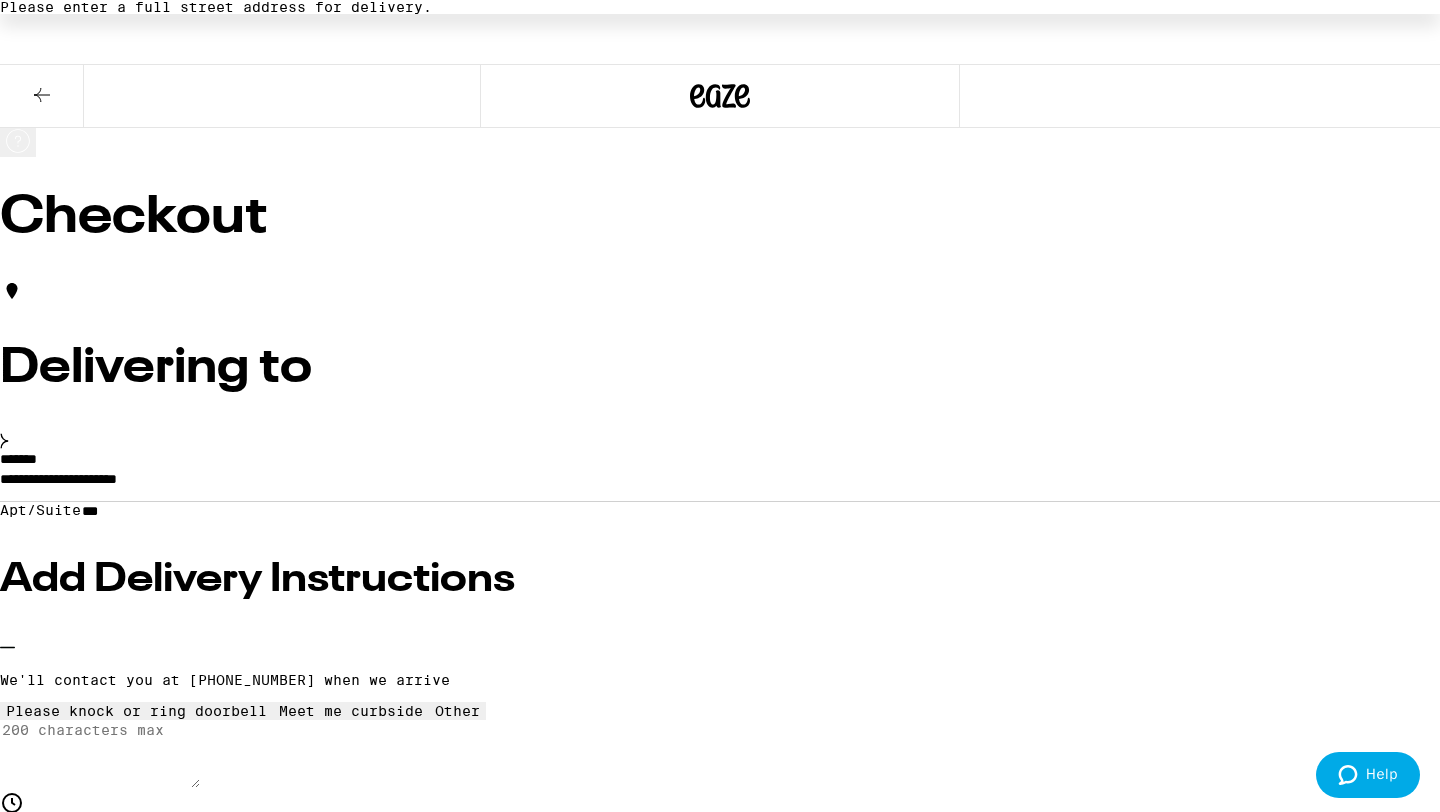 click at bounding box center [137, 703] 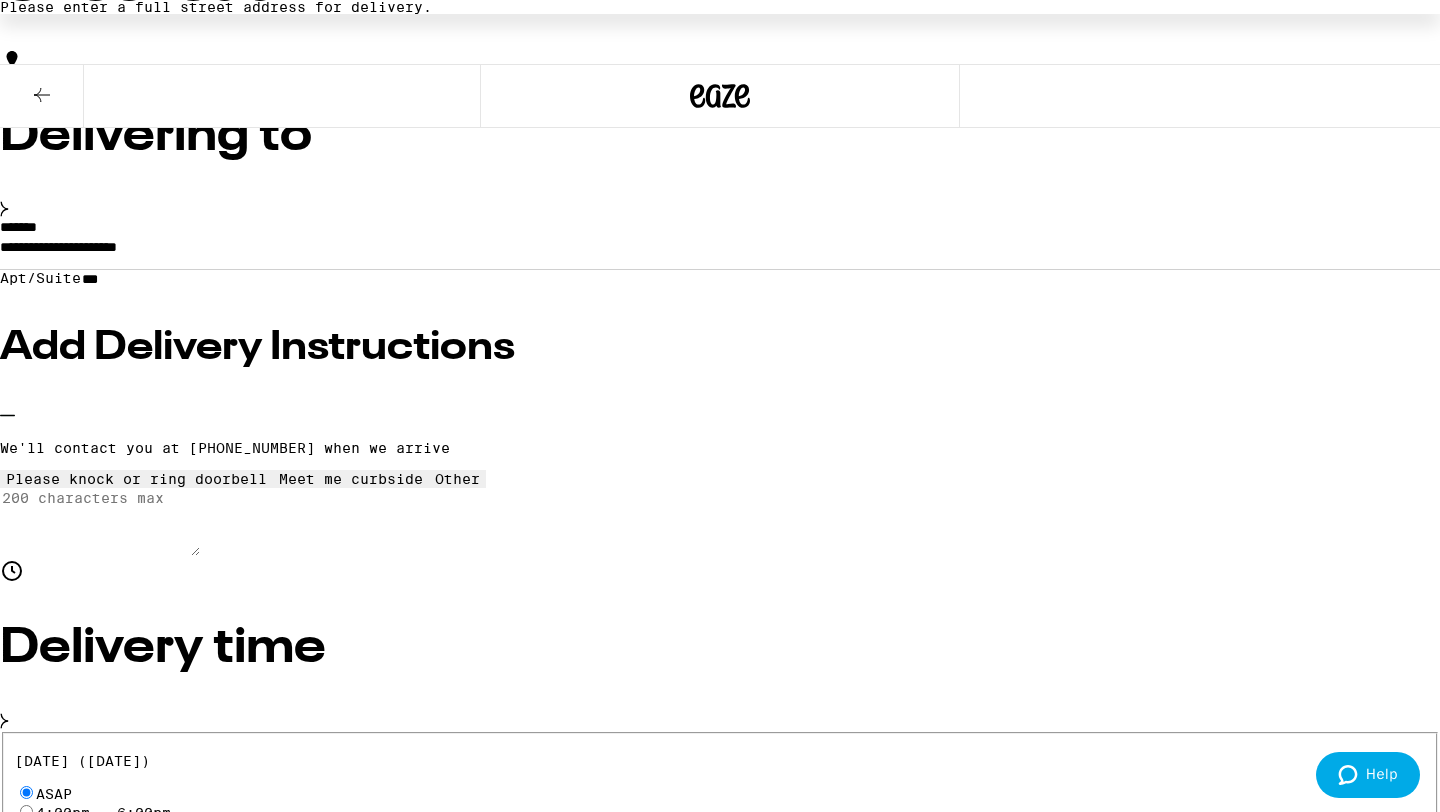 scroll, scrollTop: 25, scrollLeft: 0, axis: vertical 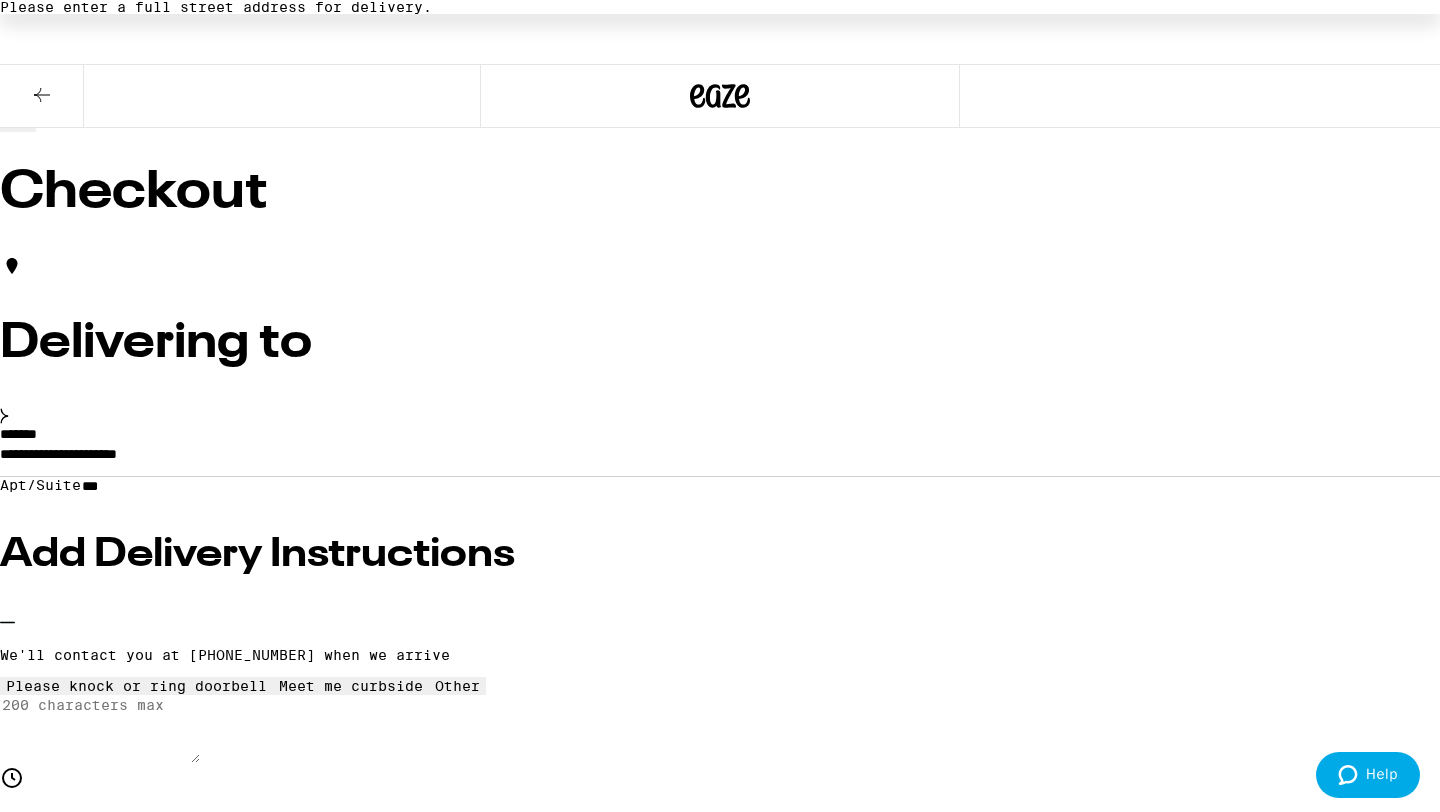click on "**********" at bounding box center (720, 596) 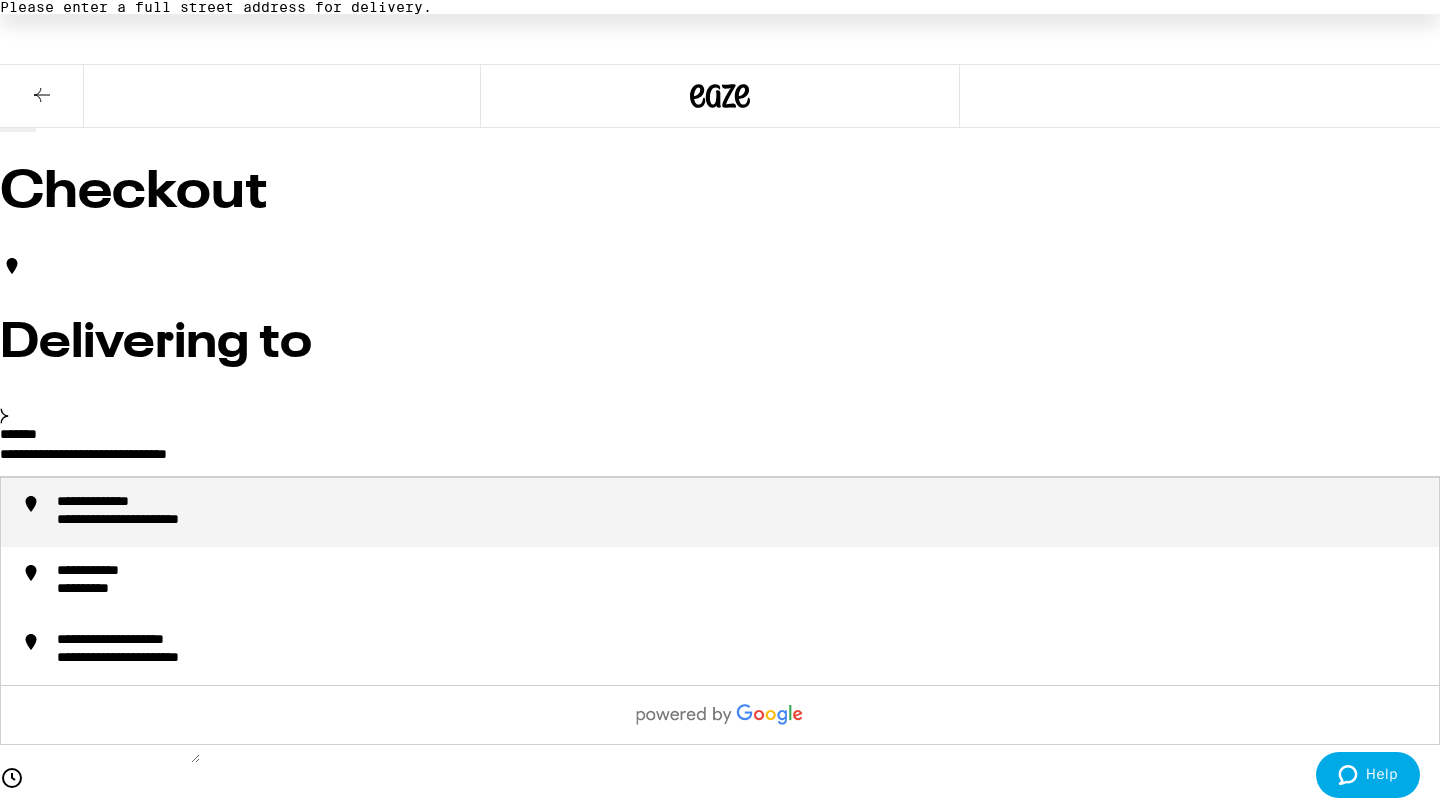 click on "**********" at bounding box center (120, 503) 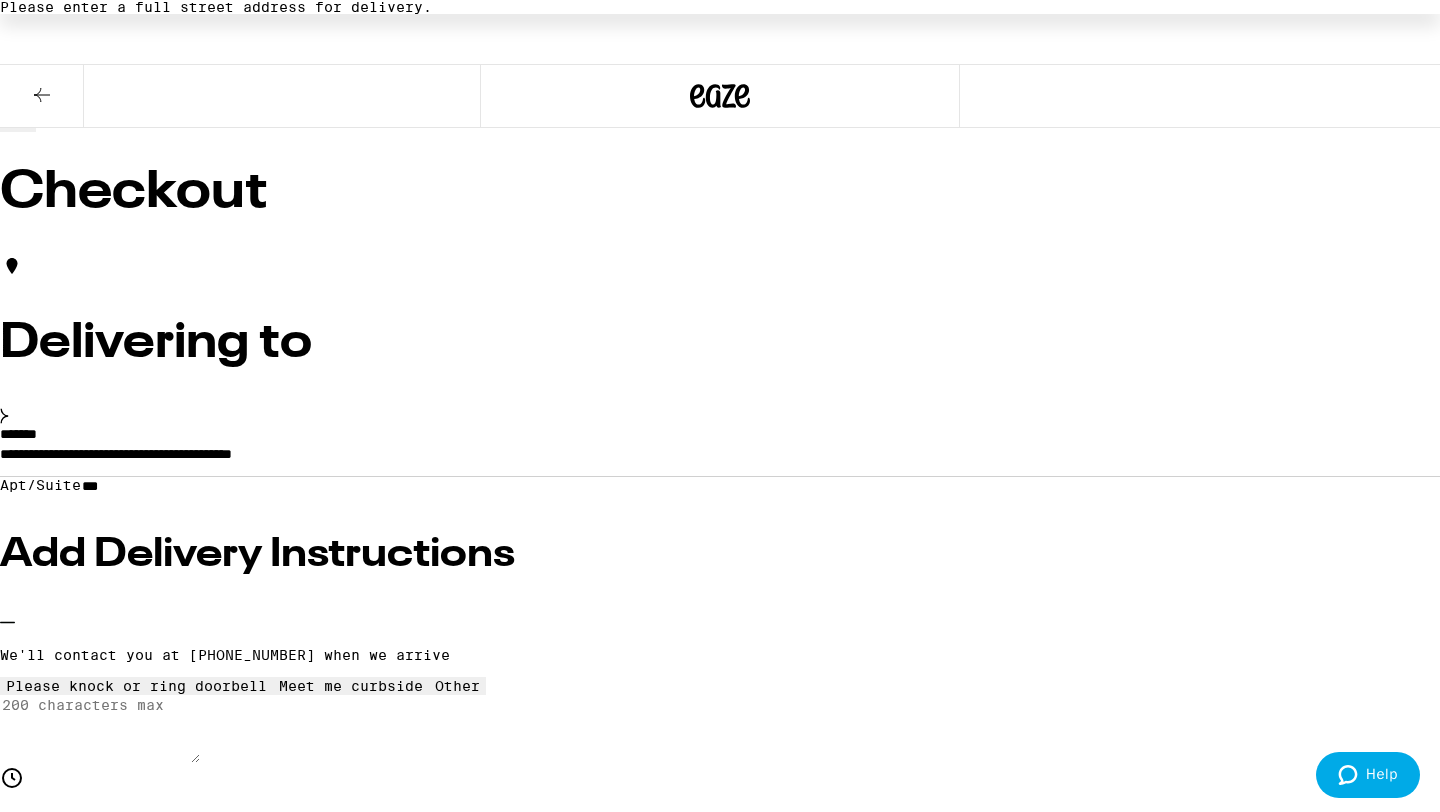 type on "**********" 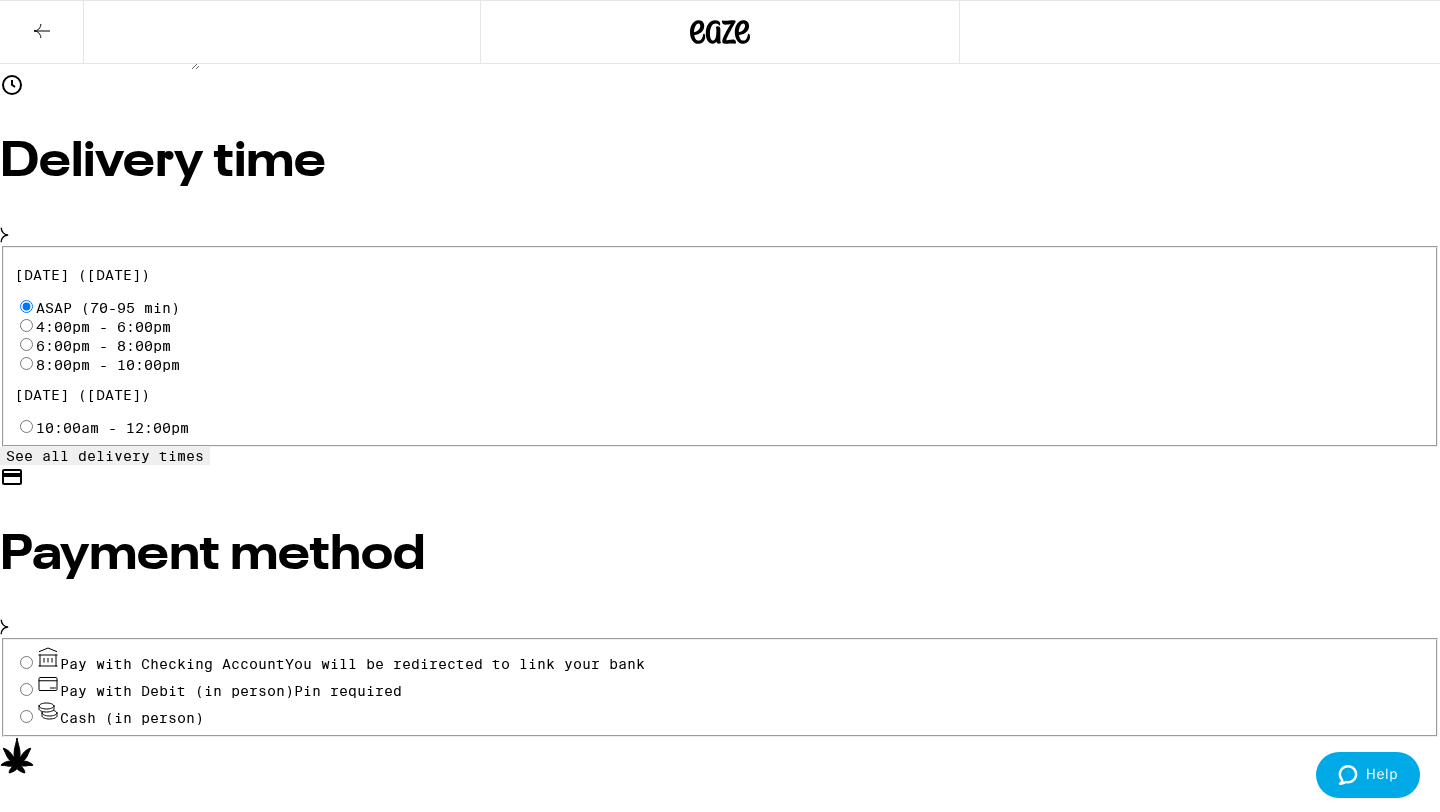 scroll, scrollTop: 658, scrollLeft: 0, axis: vertical 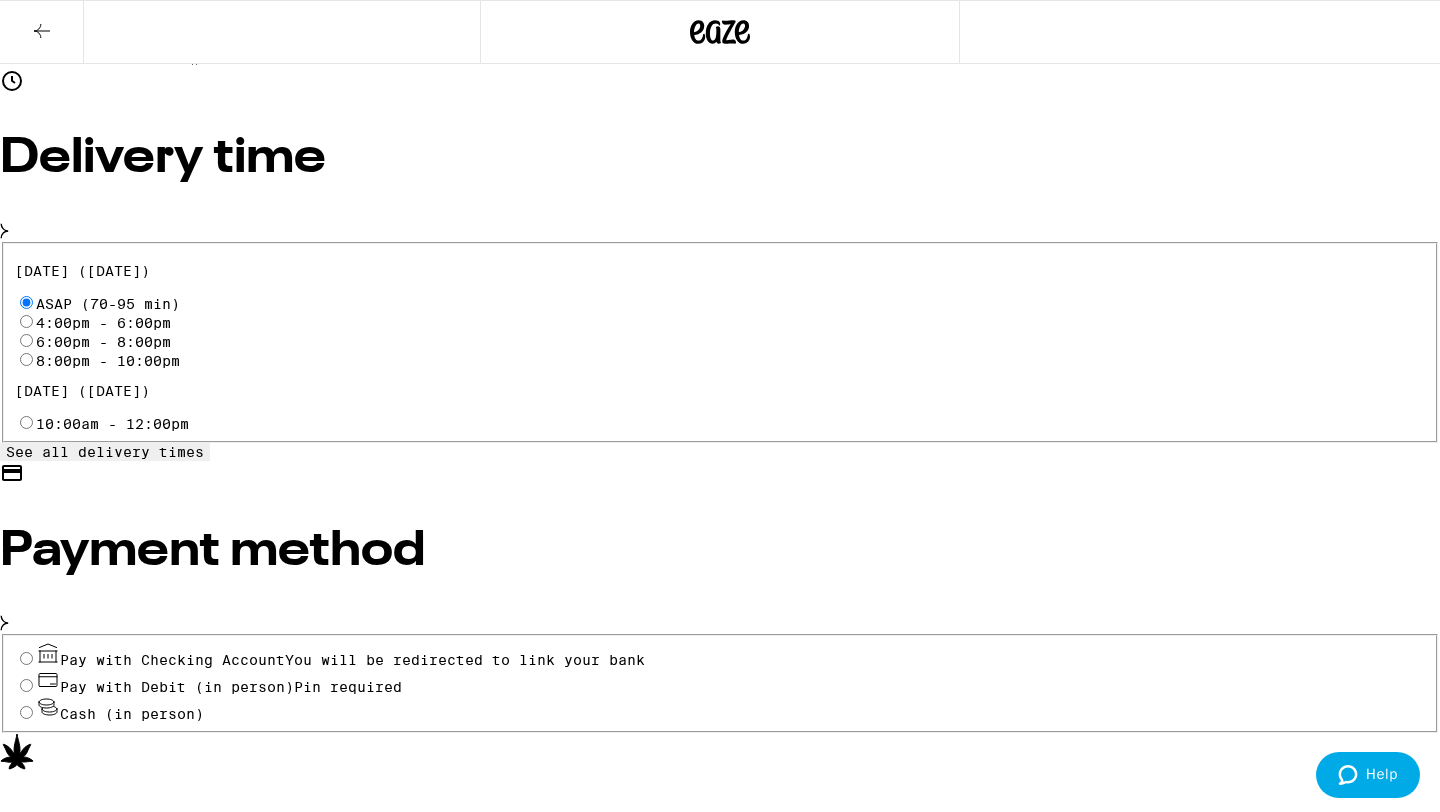 click on "Pay with Debit (in person) Pin required" at bounding box center [26, 685] 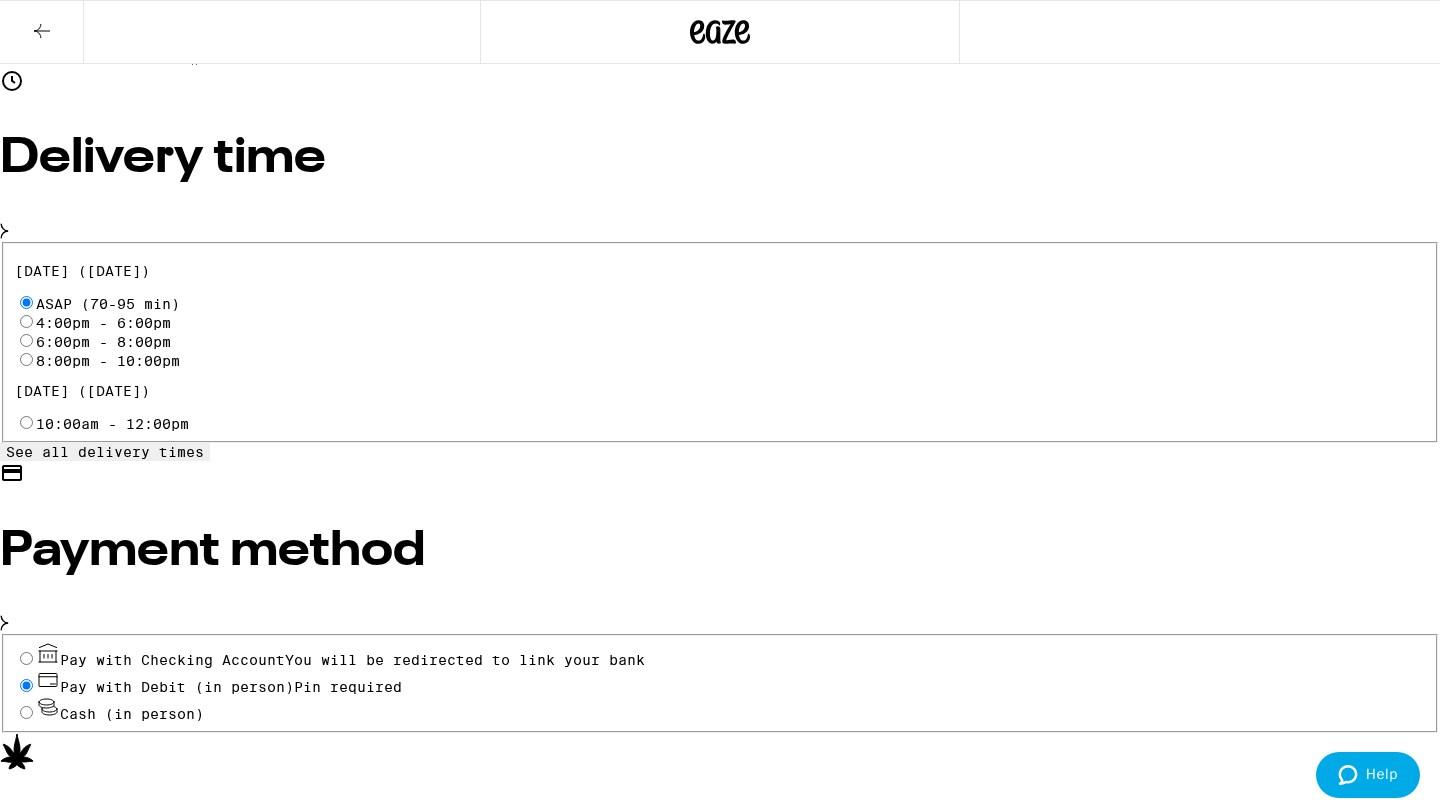radio on "true" 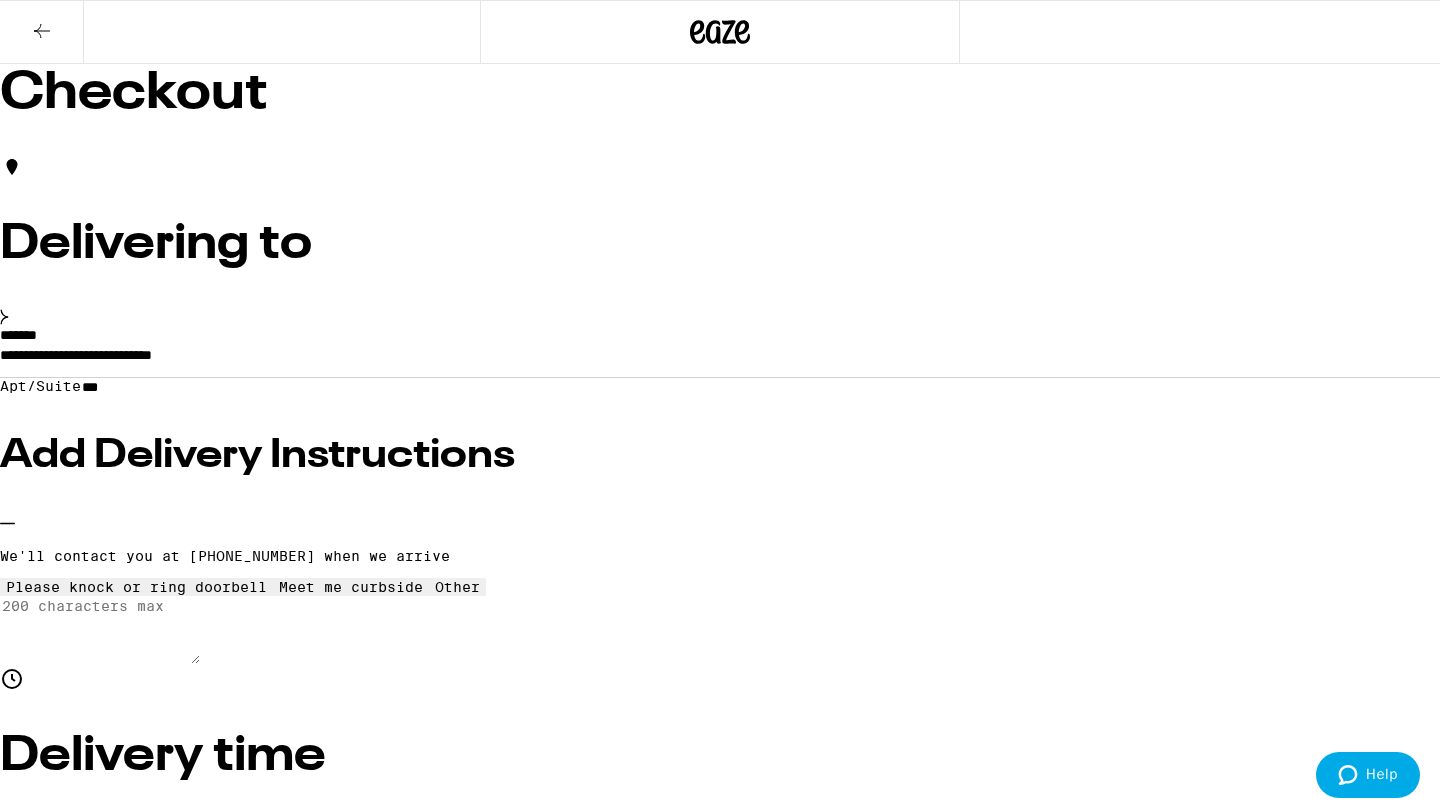 scroll, scrollTop: 75, scrollLeft: 0, axis: vertical 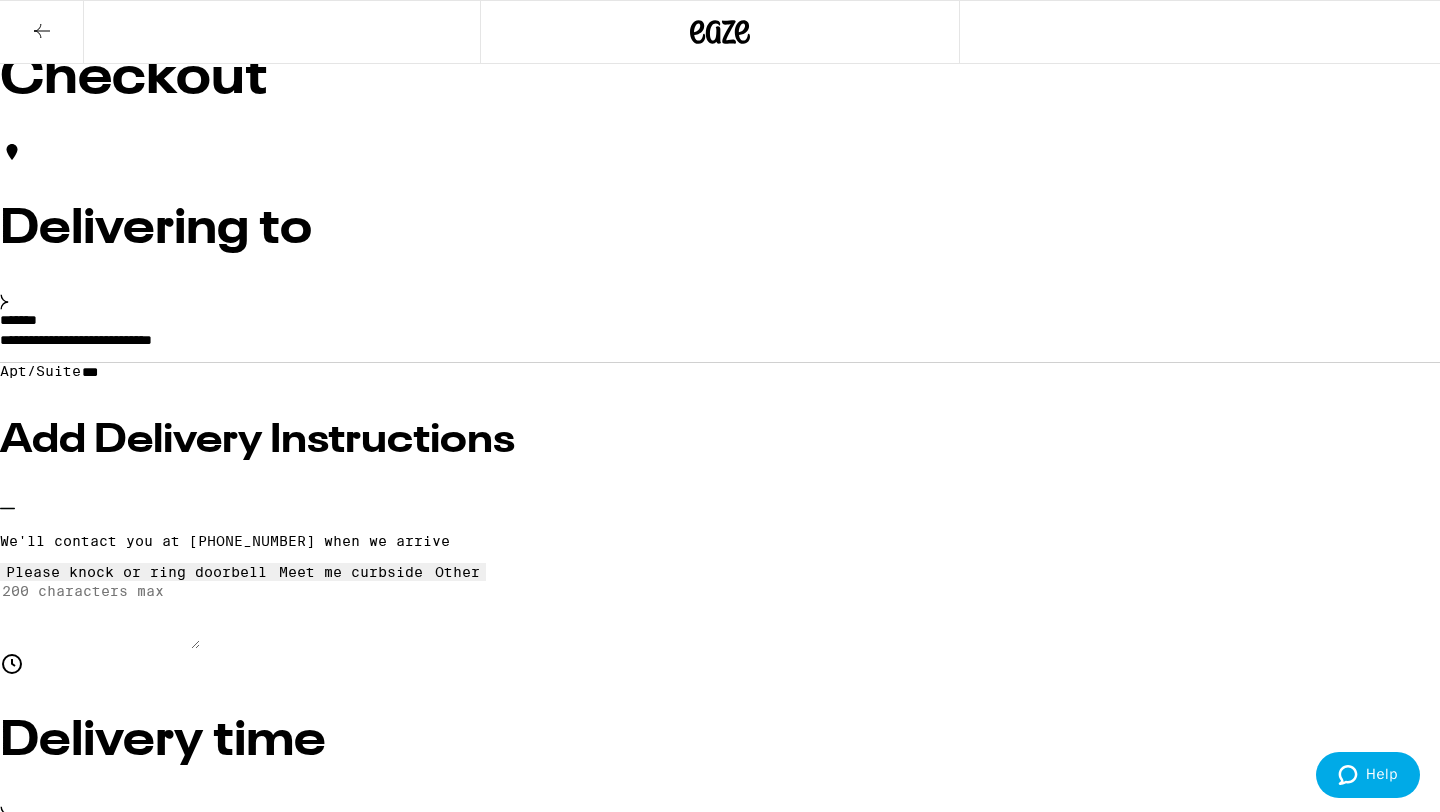 click on "Place Order" at bounding box center [55, 2114] 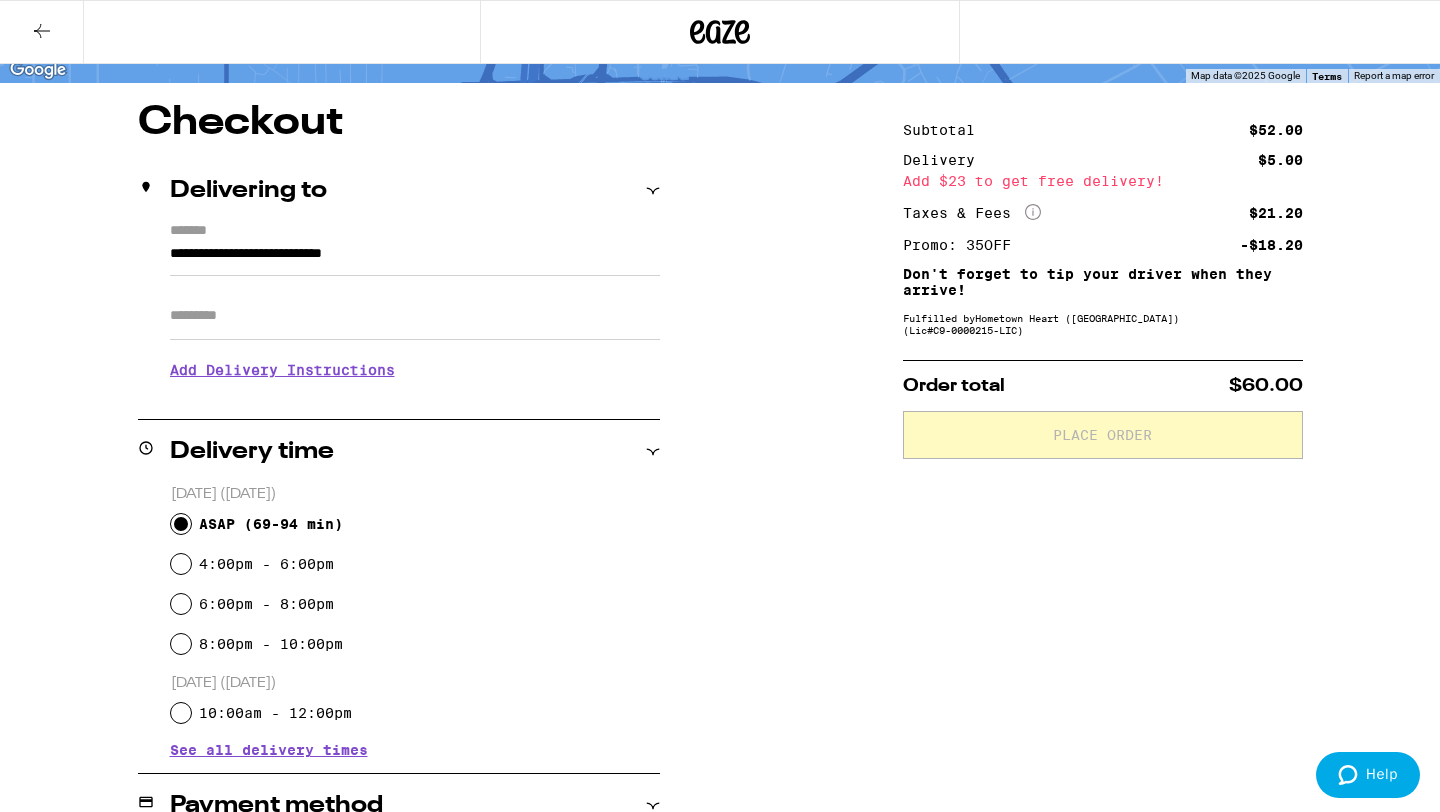 scroll, scrollTop: 139, scrollLeft: 0, axis: vertical 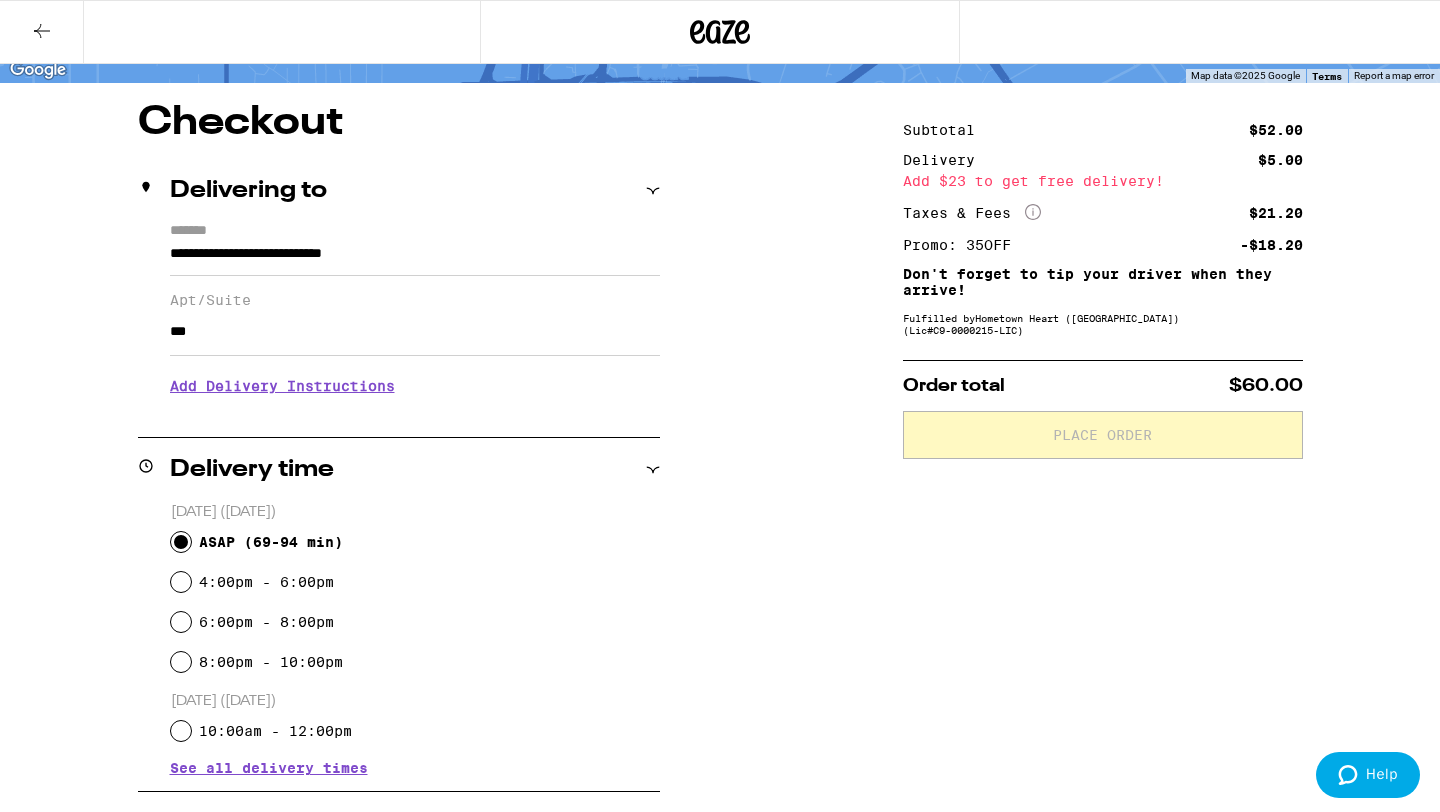click on "Add Delivery Instructions" at bounding box center [415, 386] 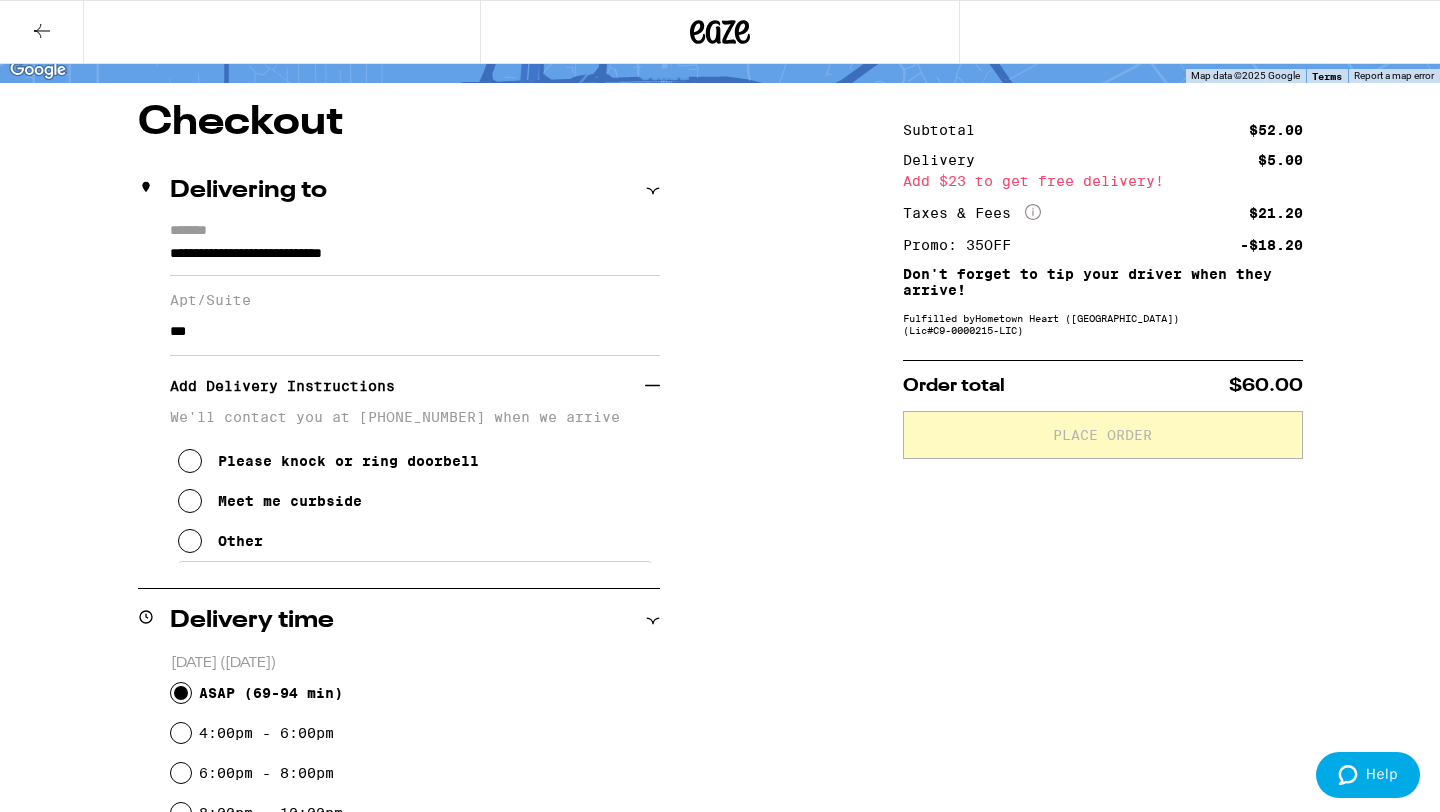 click at bounding box center [190, 461] 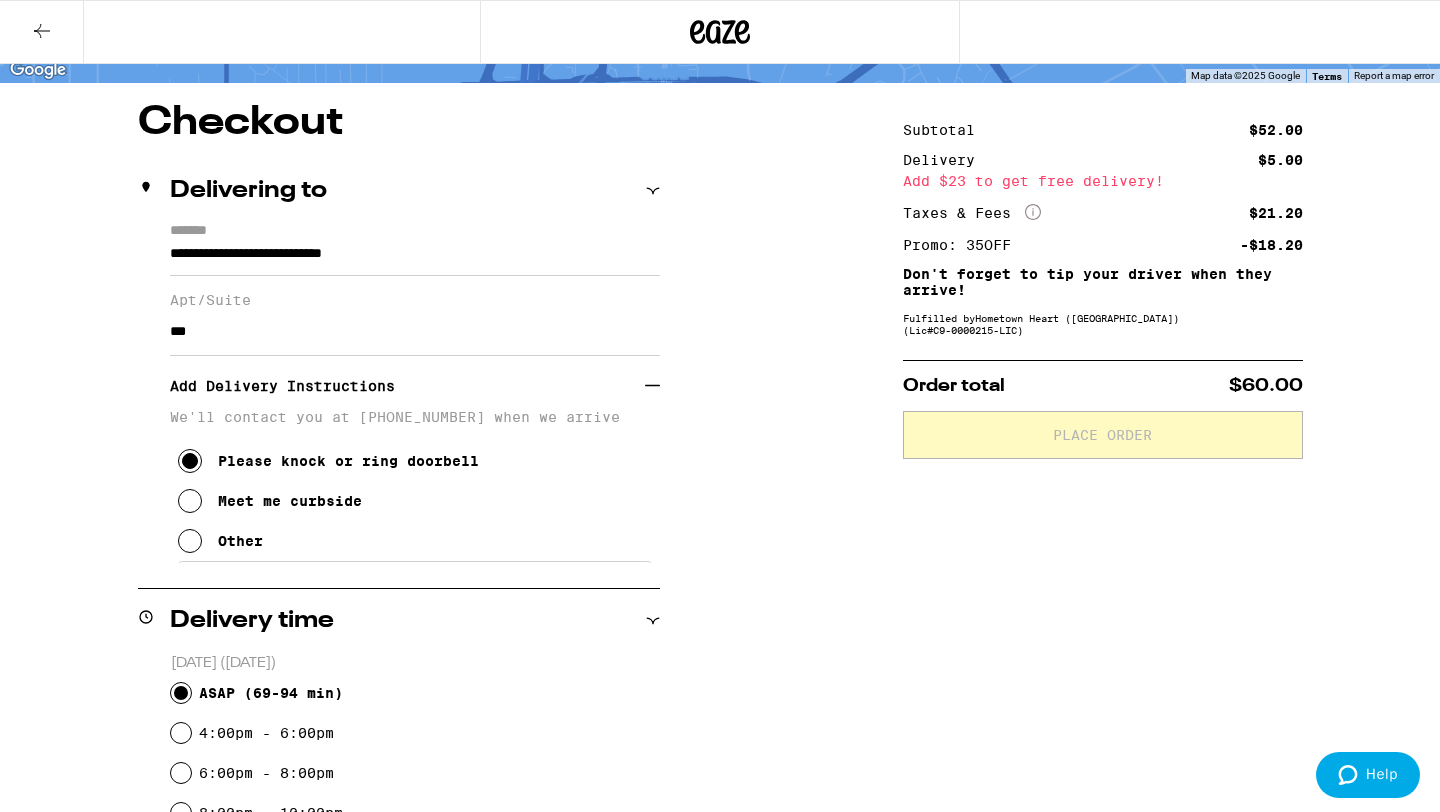 click on "**********" at bounding box center (720, 744) 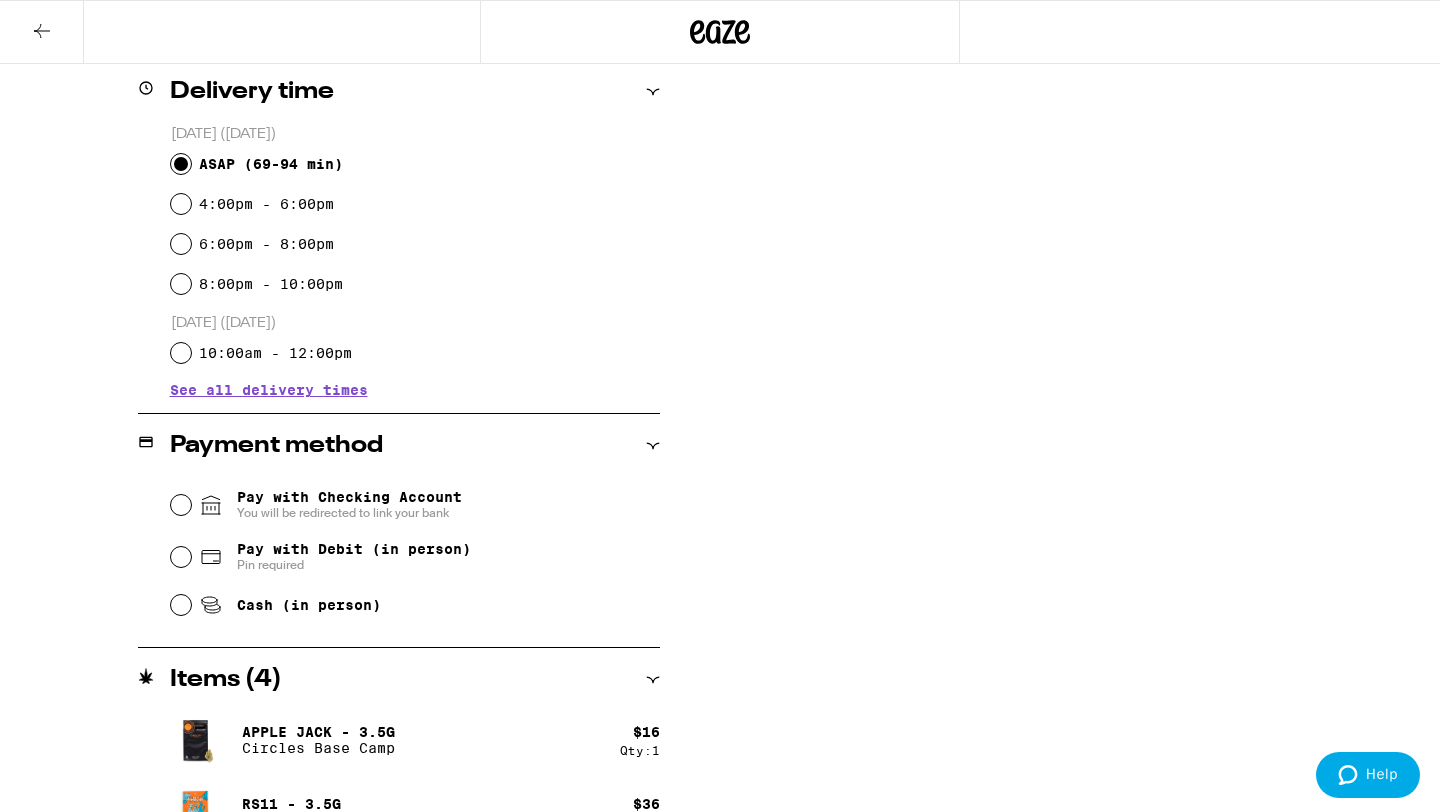scroll, scrollTop: 670, scrollLeft: 0, axis: vertical 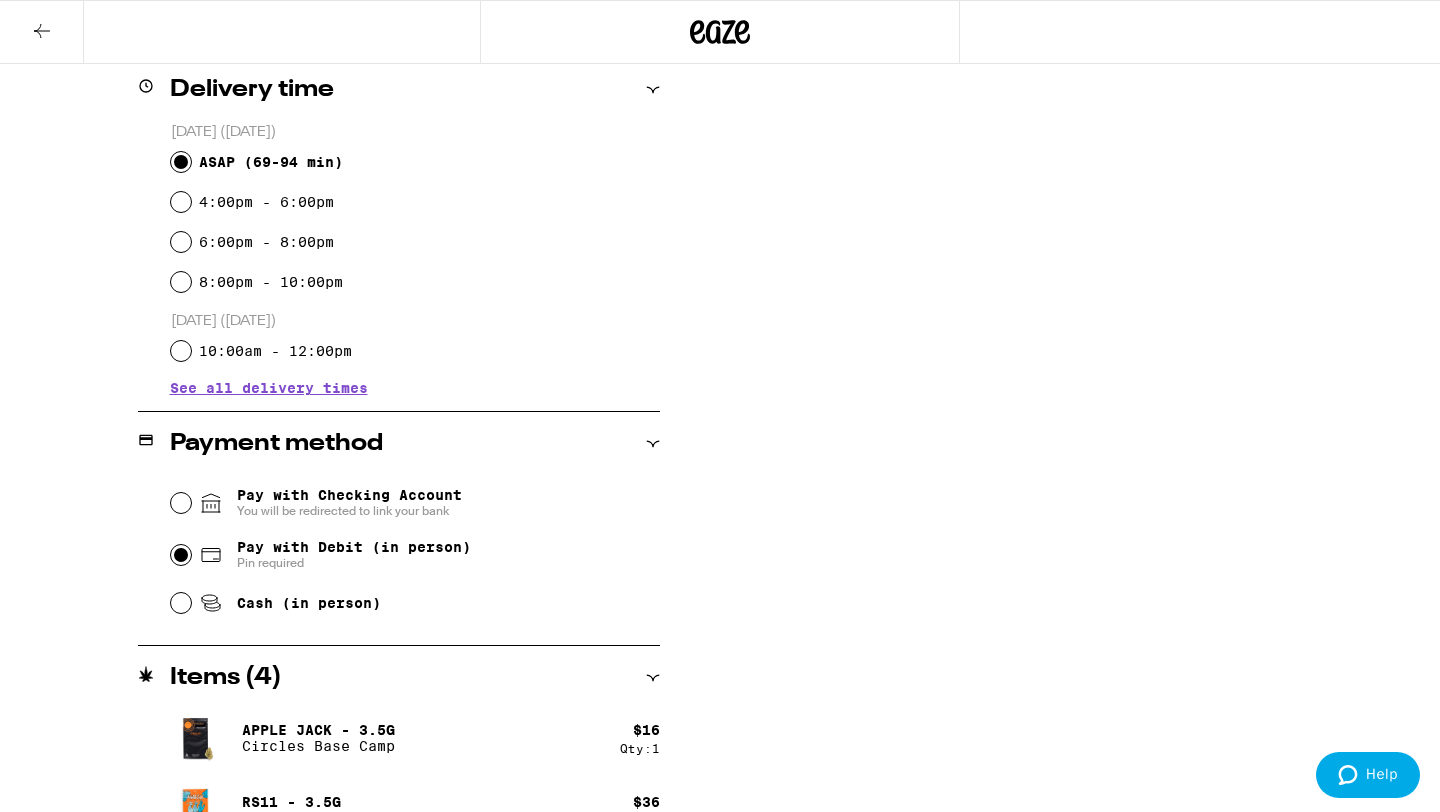 click on "Pay with Debit (in person) Pin required" at bounding box center [181, 555] 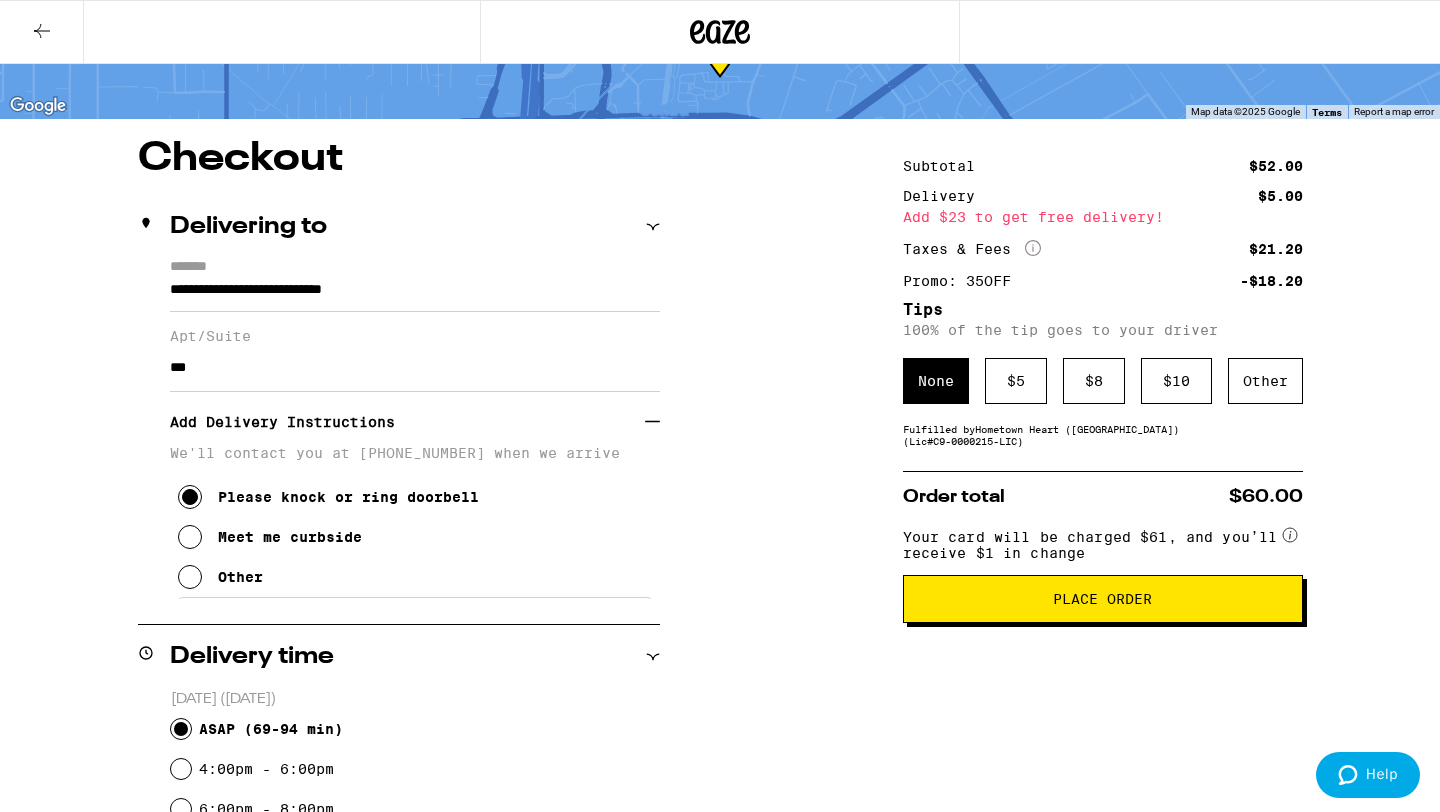 scroll, scrollTop: 91, scrollLeft: 0, axis: vertical 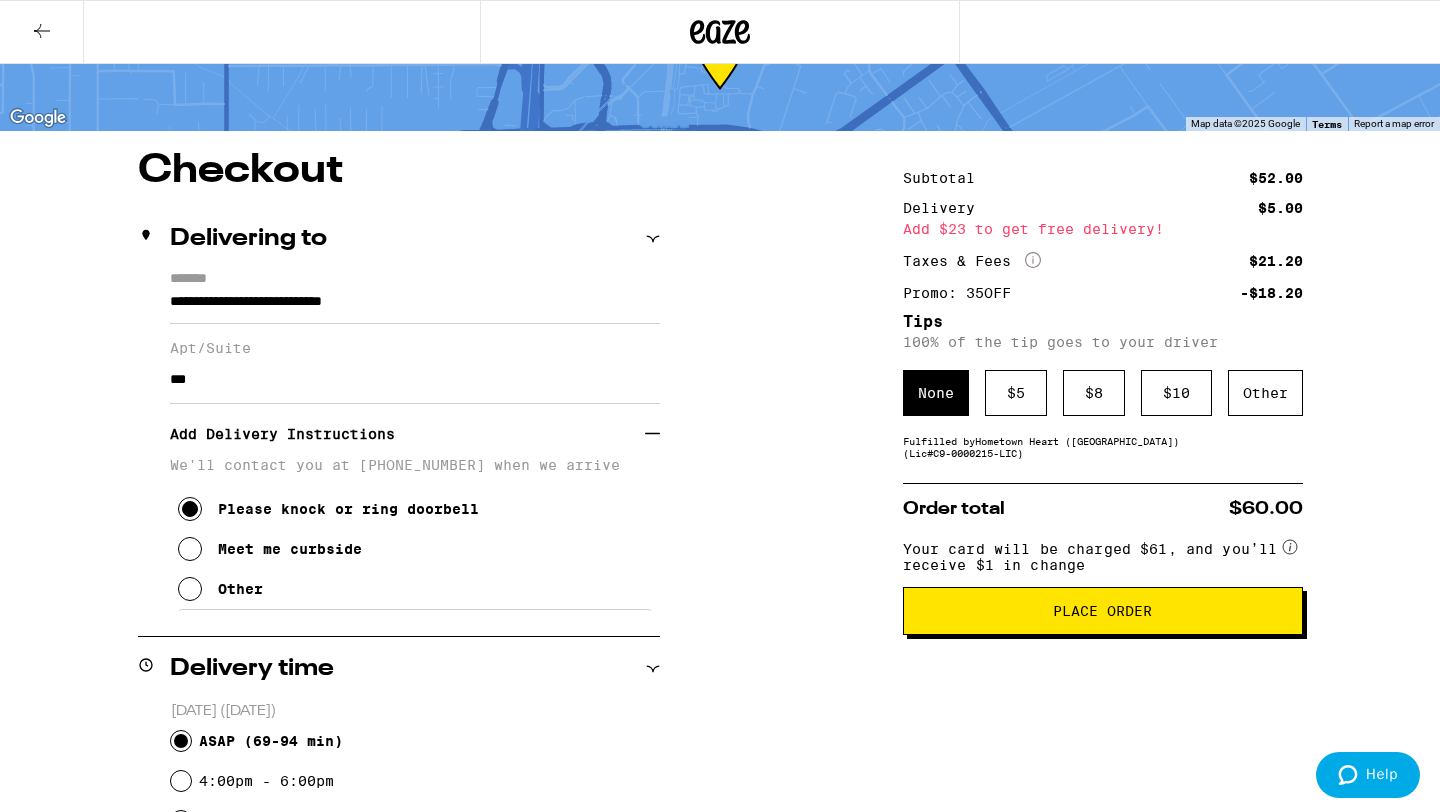 click on "Place Order" at bounding box center [1103, 611] 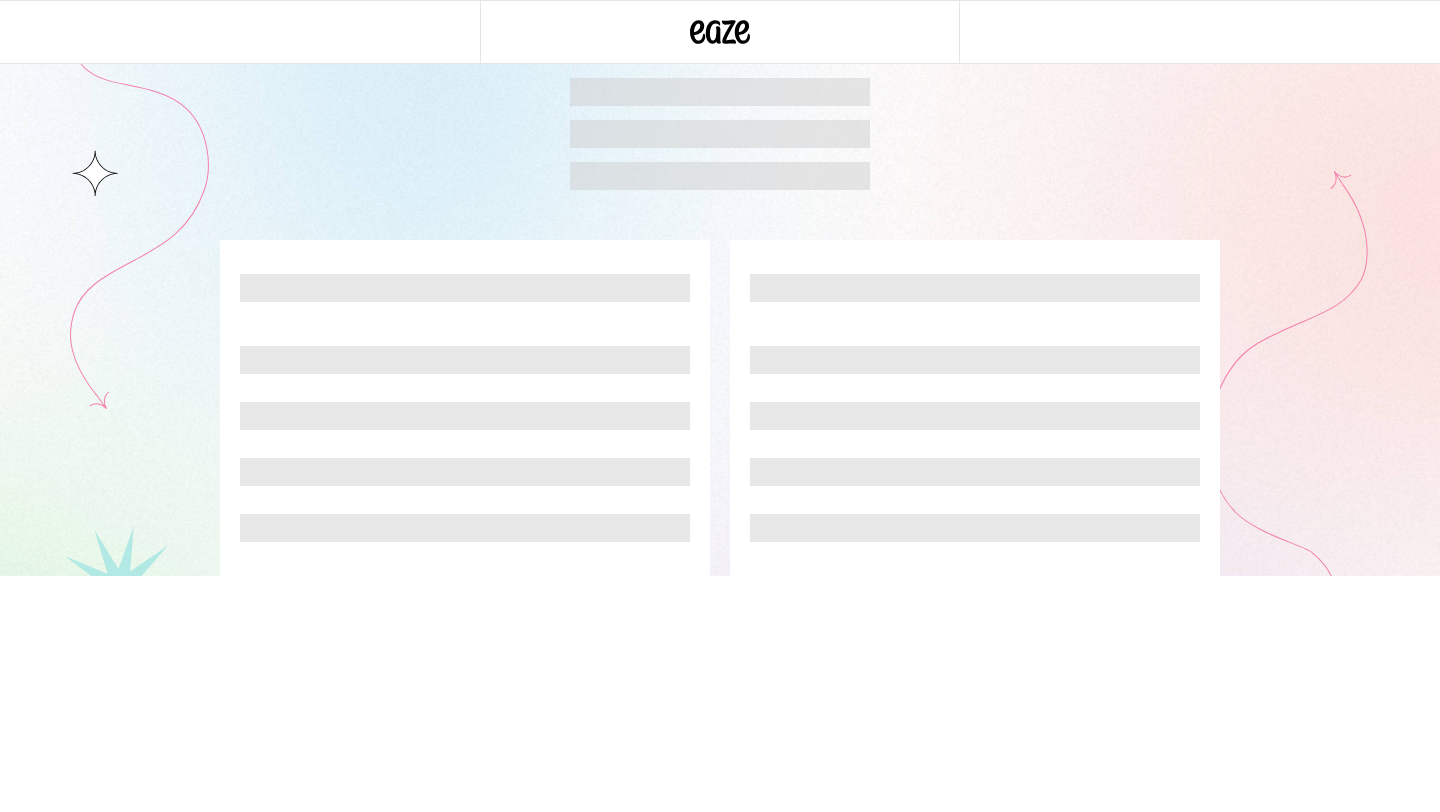 scroll, scrollTop: 0, scrollLeft: 0, axis: both 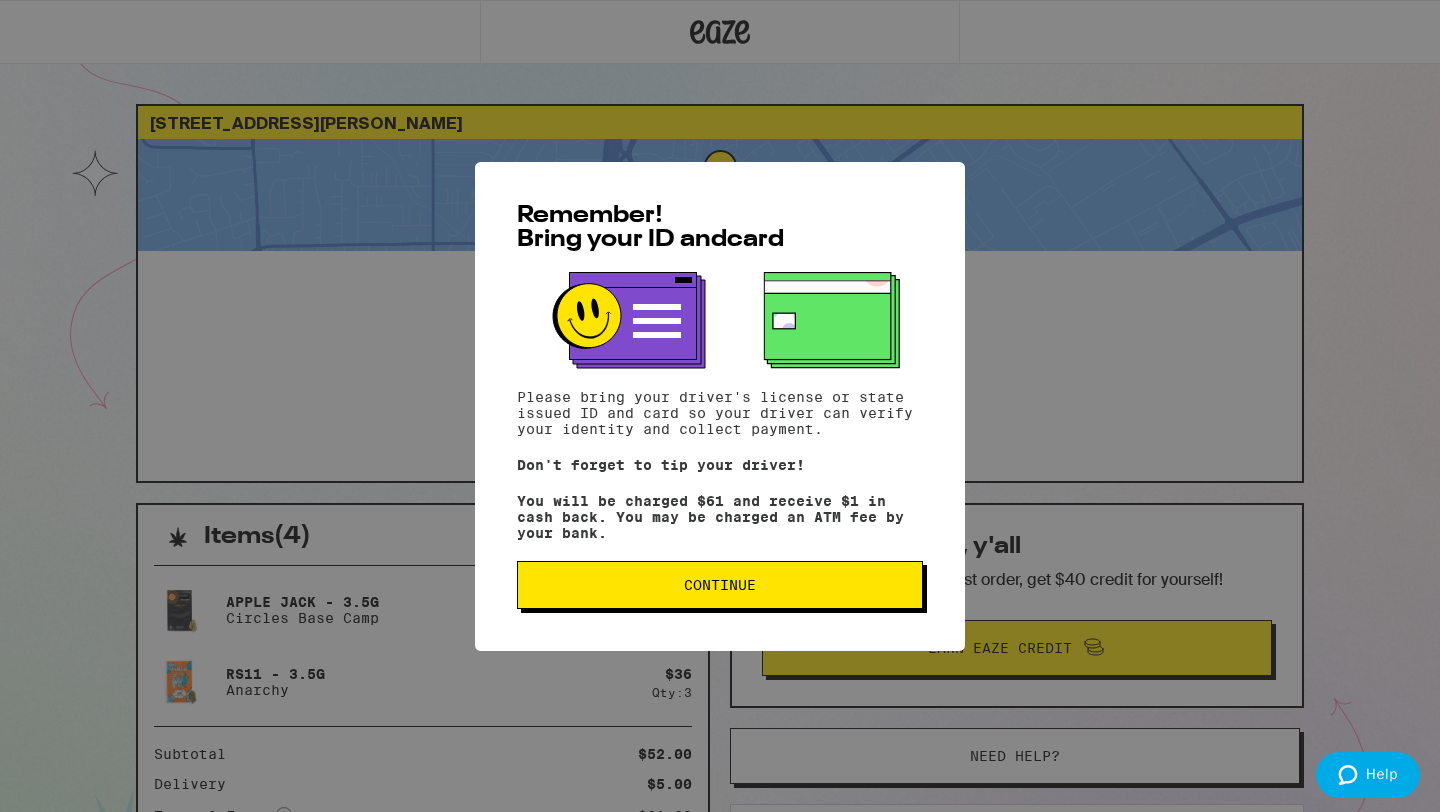 click on "Continue" at bounding box center [720, 585] 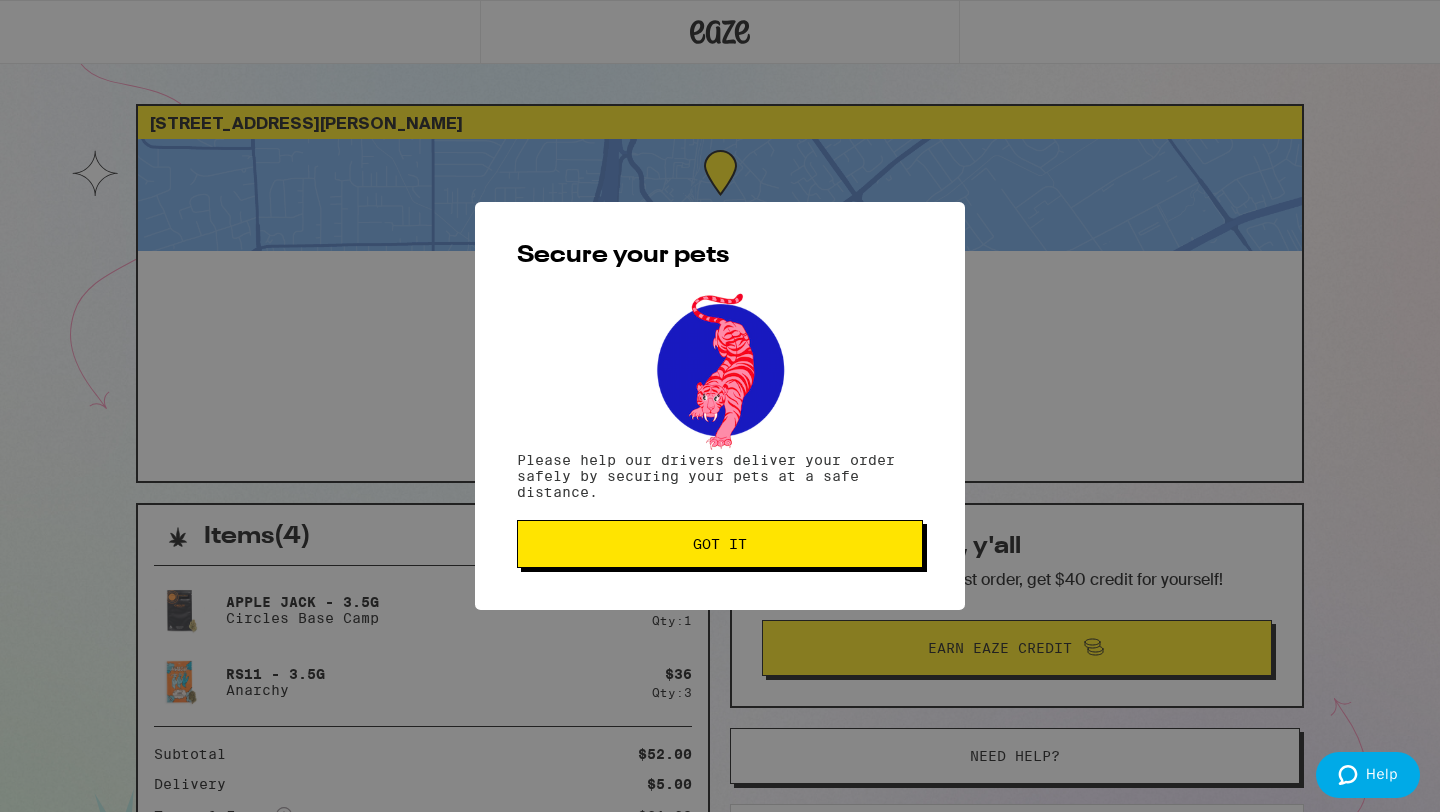 click on "Got it" at bounding box center (720, 544) 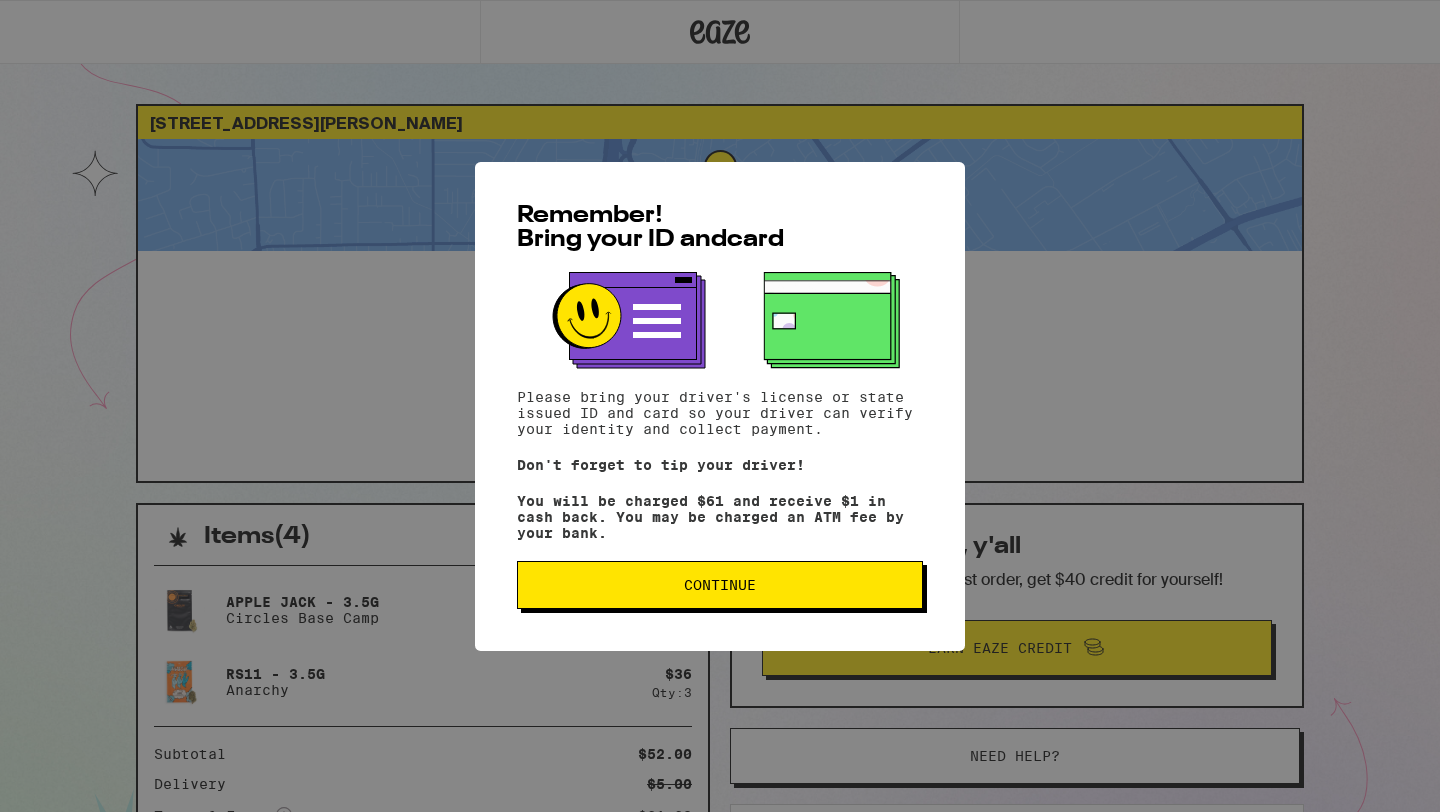 scroll, scrollTop: 0, scrollLeft: 0, axis: both 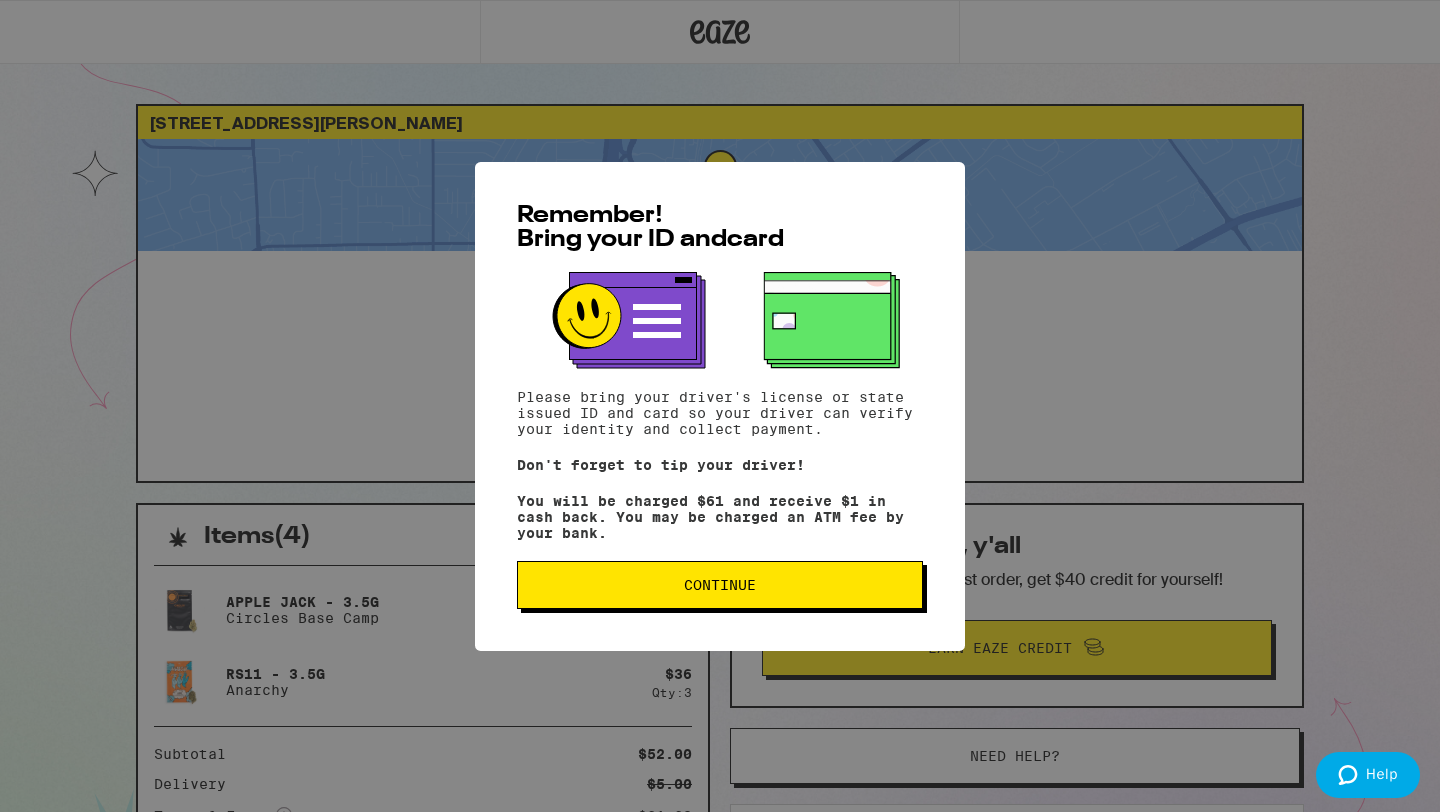 click on "Continue" at bounding box center [720, 585] 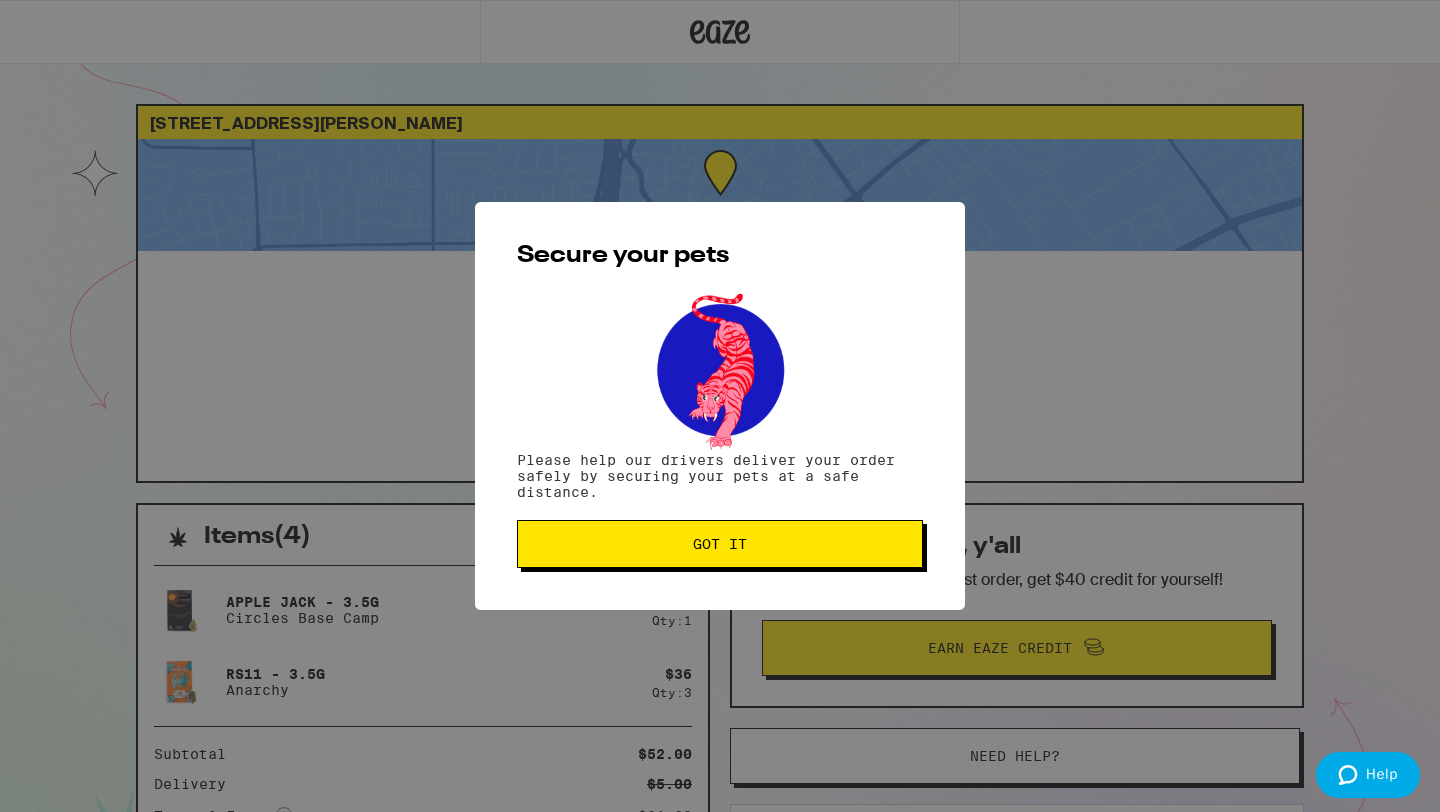 click on "Secure your pets Please help our drivers deliver your order safely by securing your pets at a safe distance. Got it" at bounding box center [720, 406] 